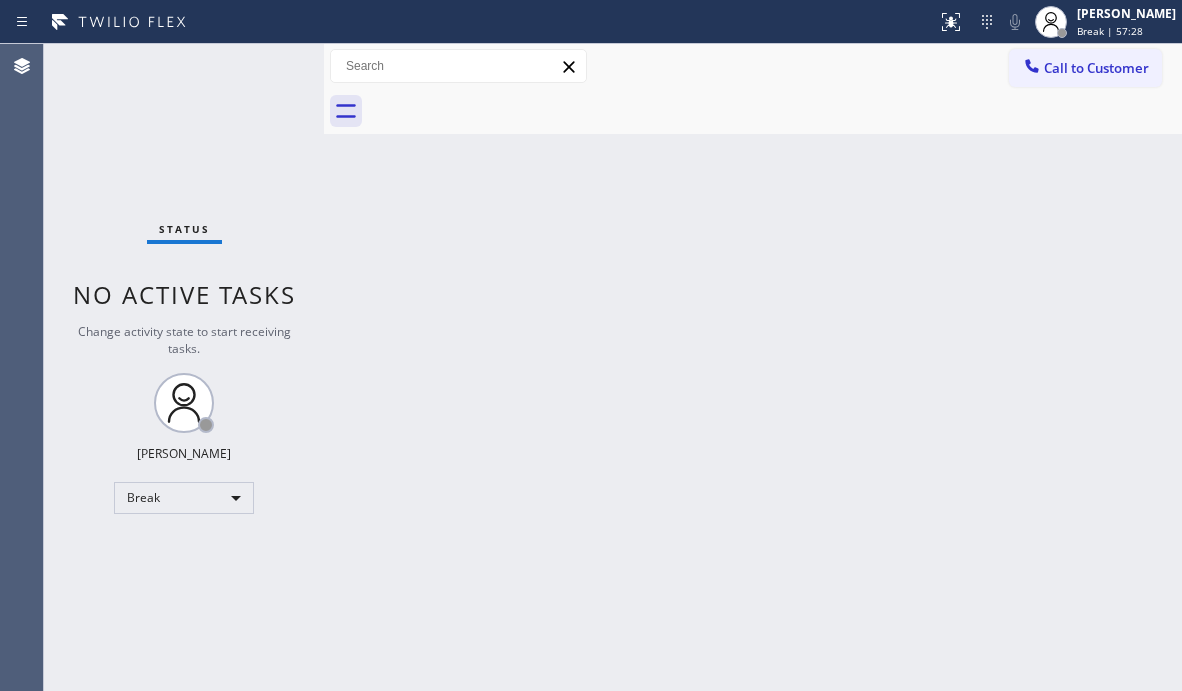 scroll, scrollTop: 0, scrollLeft: 0, axis: both 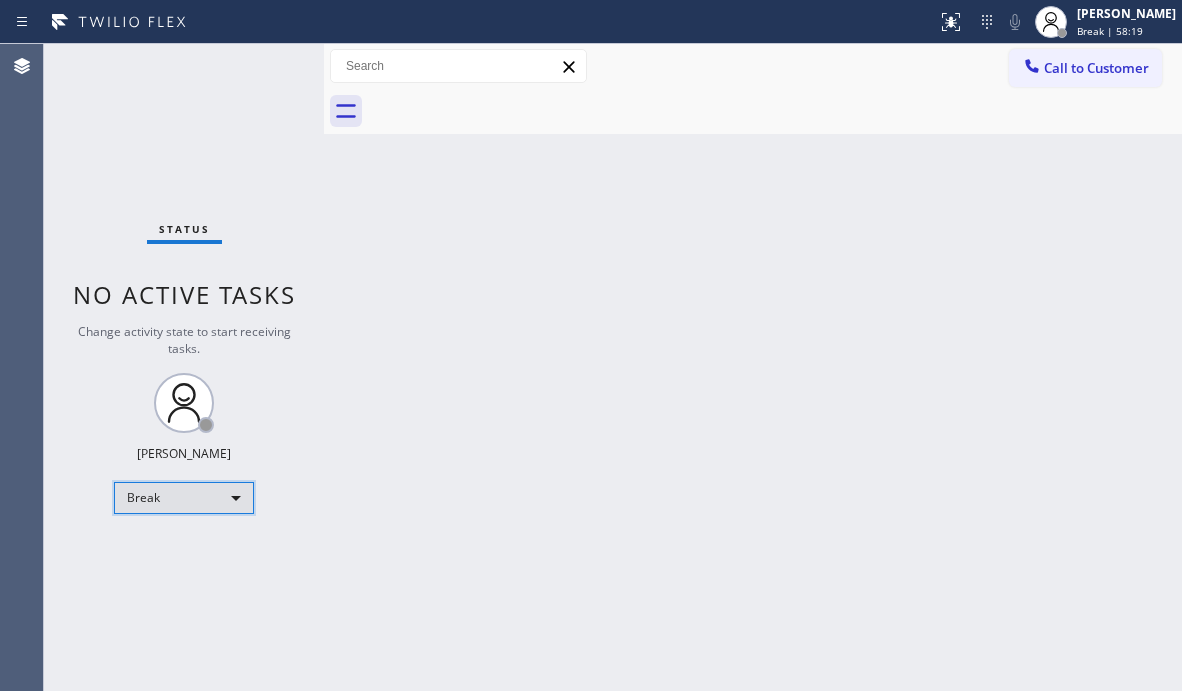 click on "Break" at bounding box center [184, 498] 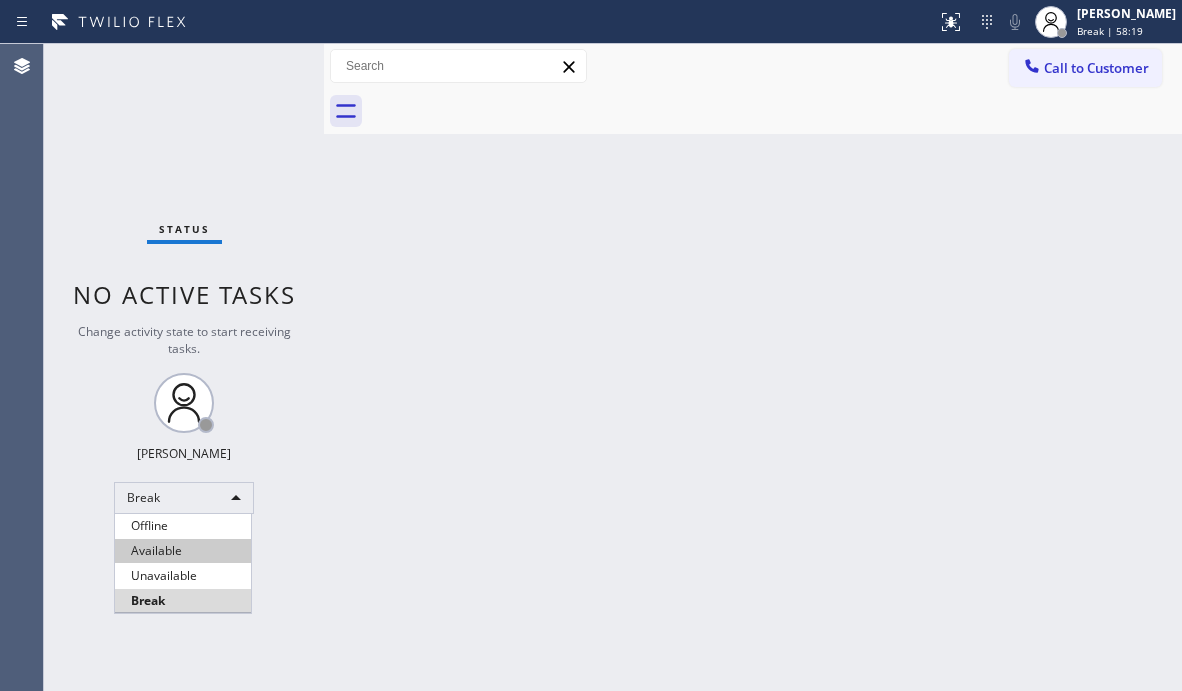 click on "Available" at bounding box center [183, 551] 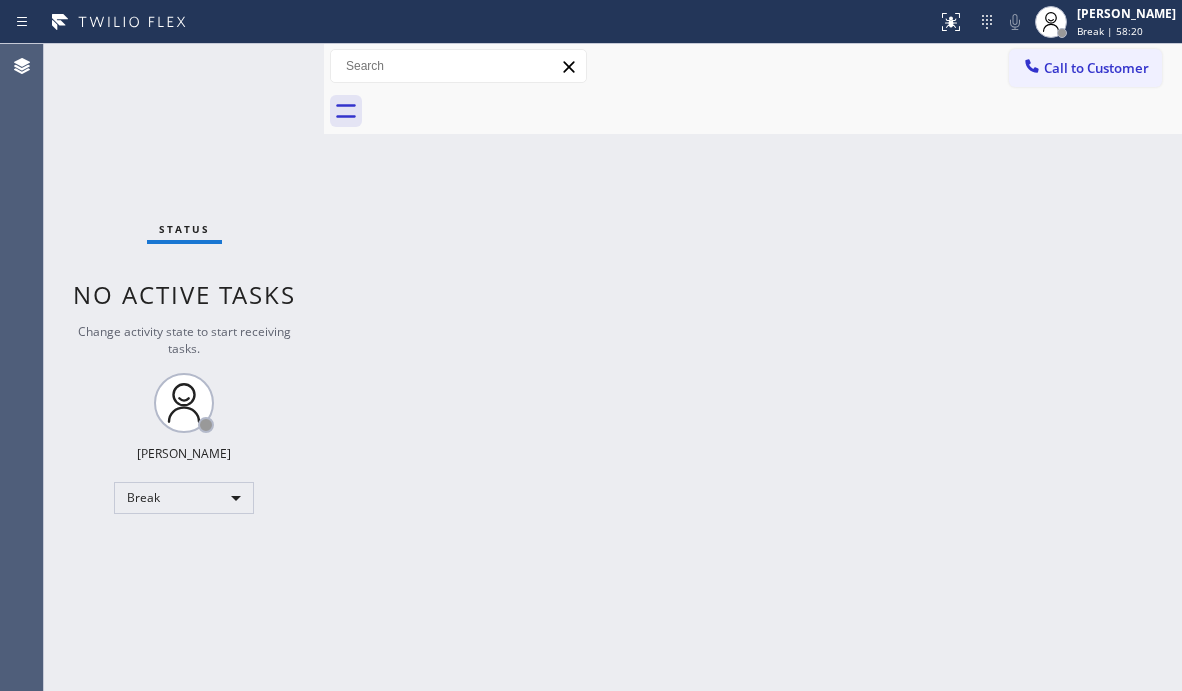 click on "Back to Dashboard Change Sender ID Customers Technicians Select a contact Outbound call Technician Search Technician Your caller id phone number Your caller id phone number Call Technician info Name   Phone none Address none Change Sender ID HVAC [PHONE_NUMBER] 5 Star Appliance [PHONE_NUMBER] Appliance Repair [PHONE_NUMBER] Plumbing [PHONE_NUMBER] Air Duct Cleaning [PHONE_NUMBER]  Electricians [PHONE_NUMBER] Cancel Change Check personal SMS Reset Change No tabs Call to Customer Outbound call Location [US_STATE] Appliance Repair Yonkers Your caller id phone number [PHONE_NUMBER] Customer number Call Outbound call Technician Search Technician Your caller id phone number Your caller id phone number Call" at bounding box center (753, 367) 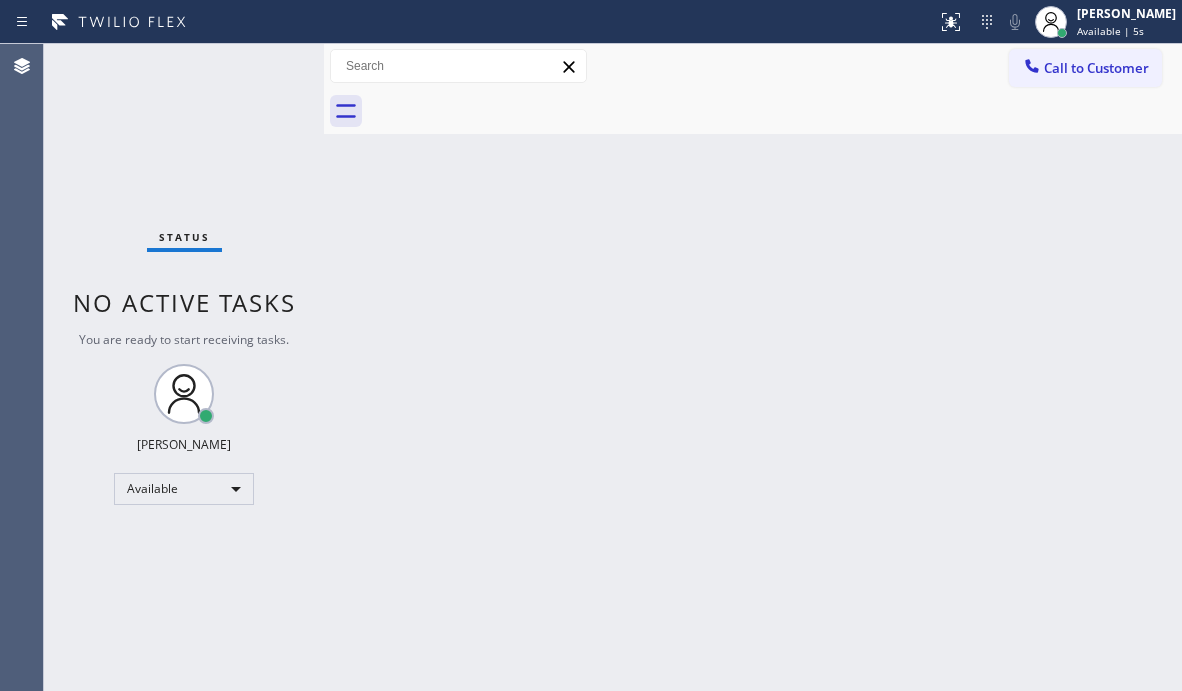 click on "Status   No active tasks     You are ready to start receiving tasks.   [PERSON_NAME] Available" at bounding box center (184, 367) 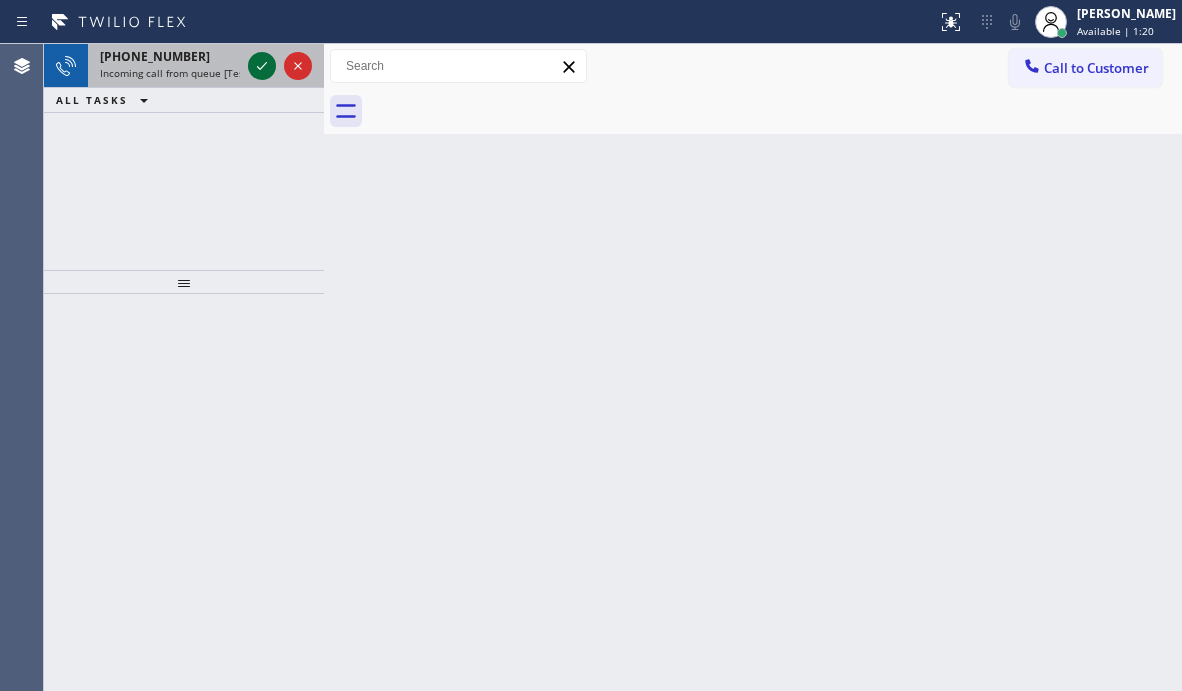 click 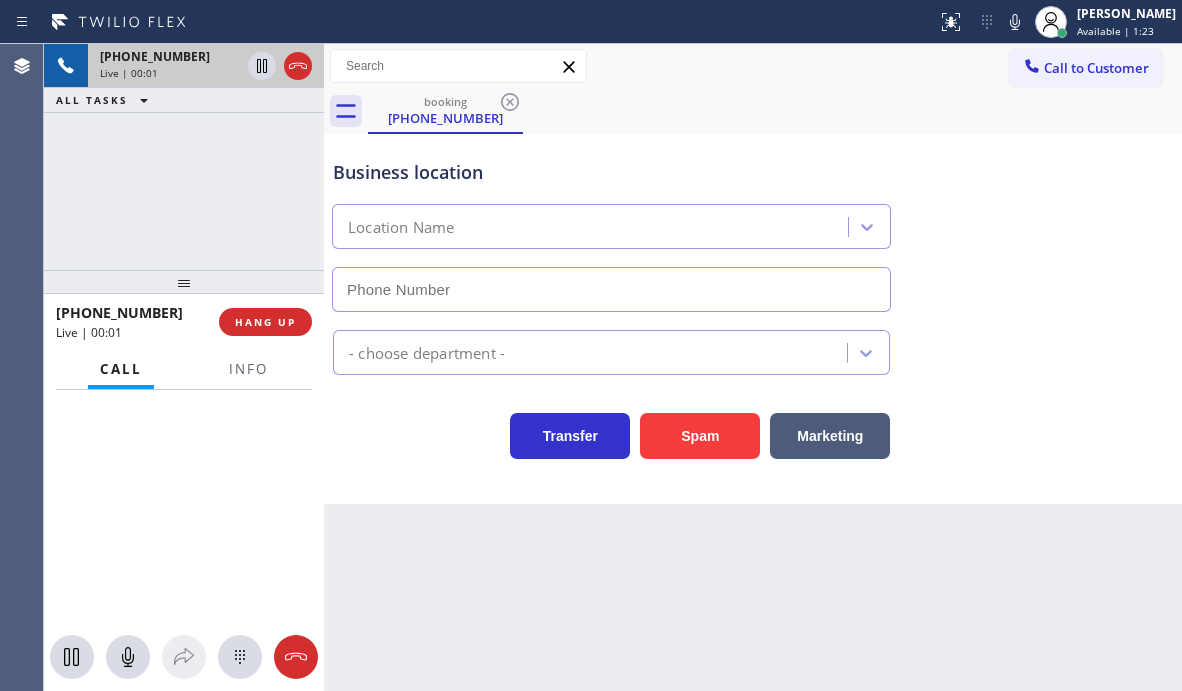 type on "[PHONE_NUMBER]" 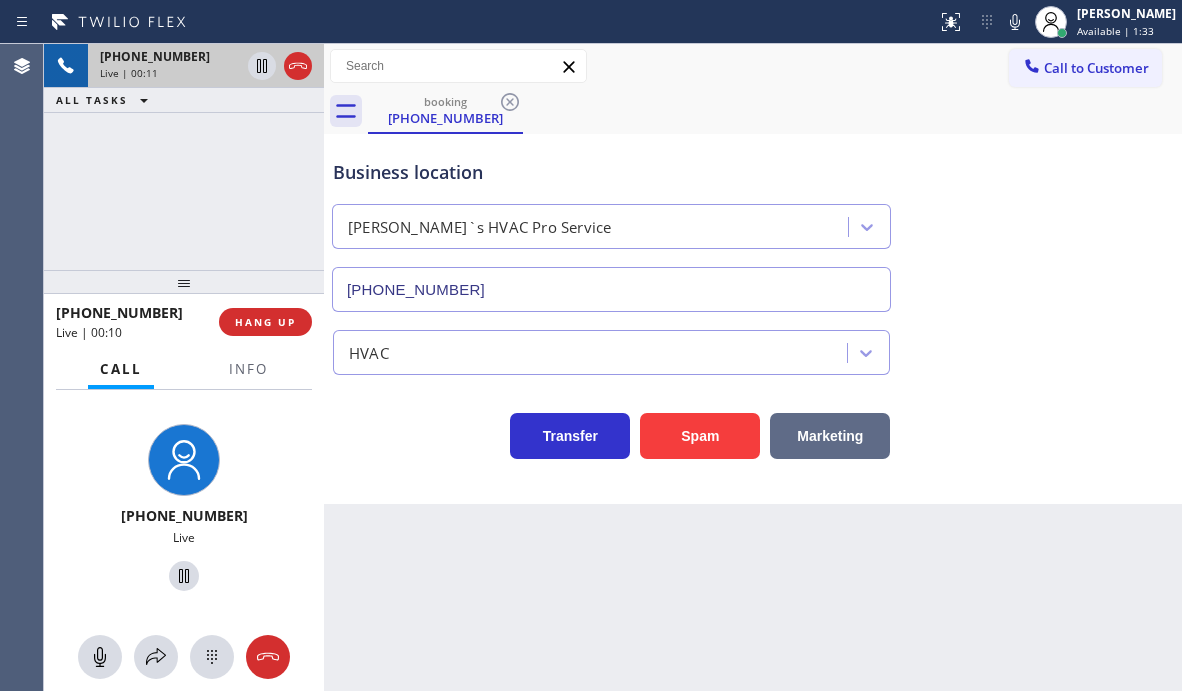 click on "Marketing" at bounding box center (830, 436) 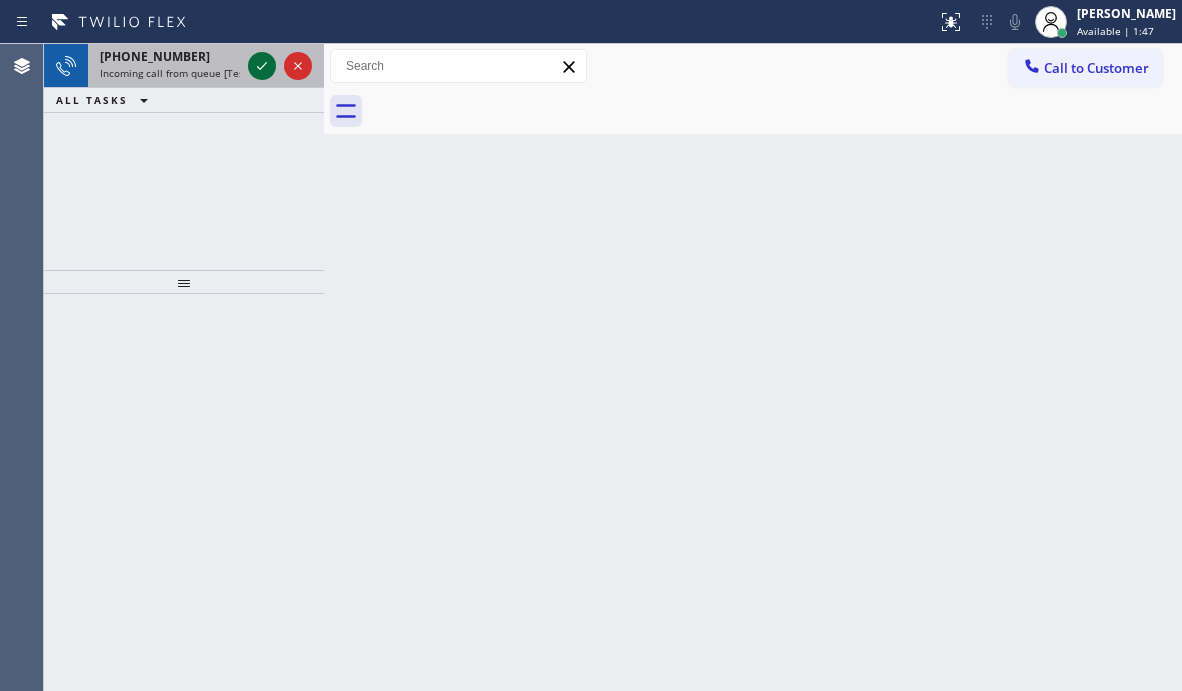click 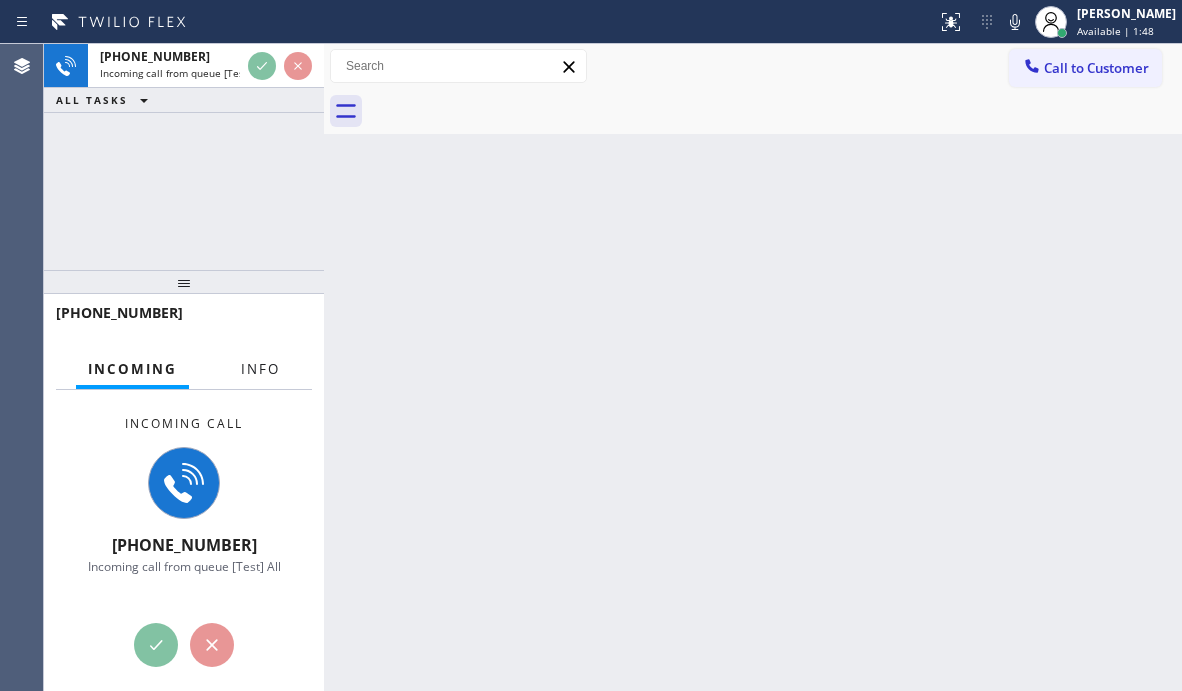click on "Info" at bounding box center (260, 369) 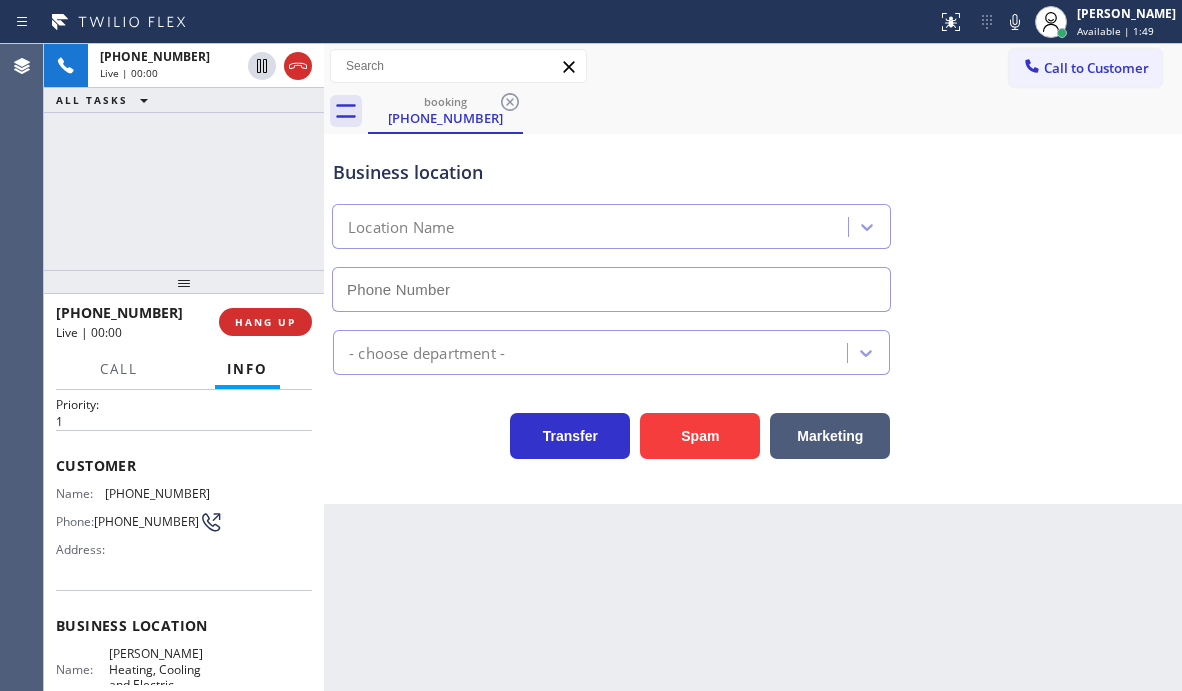 scroll, scrollTop: 100, scrollLeft: 0, axis: vertical 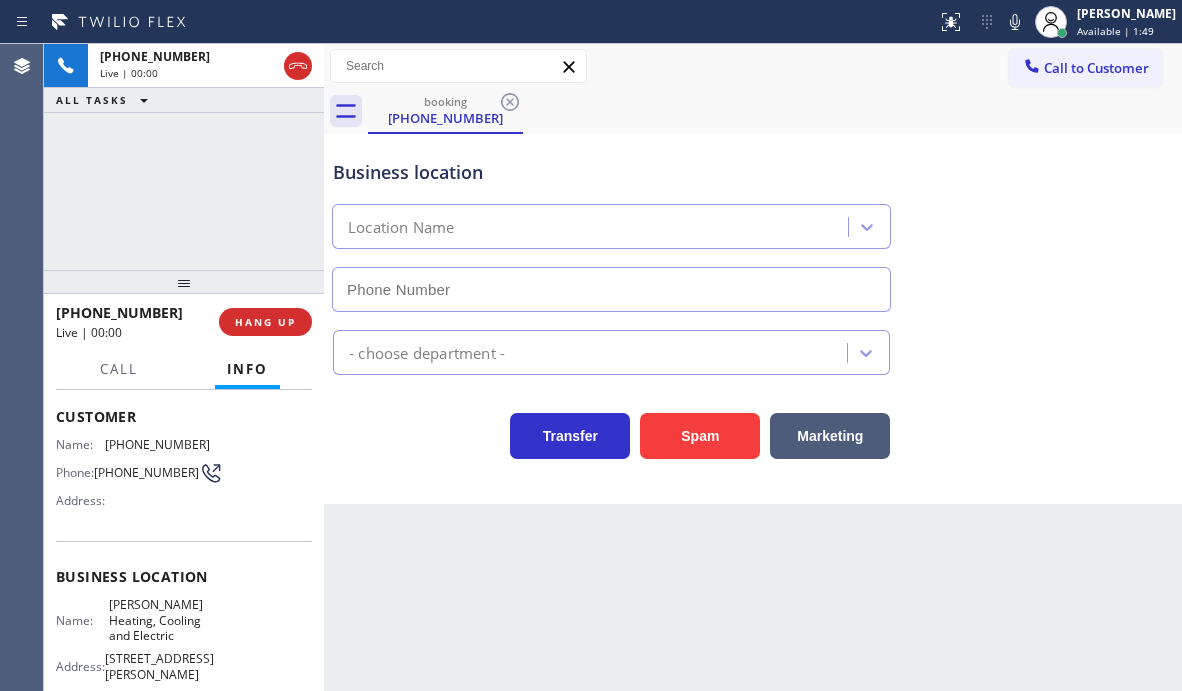 type on "[PHONE_NUMBER]" 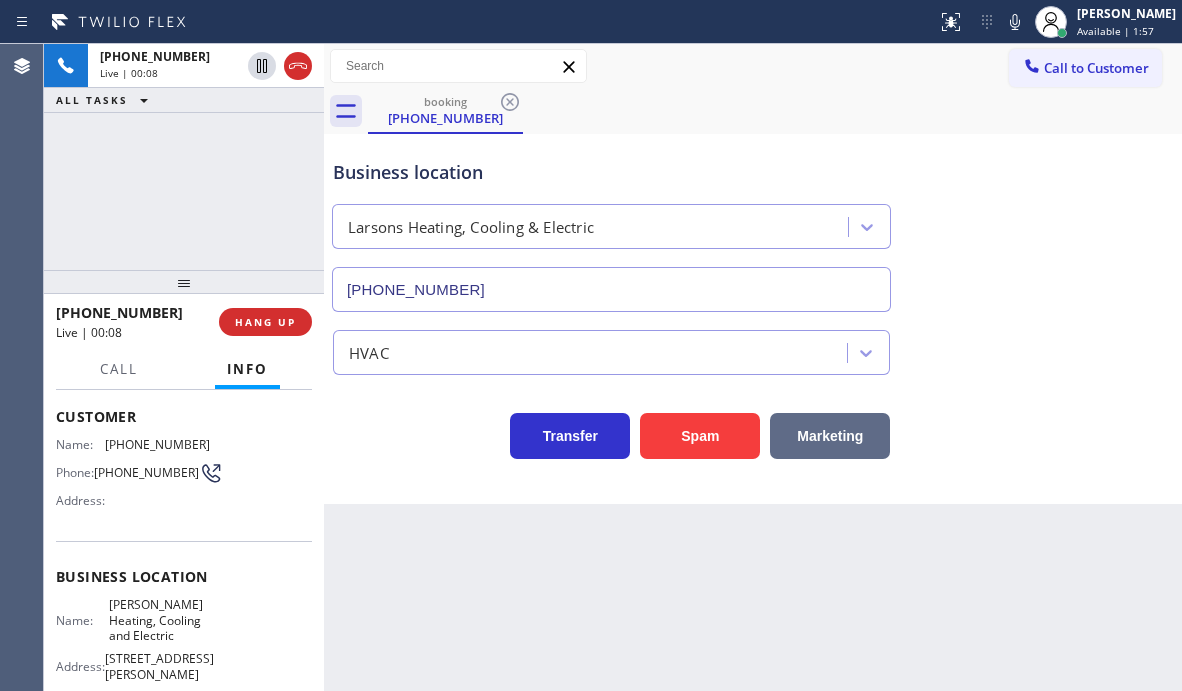 click on "Marketing" at bounding box center [830, 436] 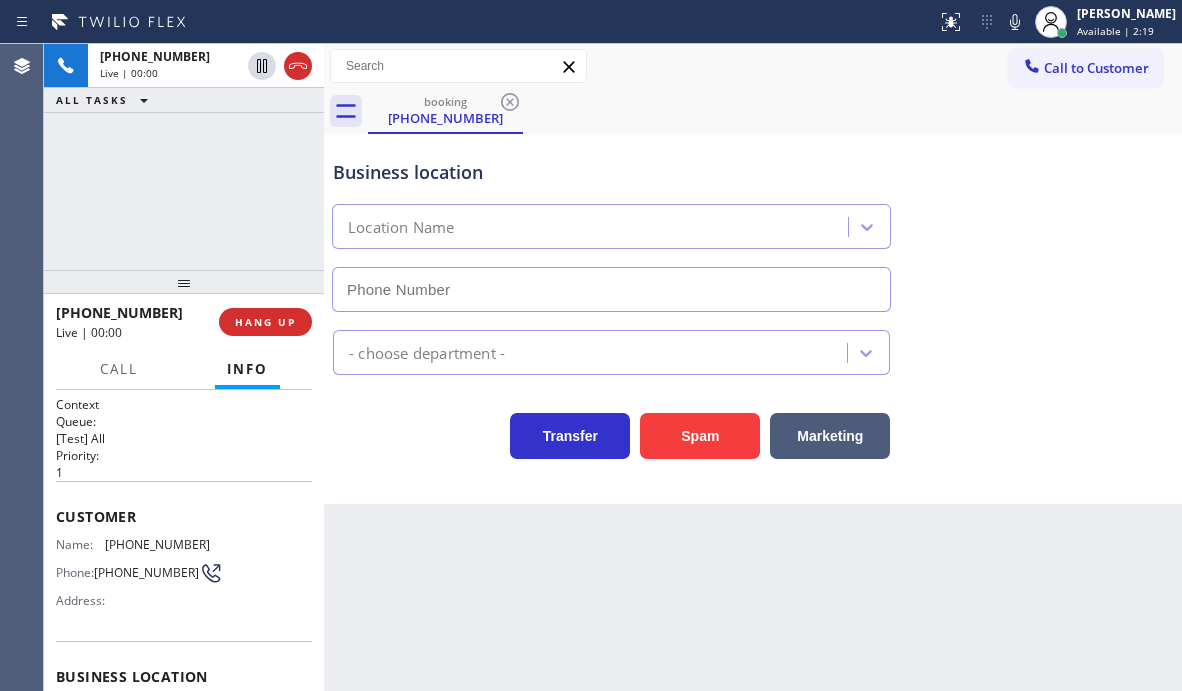 type on "[PHONE_NUMBER]" 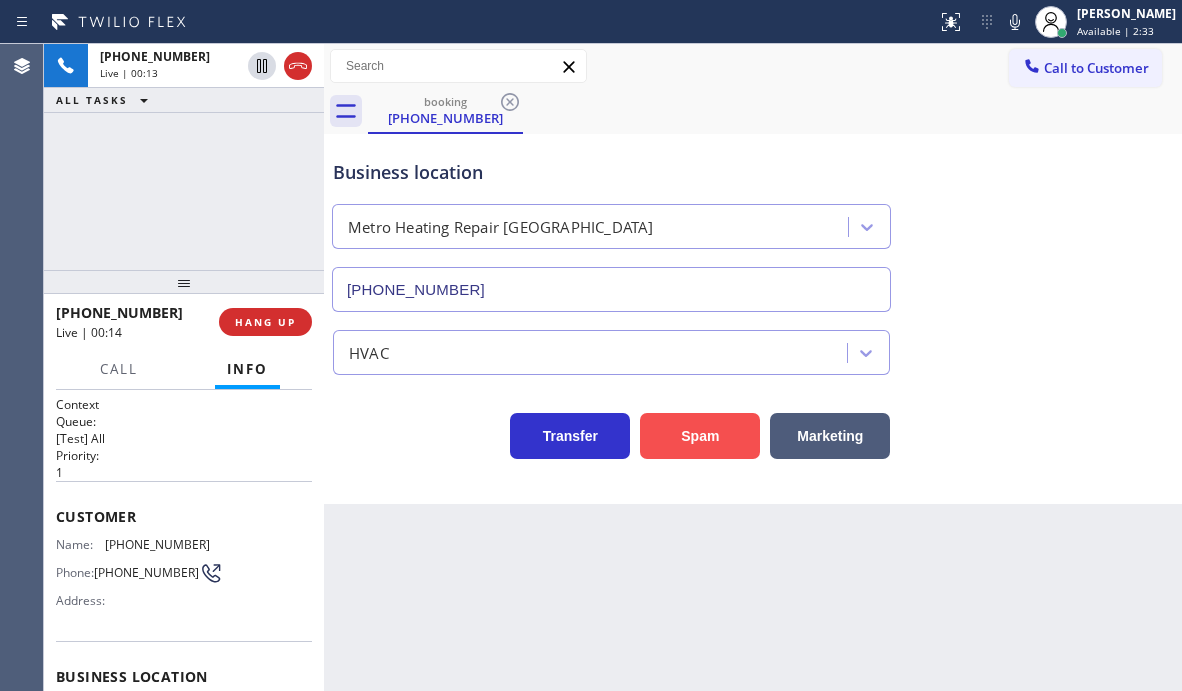 click on "Spam" at bounding box center (700, 436) 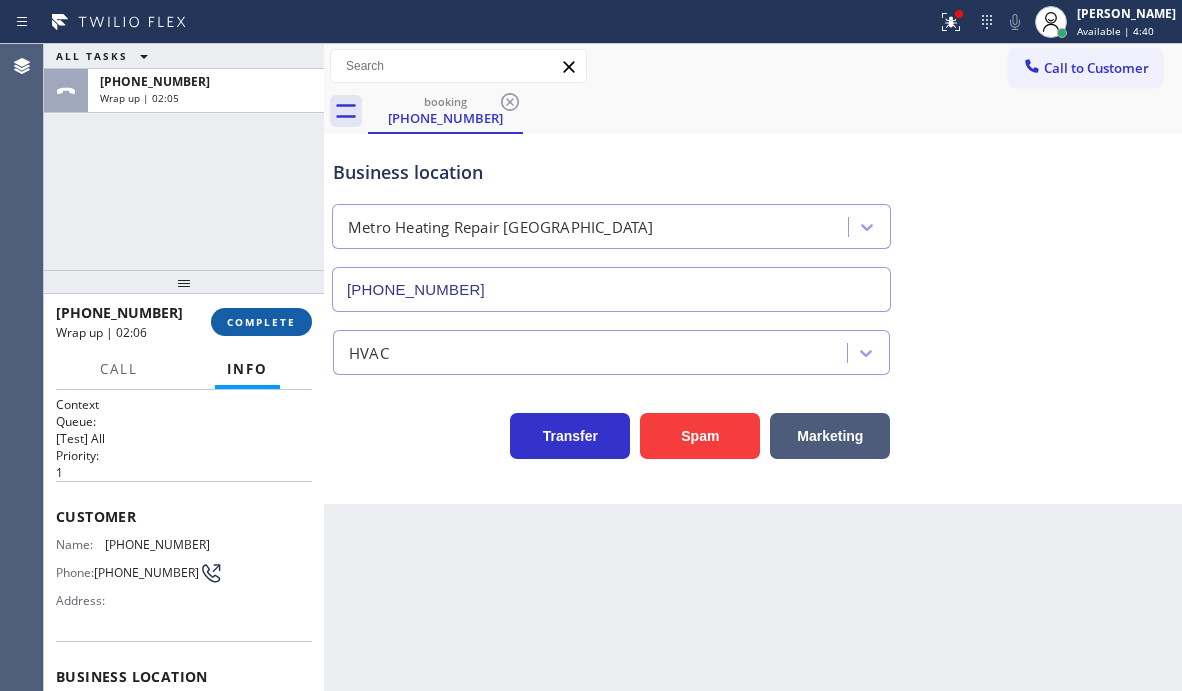 click on "COMPLETE" at bounding box center [261, 322] 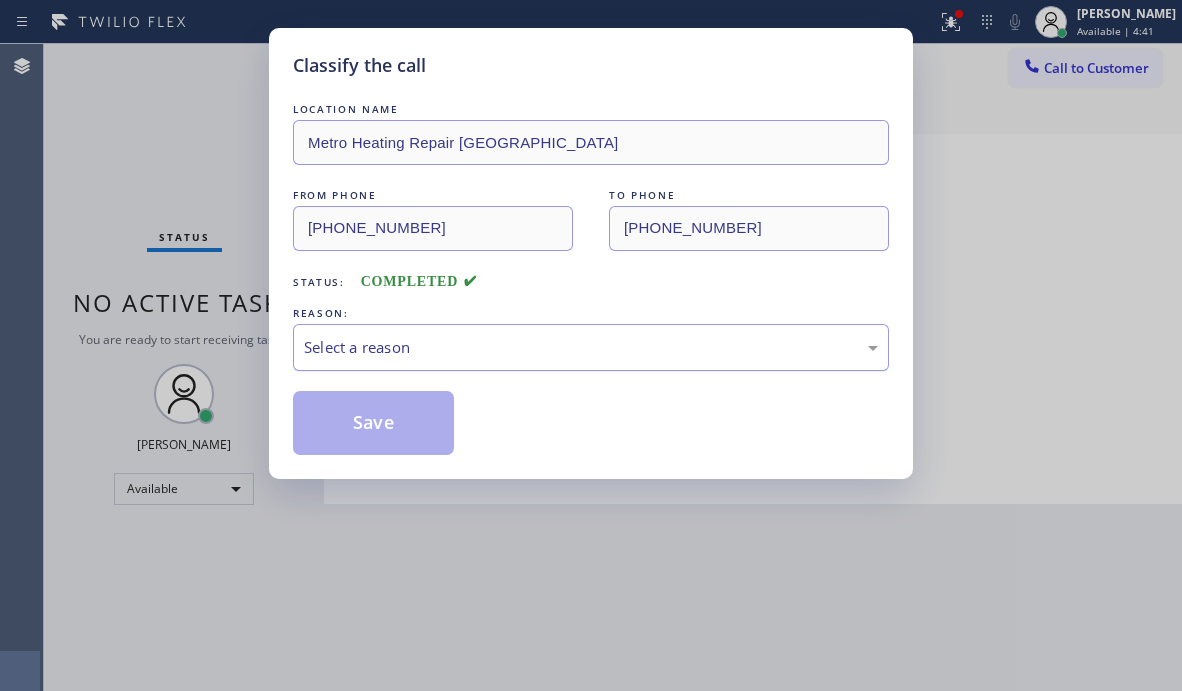 drag, startPoint x: 501, startPoint y: 341, endPoint x: 470, endPoint y: 360, distance: 36.359318 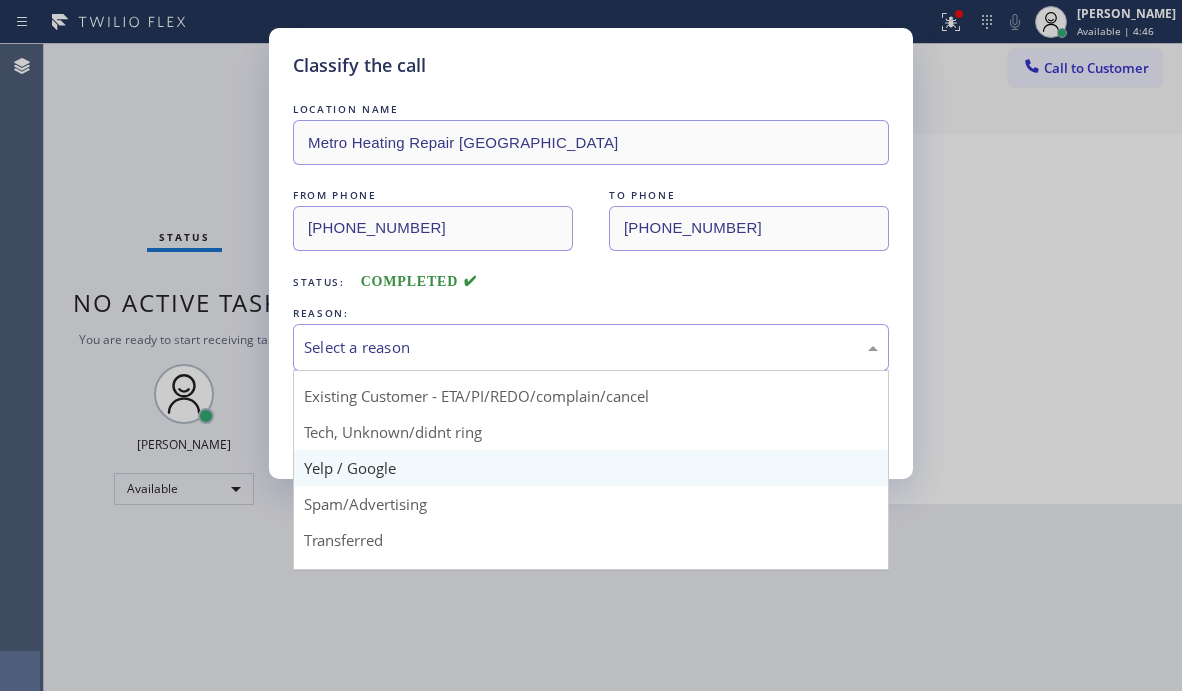 scroll, scrollTop: 100, scrollLeft: 0, axis: vertical 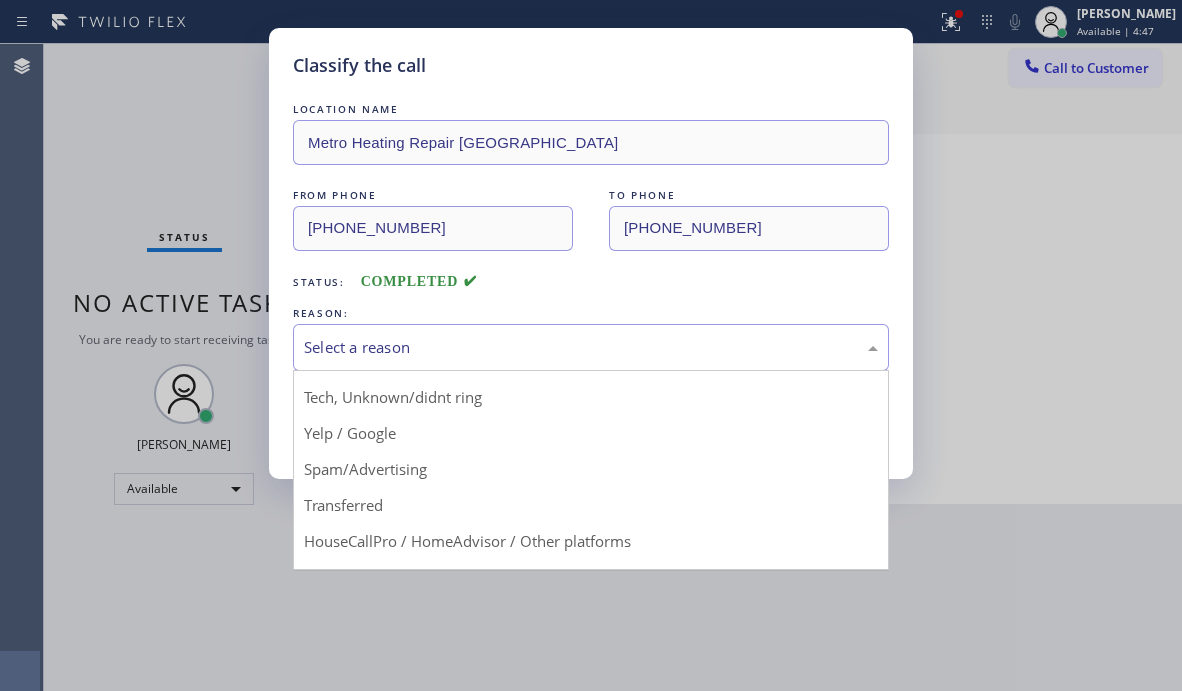drag, startPoint x: 403, startPoint y: 536, endPoint x: 403, endPoint y: 524, distance: 12 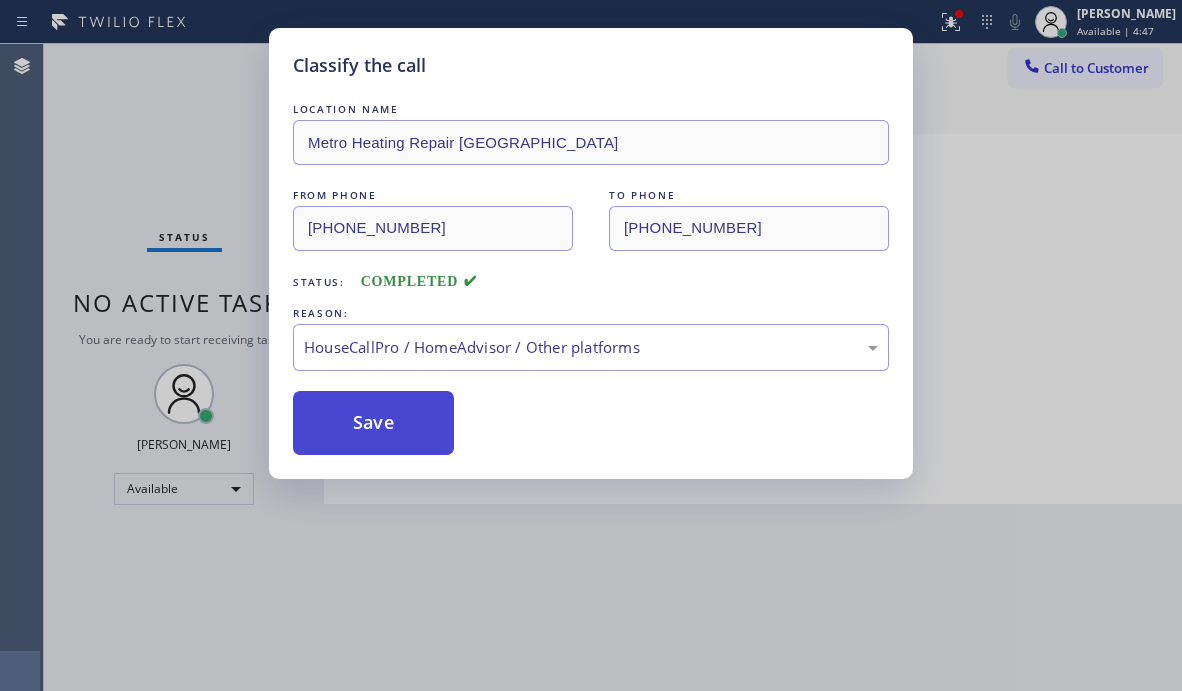 click on "Save" at bounding box center (373, 423) 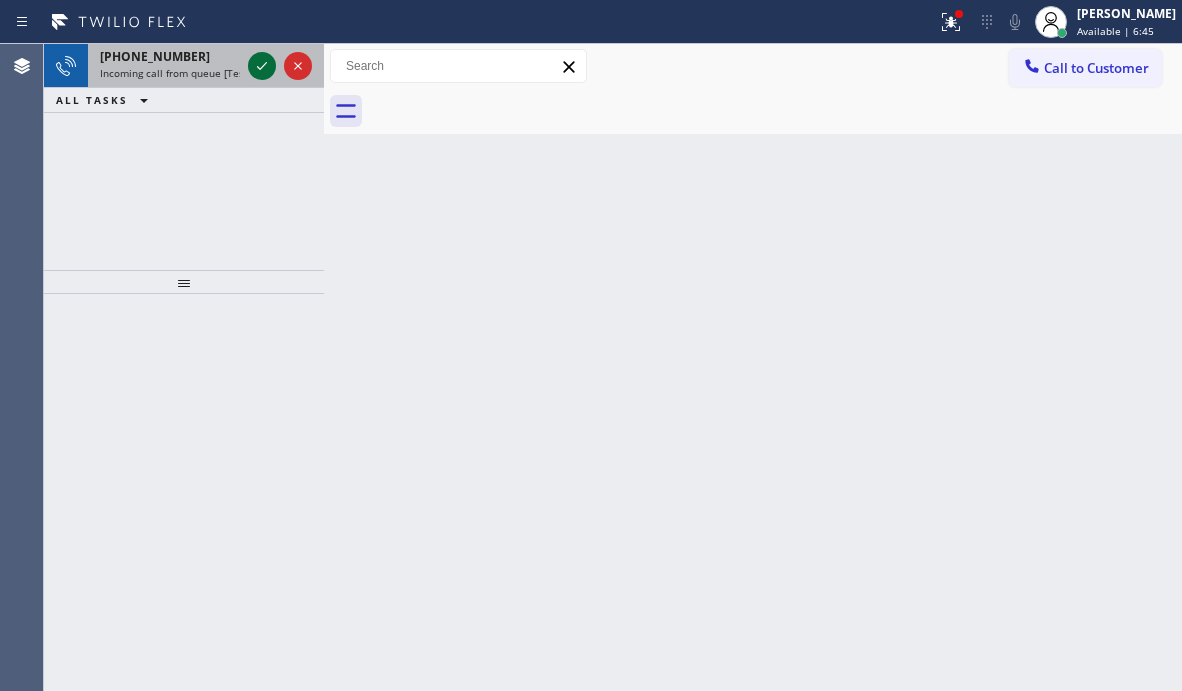 click 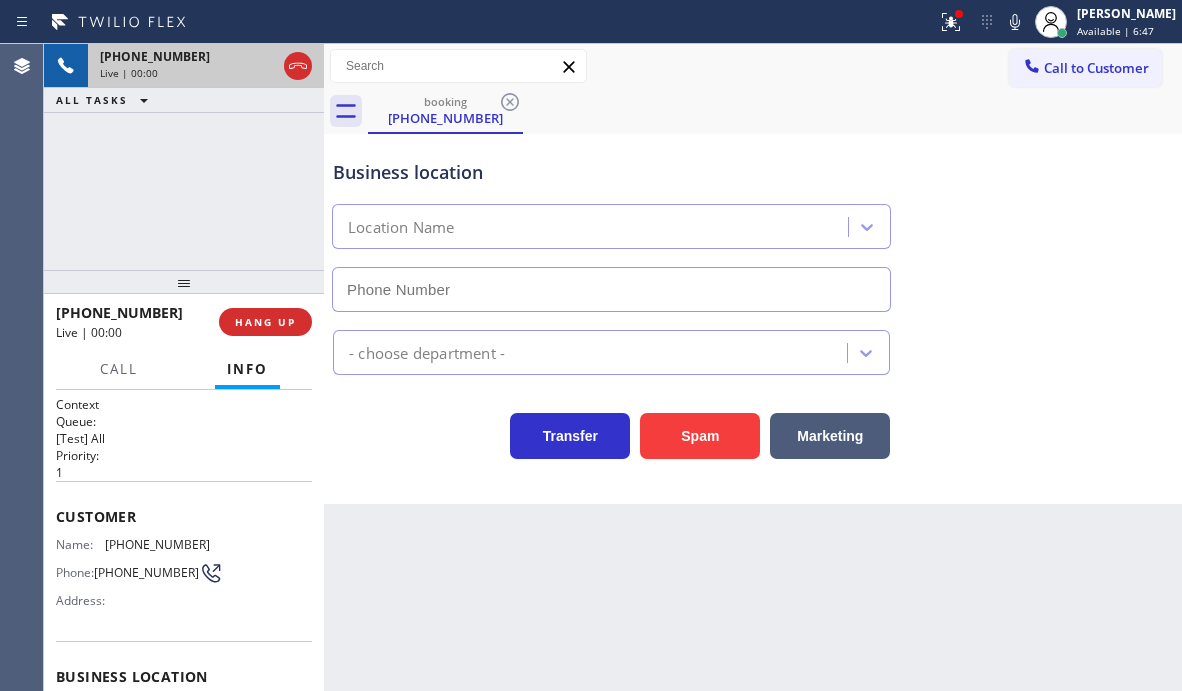scroll, scrollTop: 200, scrollLeft: 0, axis: vertical 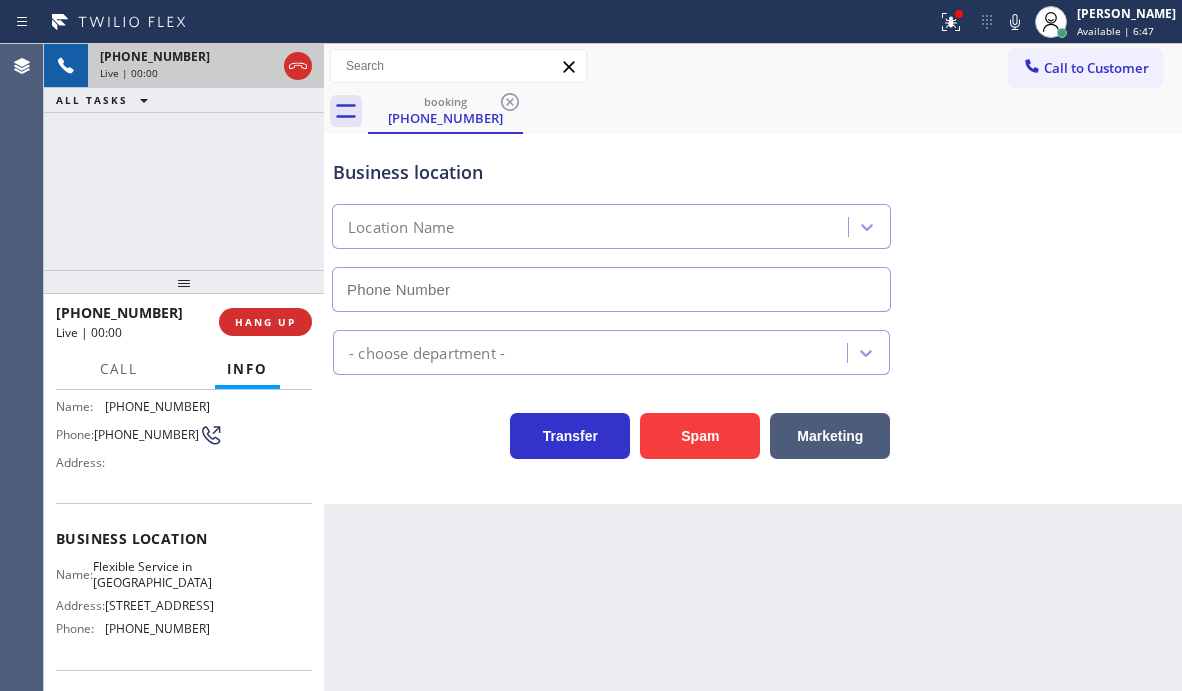 type on "[PHONE_NUMBER]" 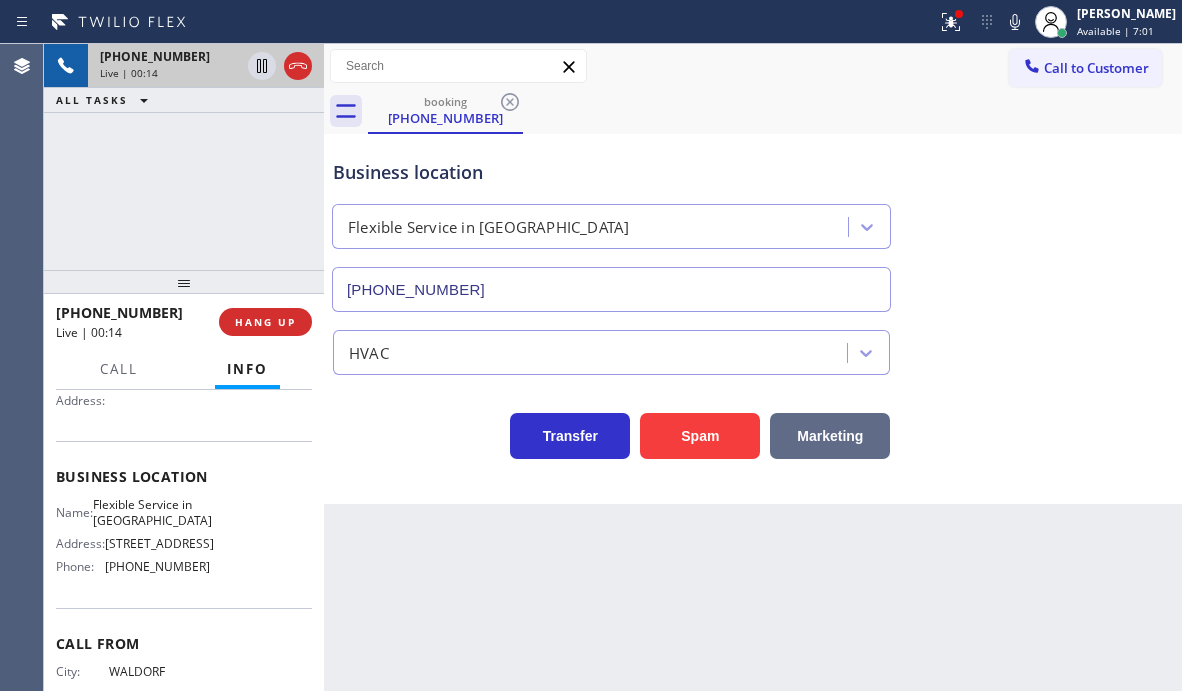 click on "Marketing" at bounding box center [830, 436] 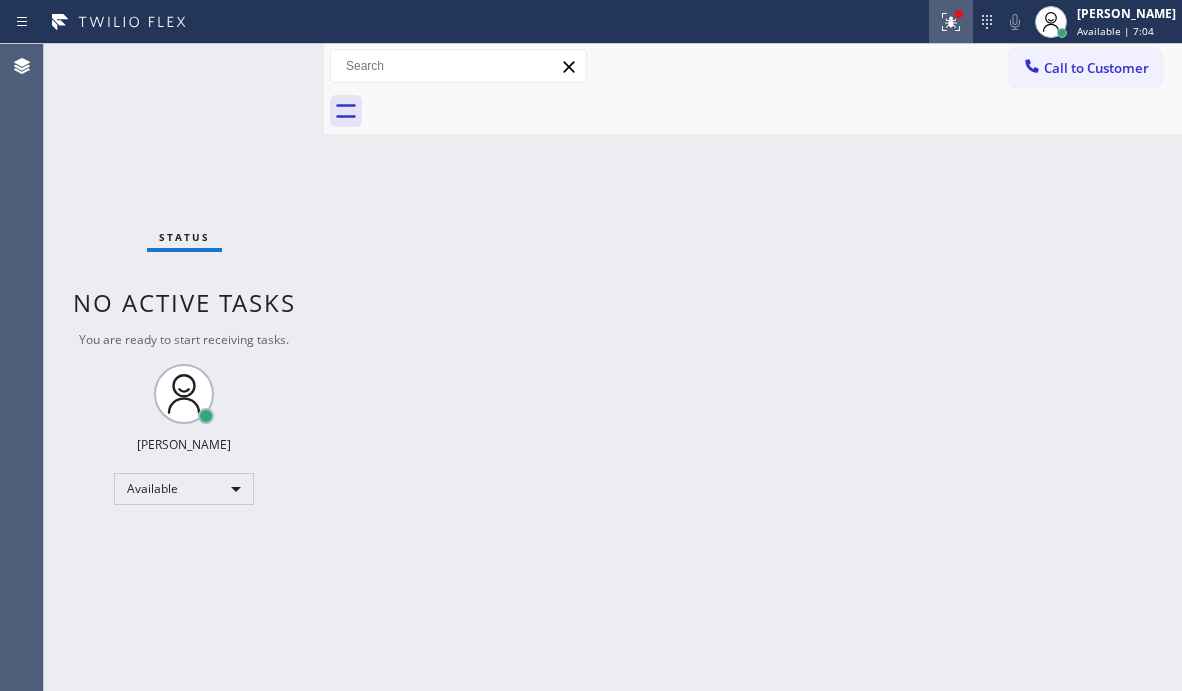 click at bounding box center (951, 22) 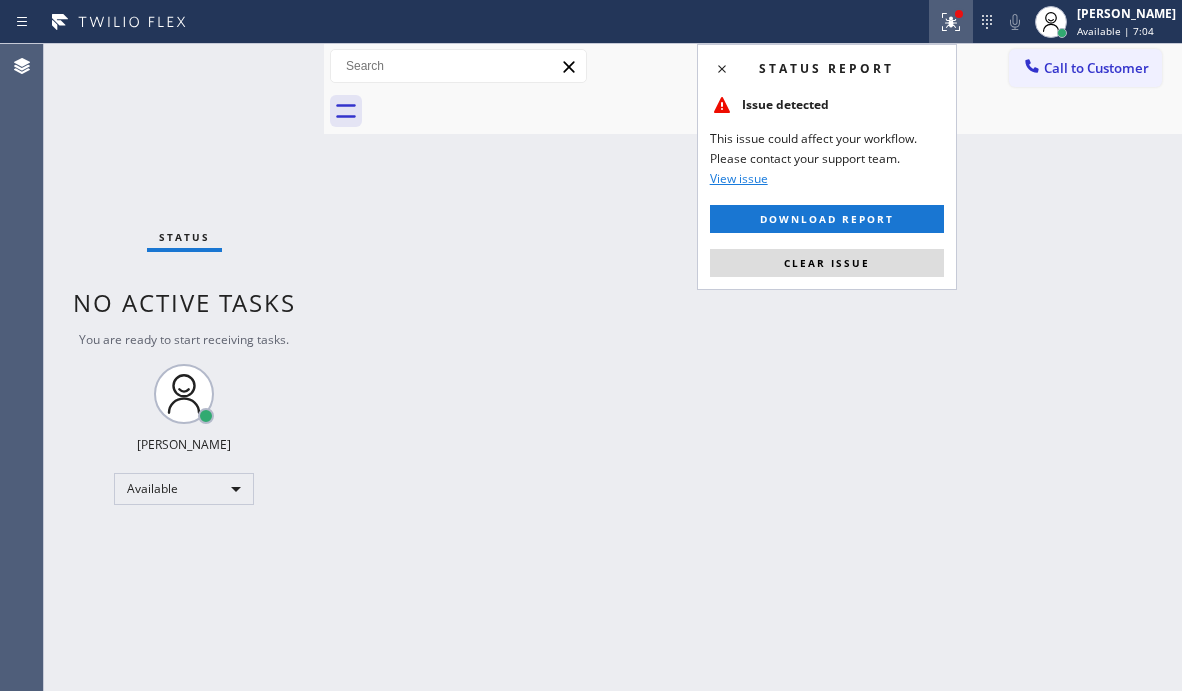 click on "Clear issue" at bounding box center (827, 263) 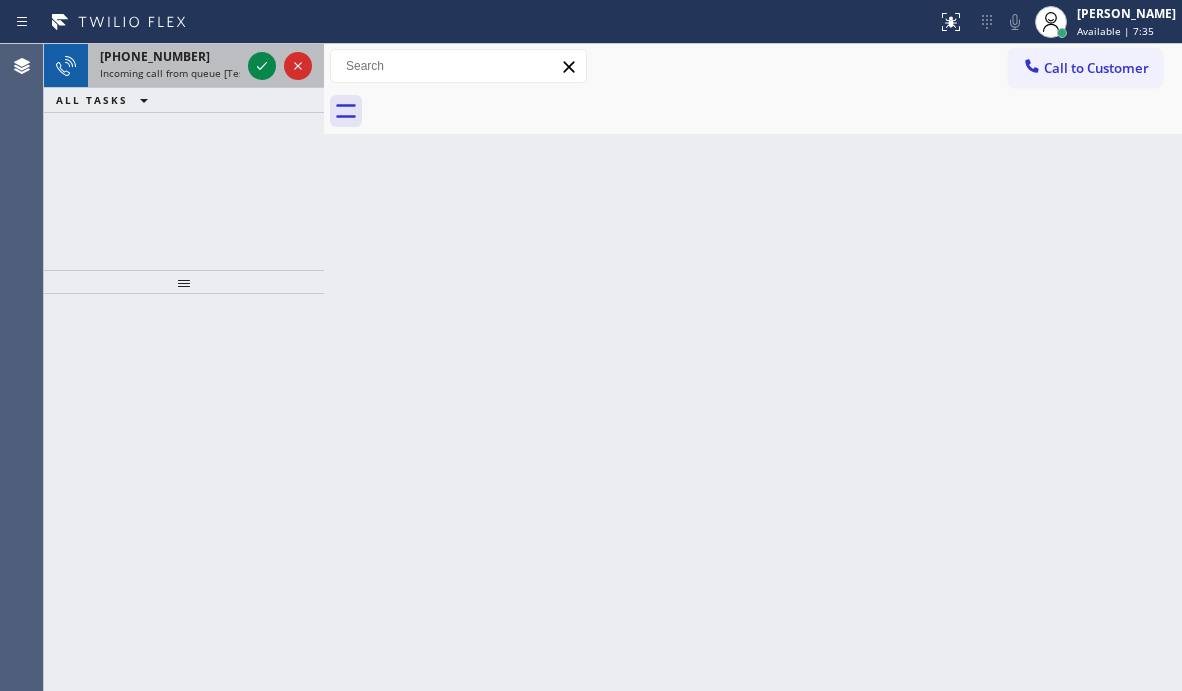 click on "[PHONE_NUMBER] Incoming call from queue [Test] All" at bounding box center [166, 66] 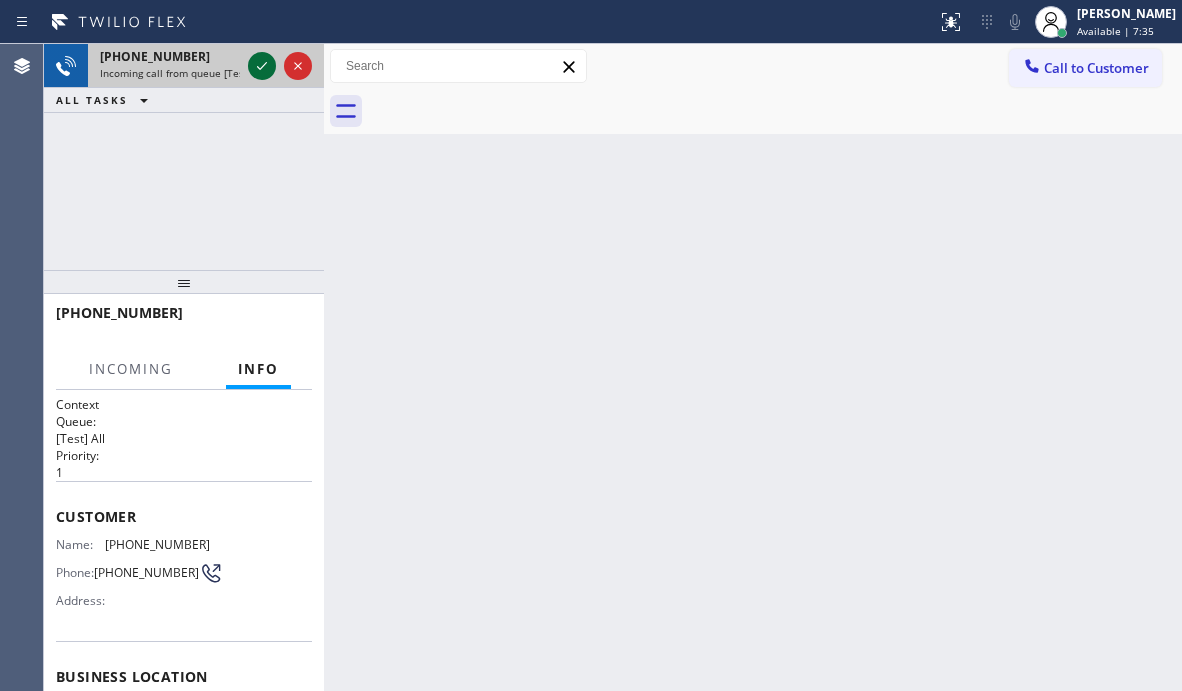 drag, startPoint x: 245, startPoint y: 68, endPoint x: 257, endPoint y: 68, distance: 12 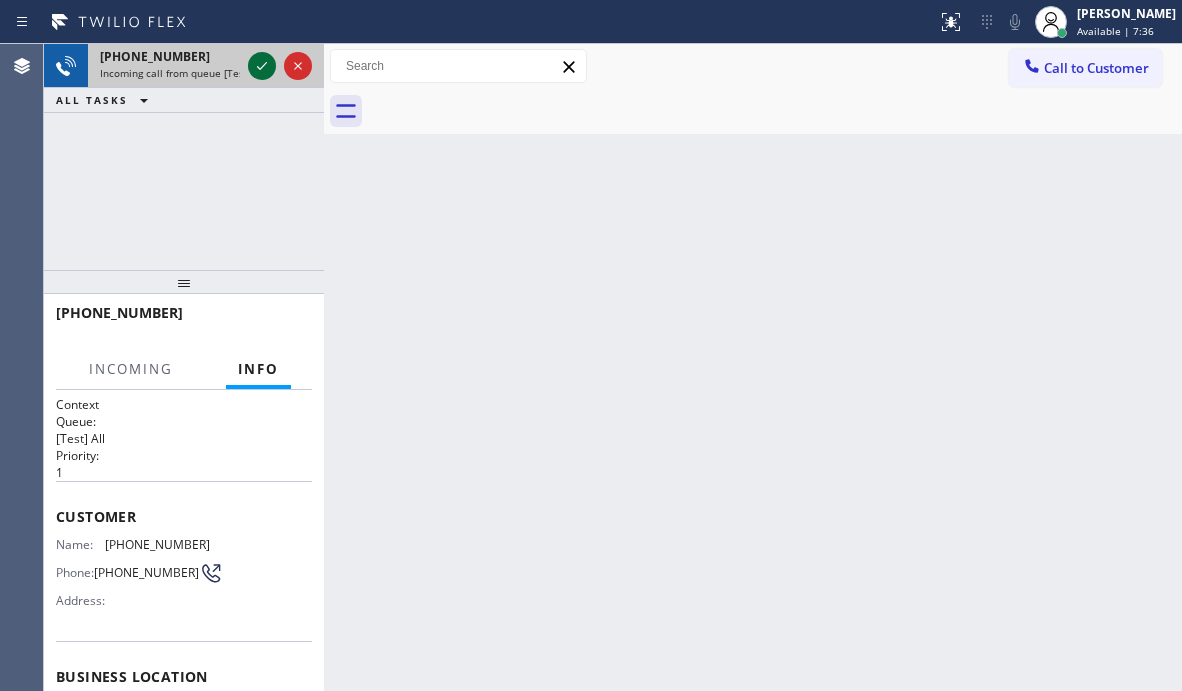 click 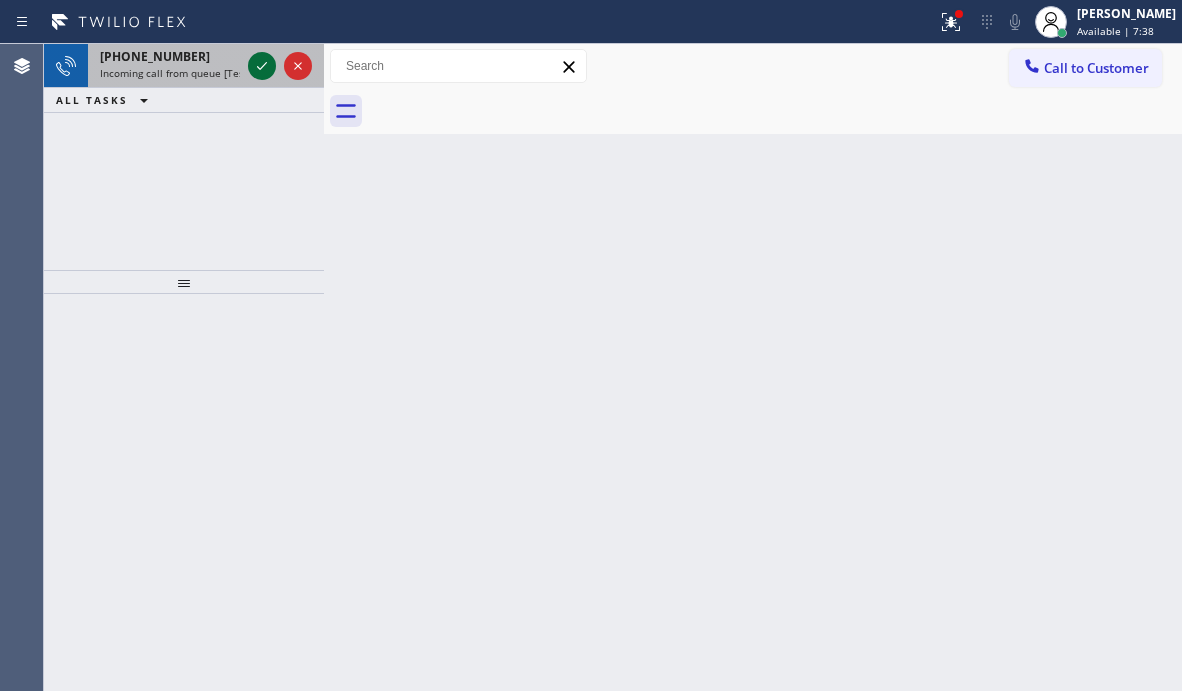 click 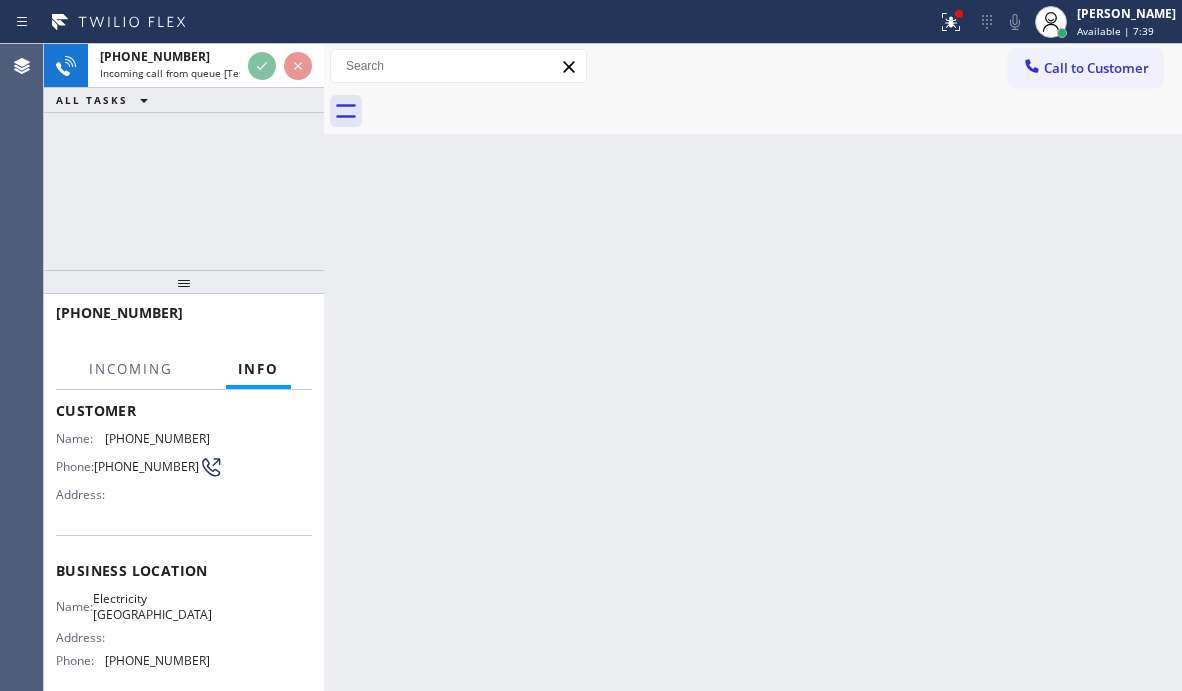 scroll, scrollTop: 297, scrollLeft: 0, axis: vertical 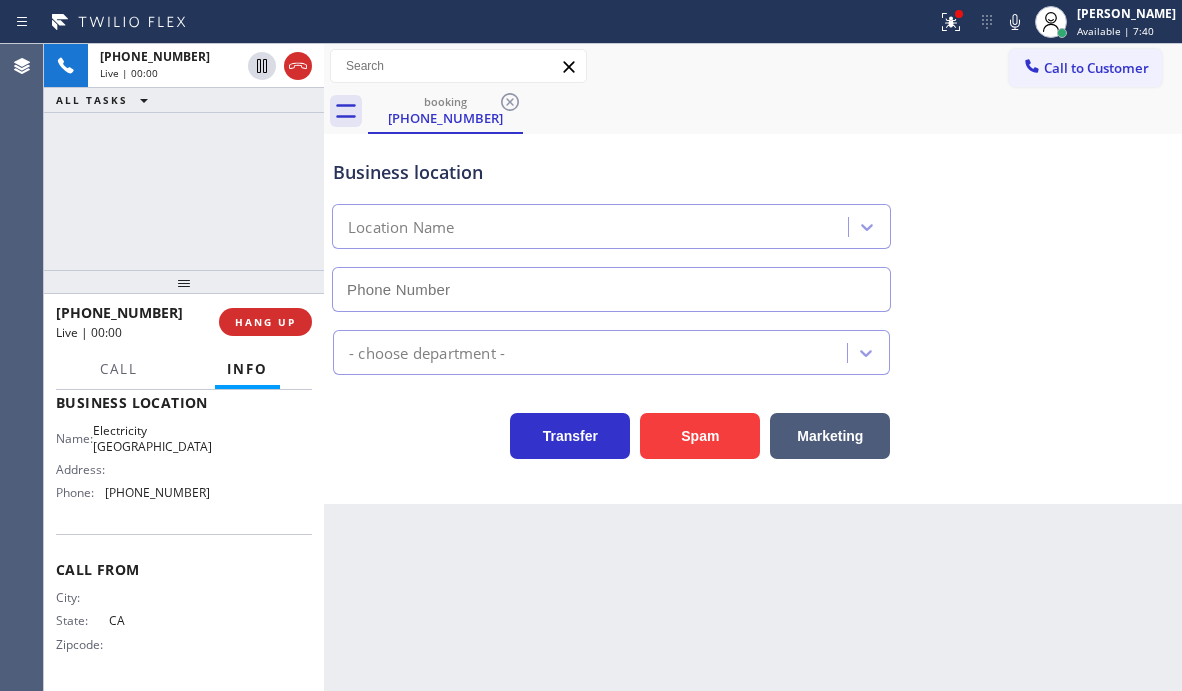 type on "[PHONE_NUMBER]" 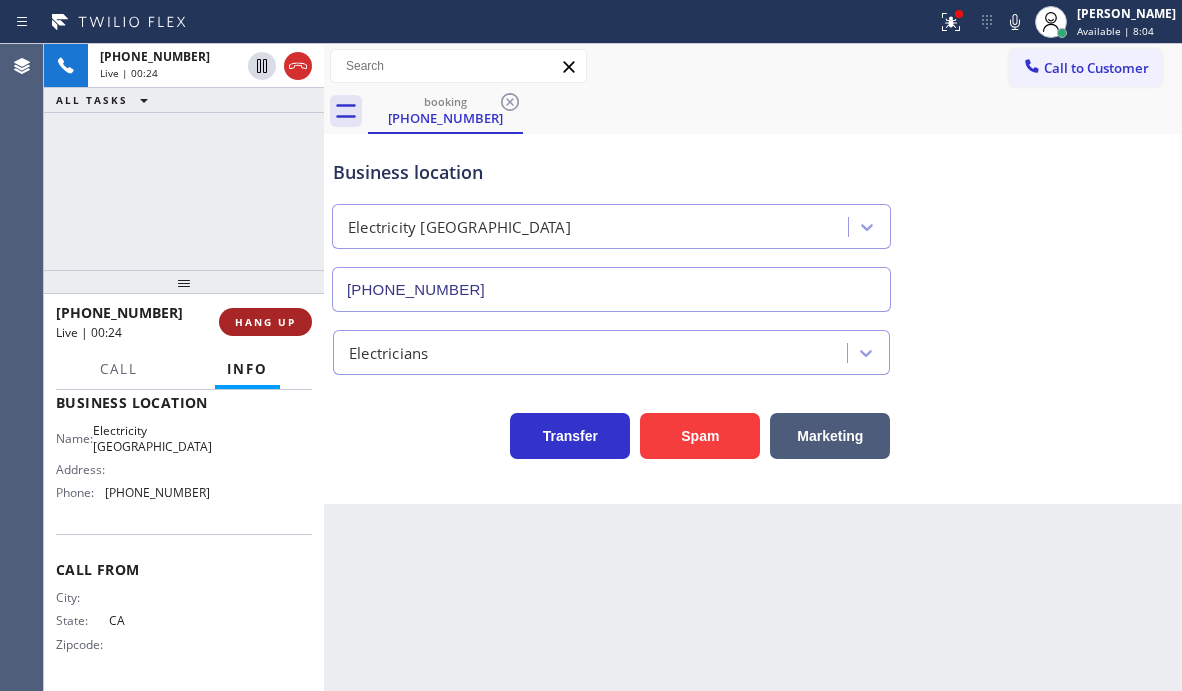 click on "HANG UP" at bounding box center (265, 322) 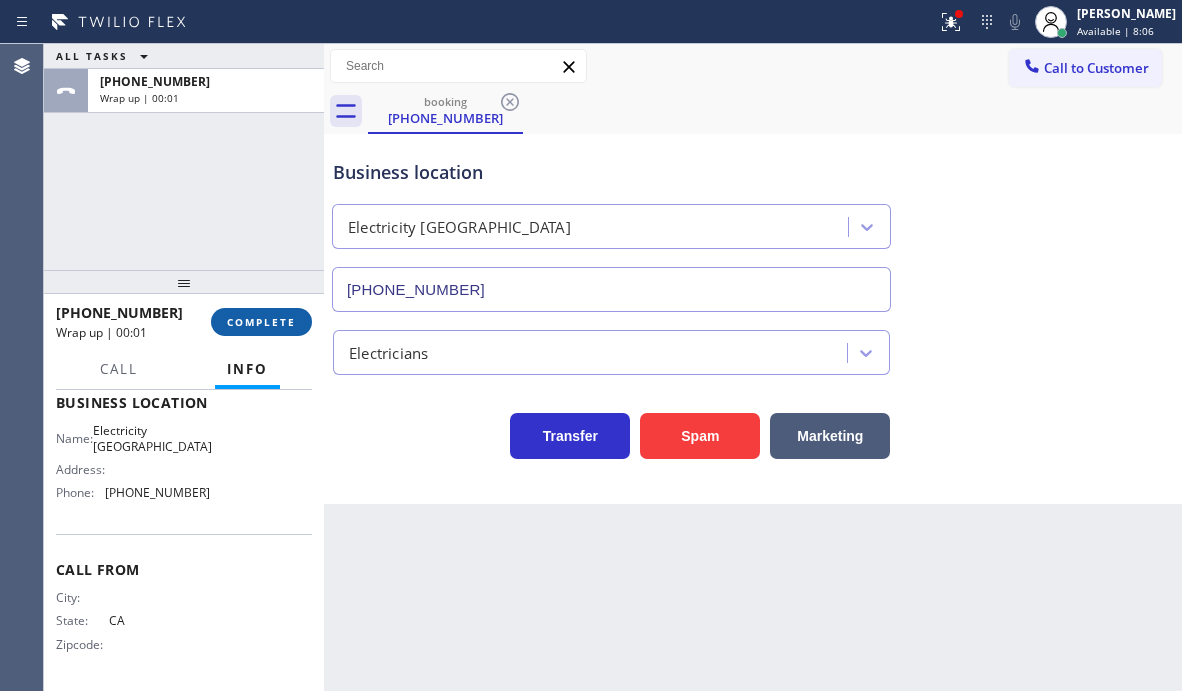 click on "COMPLETE" at bounding box center [261, 322] 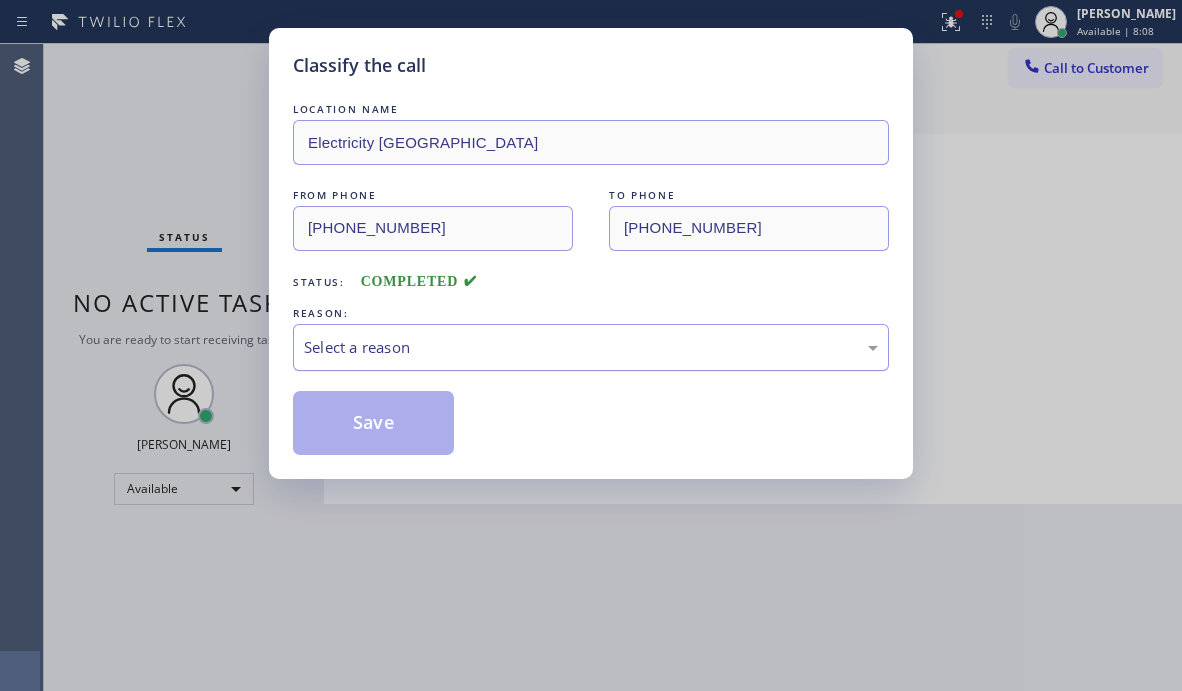 click on "Select a reason" at bounding box center (591, 347) 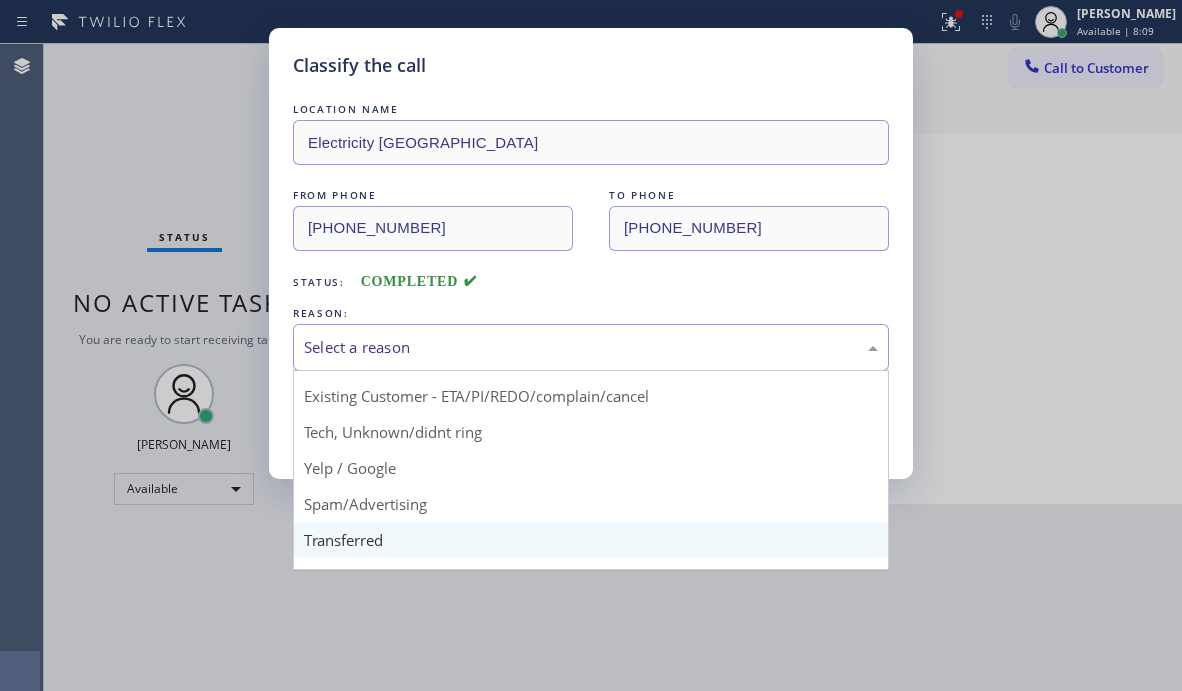 scroll, scrollTop: 126, scrollLeft: 0, axis: vertical 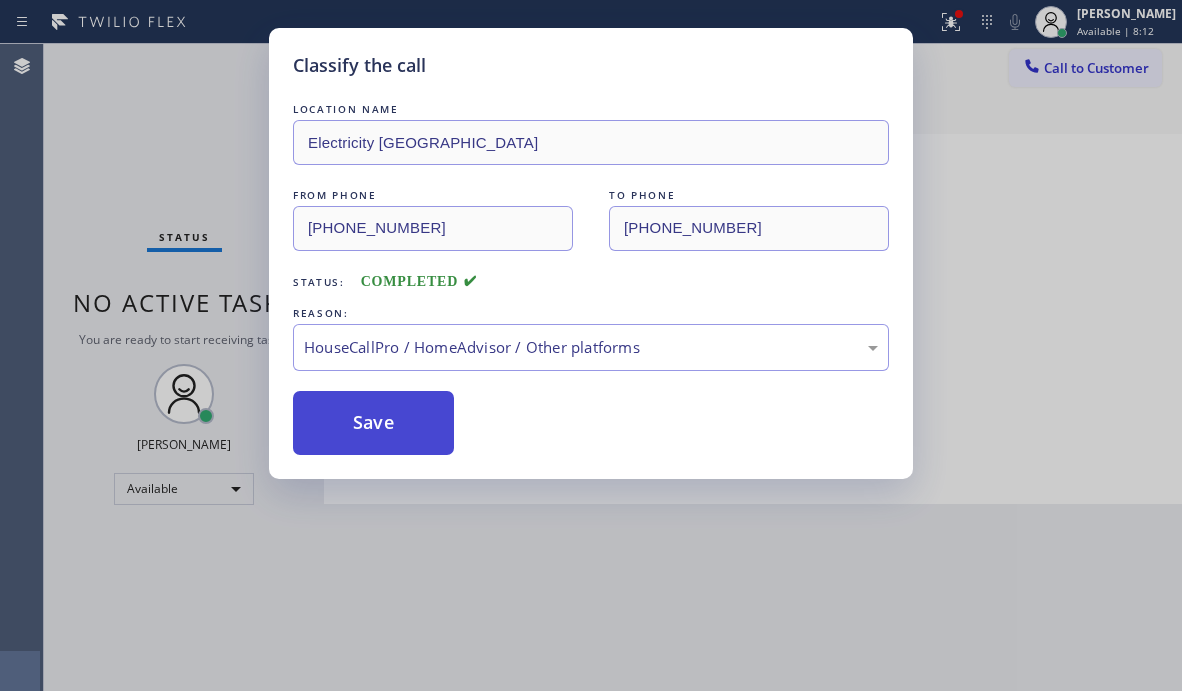 click on "Save" at bounding box center [373, 423] 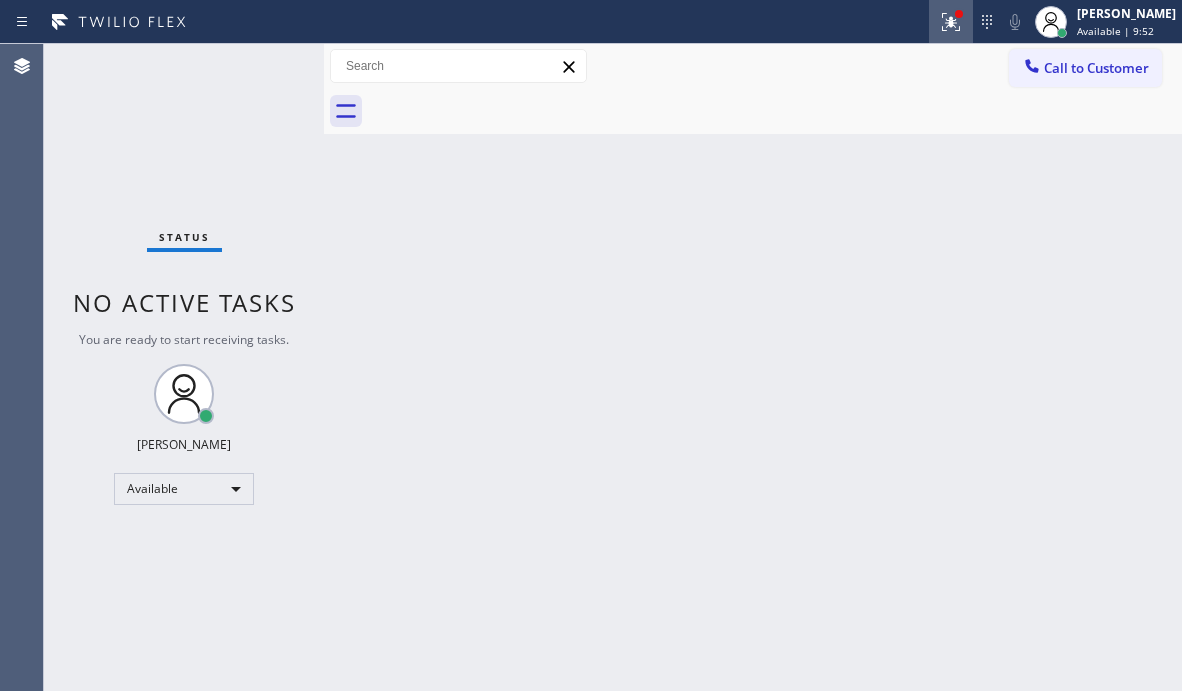 click at bounding box center (951, 22) 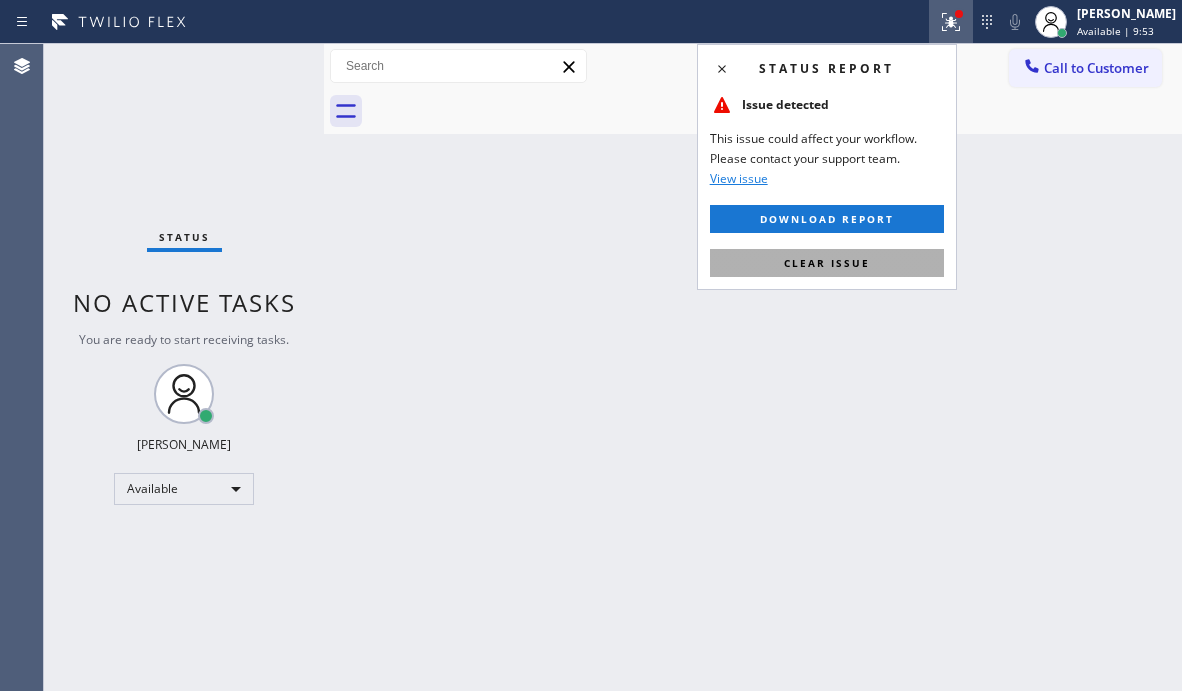 click on "Clear issue" at bounding box center (827, 263) 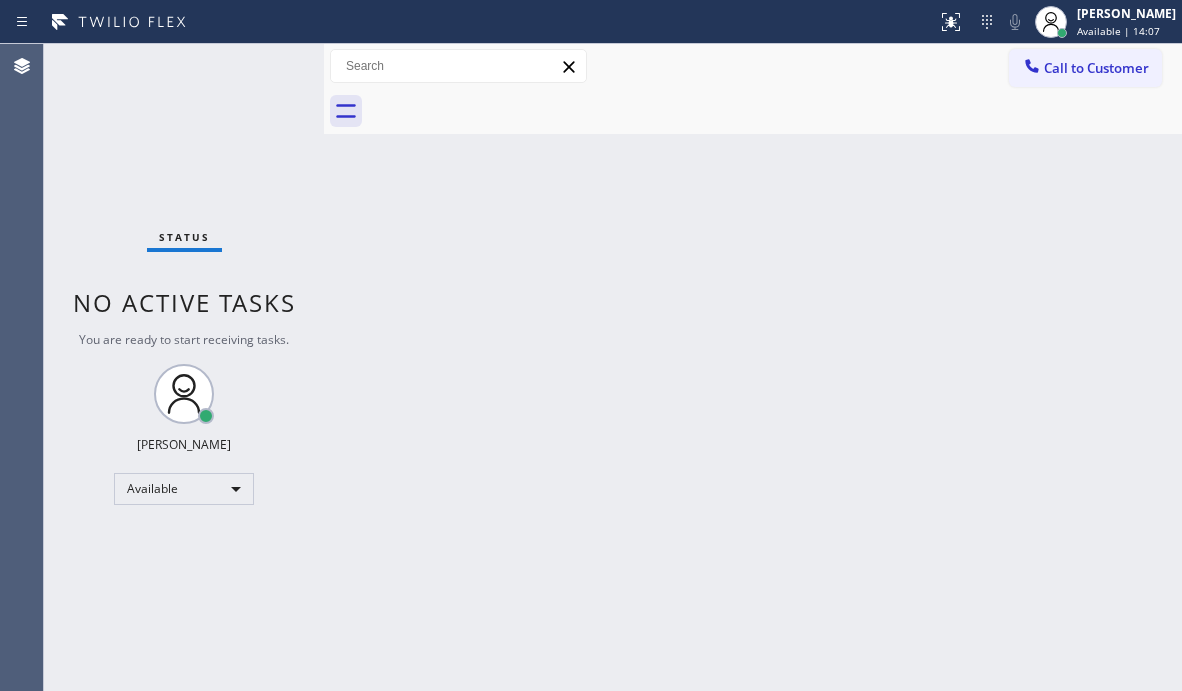 click on "Status   No active tasks     You are ready to start receiving tasks.   [PERSON_NAME] Available" at bounding box center (184, 367) 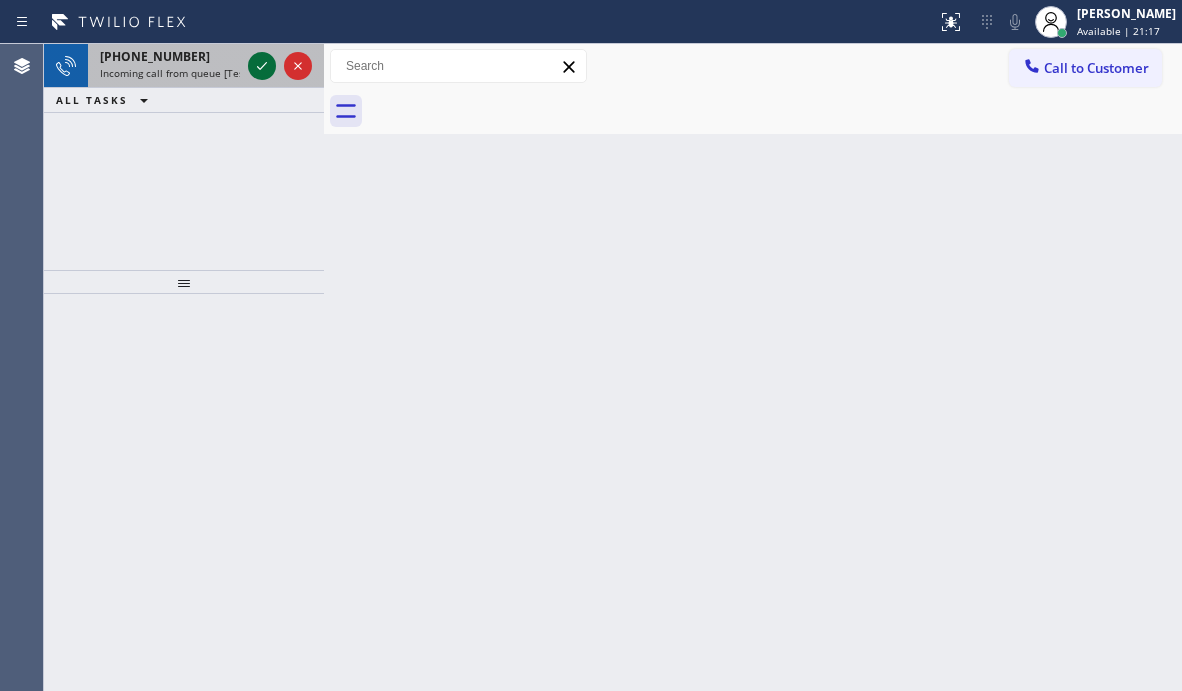 click 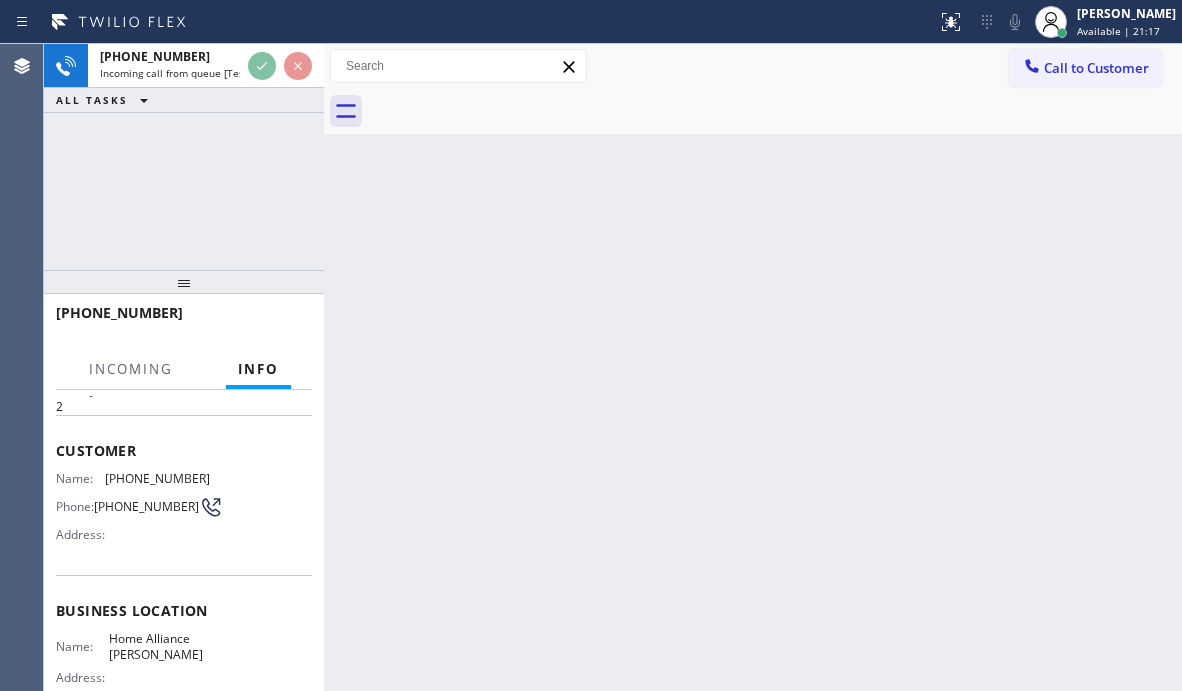 scroll, scrollTop: 200, scrollLeft: 0, axis: vertical 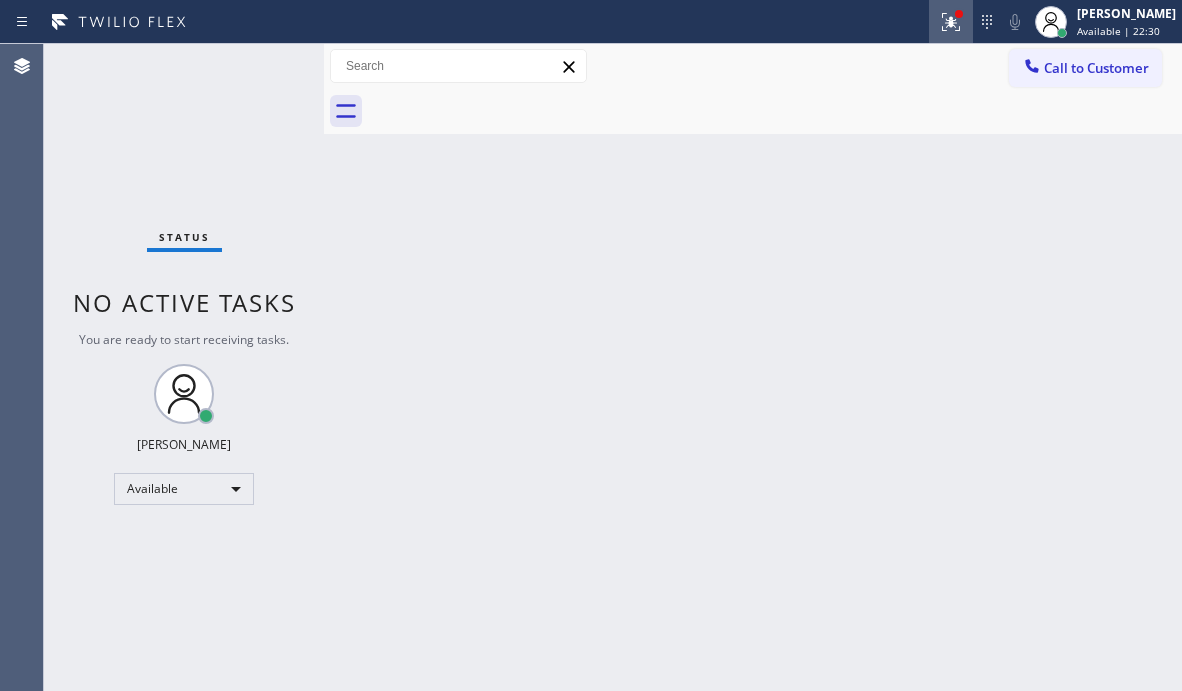 click 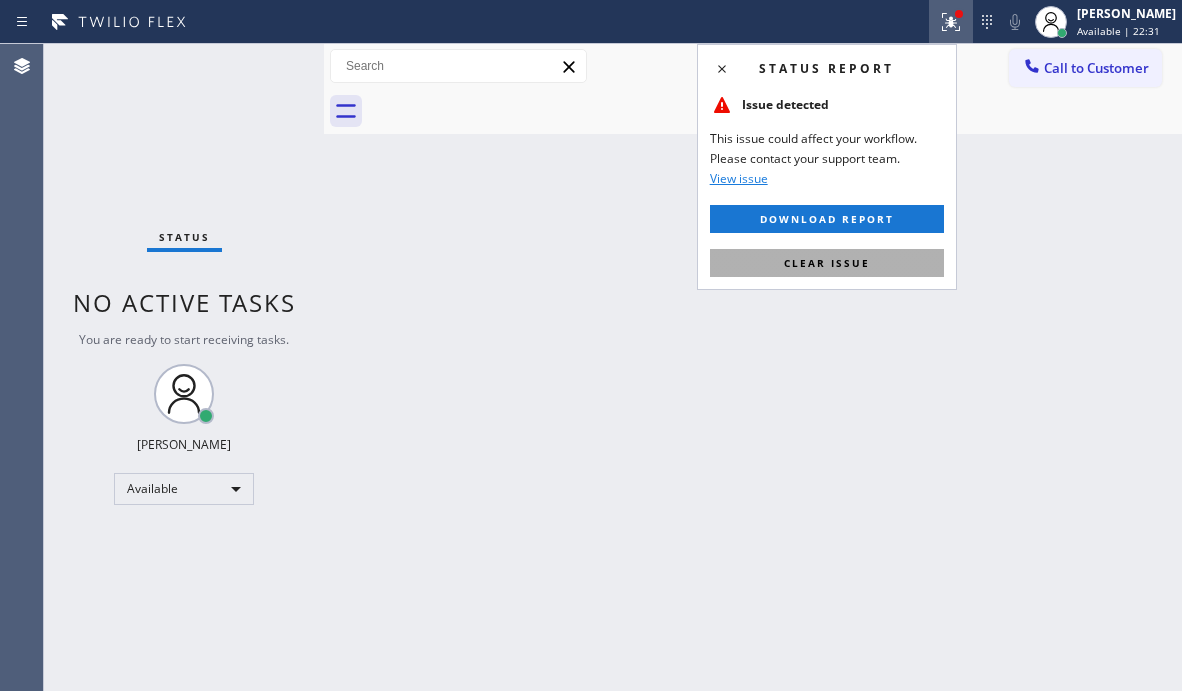 click on "Clear issue" at bounding box center (827, 263) 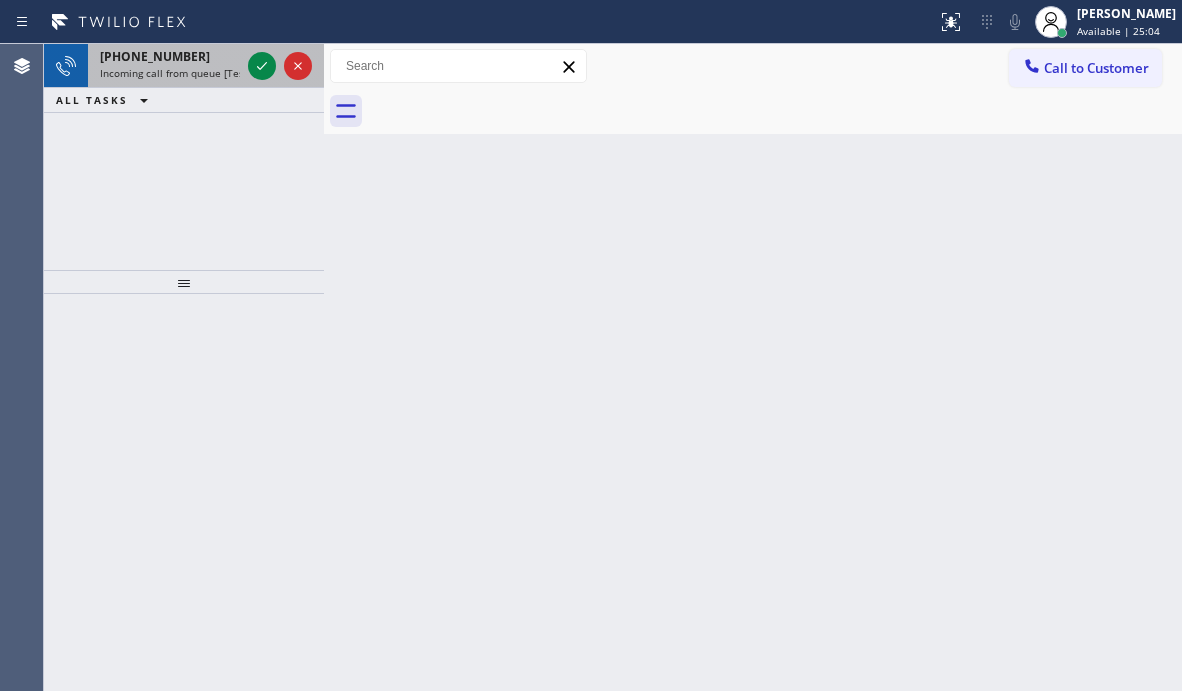 click on "Incoming call from queue [Test] All" at bounding box center (183, 73) 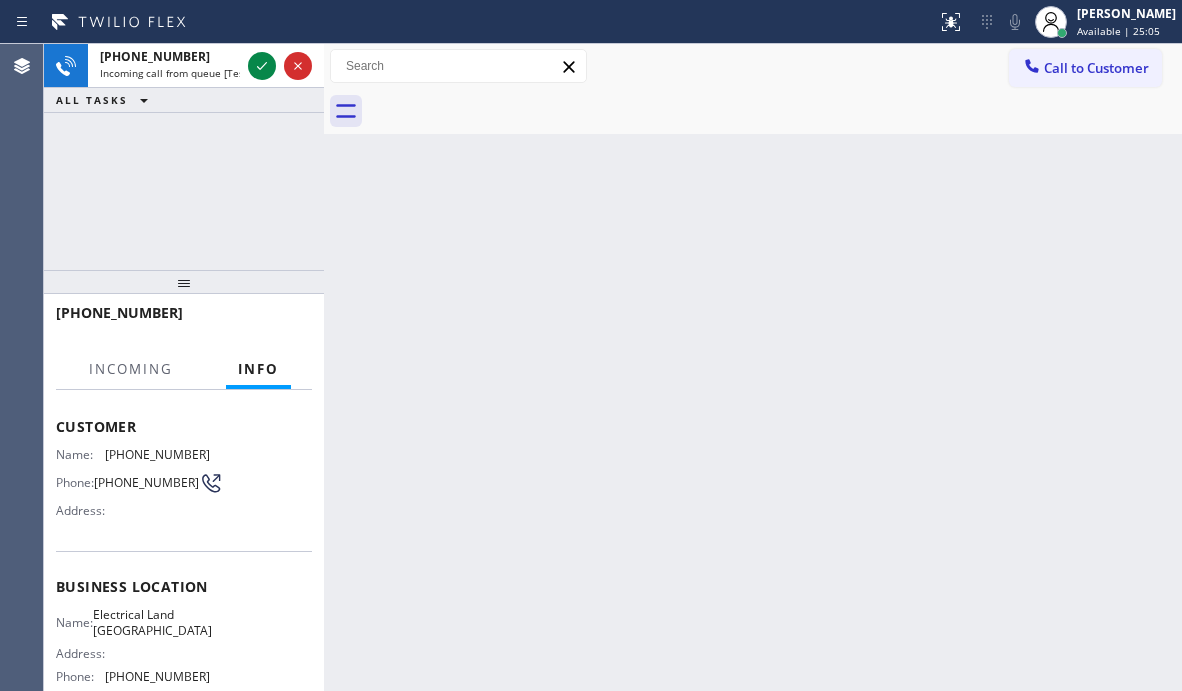 scroll, scrollTop: 281, scrollLeft: 0, axis: vertical 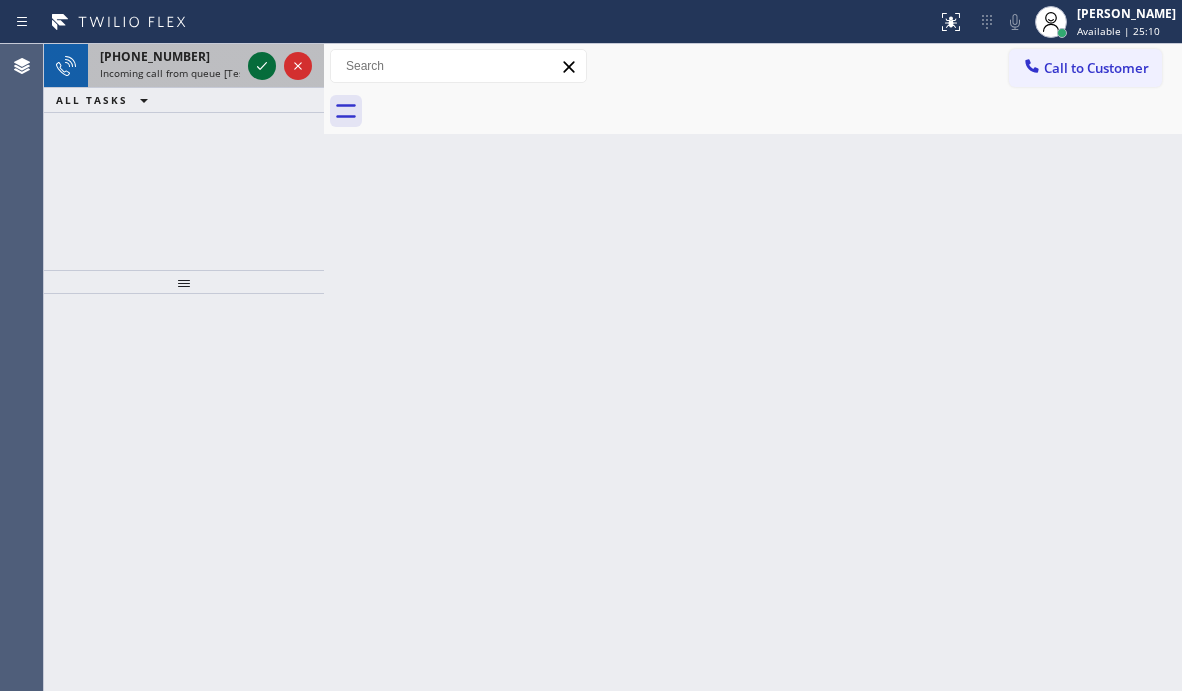 click 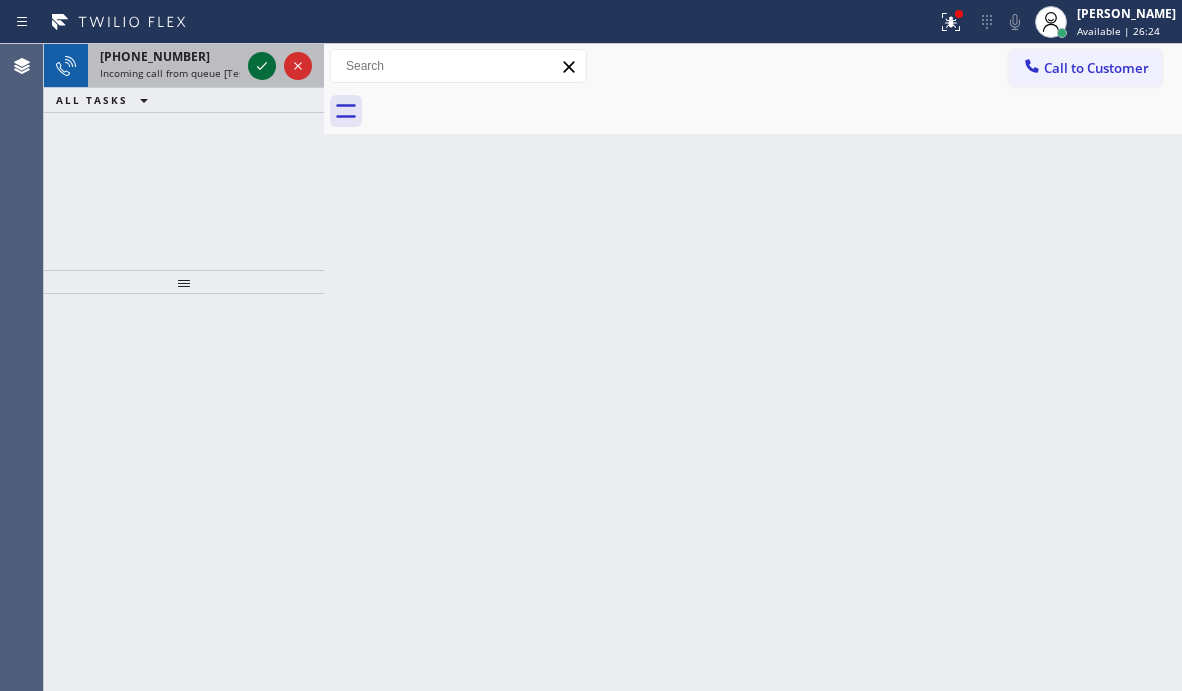 click 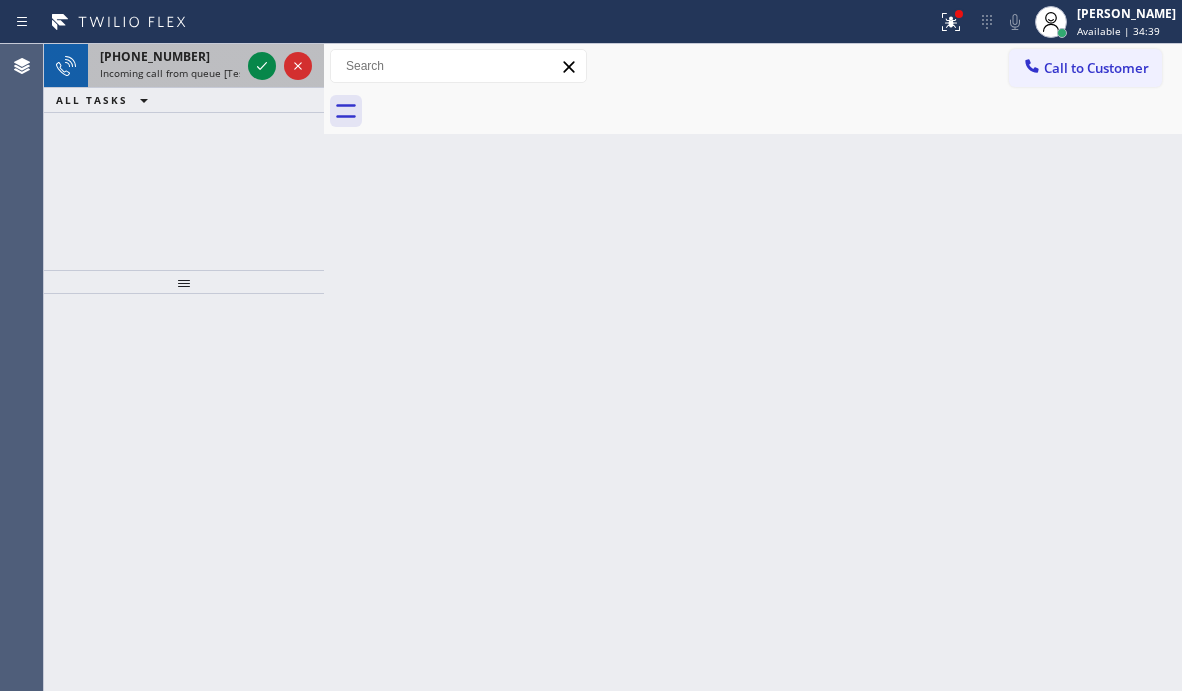 click on "Incoming call from queue [Test] All" at bounding box center (183, 73) 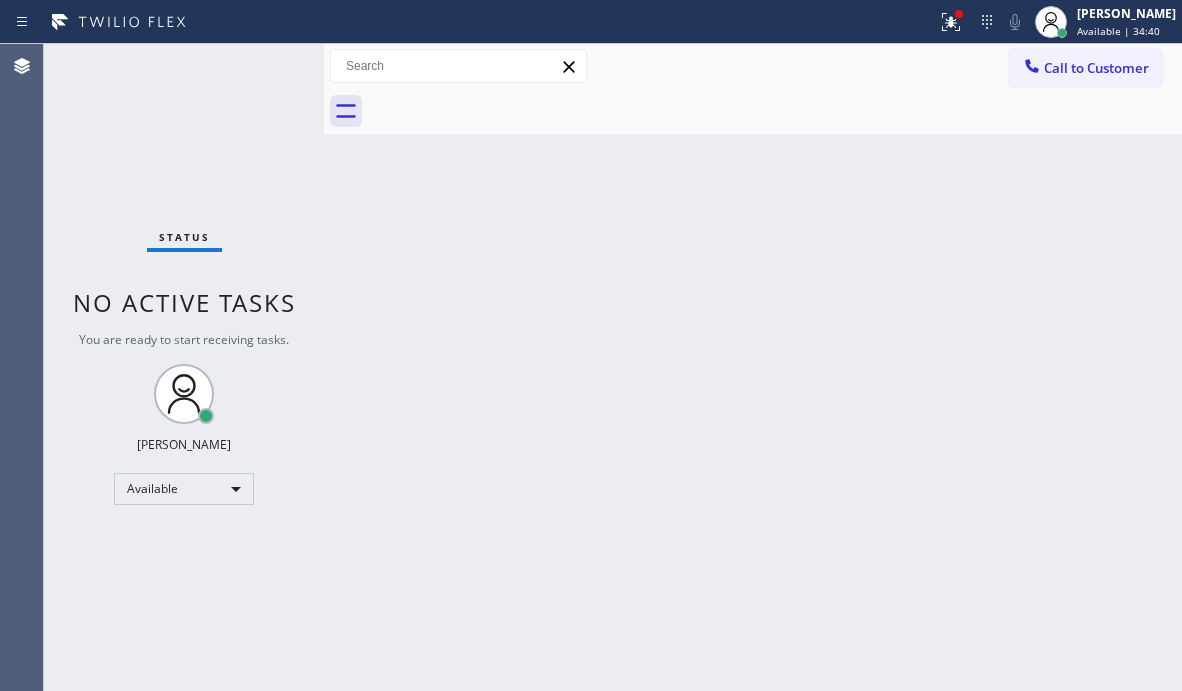 click on "Status   No active tasks     You are ready to start receiving tasks.   [PERSON_NAME] Available" at bounding box center [184, 367] 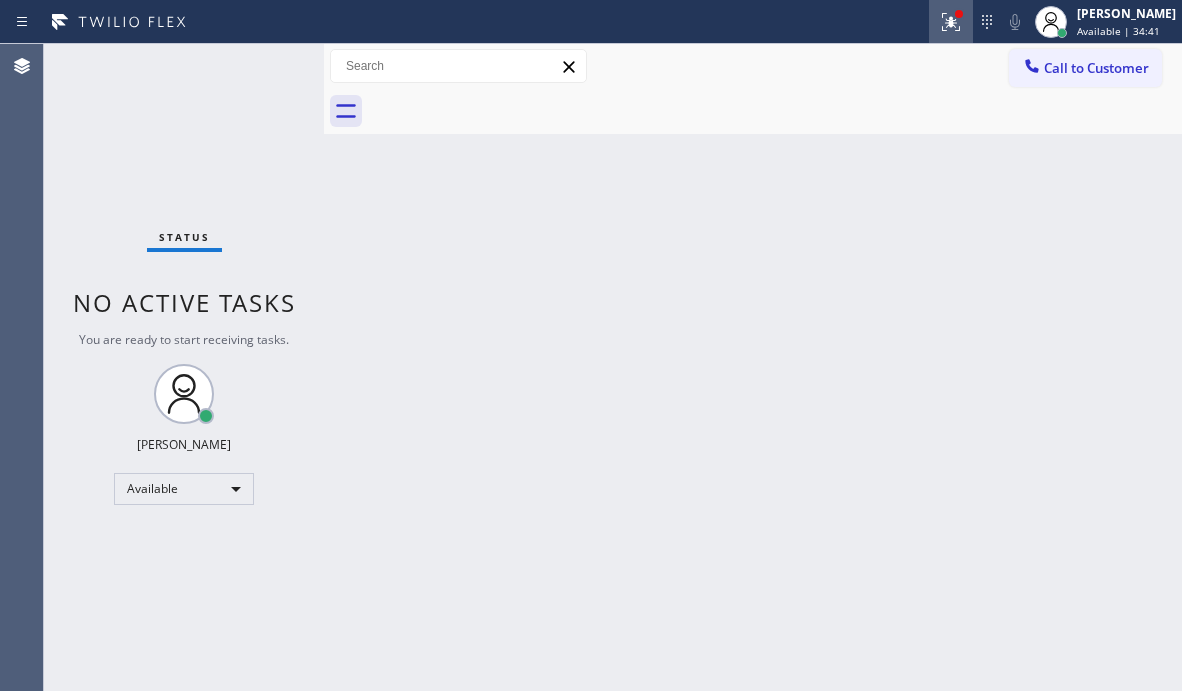 click at bounding box center [951, 22] 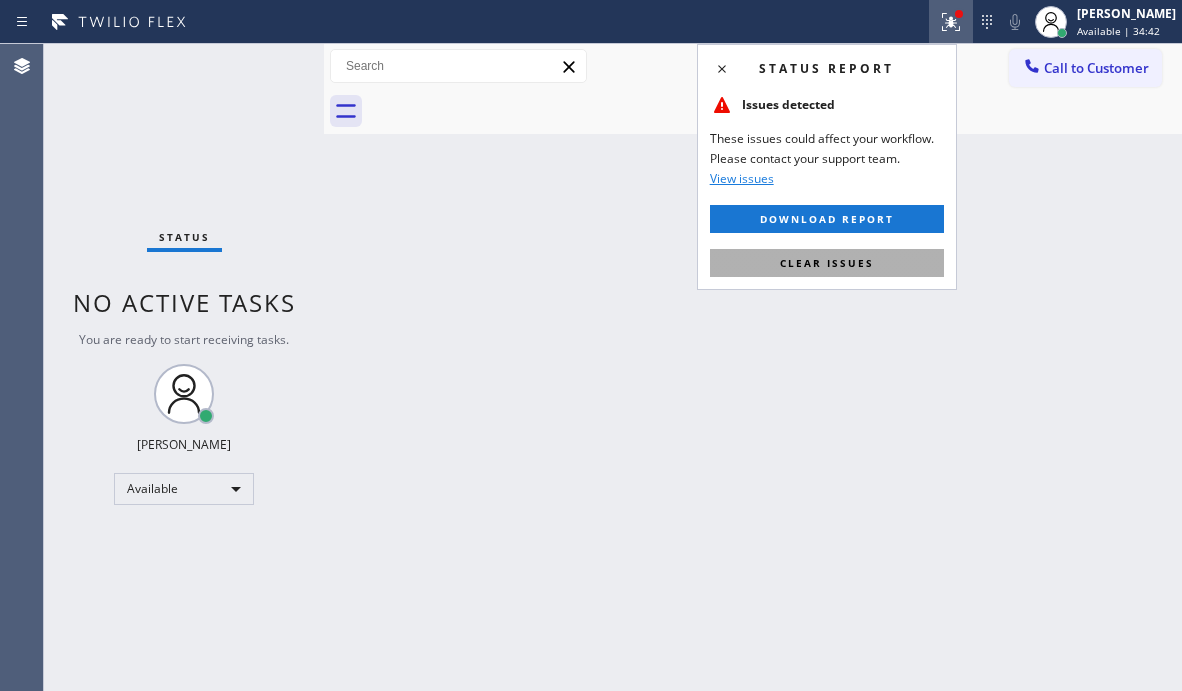 click on "Clear issues" at bounding box center [827, 263] 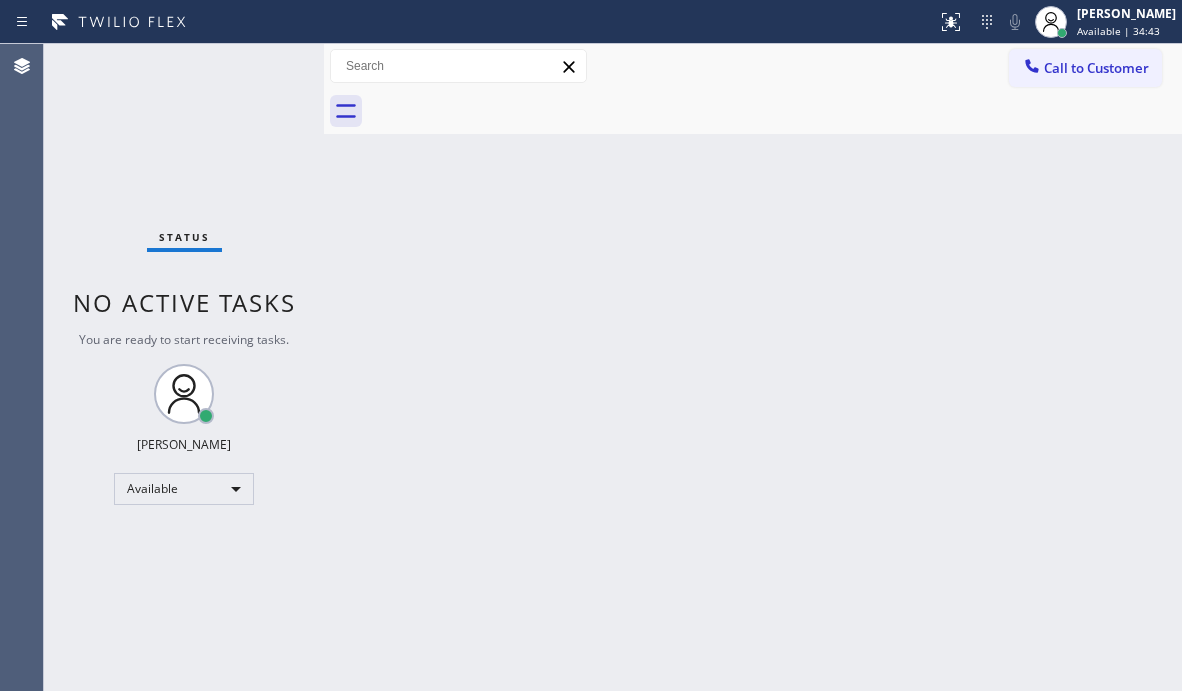 click on "Status   No active tasks     You are ready to start receiving tasks.   [PERSON_NAME] Available" at bounding box center (184, 367) 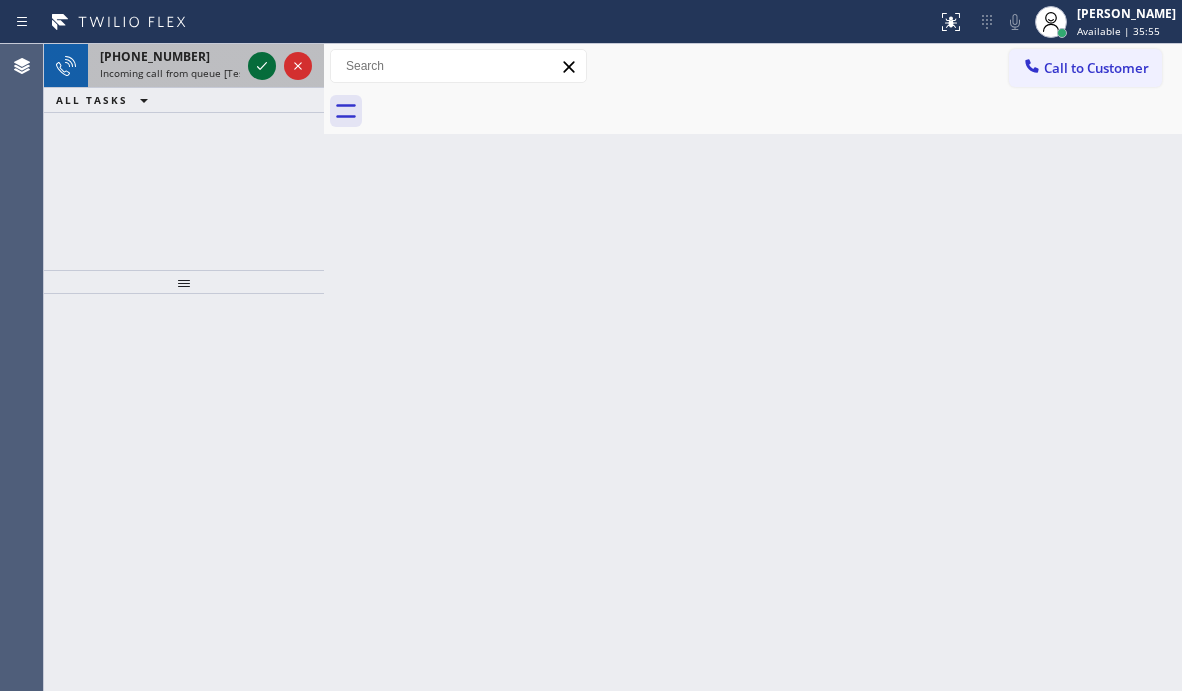 click 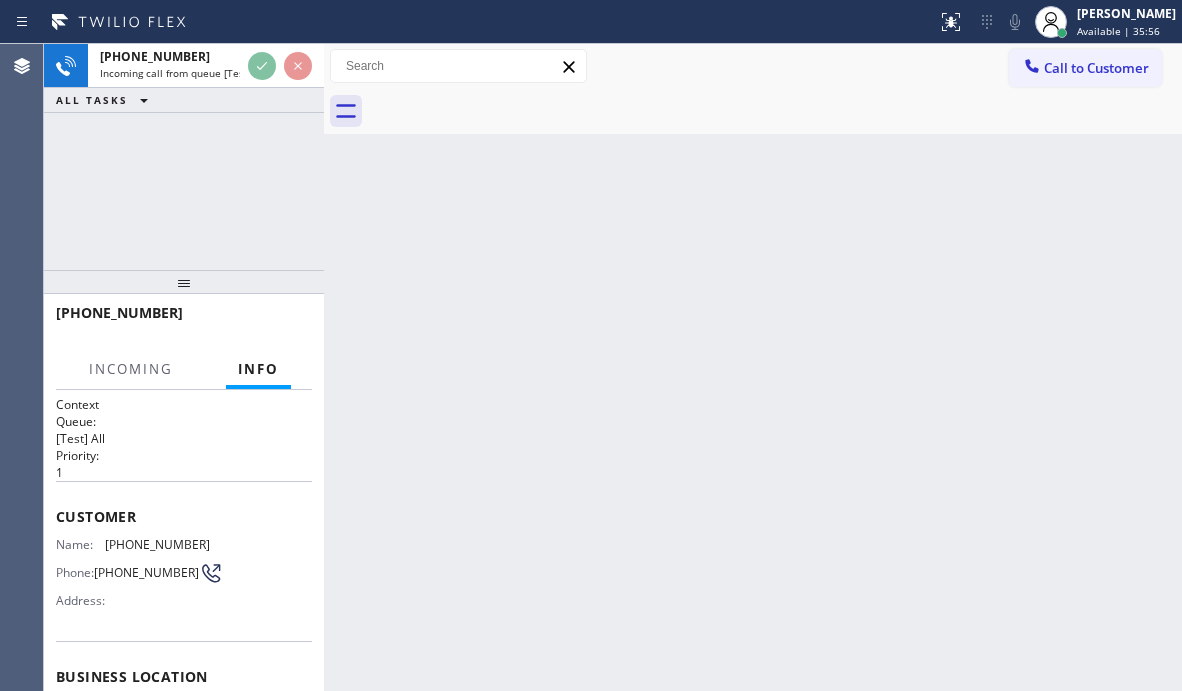 scroll, scrollTop: 200, scrollLeft: 0, axis: vertical 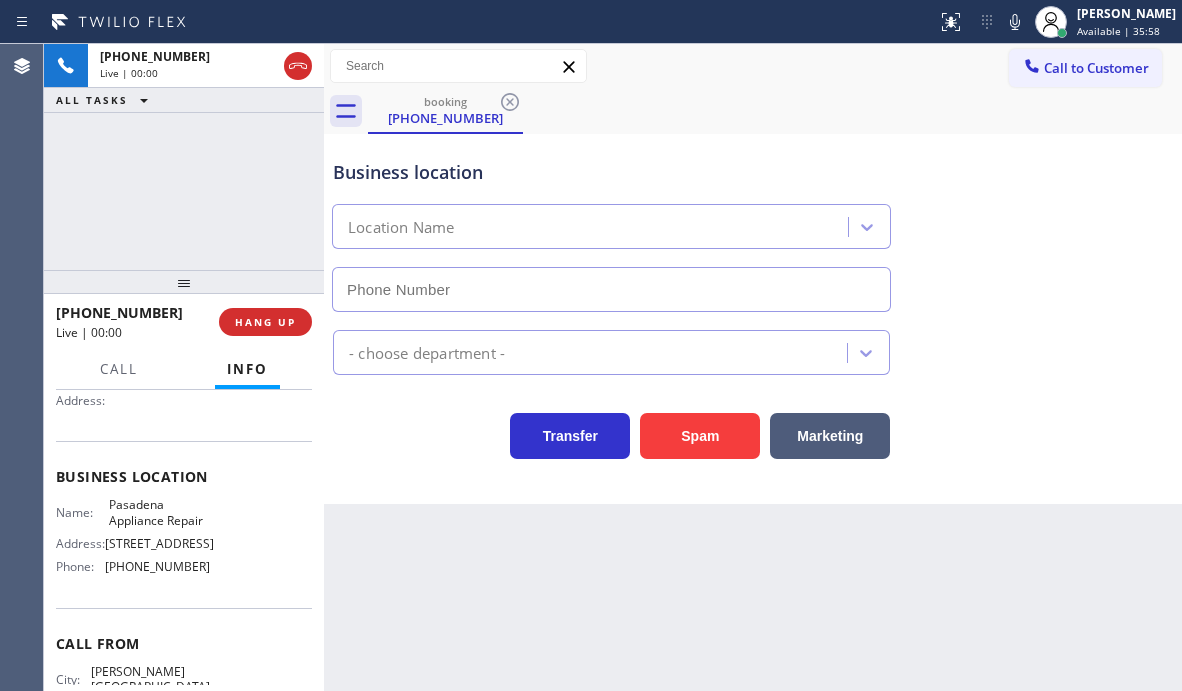 type on "[PHONE_NUMBER]" 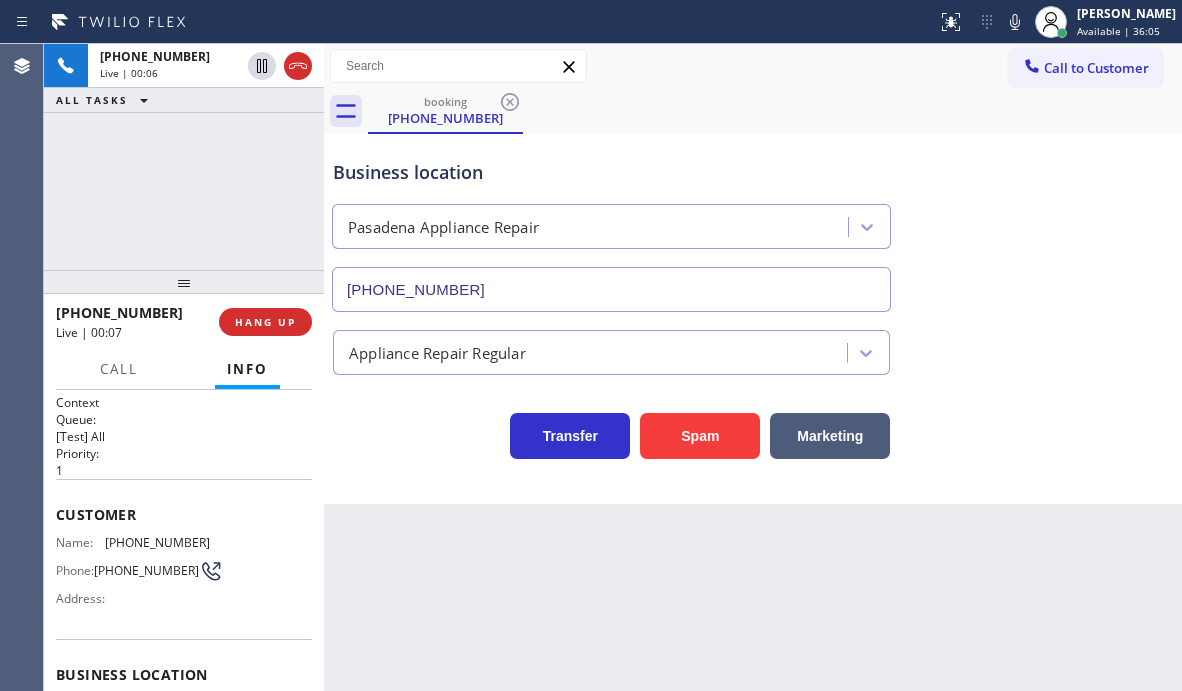 scroll, scrollTop: 0, scrollLeft: 0, axis: both 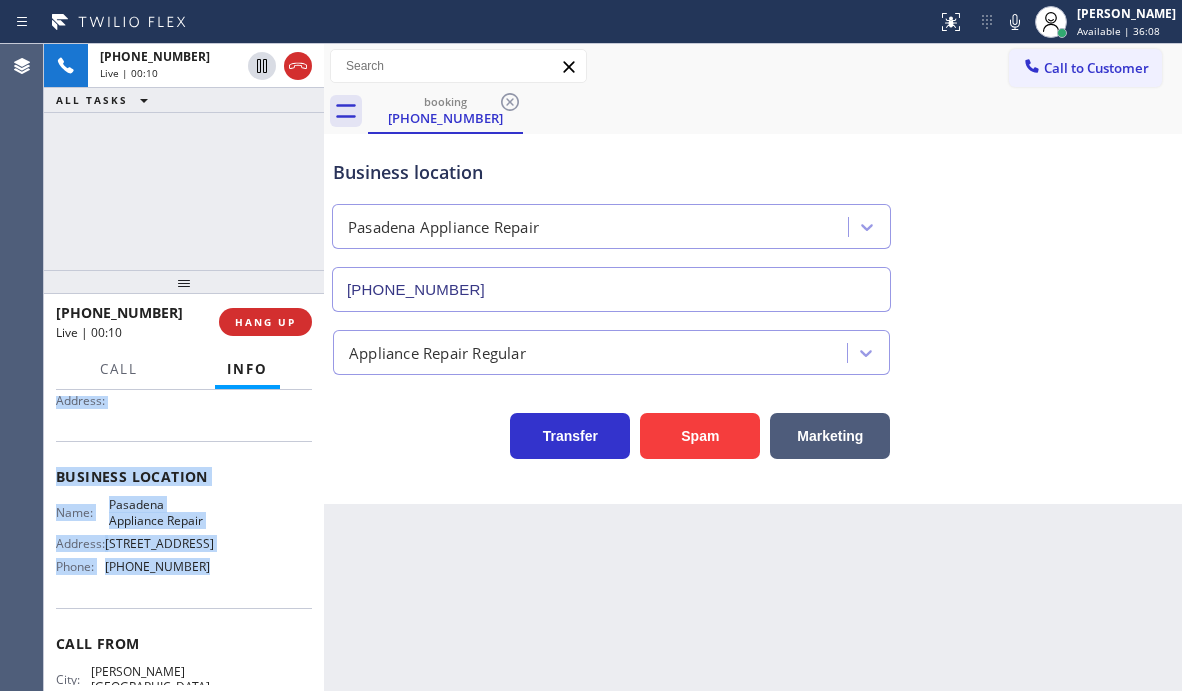 drag, startPoint x: 57, startPoint y: 516, endPoint x: 223, endPoint y: 629, distance: 200.81085 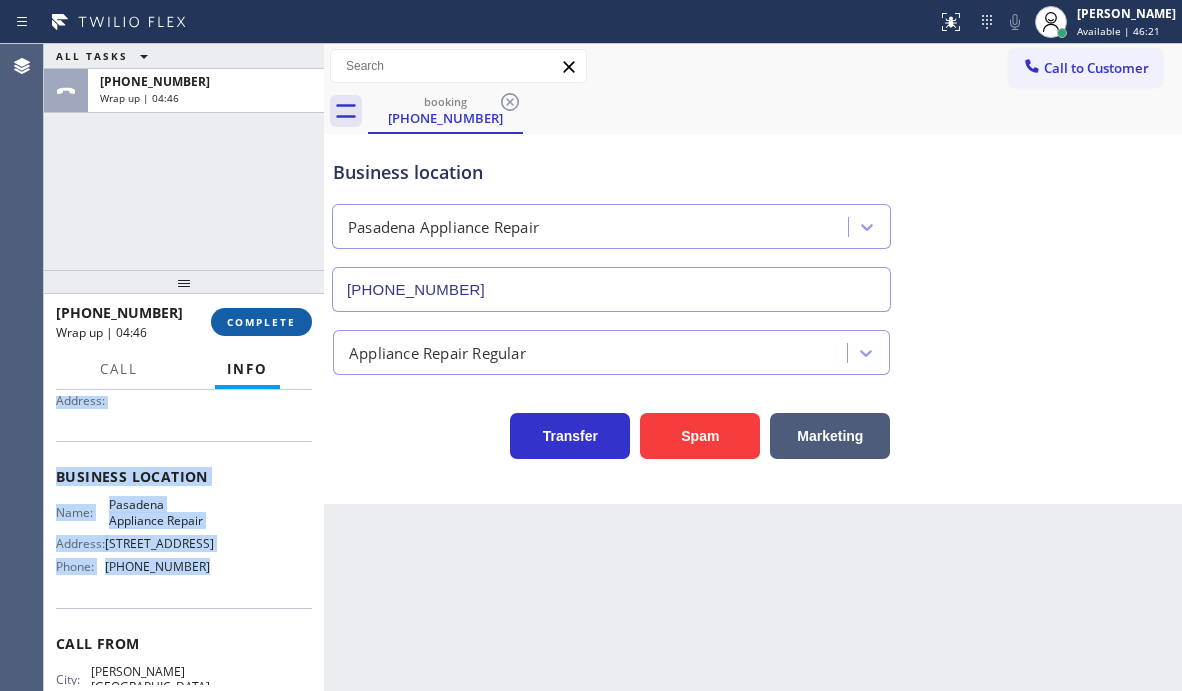 click on "COMPLETE" at bounding box center [261, 322] 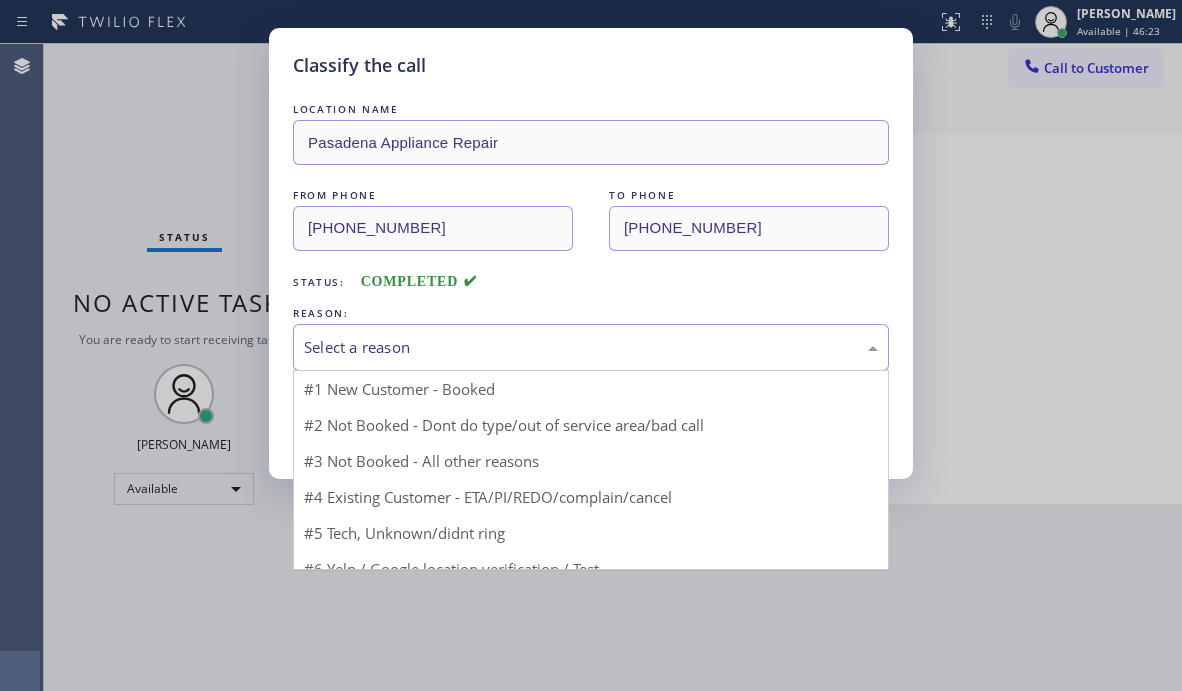 click on "Select a reason" at bounding box center [591, 347] 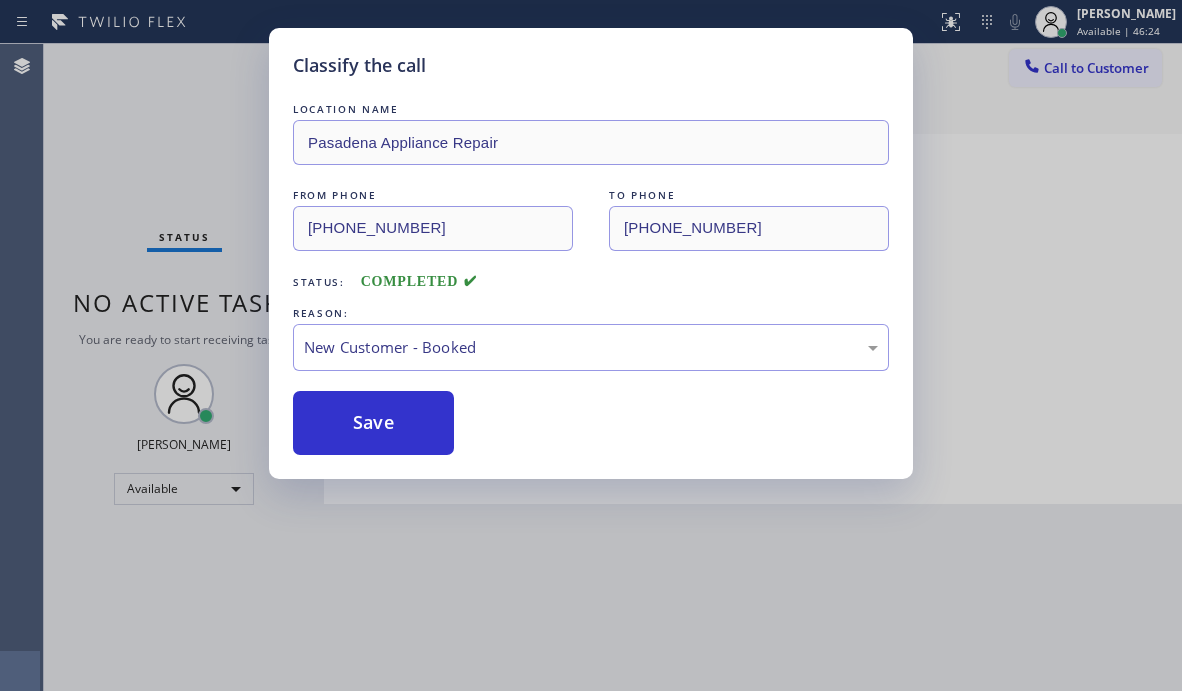 drag, startPoint x: 390, startPoint y: 419, endPoint x: 545, endPoint y: 430, distance: 155.38983 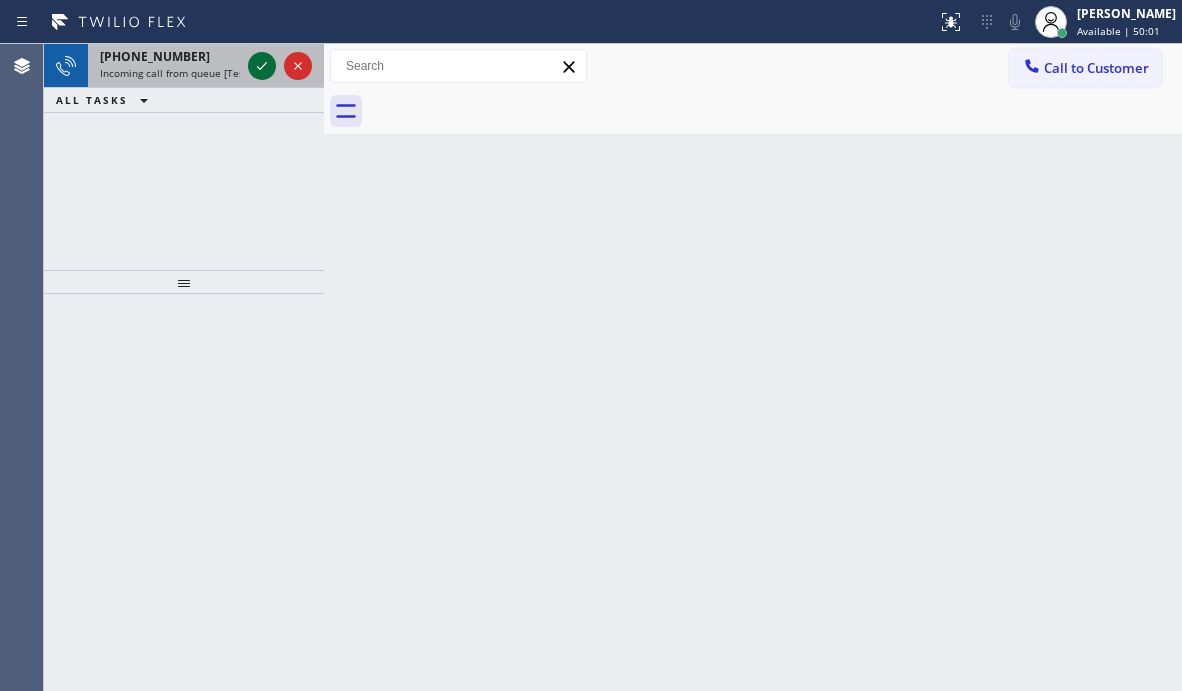 click 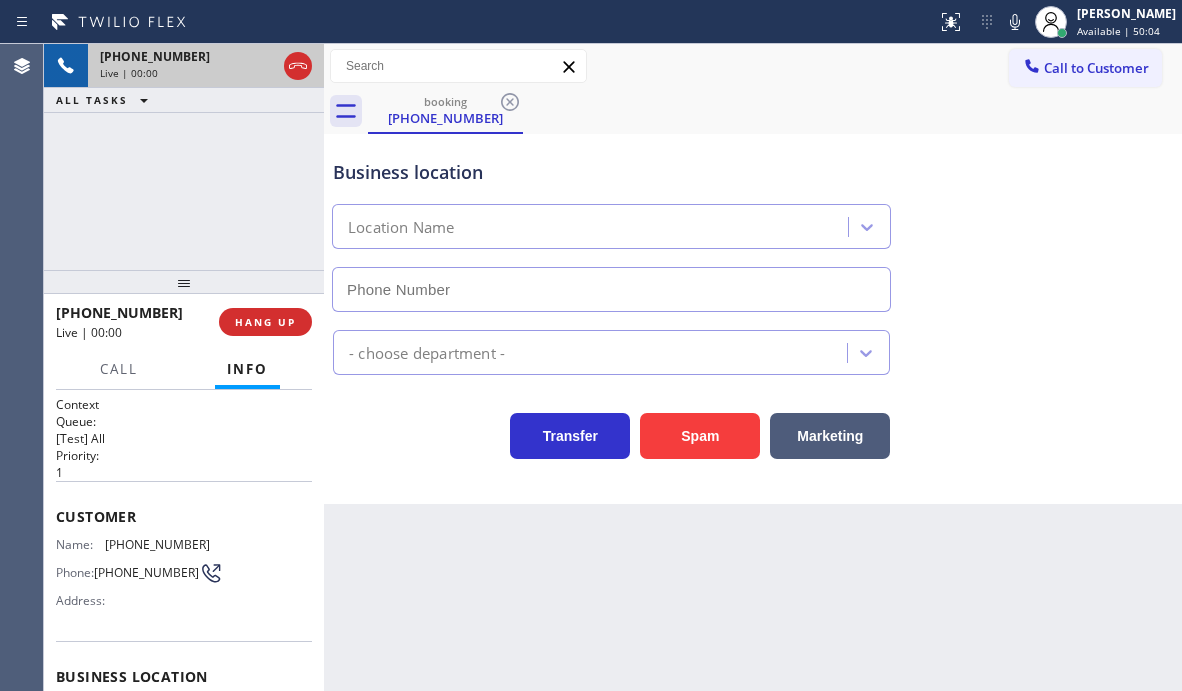 type on "[PHONE_NUMBER]" 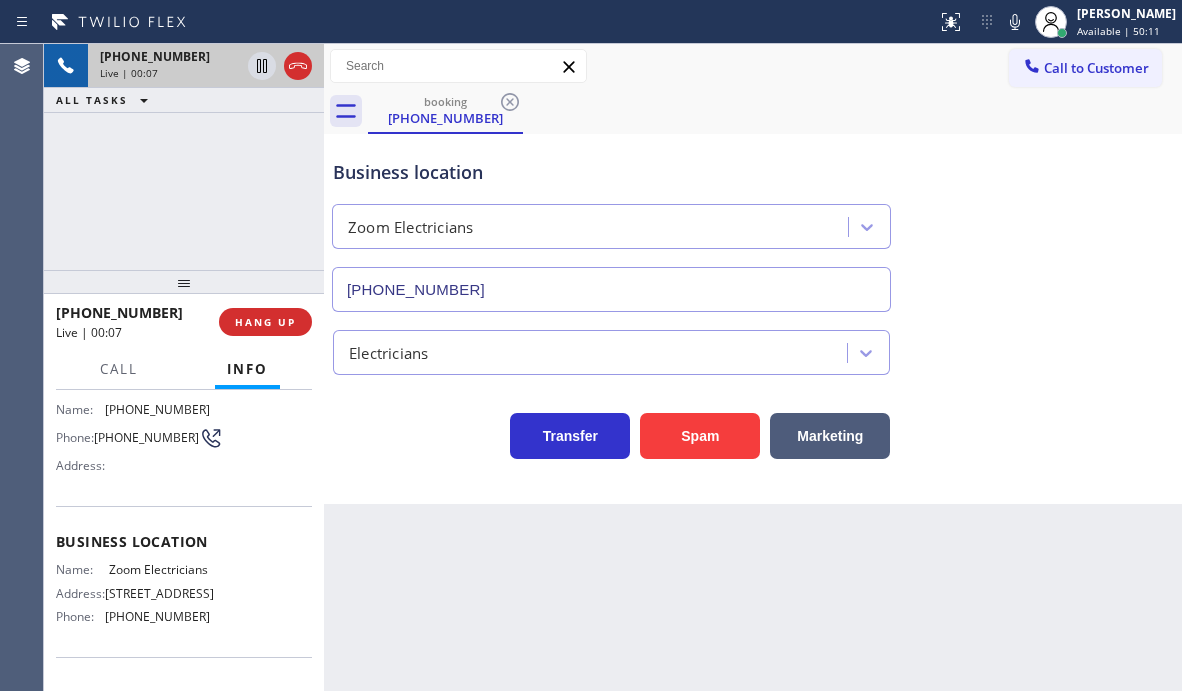 scroll, scrollTop: 100, scrollLeft: 0, axis: vertical 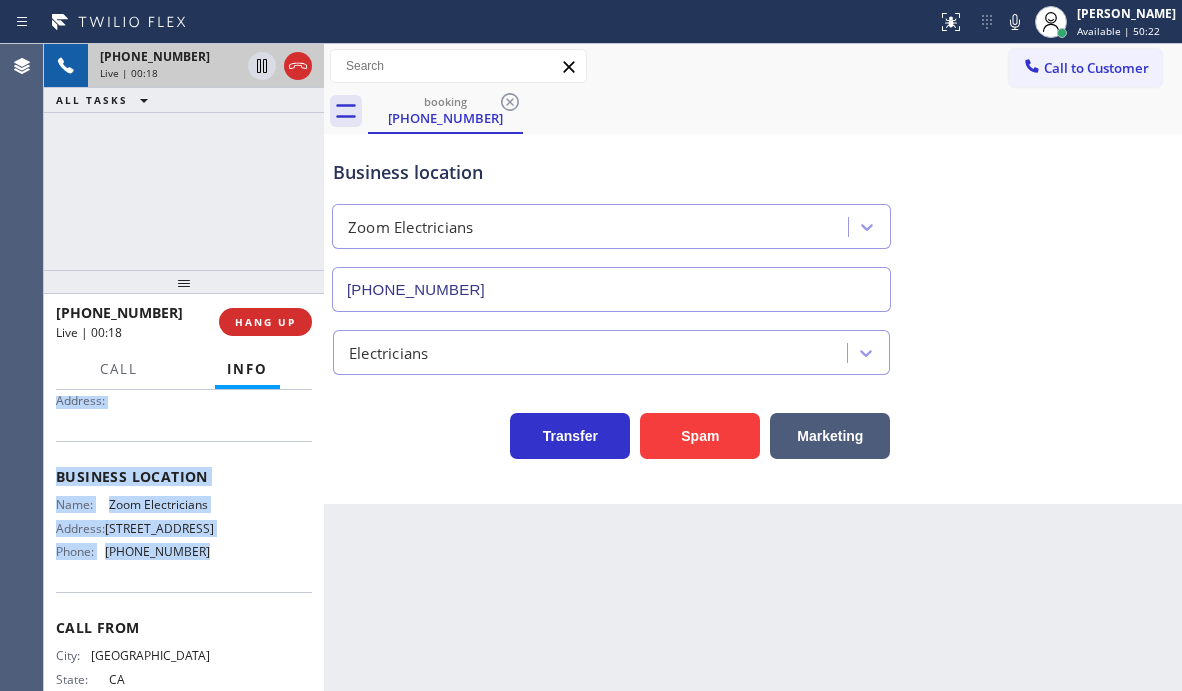 drag, startPoint x: 58, startPoint y: 413, endPoint x: 218, endPoint y: 572, distance: 225.56818 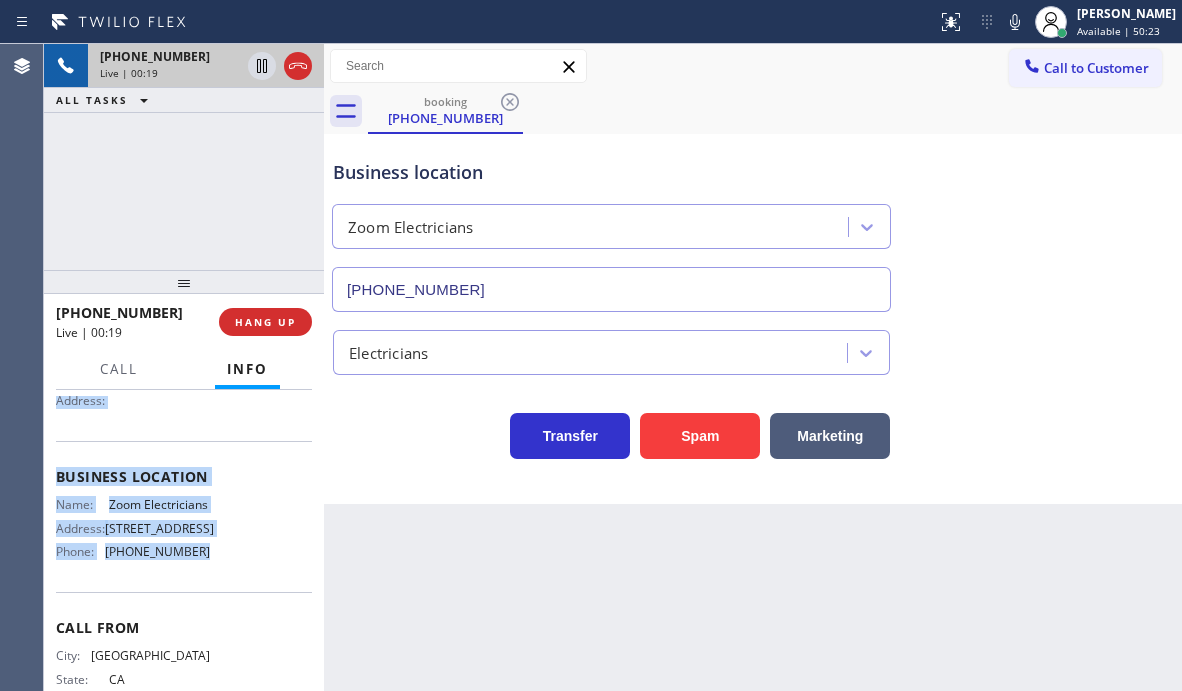 copy on "Customer Name: [PHONE_NUMBER] Phone: [PHONE_NUMBER] Address: Business location Name: Zoom Electricians Address: [STREET_ADDRESS]  Phone: [PHONE_NUMBER]" 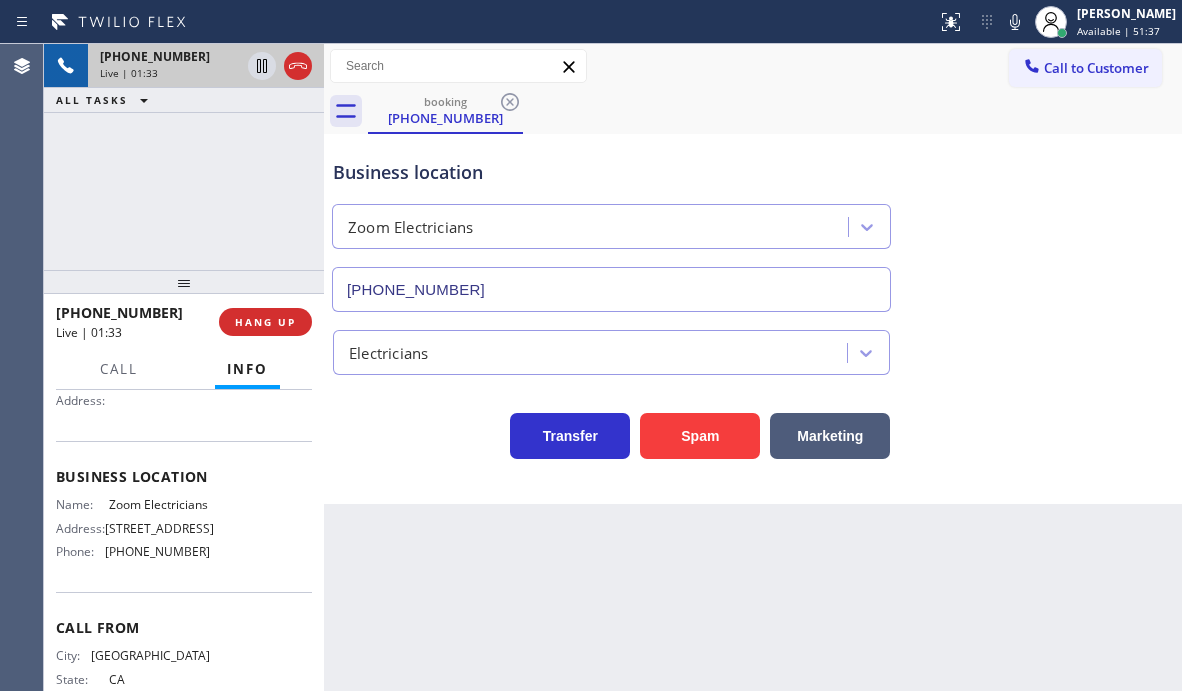click on "[PHONE_NUMBER] Live | 01:33 ALL TASKS ALL TASKS ACTIVE TASKS TASKS IN WRAP UP" at bounding box center [184, 157] 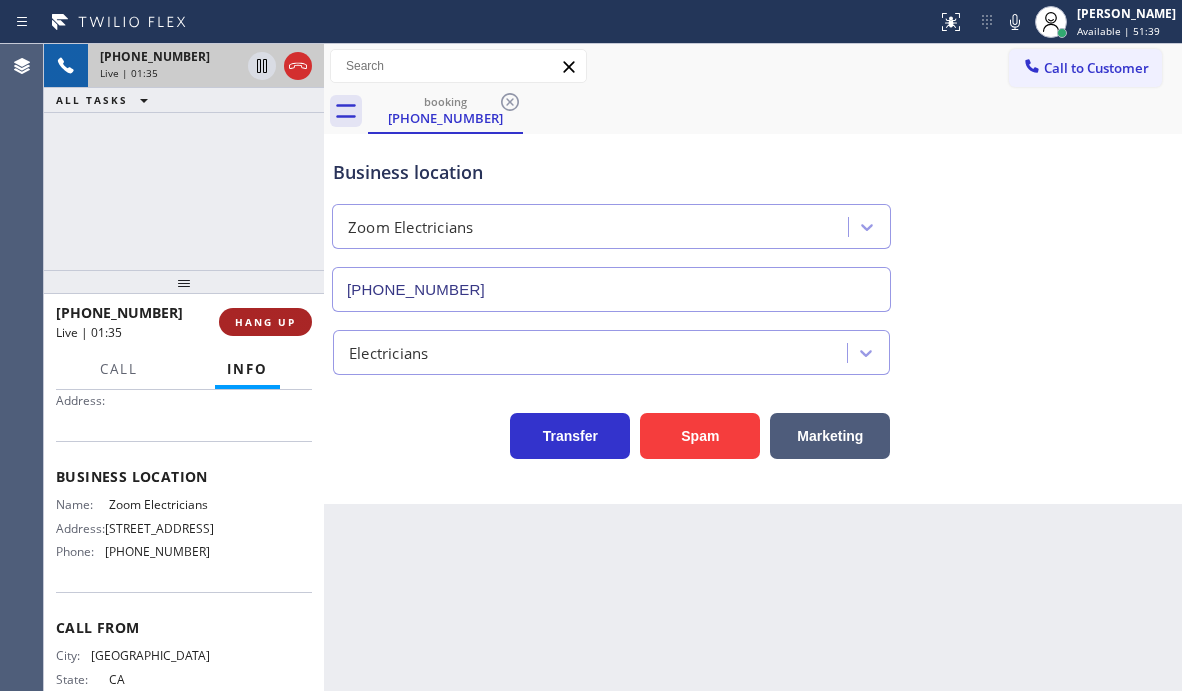 click on "HANG UP" at bounding box center [265, 322] 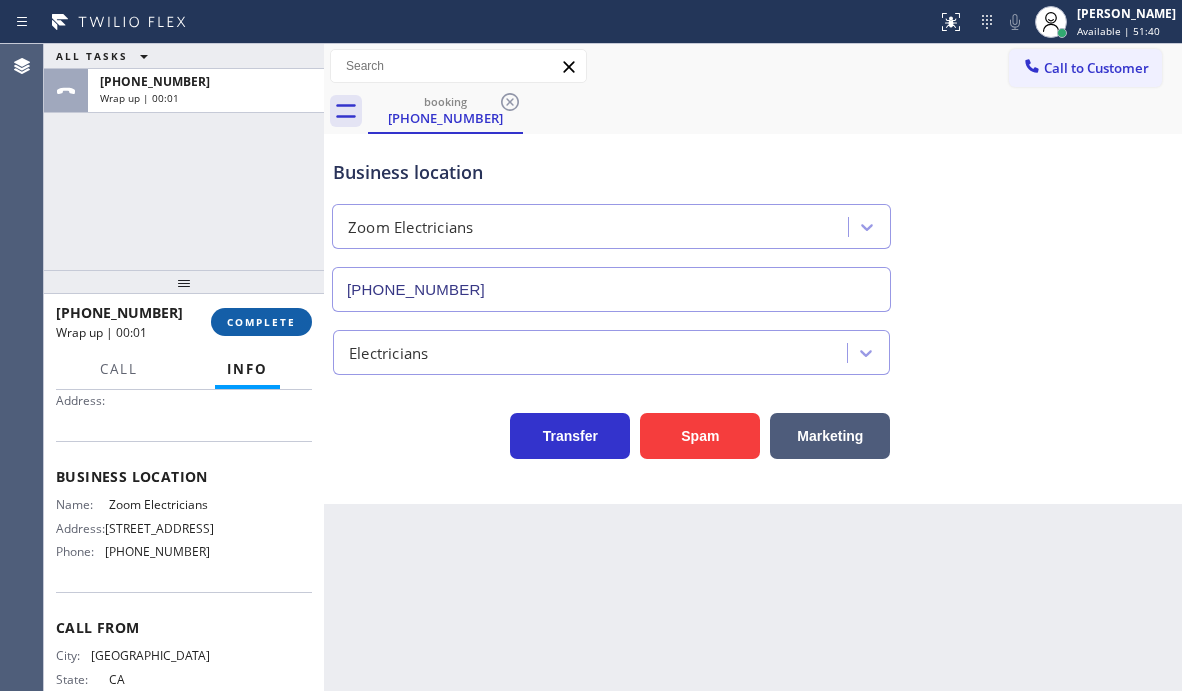 click on "COMPLETE" at bounding box center [261, 322] 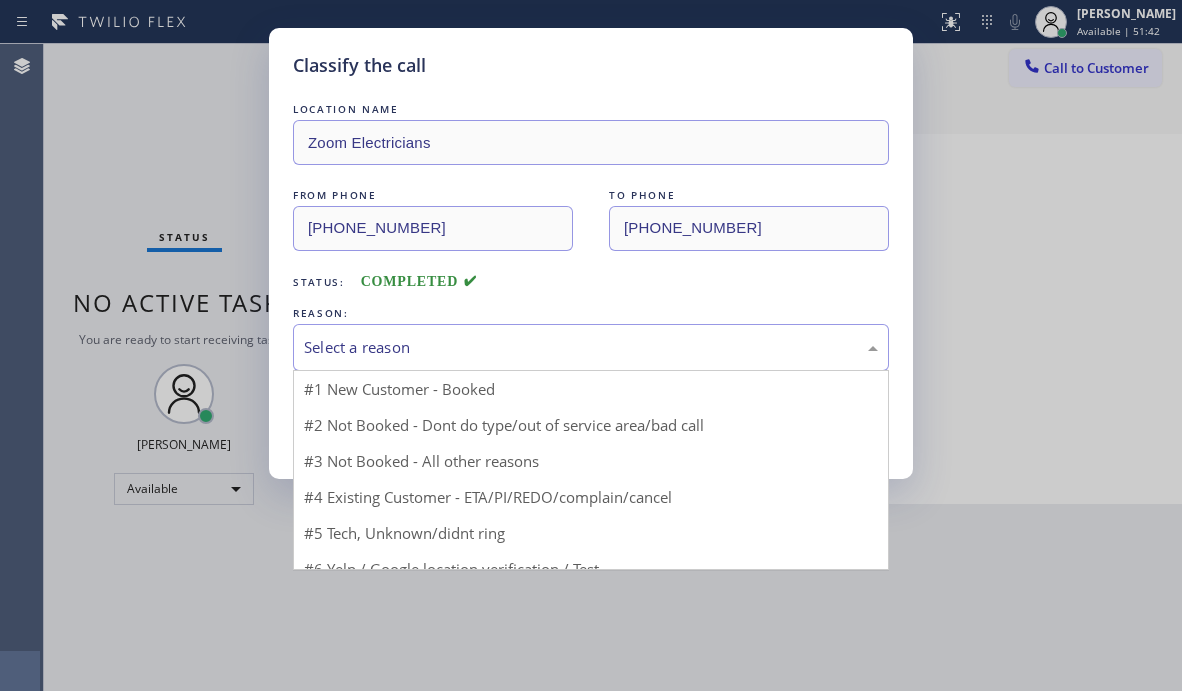 click on "Select a reason" at bounding box center (591, 347) 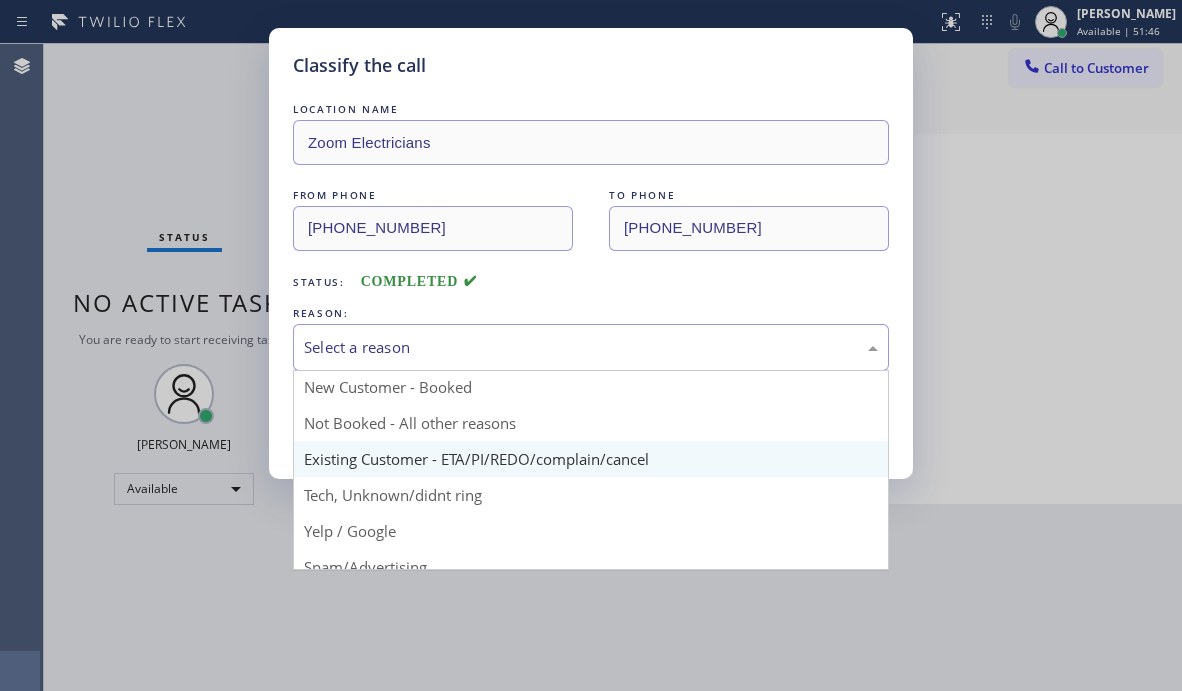 scroll, scrollTop: 0, scrollLeft: 0, axis: both 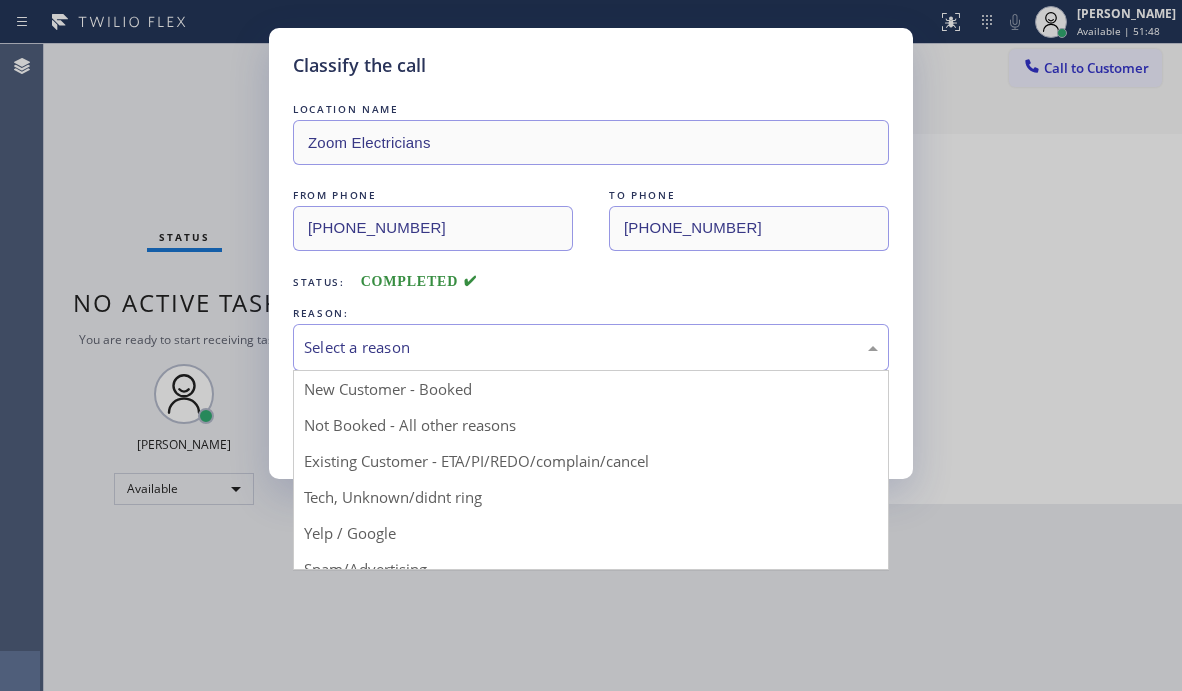 drag, startPoint x: 441, startPoint y: 427, endPoint x: 363, endPoint y: 427, distance: 78 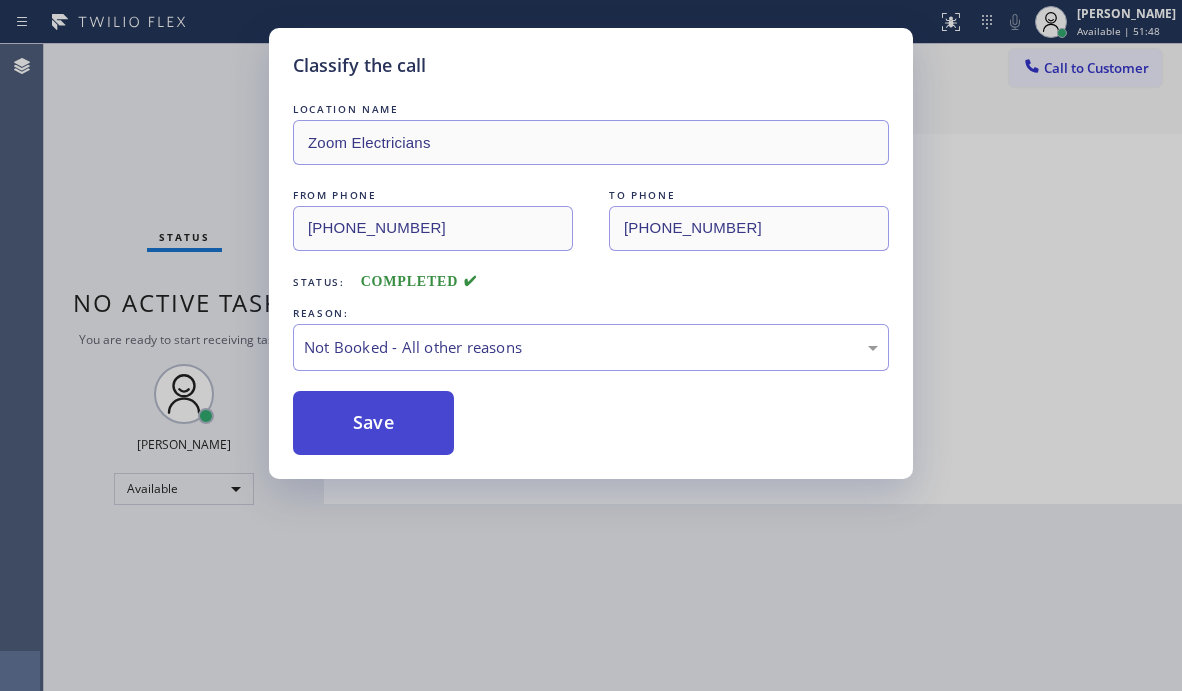click on "Save" at bounding box center (373, 423) 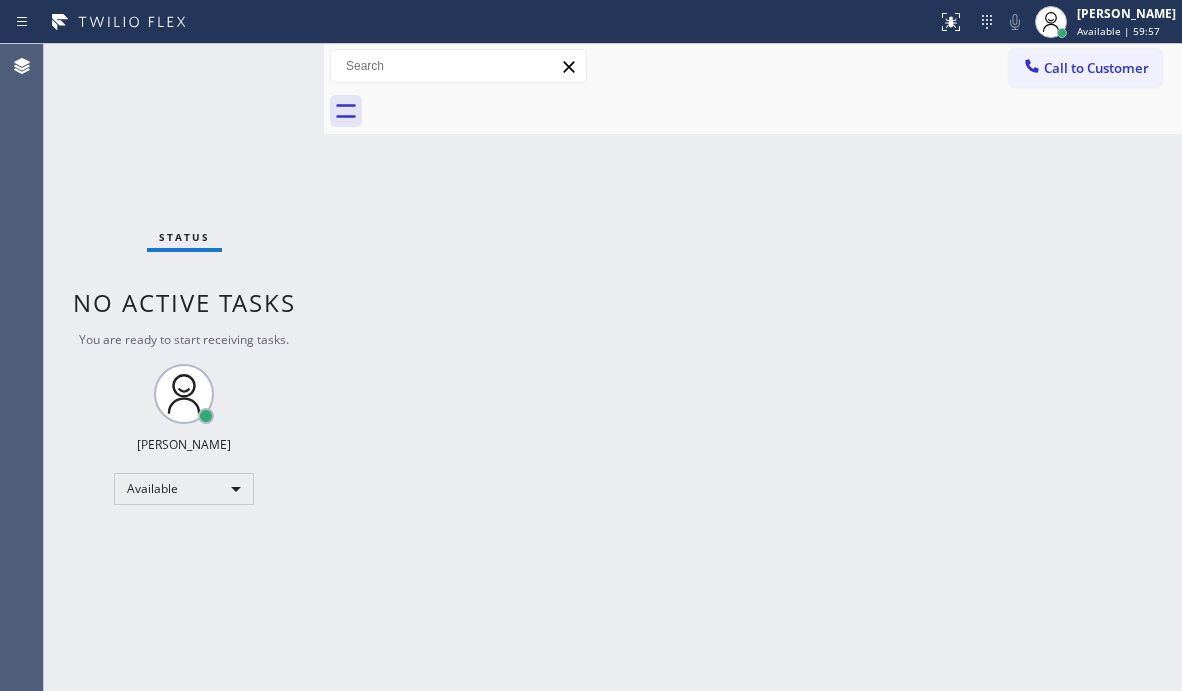 click on "Status   No active tasks     You are ready to start receiving tasks.   [PERSON_NAME] Available" at bounding box center (184, 367) 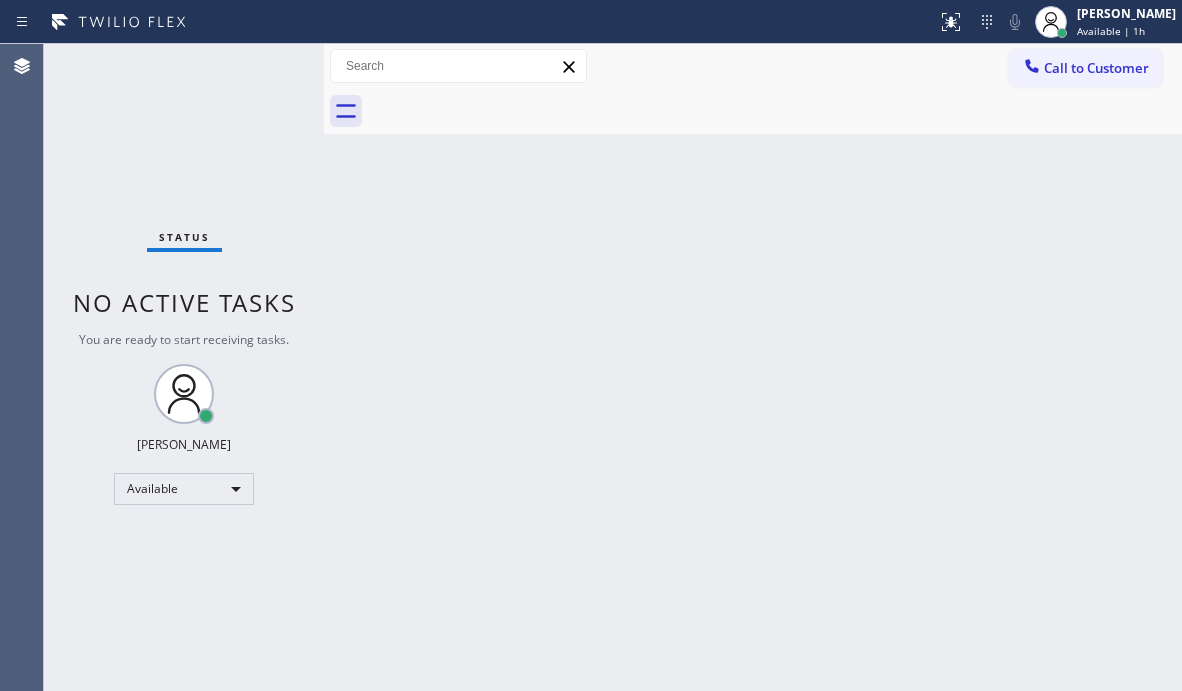 click on "Back to Dashboard Change Sender ID Customers Technicians Select a contact Outbound call Technician Search Technician Your caller id phone number Your caller id phone number Call Technician info Name   Phone none Address none Change Sender ID HVAC [PHONE_NUMBER] 5 Star Appliance [PHONE_NUMBER] Appliance Repair [PHONE_NUMBER] Plumbing [PHONE_NUMBER] Air Duct Cleaning [PHONE_NUMBER]  Electricians [PHONE_NUMBER] Cancel Change Check personal SMS Reset Change No tabs Call to Customer Outbound call Location [US_STATE] Appliance Repair Yonkers Your caller id phone number [PHONE_NUMBER] Customer number Call Outbound call Technician Search Technician Your caller id phone number Your caller id phone number Call" at bounding box center [753, 367] 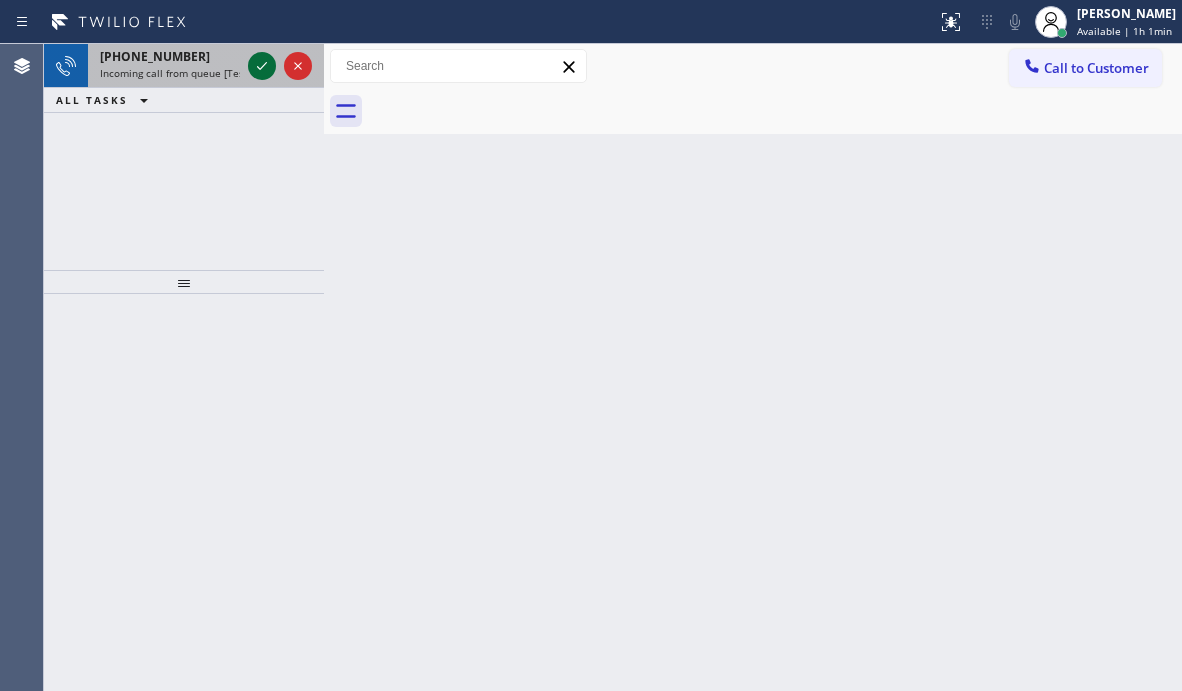 click 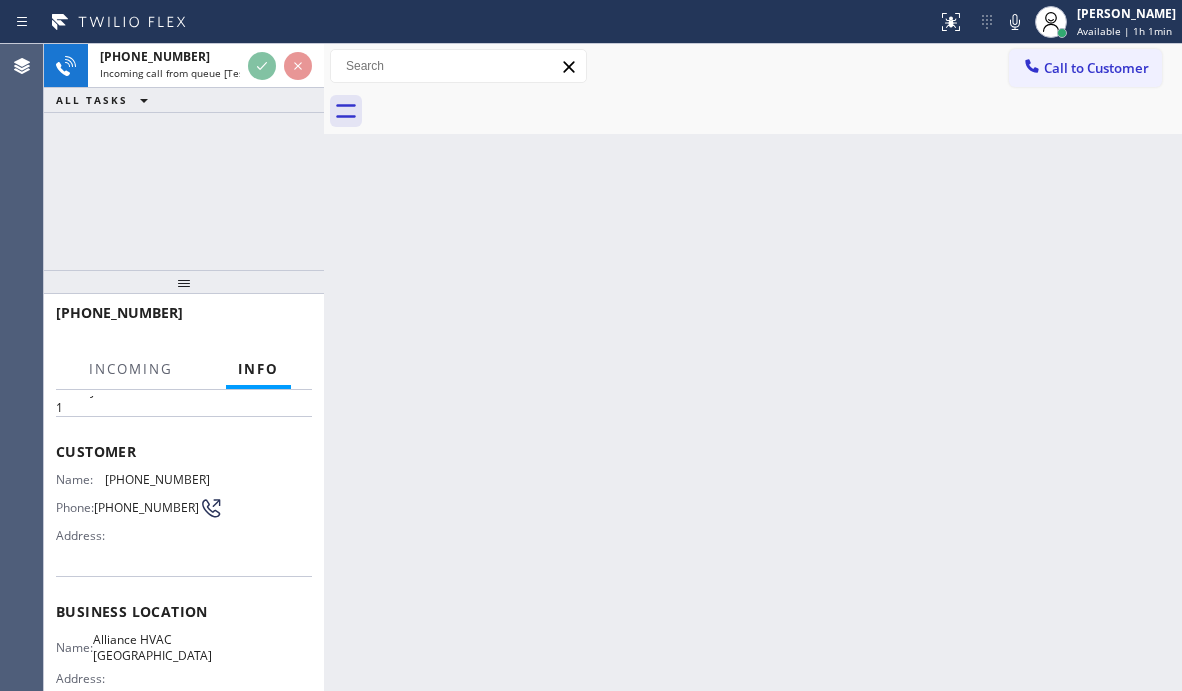 scroll, scrollTop: 100, scrollLeft: 0, axis: vertical 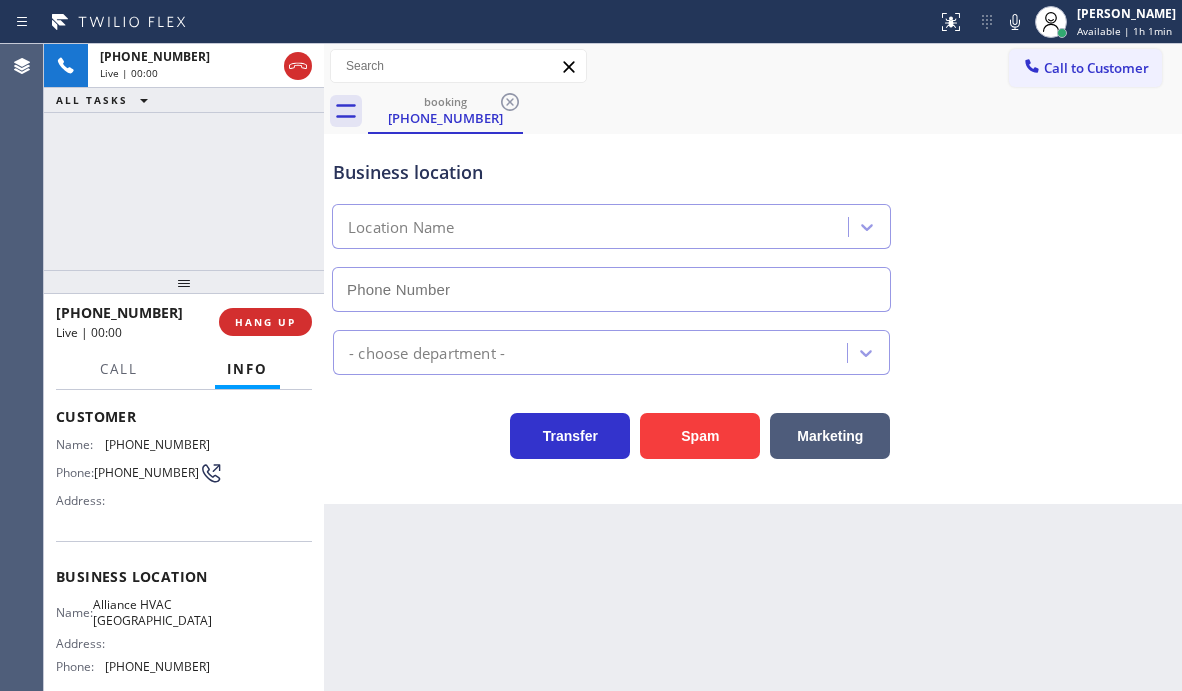 type on "[PHONE_NUMBER]" 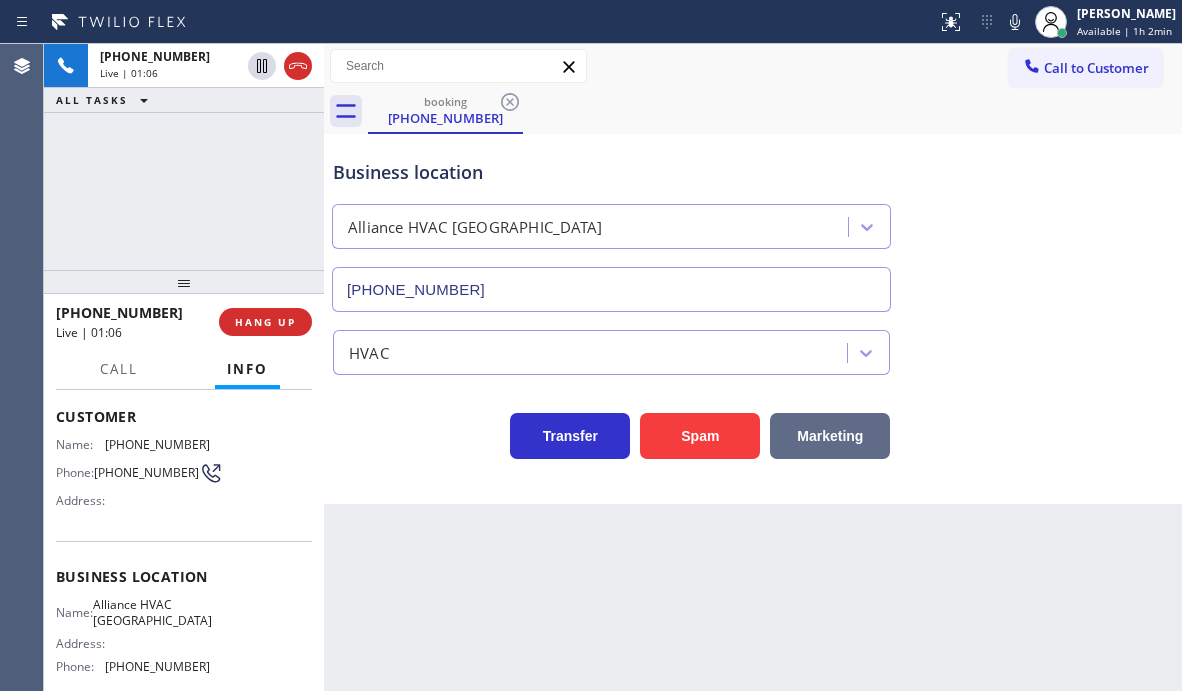 click on "Marketing" at bounding box center (830, 436) 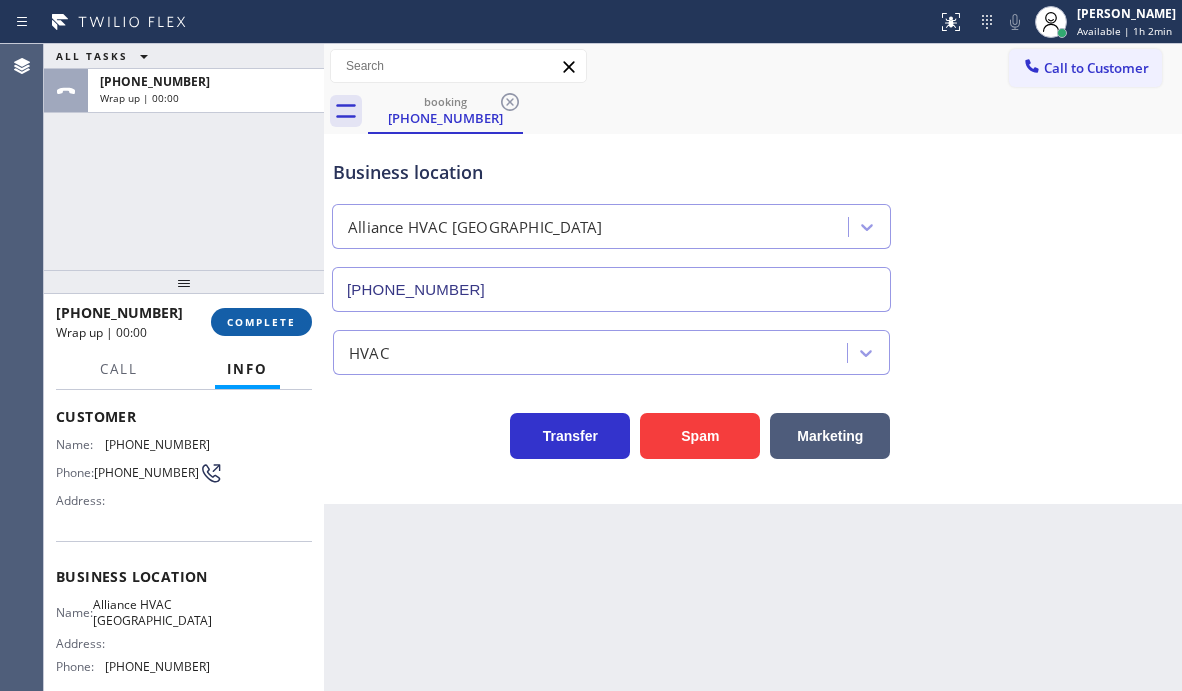 click on "COMPLETE" at bounding box center [261, 322] 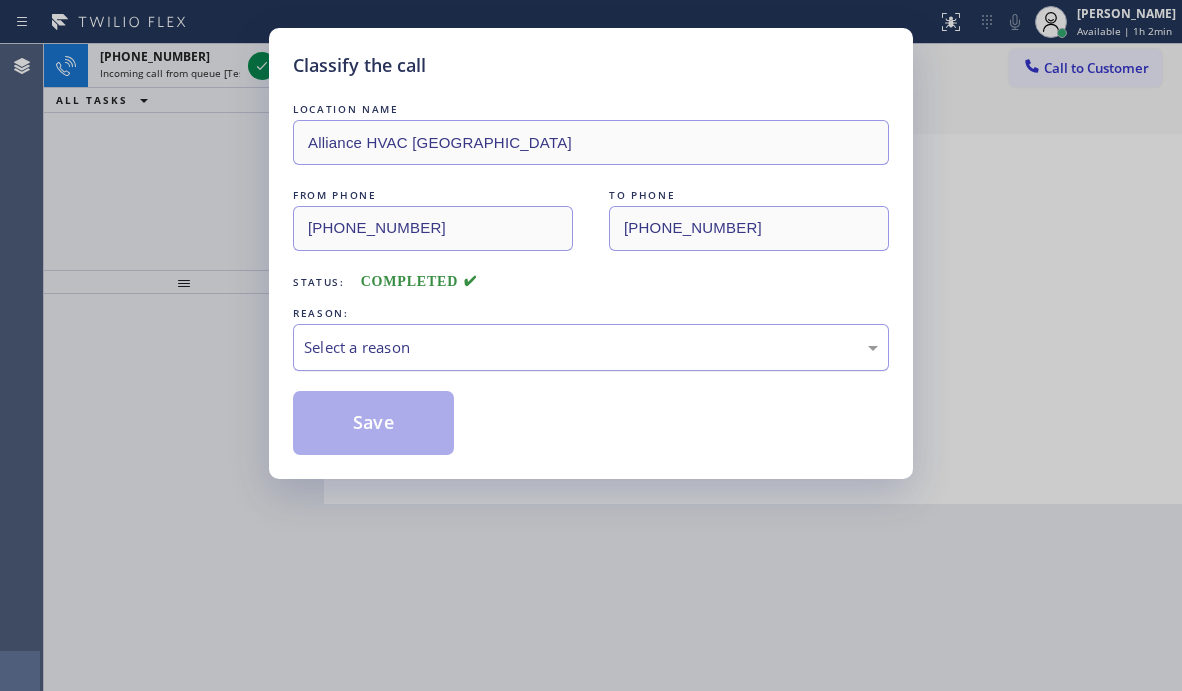click on "Select a reason" at bounding box center [591, 347] 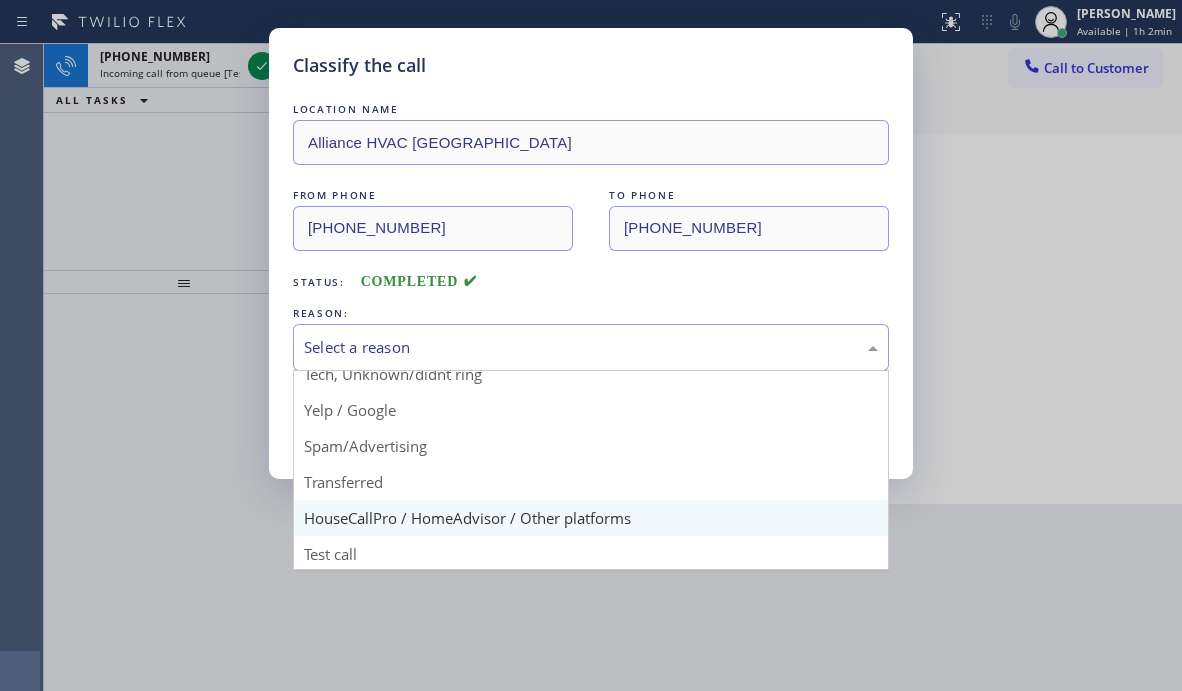scroll, scrollTop: 126, scrollLeft: 0, axis: vertical 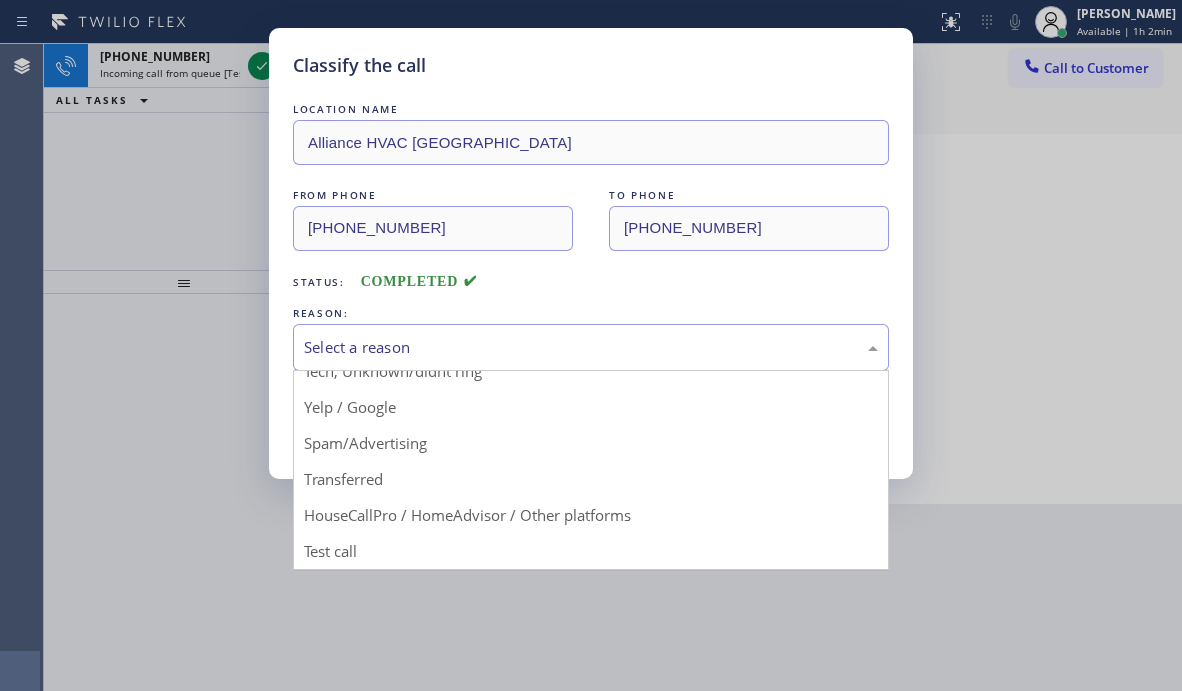 drag, startPoint x: 453, startPoint y: 504, endPoint x: 440, endPoint y: 491, distance: 18.384777 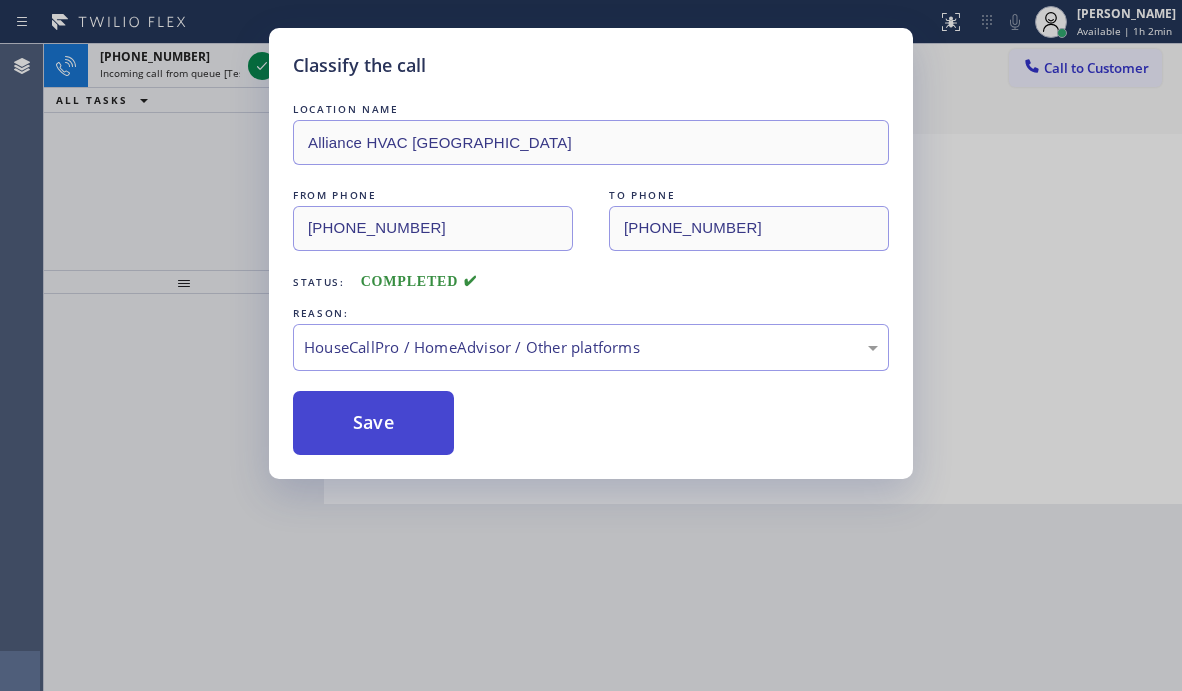 click on "Save" at bounding box center (373, 423) 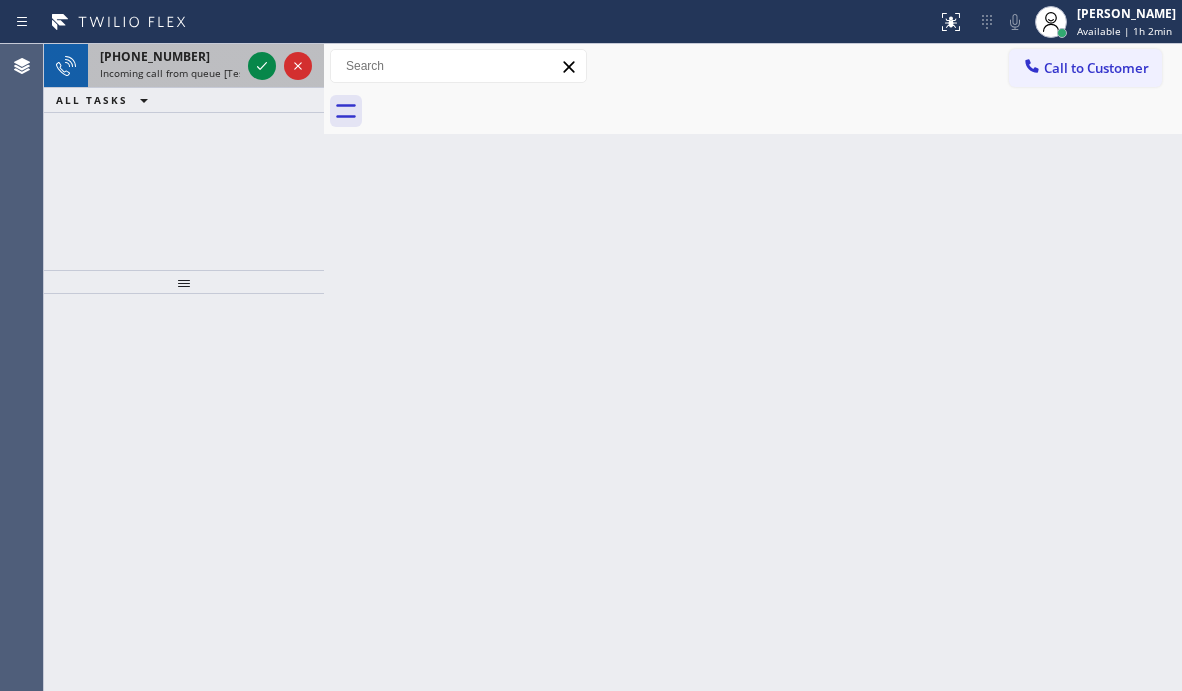 click on "Incoming call from queue [Test] All" at bounding box center (183, 73) 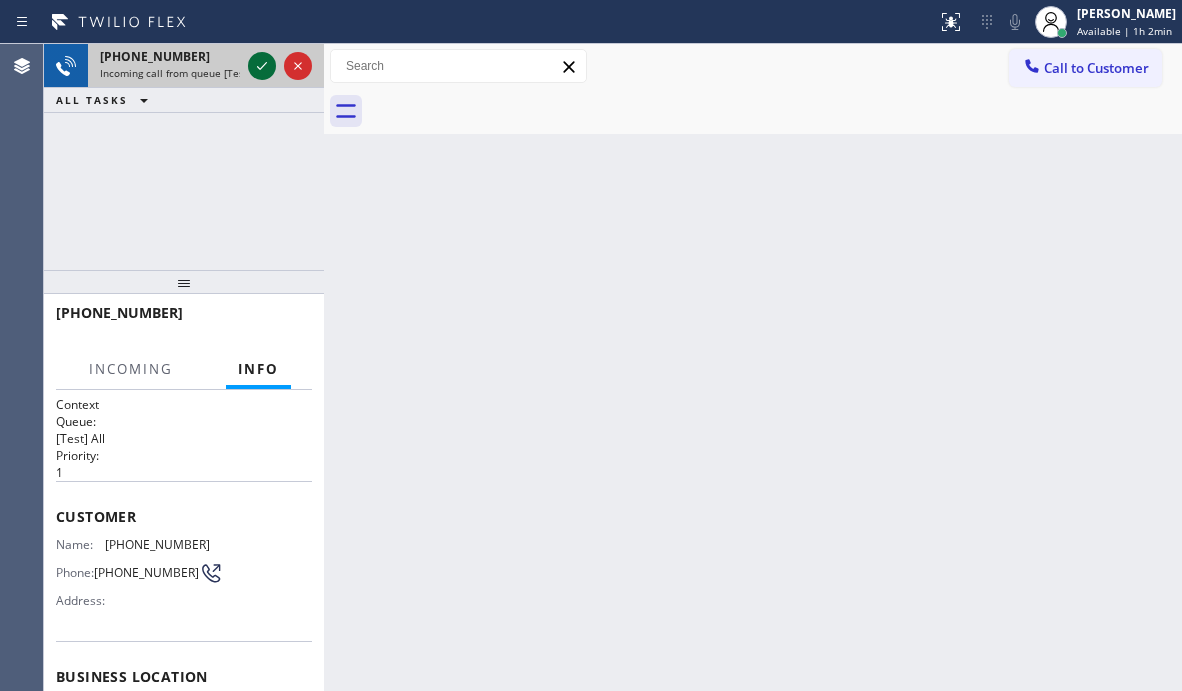 click 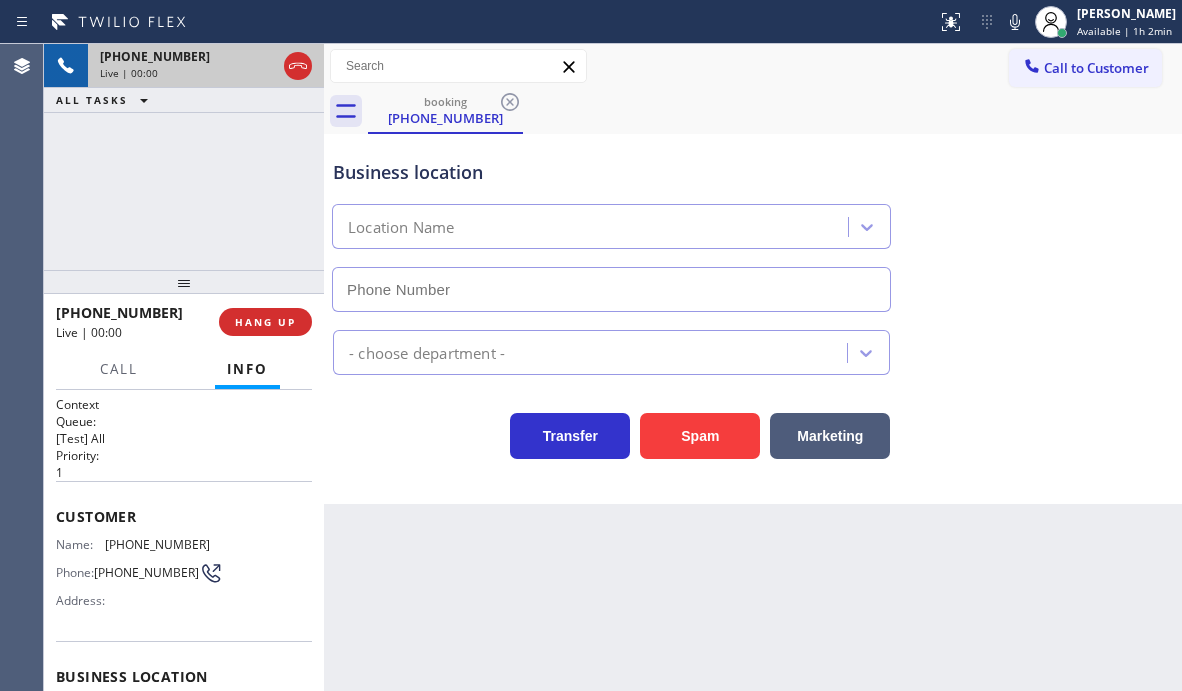 type on "[PHONE_NUMBER]" 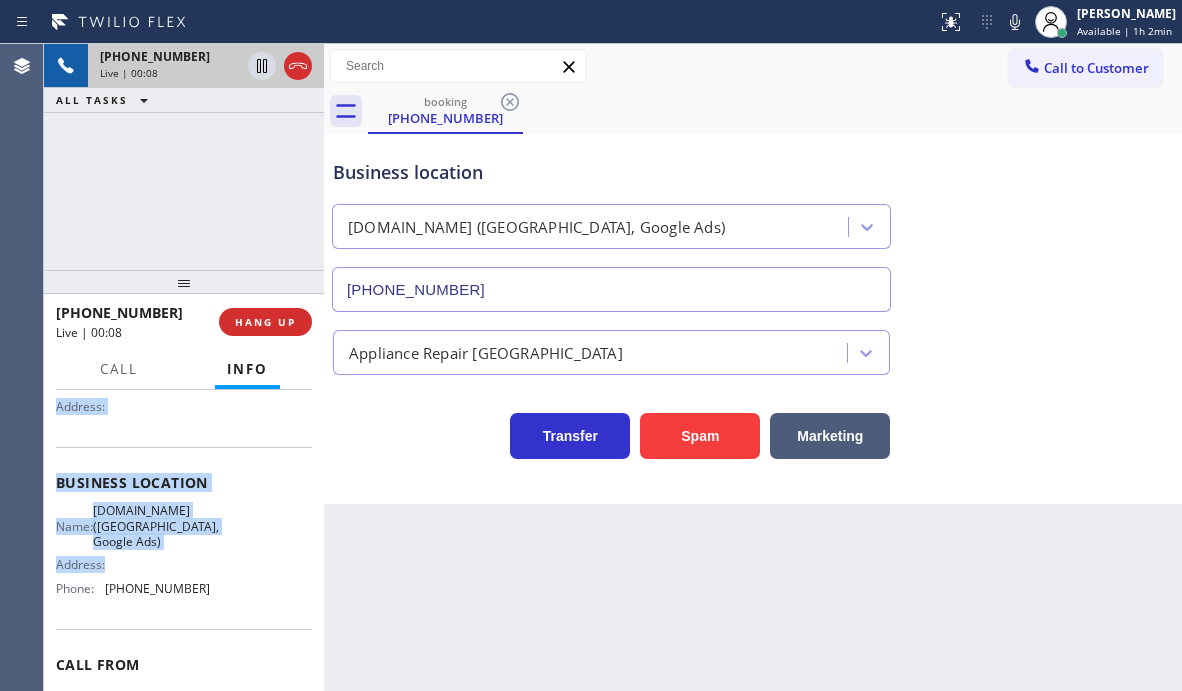 scroll, scrollTop: 200, scrollLeft: 0, axis: vertical 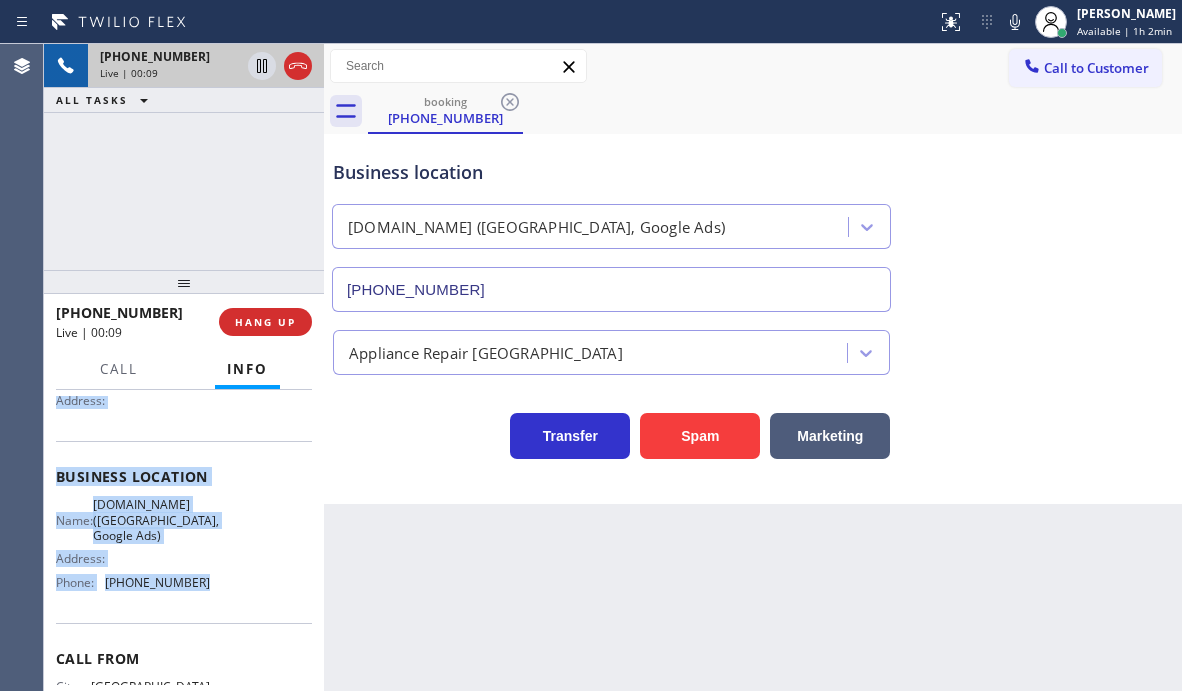 drag, startPoint x: 53, startPoint y: 512, endPoint x: 229, endPoint y: 584, distance: 190.15782 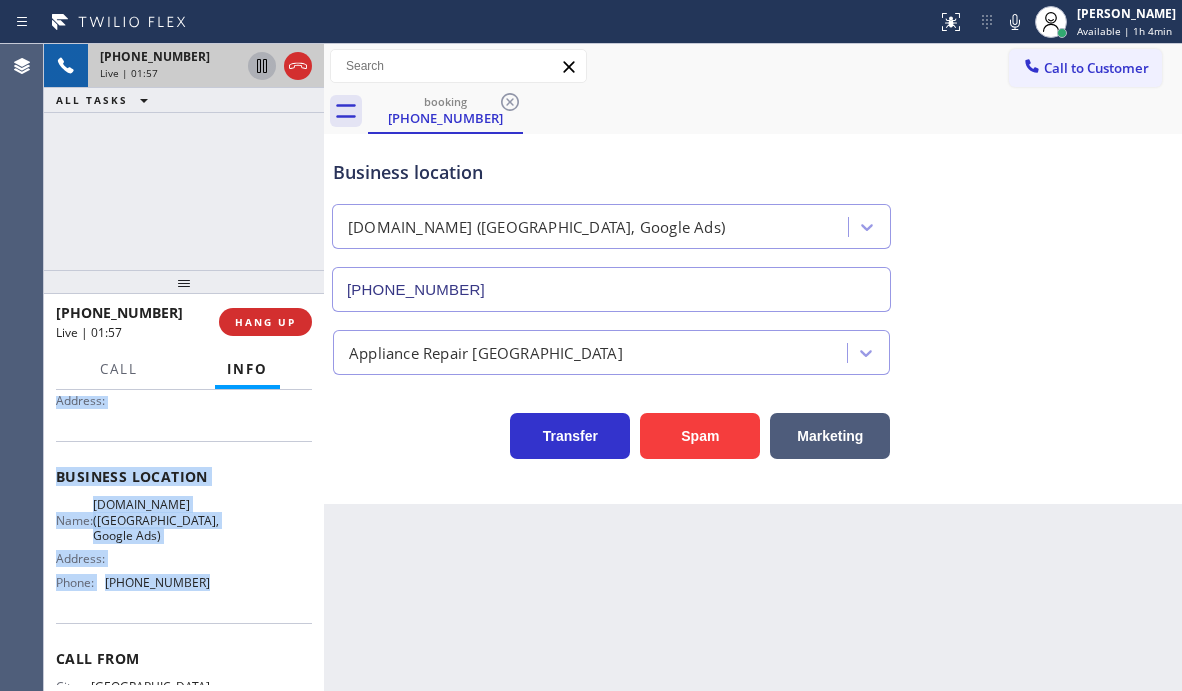 click 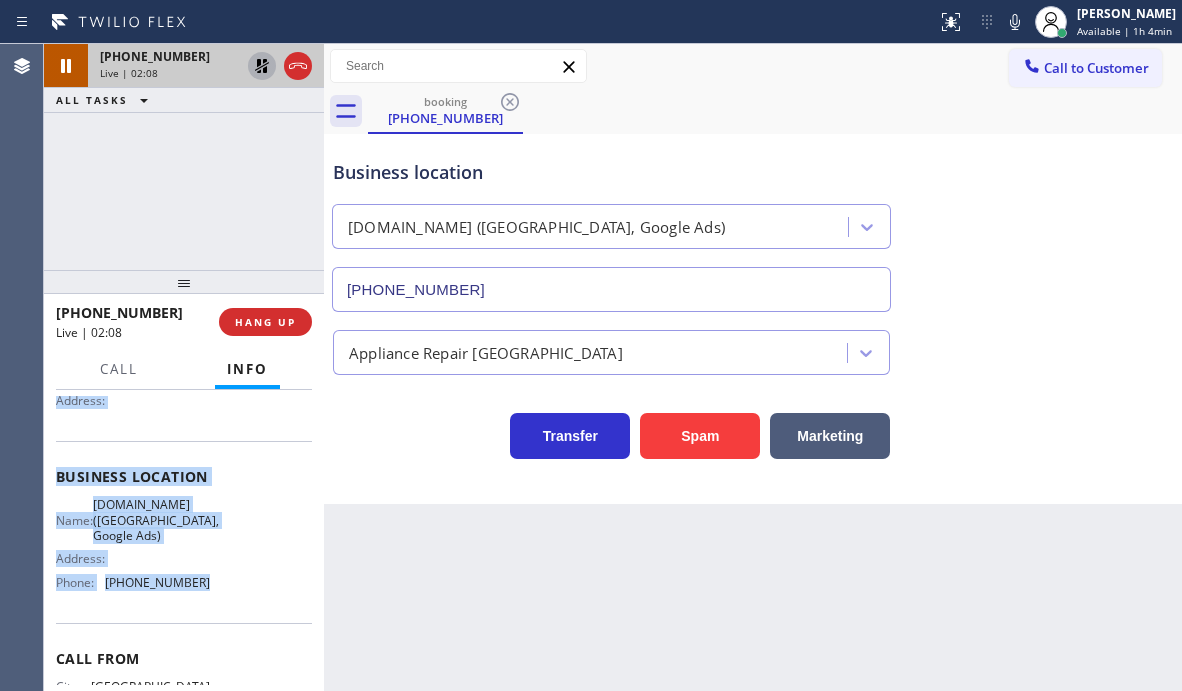 click 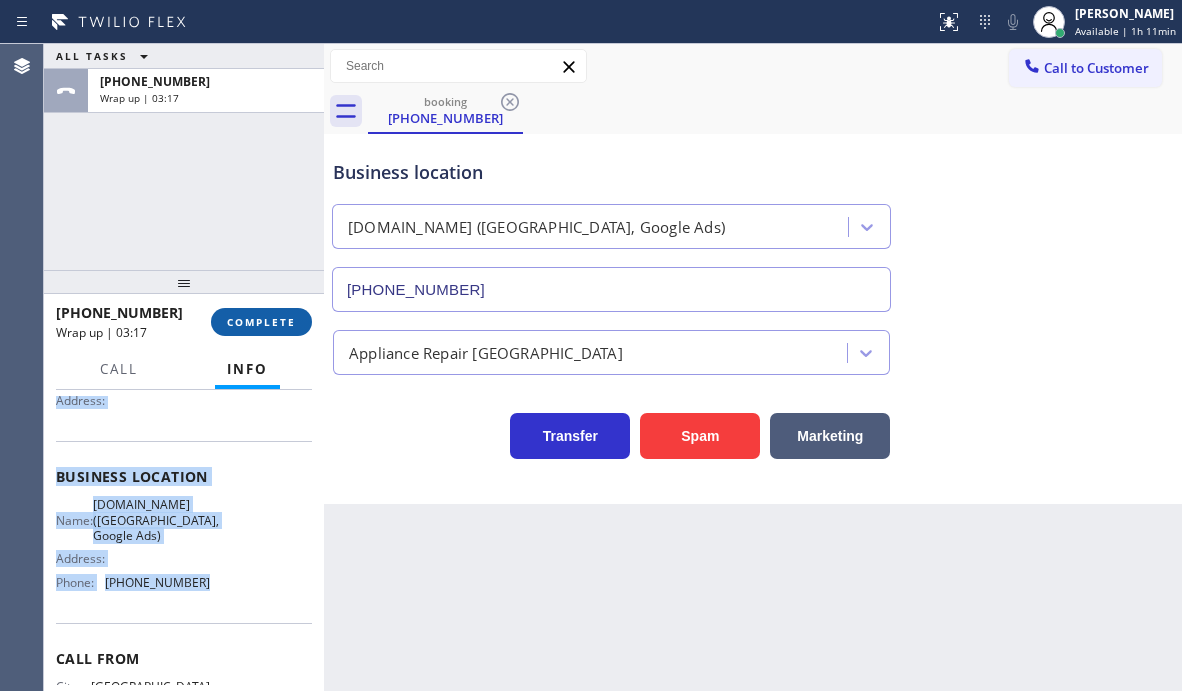 click on "COMPLETE" at bounding box center (261, 322) 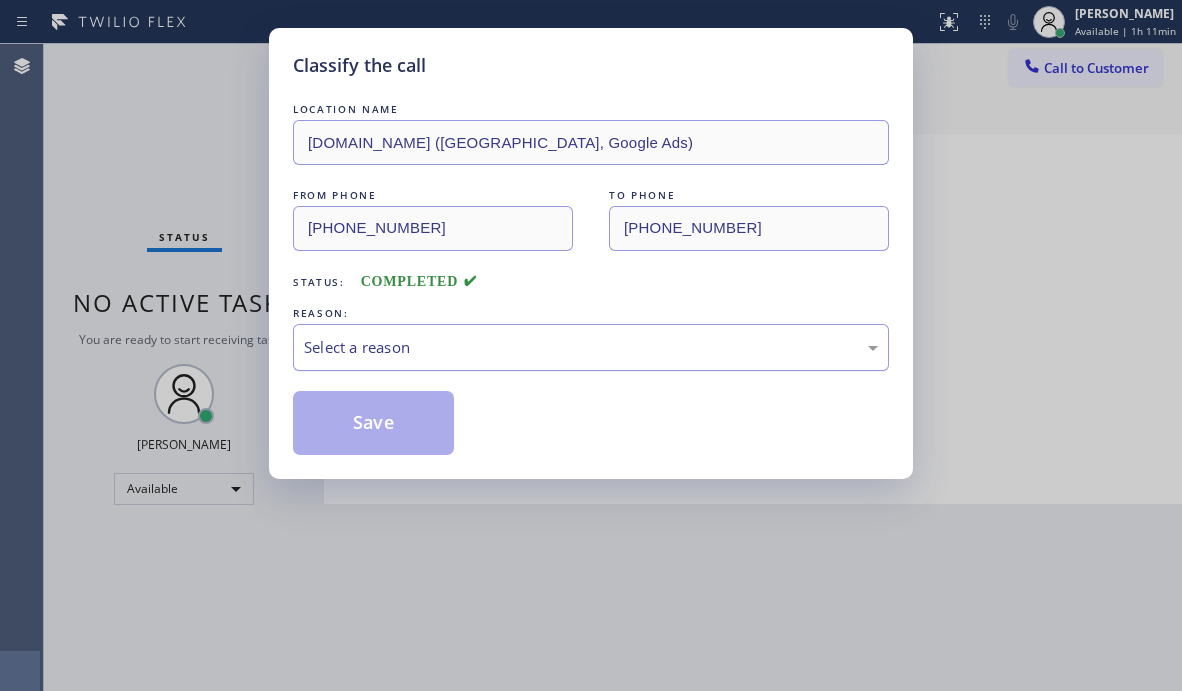click on "Select a reason" at bounding box center [591, 347] 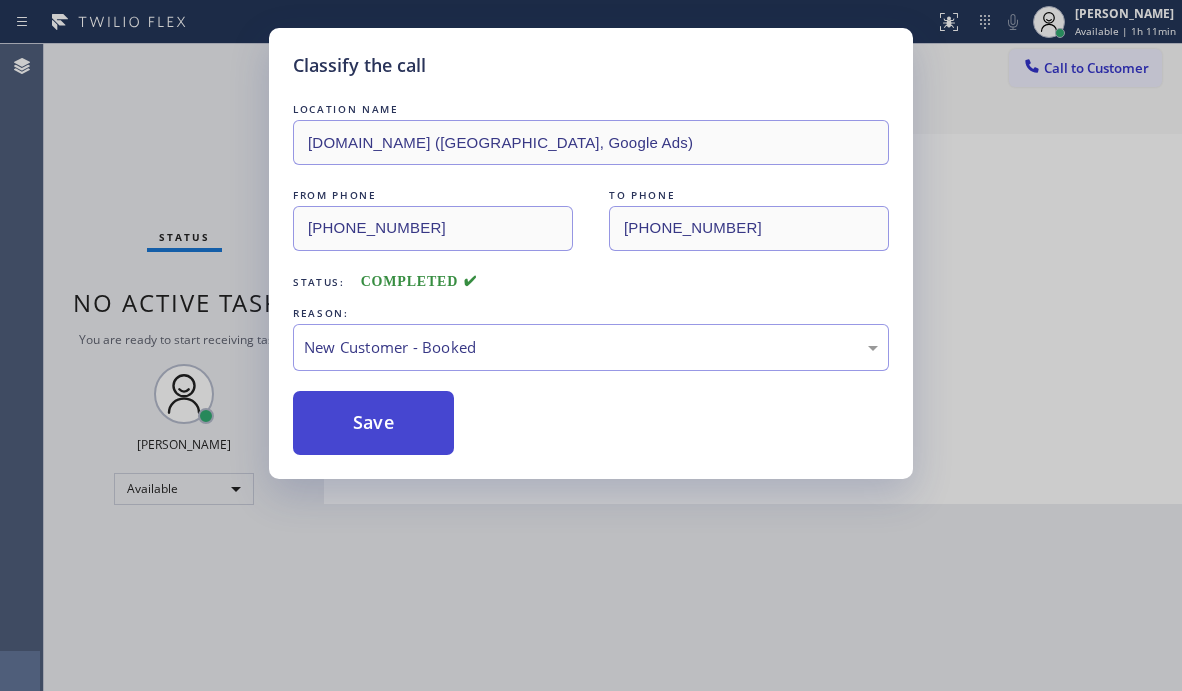 click on "Save" at bounding box center [373, 423] 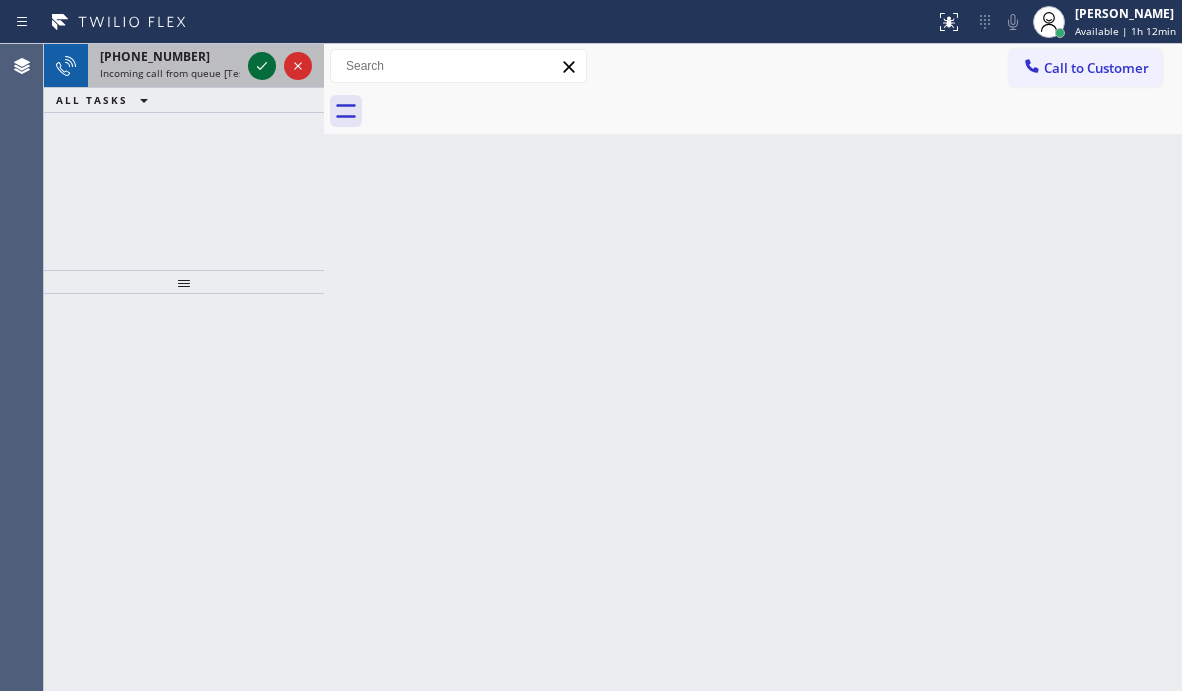 click 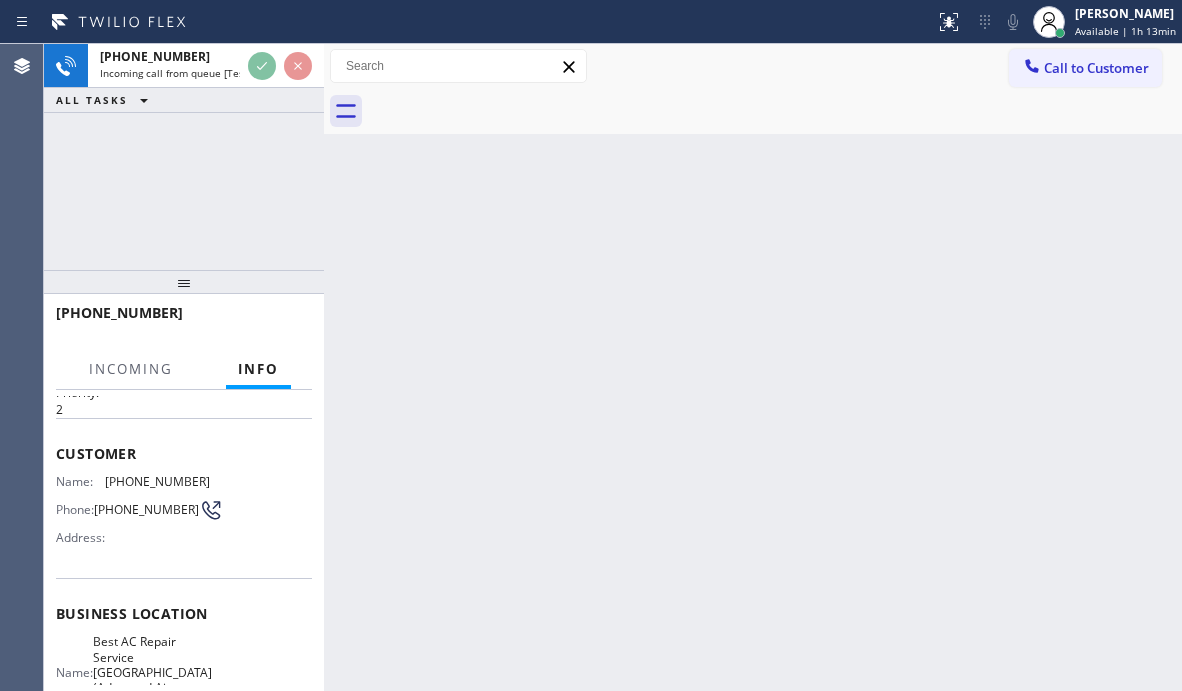 scroll, scrollTop: 300, scrollLeft: 0, axis: vertical 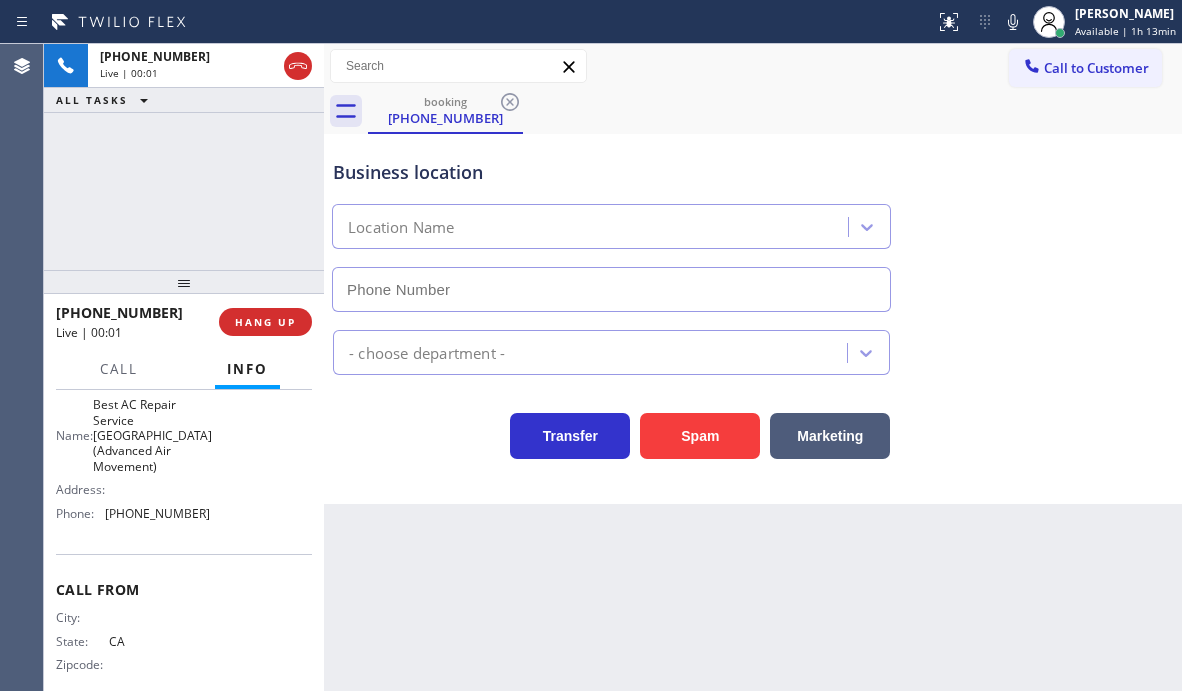 type on "[PHONE_NUMBER]" 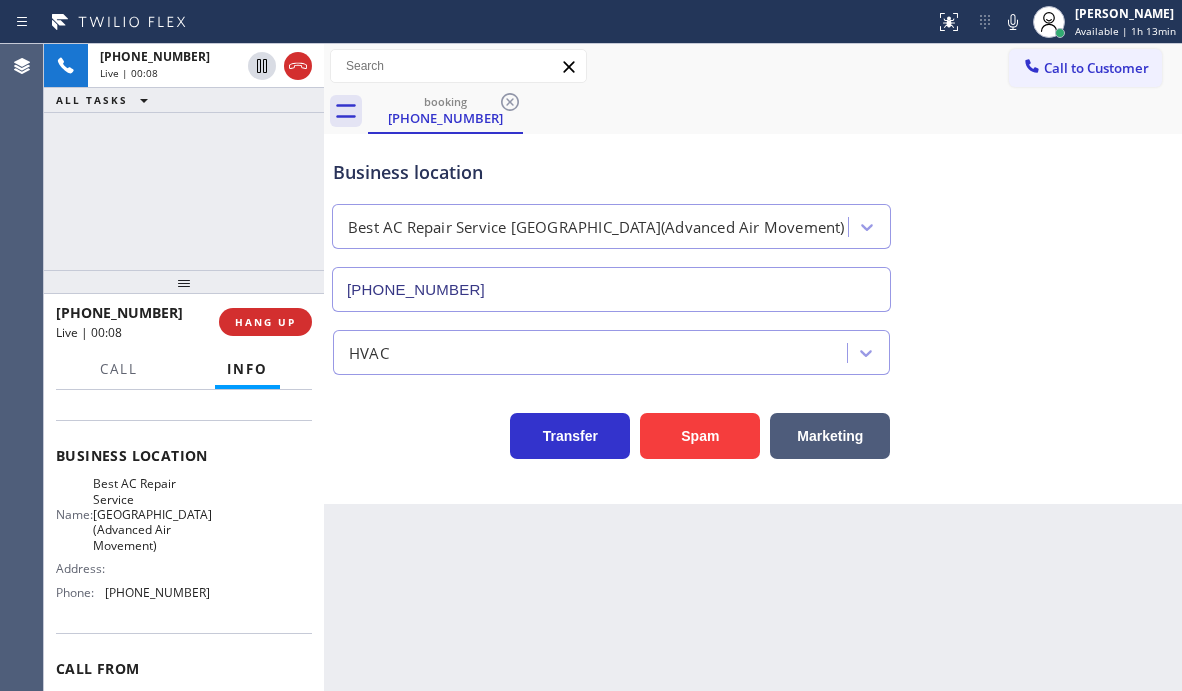scroll, scrollTop: 0, scrollLeft: 0, axis: both 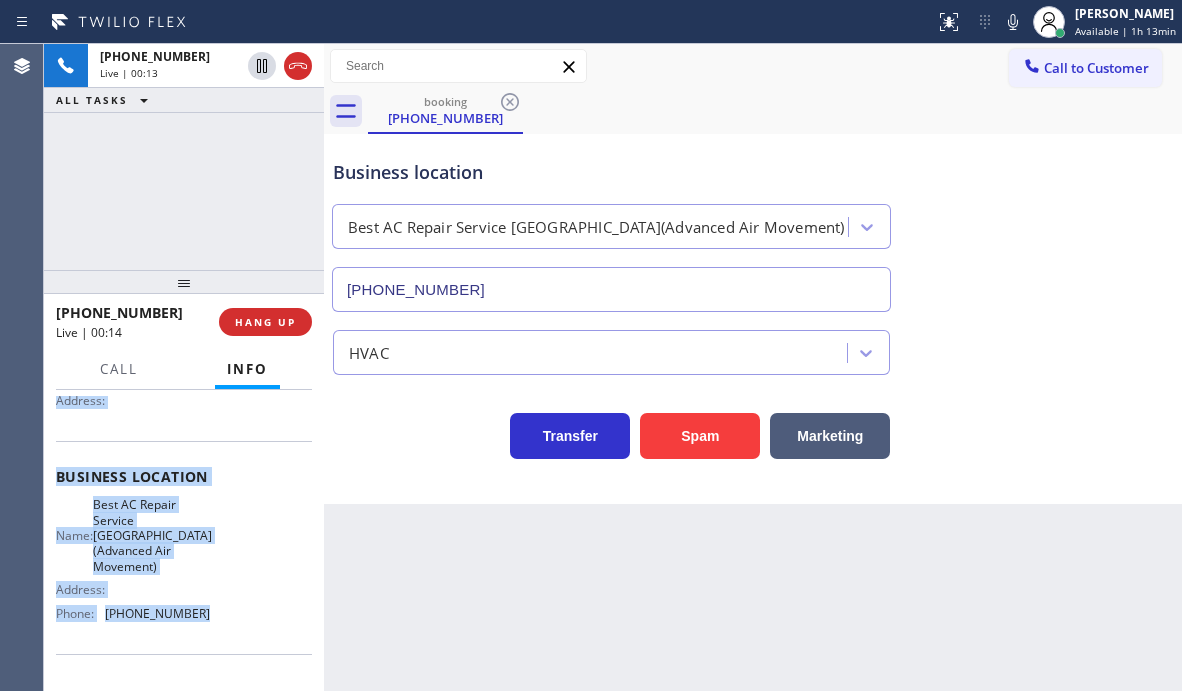 drag, startPoint x: 54, startPoint y: 514, endPoint x: 242, endPoint y: 637, distance: 224.66197 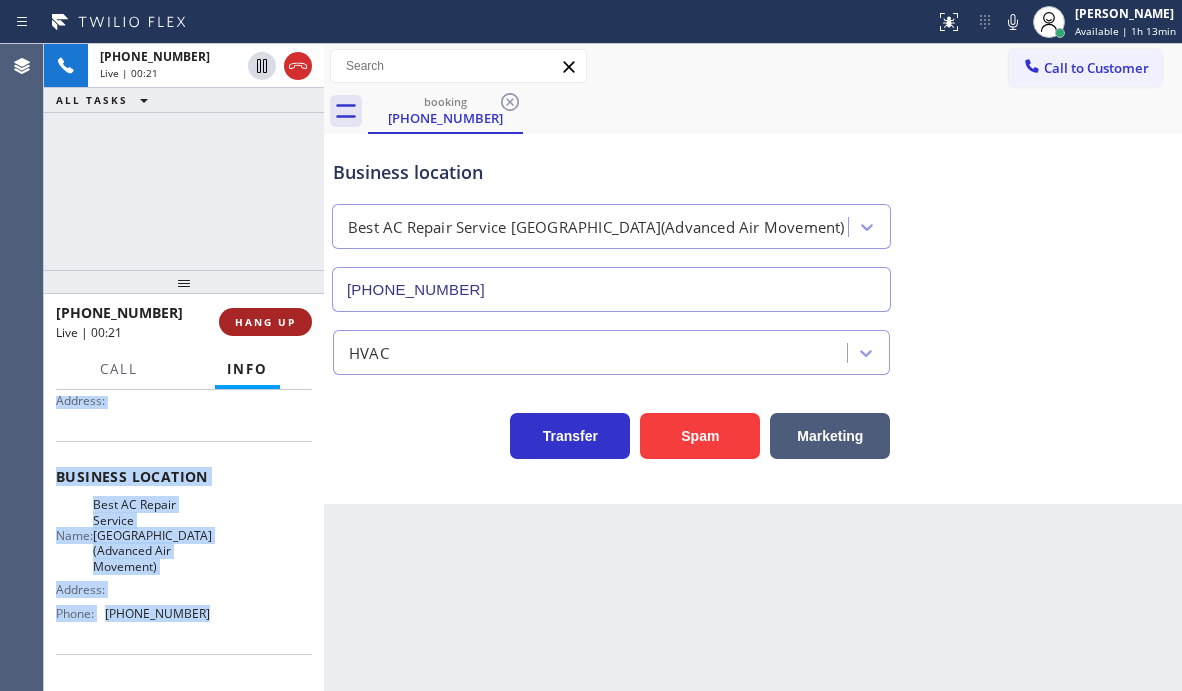 click on "HANG UP" at bounding box center [265, 322] 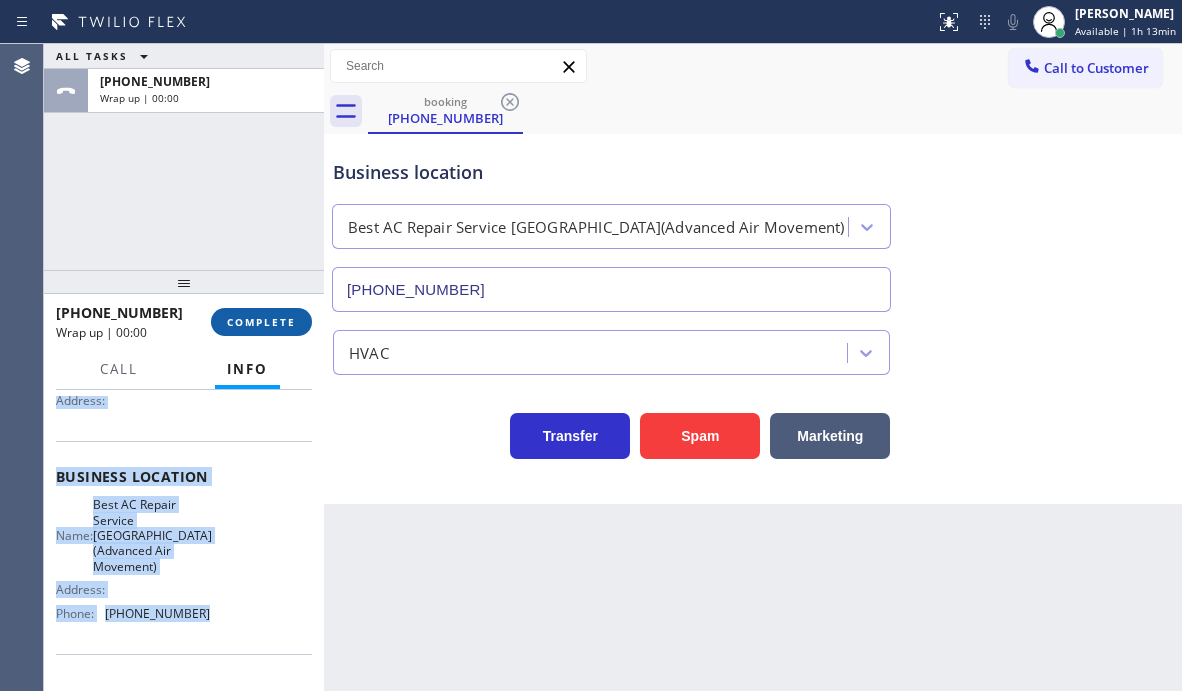 click on "COMPLETE" at bounding box center [261, 322] 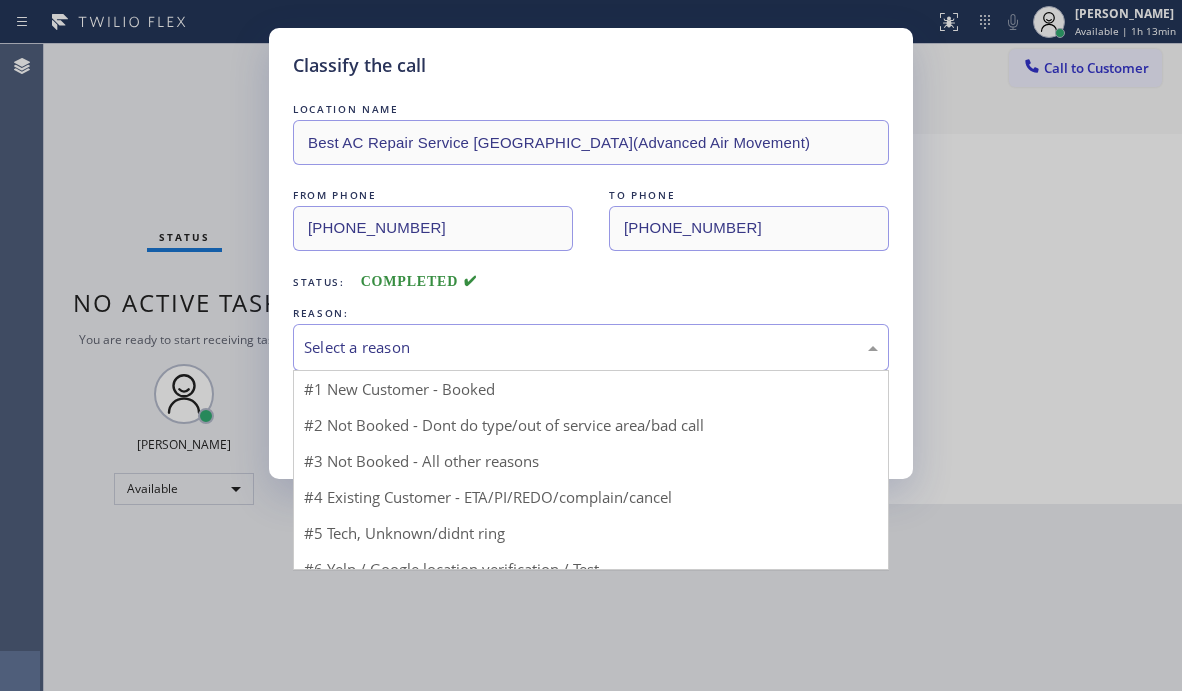 click on "Select a reason" at bounding box center [591, 347] 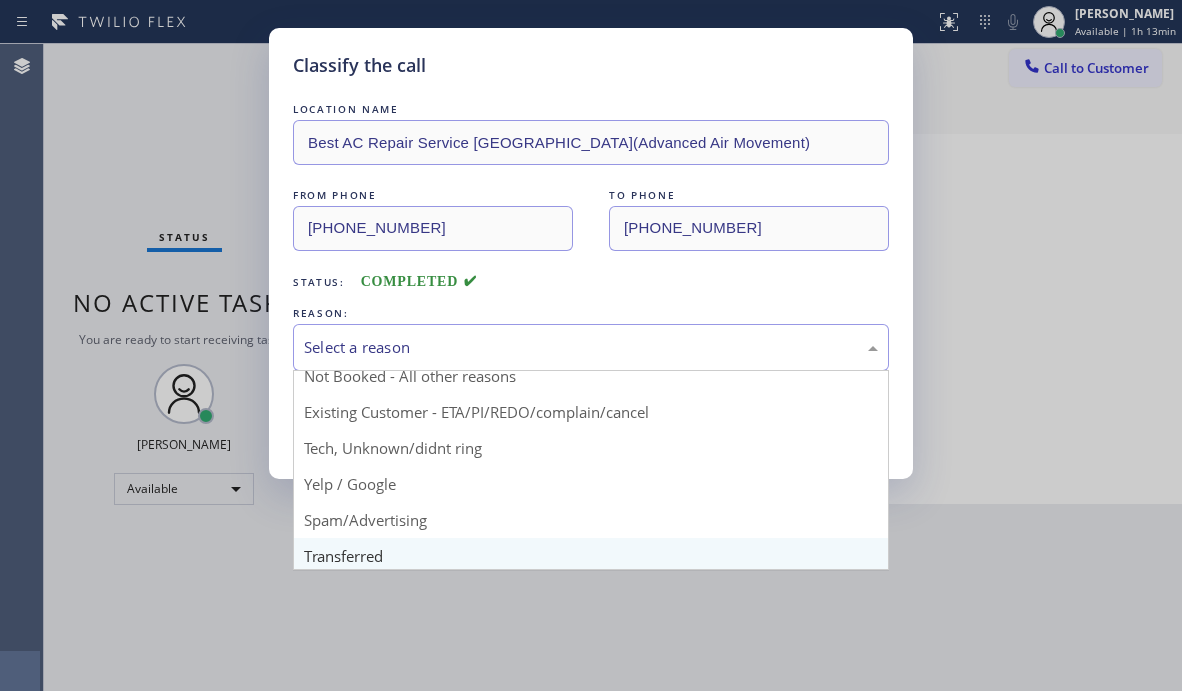 scroll, scrollTop: 126, scrollLeft: 0, axis: vertical 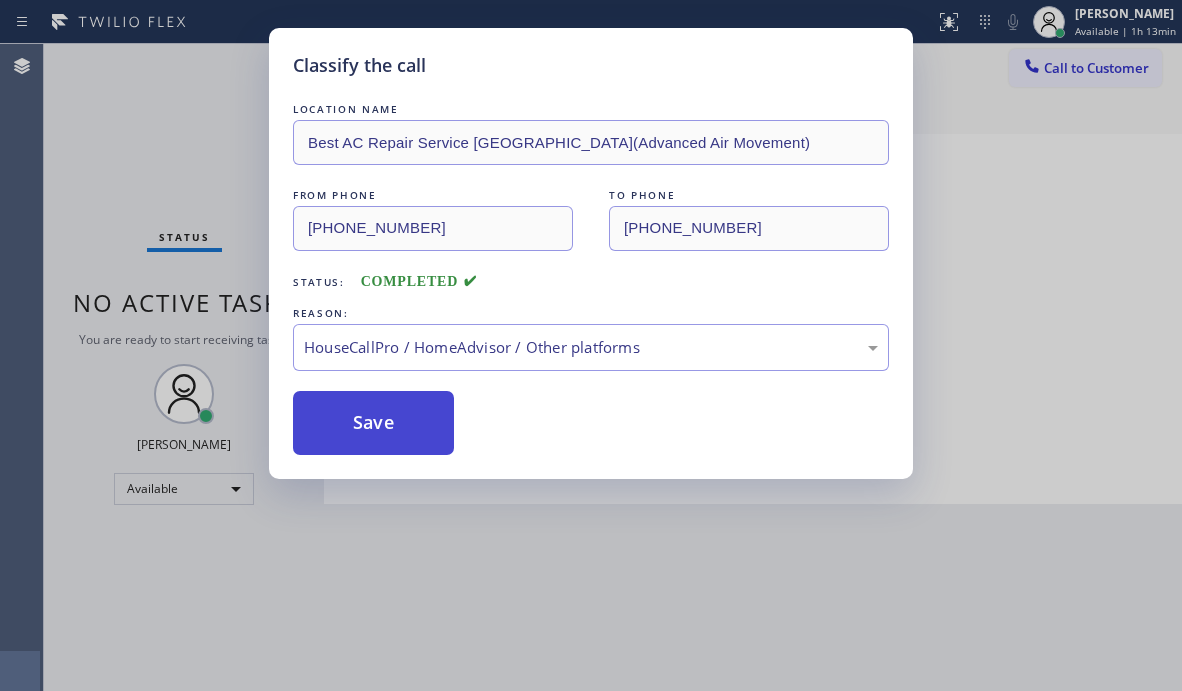 click on "Save" at bounding box center [373, 423] 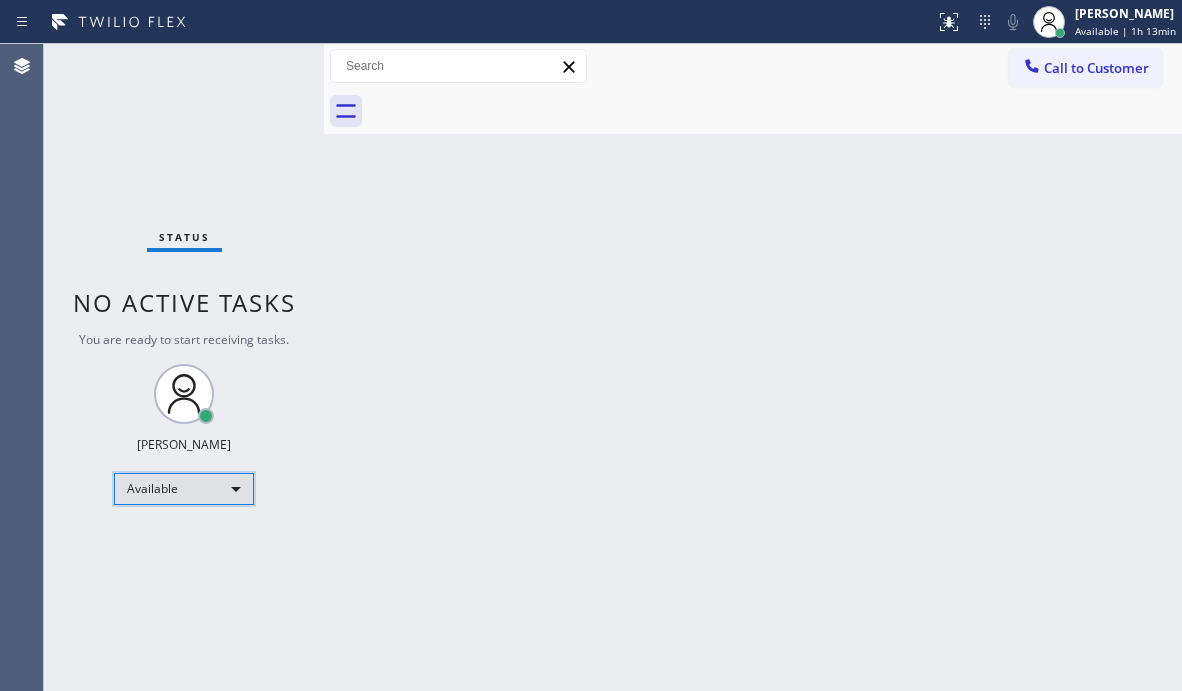 click on "Available" at bounding box center [184, 489] 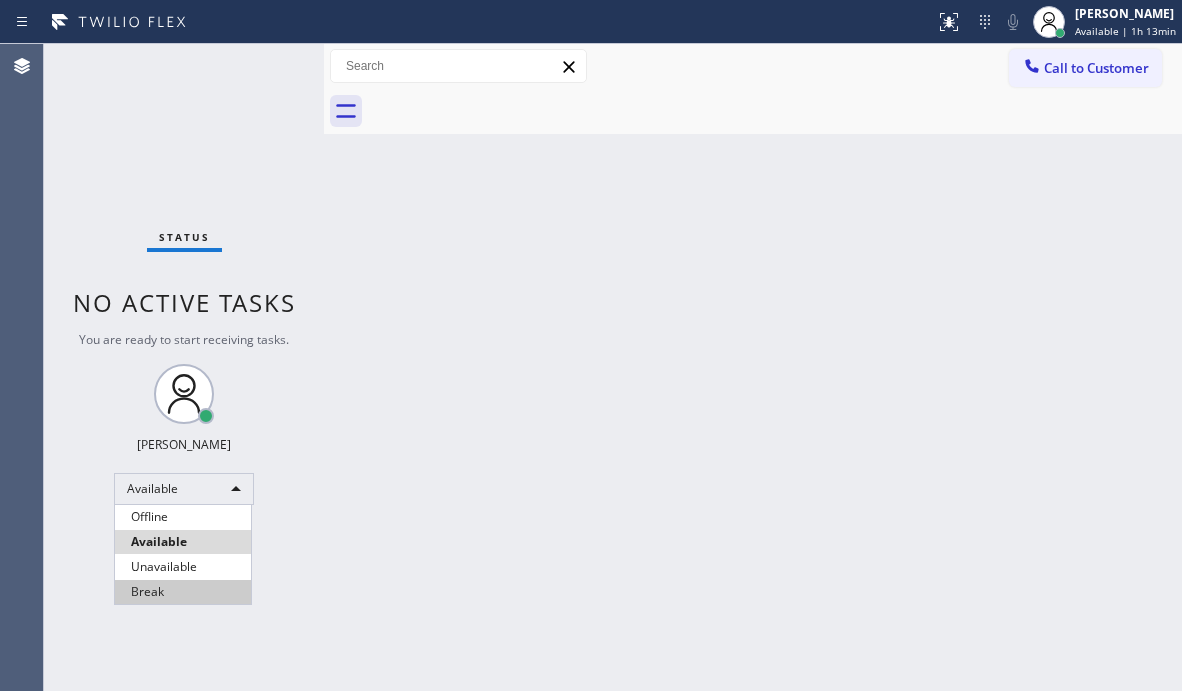 click on "Break" at bounding box center (183, 592) 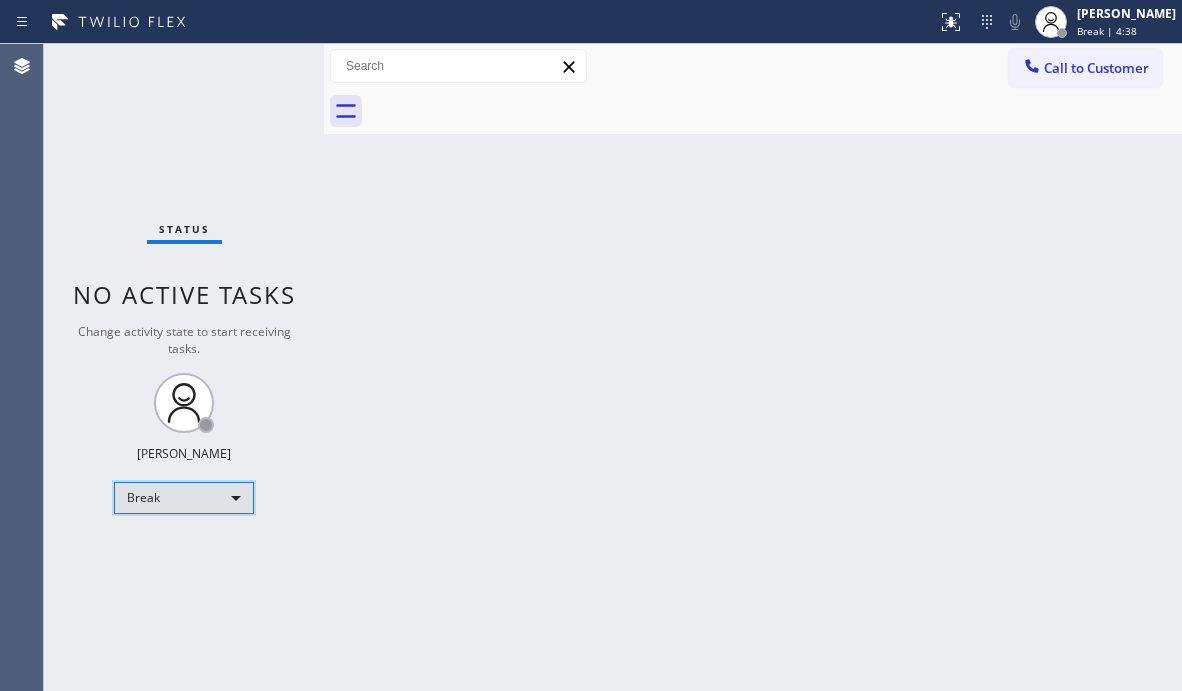 click on "Break" at bounding box center (184, 498) 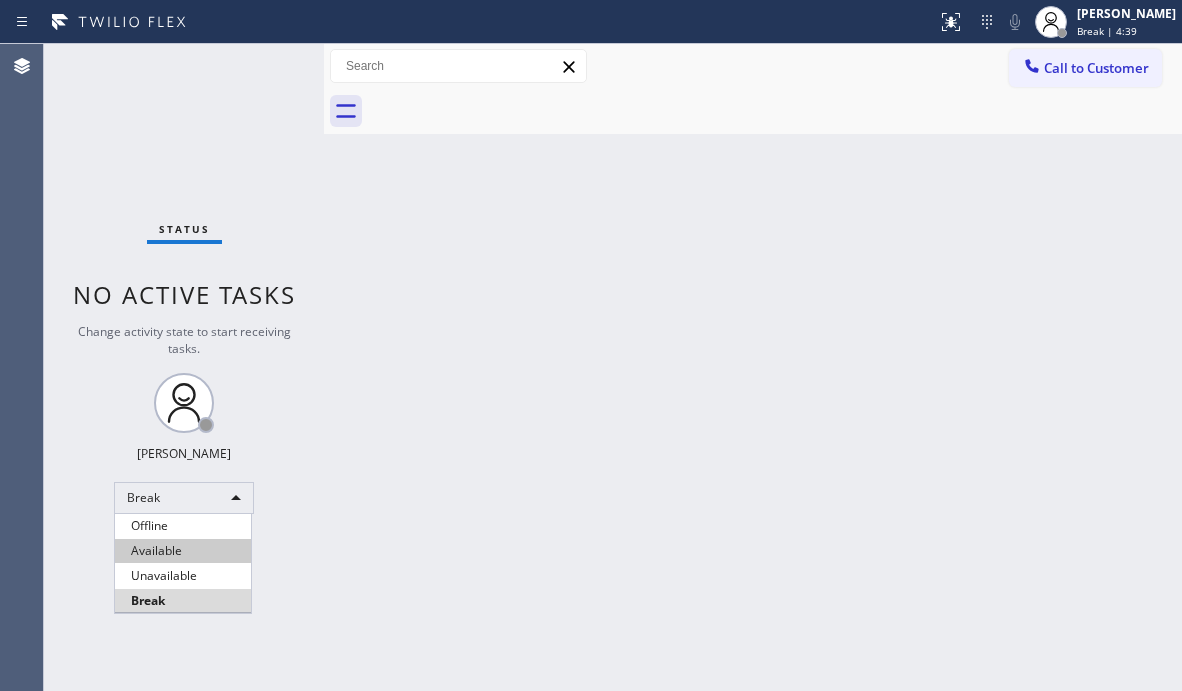 click on "Available" at bounding box center [183, 551] 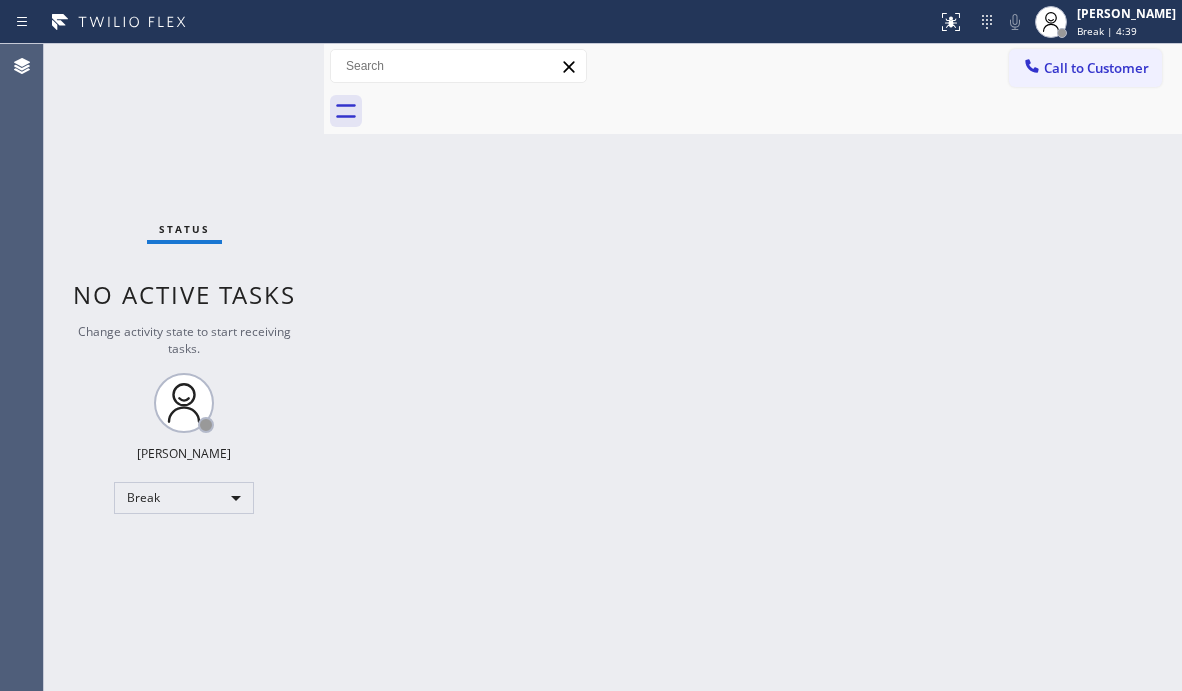 click on "Back to Dashboard Change Sender ID Customers Technicians Select a contact Outbound call Technician Search Technician Your caller id phone number Your caller id phone number Call Technician info Name   Phone none Address none Change Sender ID HVAC [PHONE_NUMBER] 5 Star Appliance [PHONE_NUMBER] Appliance Repair [PHONE_NUMBER] Plumbing [PHONE_NUMBER] Air Duct Cleaning [PHONE_NUMBER]  Electricians [PHONE_NUMBER] Cancel Change Check personal SMS Reset Change No tabs Call to Customer Outbound call Location [US_STATE] Appliance Repair Yonkers Your caller id phone number [PHONE_NUMBER] Customer number Call Outbound call Technician Search Technician Your caller id phone number Your caller id phone number Call" at bounding box center (753, 367) 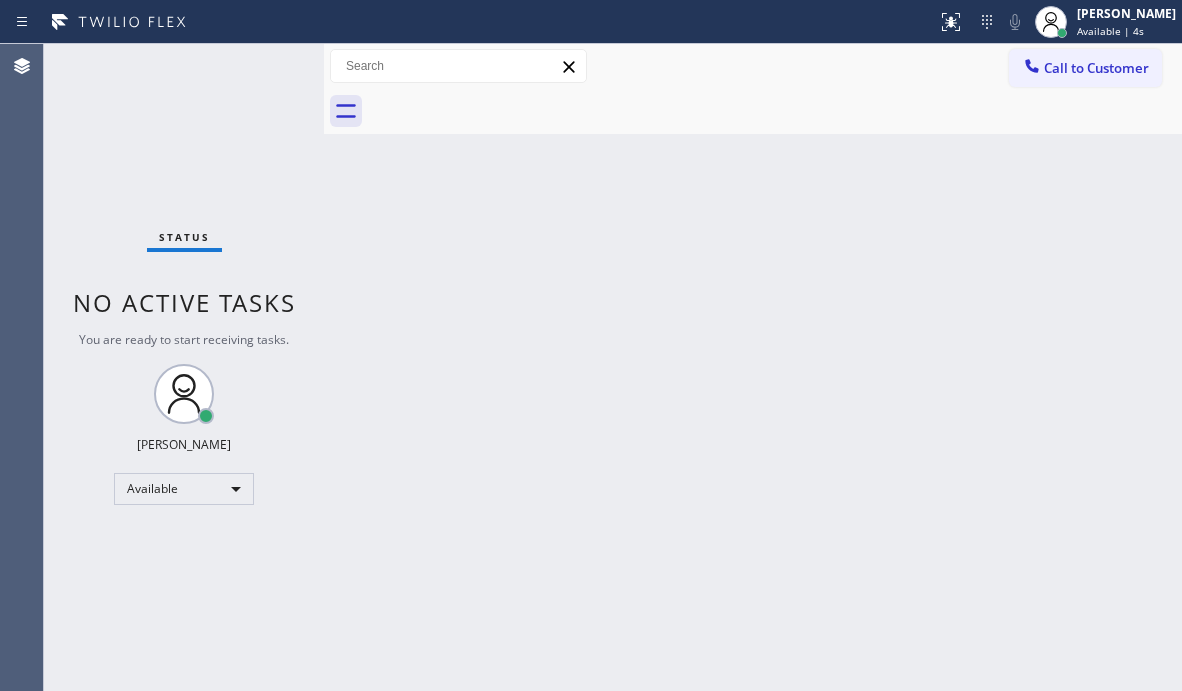 drag, startPoint x: 401, startPoint y: 277, endPoint x: 777, endPoint y: 521, distance: 448.2321 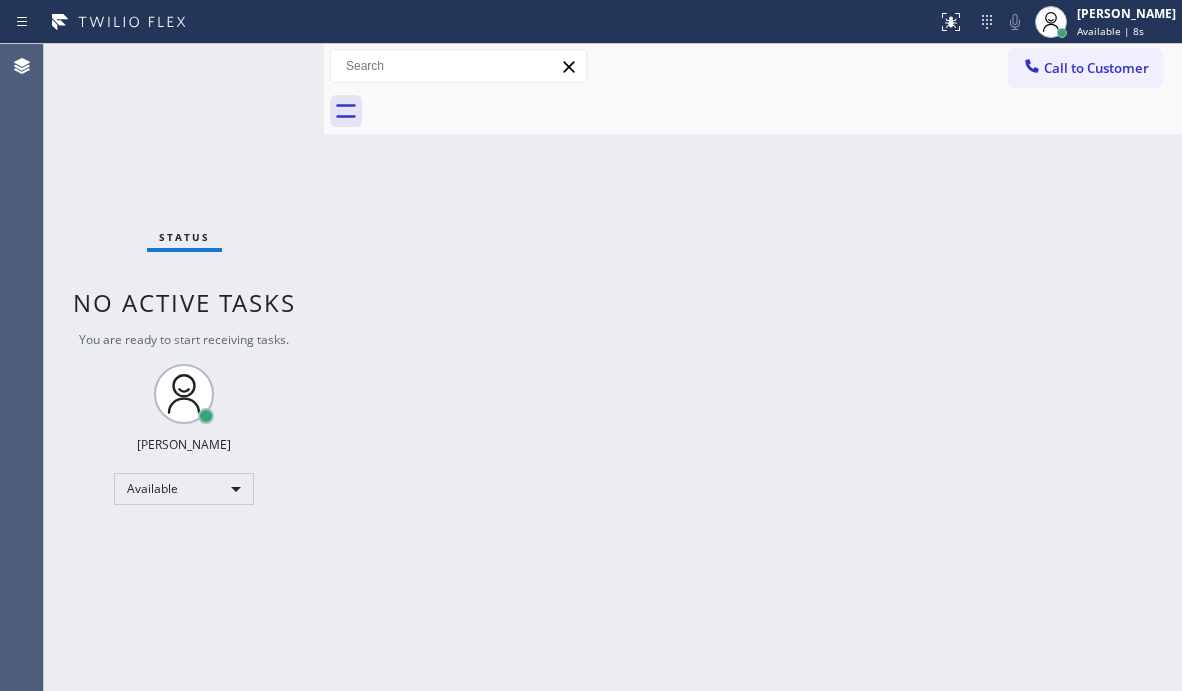 click on "Status   No active tasks     You are ready to start receiving tasks.   [PERSON_NAME] Available" at bounding box center (184, 367) 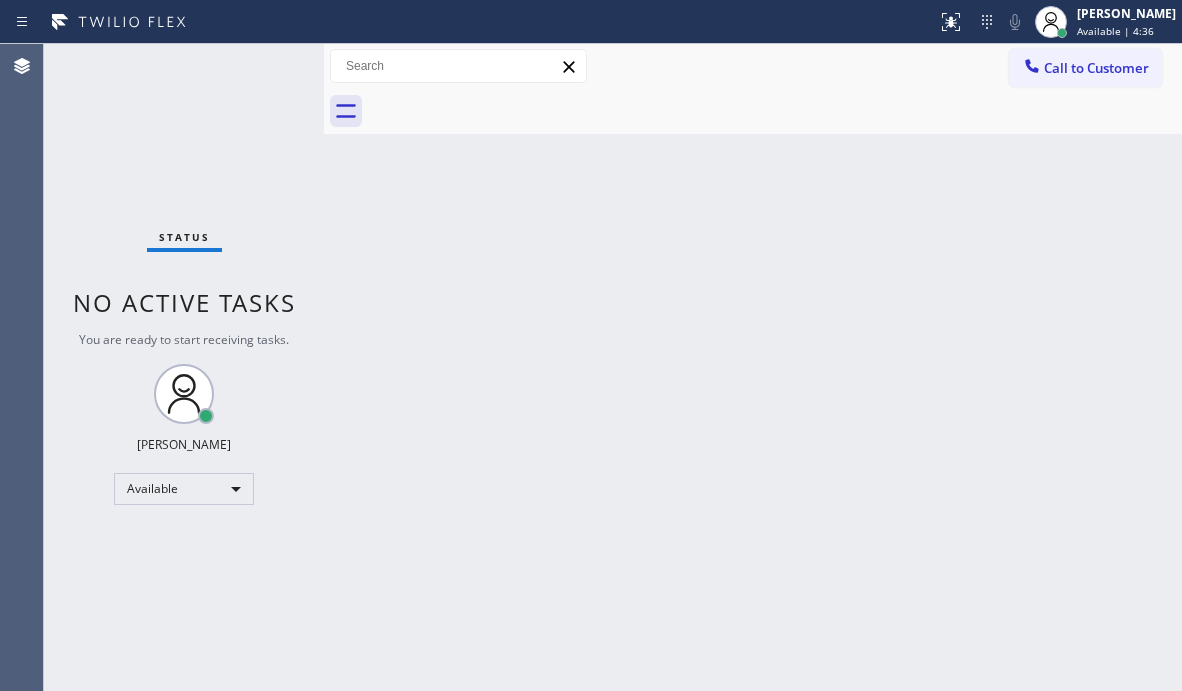 click on "Back to Dashboard Change Sender ID Customers Technicians Select a contact Outbound call Technician Search Technician Your caller id phone number Your caller id phone number Call Technician info Name   Phone none Address none Change Sender ID HVAC [PHONE_NUMBER] 5 Star Appliance [PHONE_NUMBER] Appliance Repair [PHONE_NUMBER] Plumbing [PHONE_NUMBER] Air Duct Cleaning [PHONE_NUMBER]  Electricians [PHONE_NUMBER] Cancel Change Check personal SMS Reset Change No tabs Call to Customer Outbound call Location [US_STATE] Appliance Repair Yonkers Your caller id phone number [PHONE_NUMBER] Customer number Call Outbound call Technician Search Technician Your caller id phone number Your caller id phone number Call" at bounding box center [753, 367] 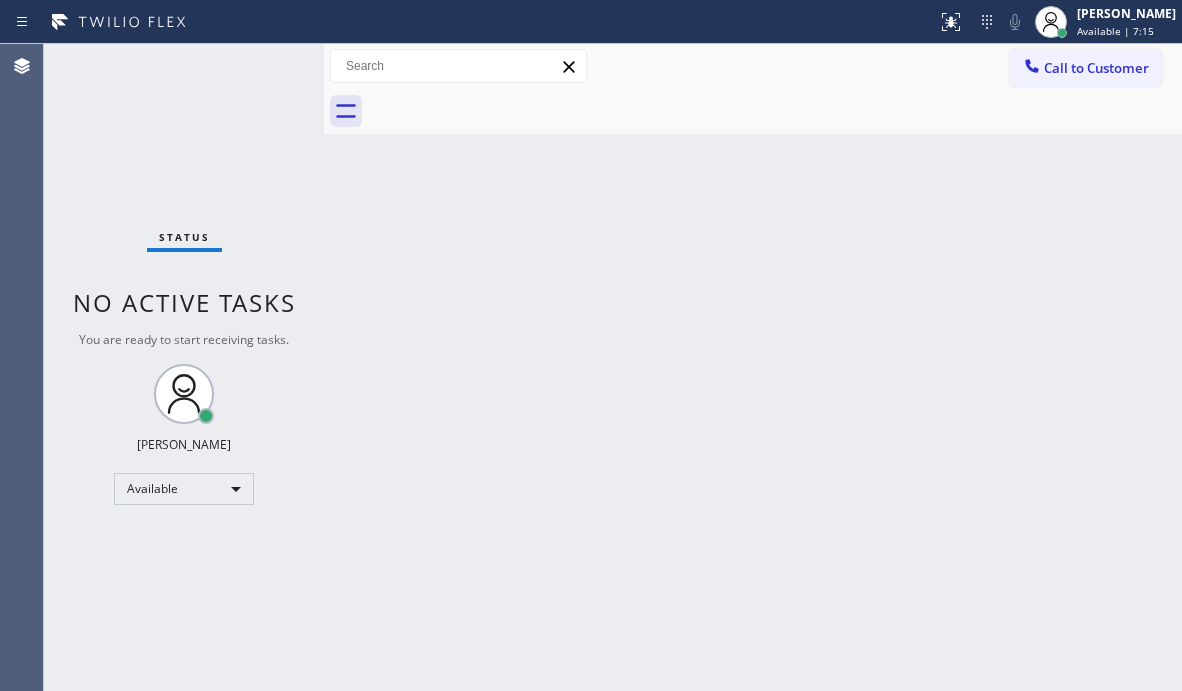 drag, startPoint x: 258, startPoint y: 63, endPoint x: 268, endPoint y: 110, distance: 48.052055 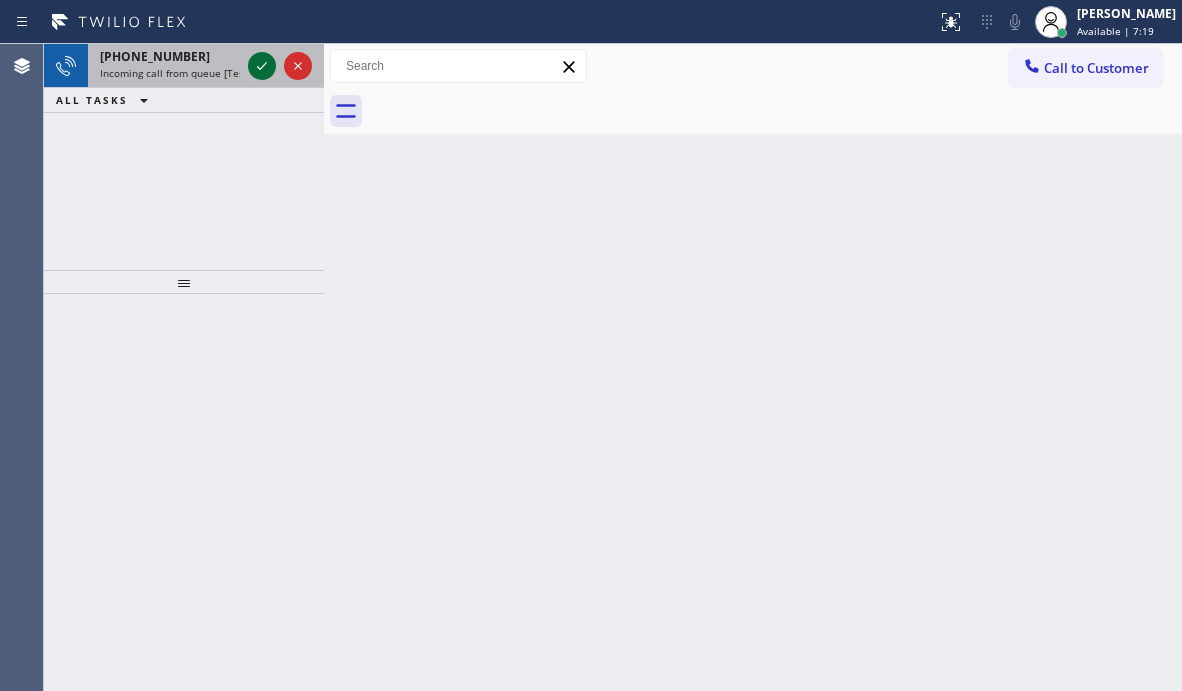 click 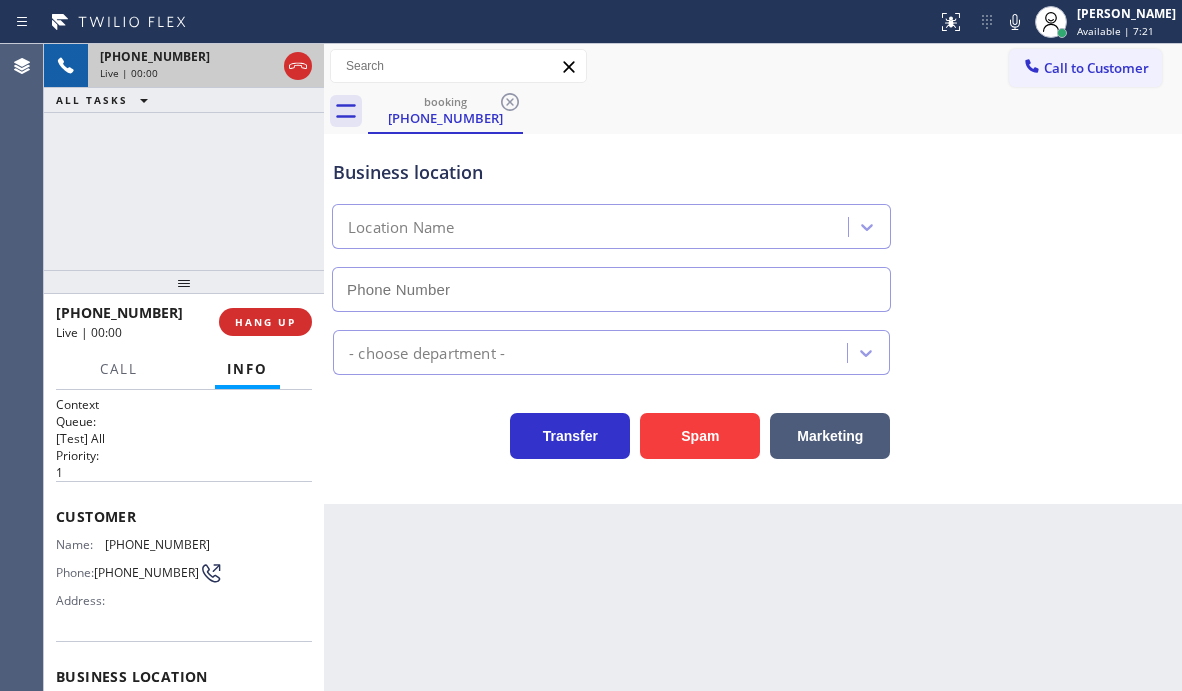 type on "[PHONE_NUMBER]" 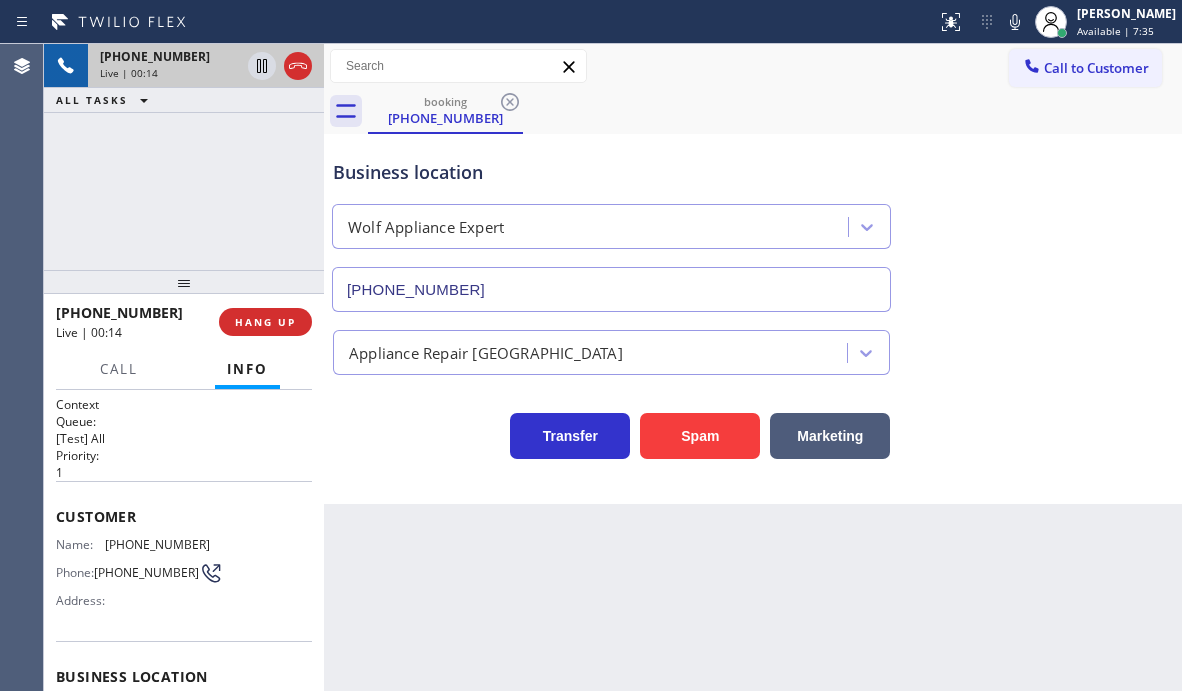 scroll, scrollTop: 100, scrollLeft: 0, axis: vertical 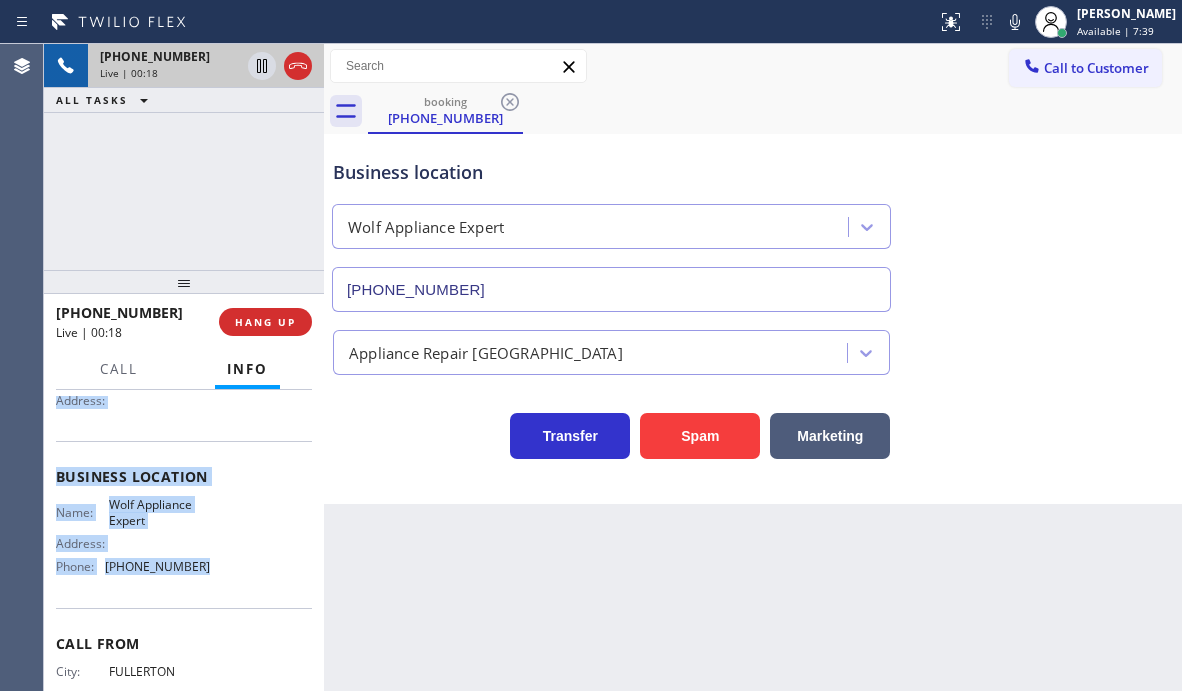 drag, startPoint x: 53, startPoint y: 415, endPoint x: 210, endPoint y: 608, distance: 248.79309 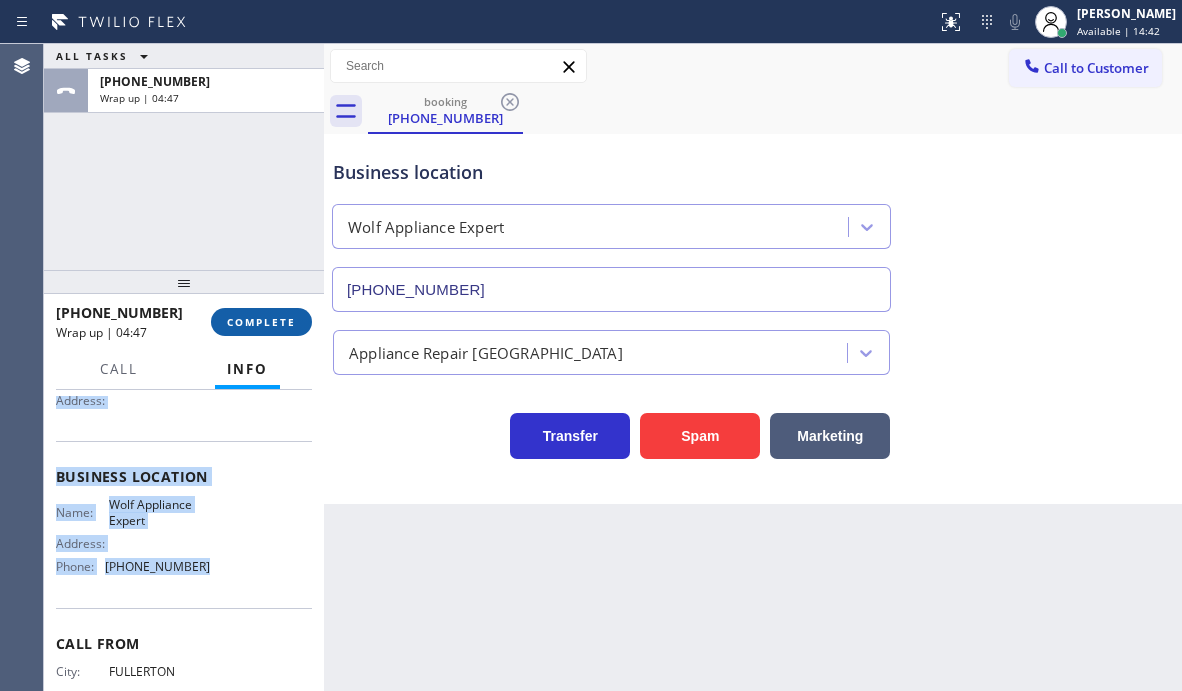 click on "COMPLETE" at bounding box center [261, 322] 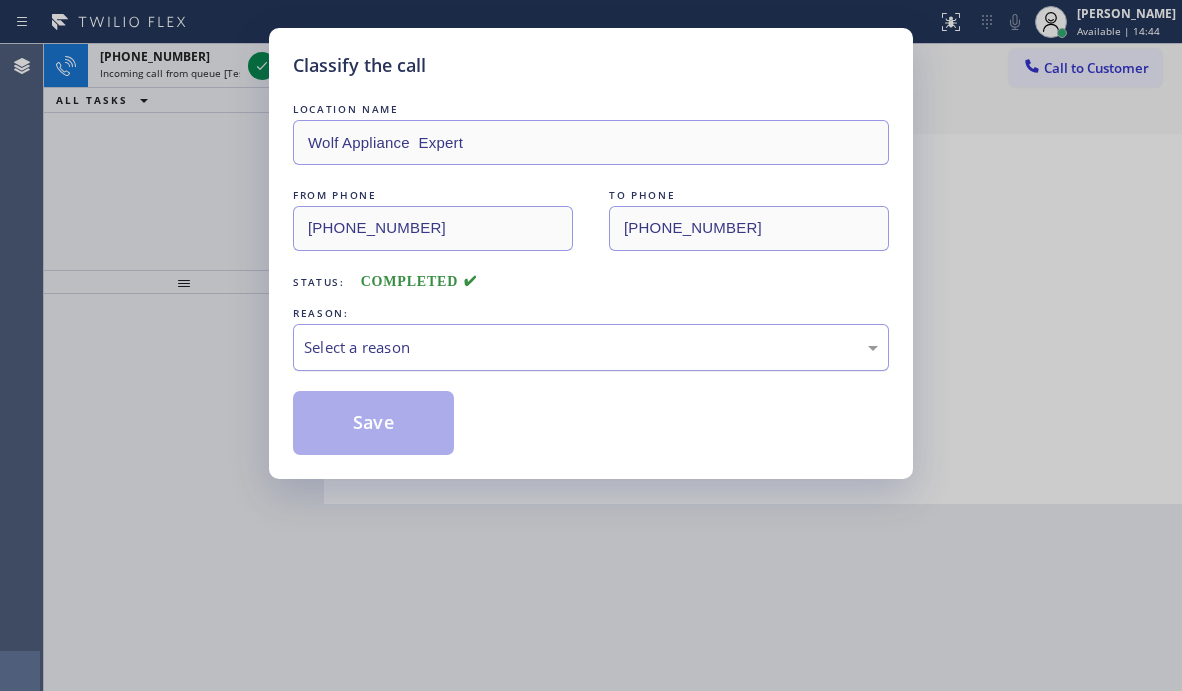 drag, startPoint x: 362, startPoint y: 342, endPoint x: 362, endPoint y: 368, distance: 26 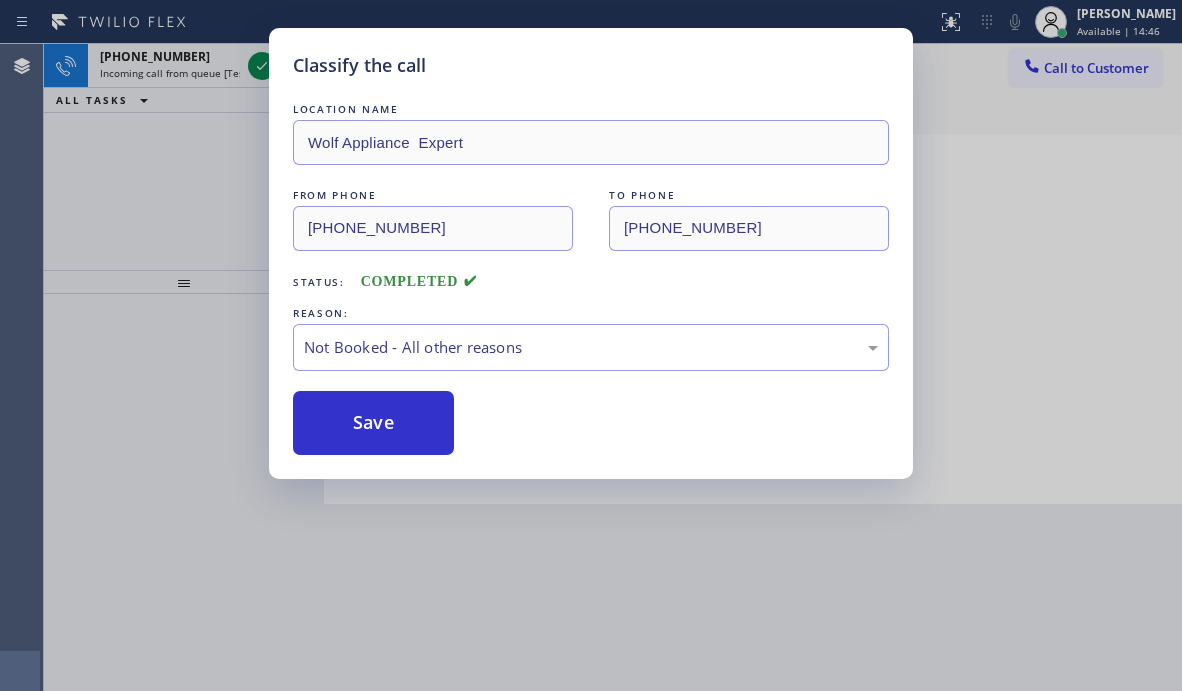 drag, startPoint x: 345, startPoint y: 435, endPoint x: 785, endPoint y: 435, distance: 440 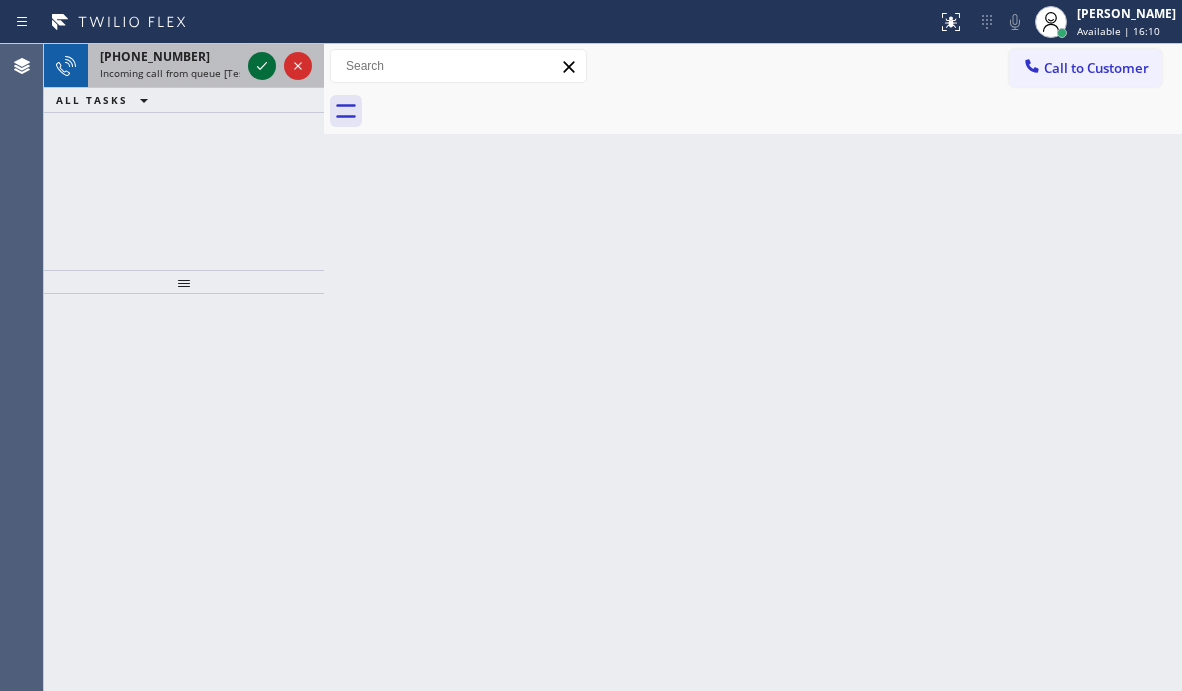 click 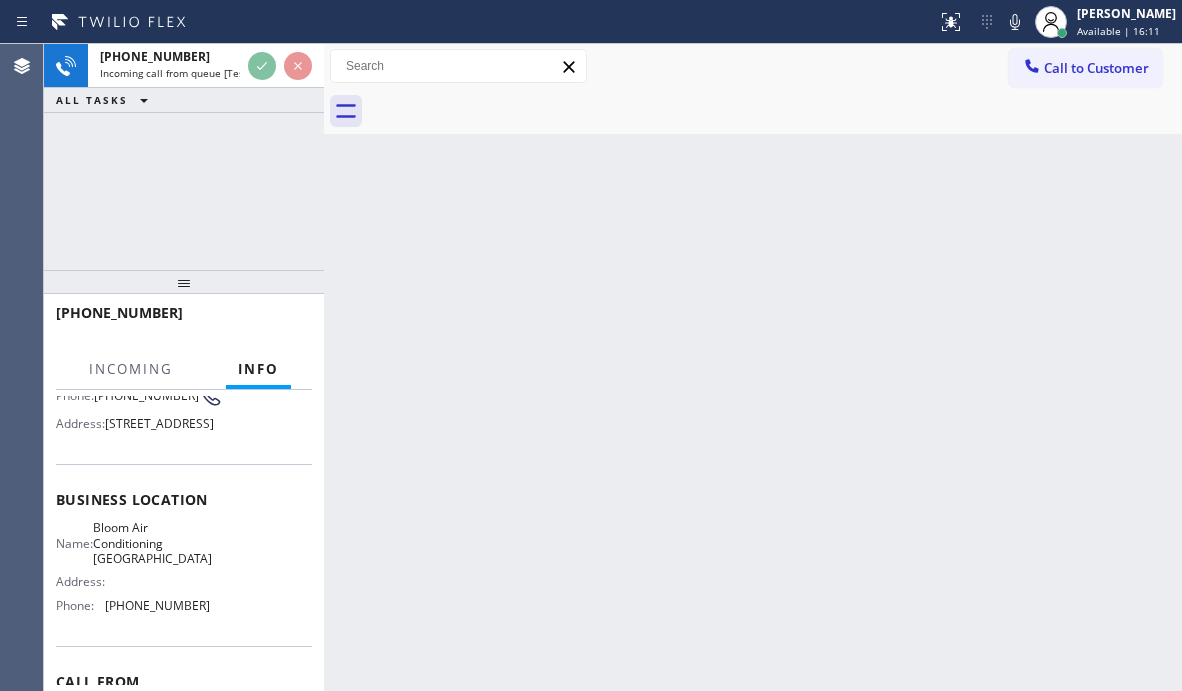 scroll, scrollTop: 200, scrollLeft: 0, axis: vertical 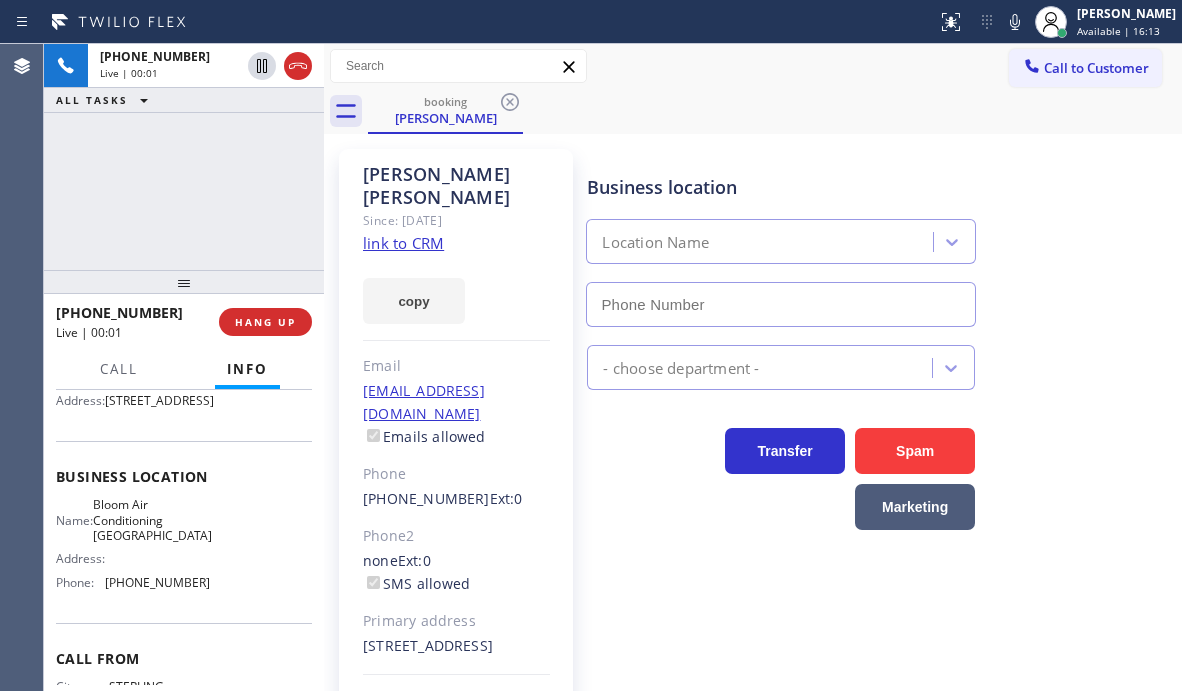 type on "[PHONE_NUMBER]" 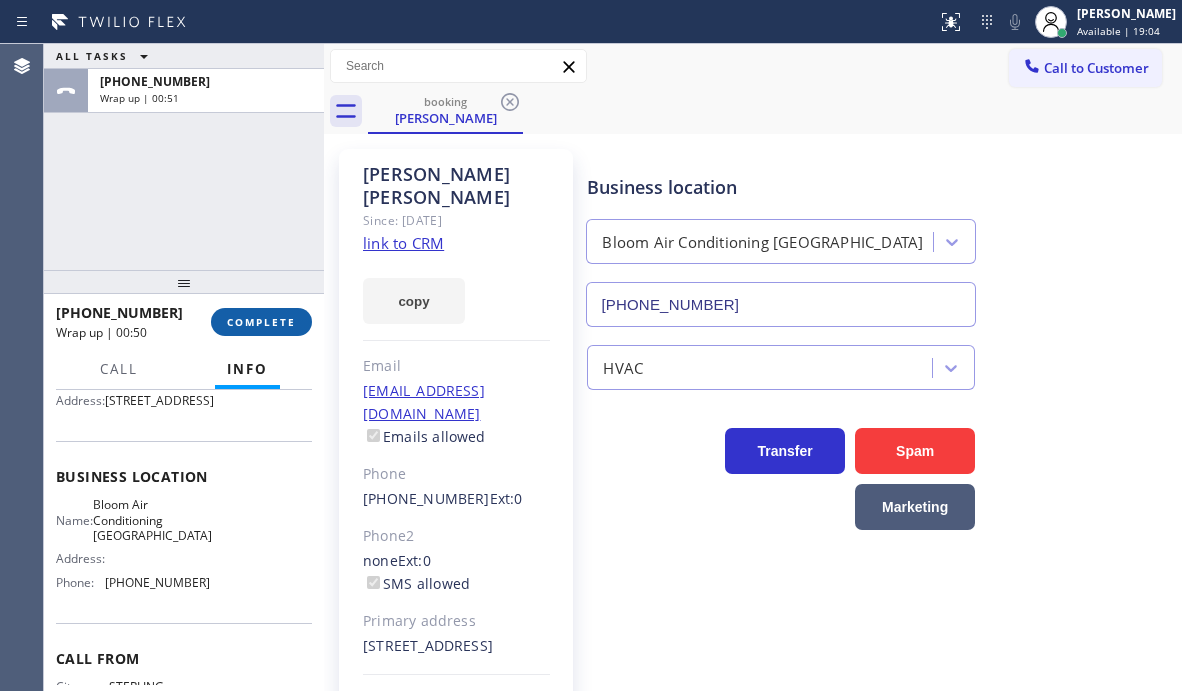 click on "COMPLETE" at bounding box center [261, 322] 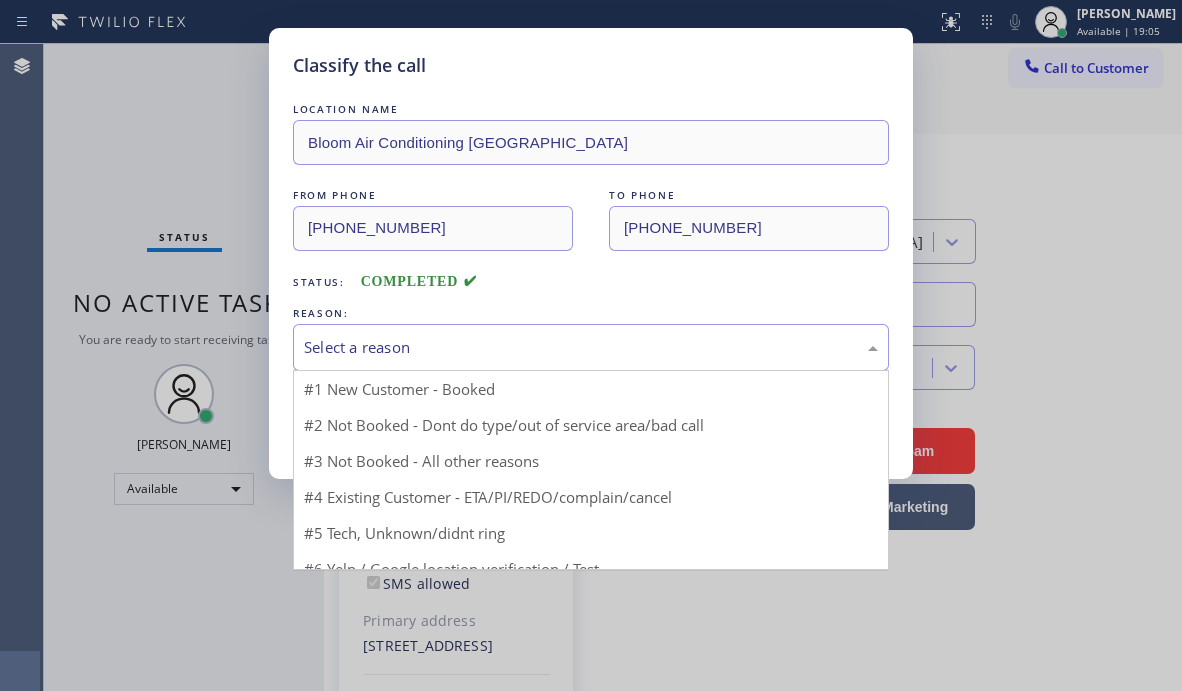 click on "Select a reason" at bounding box center [591, 347] 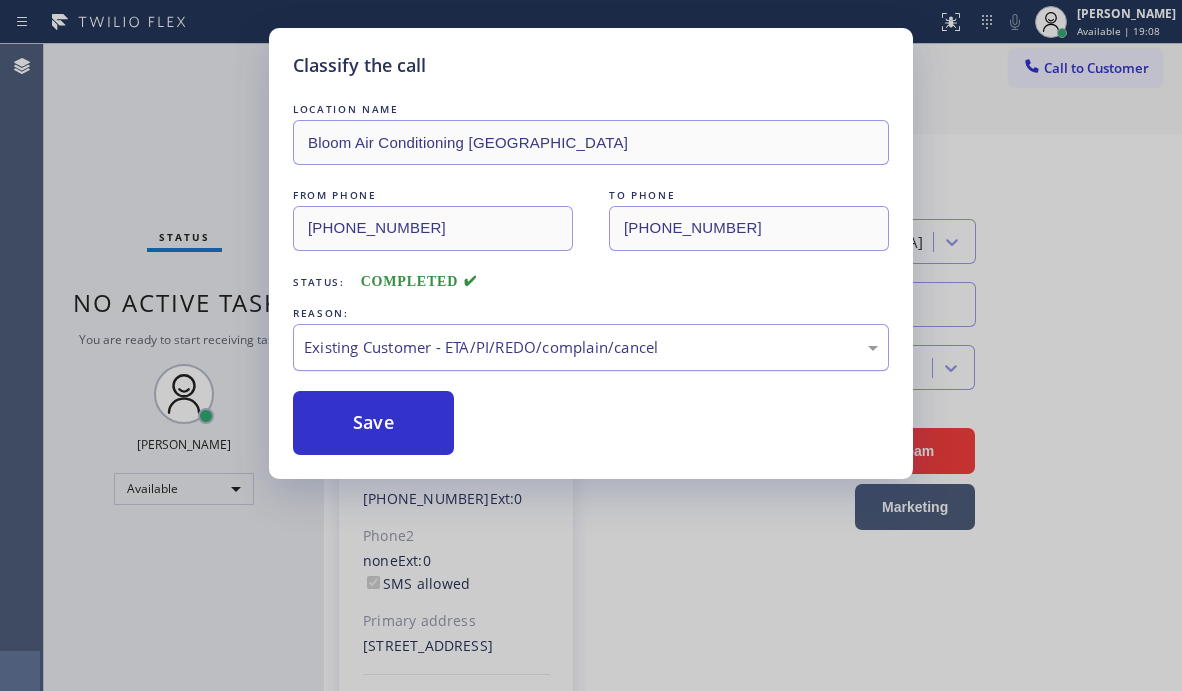 click on "Existing Customer - ETA/PI/REDO/complain/cancel" at bounding box center [591, 347] 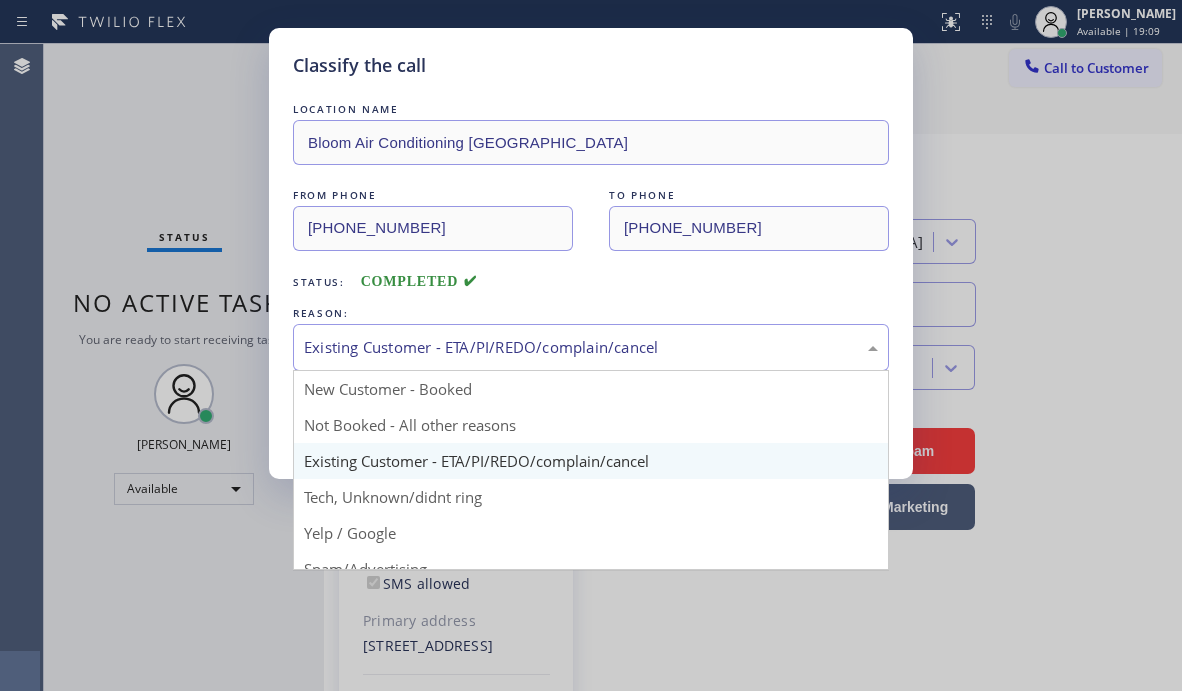 drag, startPoint x: 392, startPoint y: 425, endPoint x: 372, endPoint y: 431, distance: 20.880613 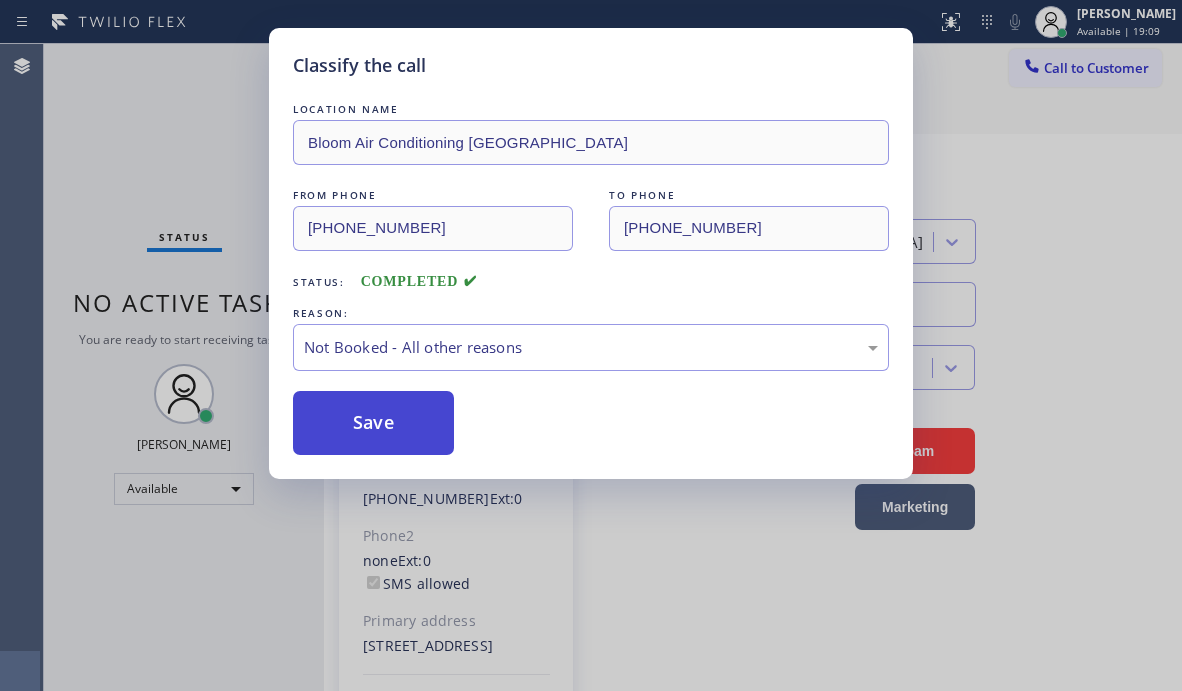 drag, startPoint x: 371, startPoint y: 432, endPoint x: 655, endPoint y: 428, distance: 284.02817 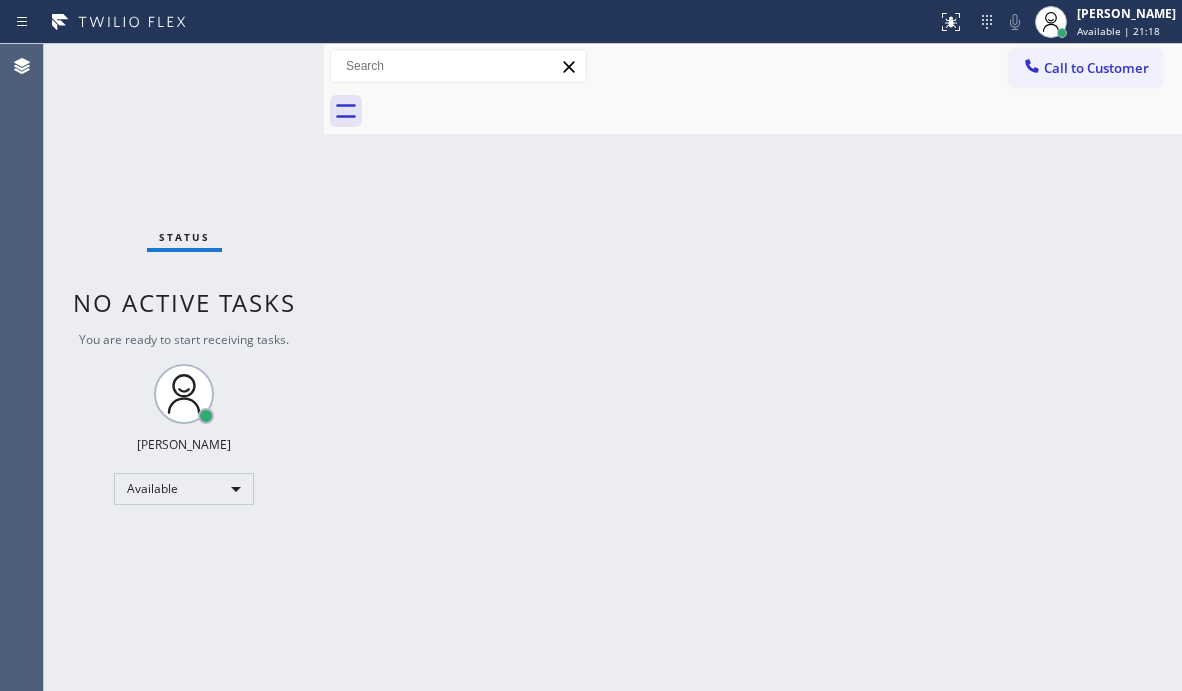 click on "Status   No active tasks     You are ready to start receiving tasks.   [PERSON_NAME] Available" at bounding box center (184, 367) 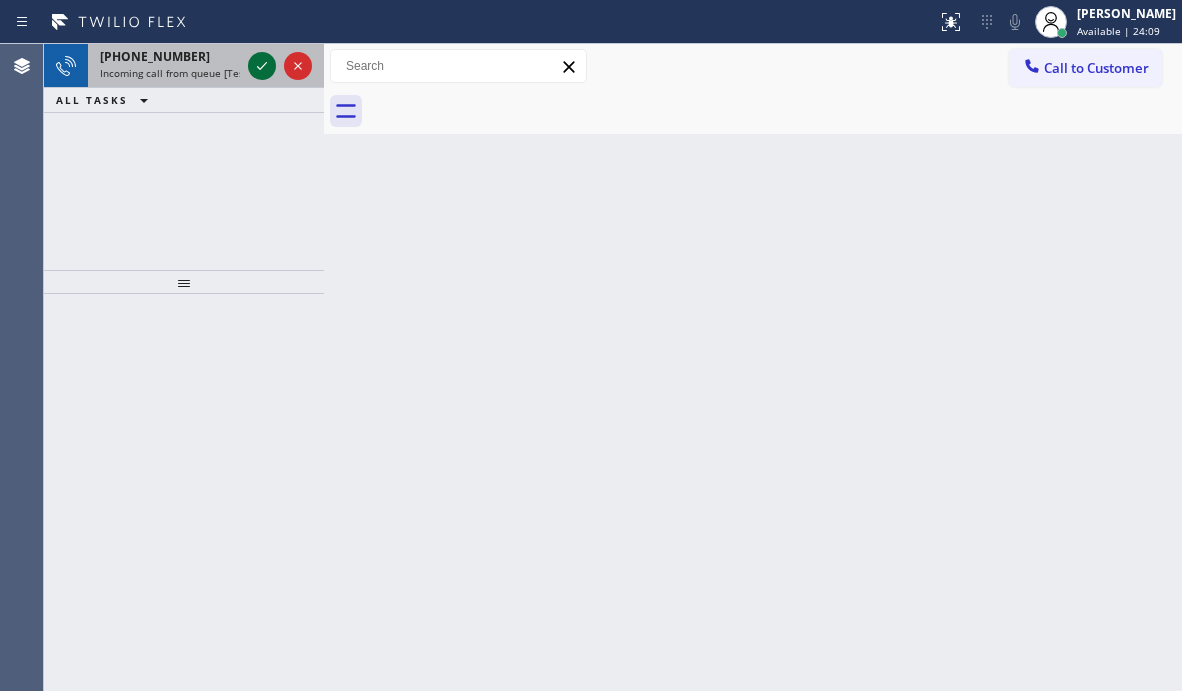 click 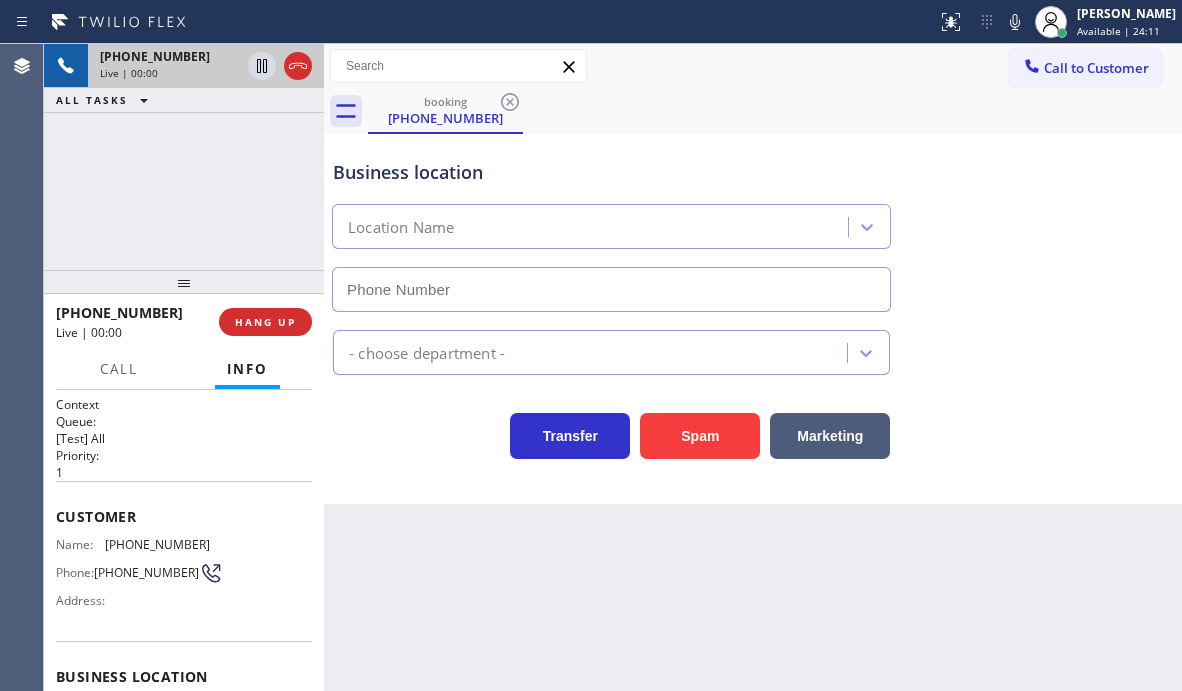type on "[PHONE_NUMBER]" 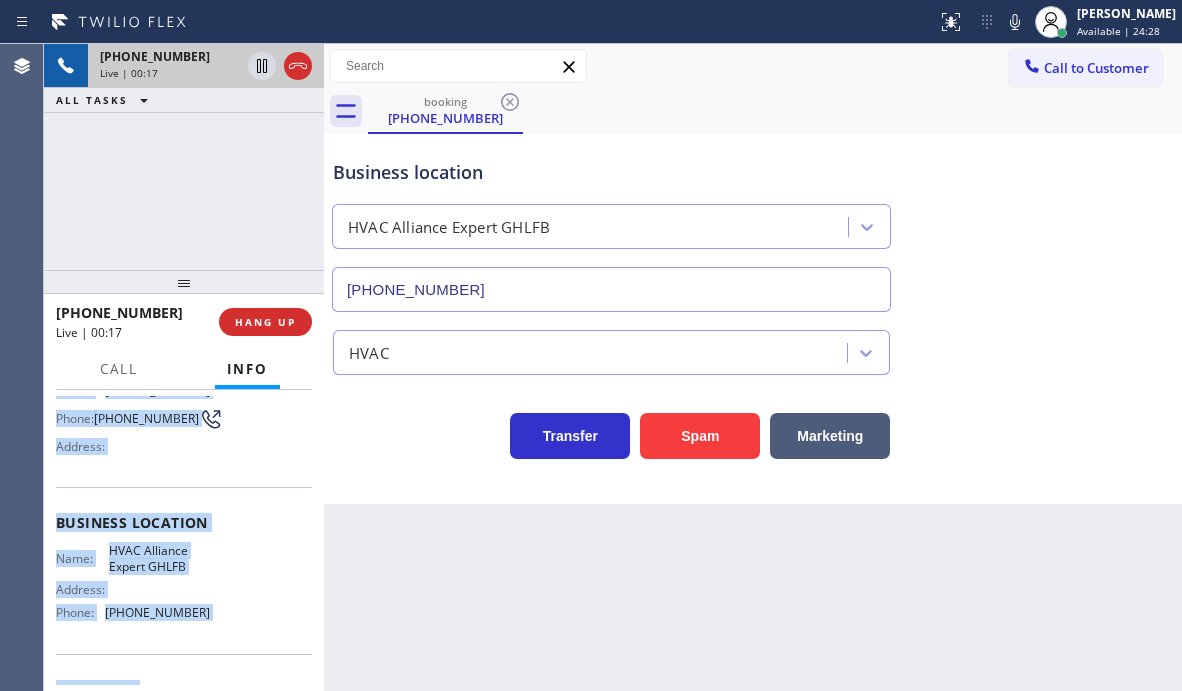 scroll, scrollTop: 200, scrollLeft: 0, axis: vertical 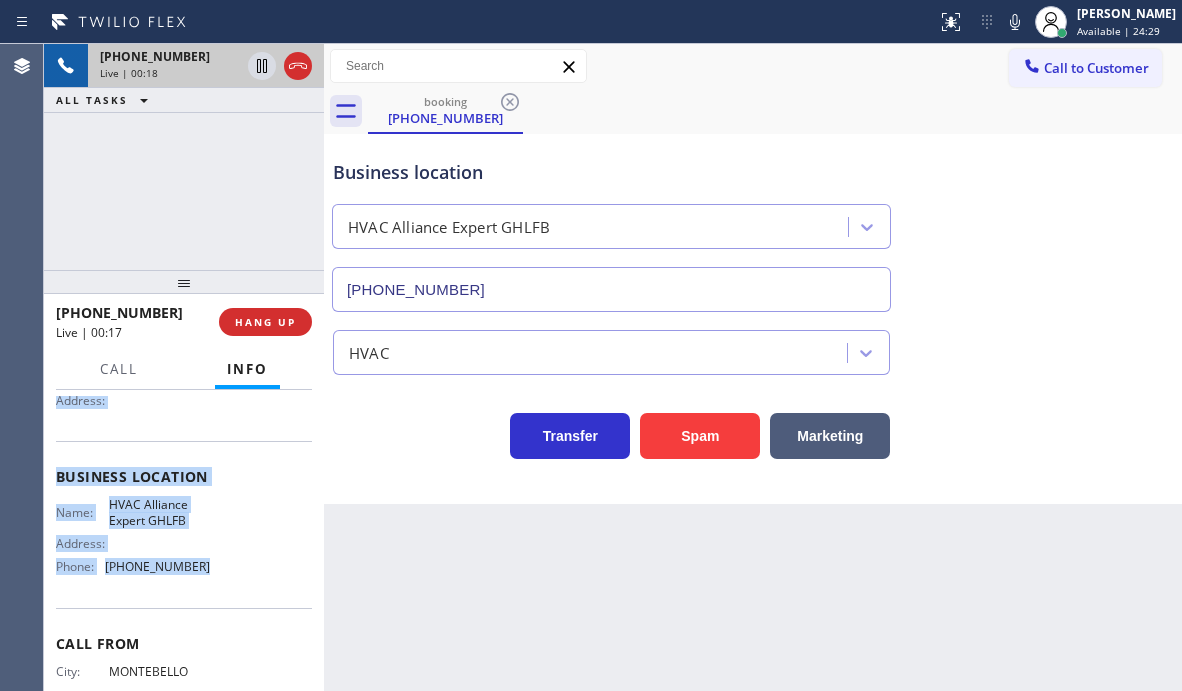 drag, startPoint x: 50, startPoint y: 510, endPoint x: 202, endPoint y: 594, distance: 173.66635 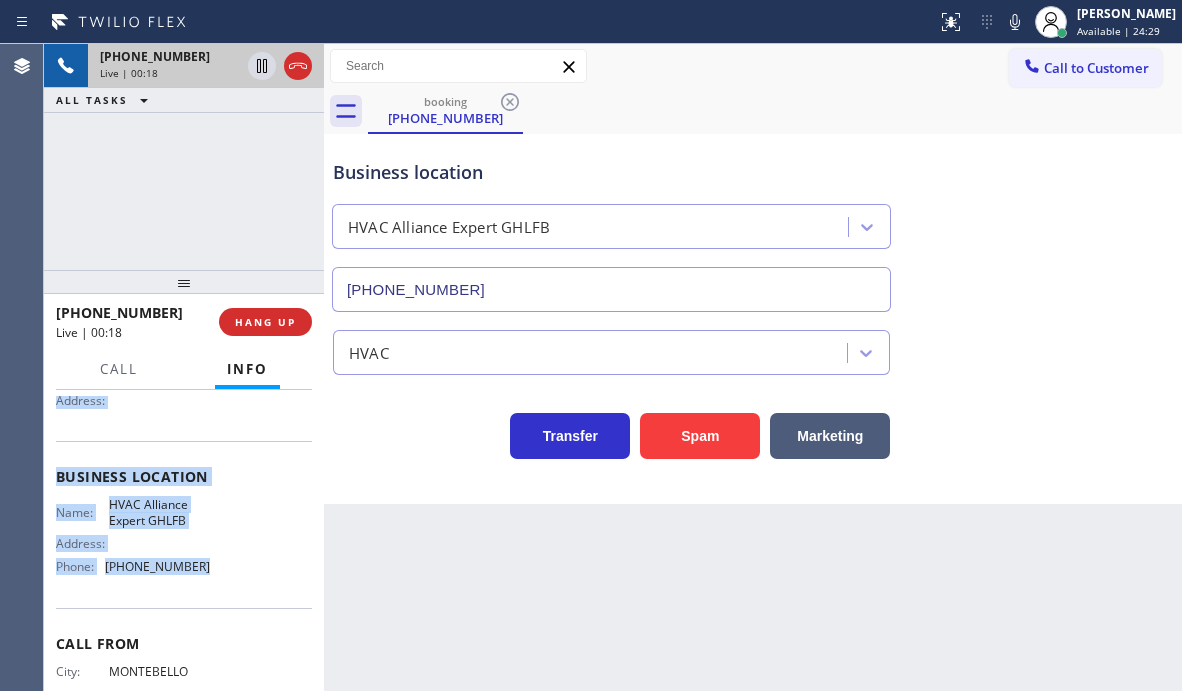 copy on "Customer Name: [PHONE_NUMBER] Phone: [PHONE_NUMBER] Address: Business location Name: HVAC Alliance Expert GHLFB Address:   Phone: [PHONE_NUMBER]" 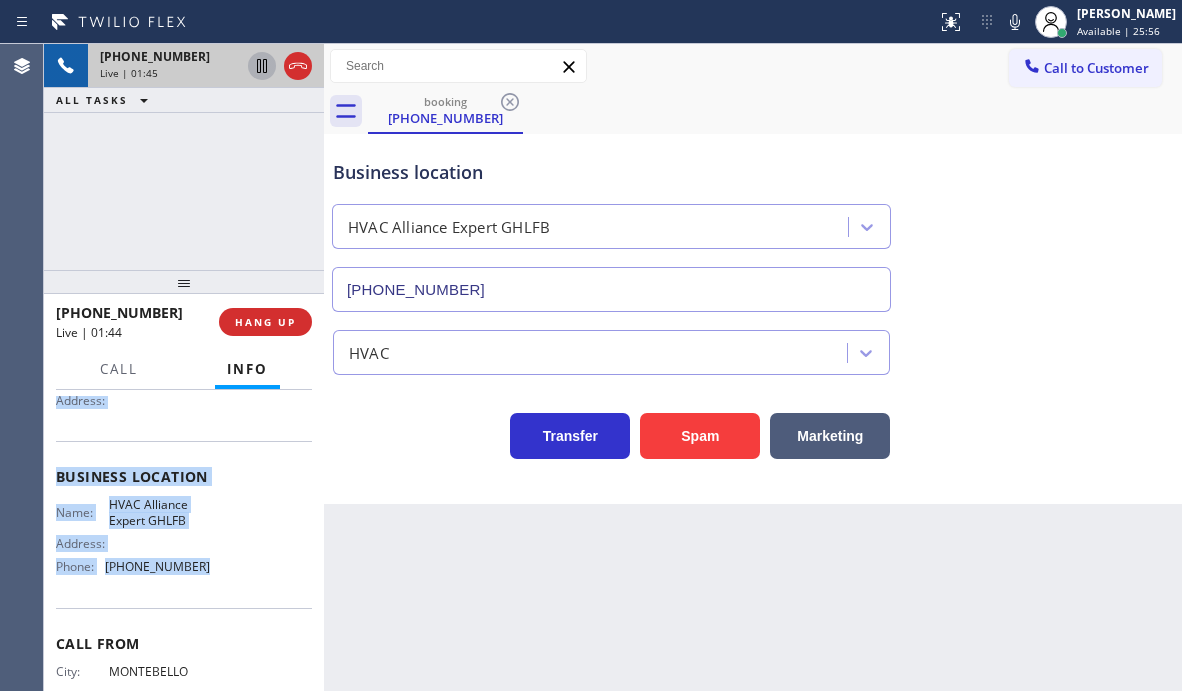 click 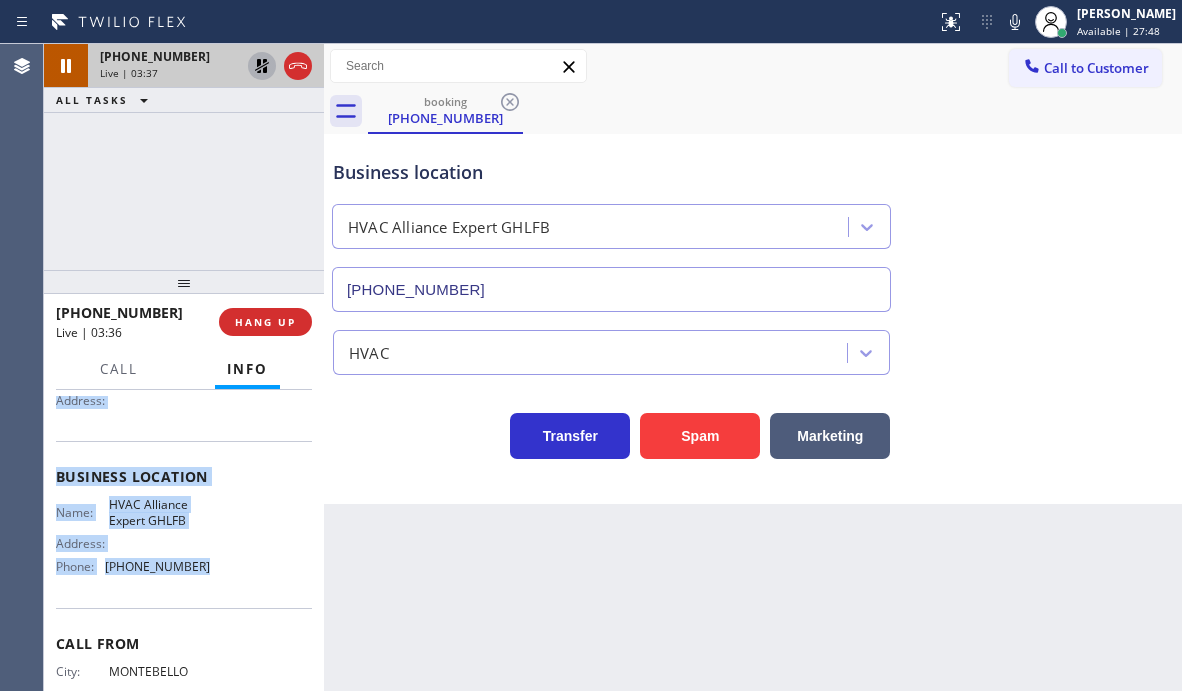 click 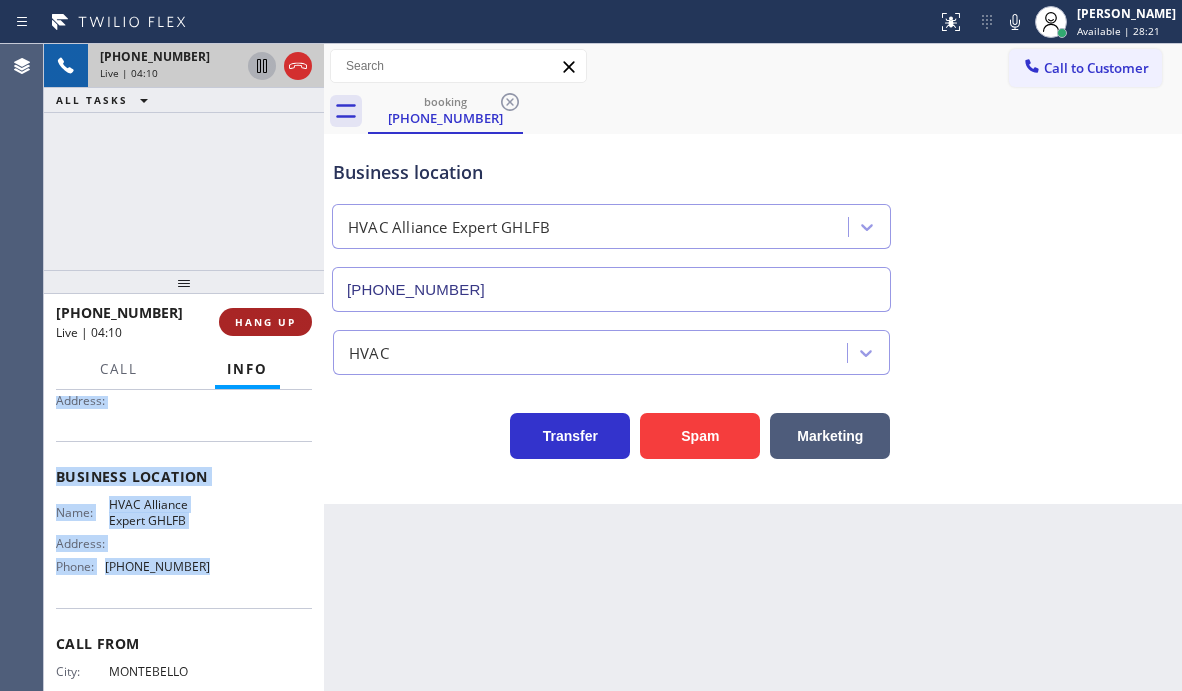click on "HANG UP" at bounding box center [265, 322] 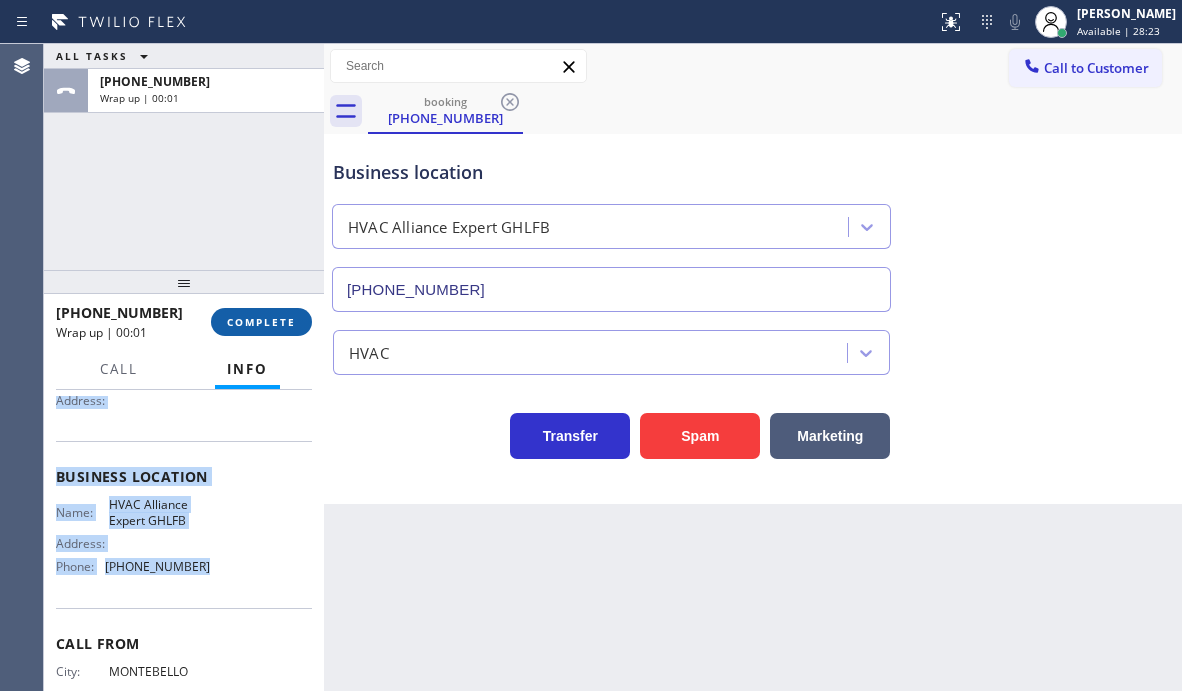 click on "COMPLETE" at bounding box center [261, 322] 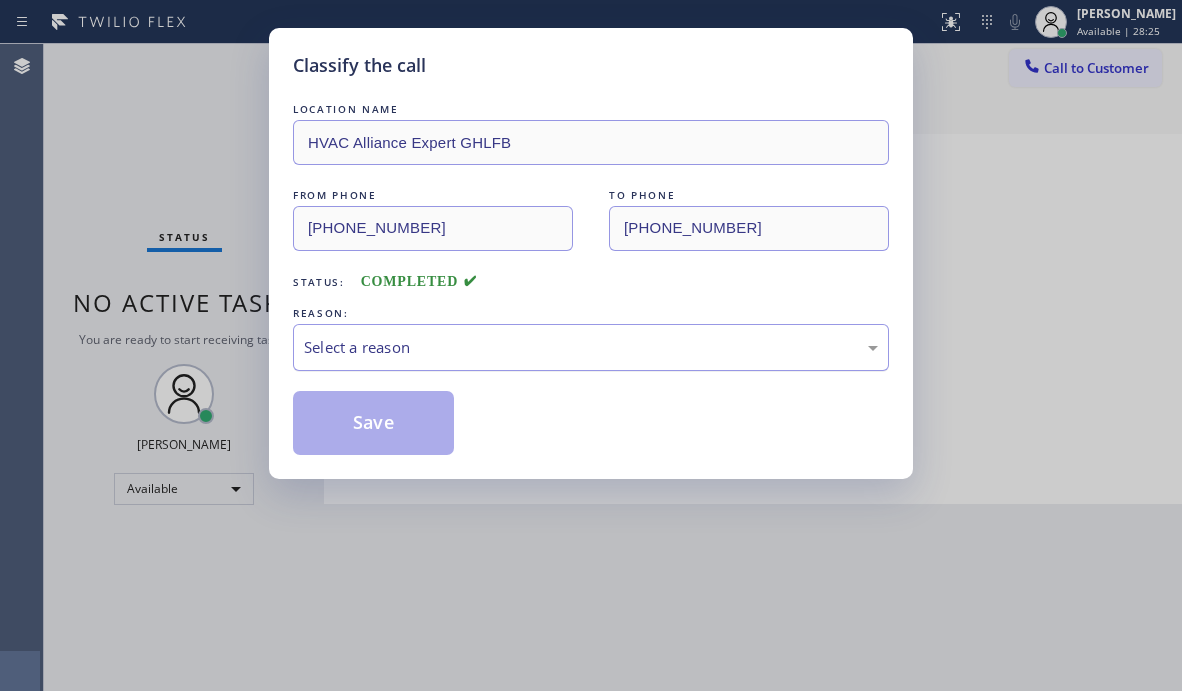 click on "Select a reason" at bounding box center (591, 347) 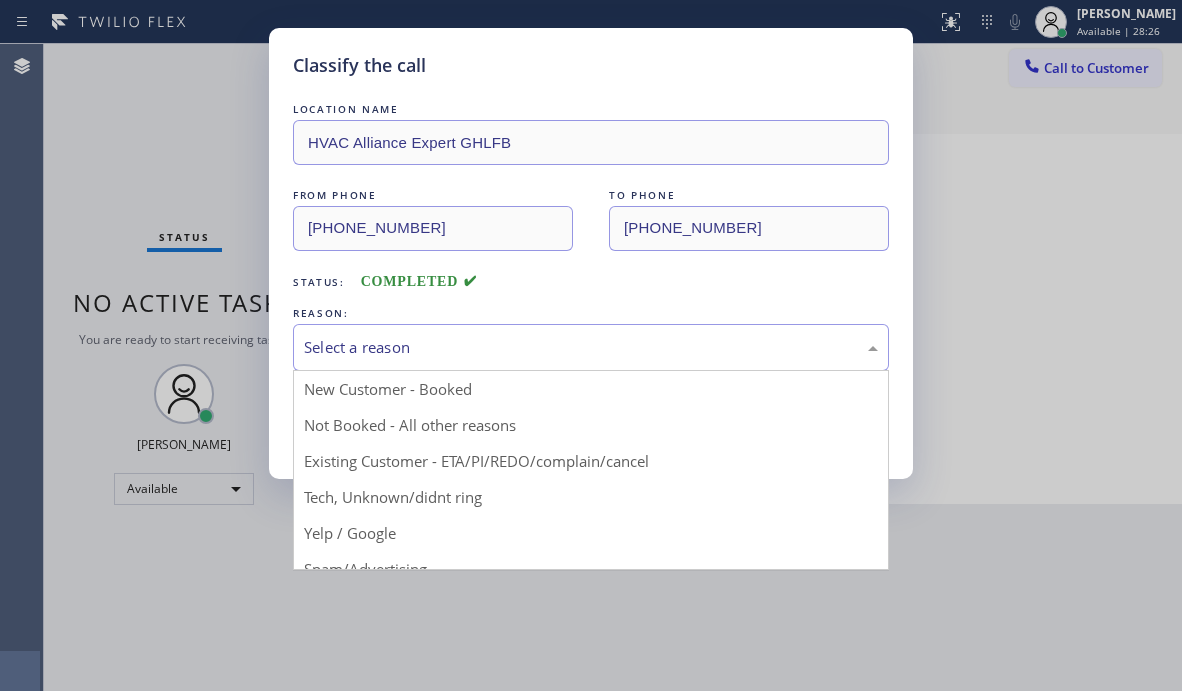 drag, startPoint x: 384, startPoint y: 424, endPoint x: 370, endPoint y: 420, distance: 14.56022 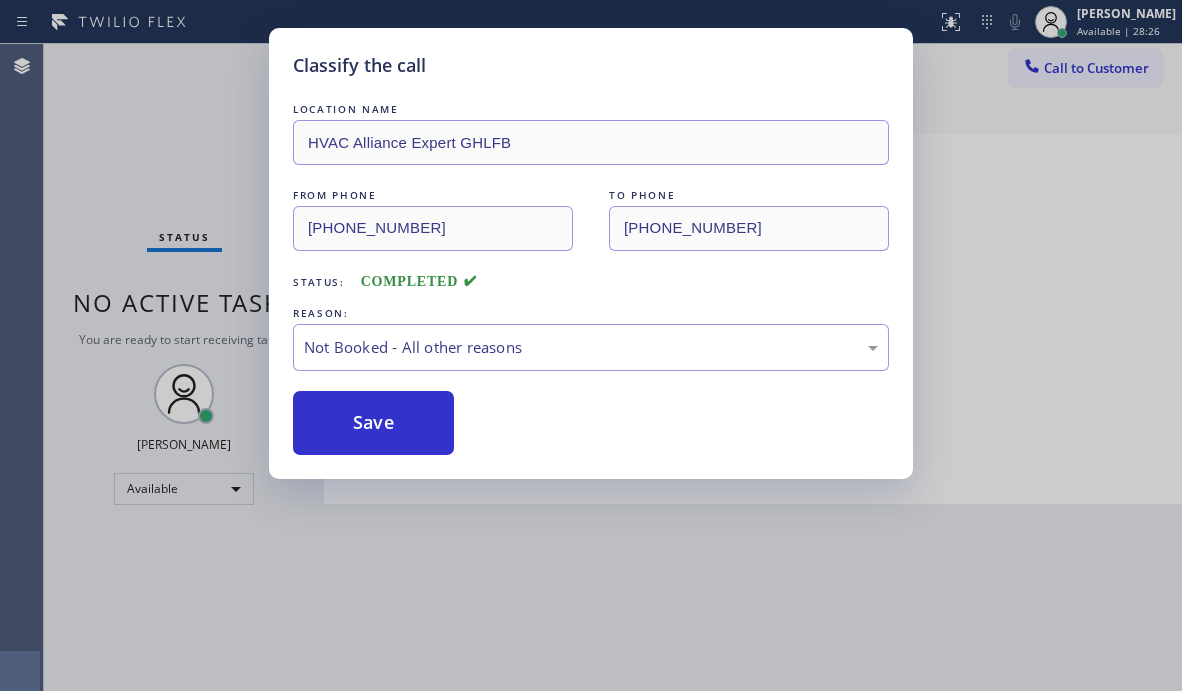 drag, startPoint x: 370, startPoint y: 420, endPoint x: 580, endPoint y: 420, distance: 210 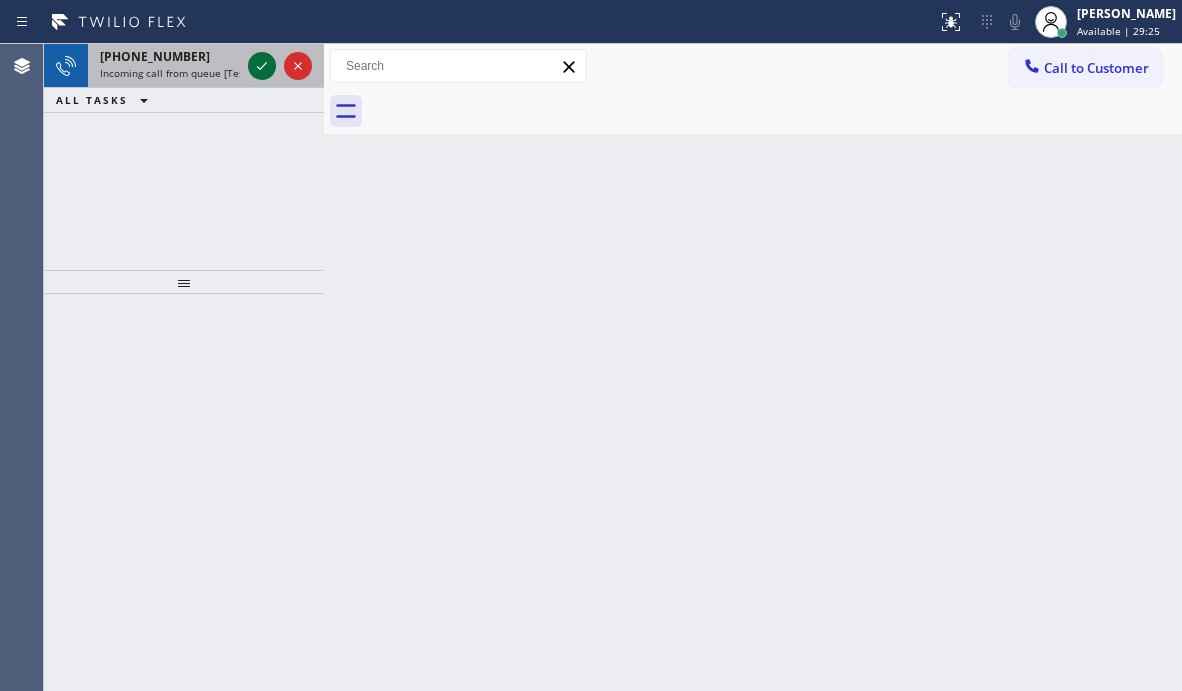 click 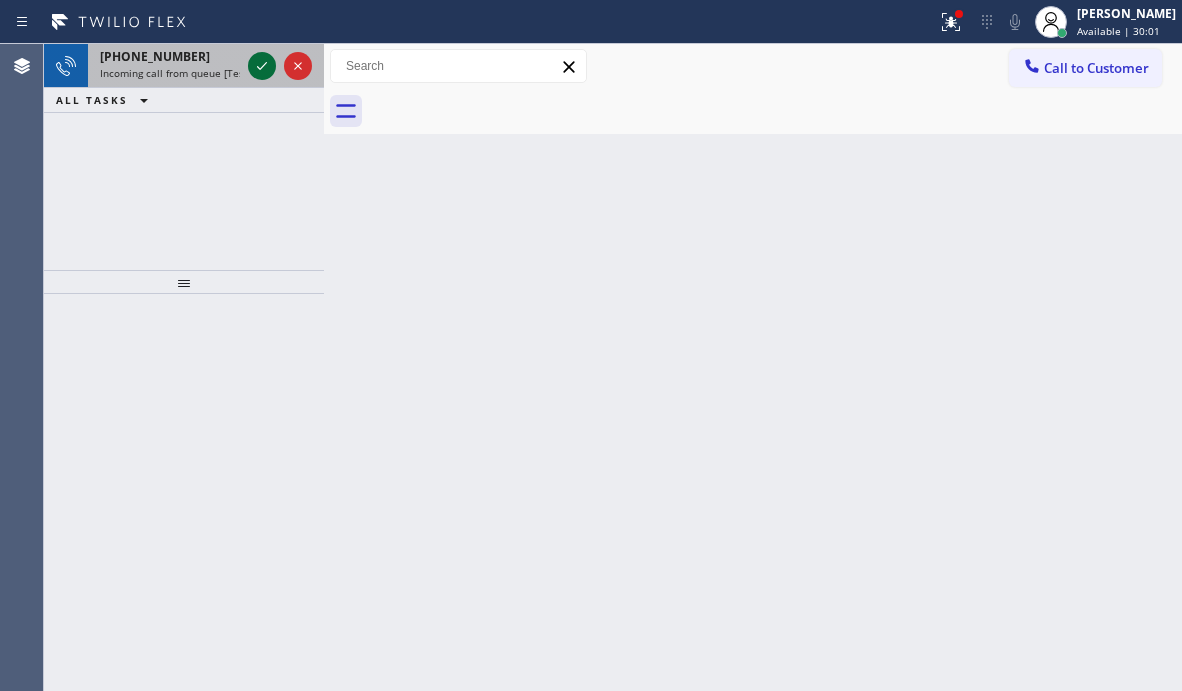 click 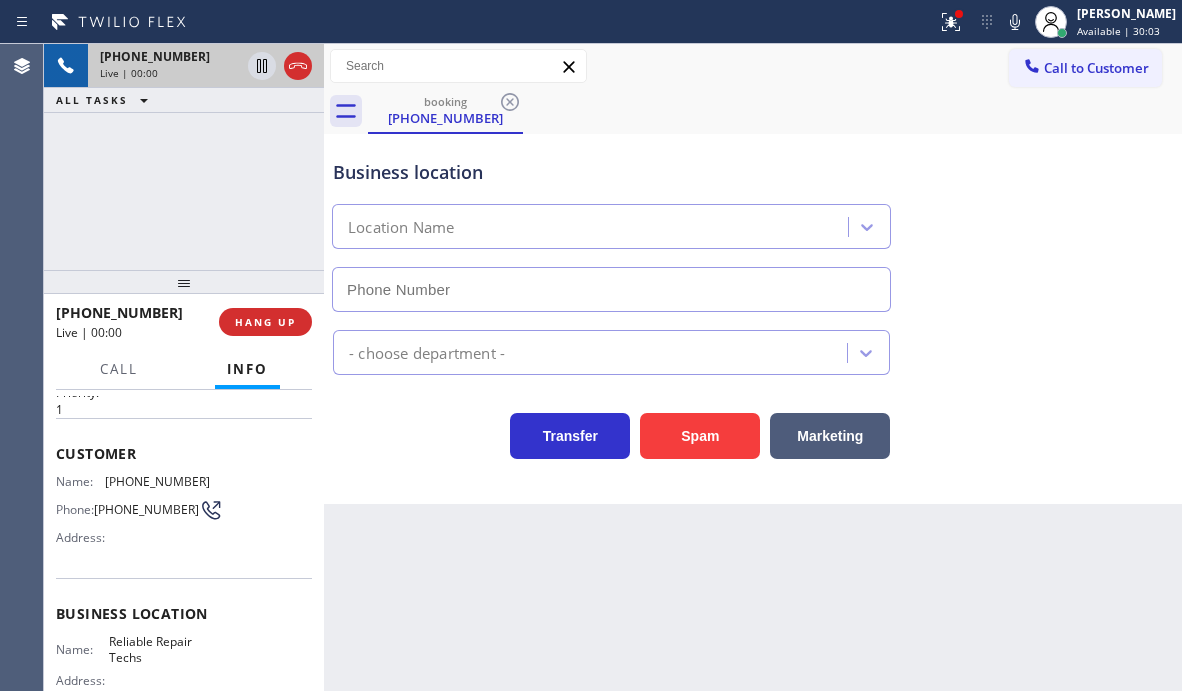 scroll, scrollTop: 200, scrollLeft: 0, axis: vertical 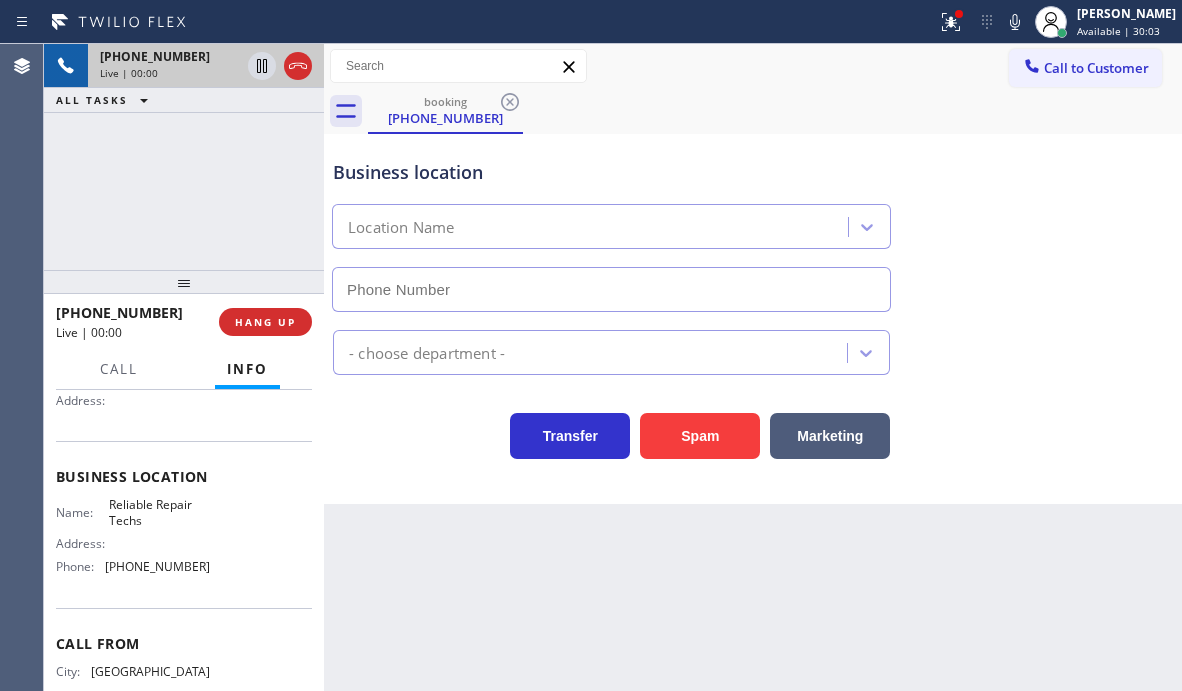 type on "[PHONE_NUMBER]" 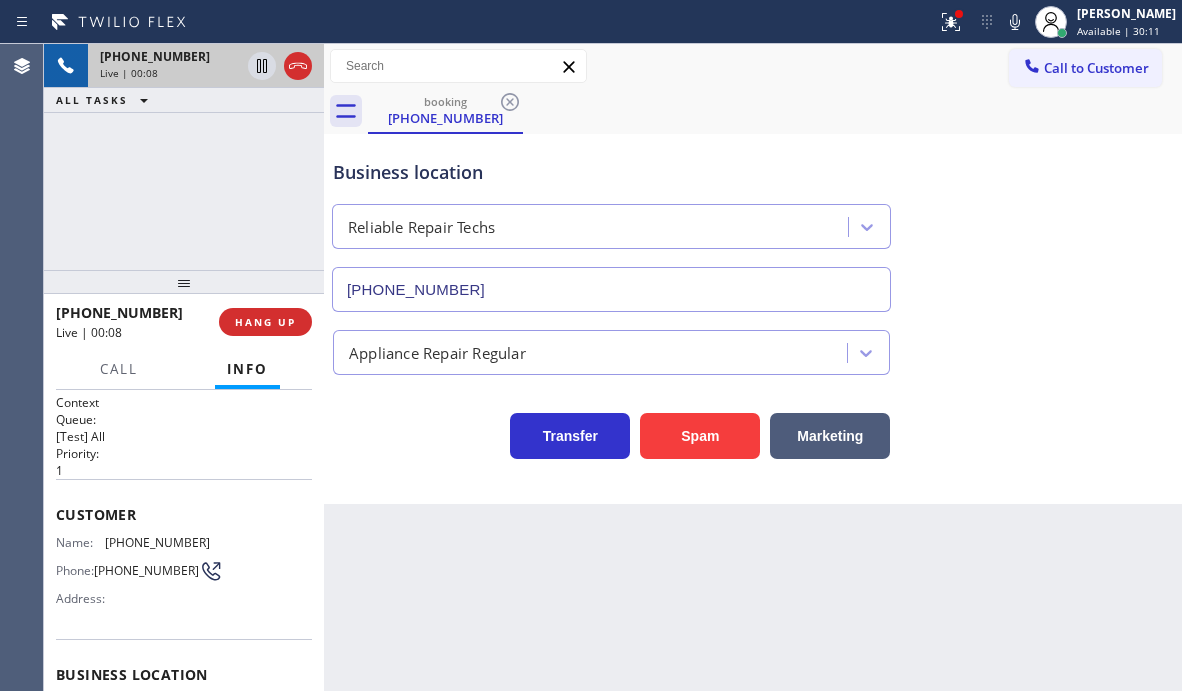 scroll, scrollTop: 0, scrollLeft: 0, axis: both 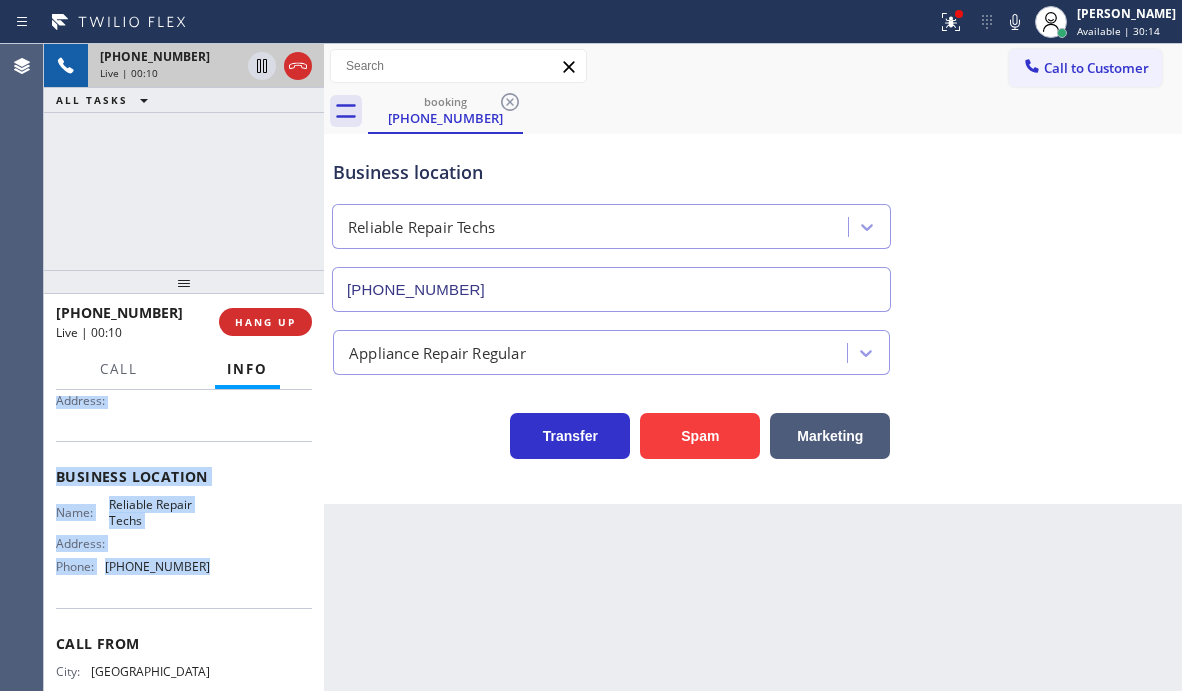 drag, startPoint x: 57, startPoint y: 512, endPoint x: 255, endPoint y: 597, distance: 215.47389 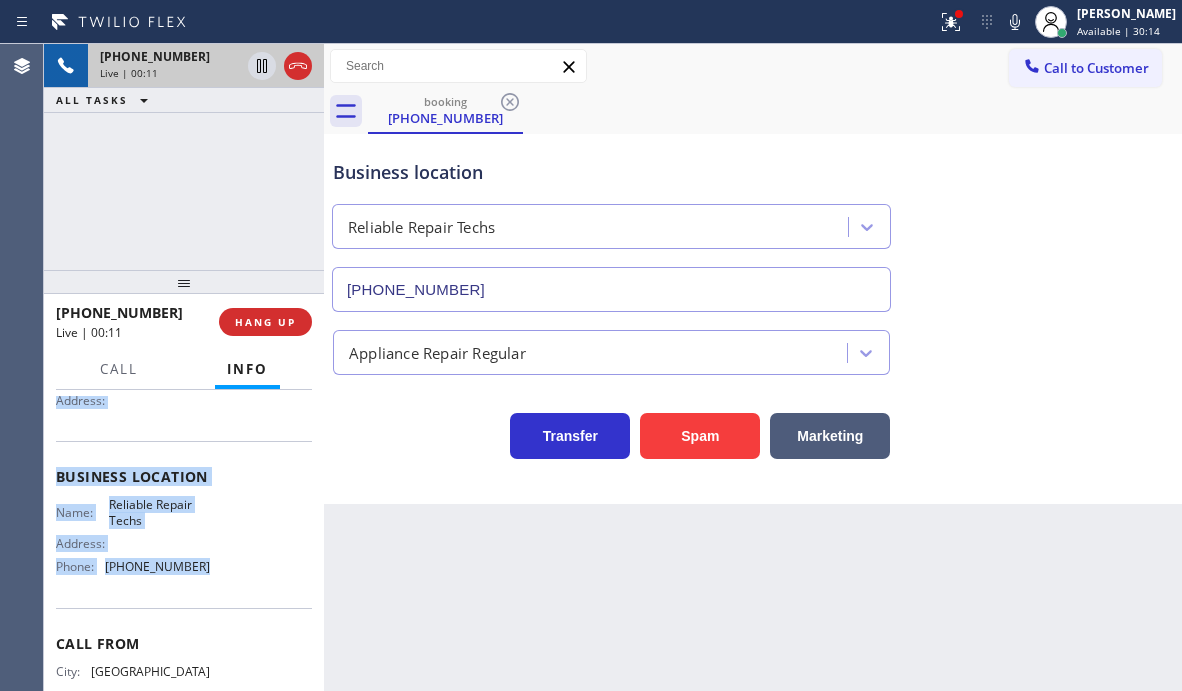 copy on "Customer Name: [PHONE_NUMBER] Phone: [PHONE_NUMBER] Address: Business location Name: Reliable Repair Techs Address:   Phone: [PHONE_NUMBER]" 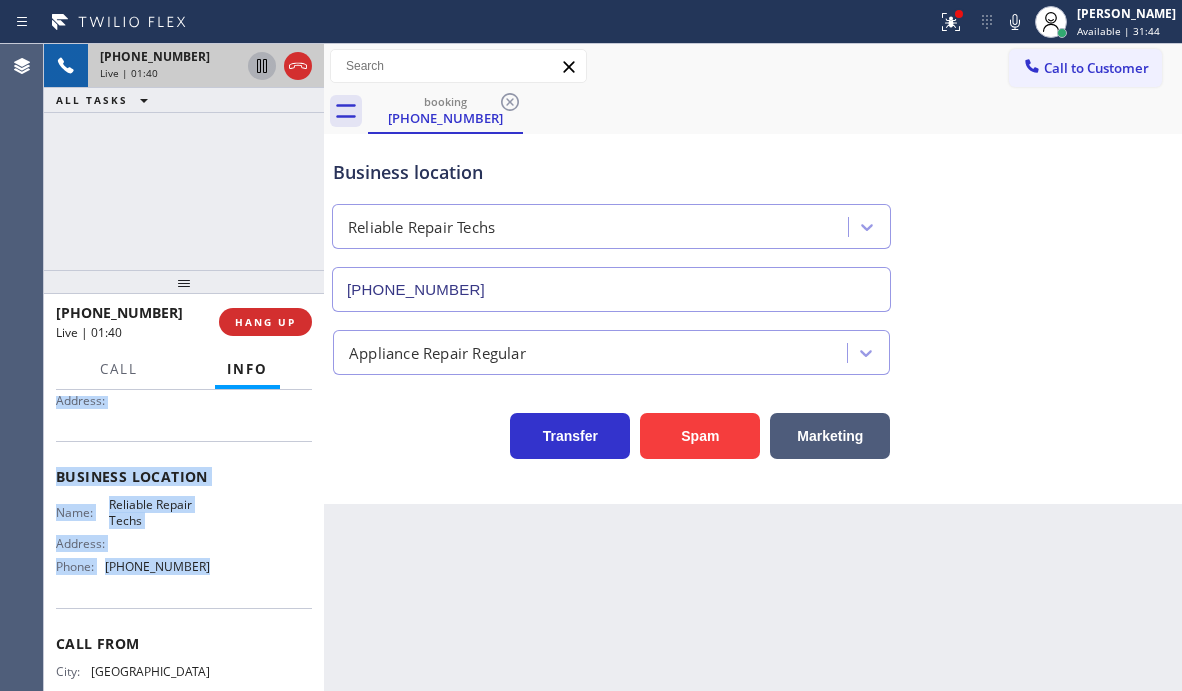 click 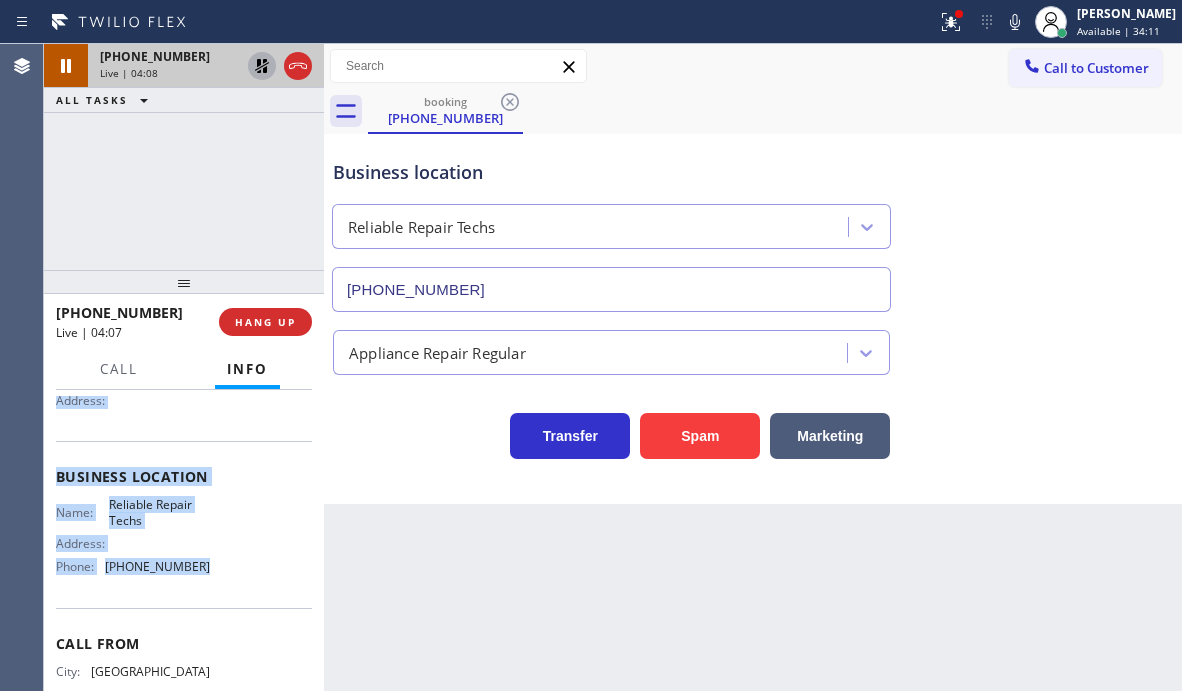 click 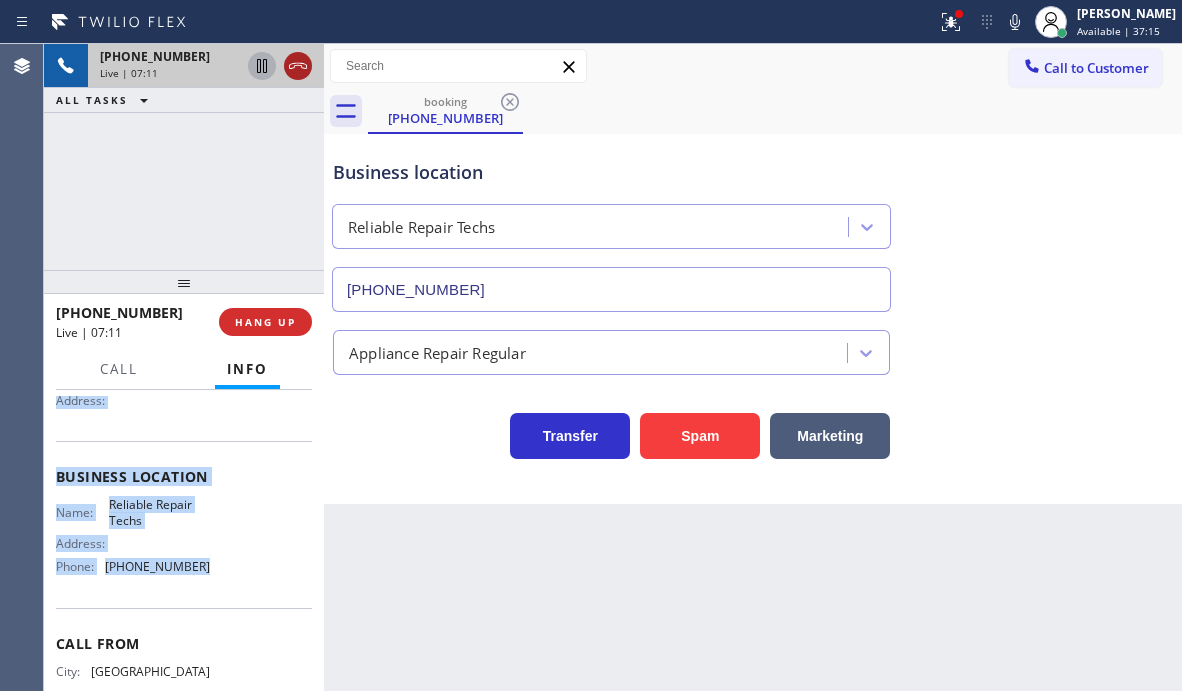 click 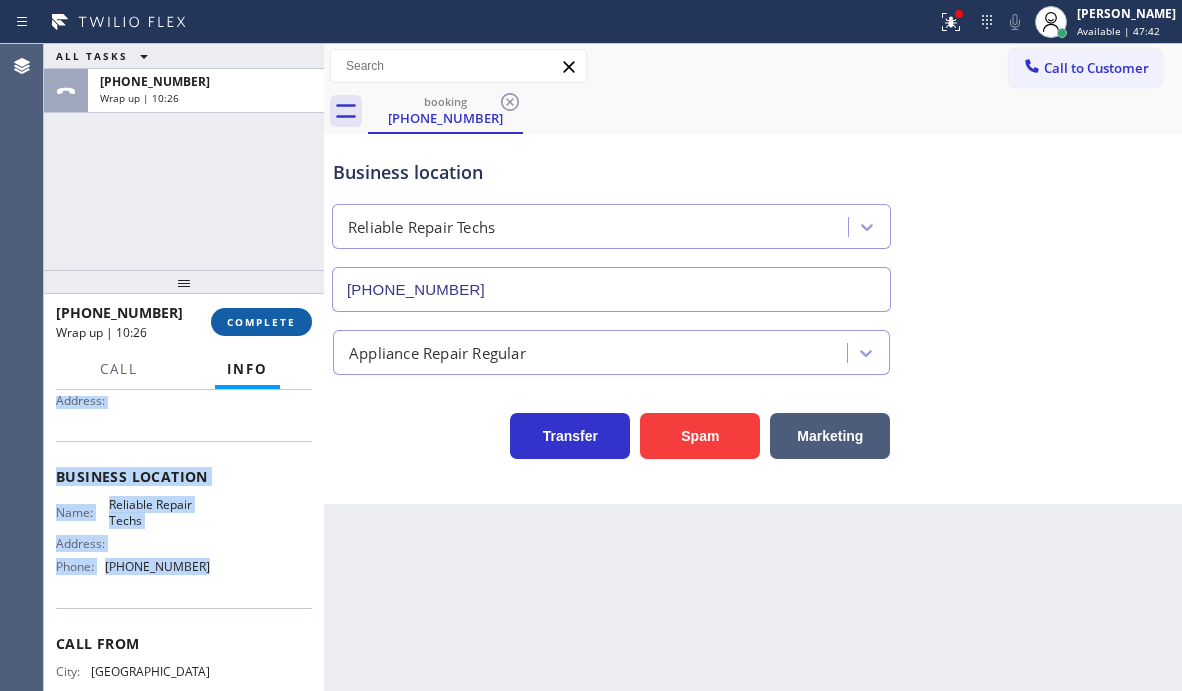 click on "COMPLETE" at bounding box center [261, 322] 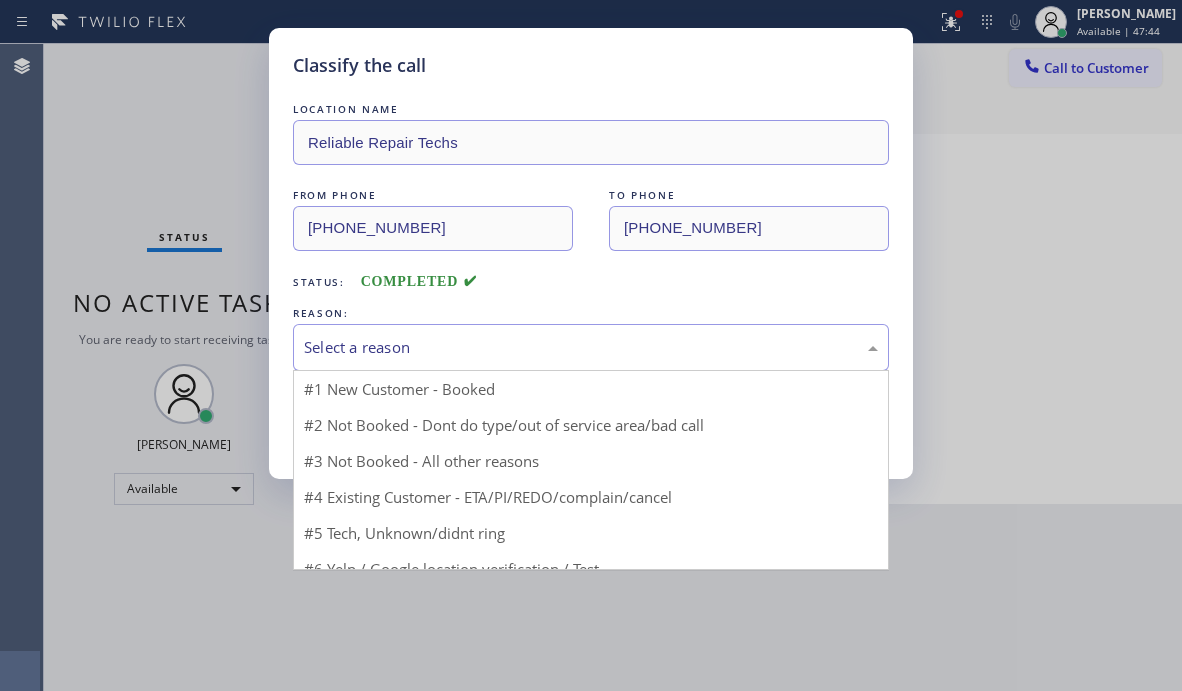 click on "Select a reason" at bounding box center (591, 347) 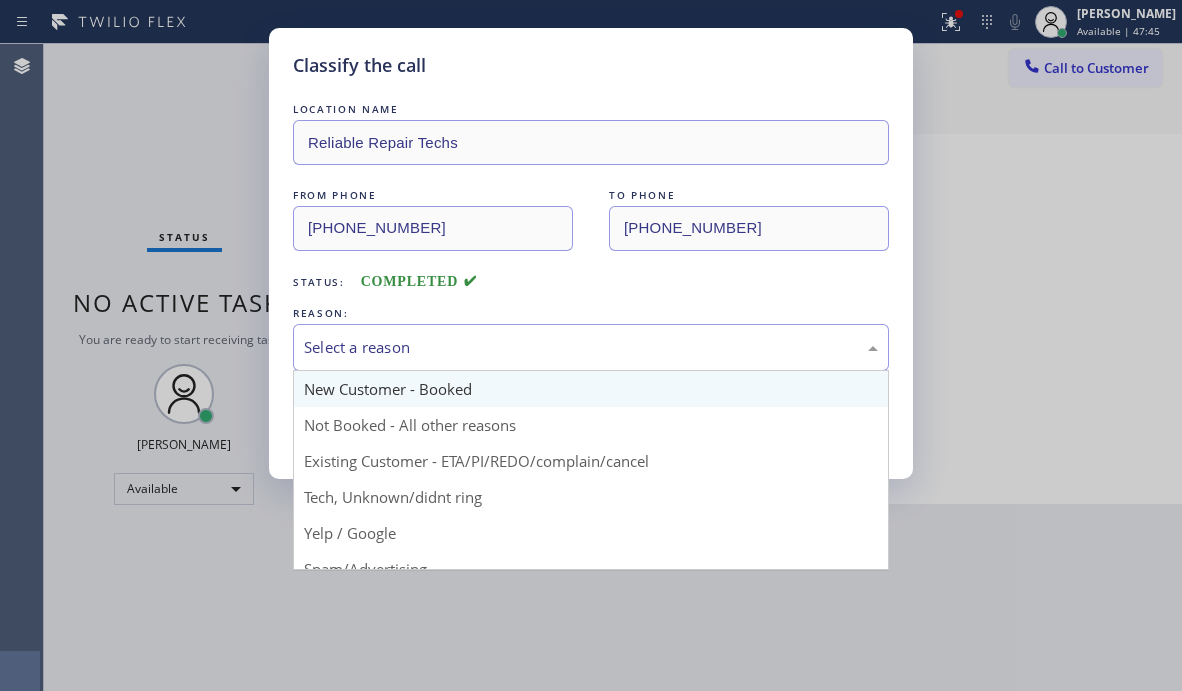 drag, startPoint x: 423, startPoint y: 395, endPoint x: 336, endPoint y: 407, distance: 87.823685 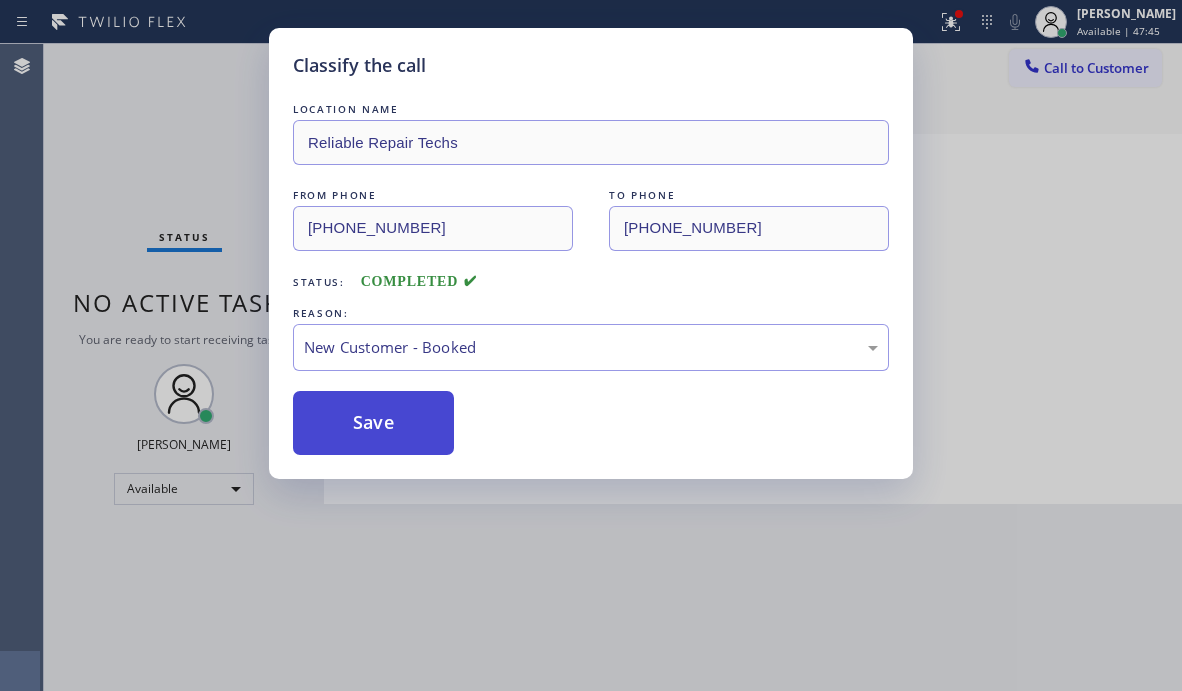 drag, startPoint x: 329, startPoint y: 407, endPoint x: 356, endPoint y: 414, distance: 27.89265 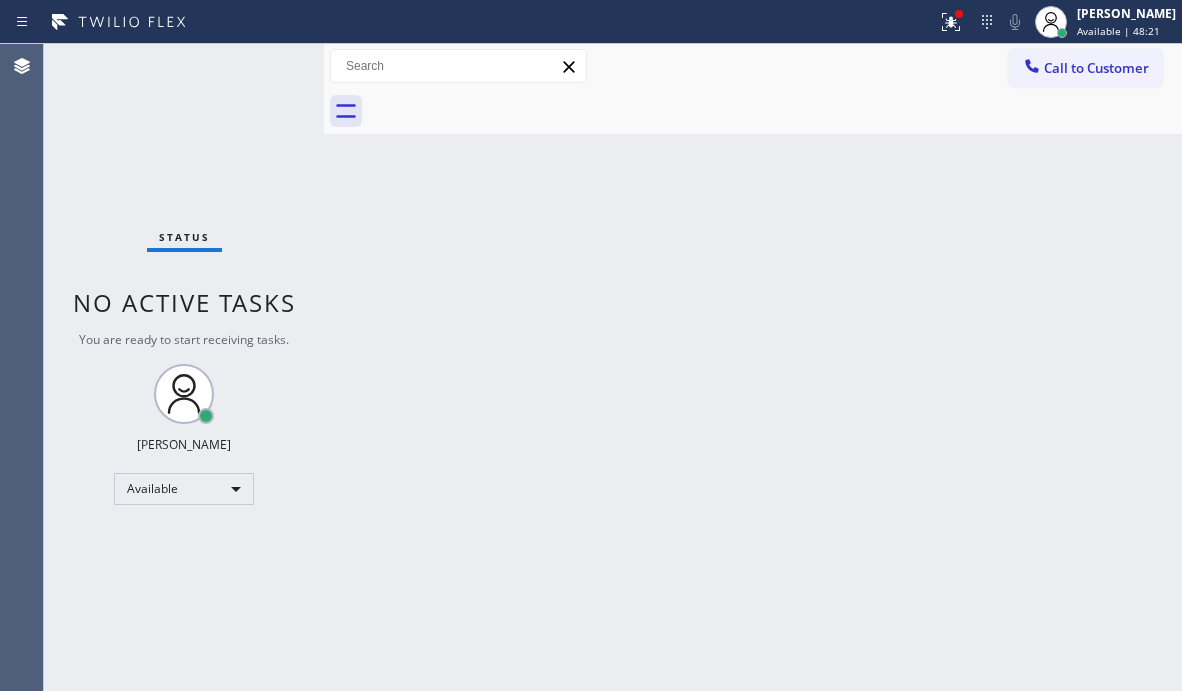 drag, startPoint x: 1085, startPoint y: 27, endPoint x: 1083, endPoint y: 116, distance: 89.02247 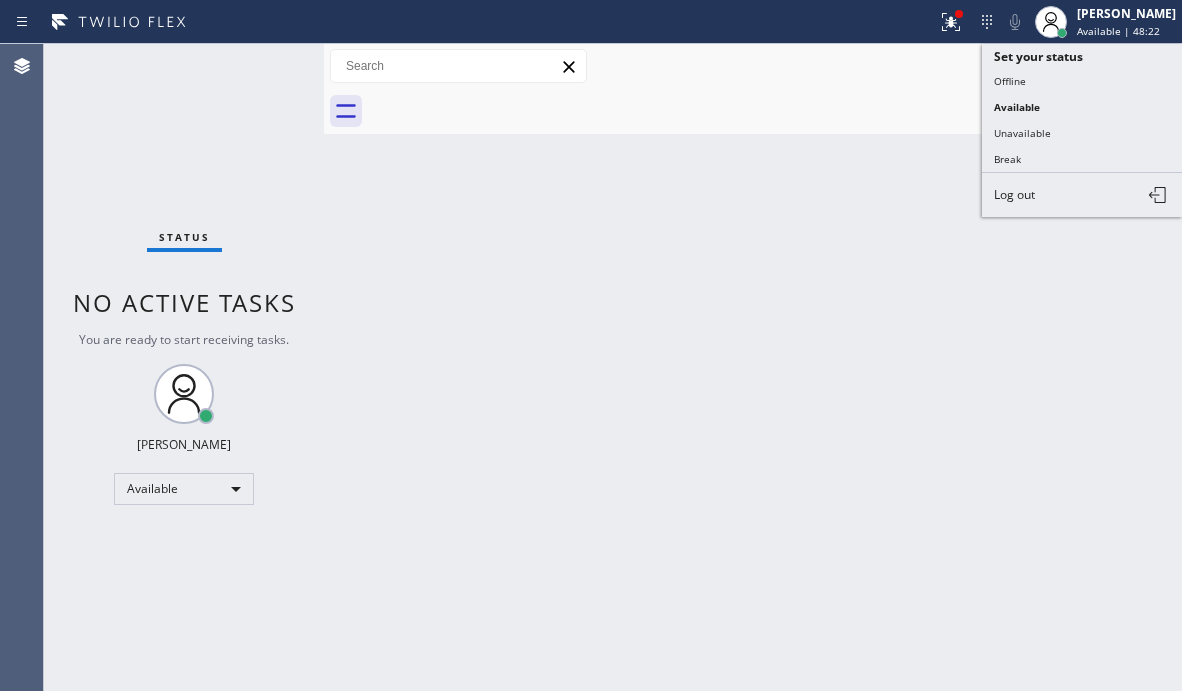 drag, startPoint x: 1036, startPoint y: 164, endPoint x: 1107, endPoint y: 167, distance: 71.063354 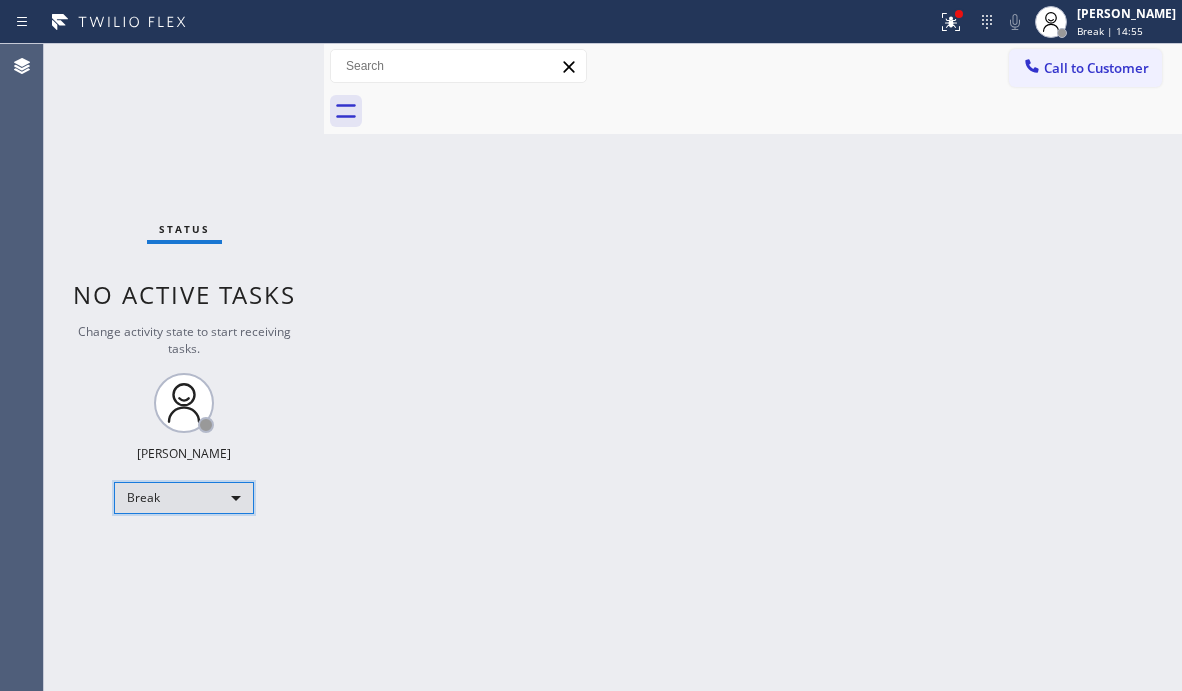 click on "Break" at bounding box center (184, 498) 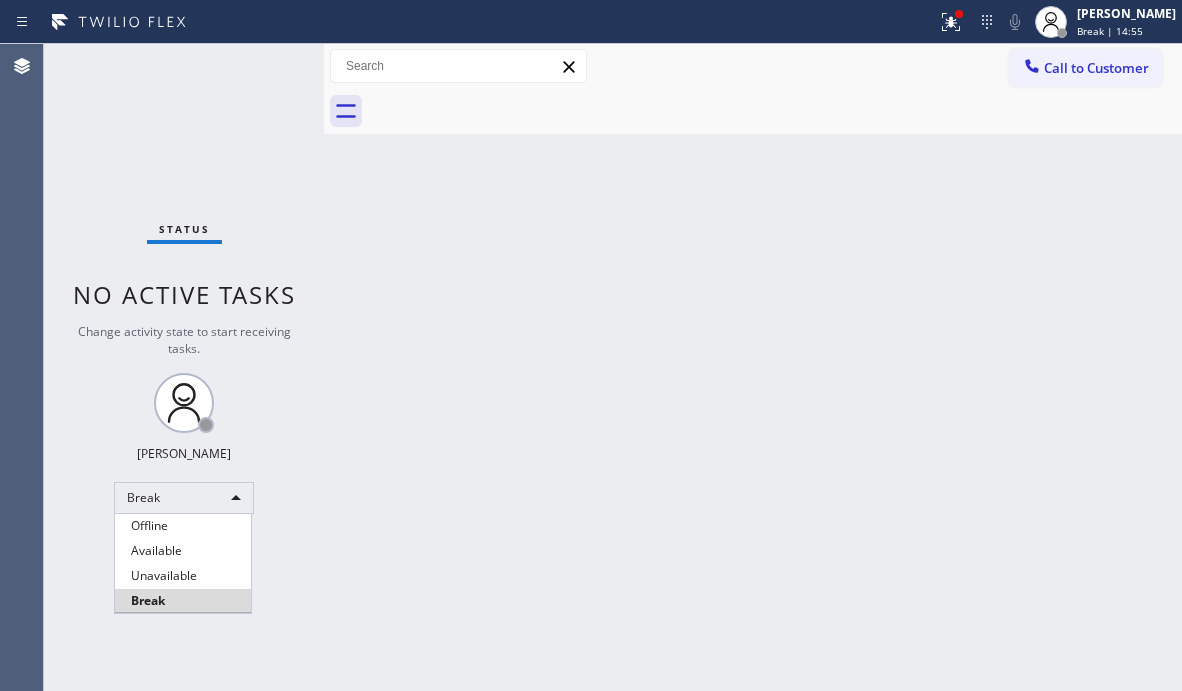 click on "Available" at bounding box center [183, 551] 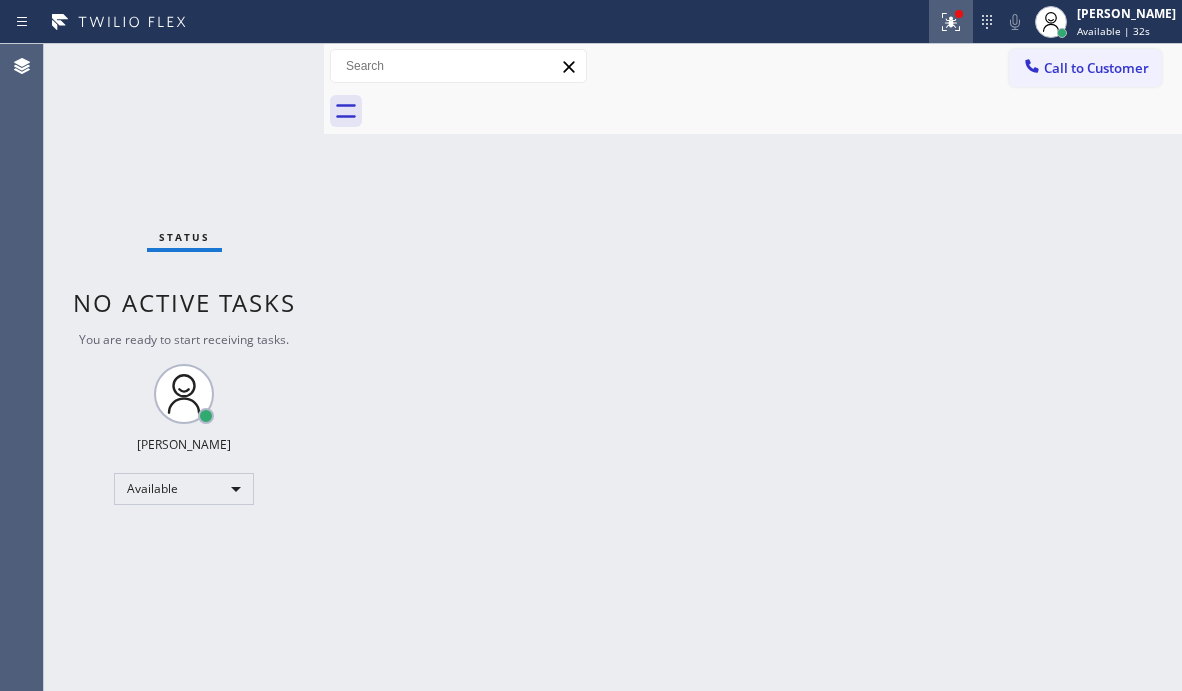 click 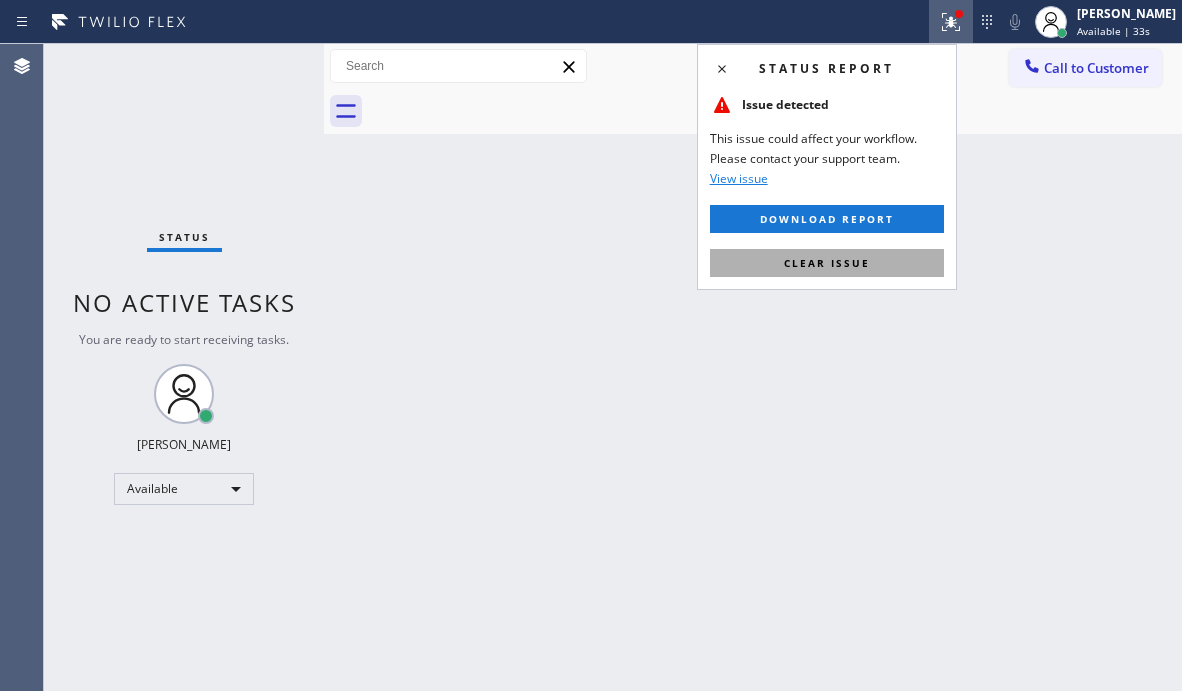 click on "Clear issue" at bounding box center [827, 263] 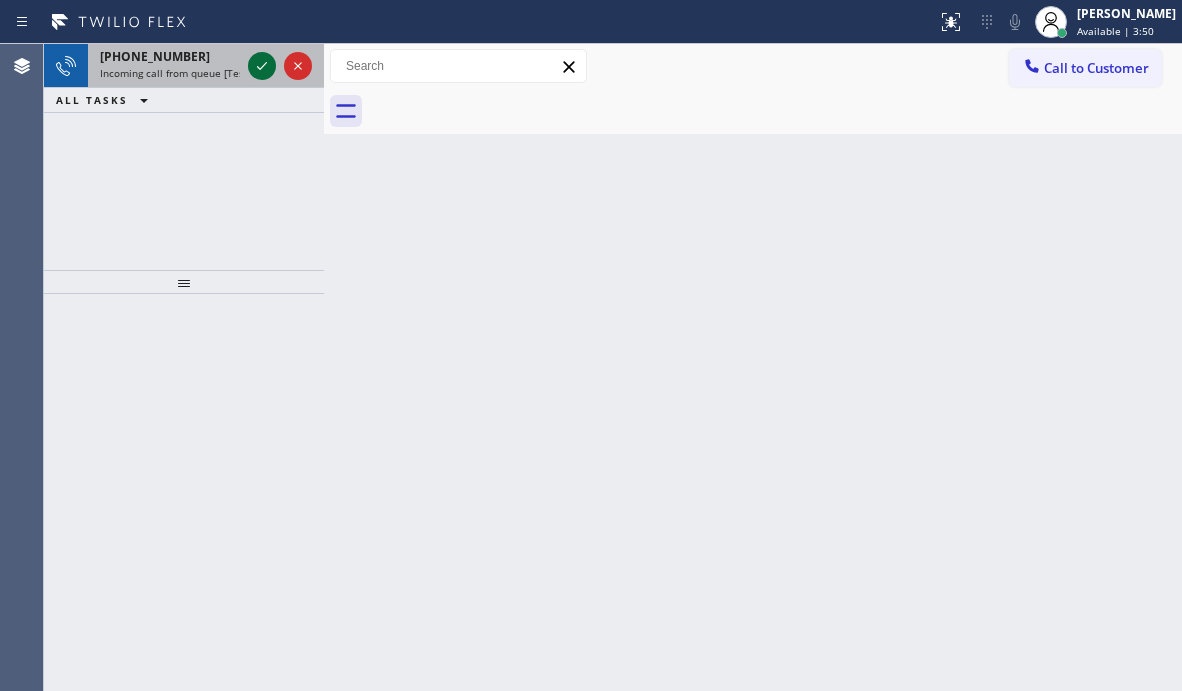 click 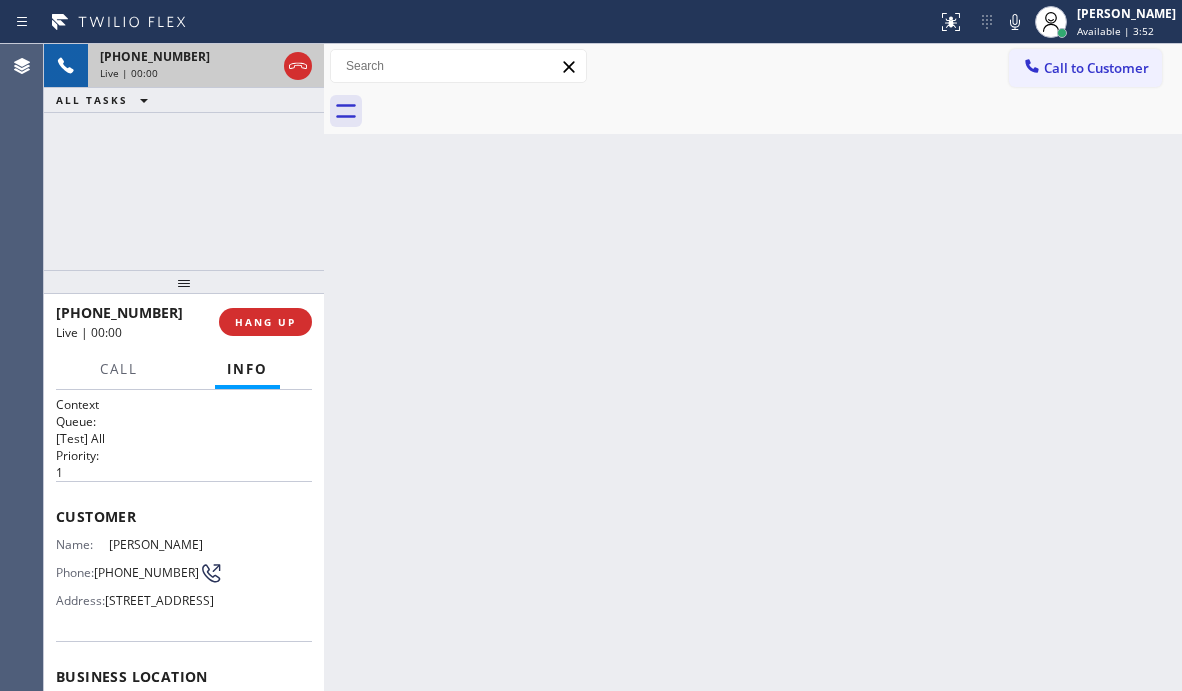 scroll, scrollTop: 328, scrollLeft: 0, axis: vertical 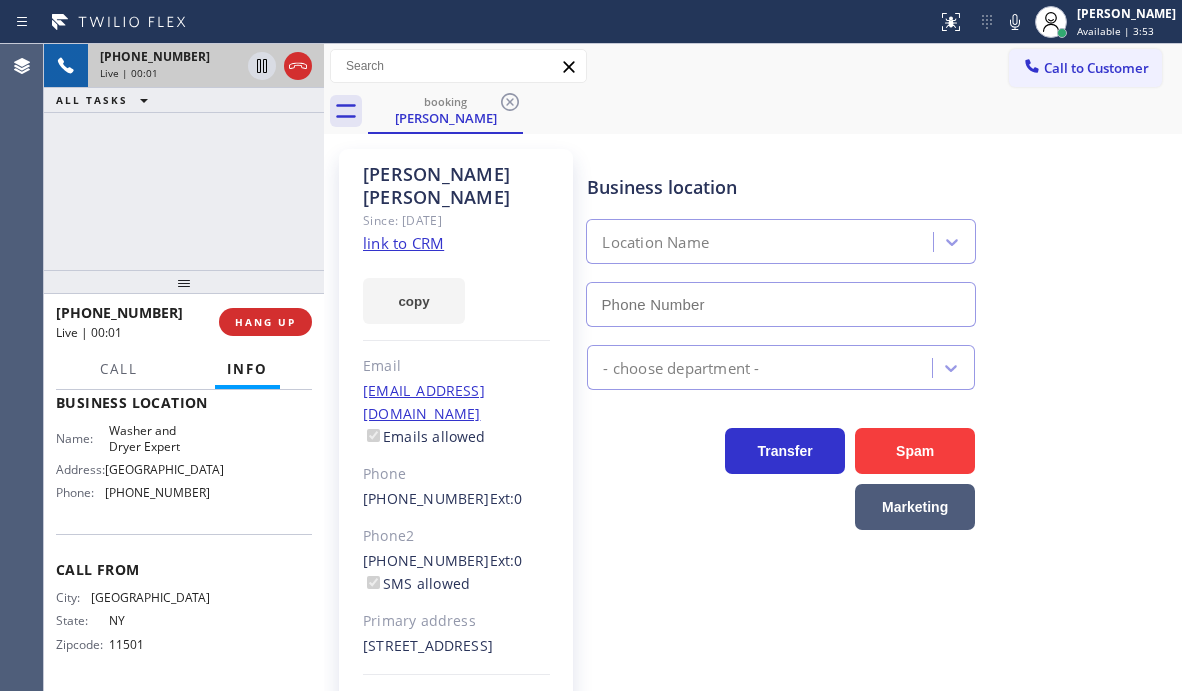 type on "[PHONE_NUMBER]" 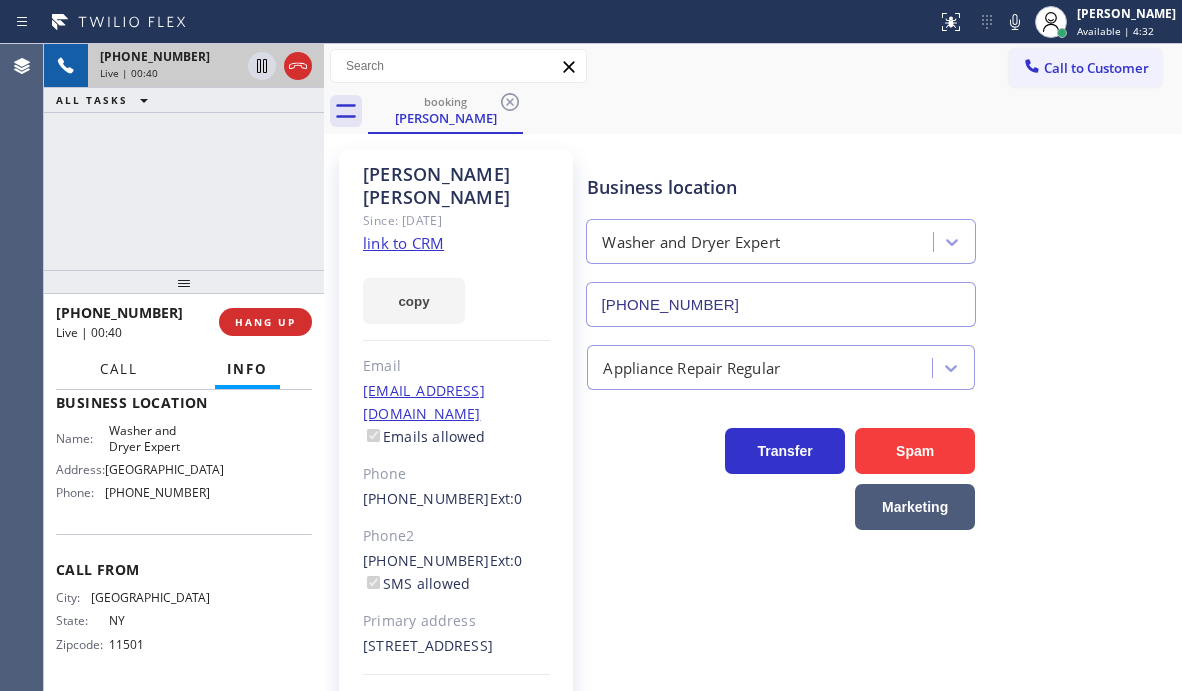 click on "Call" at bounding box center [119, 369] 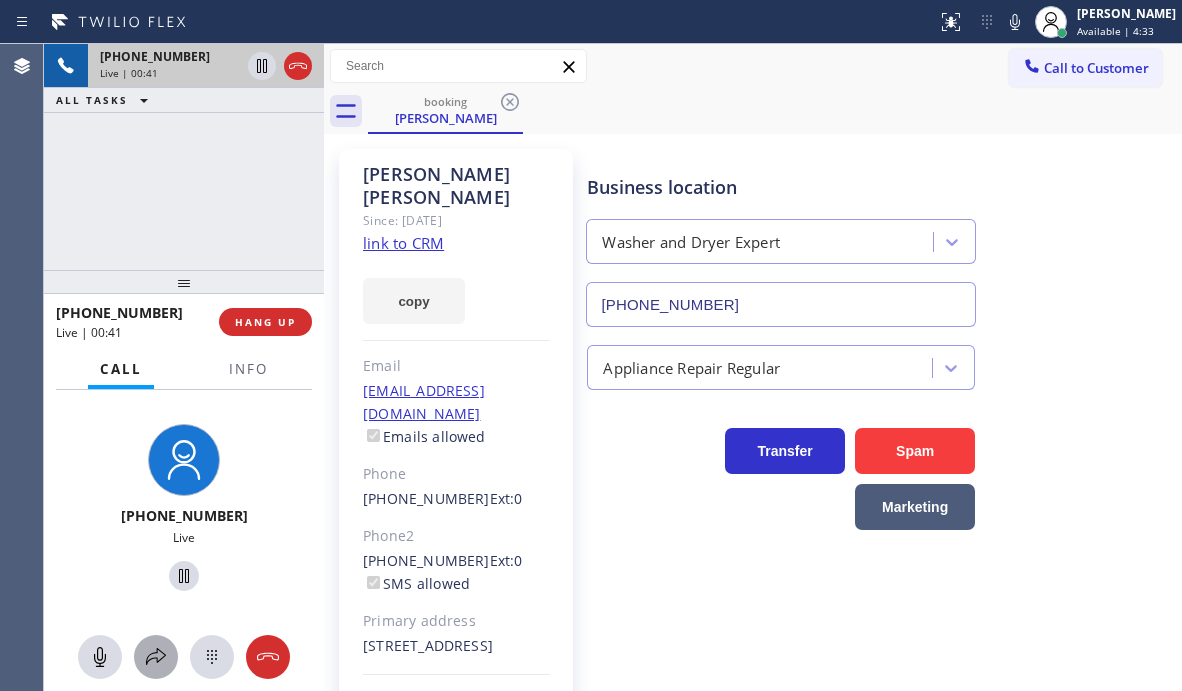 click 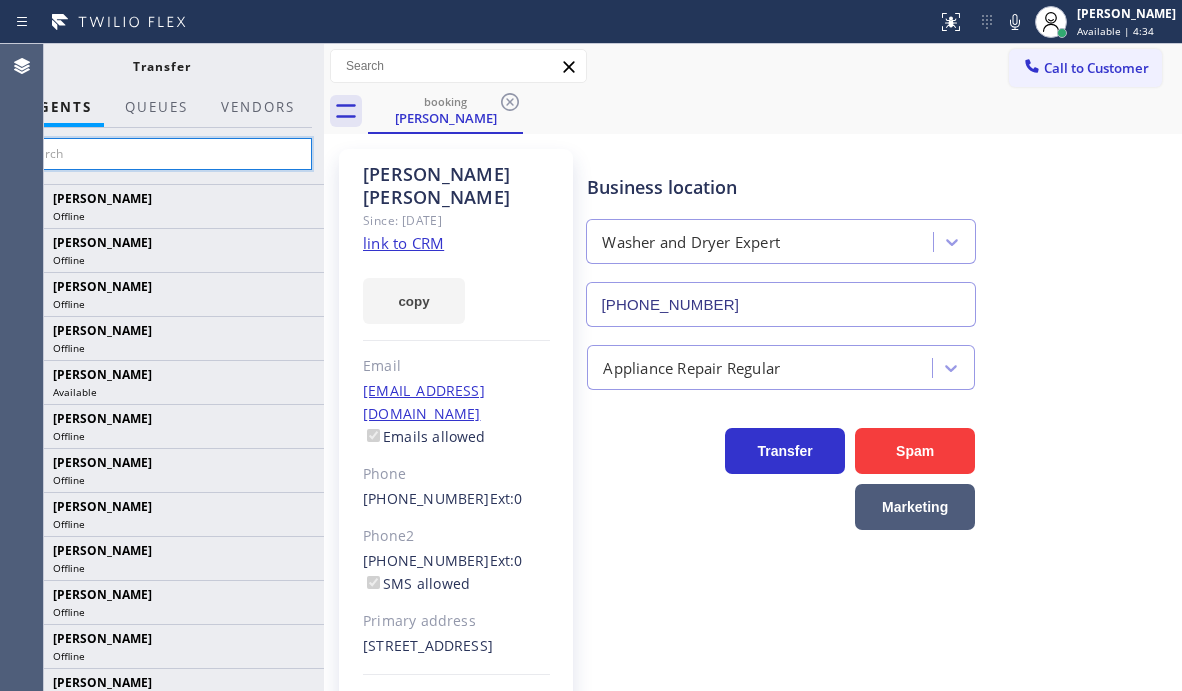 click at bounding box center (161, 154) 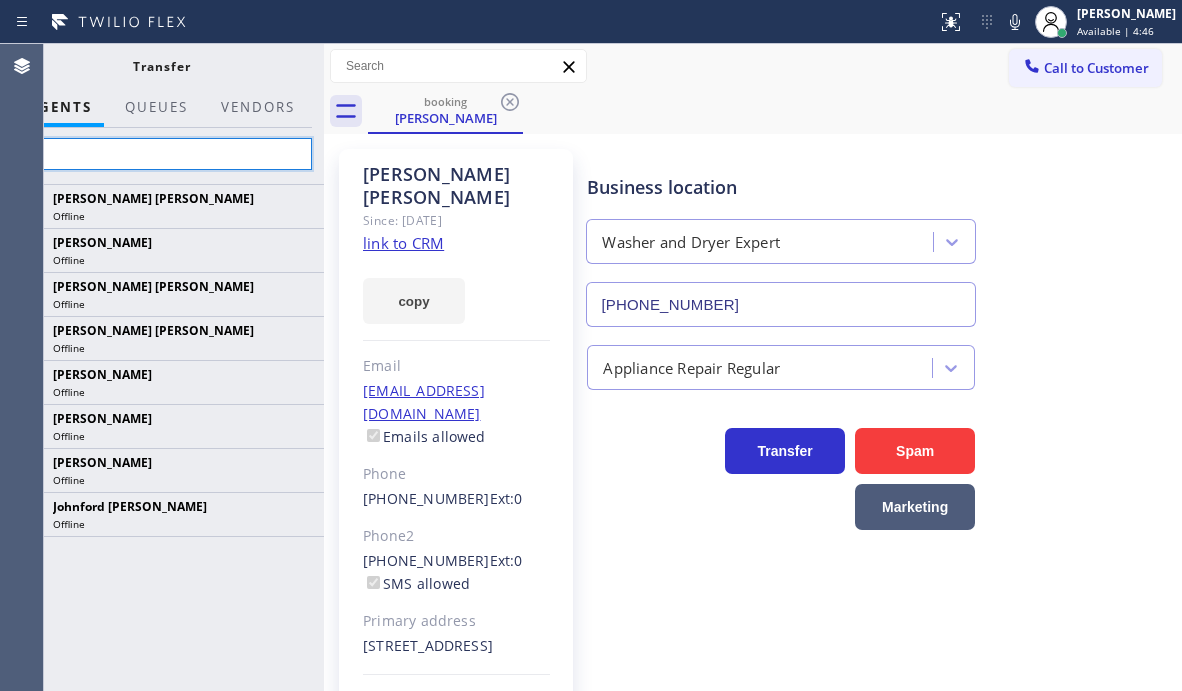 click on "joh" at bounding box center (161, 154) 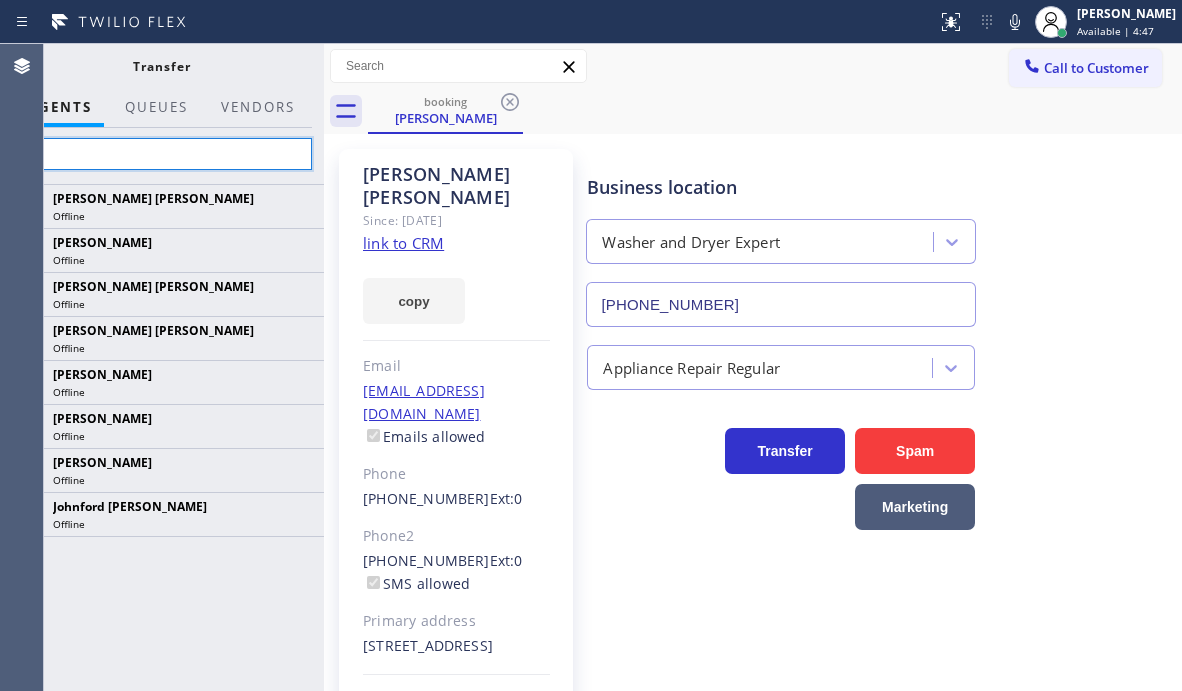 type on "j" 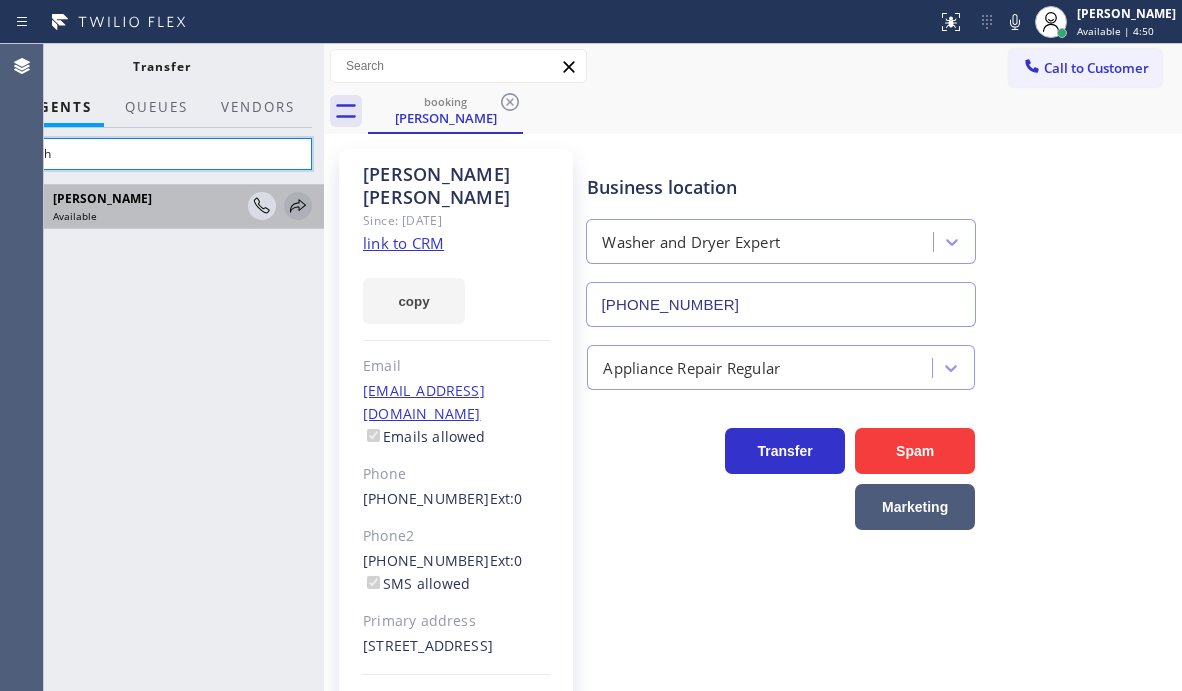 type on "mich" 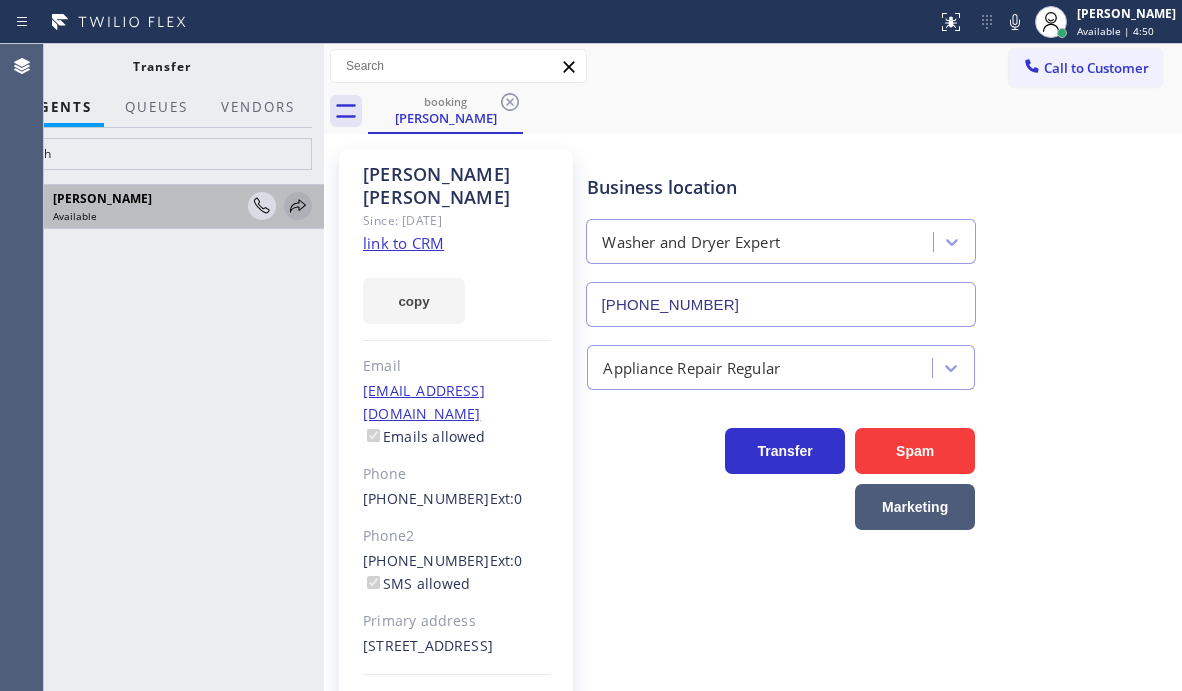 click 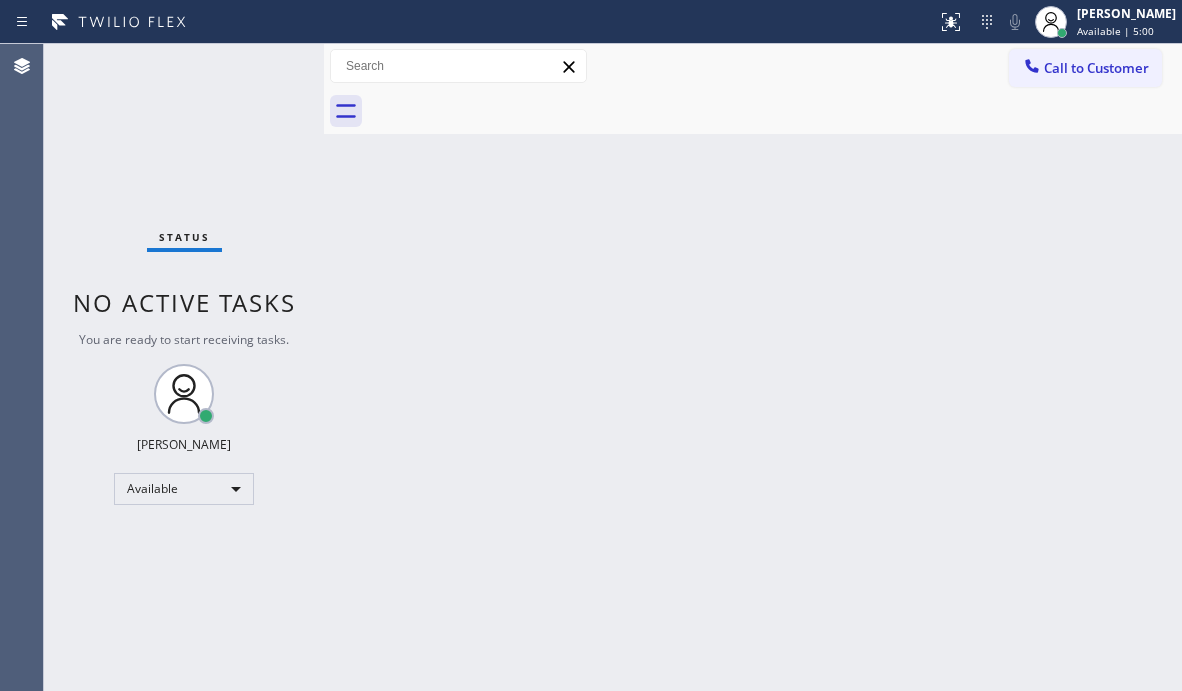 click on "Back to Dashboard Change Sender ID Customers Technicians Select a contact Outbound call Technician Search Technician Your caller id phone number Your caller id phone number Call Technician info Name   Phone none Address none Change Sender ID HVAC [PHONE_NUMBER] 5 Star Appliance [PHONE_NUMBER] Appliance Repair [PHONE_NUMBER] Plumbing [PHONE_NUMBER] Air Duct Cleaning [PHONE_NUMBER]  Electricians [PHONE_NUMBER] Cancel Change Check personal SMS Reset Change No tabs Call to Customer Outbound call Location [US_STATE] Appliance Repair Yonkers Your caller id phone number [PHONE_NUMBER] Customer number Call Outbound call Technician Search Technician Your caller id phone number Your caller id phone number Call" at bounding box center [753, 367] 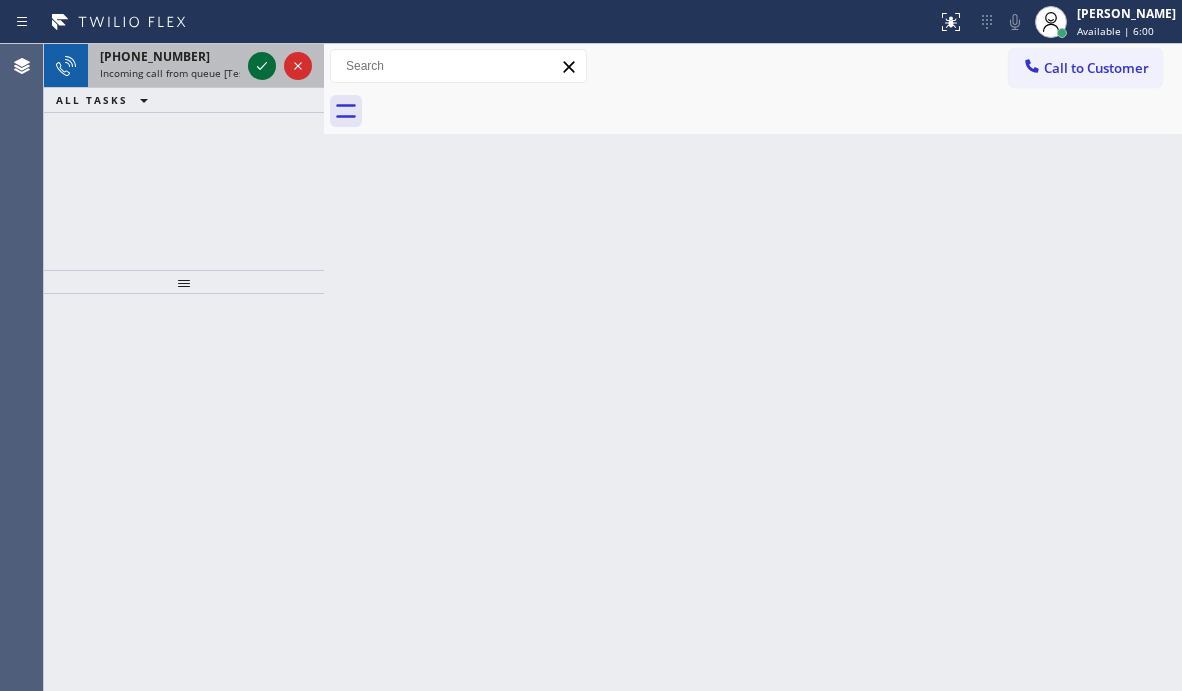 click 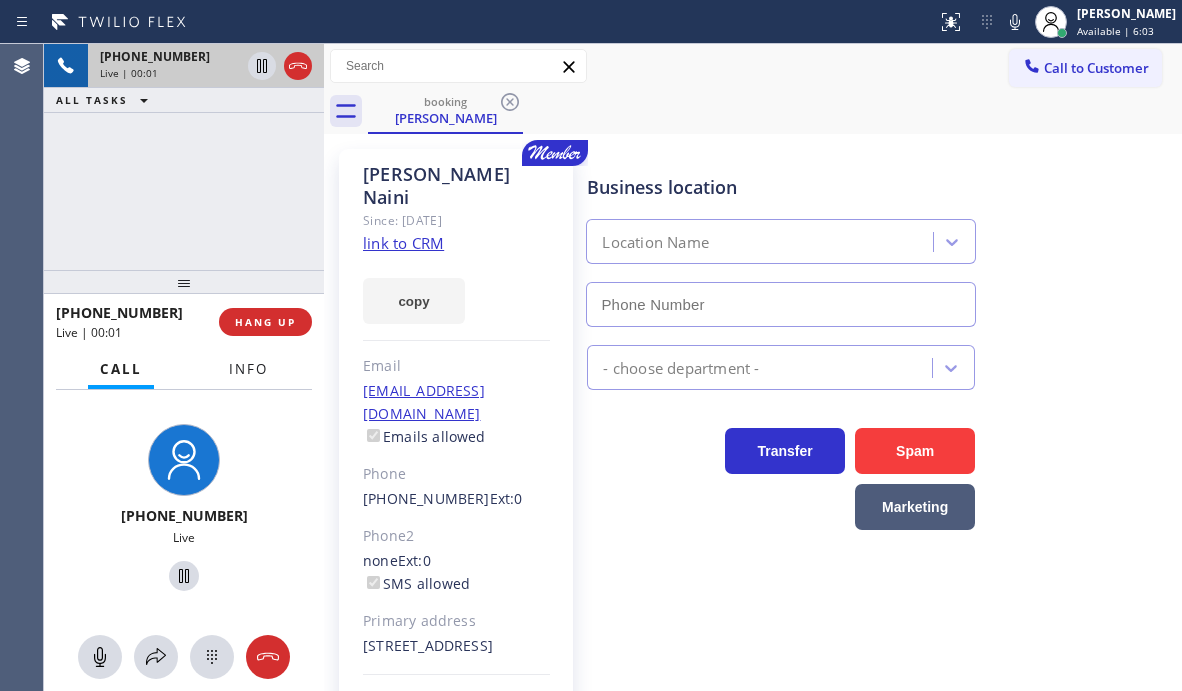 type on "[PHONE_NUMBER]" 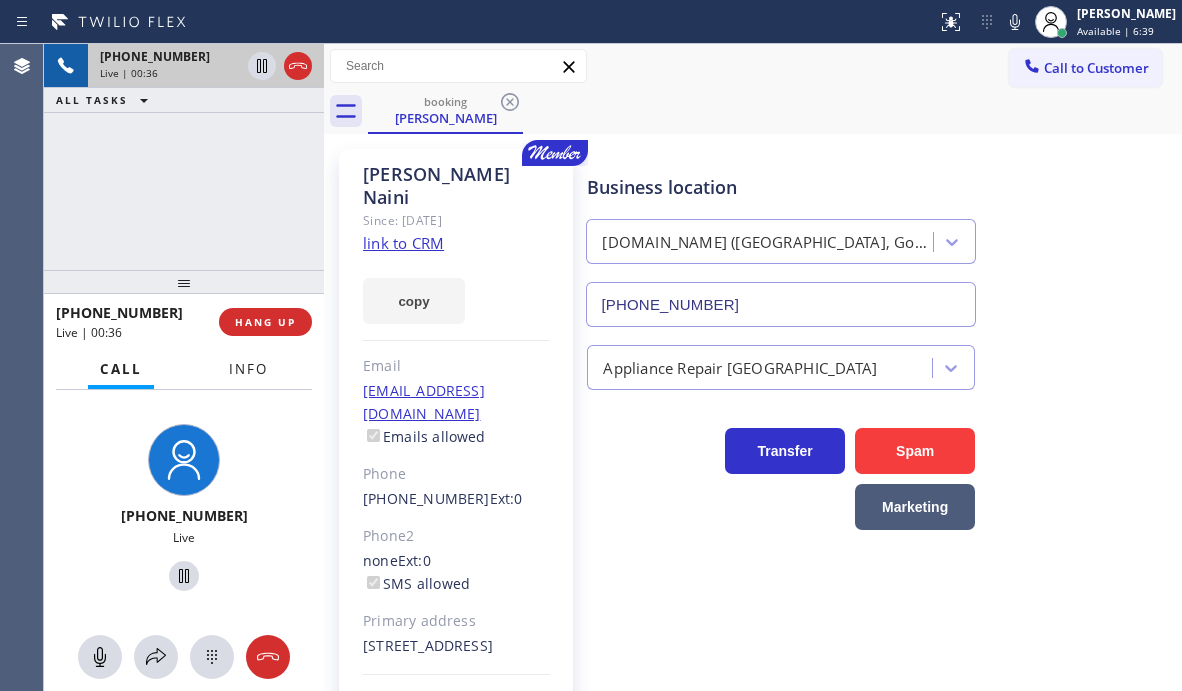 click on "Info" at bounding box center [248, 369] 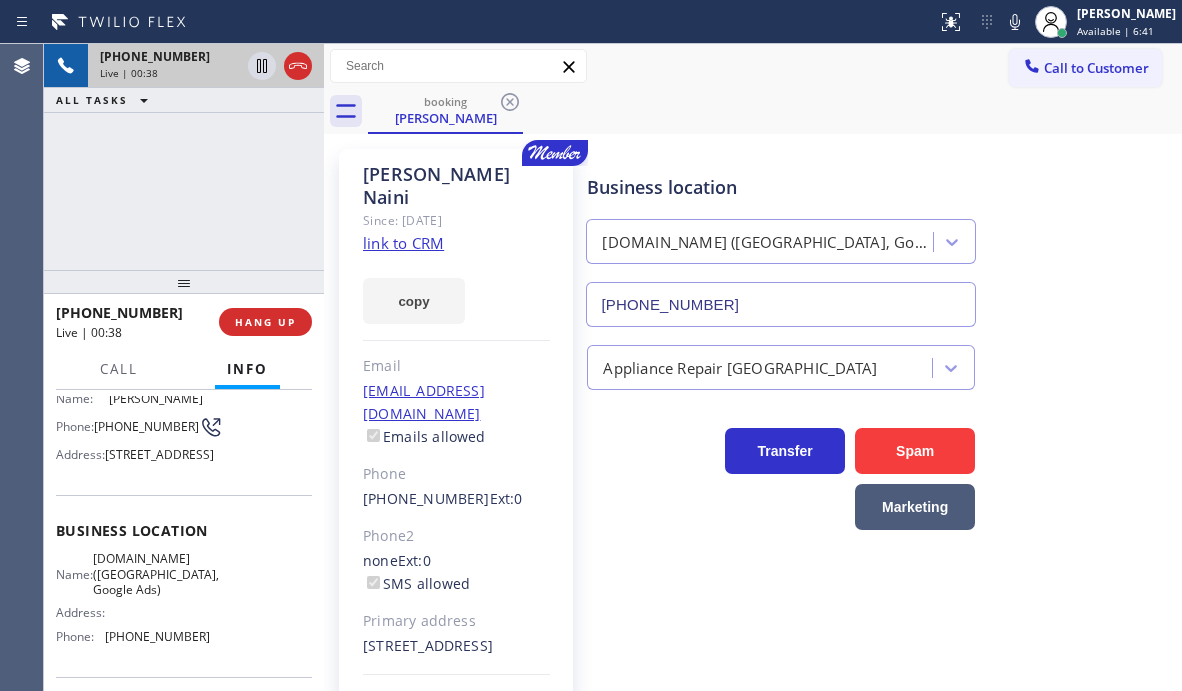 scroll, scrollTop: 200, scrollLeft: 0, axis: vertical 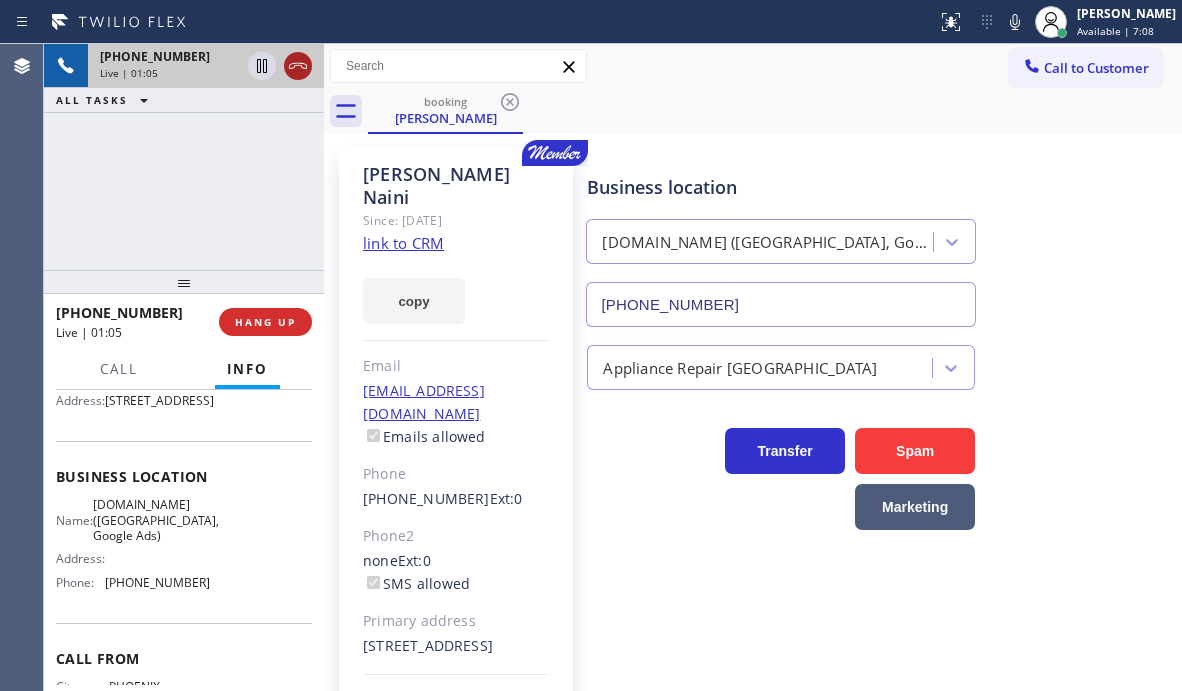 click 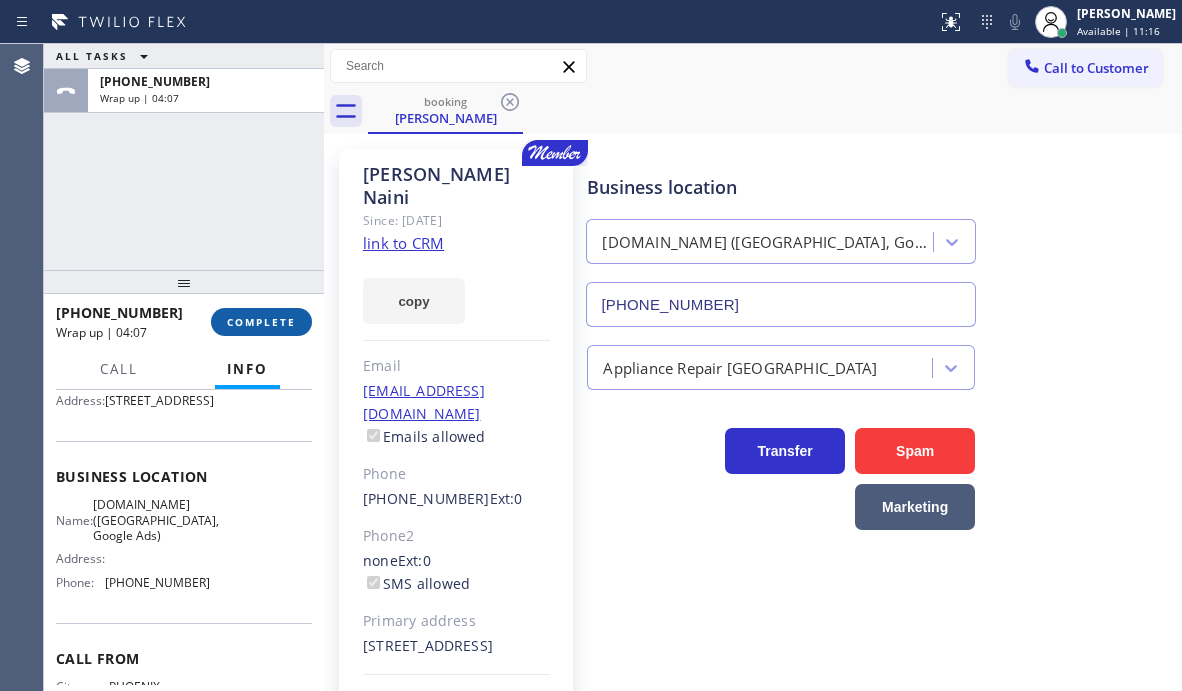 click on "COMPLETE" at bounding box center (261, 322) 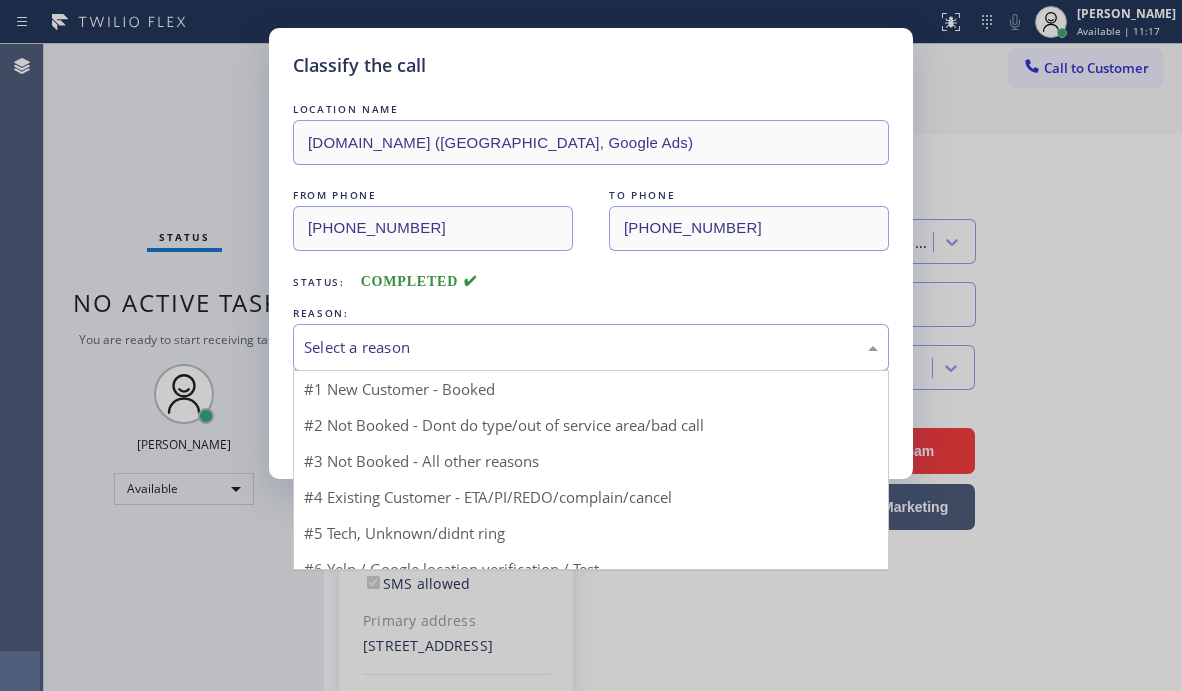 drag, startPoint x: 370, startPoint y: 340, endPoint x: 370, endPoint y: 352, distance: 12 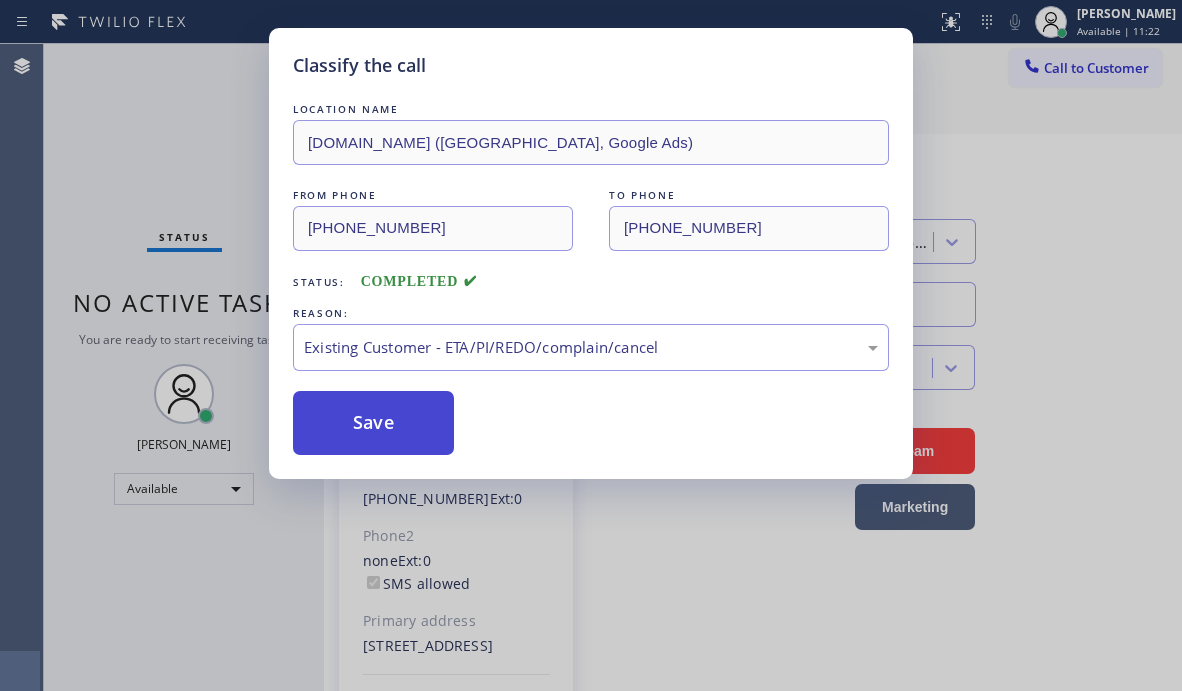 click on "Save" at bounding box center [373, 423] 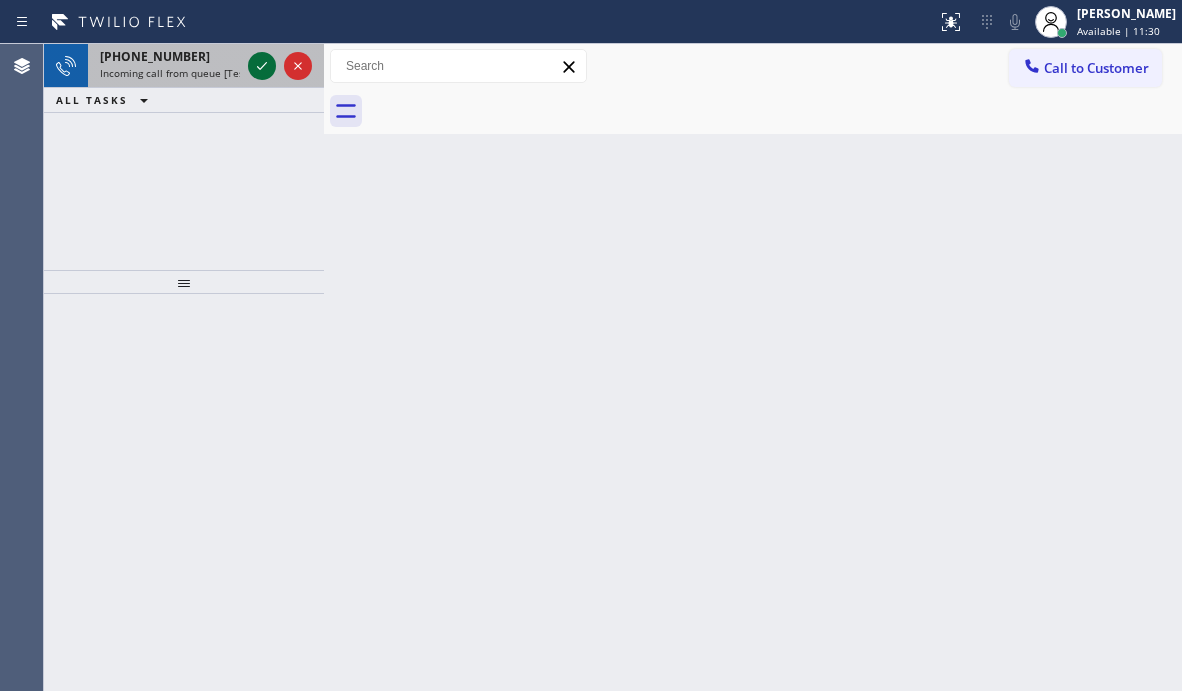 click 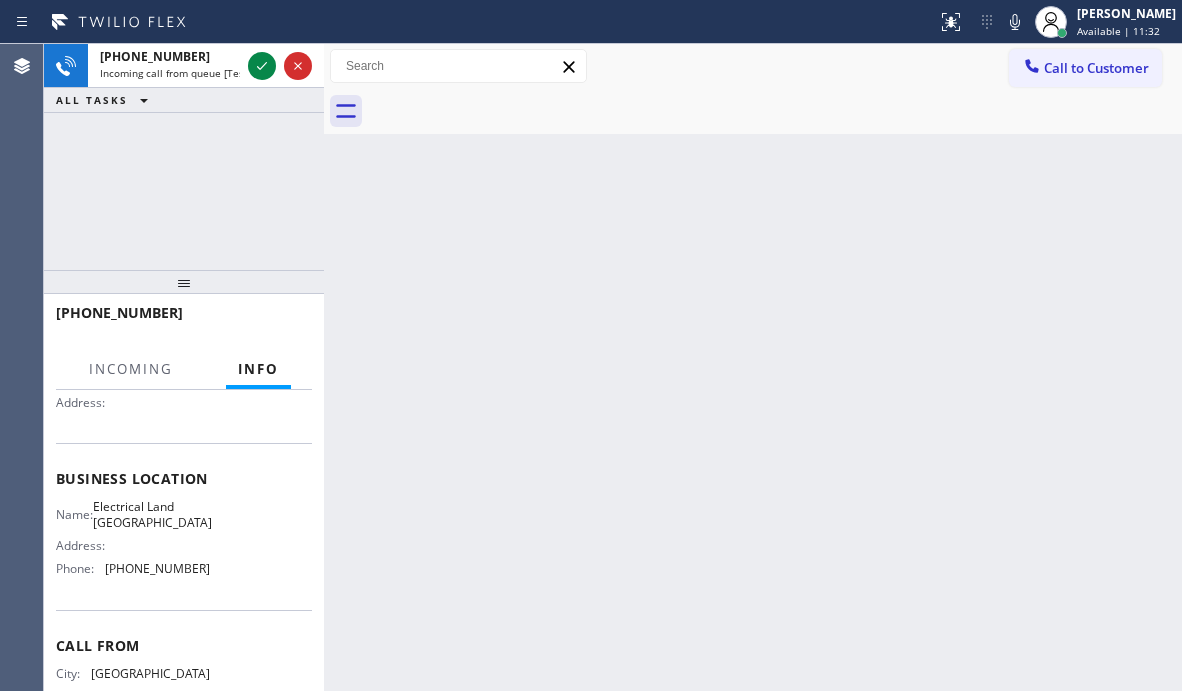 scroll, scrollTop: 200, scrollLeft: 0, axis: vertical 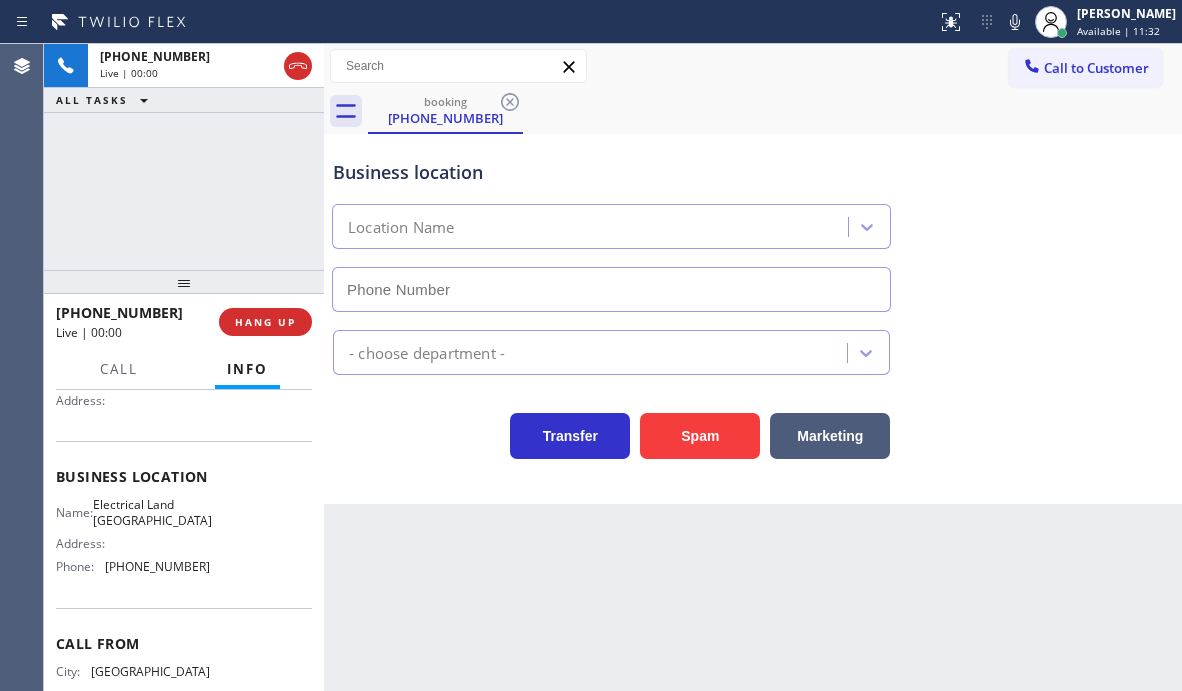 type on "[PHONE_NUMBER]" 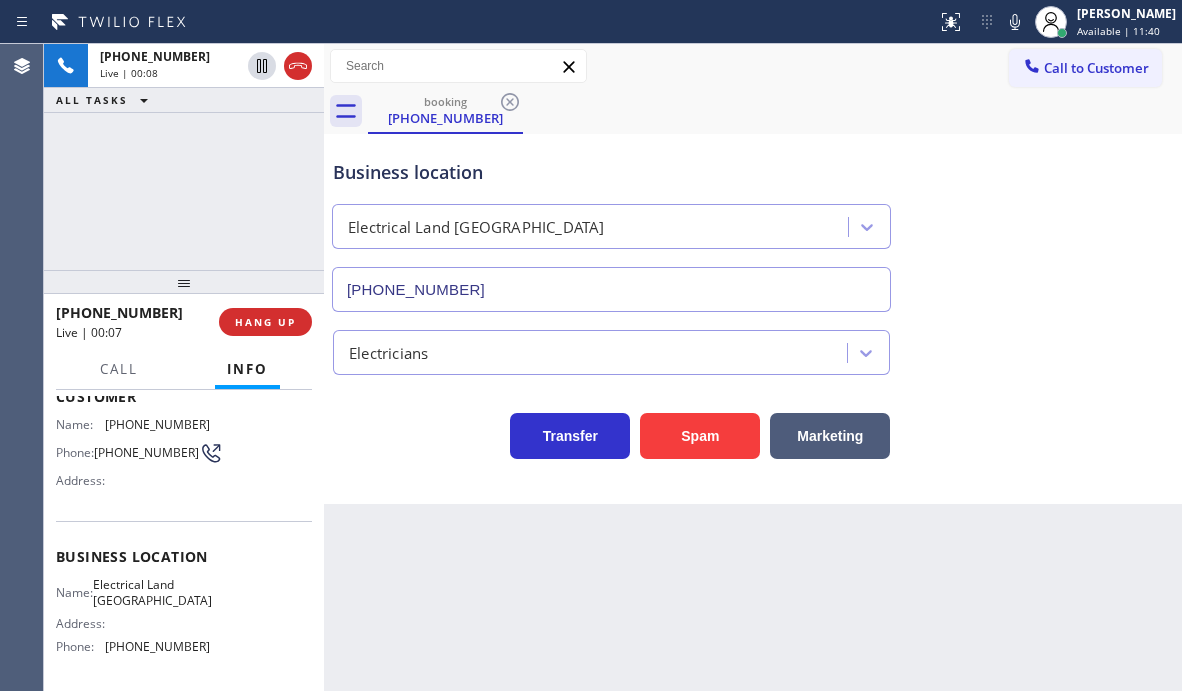 scroll, scrollTop: 0, scrollLeft: 0, axis: both 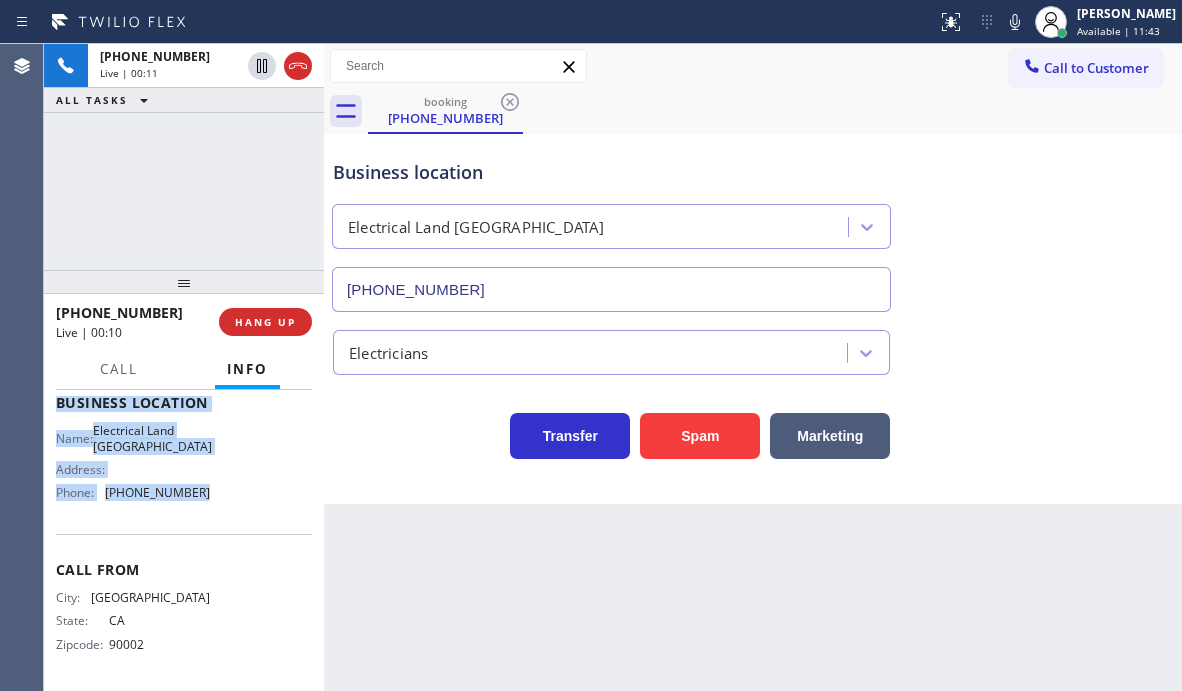 drag, startPoint x: 53, startPoint y: 514, endPoint x: 217, endPoint y: 521, distance: 164.14932 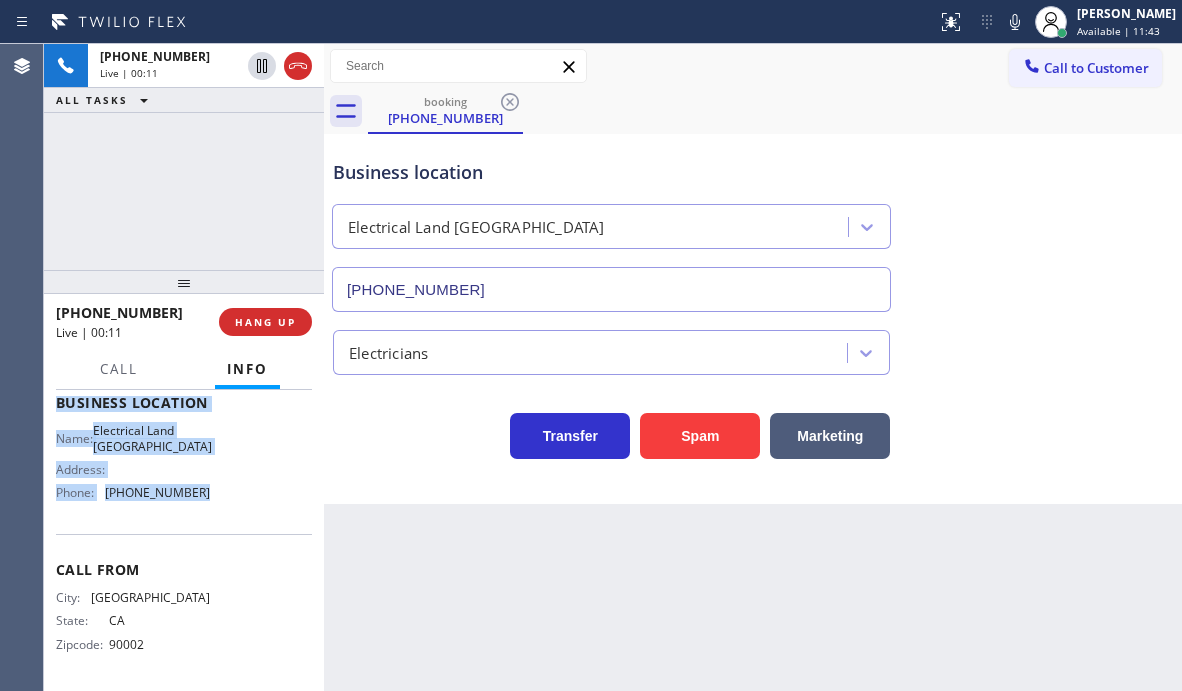 copy on "Customer Name: [PHONE_NUMBER] Phone: [PHONE_NUMBER] Address: Business location Name: Electrical Land [GEOGRAPHIC_DATA] Address:   Phone: [PHONE_NUMBER]" 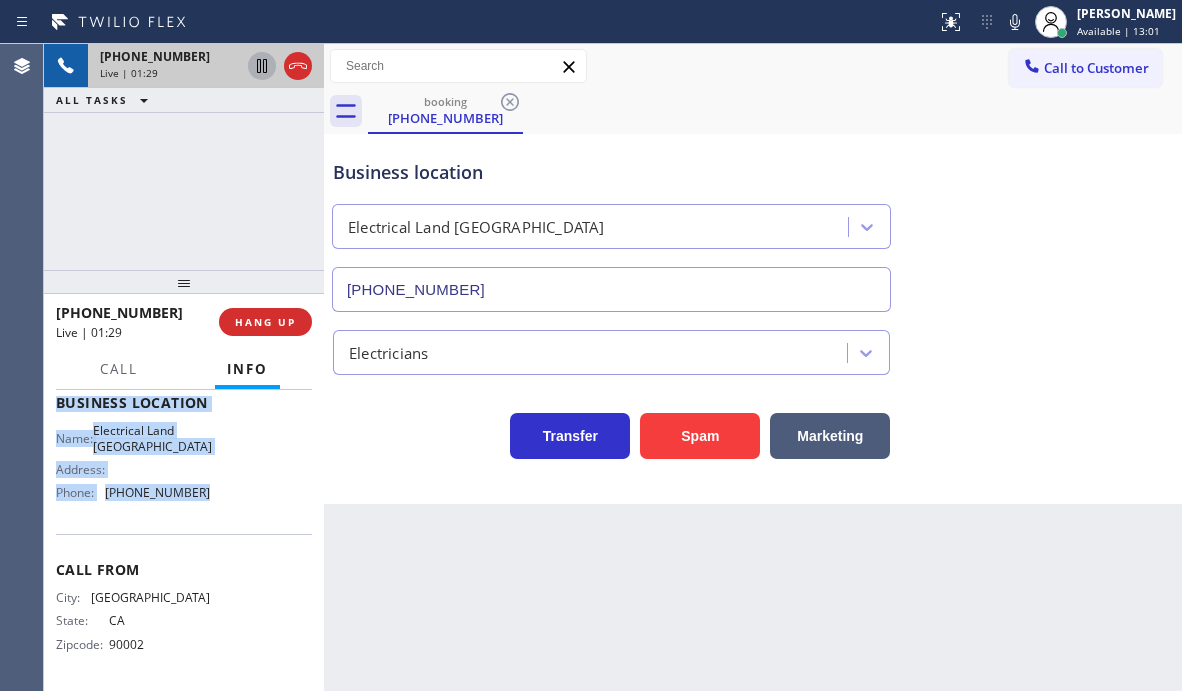 click 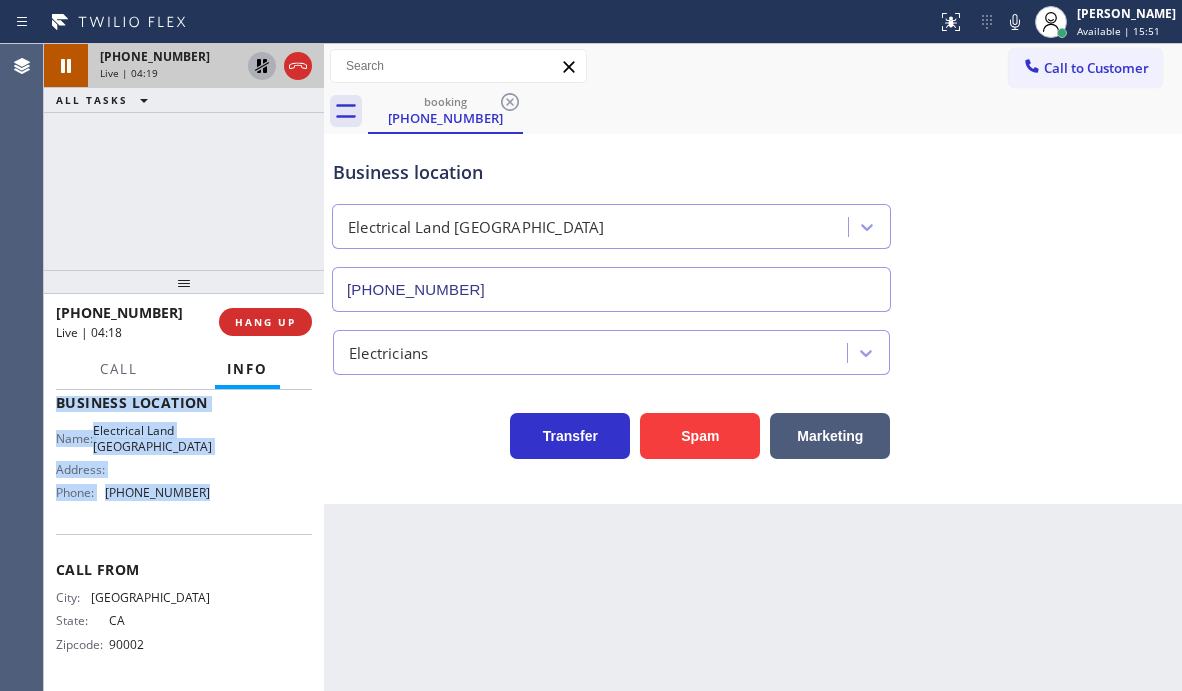 click 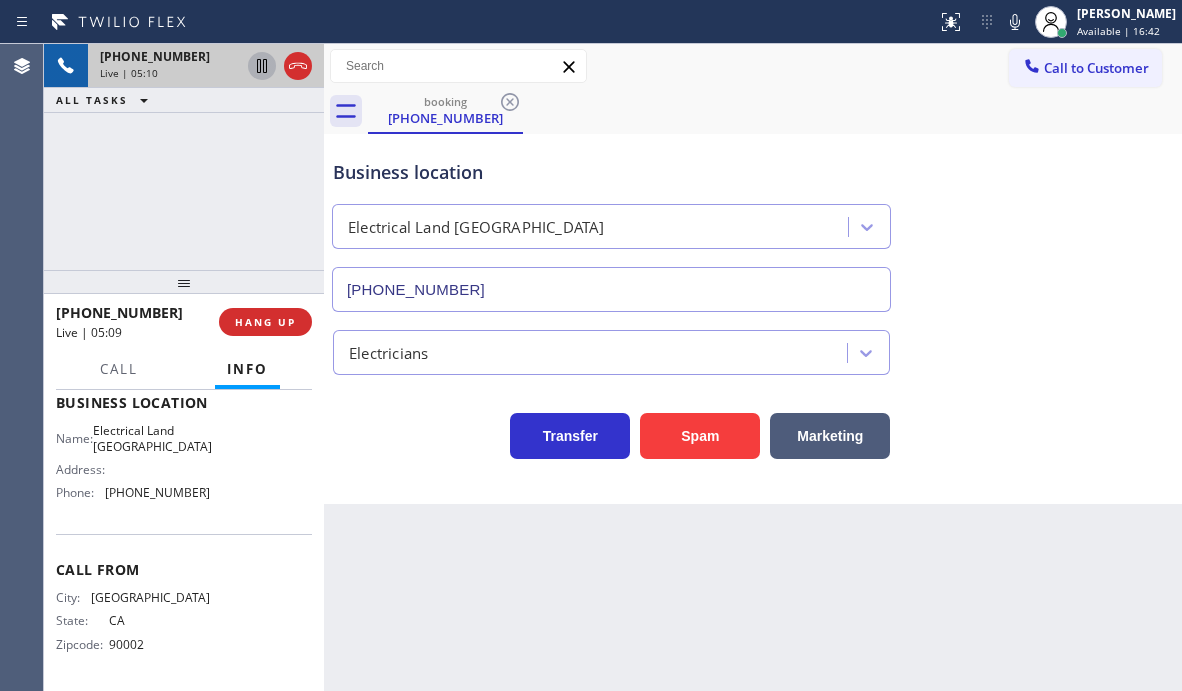 click on "[PHONE_NUMBER] Live | 05:10 ALL TASKS ALL TASKS ACTIVE TASKS TASKS IN WRAP UP" at bounding box center [184, 157] 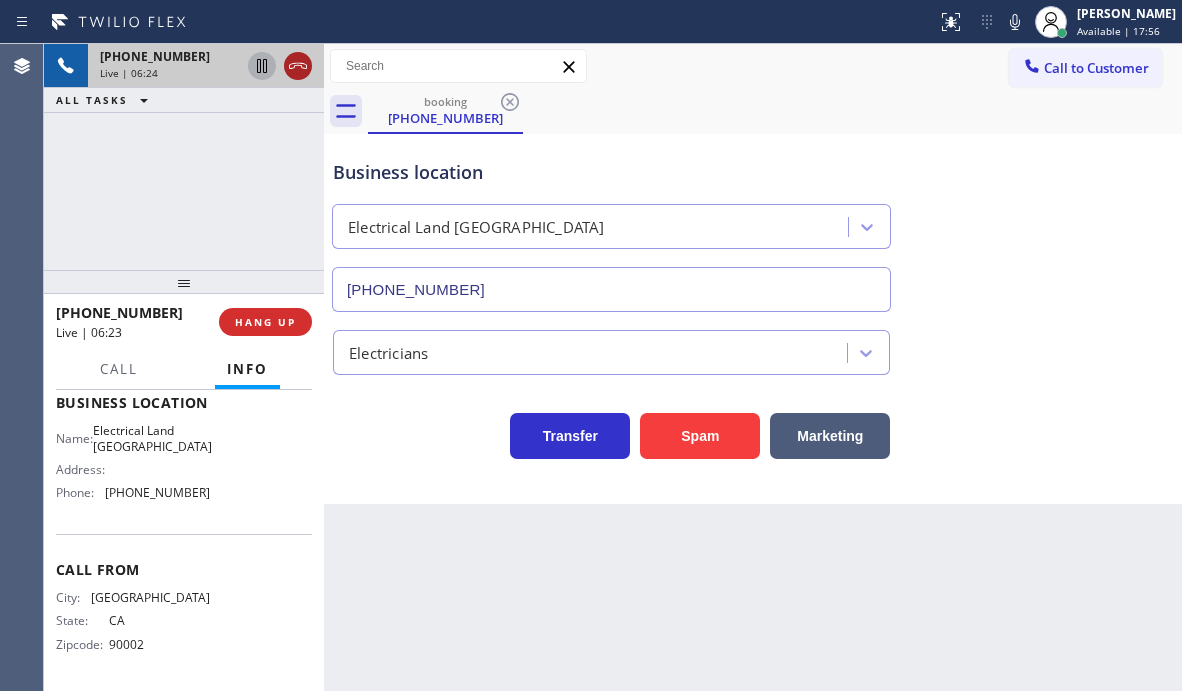 click 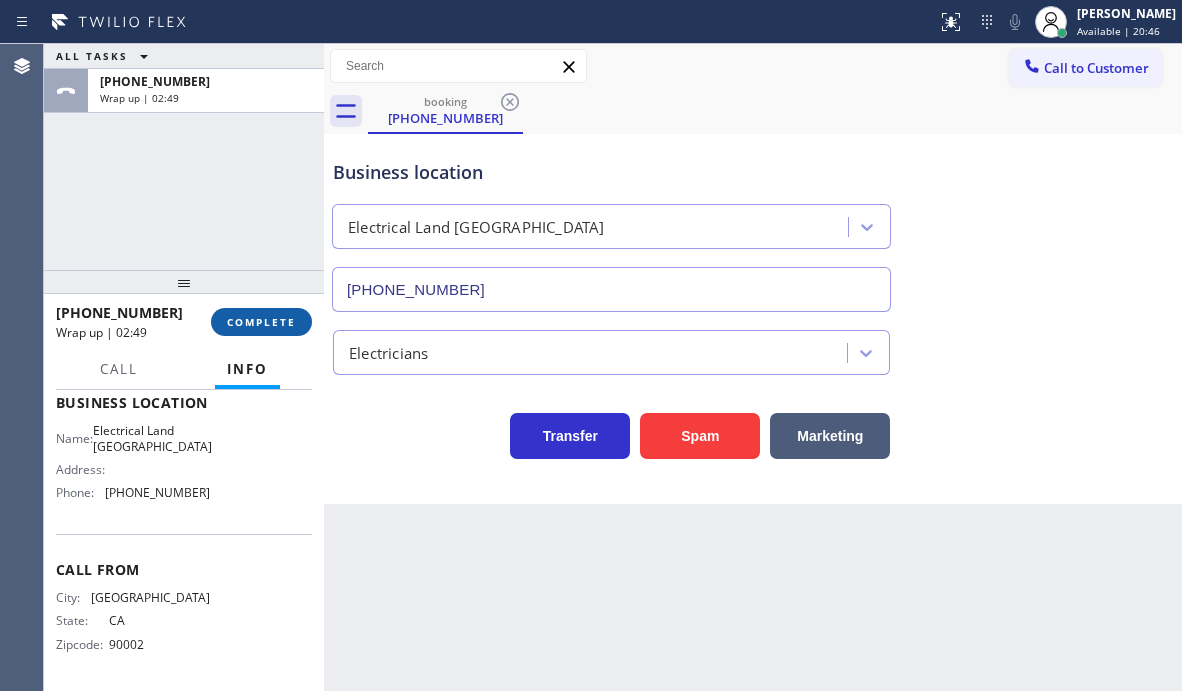 click on "COMPLETE" at bounding box center [261, 322] 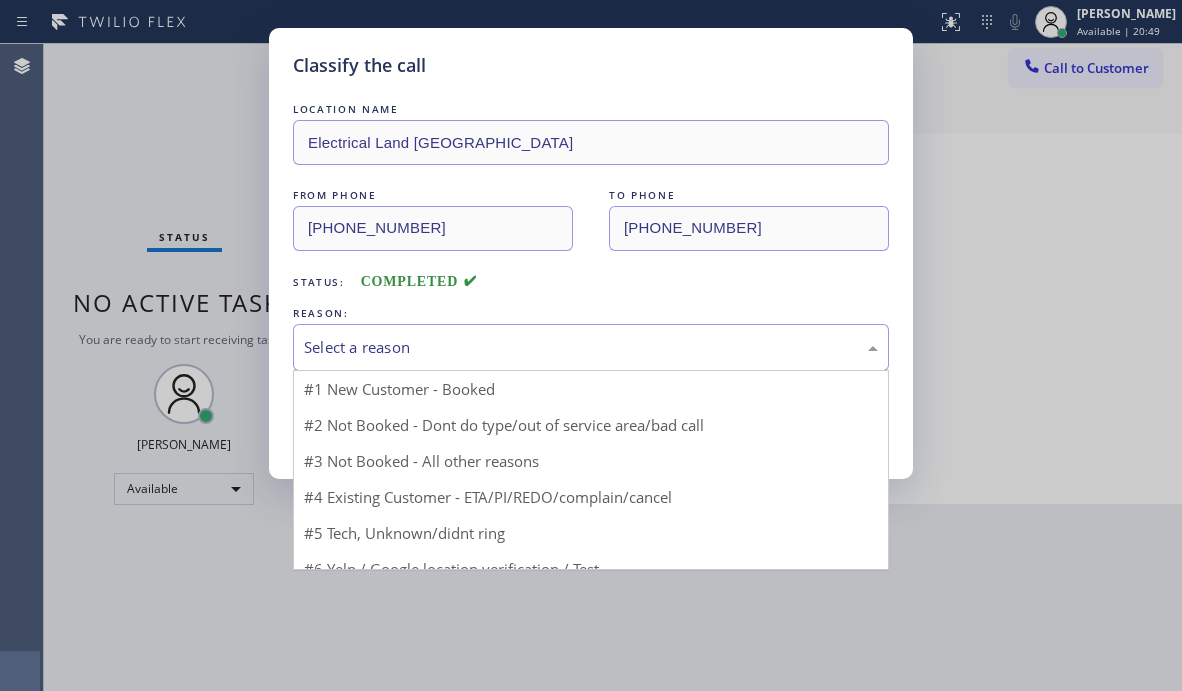 click on "Select a reason" at bounding box center (591, 347) 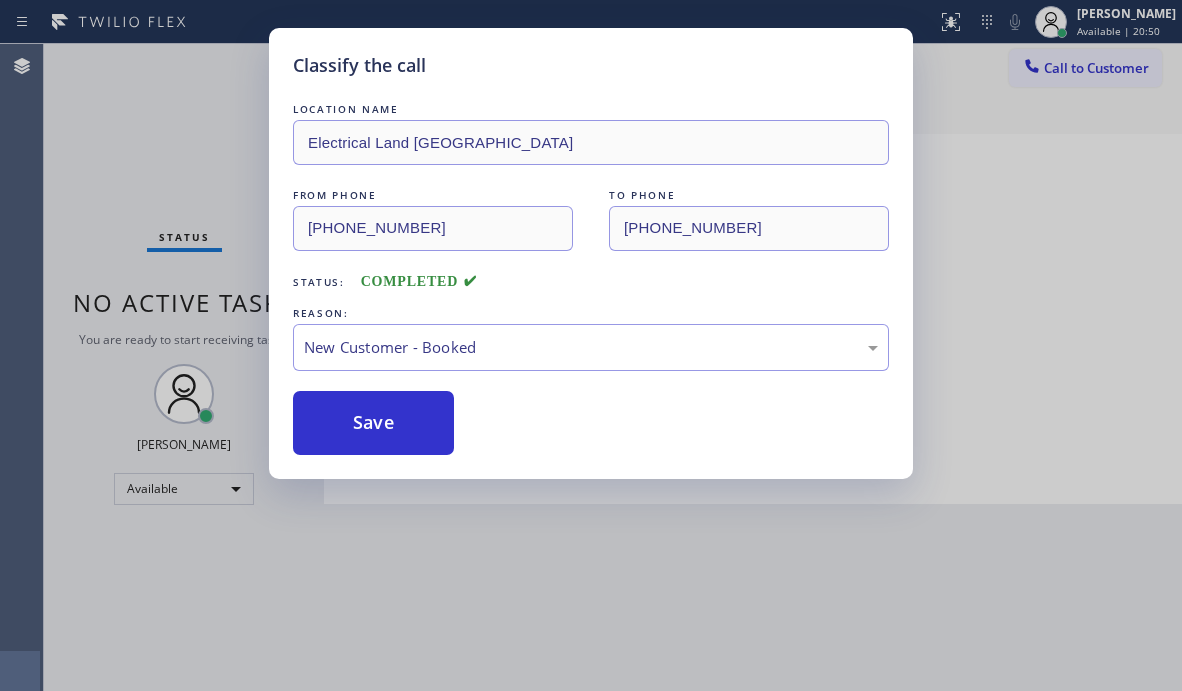 drag, startPoint x: 378, startPoint y: 402, endPoint x: 1111, endPoint y: 401, distance: 733.0007 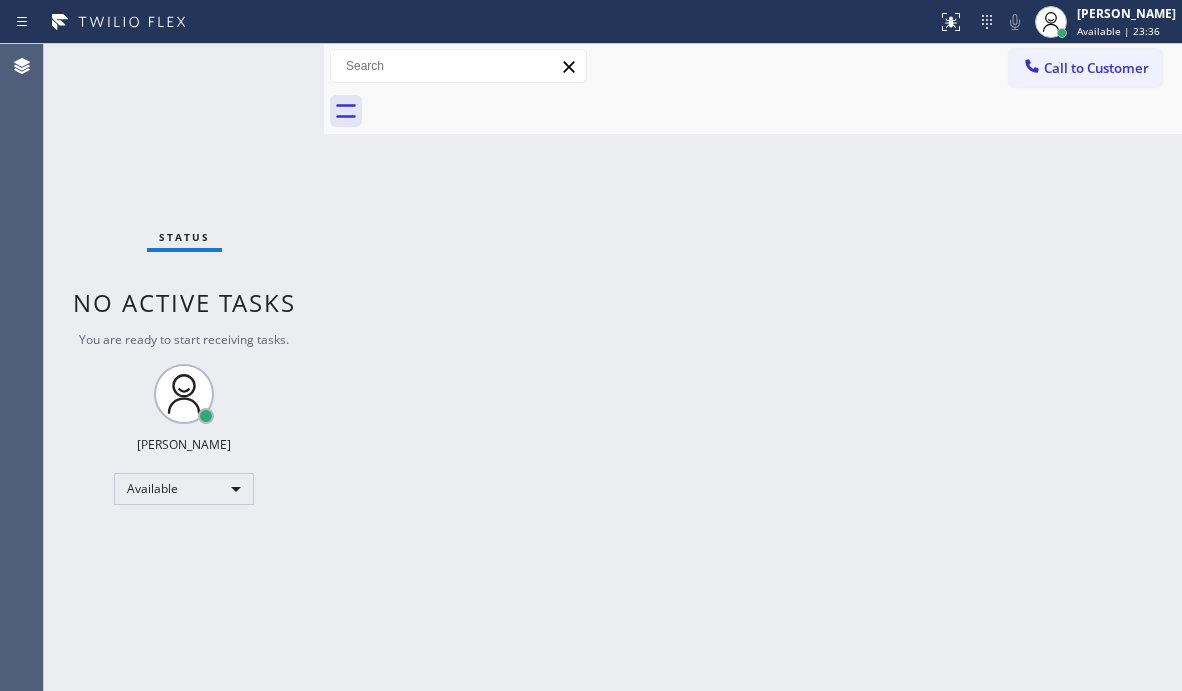 click on "Status   No active tasks     You are ready to start receiving tasks.   [PERSON_NAME] Available" at bounding box center (184, 367) 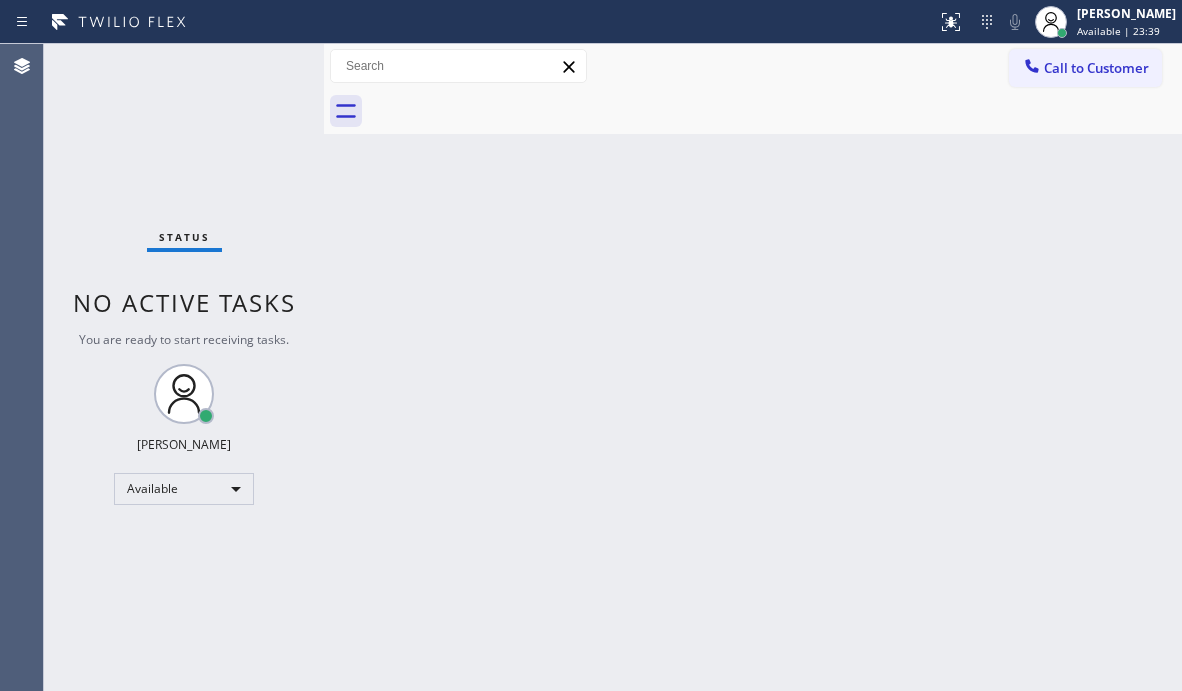 click on "Status   No active tasks     You are ready to start receiving tasks.   [PERSON_NAME] Available" at bounding box center (184, 367) 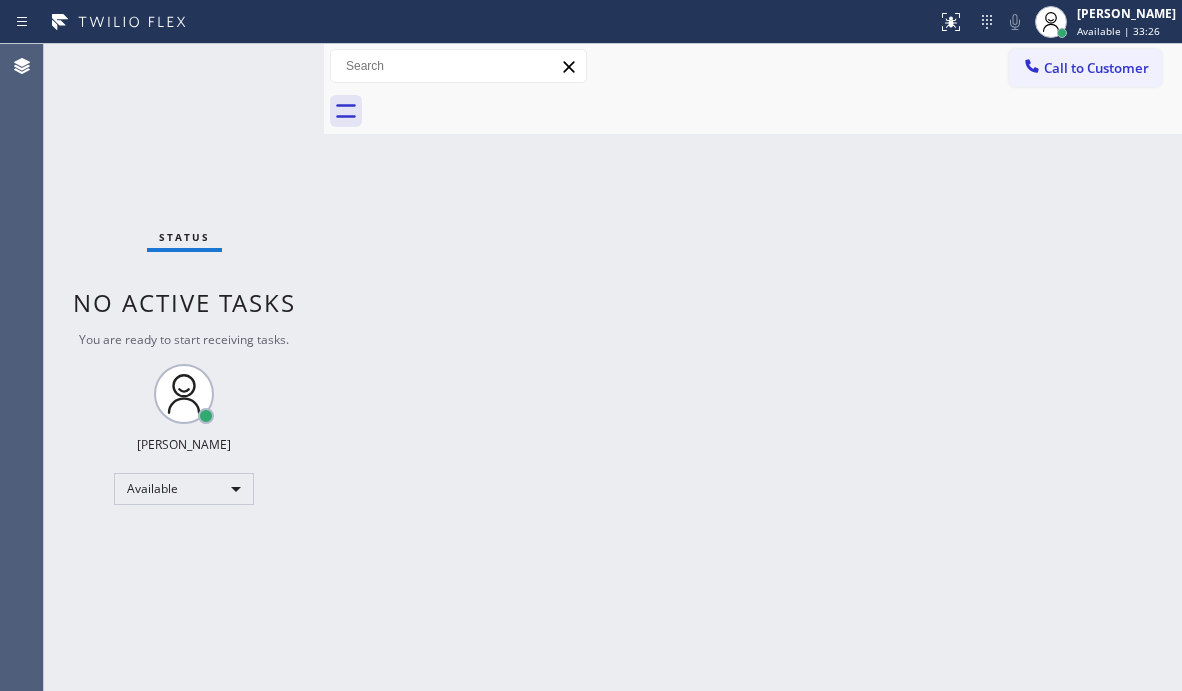 click on "Back to Dashboard Change Sender ID Customers Technicians Select a contact Outbound call Technician Search Technician Your caller id phone number Your caller id phone number Call Technician info Name   Phone none Address none Change Sender ID HVAC [PHONE_NUMBER] 5 Star Appliance [PHONE_NUMBER] Appliance Repair [PHONE_NUMBER] Plumbing [PHONE_NUMBER] Air Duct Cleaning [PHONE_NUMBER]  Electricians [PHONE_NUMBER] Cancel Change Check personal SMS Reset Change No tabs Call to Customer Outbound call Location [US_STATE] Appliance Repair Yonkers Your caller id phone number [PHONE_NUMBER] Customer number Call Outbound call Technician Search Technician Your caller id phone number Your caller id phone number Call" at bounding box center (753, 367) 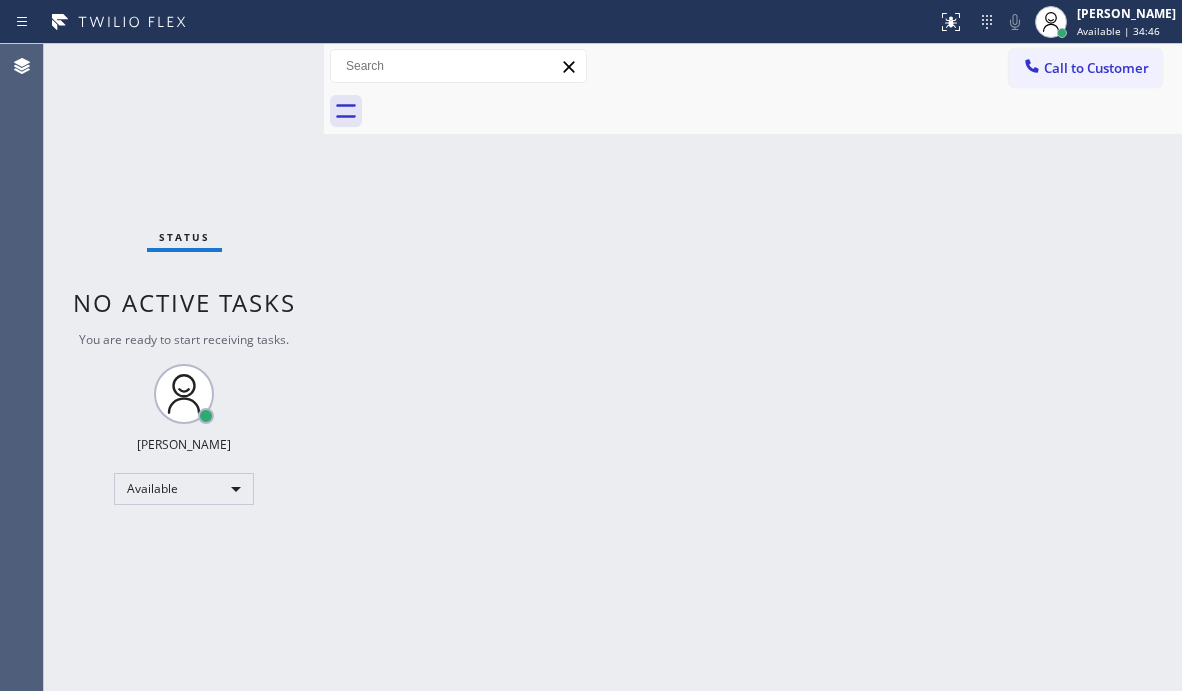 click on "Back to Dashboard Change Sender ID Customers Technicians Select a contact Outbound call Technician Search Technician Your caller id phone number Your caller id phone number Call Technician info Name   Phone none Address none Change Sender ID HVAC [PHONE_NUMBER] 5 Star Appliance [PHONE_NUMBER] Appliance Repair [PHONE_NUMBER] Plumbing [PHONE_NUMBER] Air Duct Cleaning [PHONE_NUMBER]  Electricians [PHONE_NUMBER] Cancel Change Check personal SMS Reset Change No tabs Call to Customer Outbound call Location [US_STATE] Appliance Repair Yonkers Your caller id phone number [PHONE_NUMBER] Customer number Call Outbound call Technician Search Technician Your caller id phone number Your caller id phone number Call" at bounding box center (753, 367) 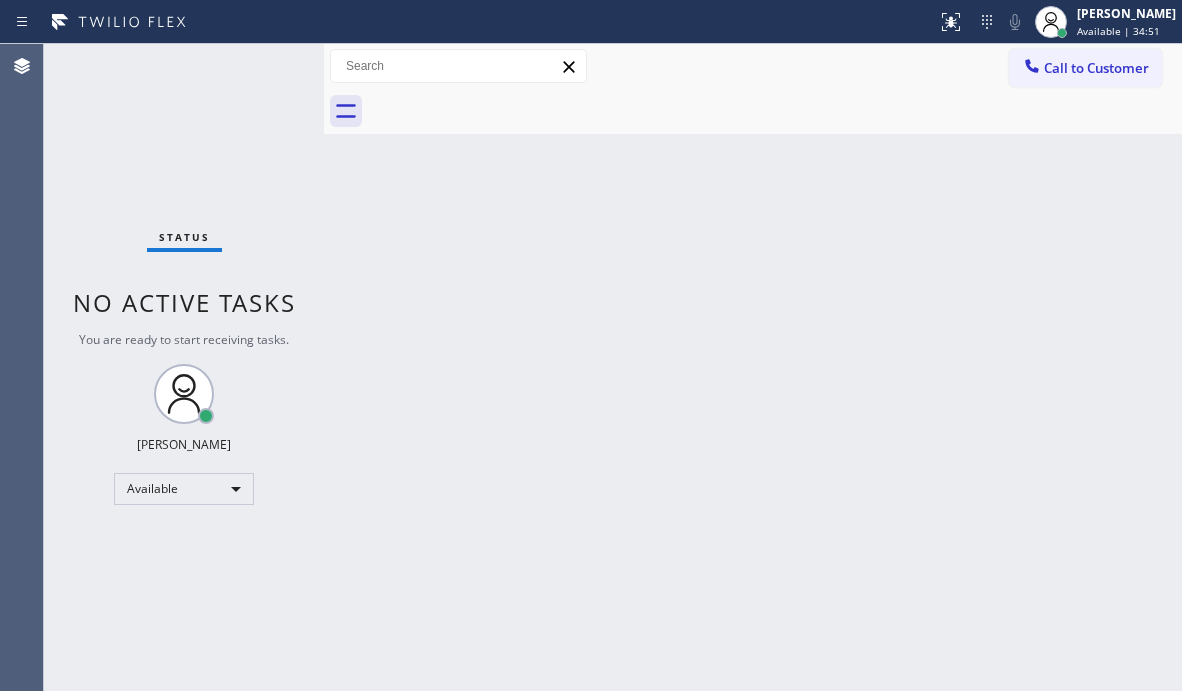 click on "Status   No active tasks     You are ready to start receiving tasks.   [PERSON_NAME] Available" at bounding box center (184, 367) 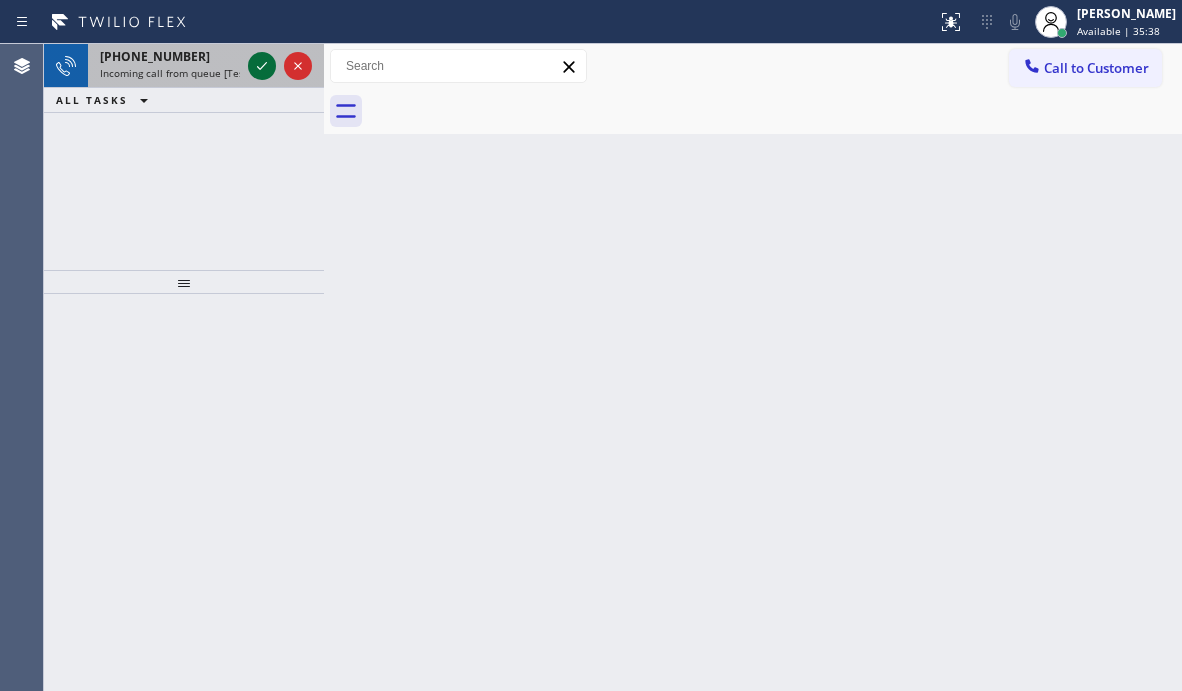 click 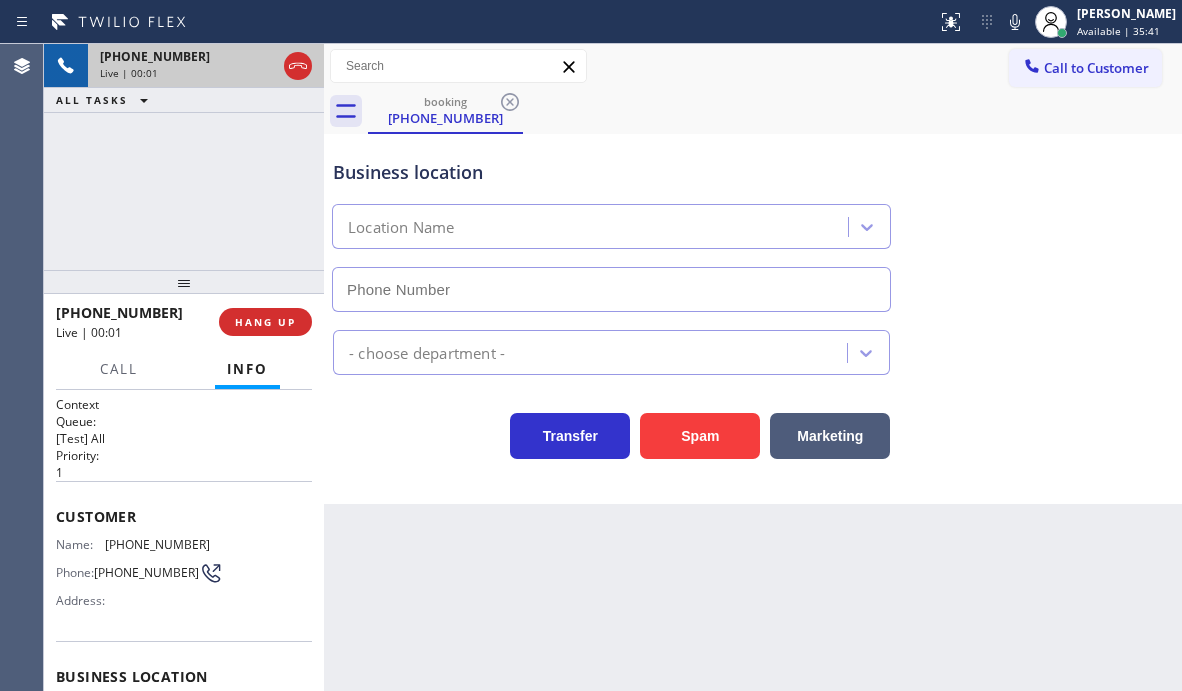 type on "[PHONE_NUMBER]" 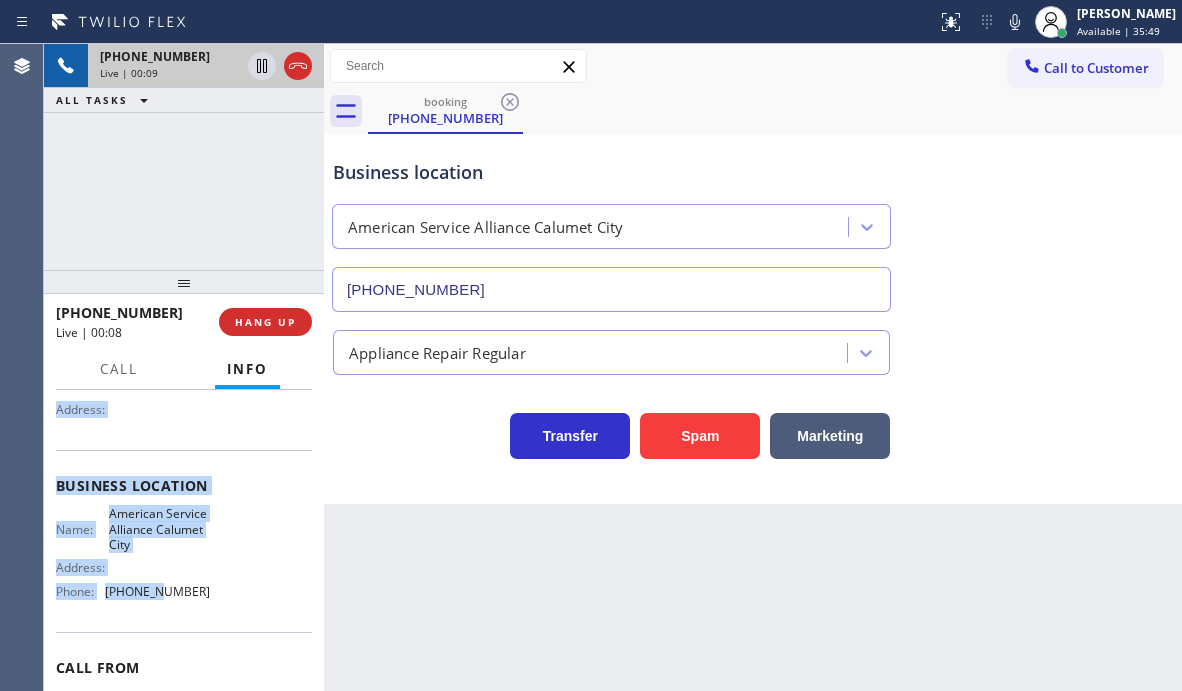 scroll, scrollTop: 200, scrollLeft: 0, axis: vertical 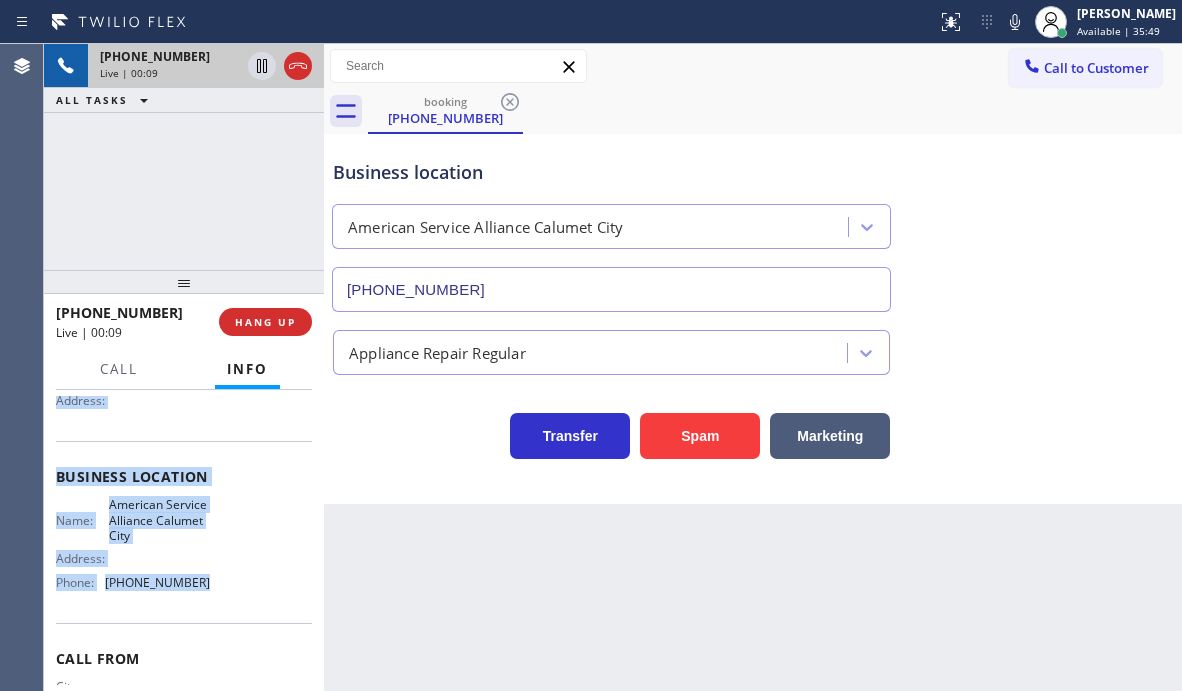 drag, startPoint x: 55, startPoint y: 514, endPoint x: 223, endPoint y: 600, distance: 188.73262 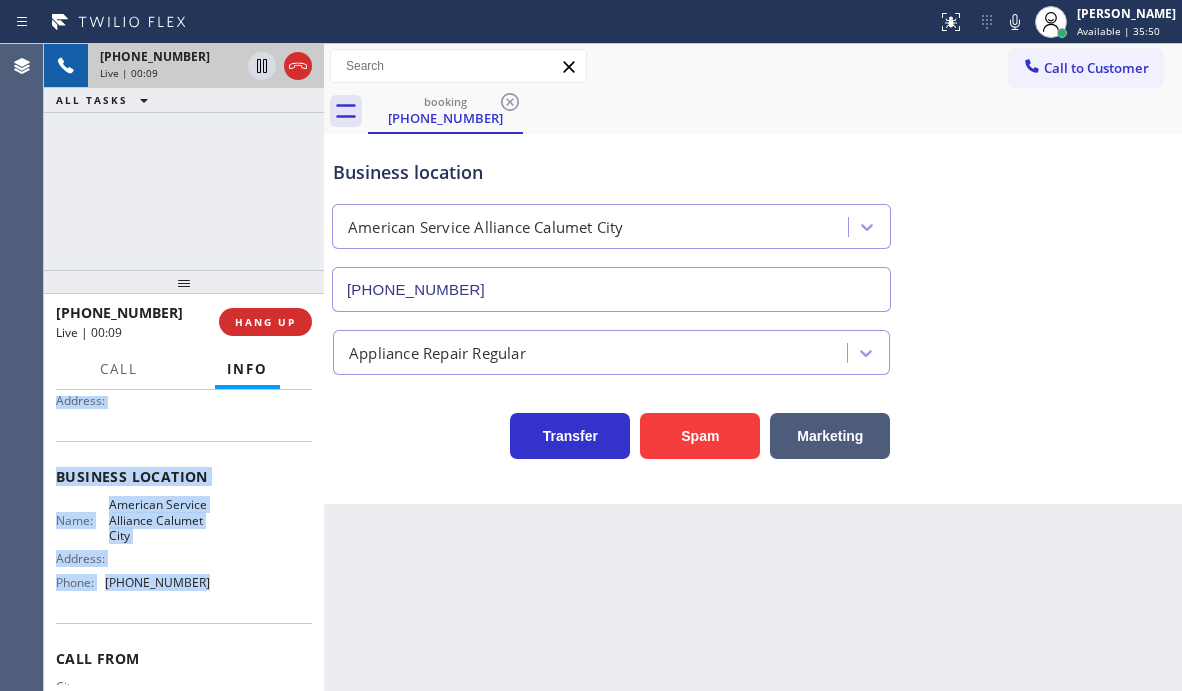 copy on "Customer Name: [PHONE_NUMBER] Phone: [PHONE_NUMBER] Address: Business location Name: American Service Alliance Calumet City Address:   Phone: [PHONE_NUMBER]" 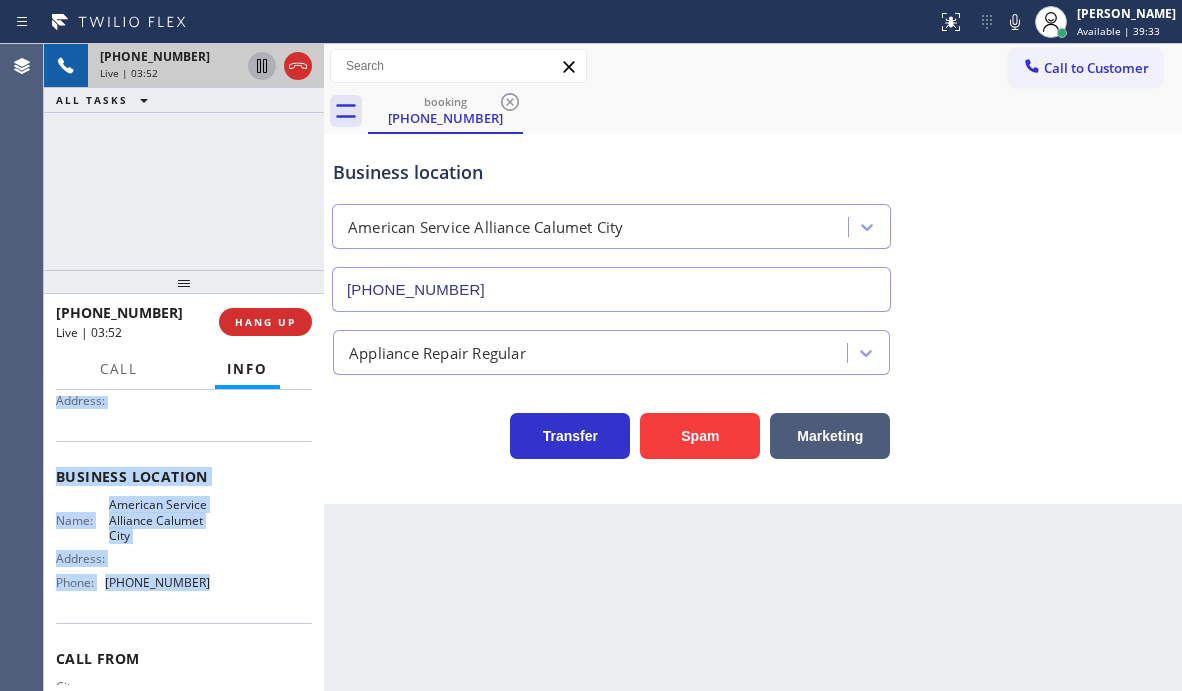 click 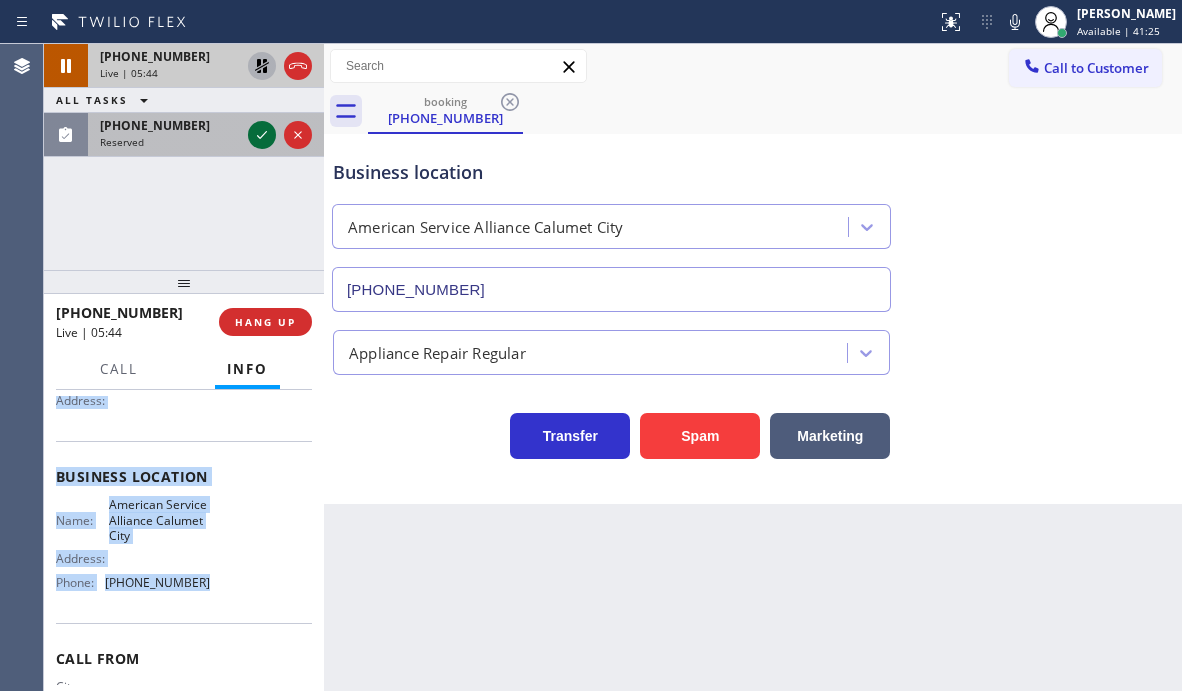 click 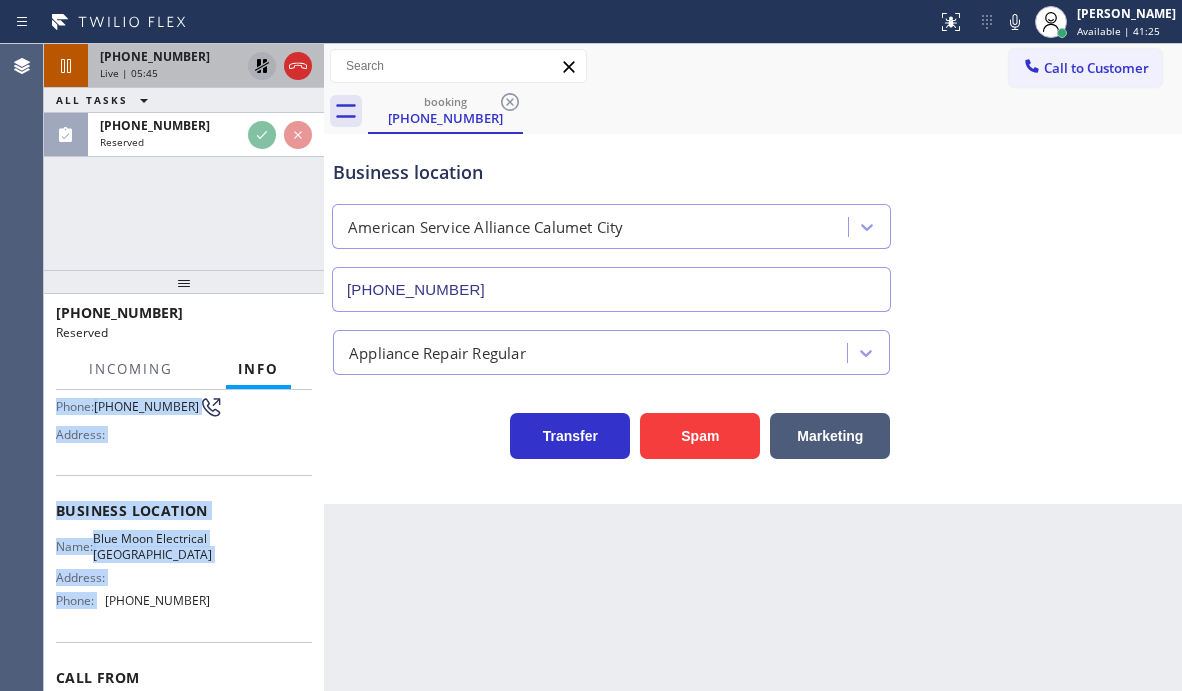 scroll, scrollTop: 234, scrollLeft: 0, axis: vertical 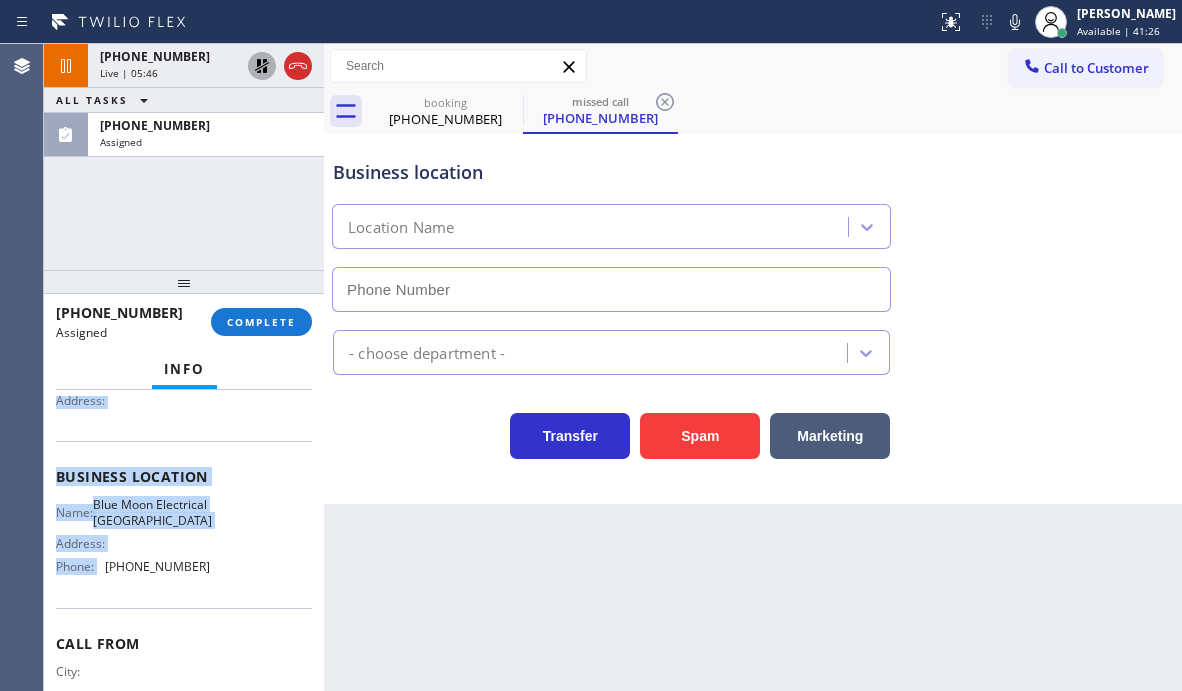 click 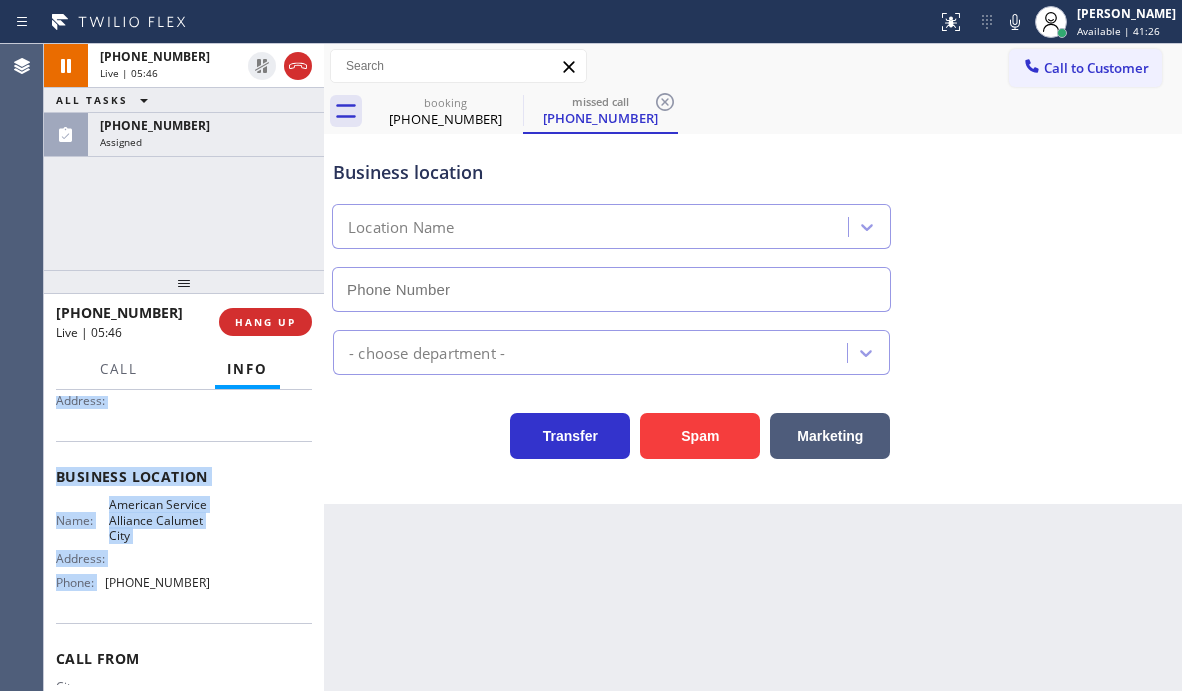 type on "[PHONE_NUMBER]" 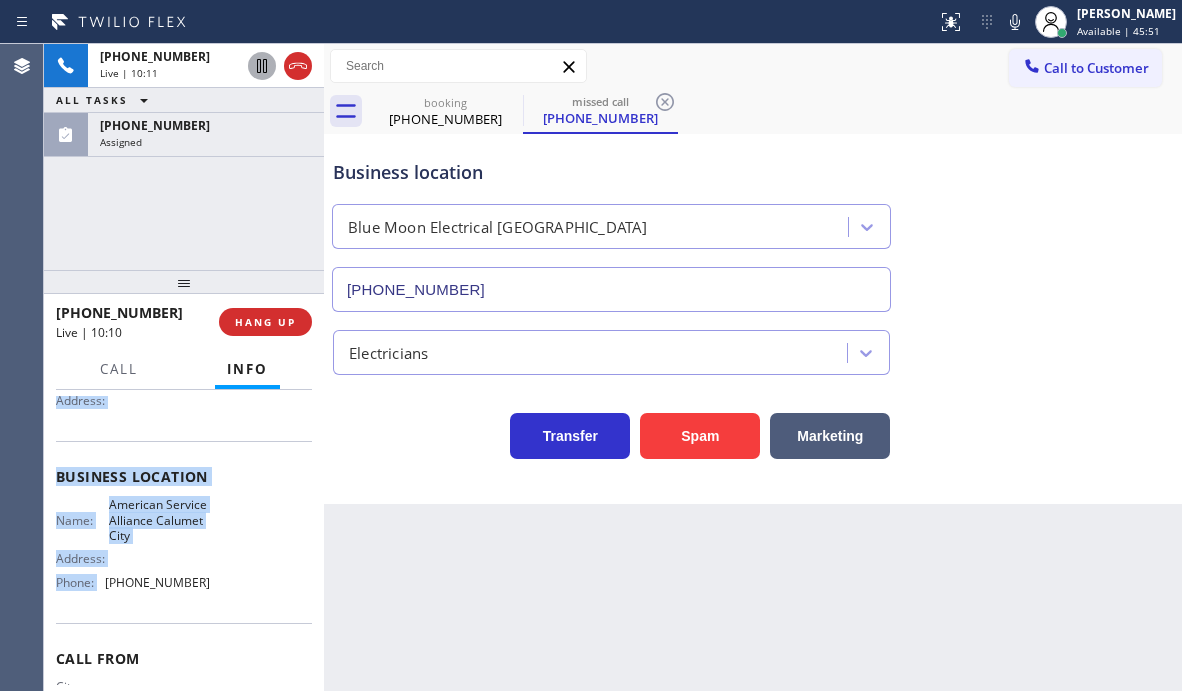 click 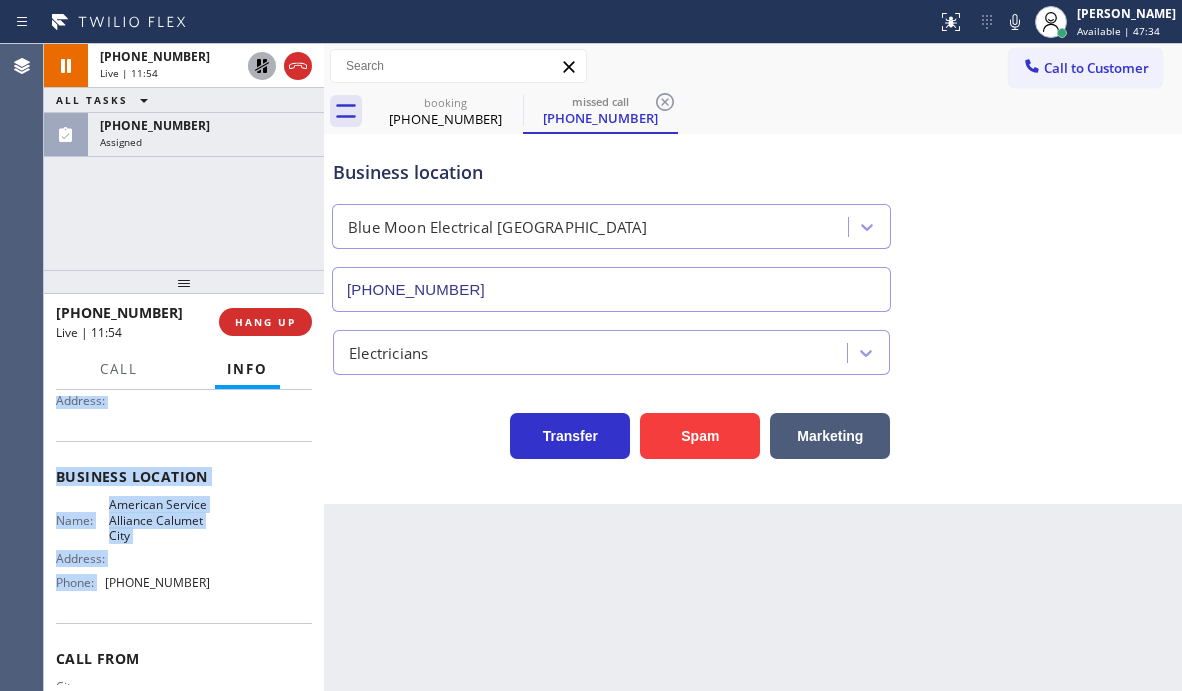 click 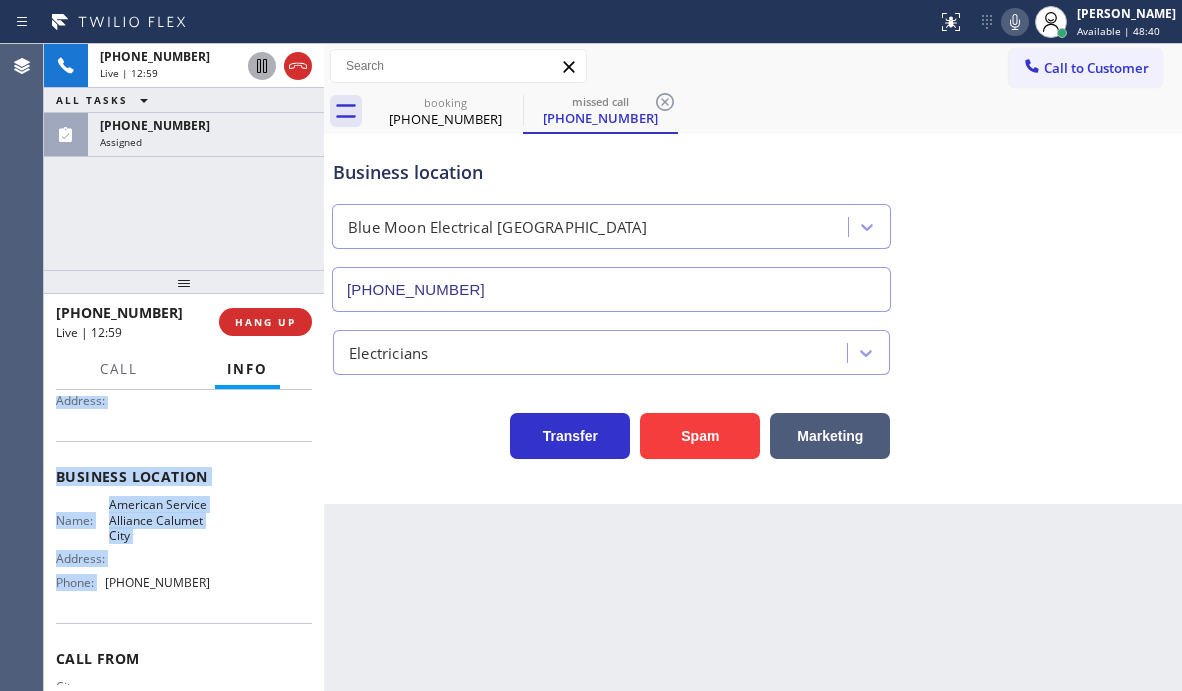 click 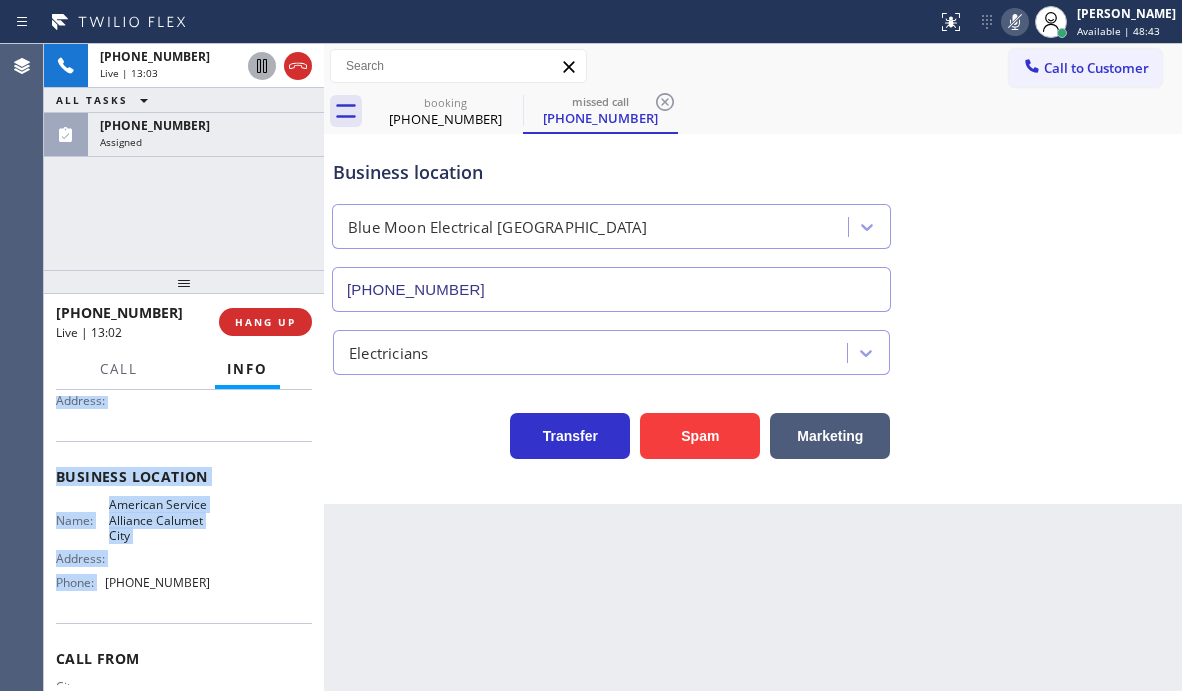 click 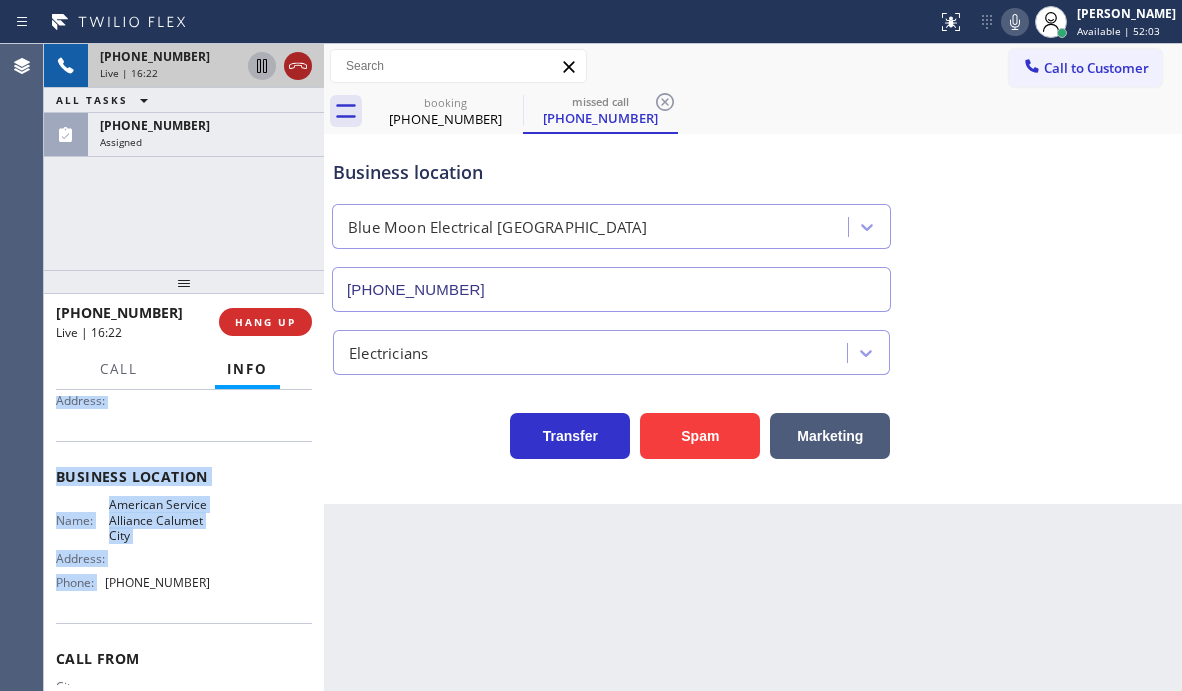 click 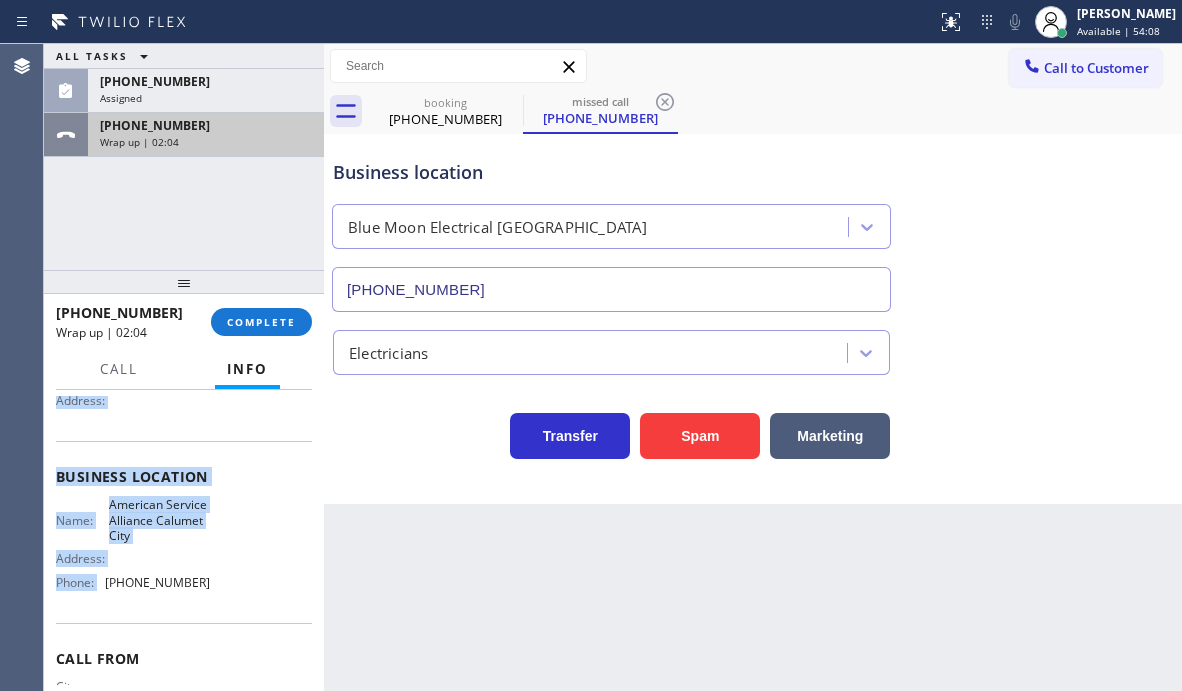 click on "Wrap up | 02:04" at bounding box center [206, 142] 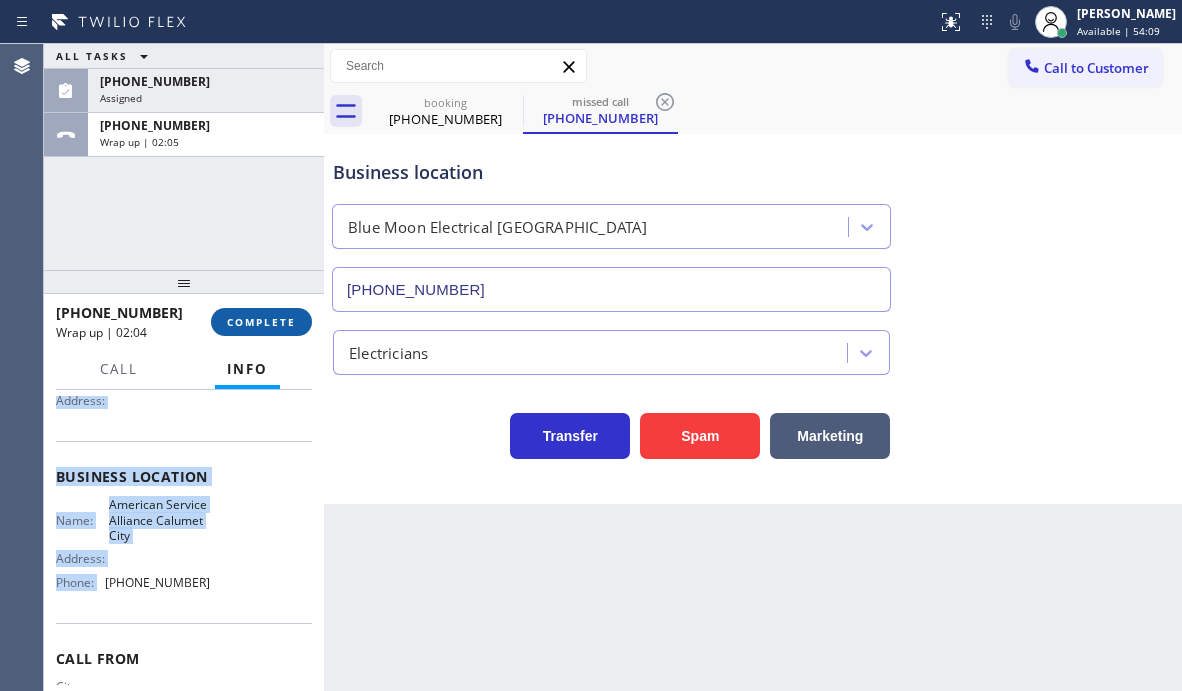 click on "COMPLETE" at bounding box center [261, 322] 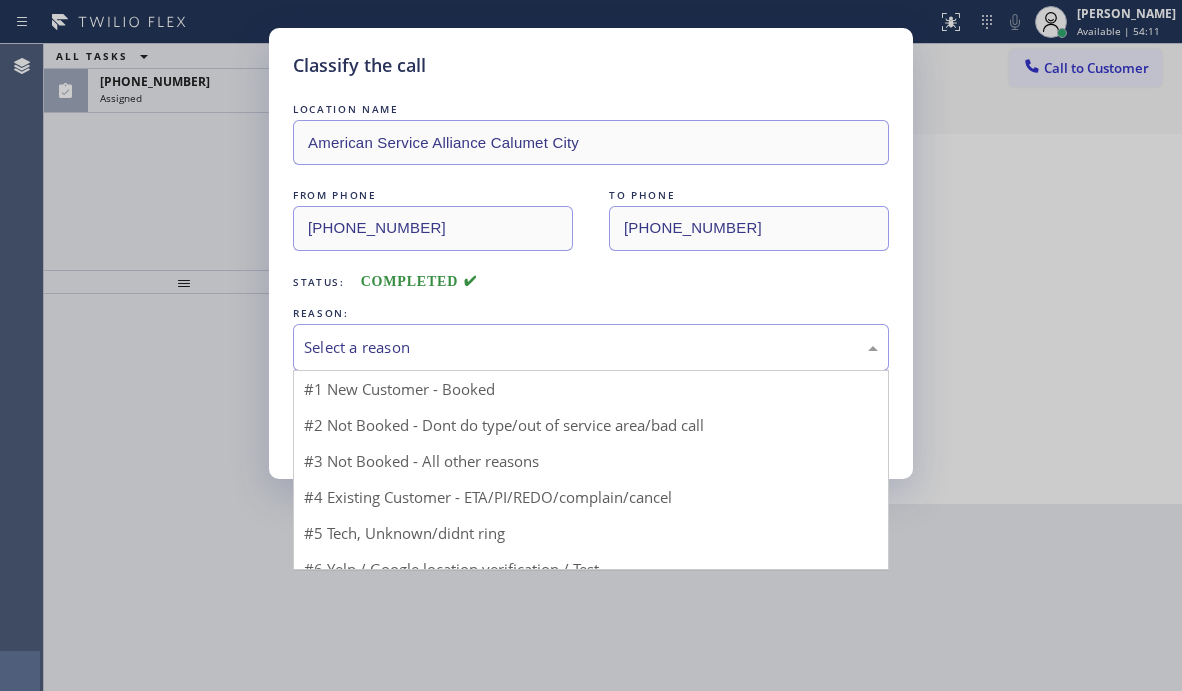click on "Select a reason" at bounding box center (591, 347) 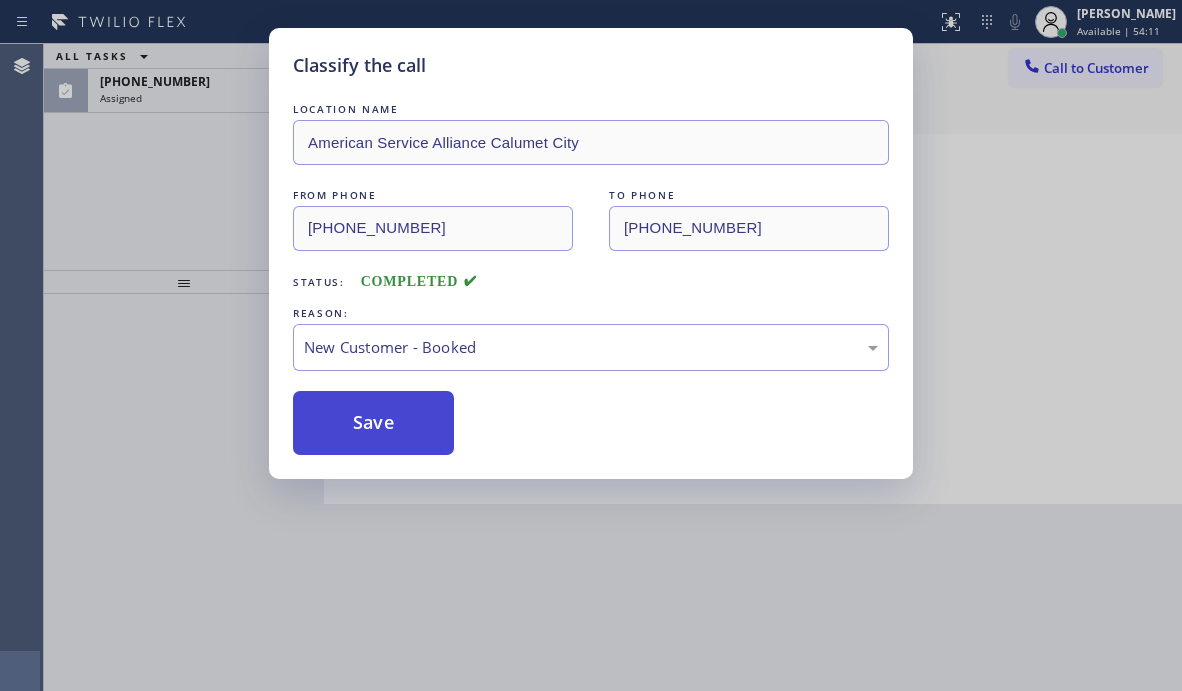 click on "Save" at bounding box center [373, 423] 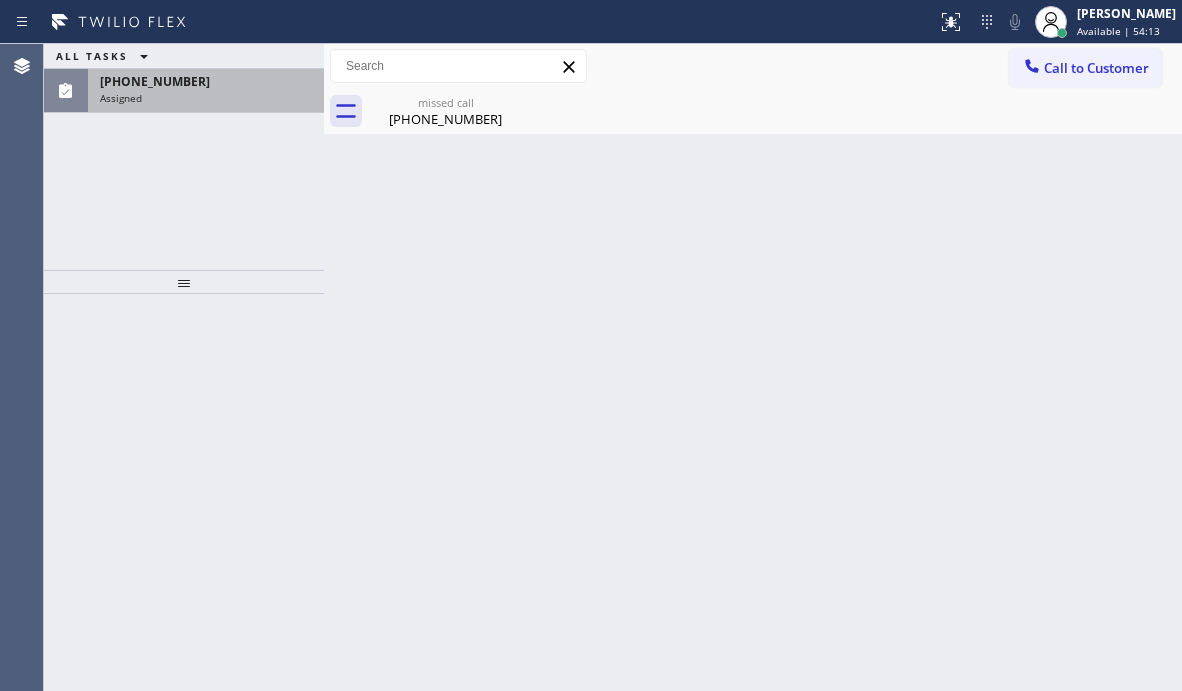 click on "[PHONE_NUMBER]" at bounding box center (206, 81) 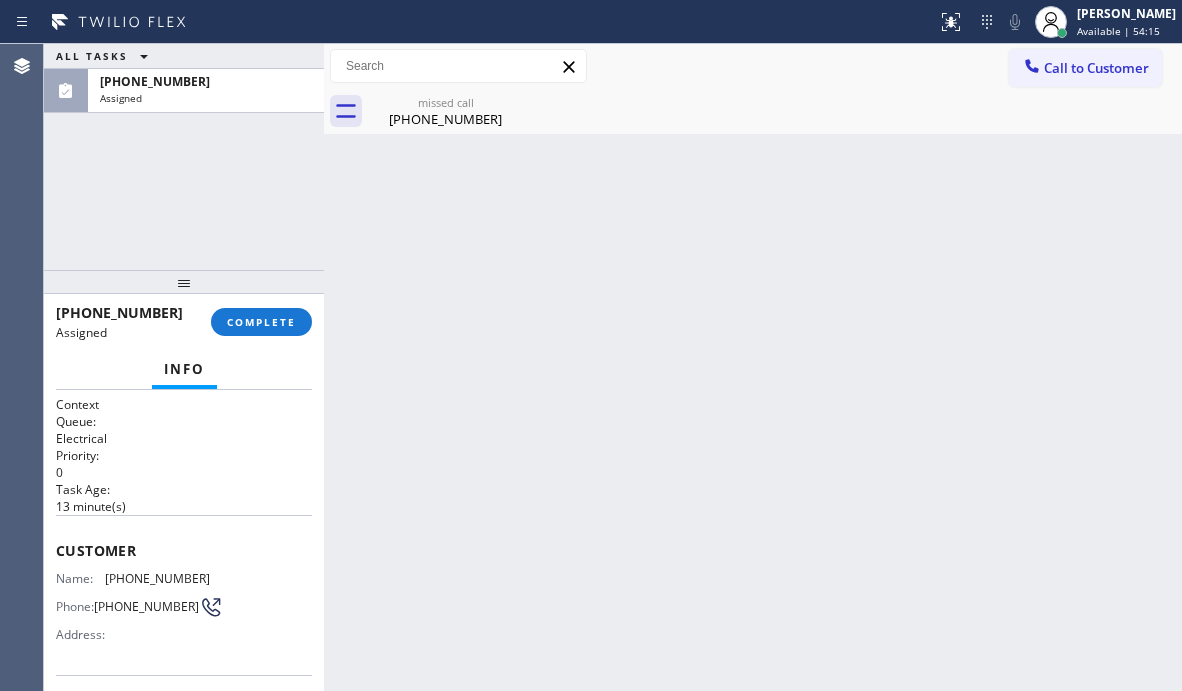 scroll, scrollTop: 100, scrollLeft: 0, axis: vertical 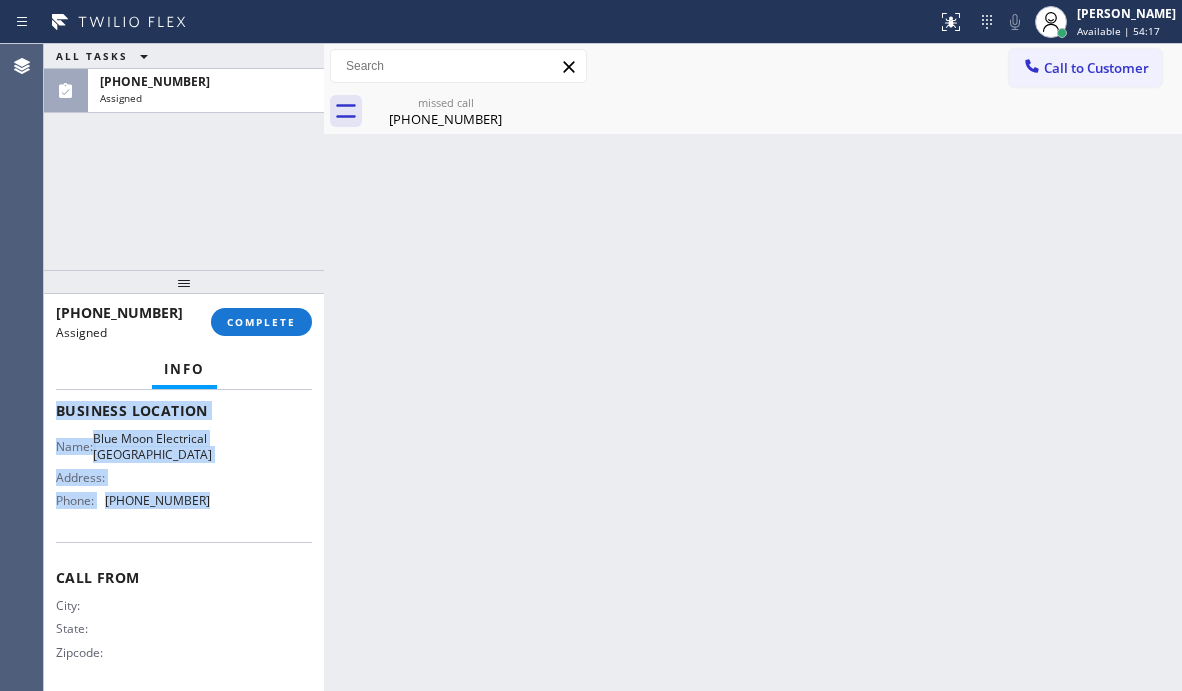 drag, startPoint x: 46, startPoint y: 448, endPoint x: 202, endPoint y: 558, distance: 190.88216 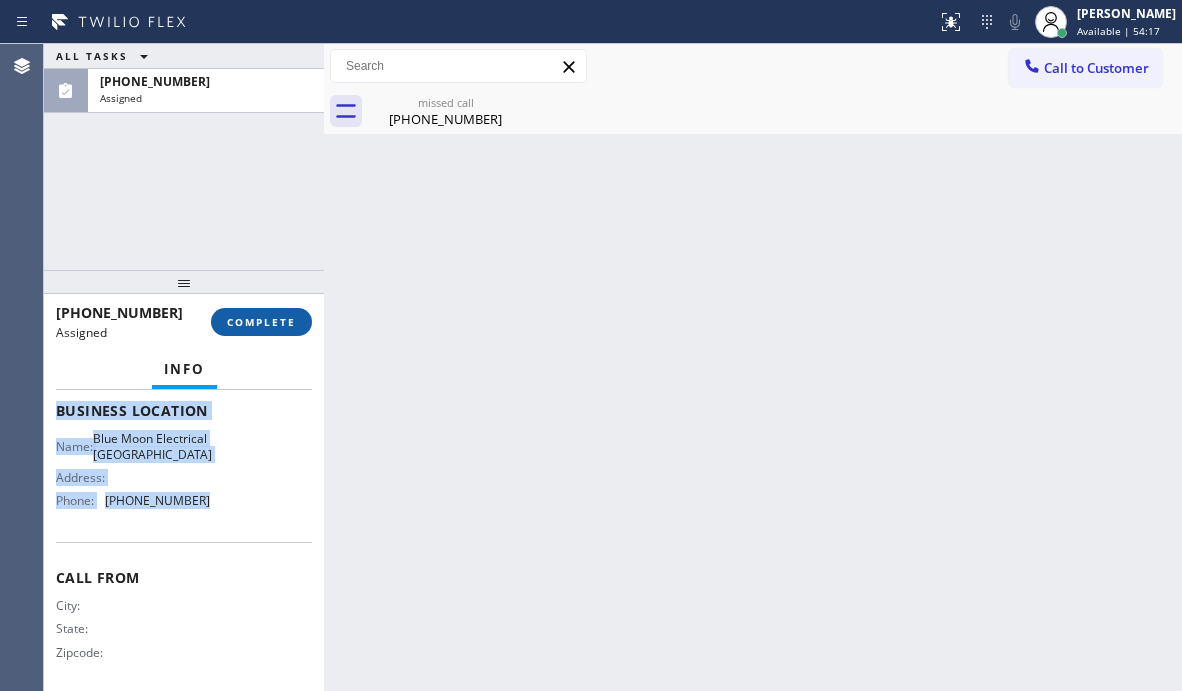 copy on "Customer Name: [PHONE_NUMBER] Phone: [PHONE_NUMBER] Address: Business location Name: Blue Moon Electrical Culver City Address:   Phone: [PHONE_NUMBER]" 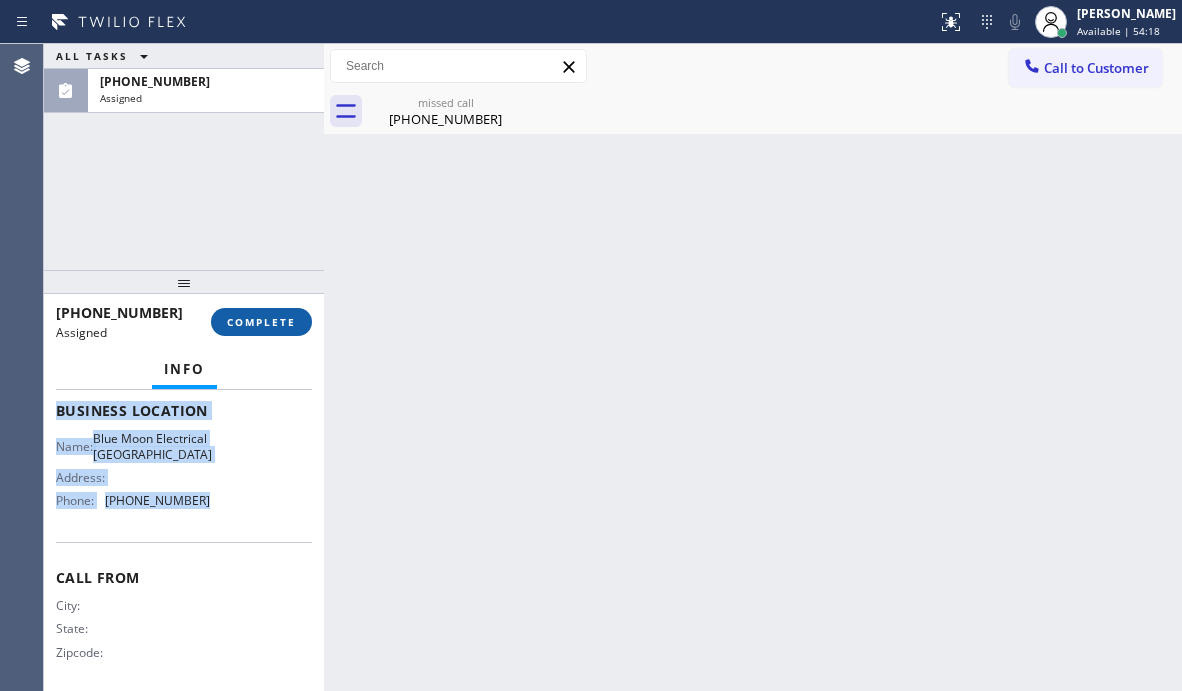 click on "COMPLETE" at bounding box center (261, 322) 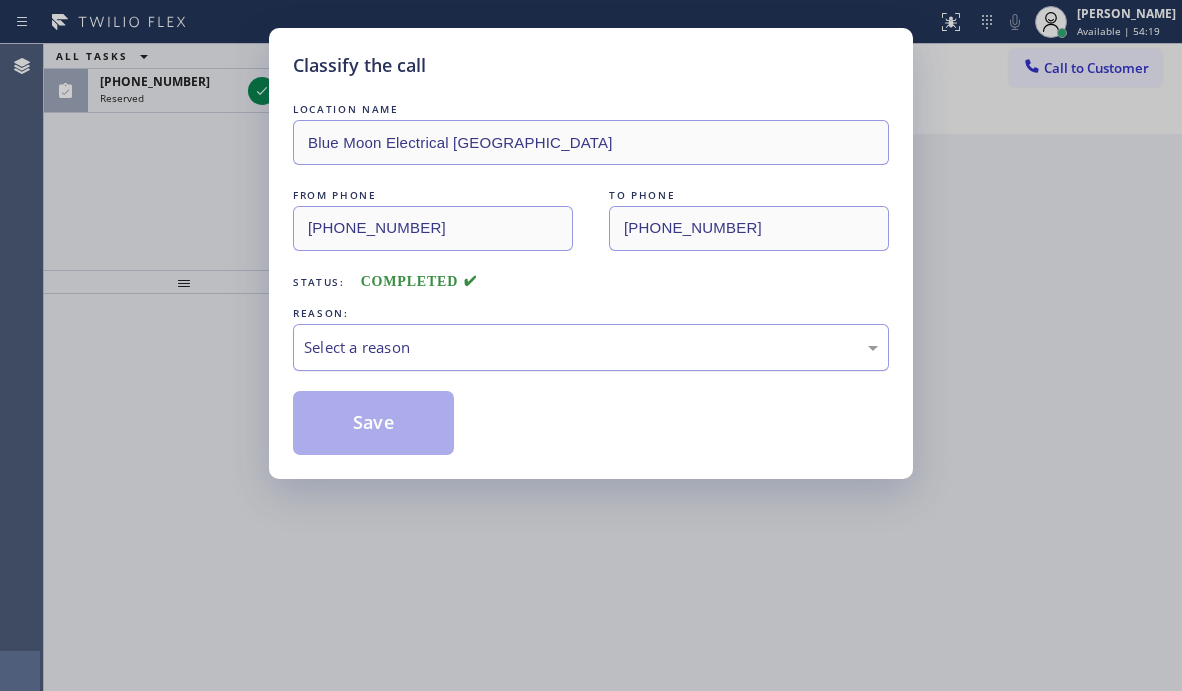 drag, startPoint x: 497, startPoint y: 336, endPoint x: 468, endPoint y: 366, distance: 41.725292 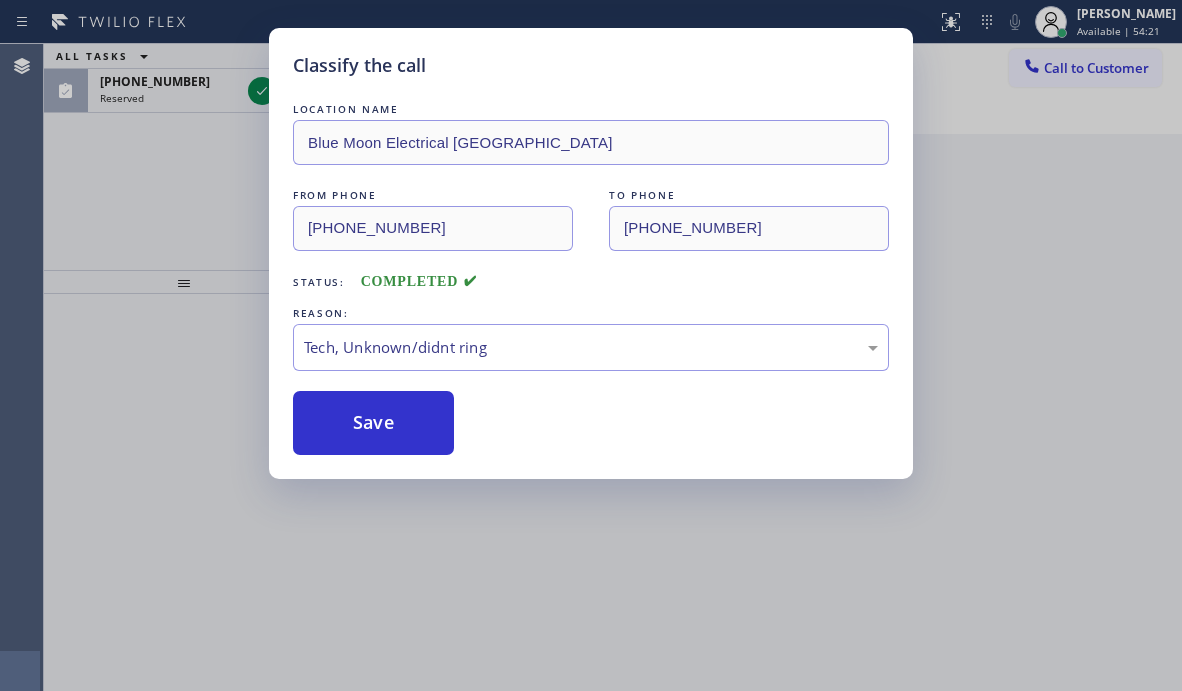 drag, startPoint x: 362, startPoint y: 427, endPoint x: 309, endPoint y: 305, distance: 133.01503 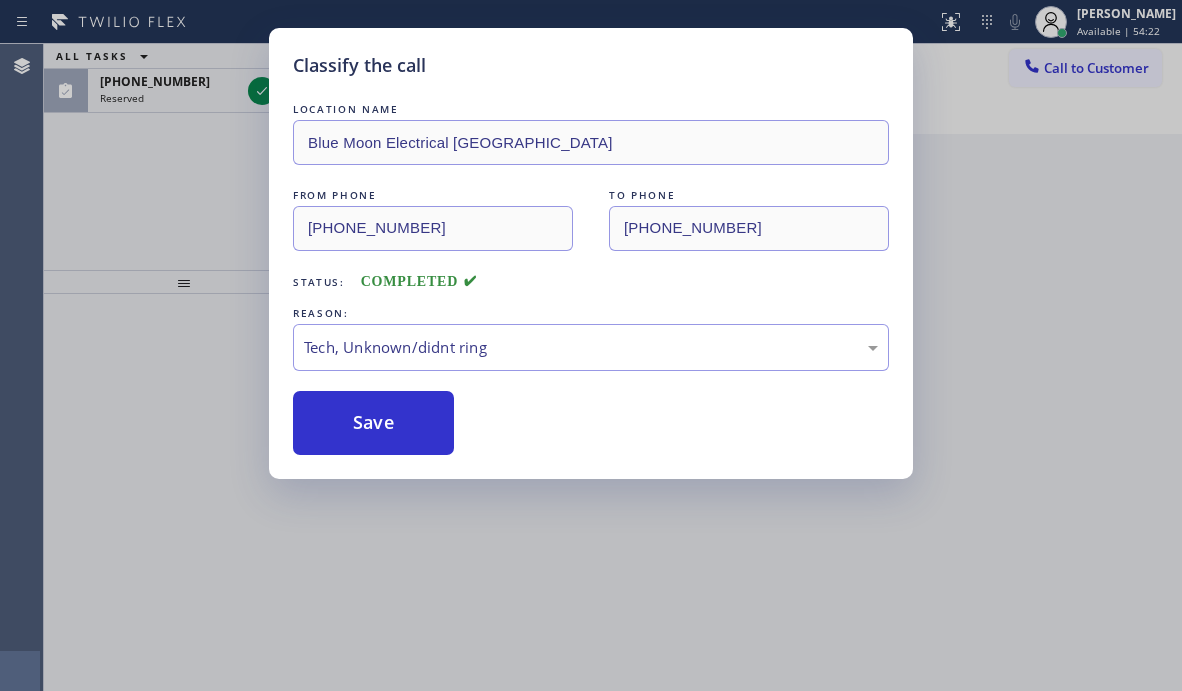click 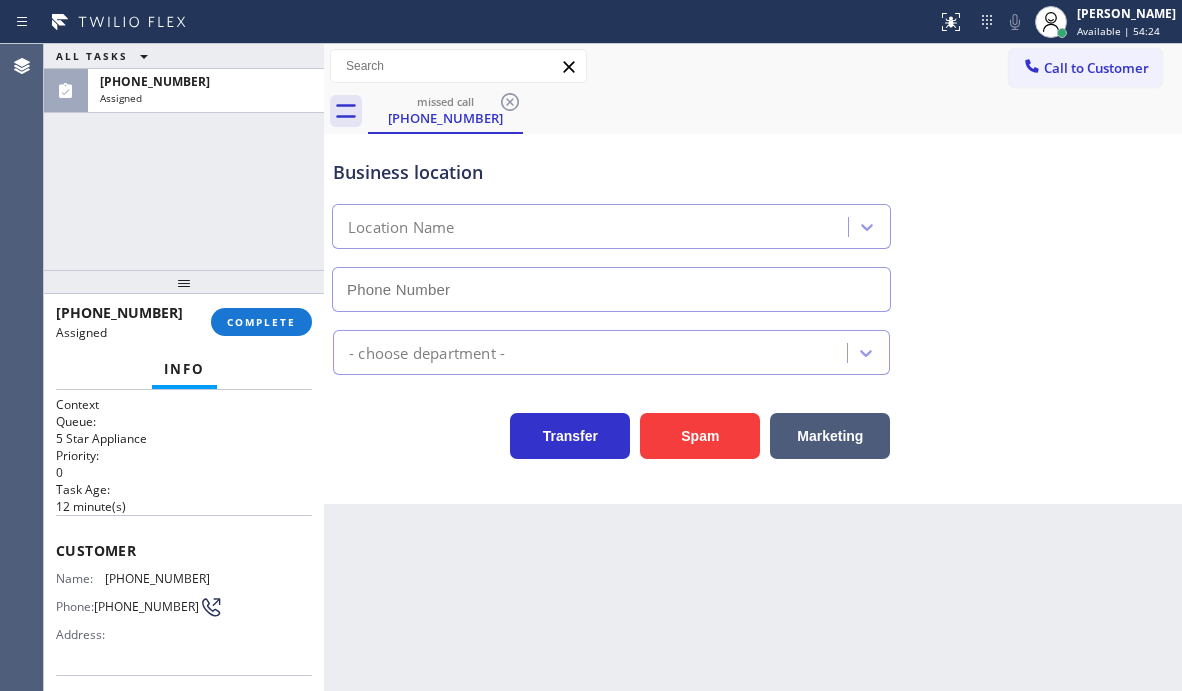 type on "[PHONE_NUMBER]" 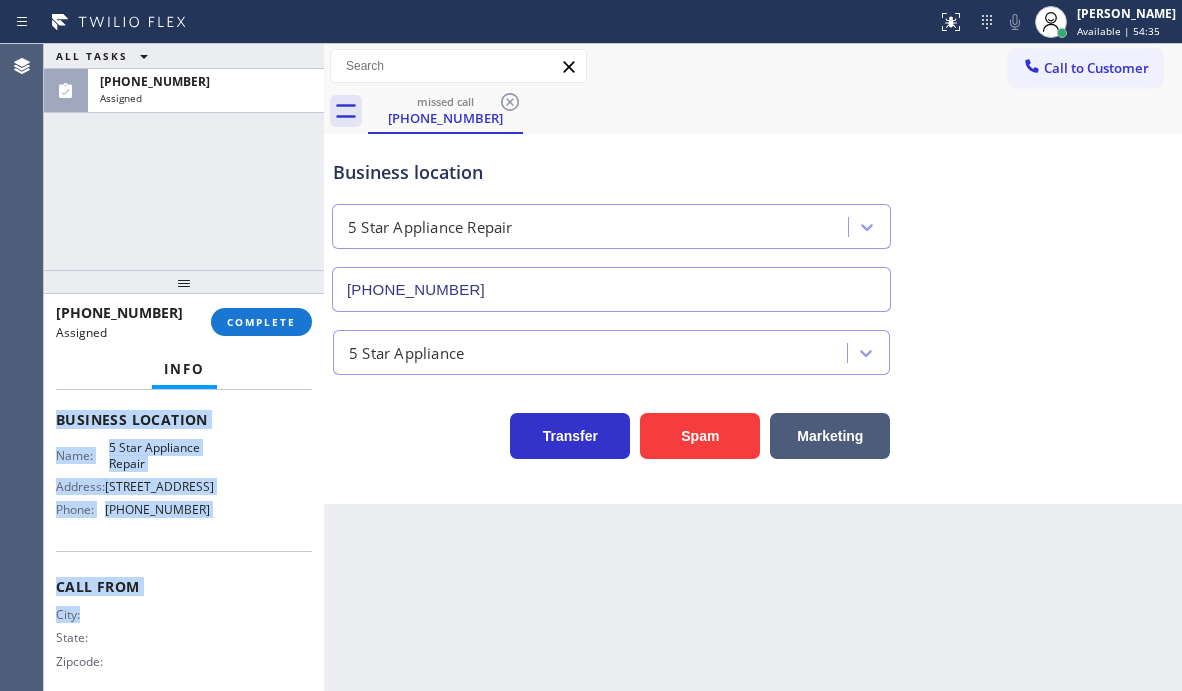 scroll, scrollTop: 300, scrollLeft: 0, axis: vertical 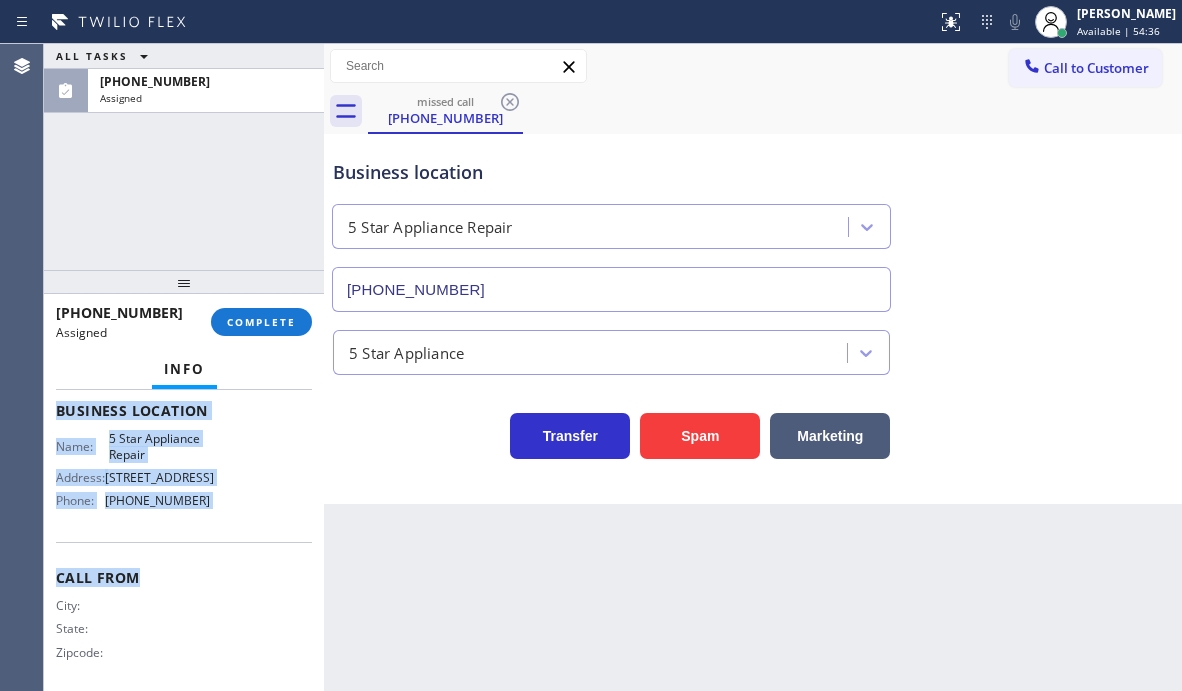 drag, startPoint x: 56, startPoint y: 549, endPoint x: 214, endPoint y: 559, distance: 158.31615 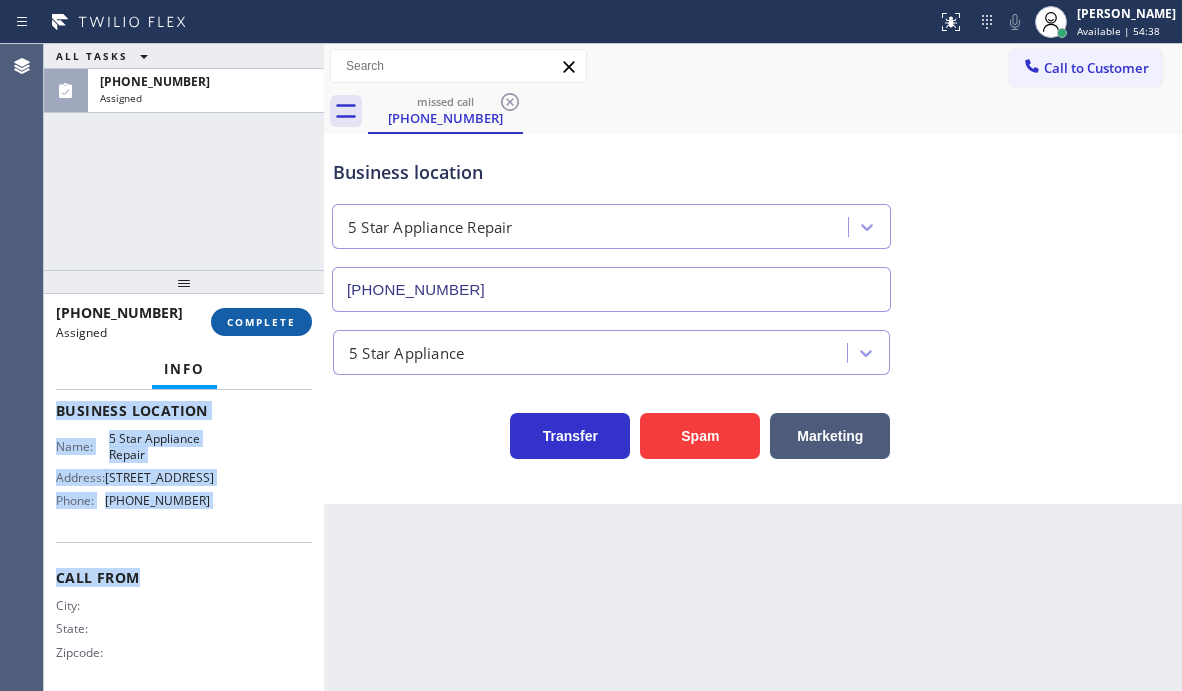 drag, startPoint x: 278, startPoint y: 323, endPoint x: 418, endPoint y: 379, distance: 150.78462 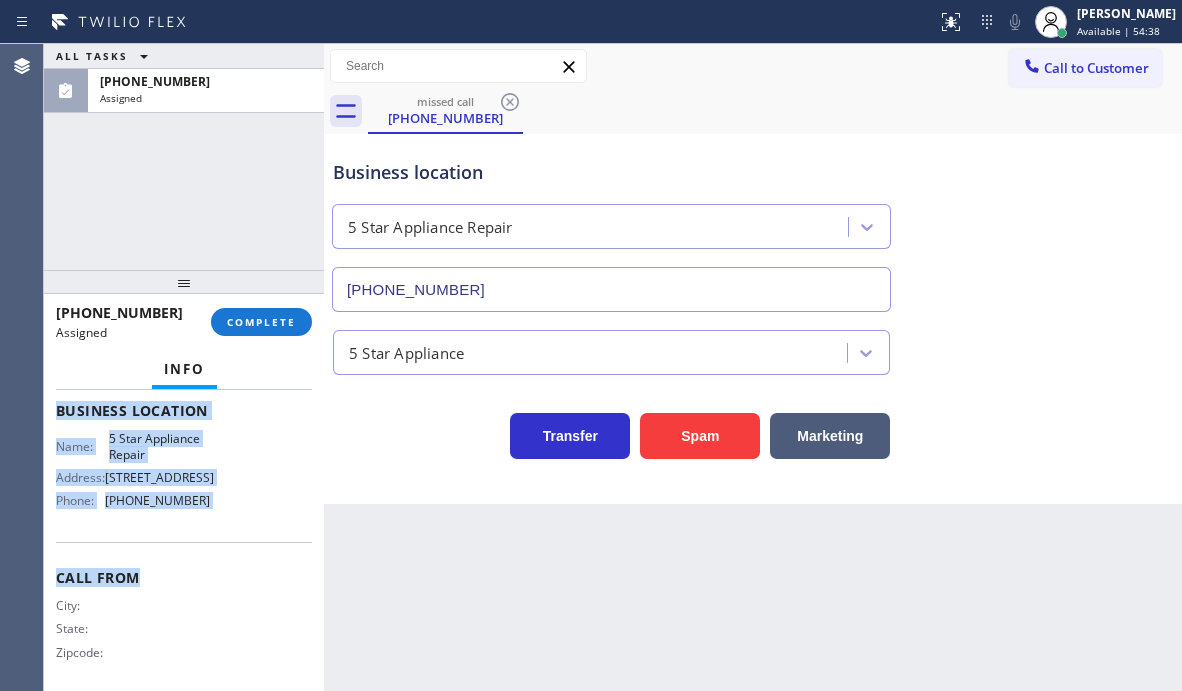 click on "COMPLETE" at bounding box center [261, 322] 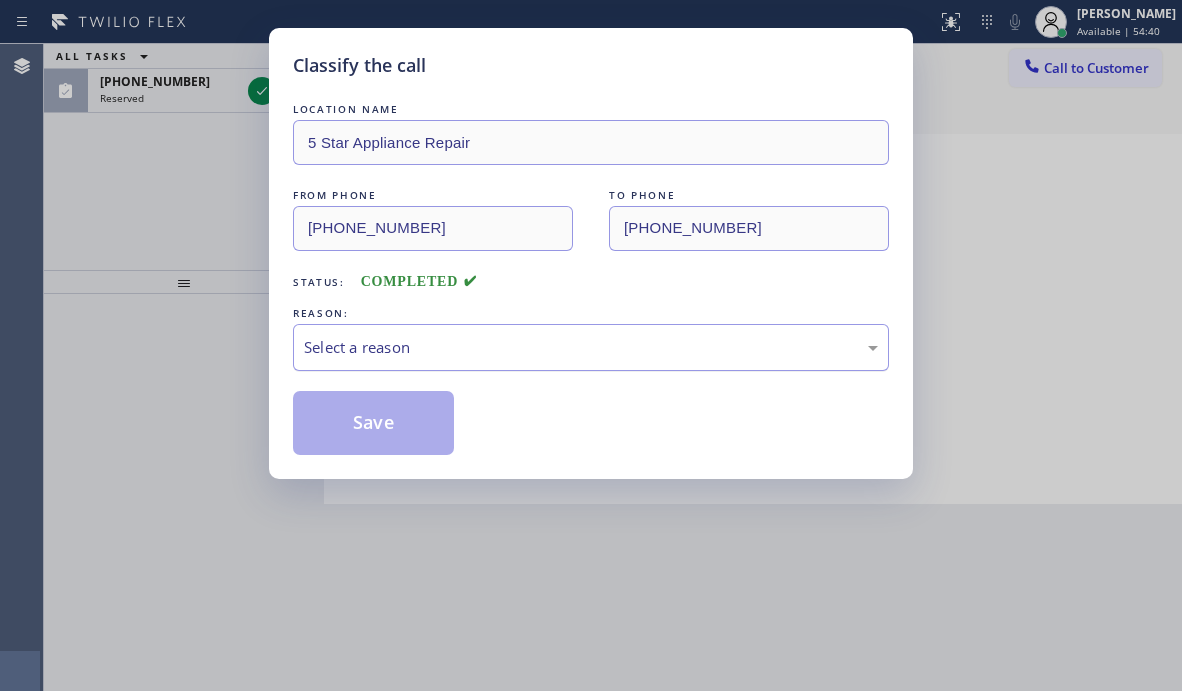 click on "Select a reason" at bounding box center (591, 347) 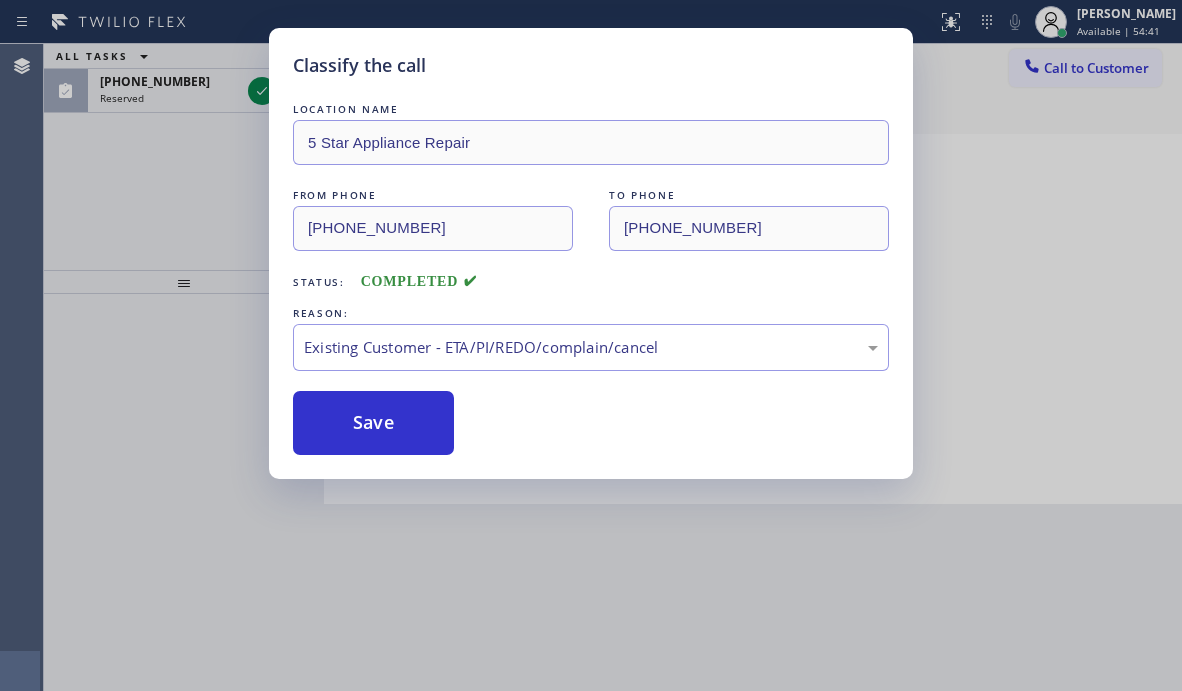 drag, startPoint x: 390, startPoint y: 409, endPoint x: 635, endPoint y: 506, distance: 263.50333 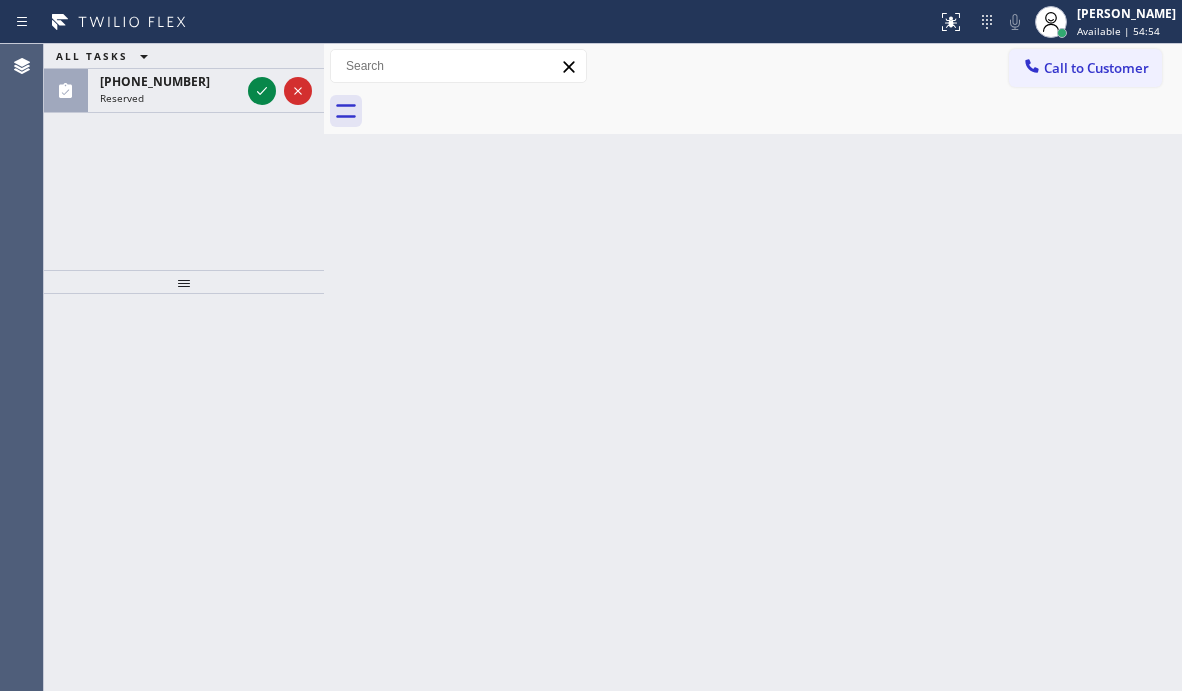 drag, startPoint x: 1077, startPoint y: 65, endPoint x: 880, endPoint y: 178, distance: 227.10791 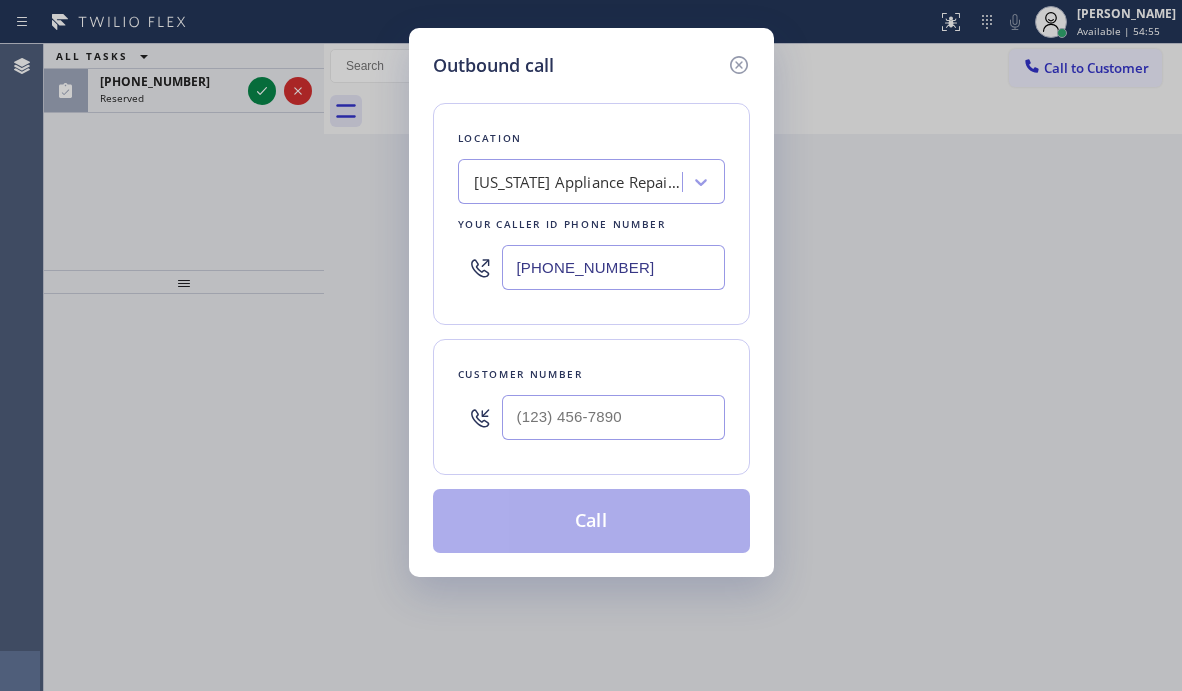 click on "[PHONE_NUMBER]" at bounding box center [613, 267] 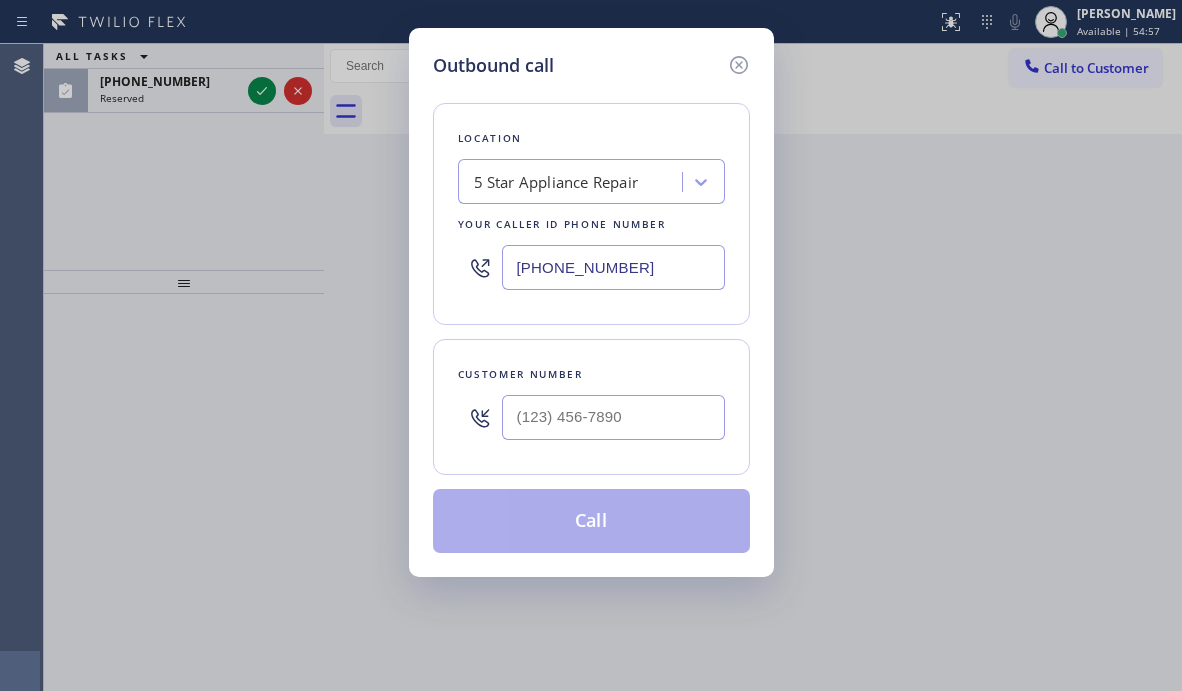 type on "[PHONE_NUMBER]" 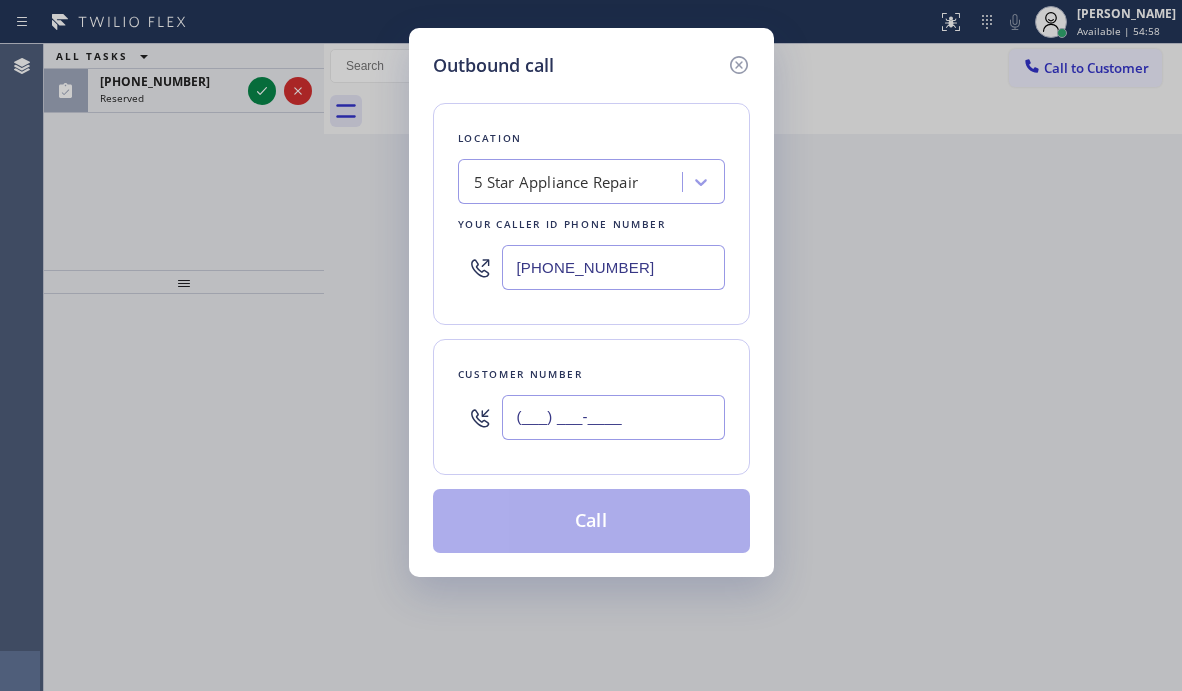 click on "(___) ___-____" at bounding box center [613, 417] 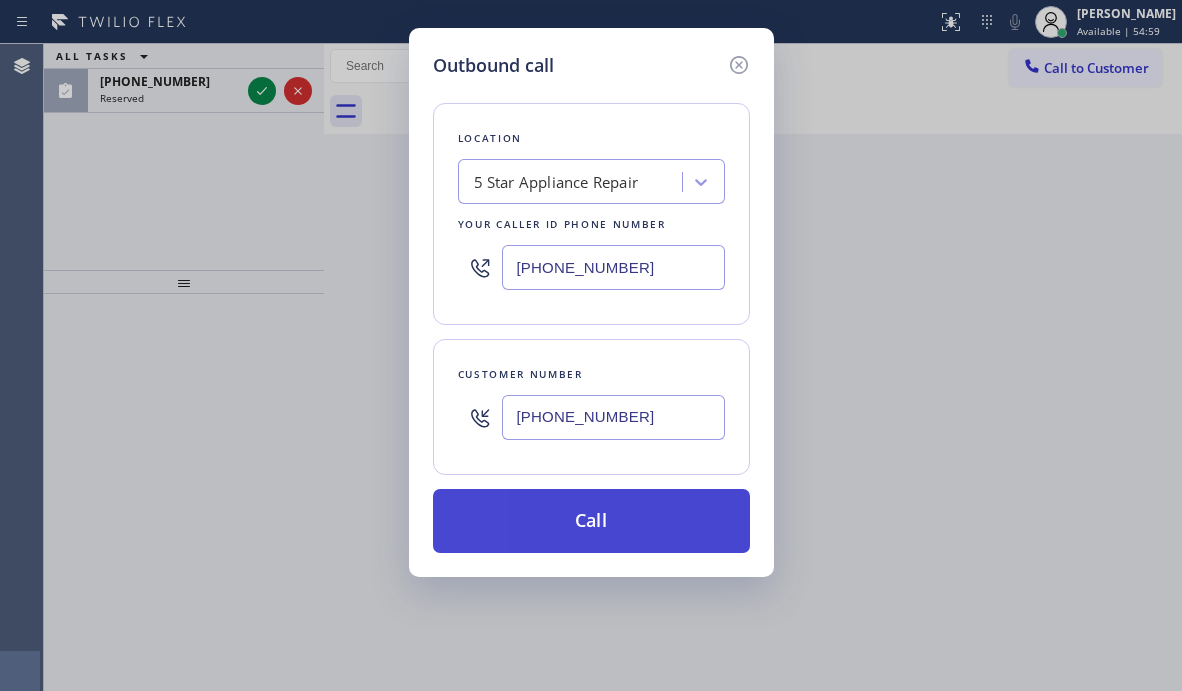 type on "[PHONE_NUMBER]" 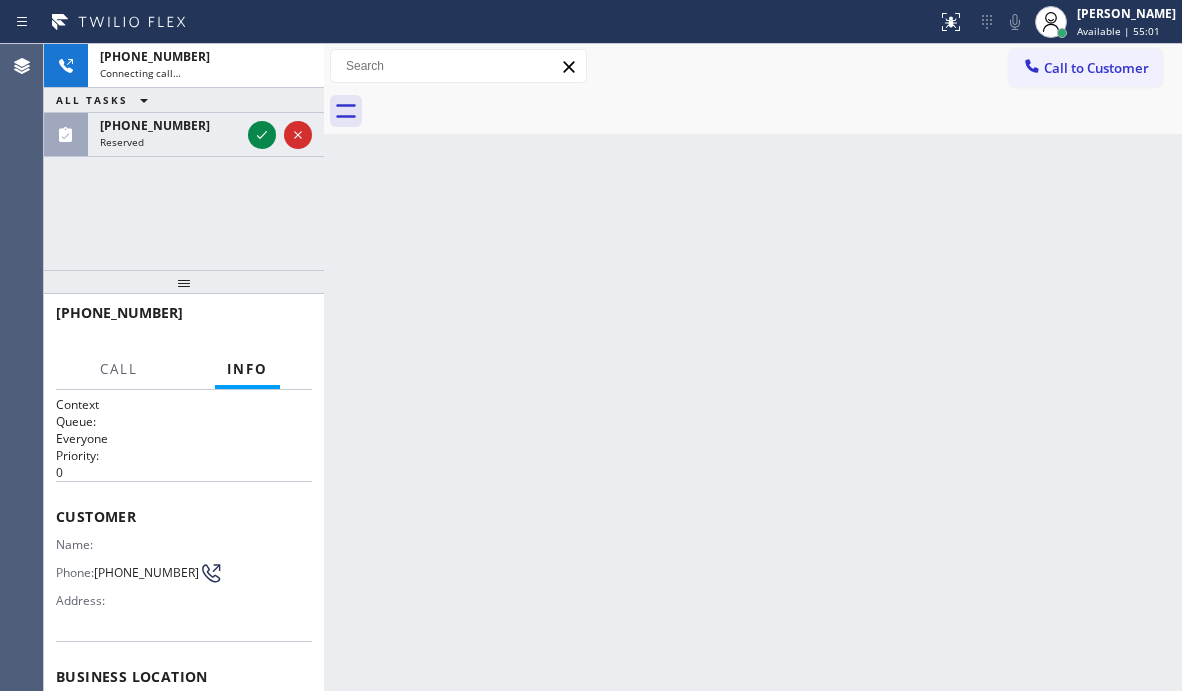 click on "ALL TASKS ALL TASKS ACTIVE TASKS TASKS IN WRAP UP" at bounding box center (184, 100) 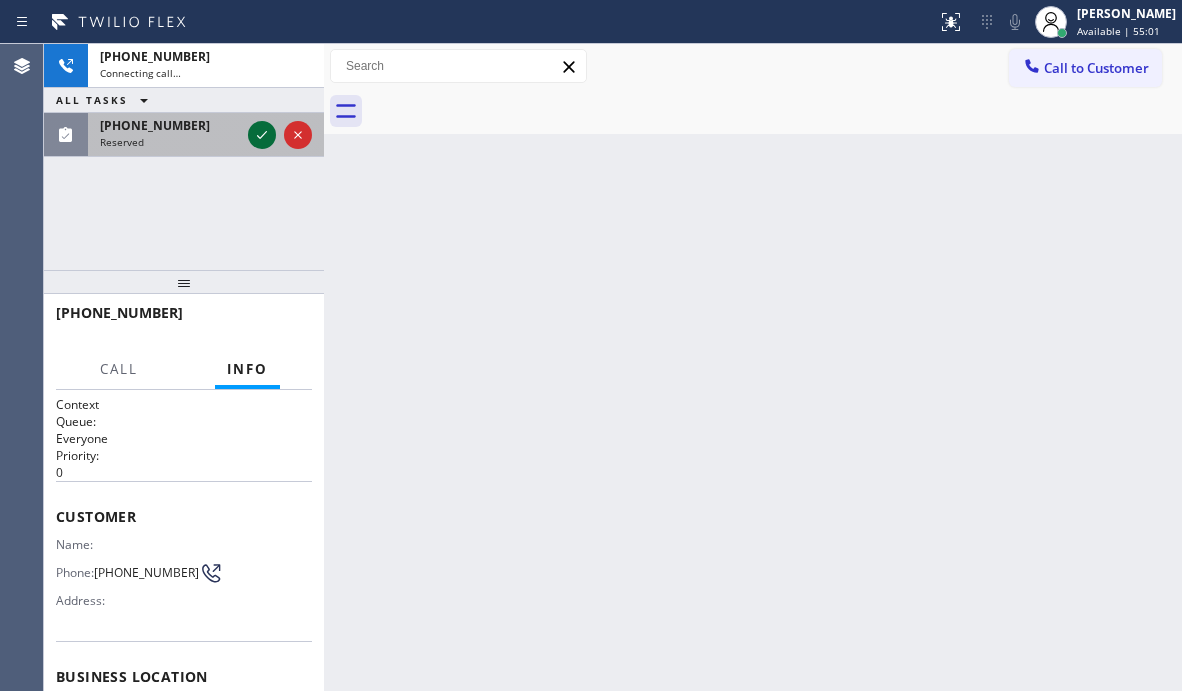 click 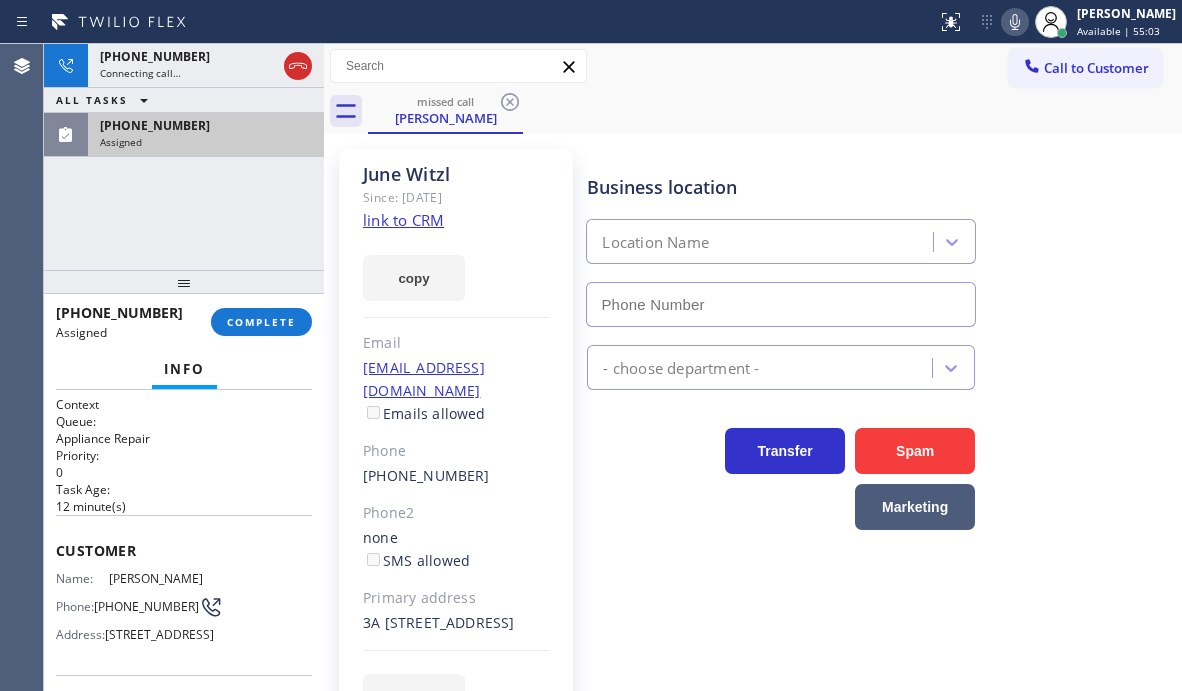 type on "[PHONE_NUMBER]" 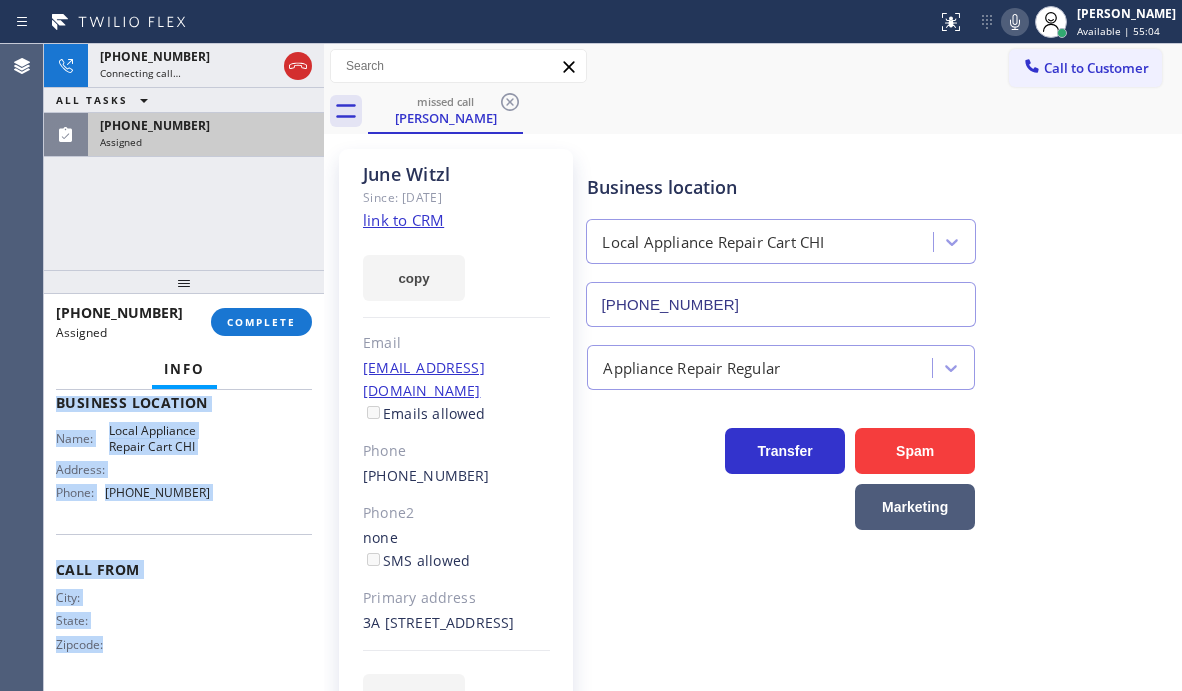 scroll, scrollTop: 346, scrollLeft: 0, axis: vertical 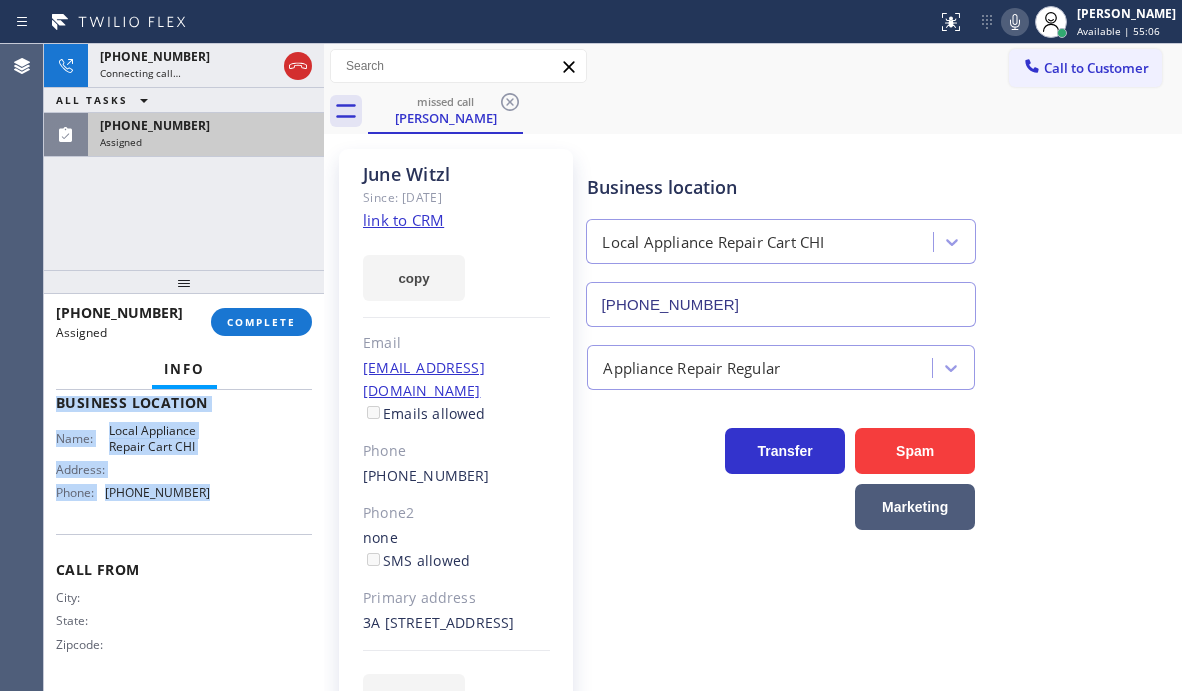 drag, startPoint x: 60, startPoint y: 550, endPoint x: 305, endPoint y: 605, distance: 251.0976 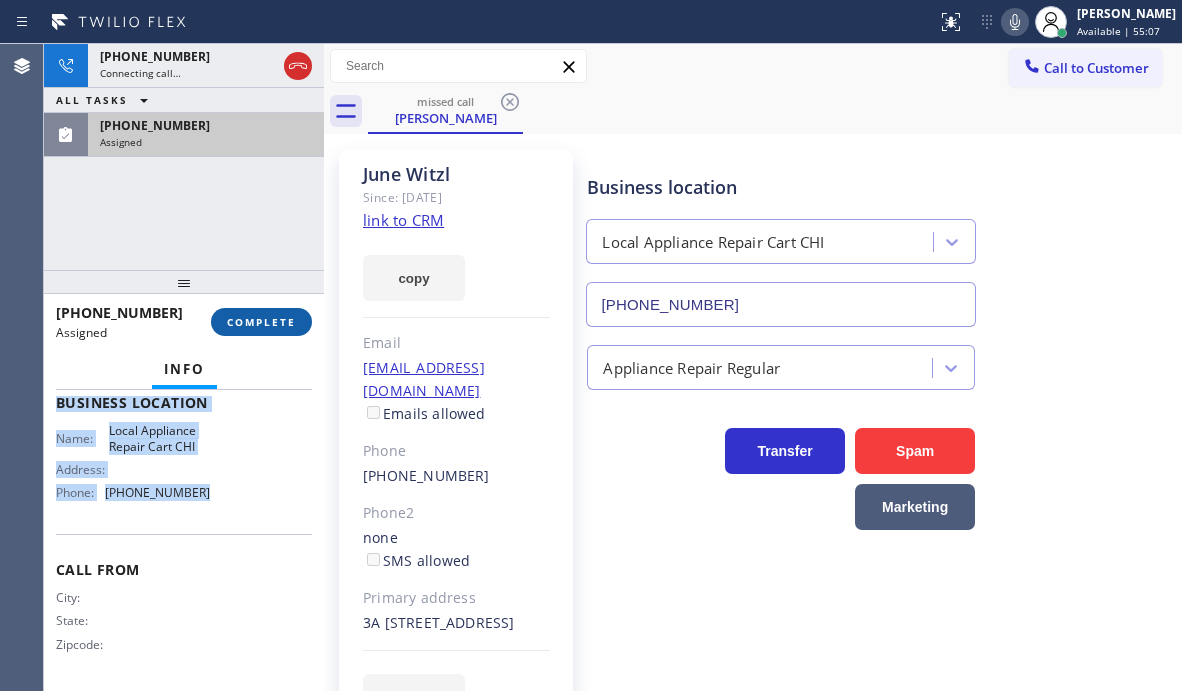 click on "COMPLETE" at bounding box center (261, 322) 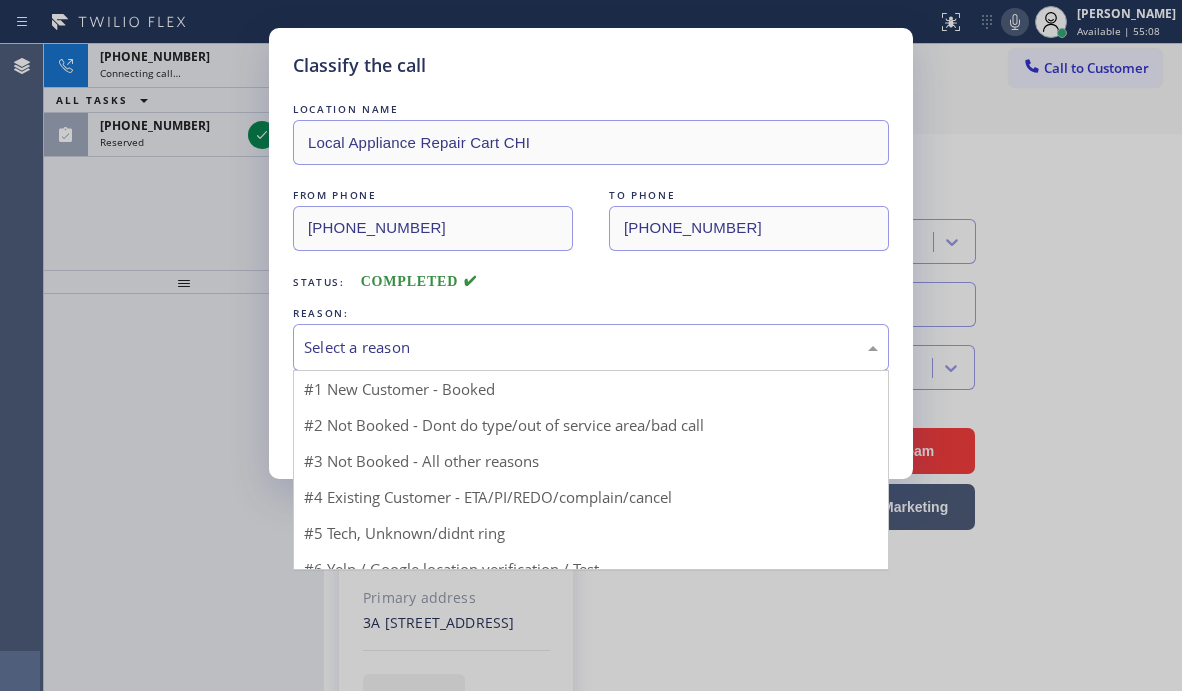 click on "Select a reason" at bounding box center (591, 347) 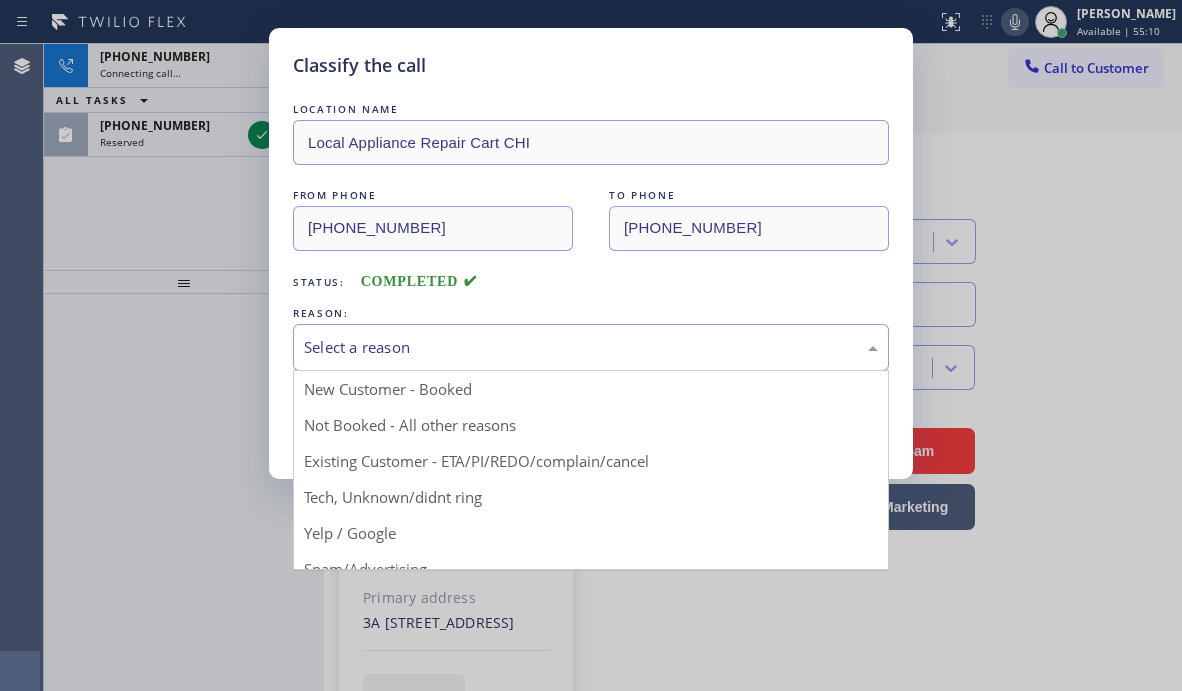 drag, startPoint x: 386, startPoint y: 456, endPoint x: 356, endPoint y: 406, distance: 58.30952 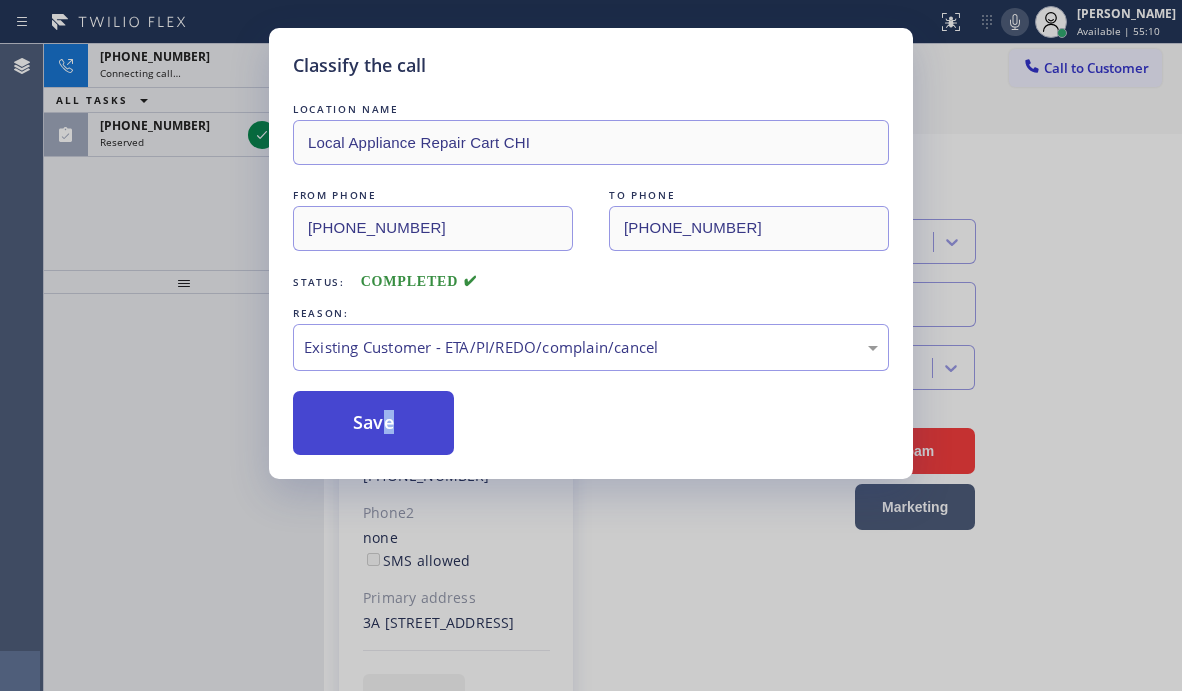 drag, startPoint x: 356, startPoint y: 399, endPoint x: 377, endPoint y: 408, distance: 22.847319 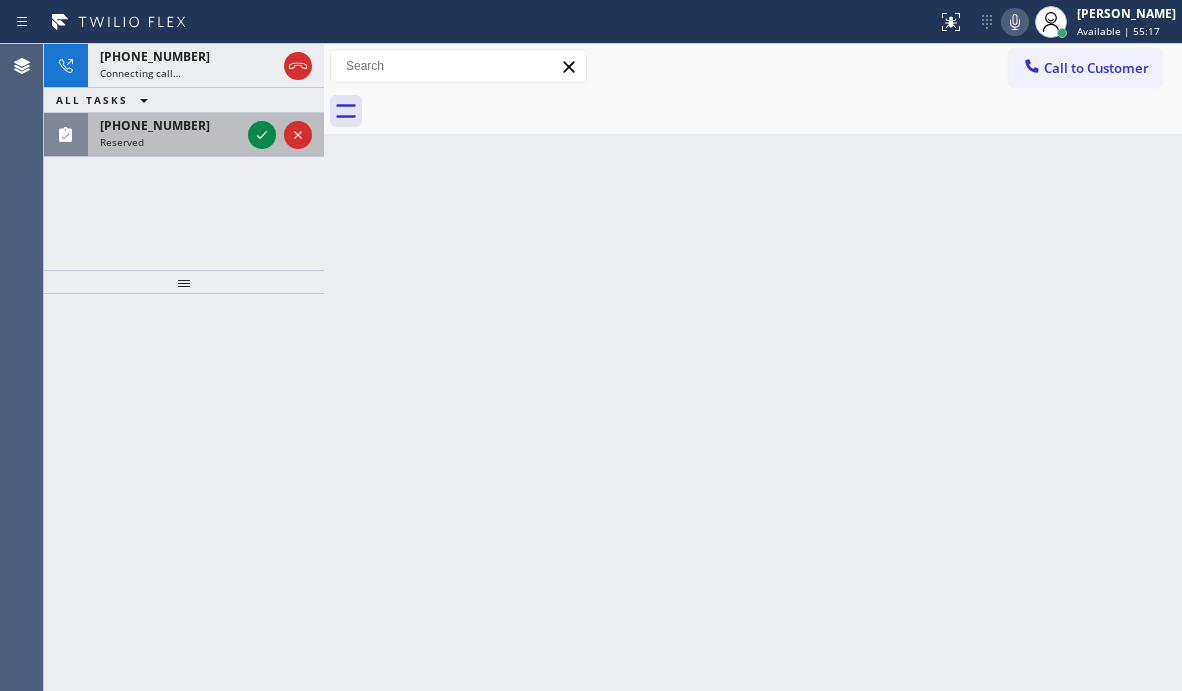 drag, startPoint x: 258, startPoint y: 136, endPoint x: 271, endPoint y: 155, distance: 23.021729 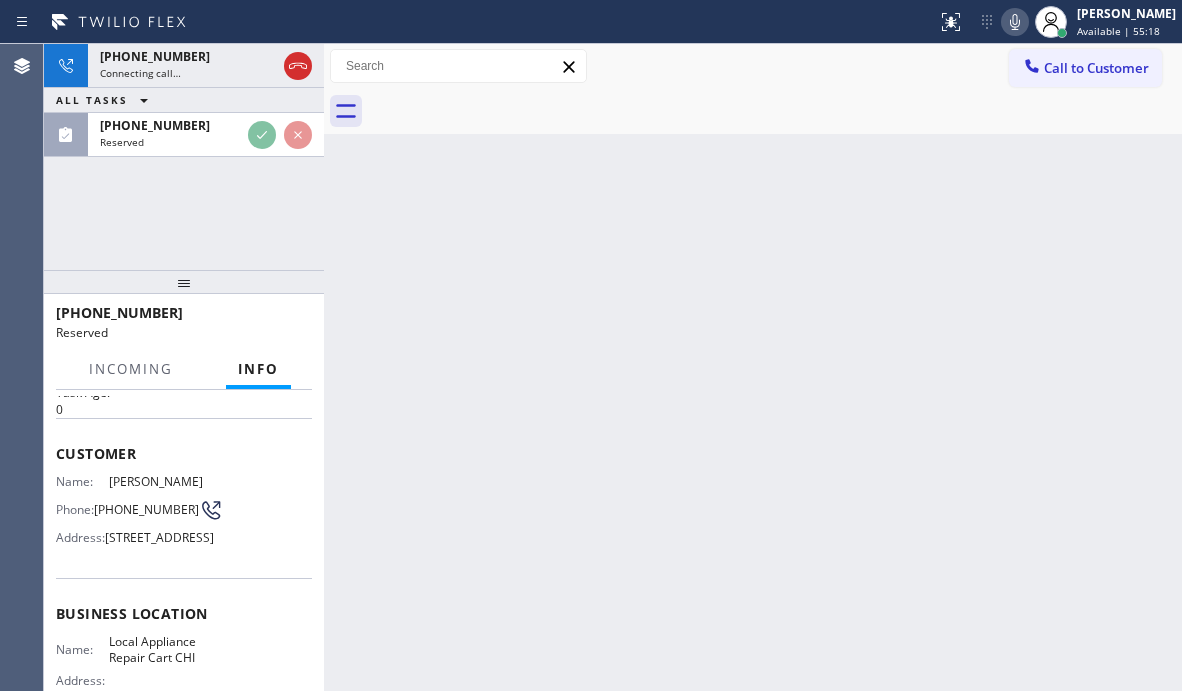 scroll, scrollTop: 100, scrollLeft: 0, axis: vertical 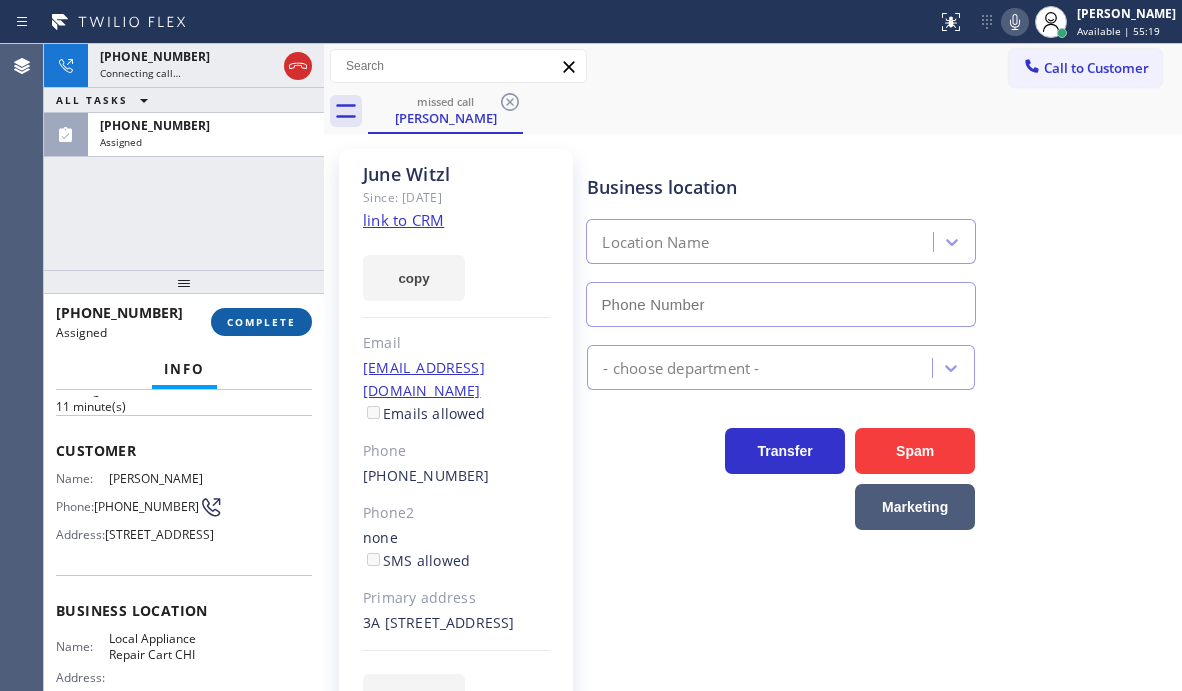 click on "COMPLETE" at bounding box center (261, 322) 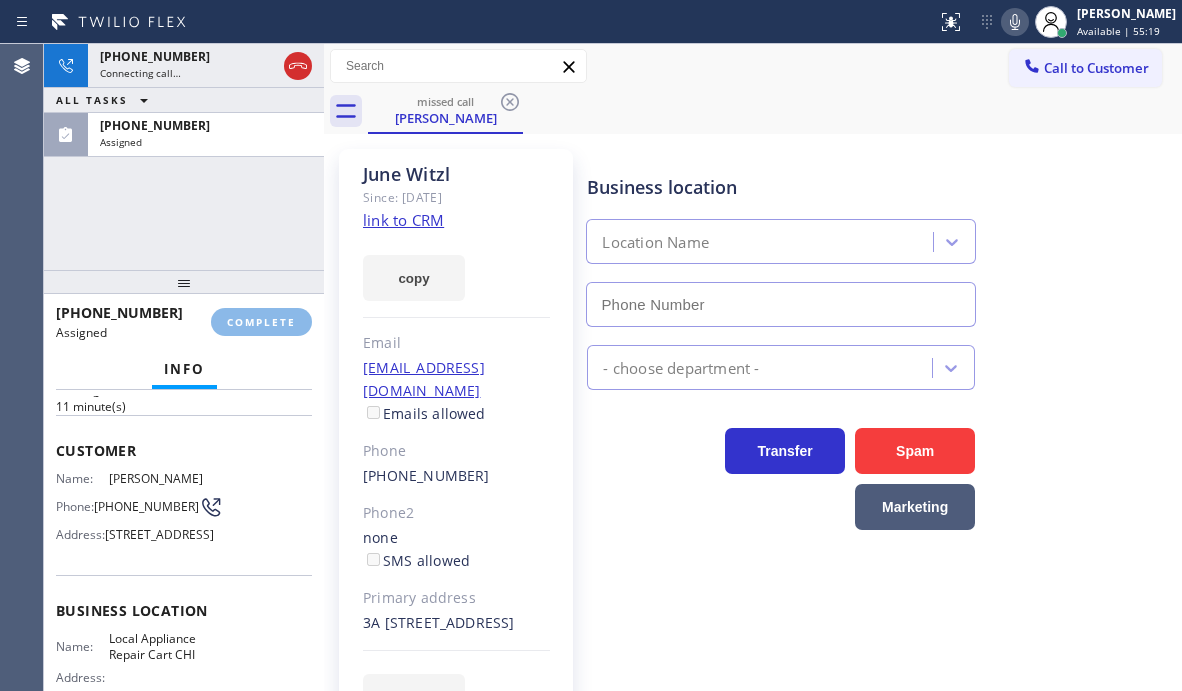 type on "[PHONE_NUMBER]" 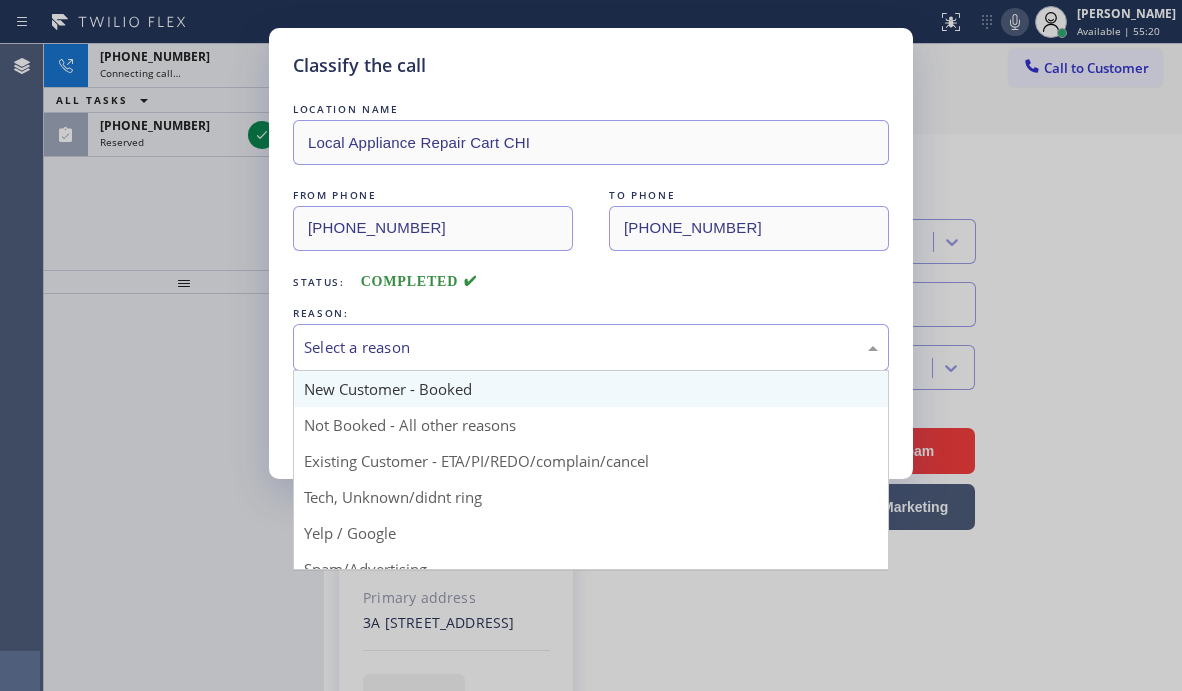 drag, startPoint x: 406, startPoint y: 357, endPoint x: 415, endPoint y: 381, distance: 25.632011 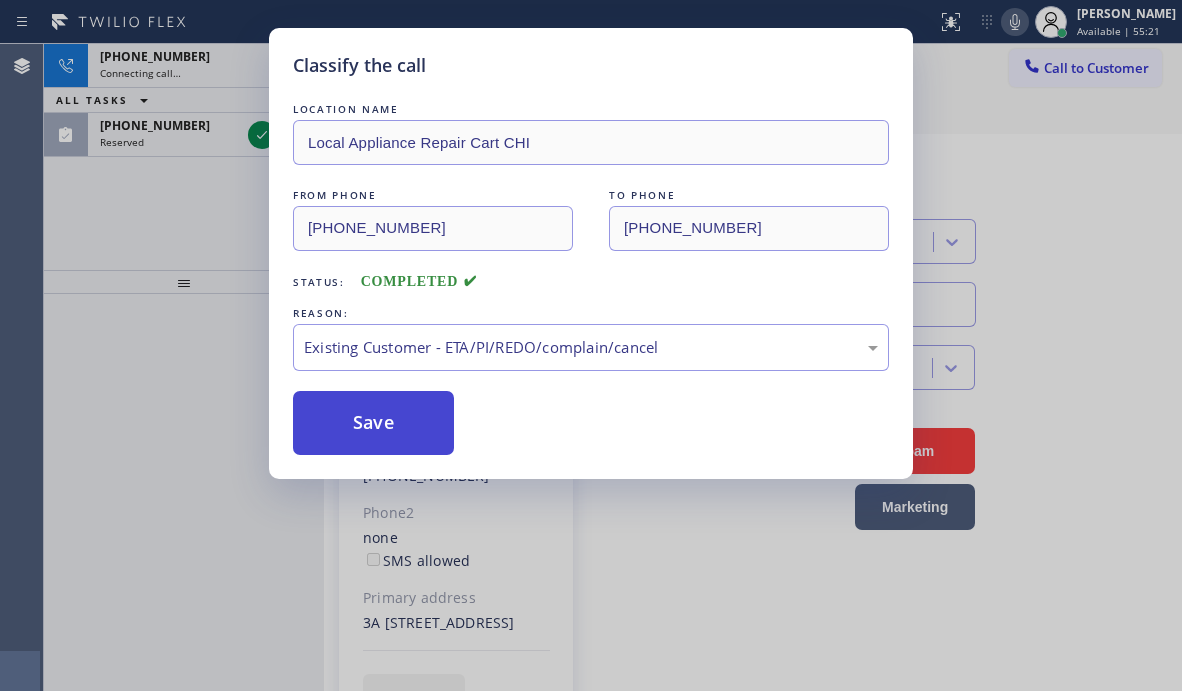 click on "Save" at bounding box center [373, 423] 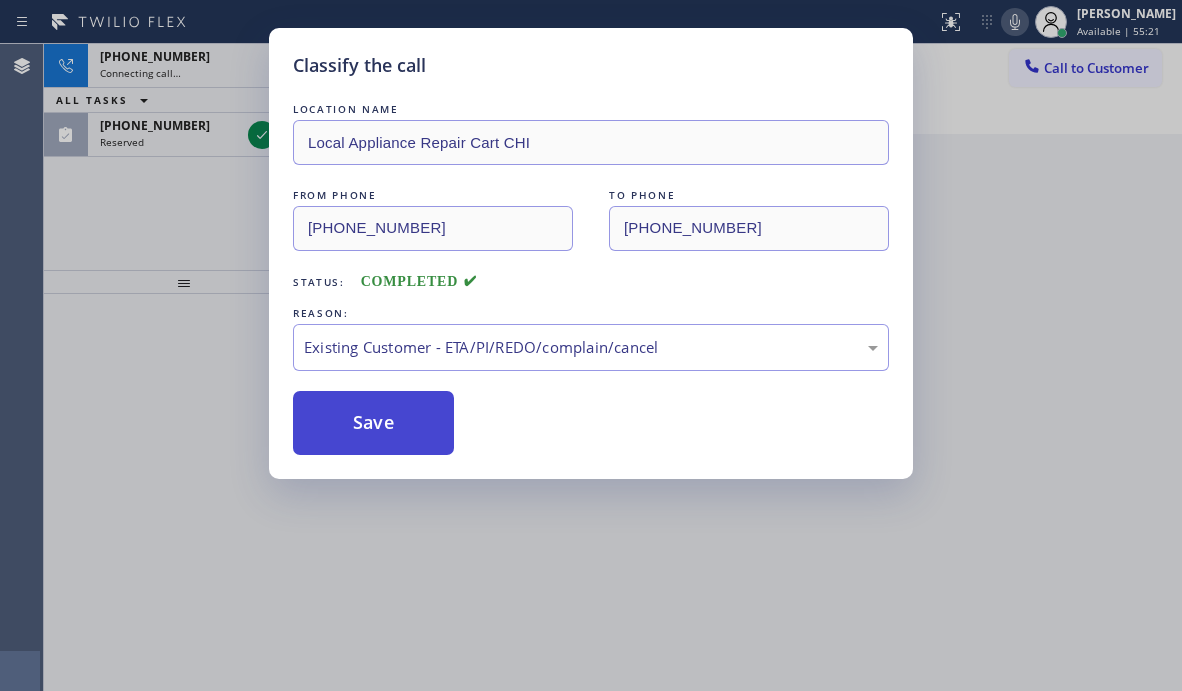 drag, startPoint x: 385, startPoint y: 425, endPoint x: 372, endPoint y: 414, distance: 17.029387 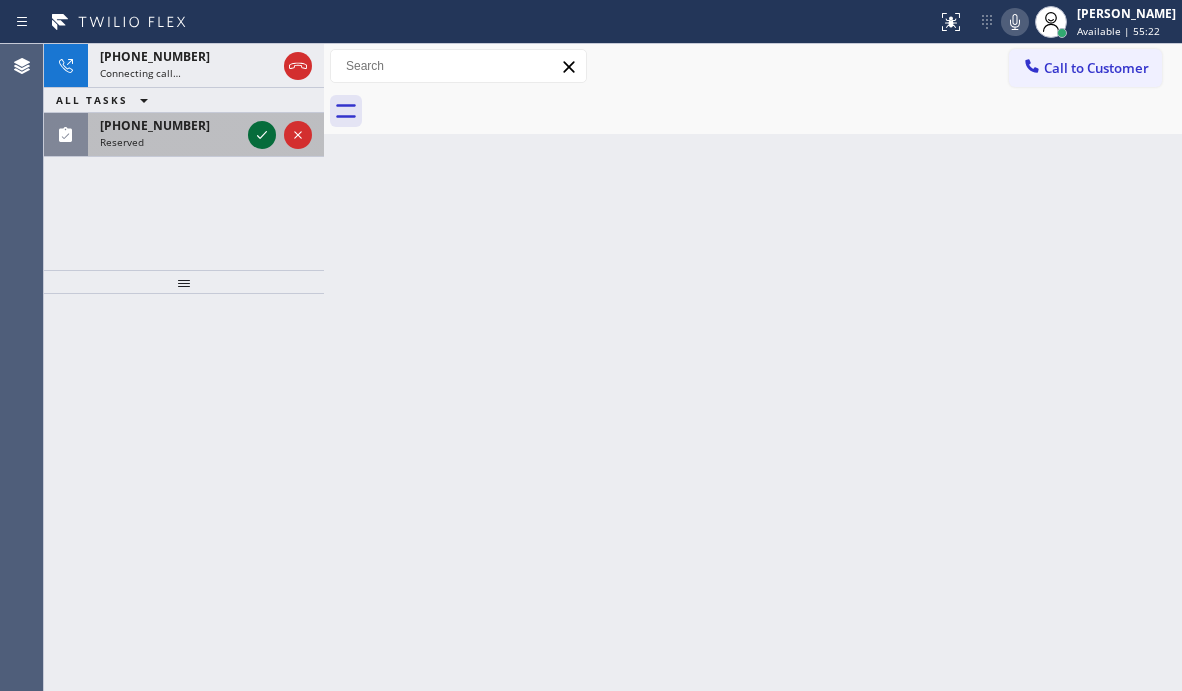 drag, startPoint x: 263, startPoint y: 140, endPoint x: 250, endPoint y: 173, distance: 35.468296 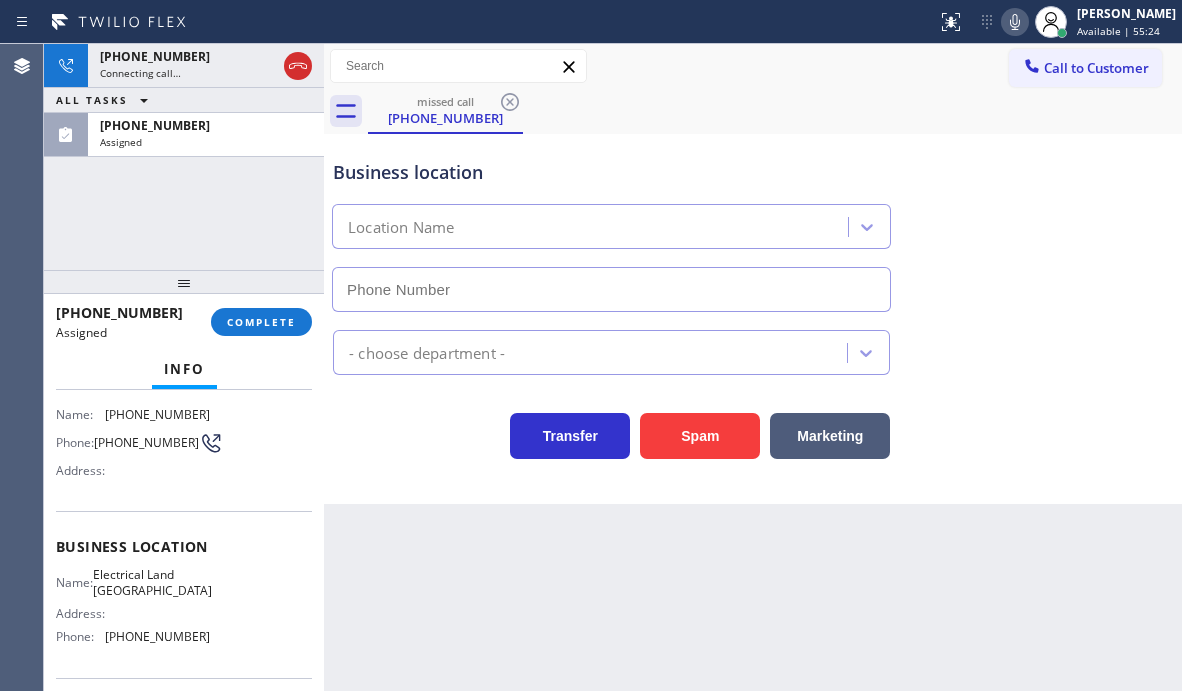 type on "[PHONE_NUMBER]" 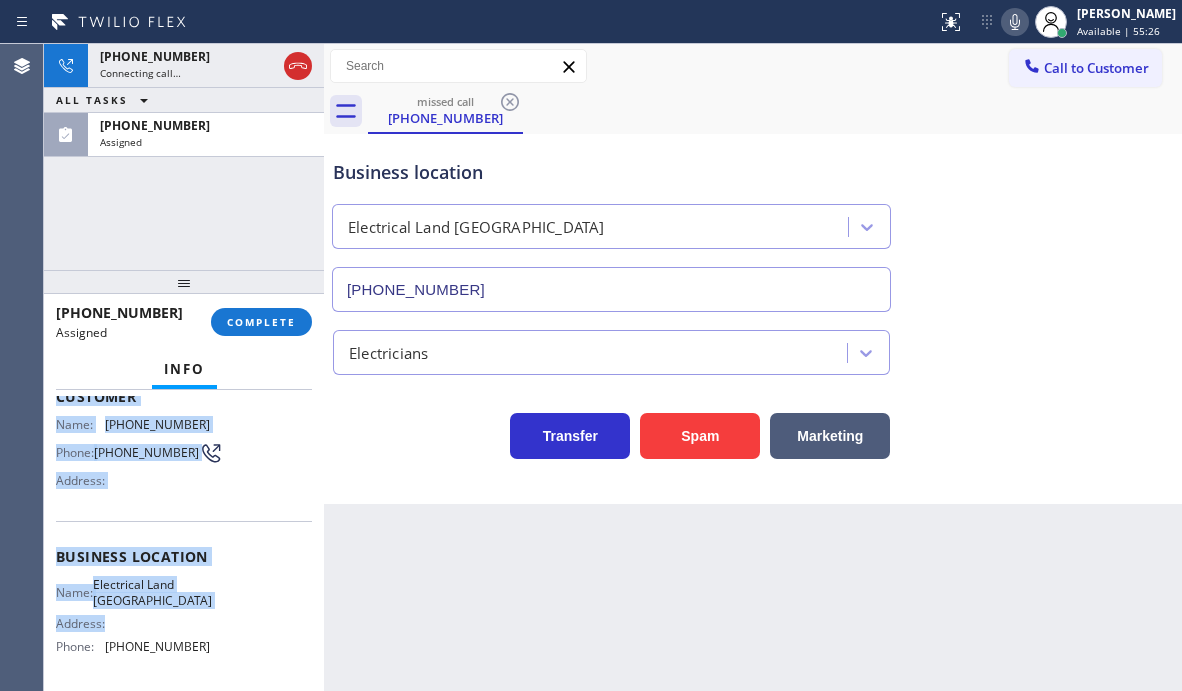 scroll, scrollTop: 200, scrollLeft: 0, axis: vertical 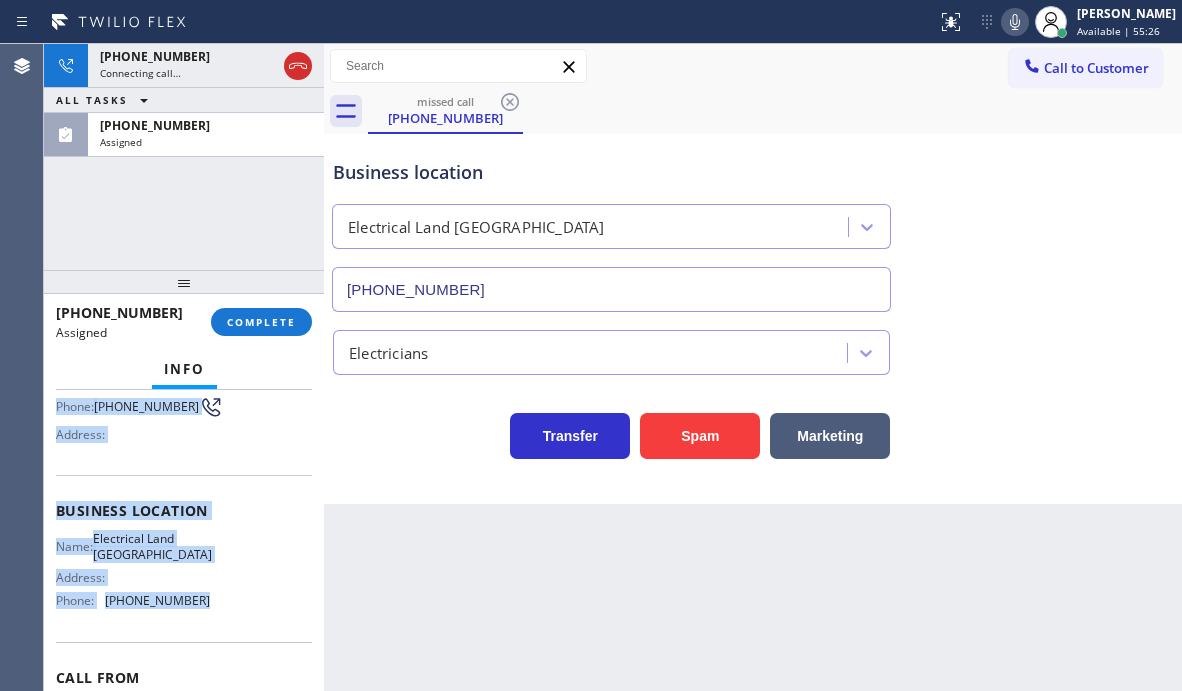 drag, startPoint x: 54, startPoint y: 441, endPoint x: 222, endPoint y: 609, distance: 237.58788 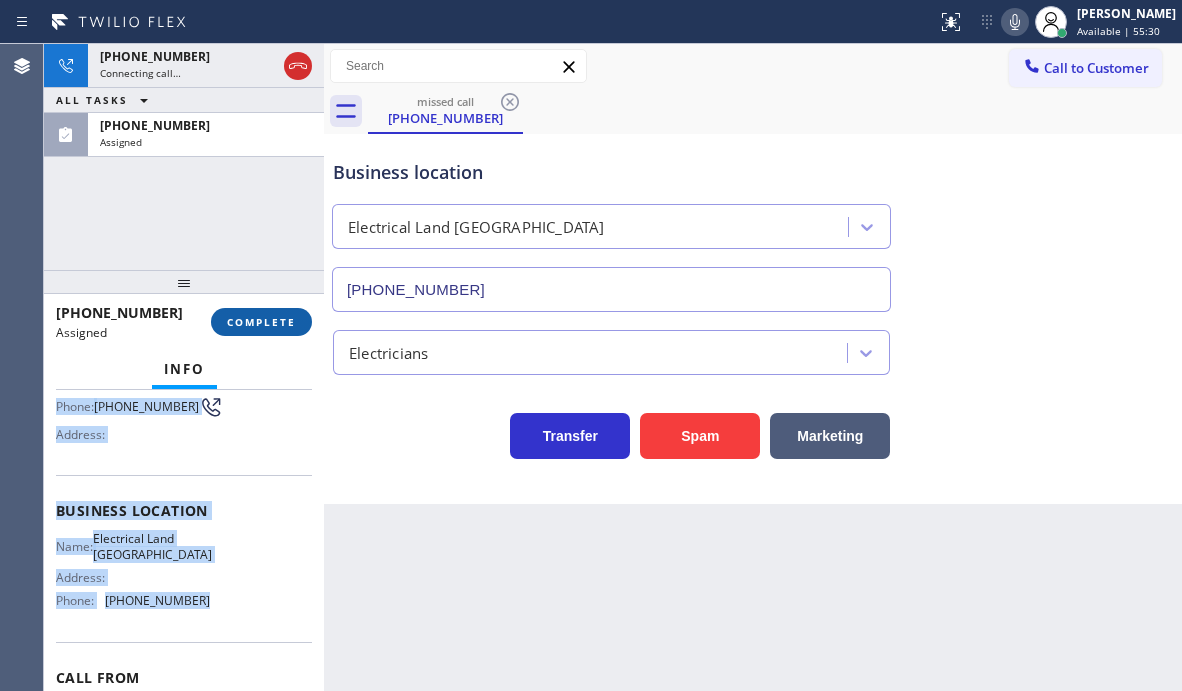 click on "COMPLETE" at bounding box center [261, 322] 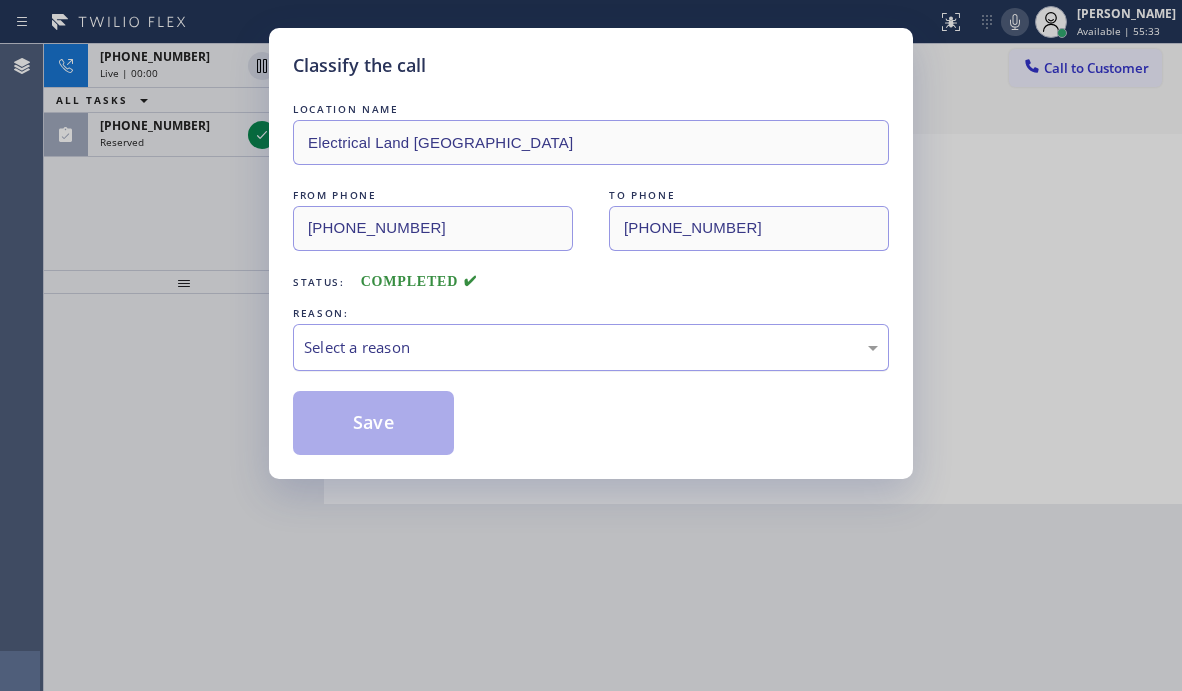 click on "Select a reason" at bounding box center (591, 347) 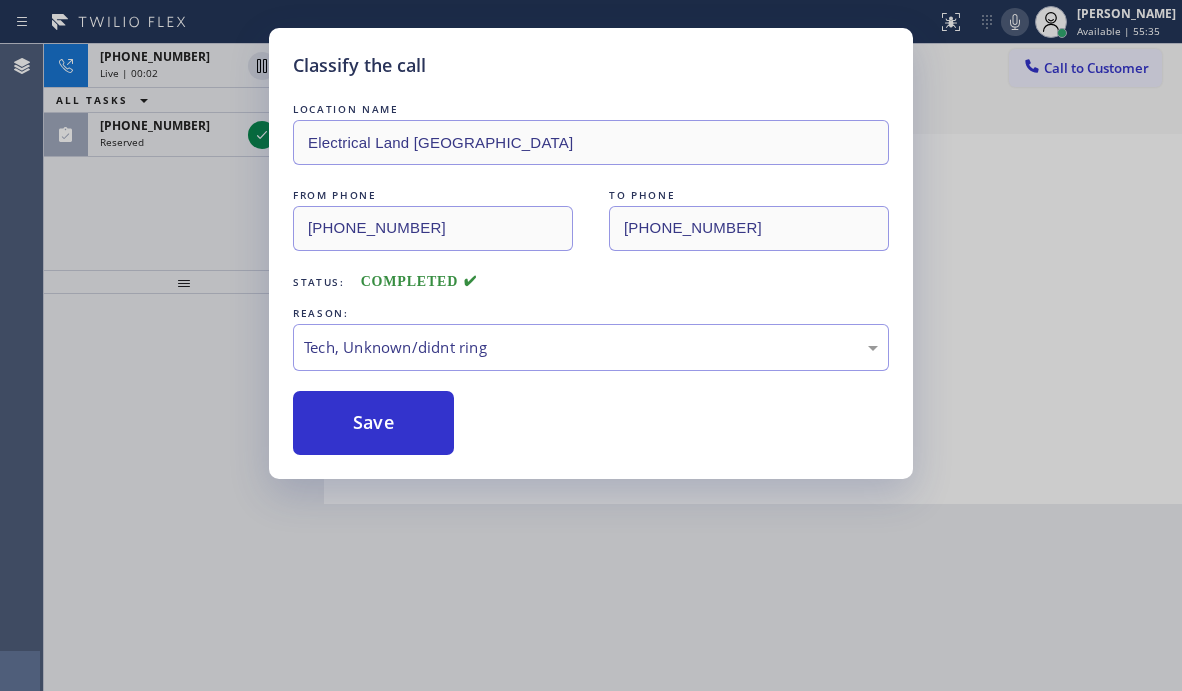 drag, startPoint x: 386, startPoint y: 501, endPoint x: 366, endPoint y: 479, distance: 29.732138 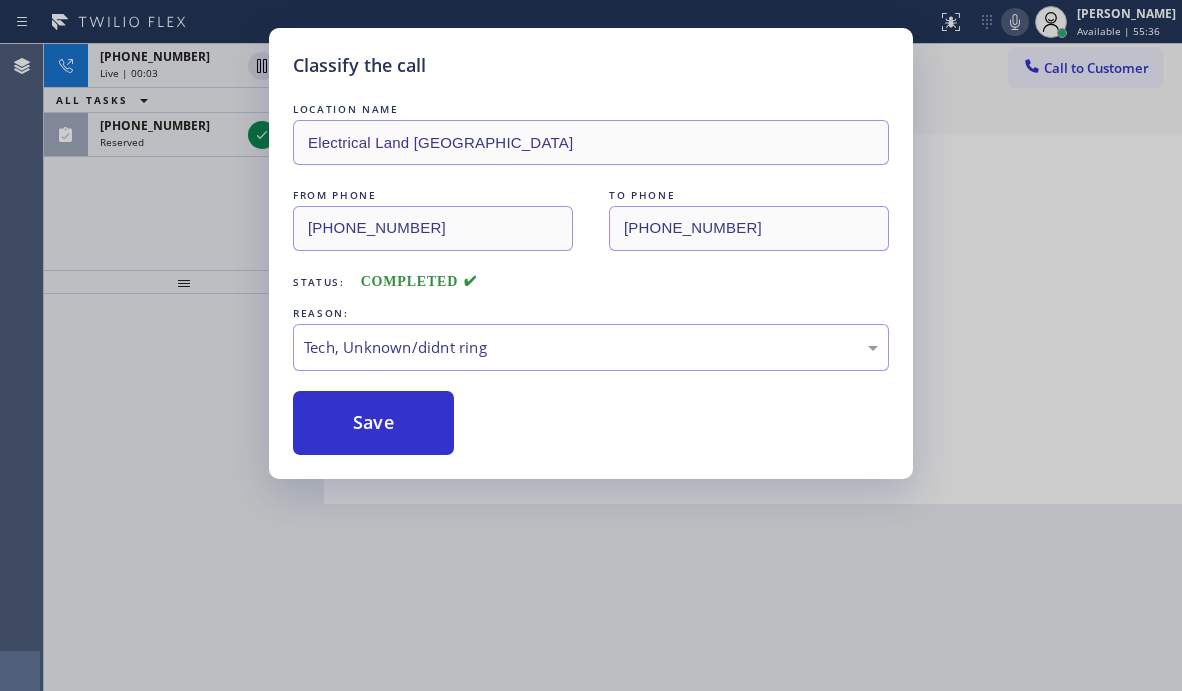 drag, startPoint x: 366, startPoint y: 436, endPoint x: 262, endPoint y: 307, distance: 165.70154 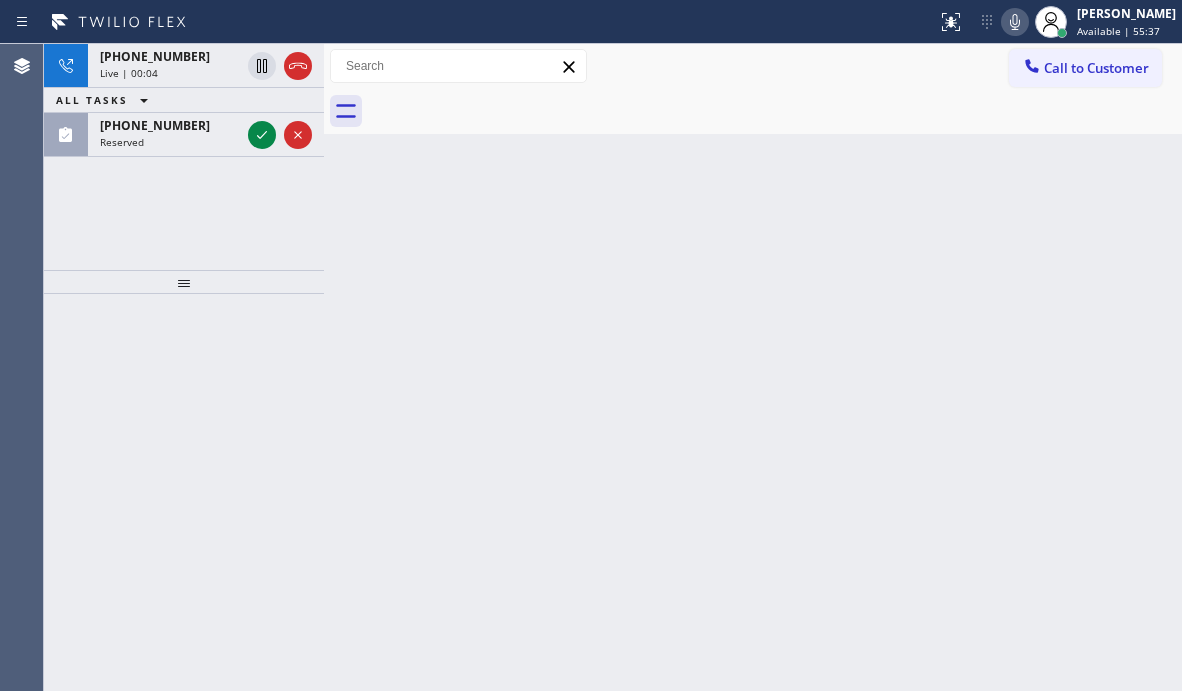 drag, startPoint x: 256, startPoint y: 134, endPoint x: 628, endPoint y: 364, distance: 437.36026 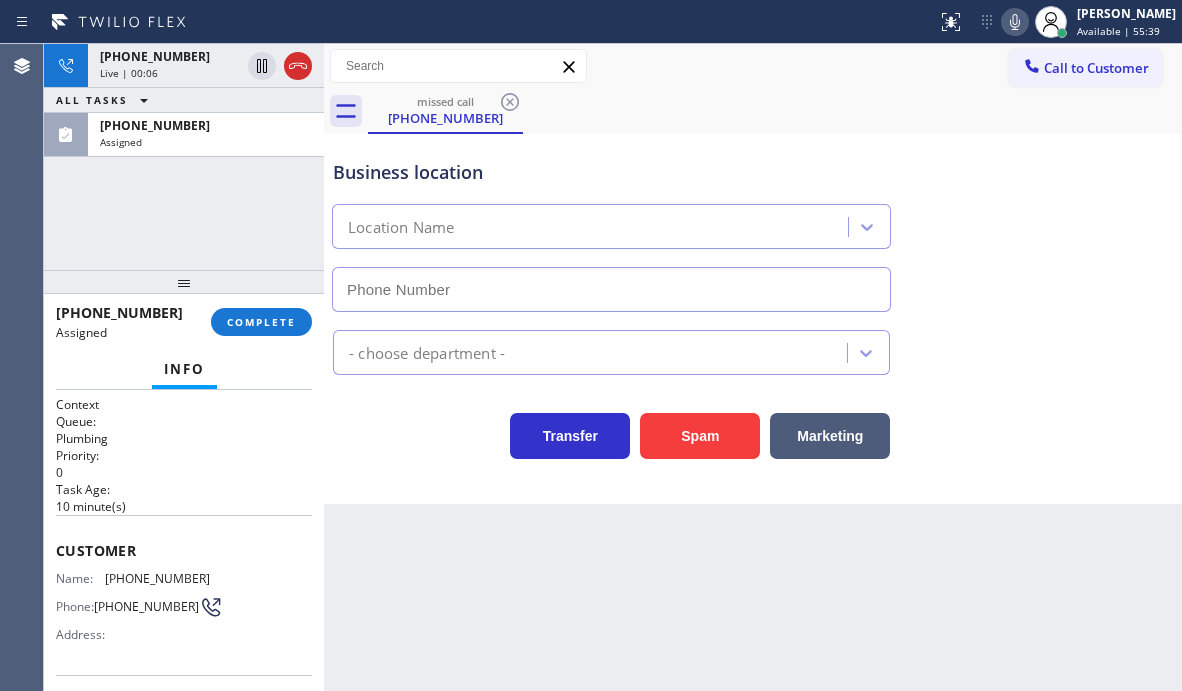 type on "[PHONE_NUMBER]" 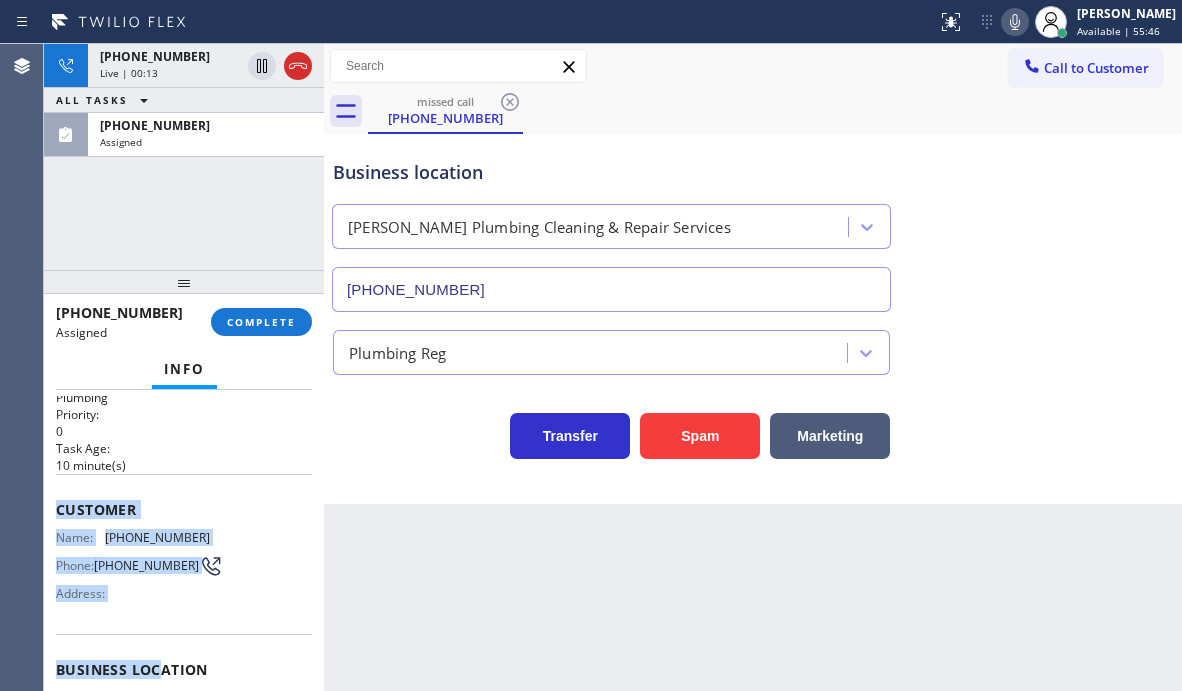 scroll, scrollTop: 200, scrollLeft: 0, axis: vertical 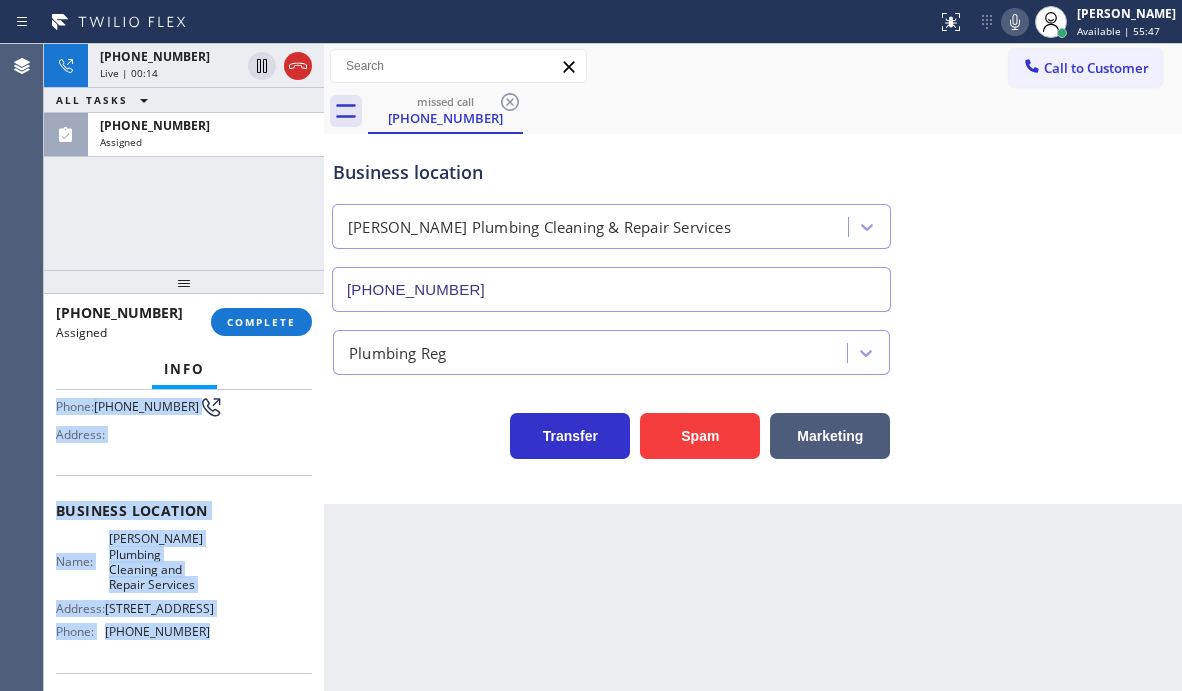 drag, startPoint x: 151, startPoint y: 588, endPoint x: 225, endPoint y: 647, distance: 94.641426 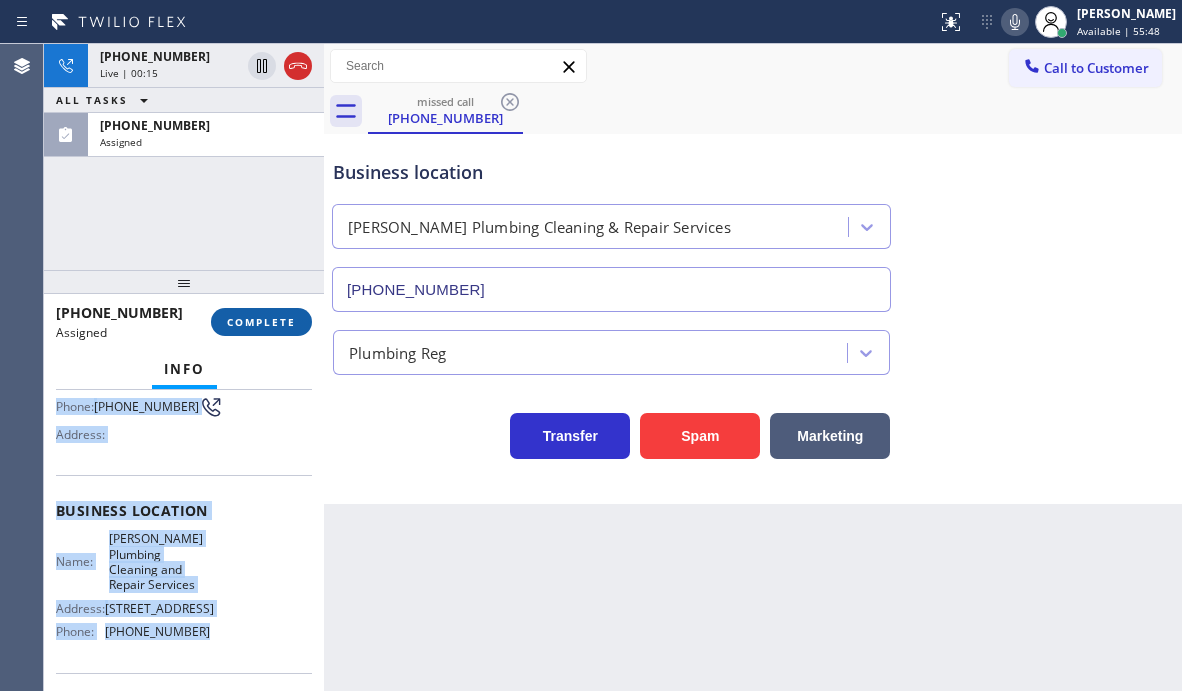 click on "COMPLETE" at bounding box center [261, 322] 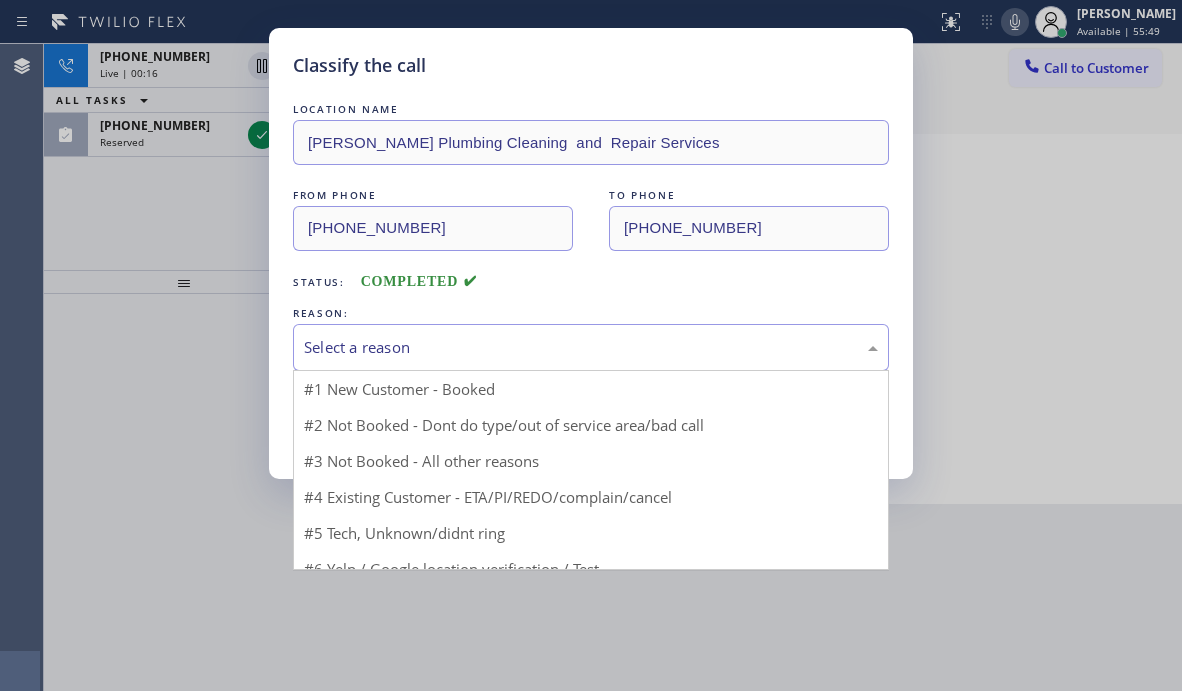 click on "Select a reason" at bounding box center (591, 347) 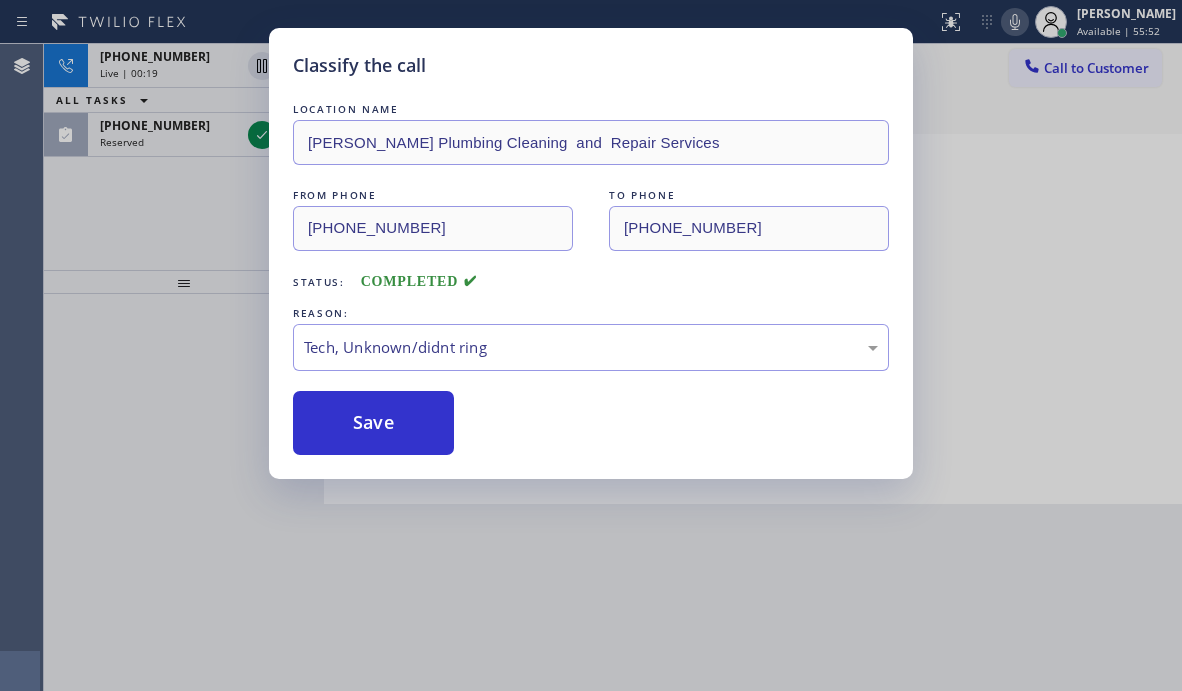 drag, startPoint x: 398, startPoint y: 505, endPoint x: 350, endPoint y: 458, distance: 67.17886 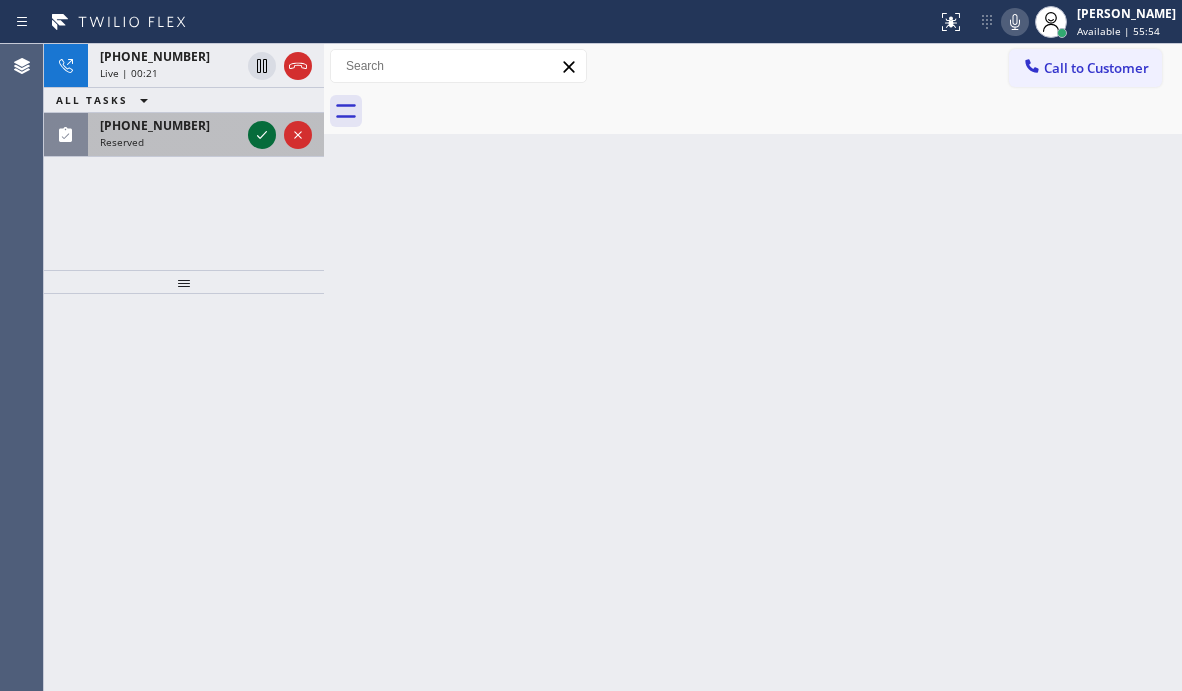 click 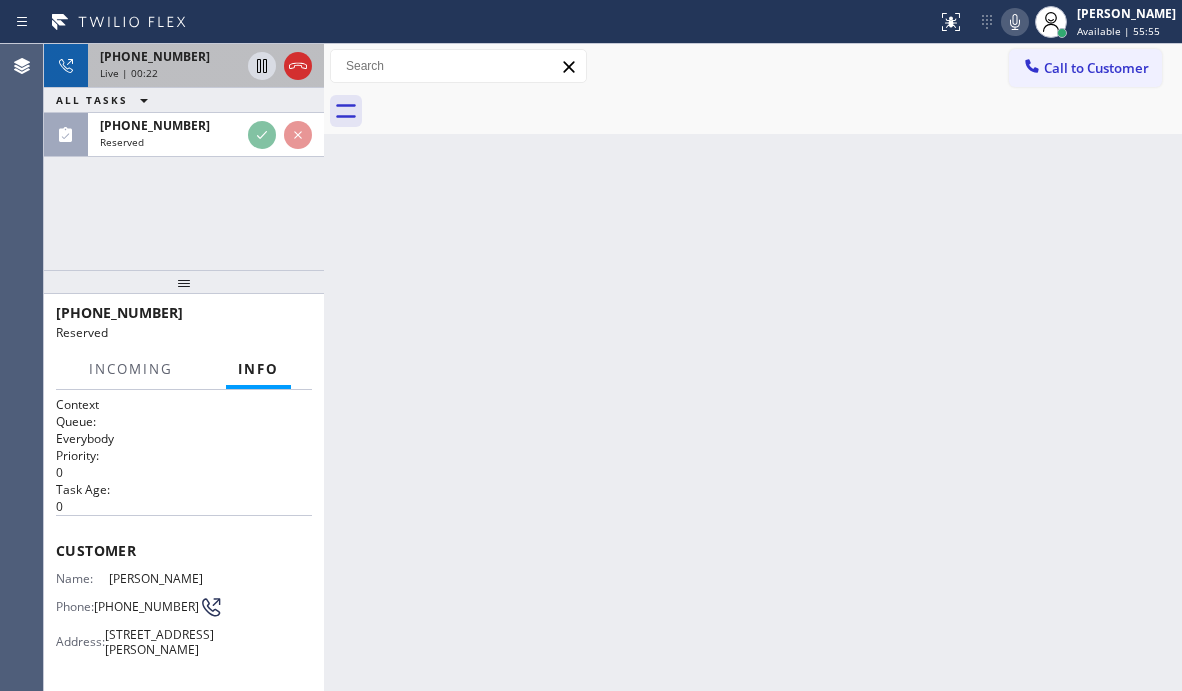 click on "Live | 00:22" at bounding box center [170, 73] 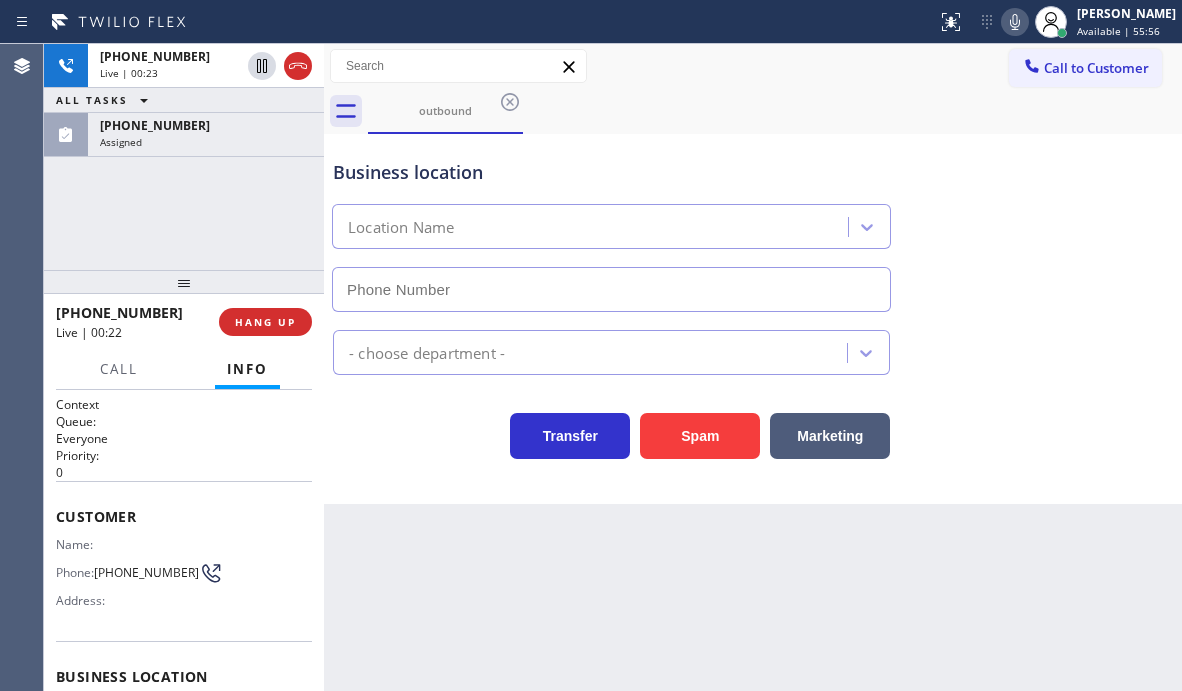 type on "[PHONE_NUMBER]" 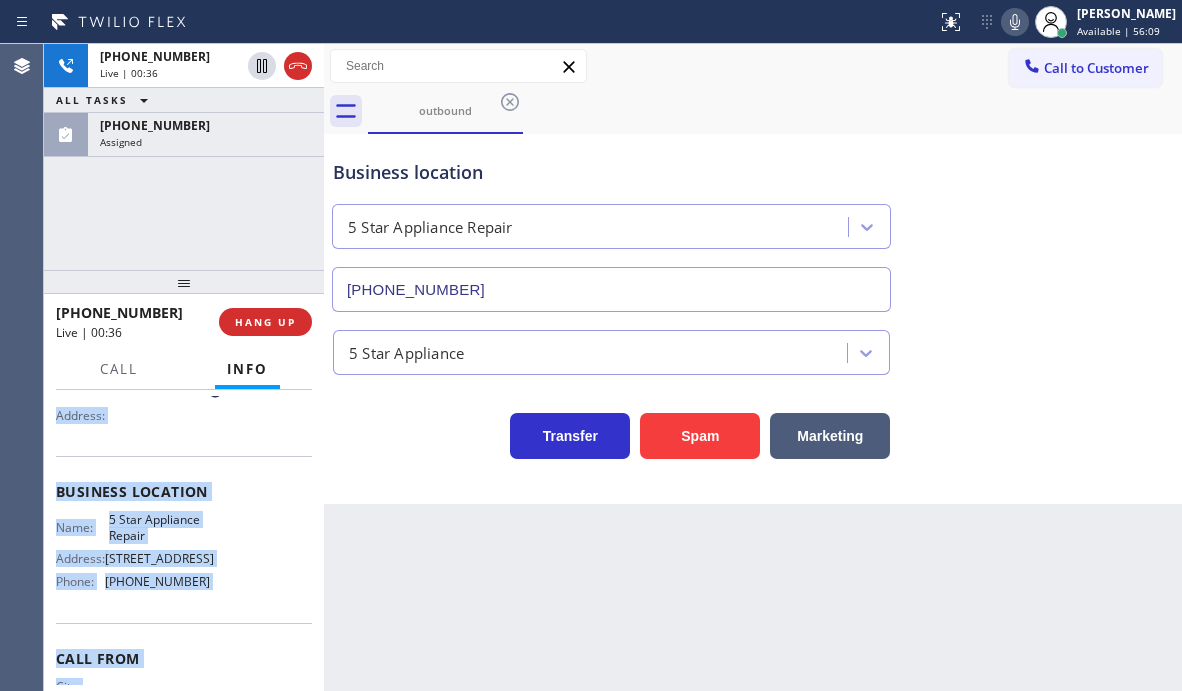 scroll, scrollTop: 281, scrollLeft: 0, axis: vertical 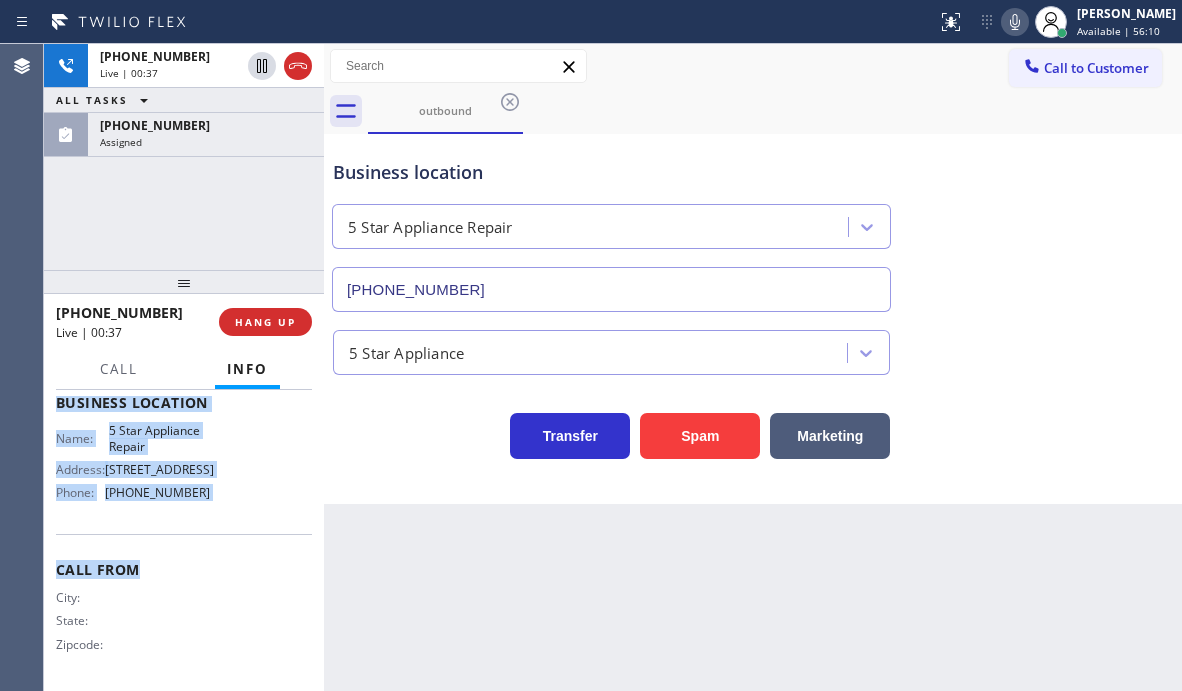 drag, startPoint x: 55, startPoint y: 510, endPoint x: 225, endPoint y: 525, distance: 170.66048 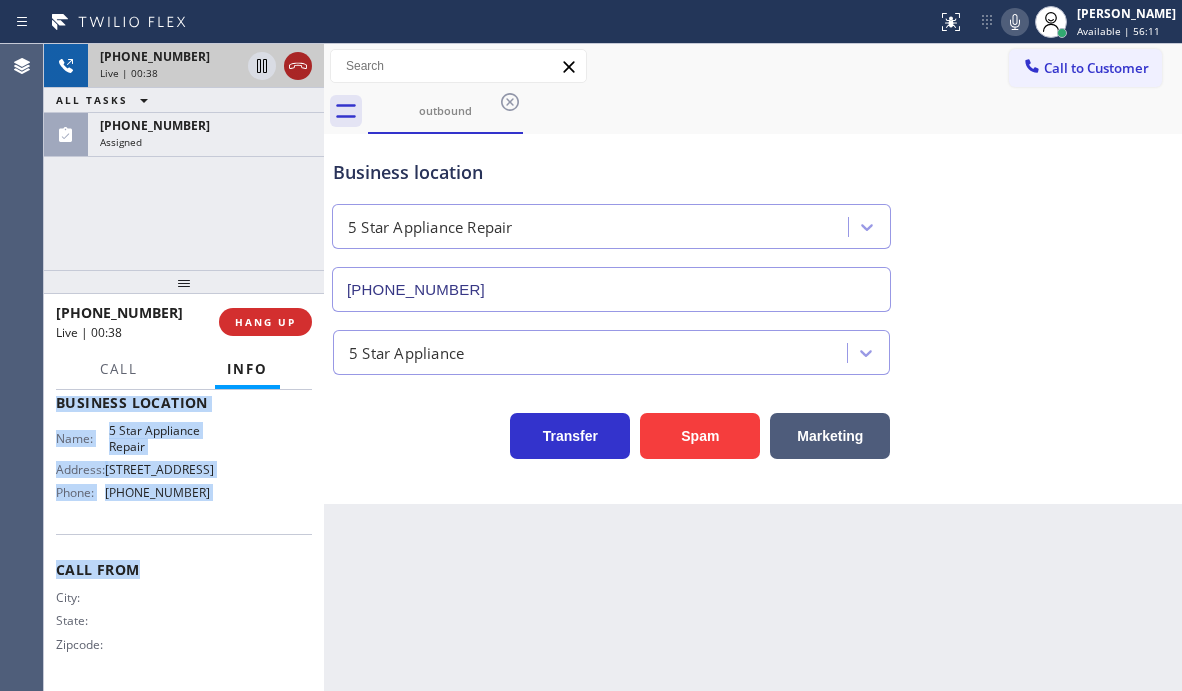 click 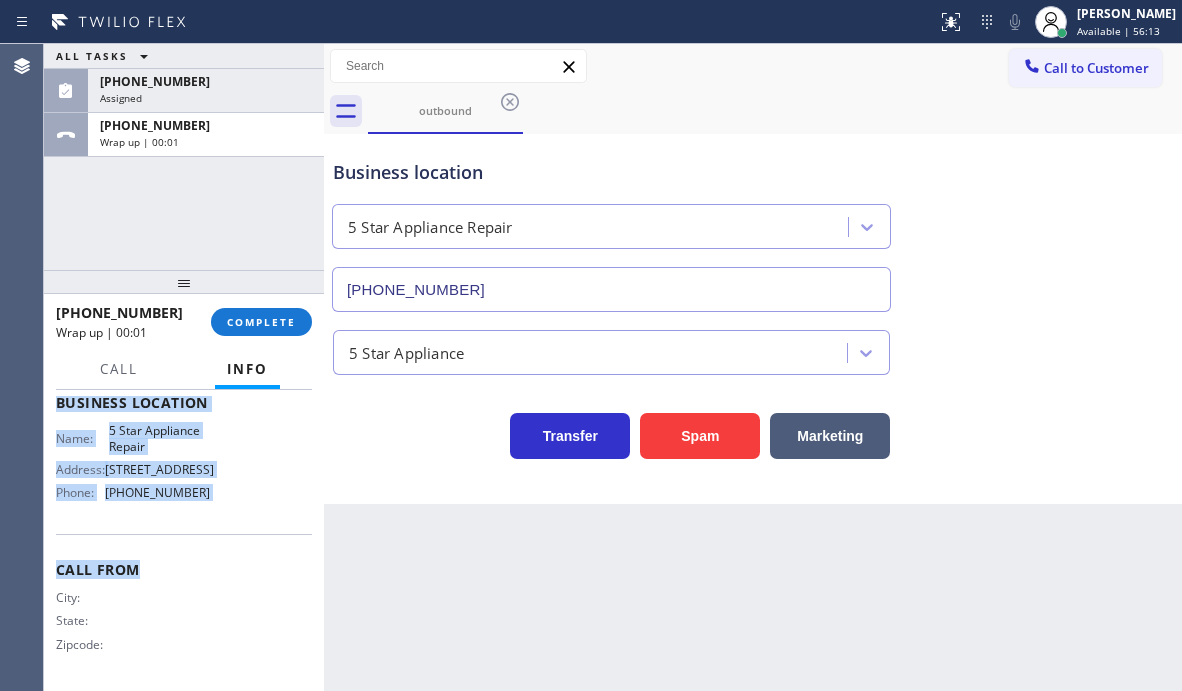 drag, startPoint x: 224, startPoint y: 146, endPoint x: 267, endPoint y: 207, distance: 74.63243 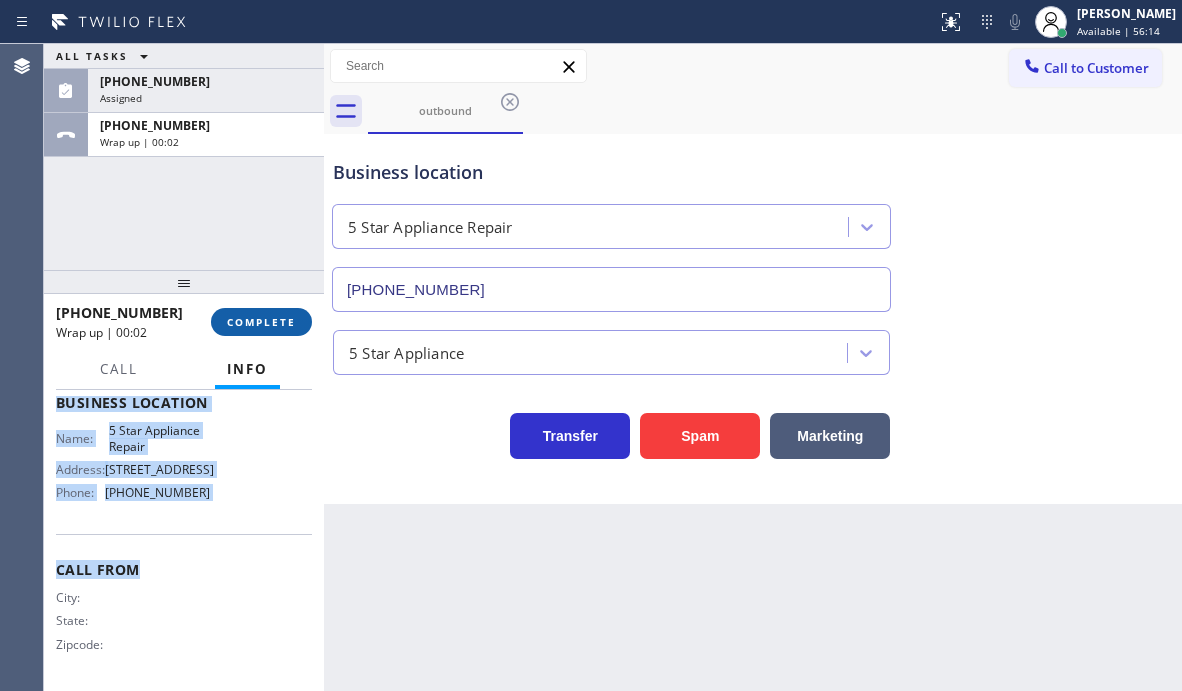 drag, startPoint x: 268, startPoint y: 315, endPoint x: 281, endPoint y: 327, distance: 17.691807 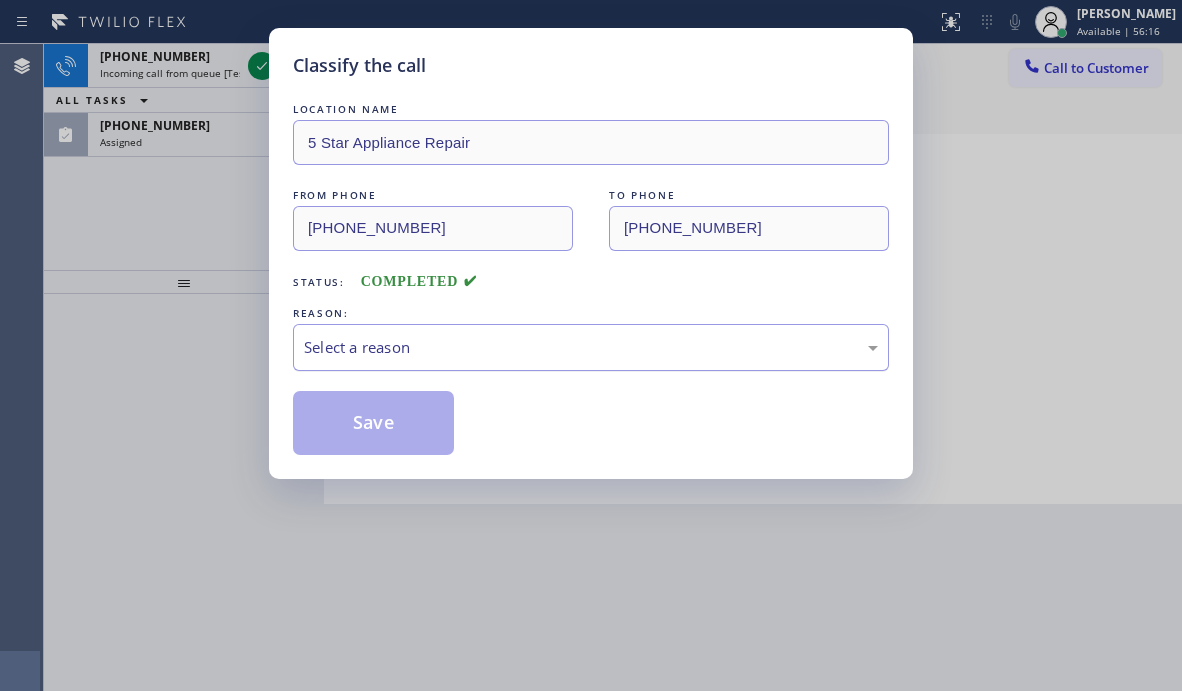 click on "Select a reason" at bounding box center (591, 347) 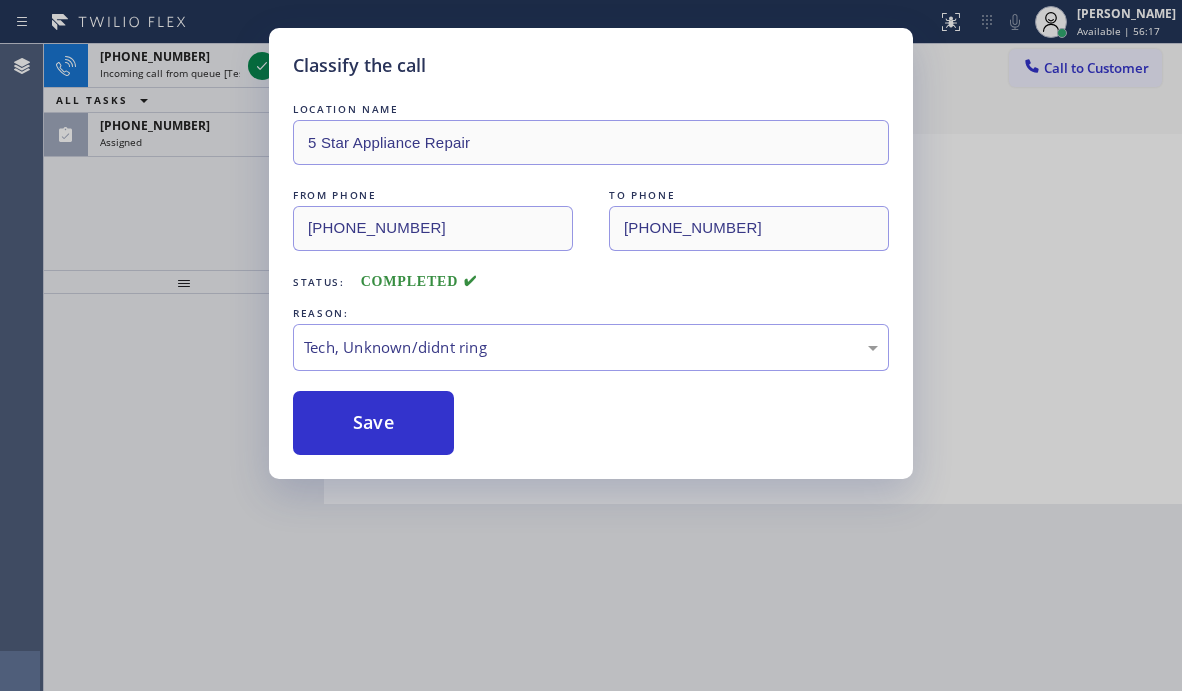 drag, startPoint x: 374, startPoint y: 497, endPoint x: 376, endPoint y: 480, distance: 17.117243 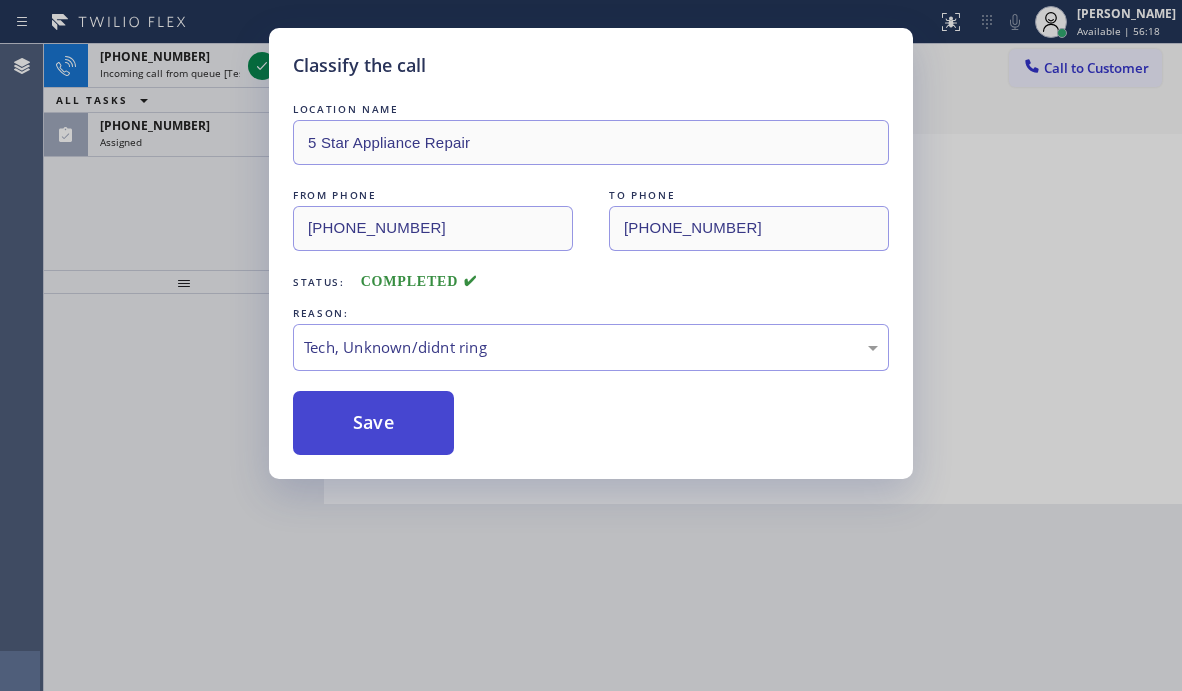 click on "Save" at bounding box center [373, 423] 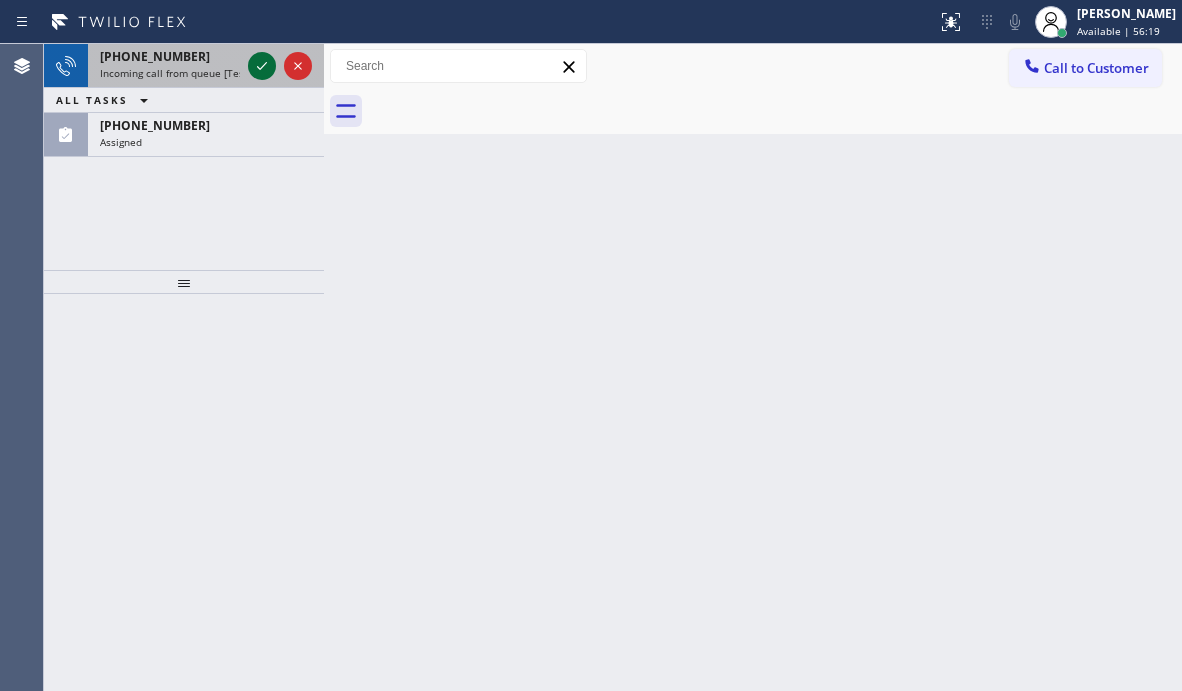 drag, startPoint x: 255, startPoint y: 64, endPoint x: 247, endPoint y: 133, distance: 69.46222 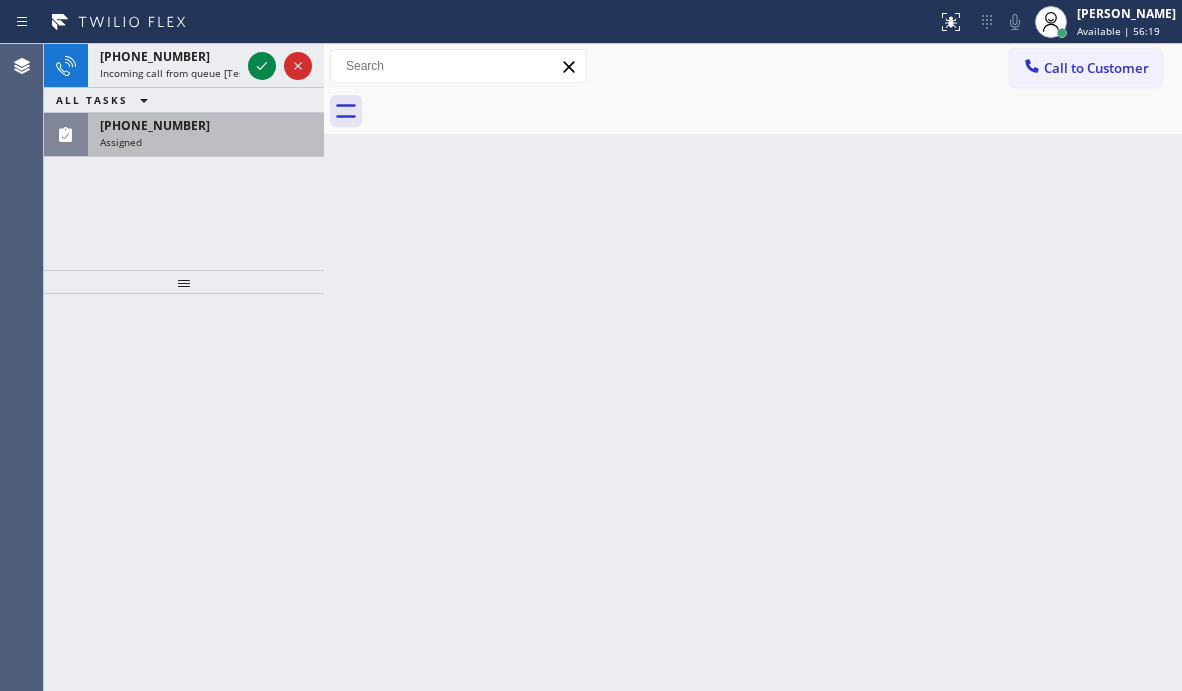 click 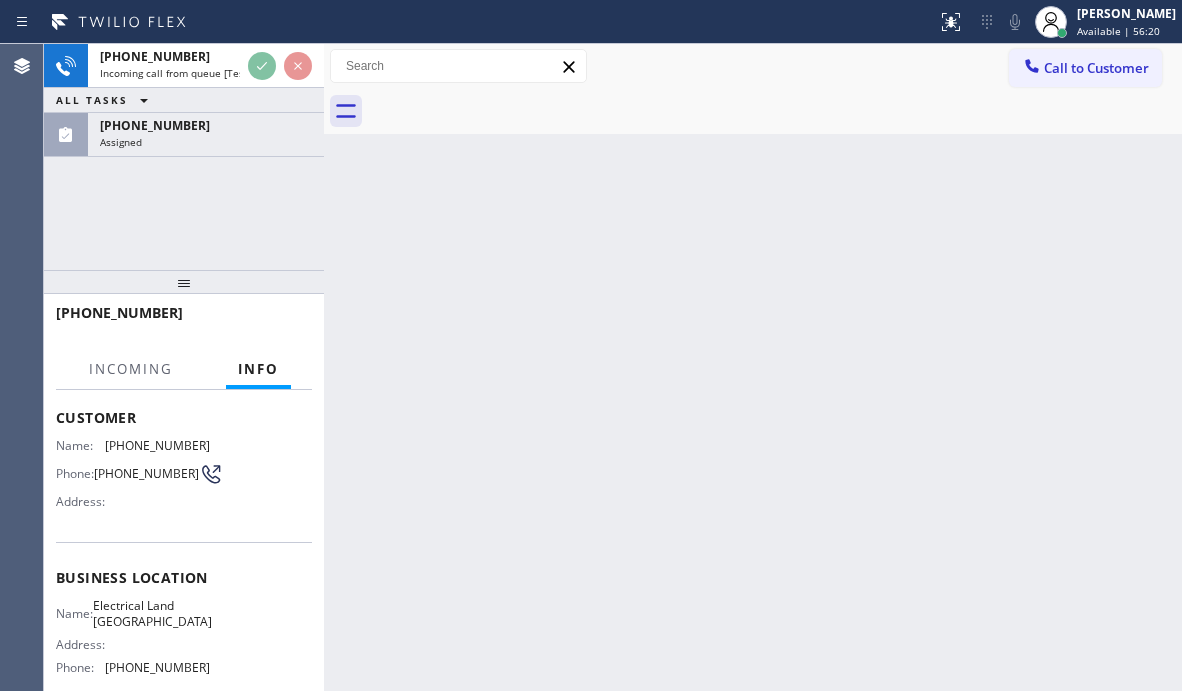 scroll, scrollTop: 100, scrollLeft: 0, axis: vertical 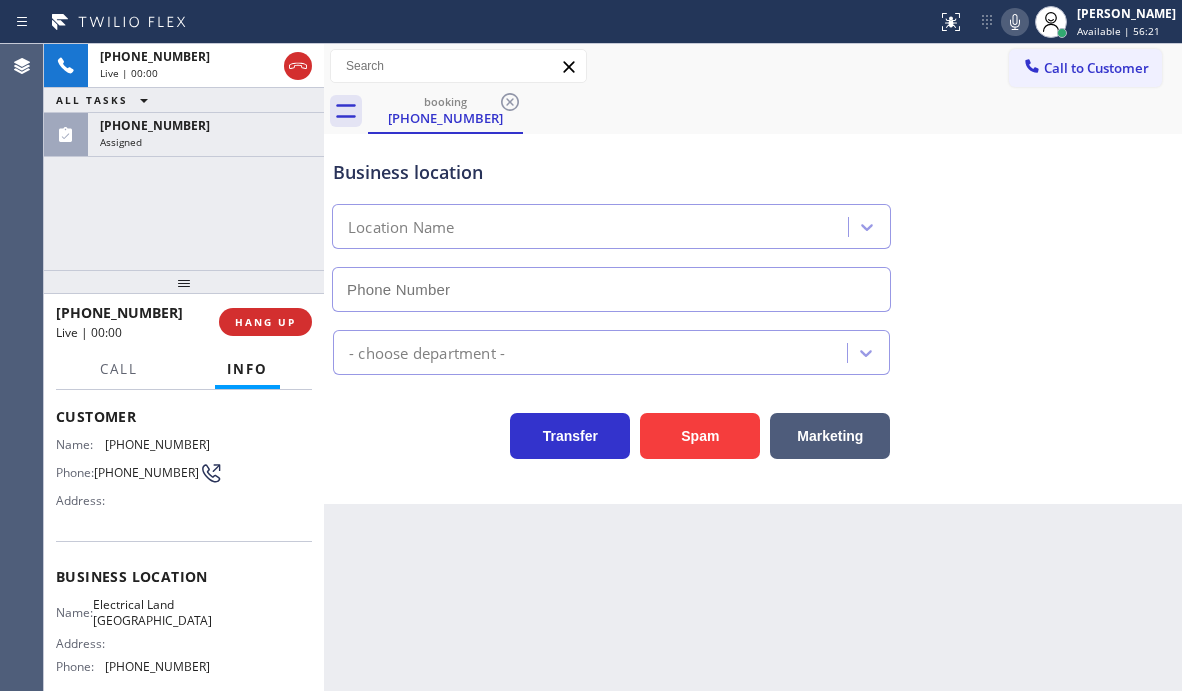 type on "[PHONE_NUMBER]" 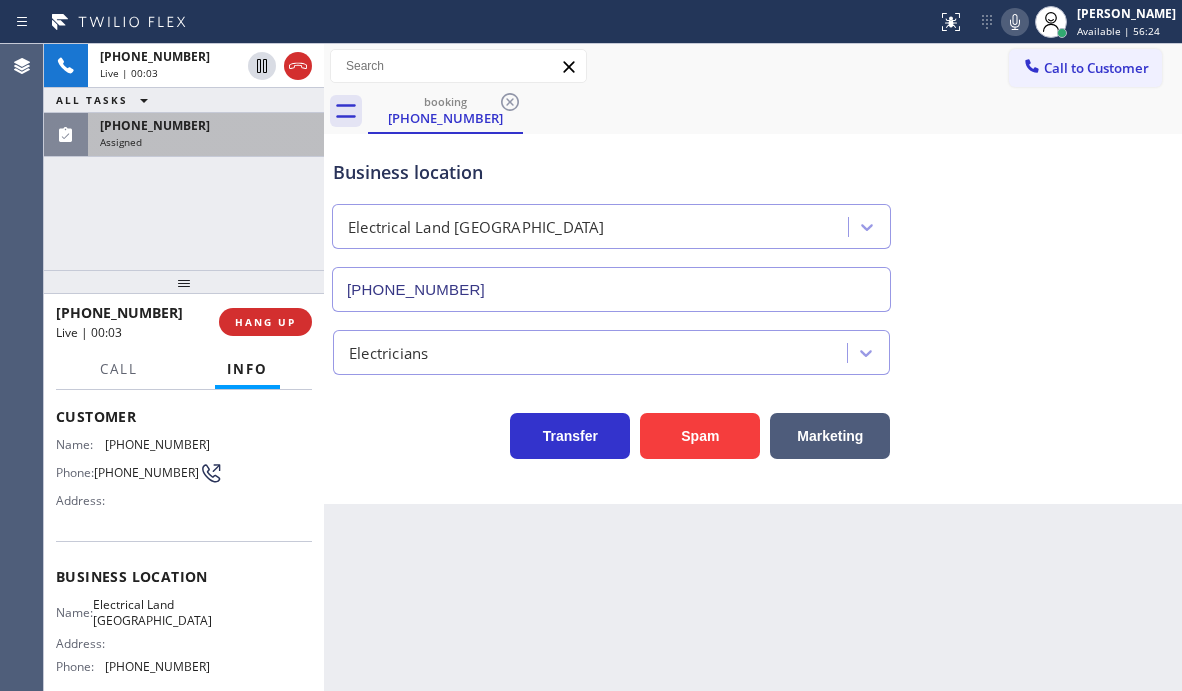 click on "Assigned" at bounding box center (206, 142) 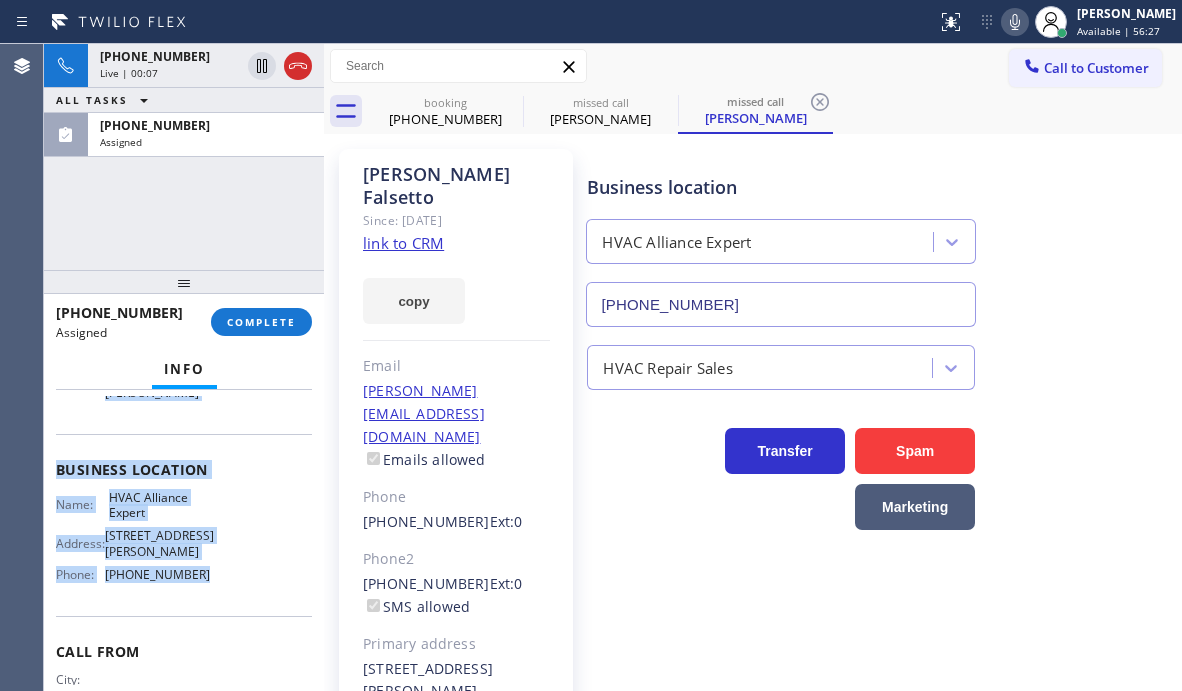 scroll, scrollTop: 334, scrollLeft: 0, axis: vertical 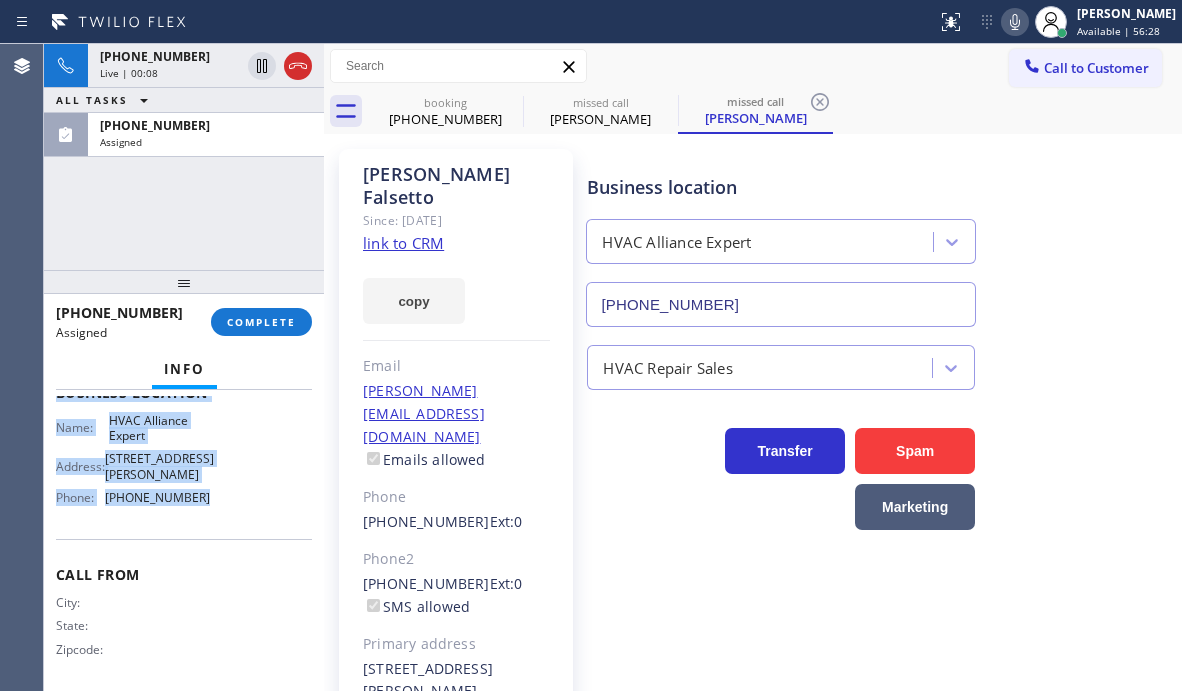 drag, startPoint x: 57, startPoint y: 420, endPoint x: 209, endPoint y: 520, distance: 181.94505 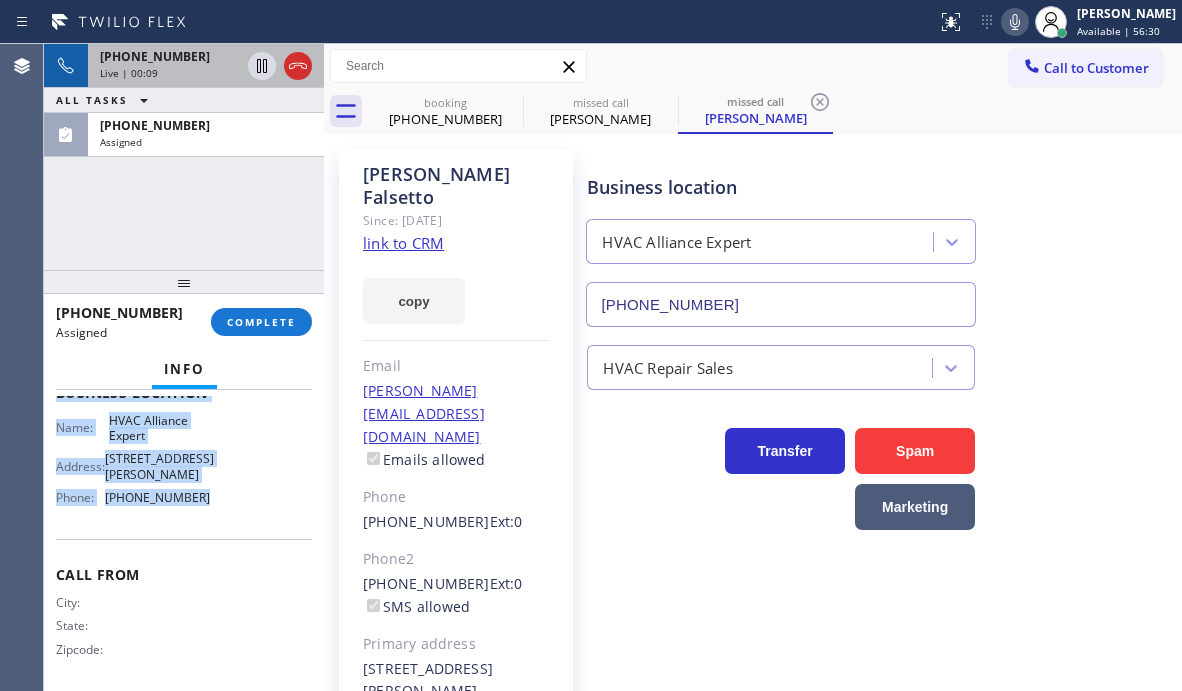 click on "Live | 00:09" at bounding box center [170, 73] 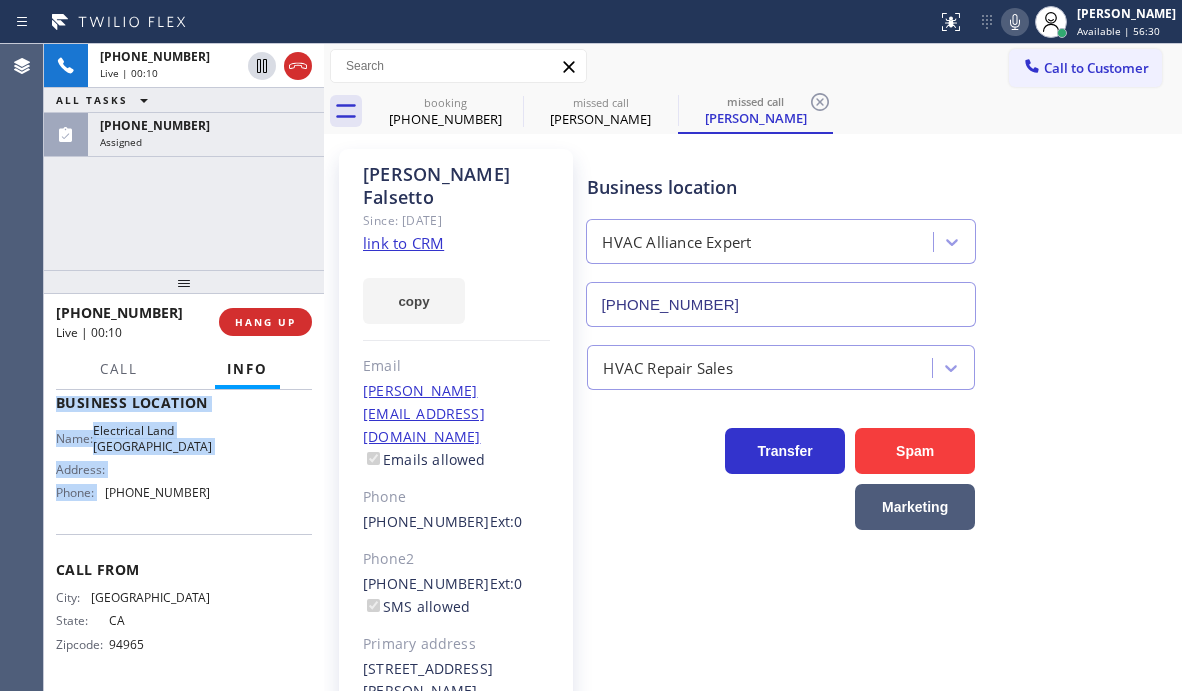 scroll, scrollTop: 269, scrollLeft: 0, axis: vertical 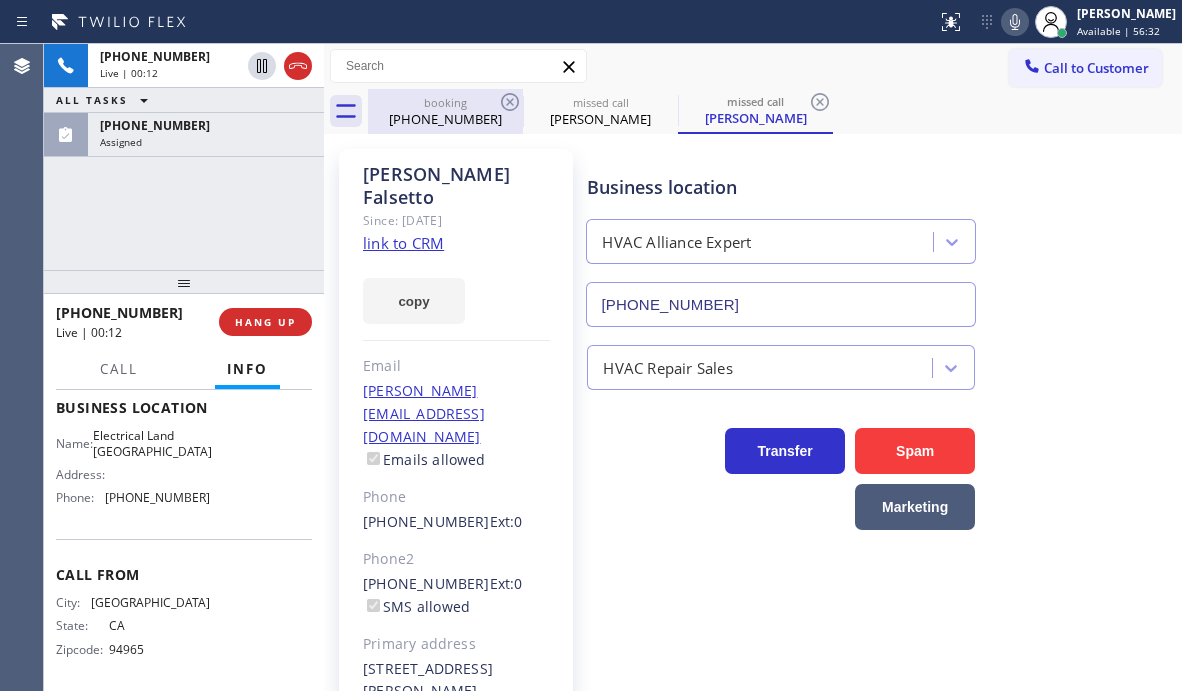 click on "[PHONE_NUMBER]" at bounding box center (445, 119) 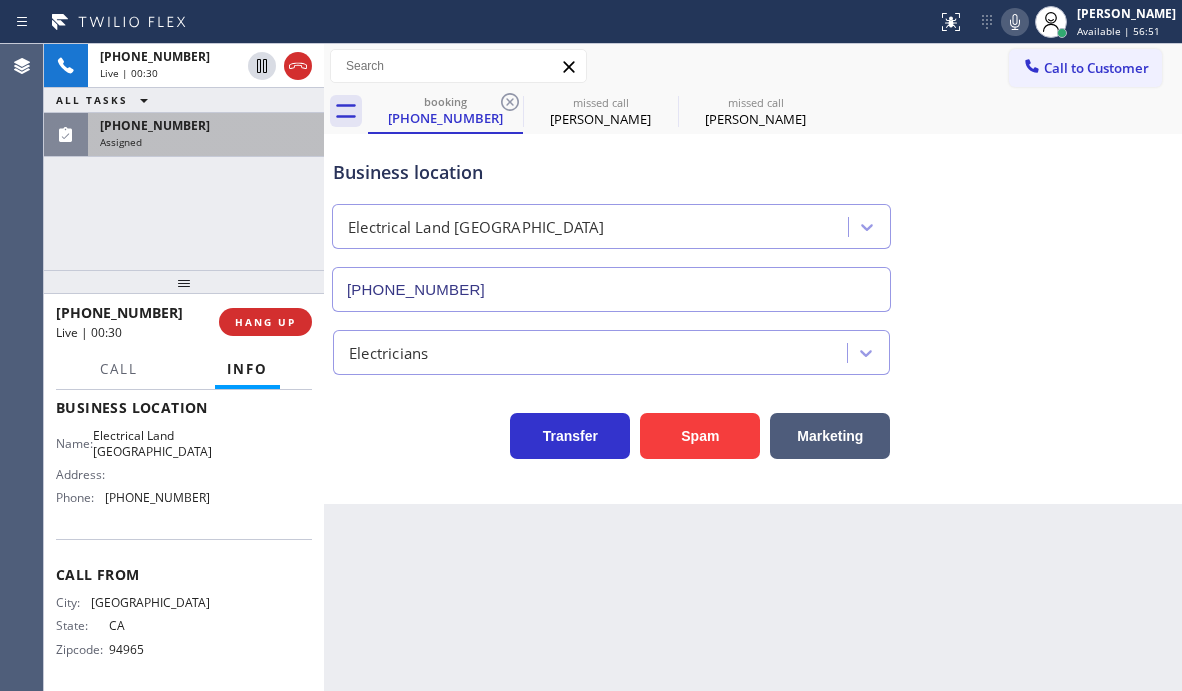 click on "Assigned" at bounding box center [206, 142] 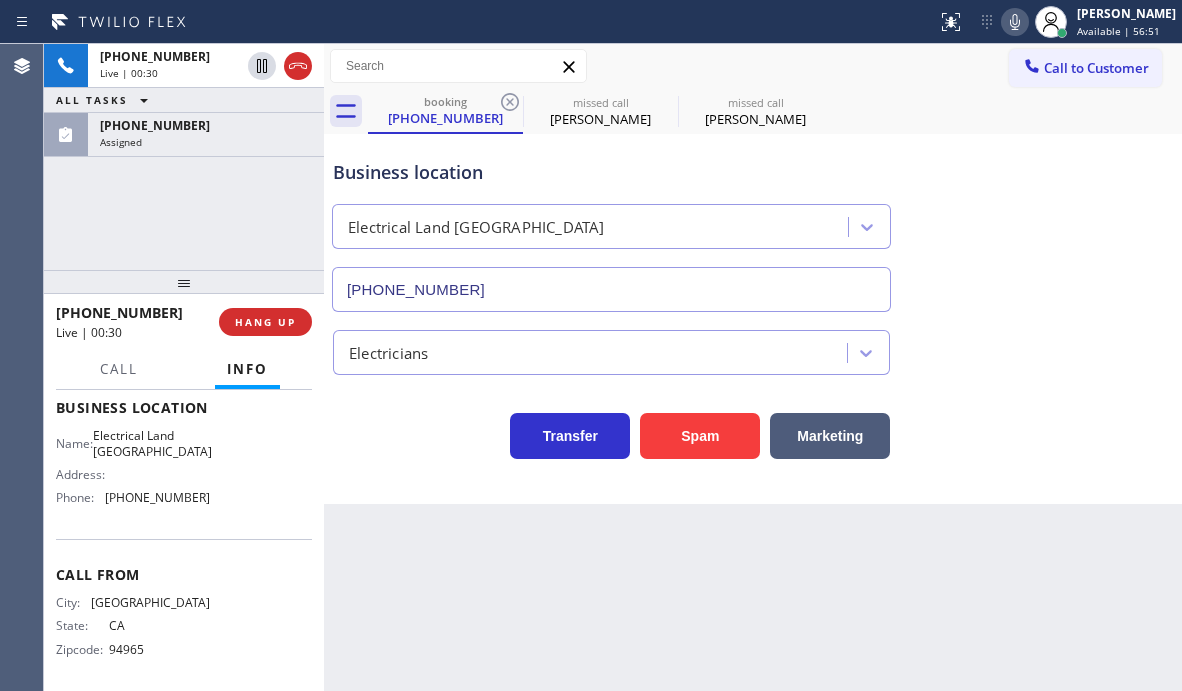 scroll, scrollTop: 334, scrollLeft: 0, axis: vertical 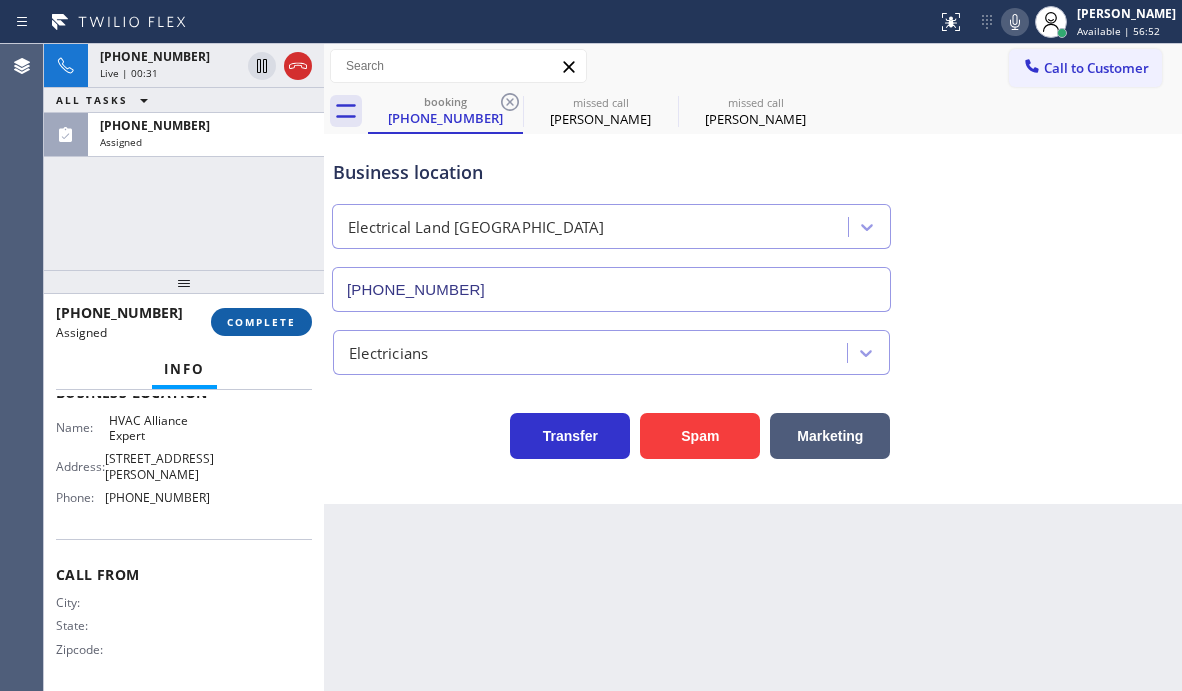 click on "COMPLETE" at bounding box center [261, 322] 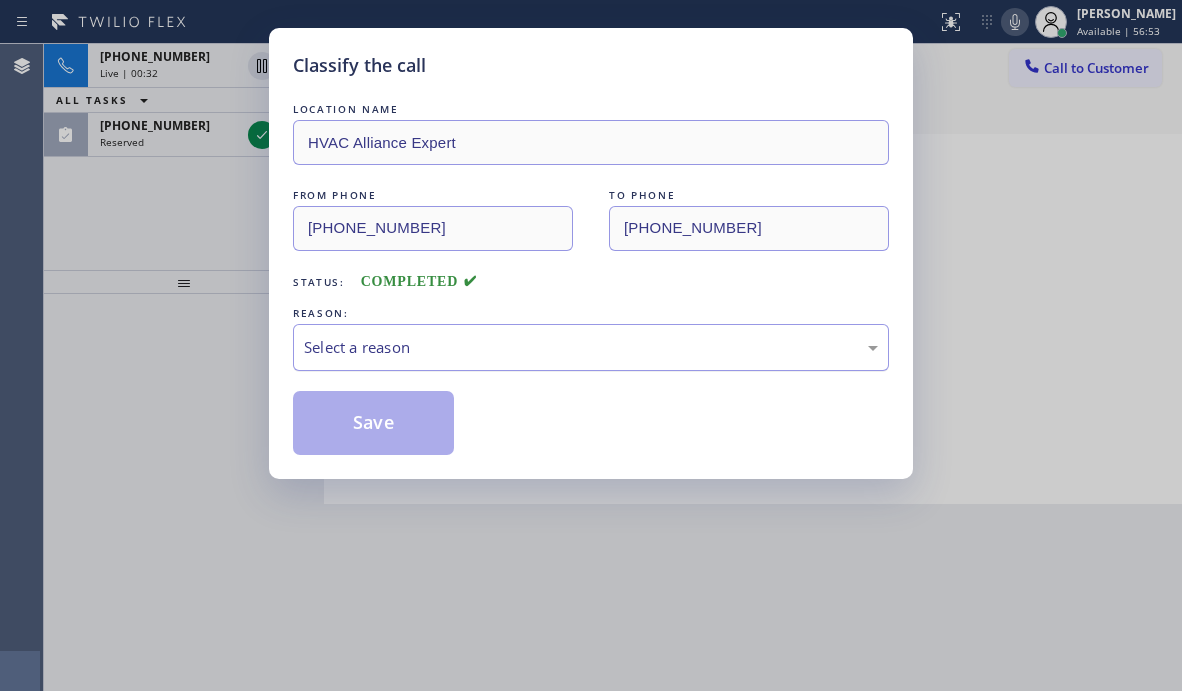 click on "Select a reason" at bounding box center [591, 347] 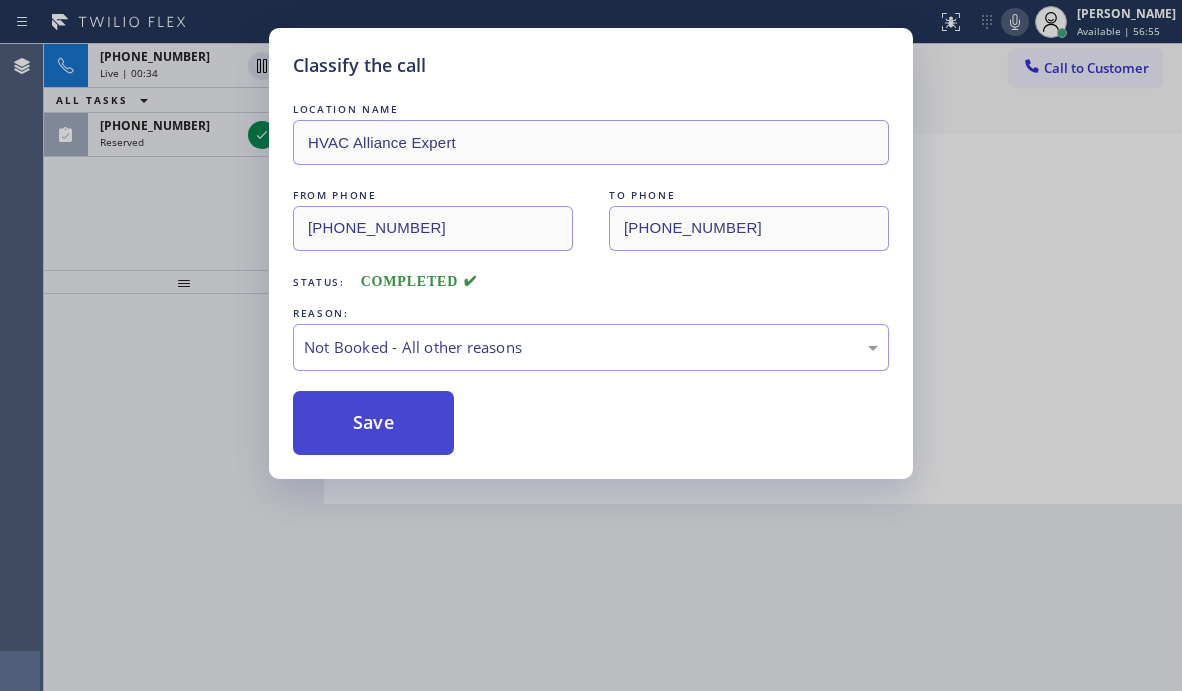 drag, startPoint x: 331, startPoint y: 426, endPoint x: 329, endPoint y: 406, distance: 20.09975 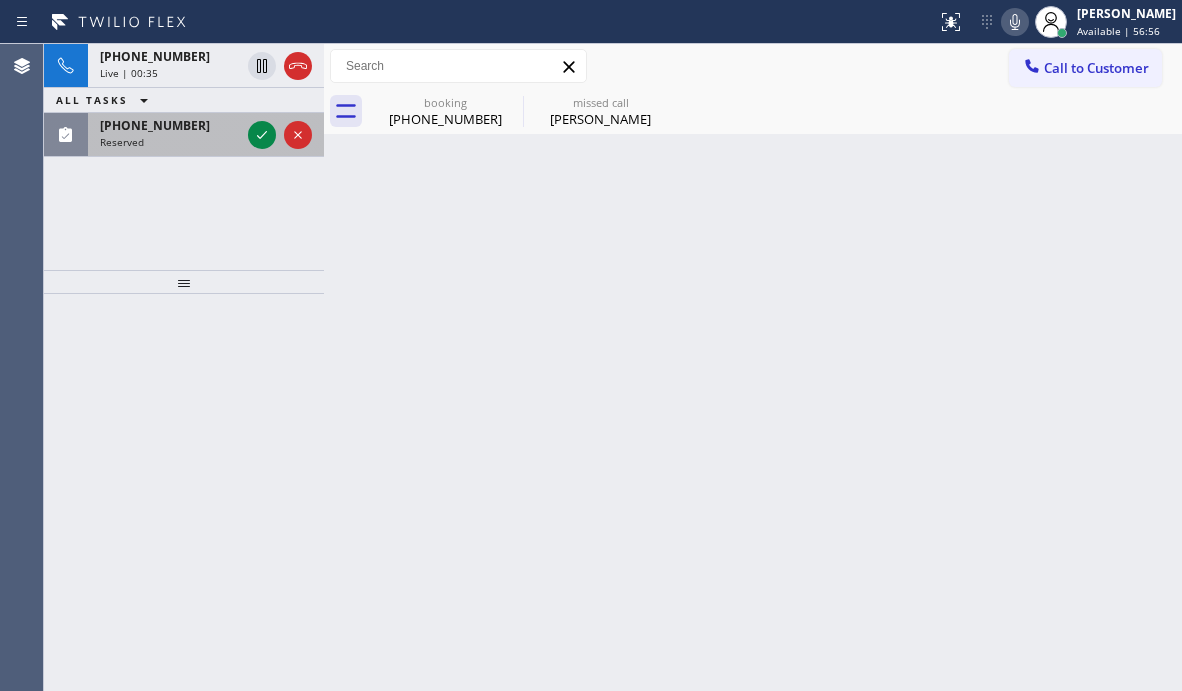 drag, startPoint x: 257, startPoint y: 137, endPoint x: 245, endPoint y: 121, distance: 20 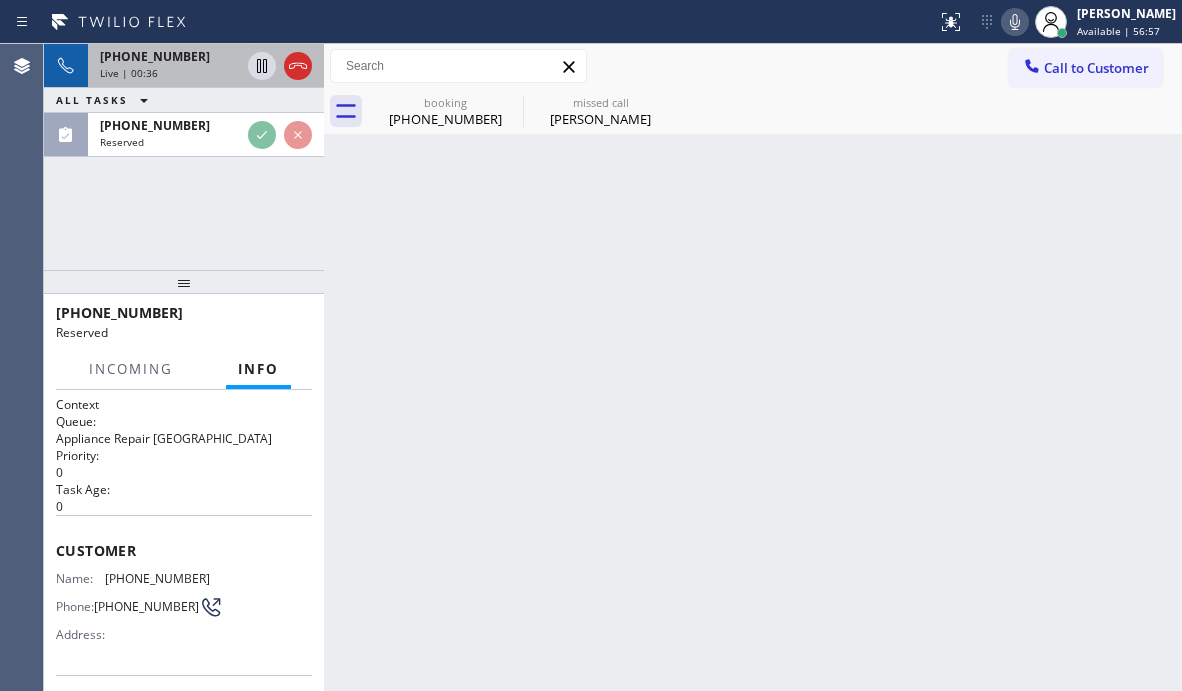 click on "Live | 00:36" at bounding box center [170, 73] 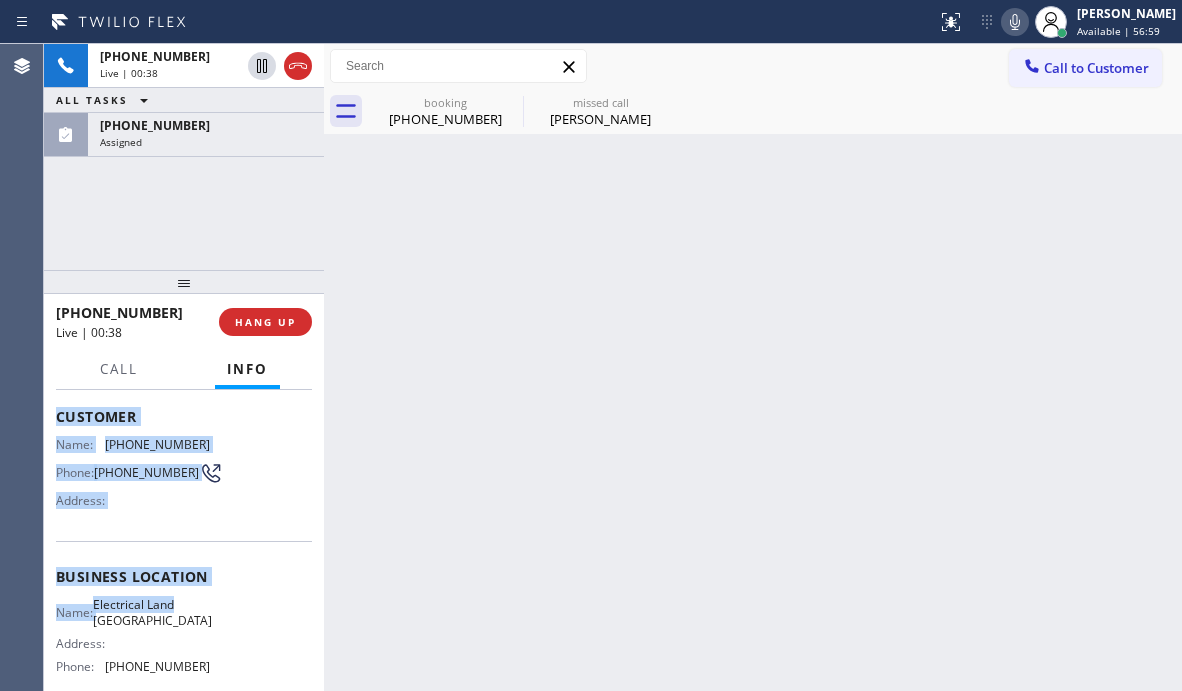 scroll, scrollTop: 200, scrollLeft: 0, axis: vertical 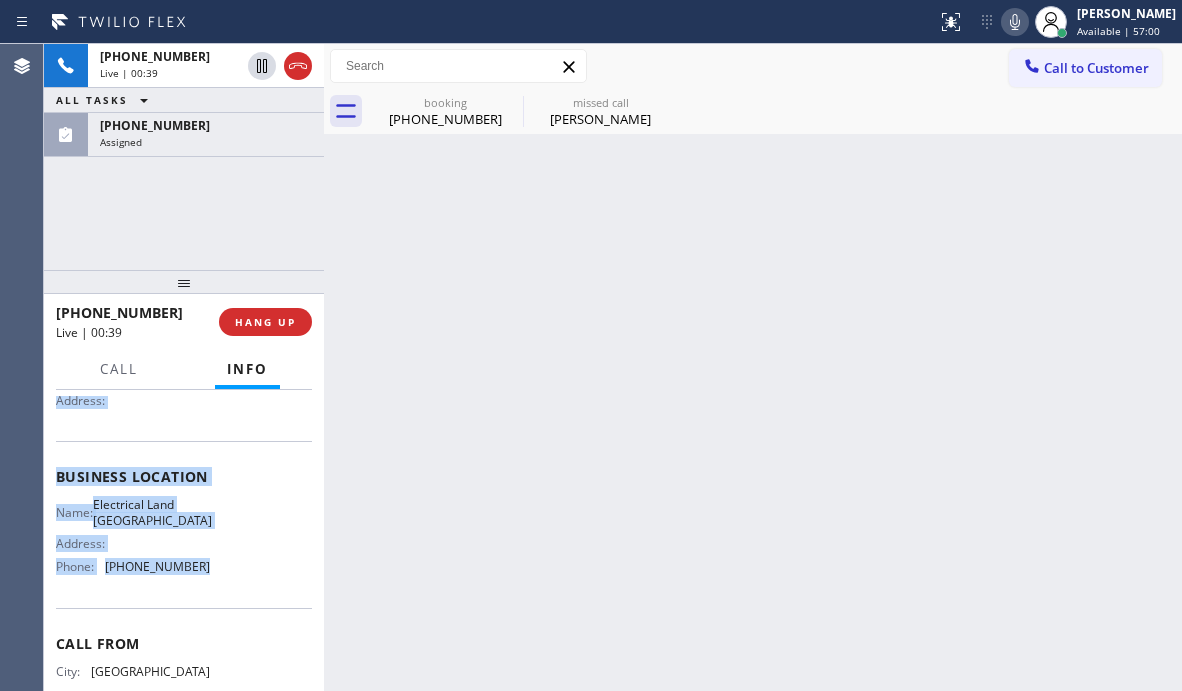 drag, startPoint x: 57, startPoint y: 509, endPoint x: 211, endPoint y: 597, distance: 177.36967 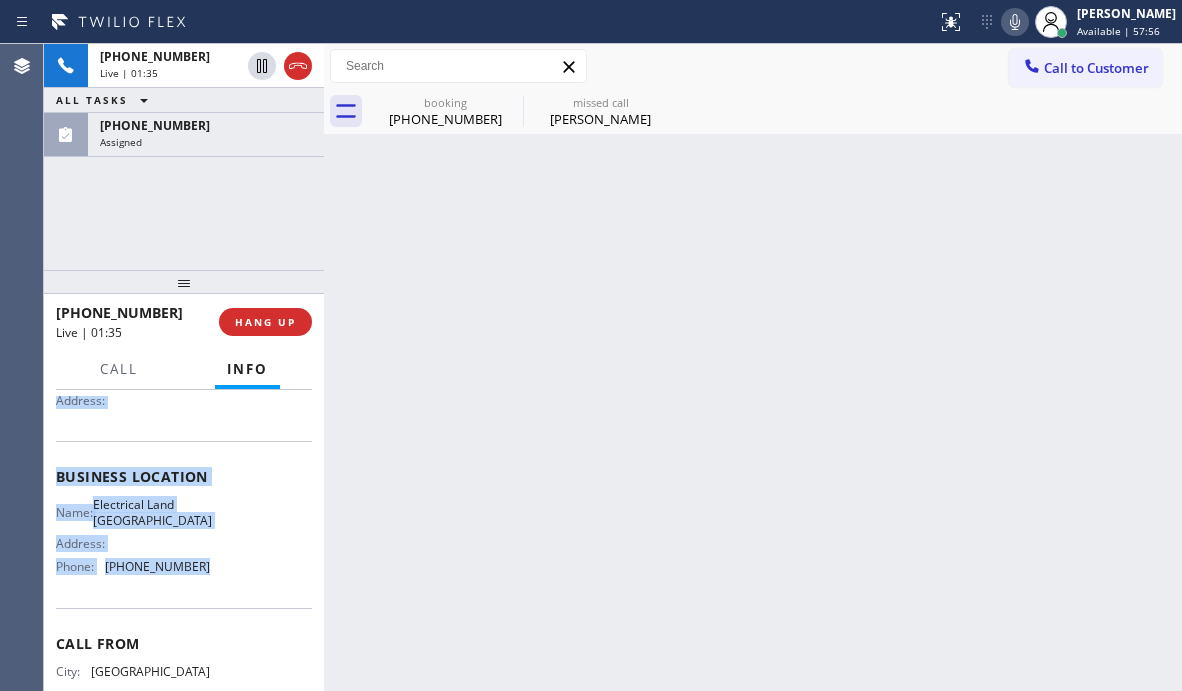 click 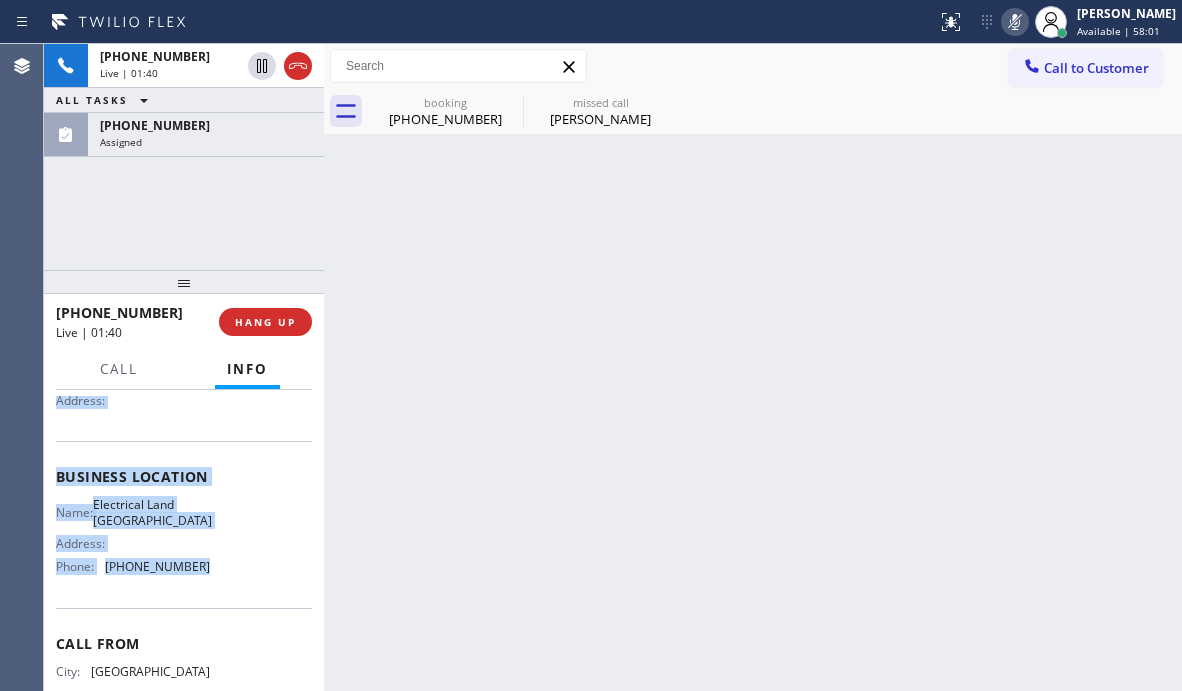 click 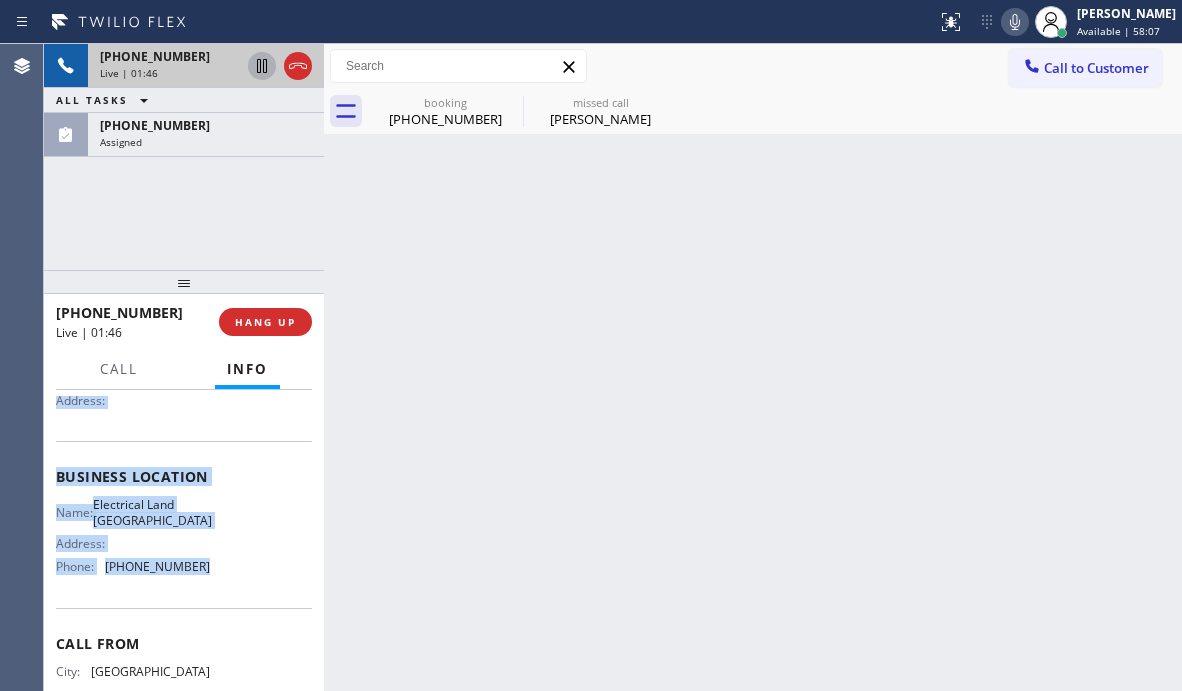 click 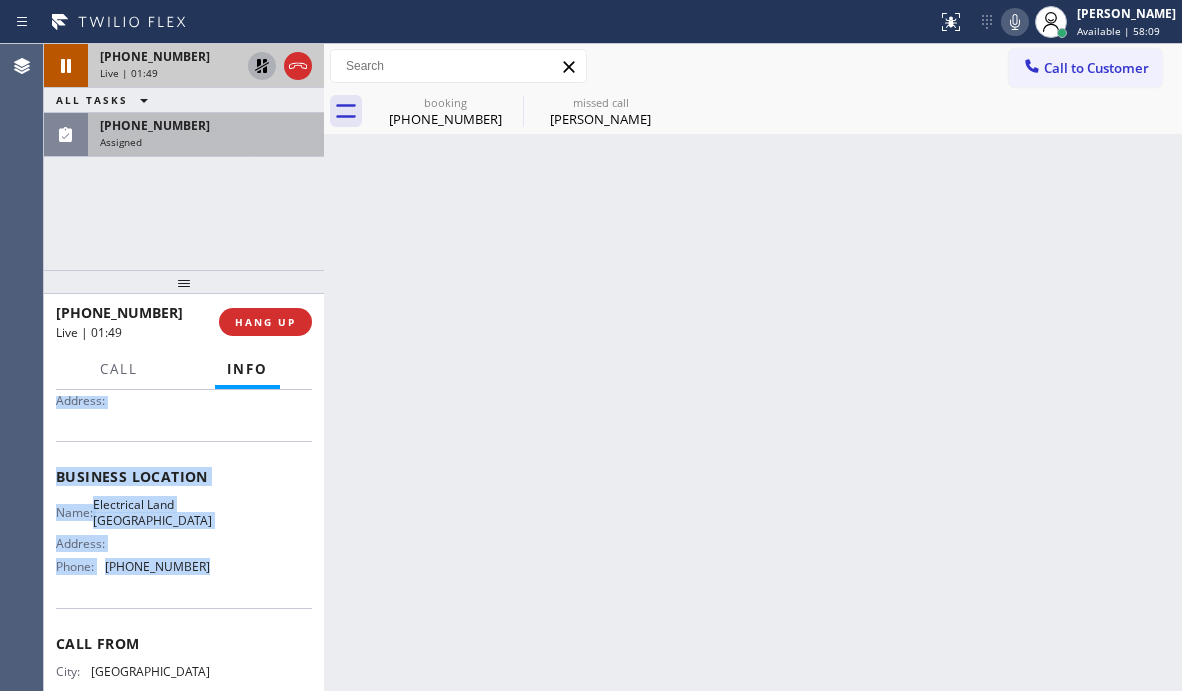 click on "Assigned" at bounding box center [206, 142] 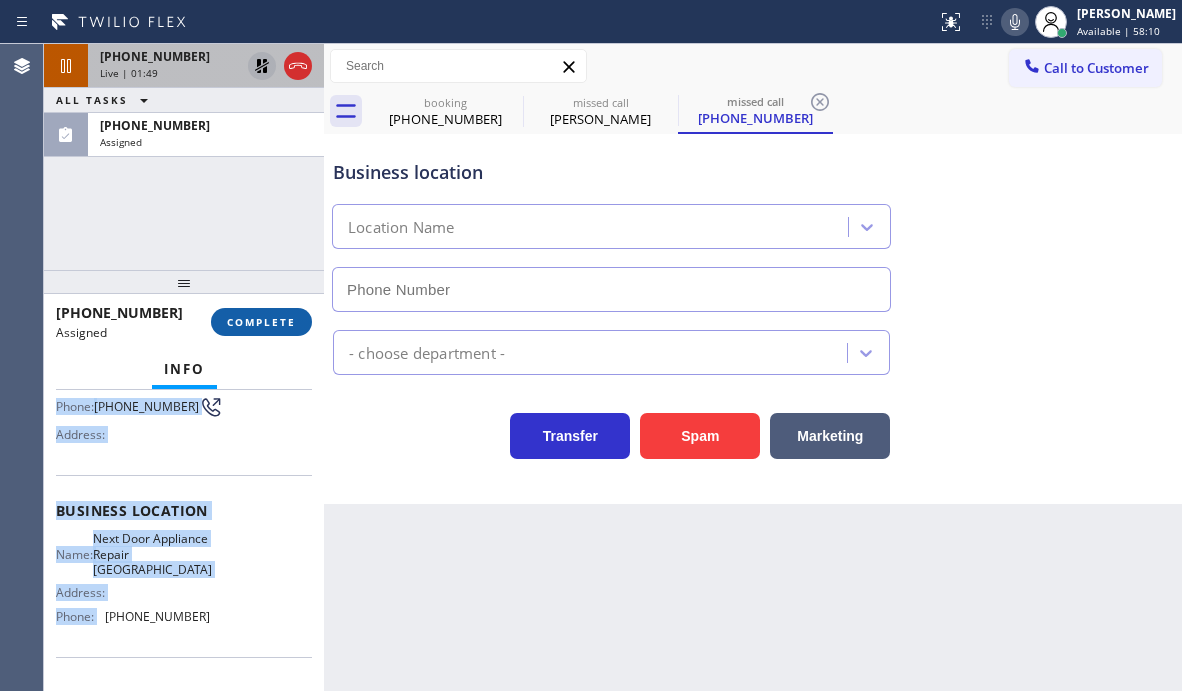 scroll, scrollTop: 234, scrollLeft: 0, axis: vertical 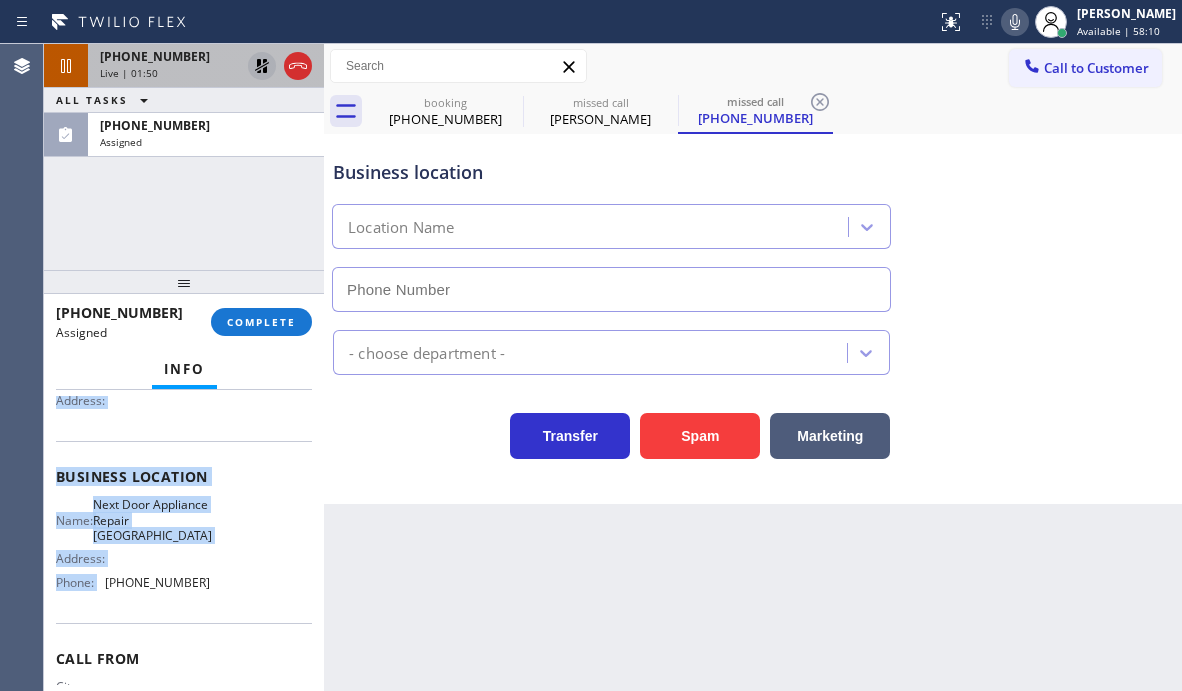 type on "[PHONE_NUMBER]" 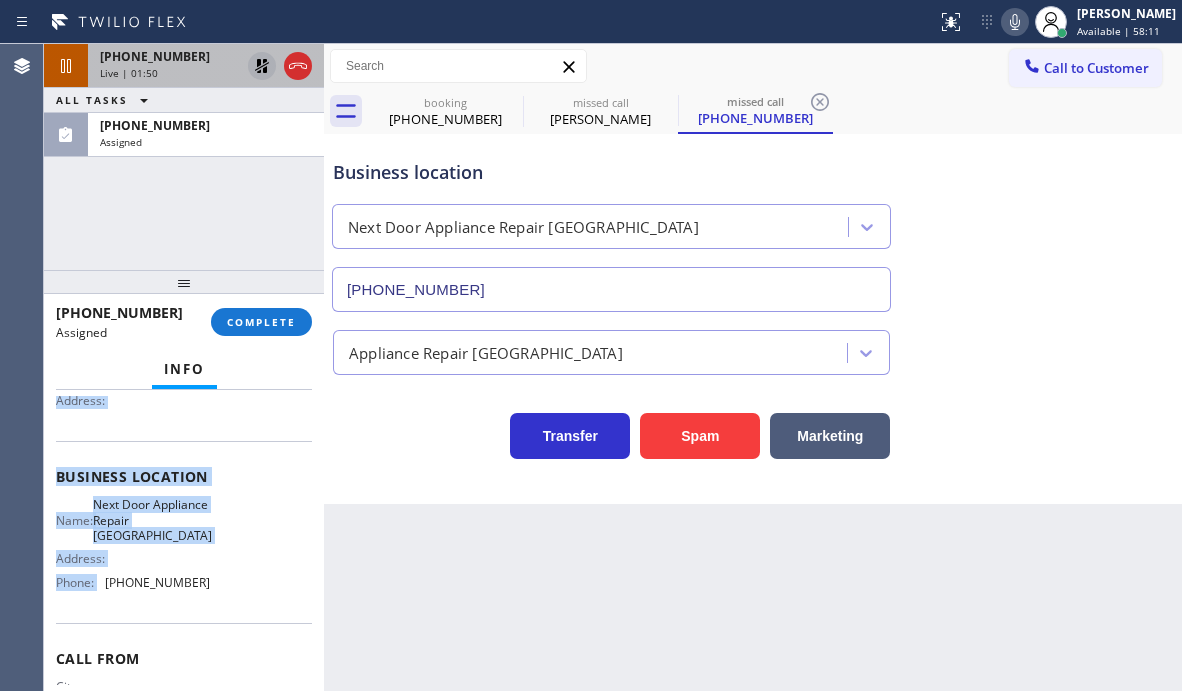 click on "Name: Next Door Appliance Repair [GEOGRAPHIC_DATA] Address:   Phone: [PHONE_NUMBER]" at bounding box center [184, 547] 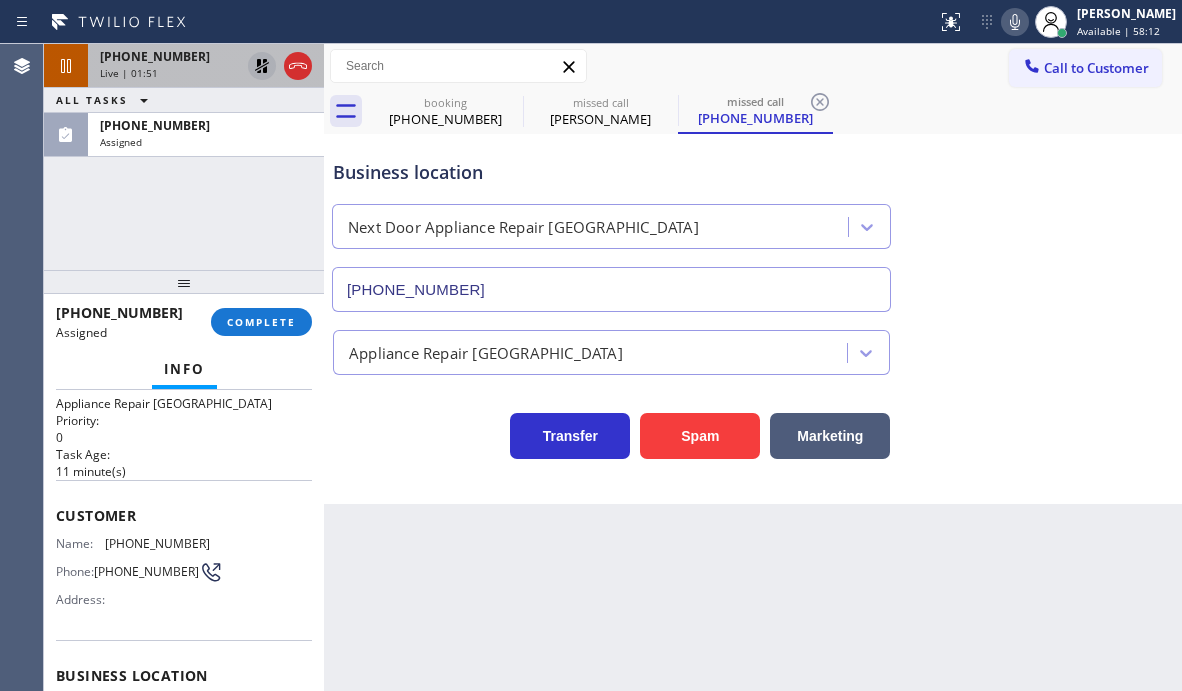 scroll, scrollTop: 34, scrollLeft: 0, axis: vertical 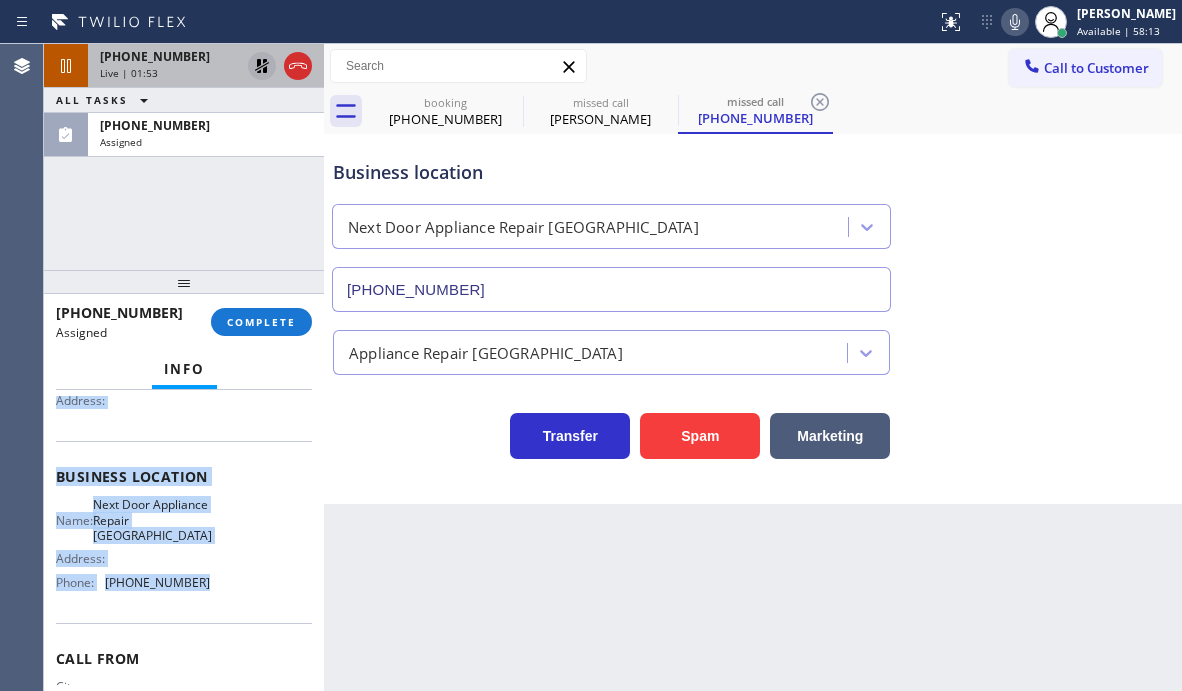 drag, startPoint x: 65, startPoint y: 517, endPoint x: 213, endPoint y: 610, distance: 174.79416 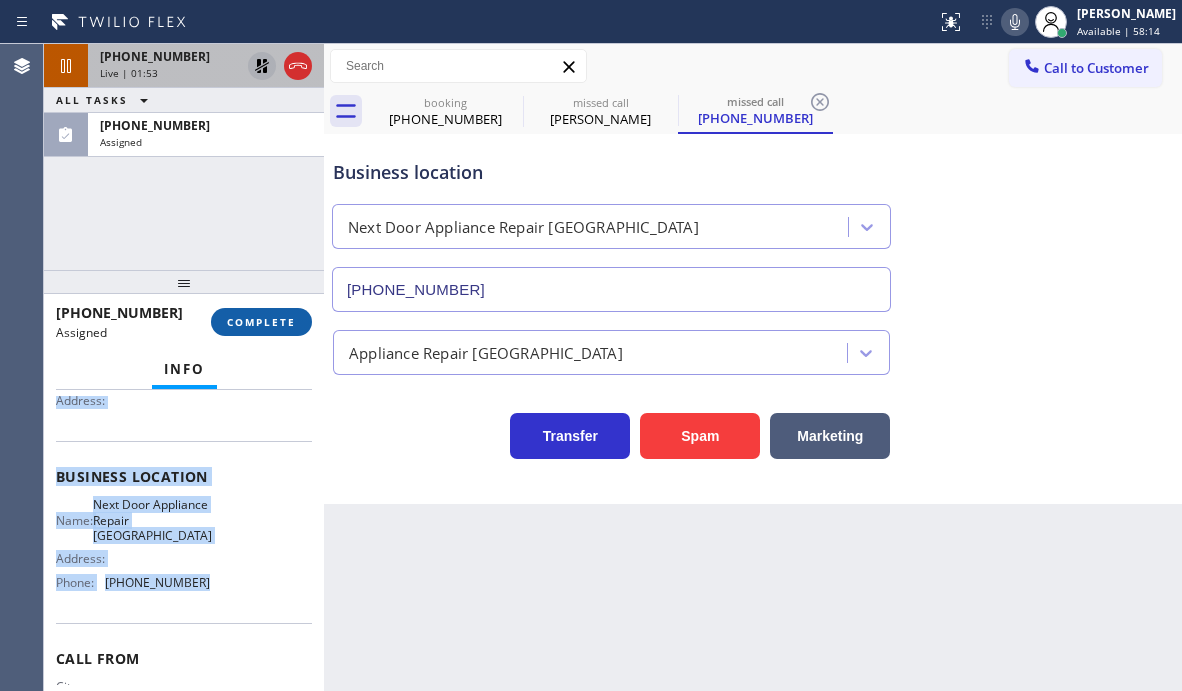 drag, startPoint x: 232, startPoint y: 327, endPoint x: 262, endPoint y: 327, distance: 30 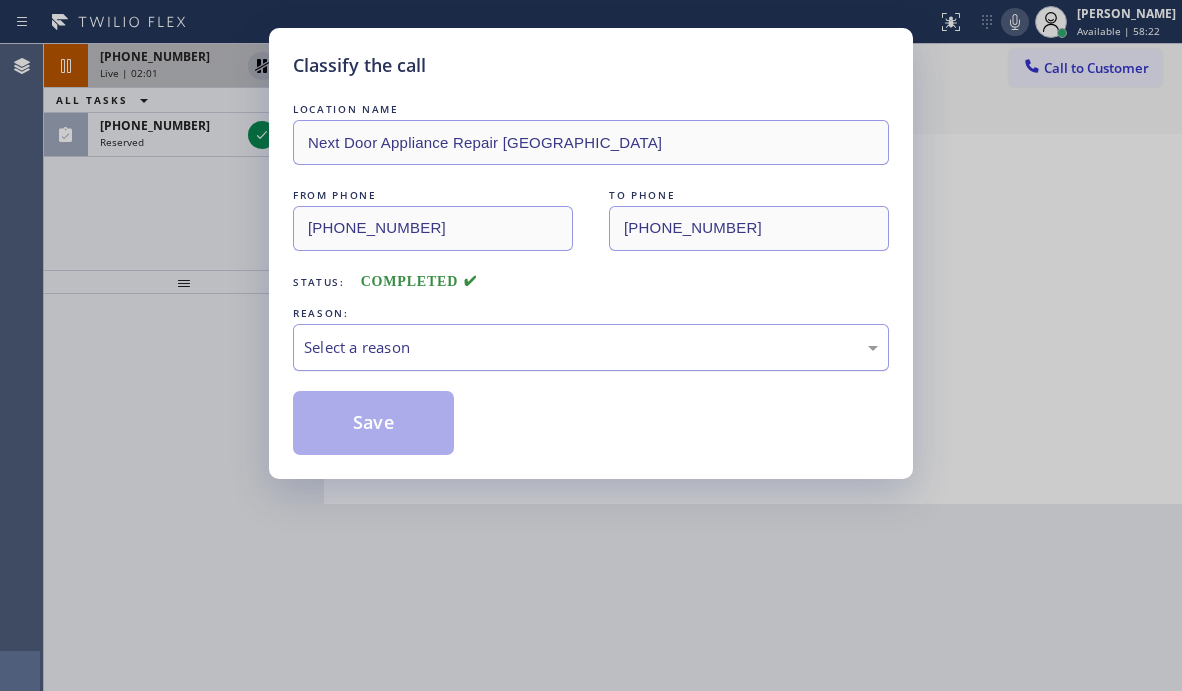 click on "Select a reason" at bounding box center [591, 347] 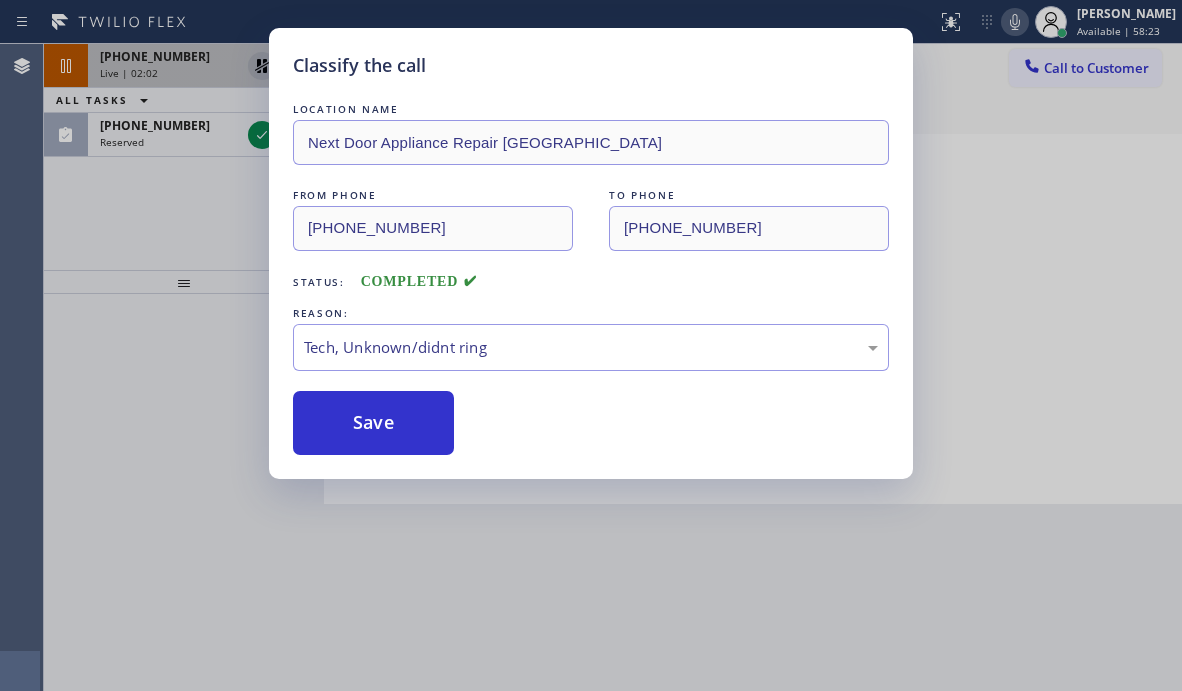 drag, startPoint x: 387, startPoint y: 504, endPoint x: 379, endPoint y: 460, distance: 44.72136 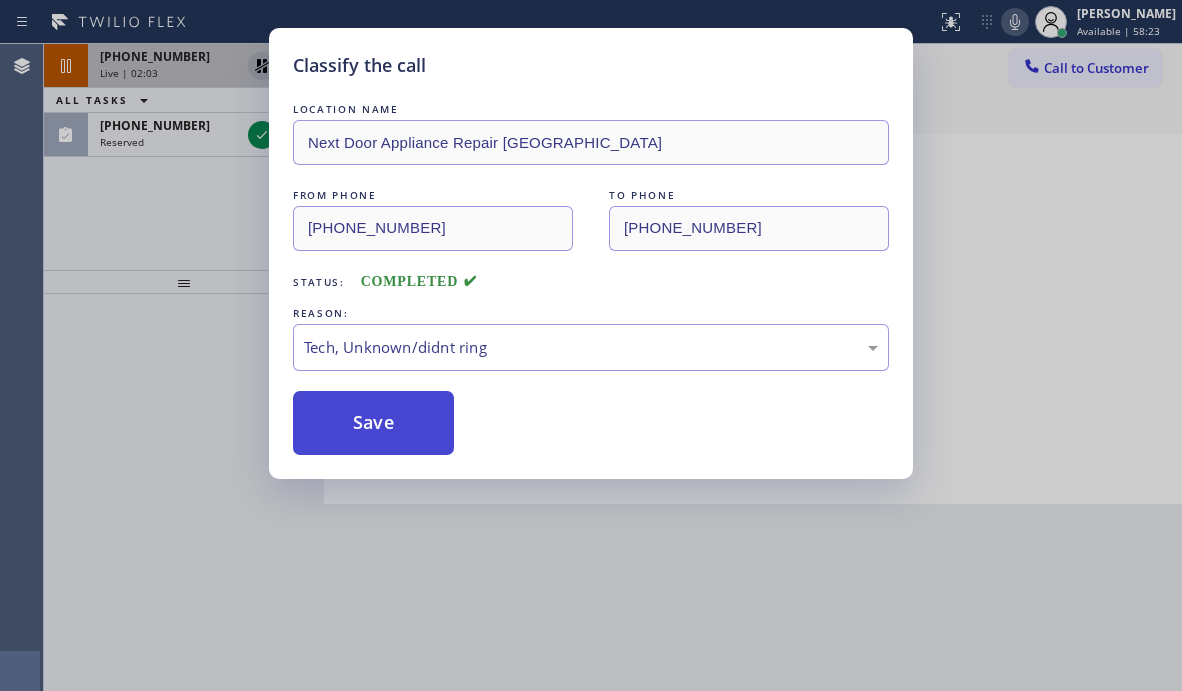 click on "Save" at bounding box center (373, 423) 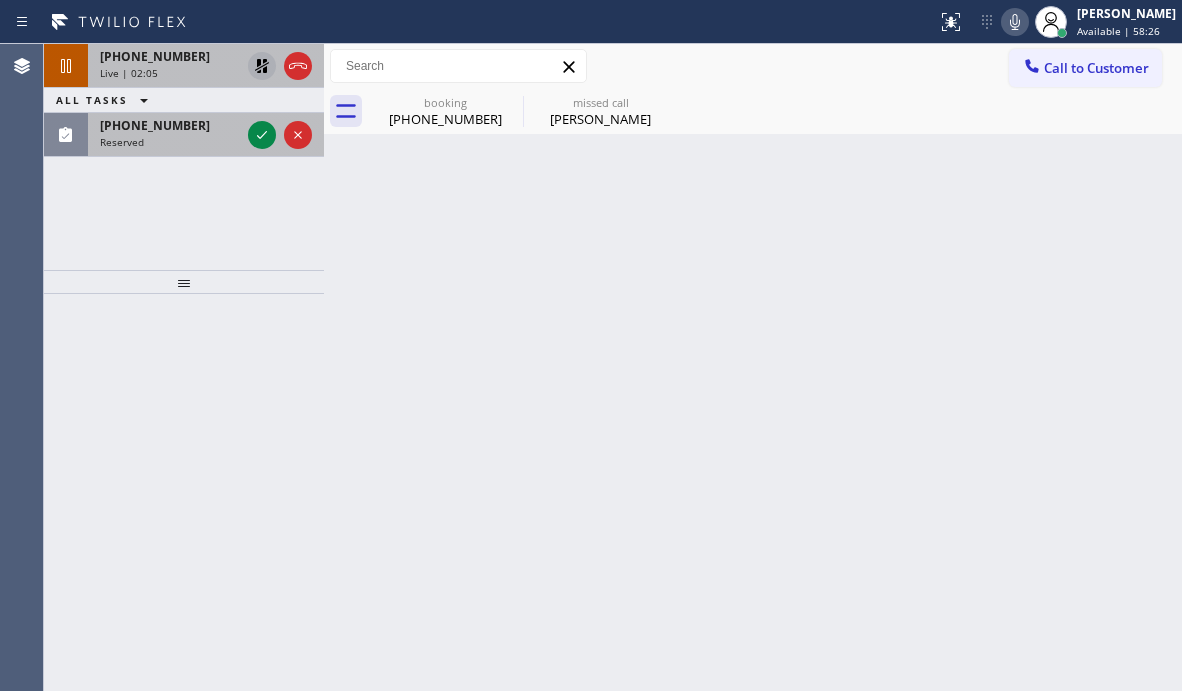 drag, startPoint x: 261, startPoint y: 137, endPoint x: 256, endPoint y: 115, distance: 22.561028 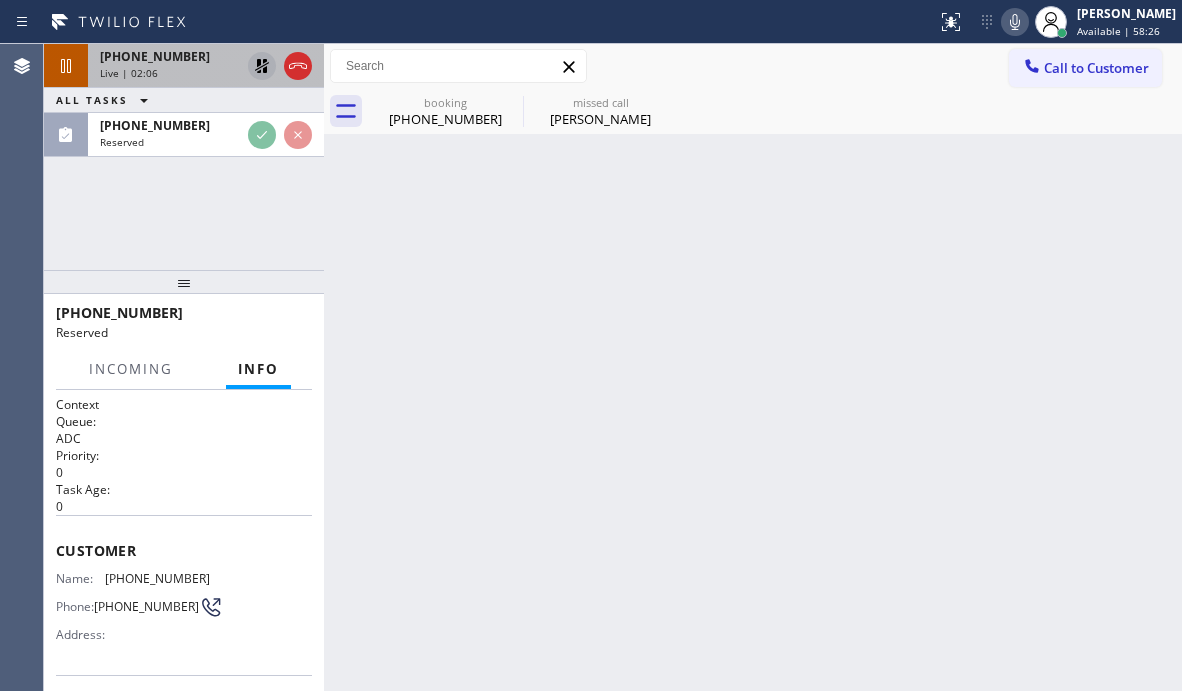 drag, startPoint x: 216, startPoint y: 67, endPoint x: 843, endPoint y: 376, distance: 699.0064 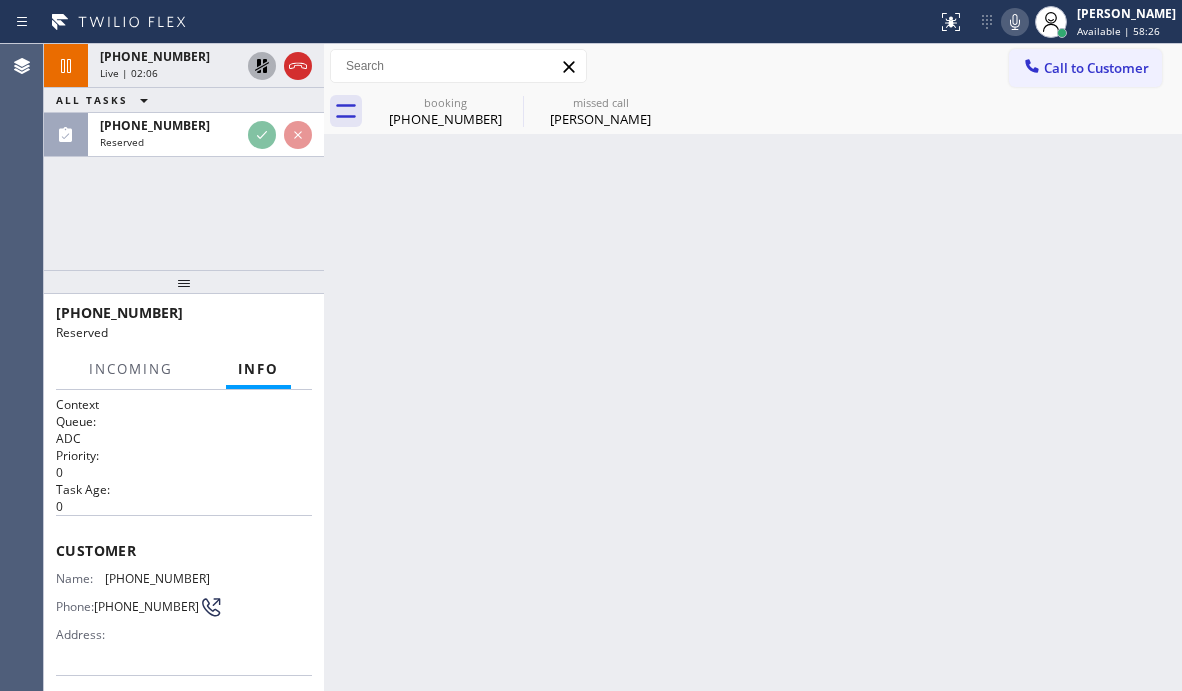 click on "Live | 02:06" at bounding box center [170, 73] 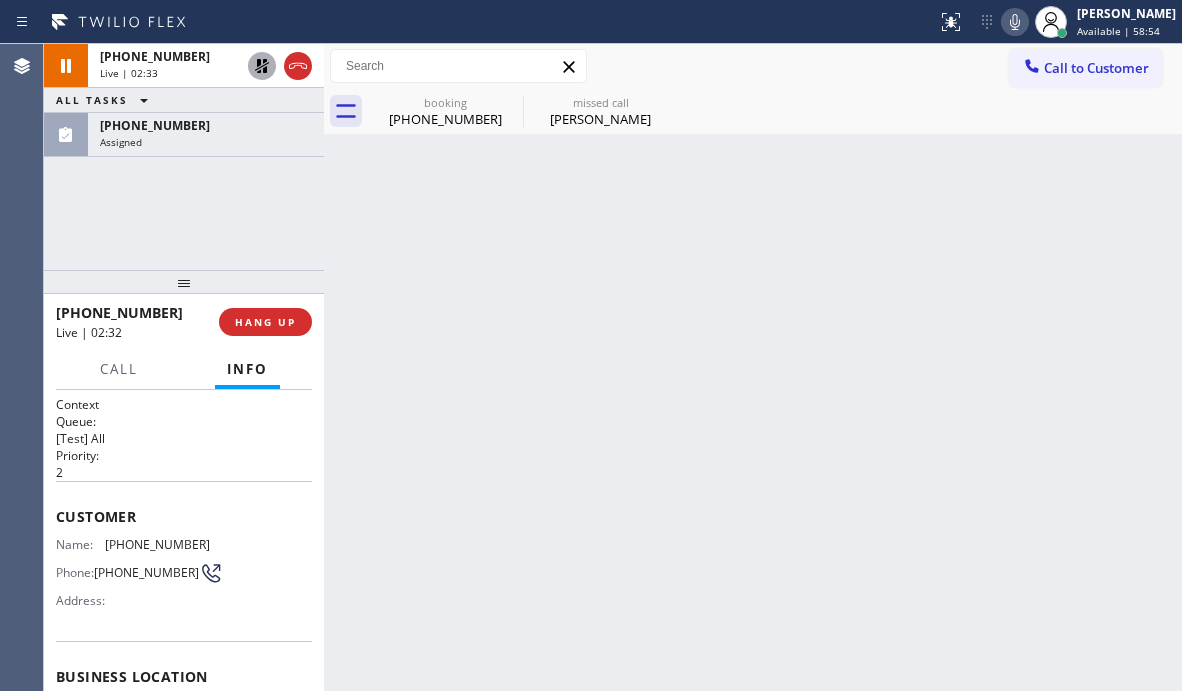 drag, startPoint x: 204, startPoint y: 144, endPoint x: 71, endPoint y: 478, distance: 359.5066 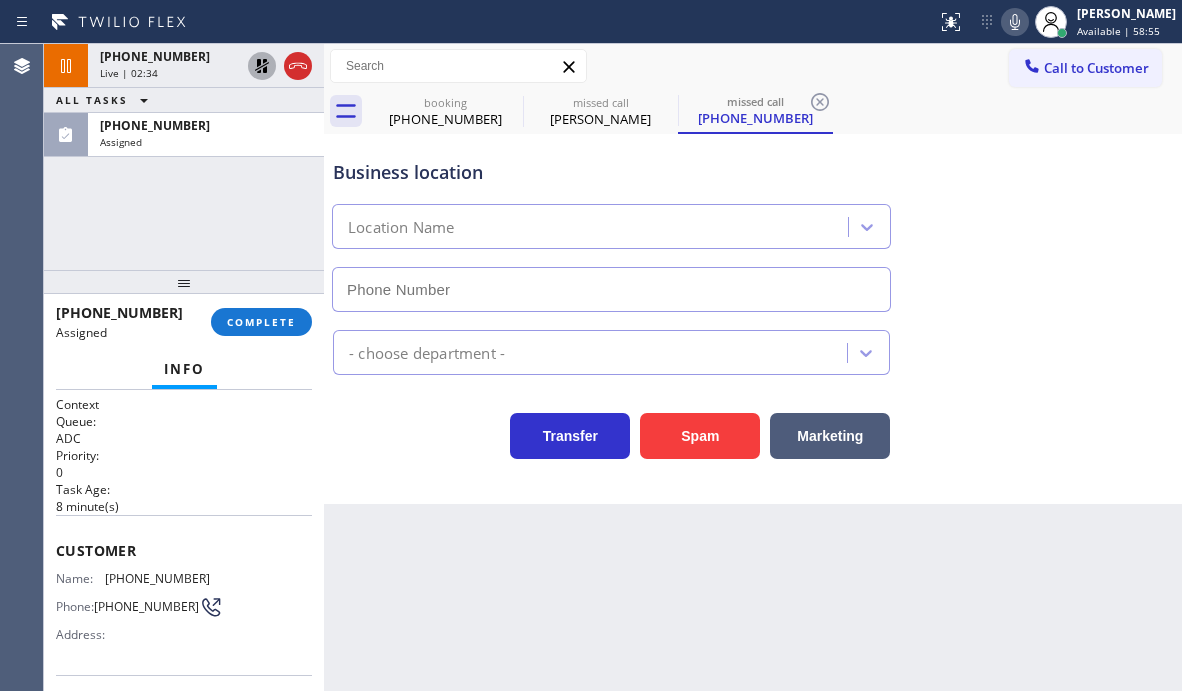 type on "[PHONE_NUMBER]" 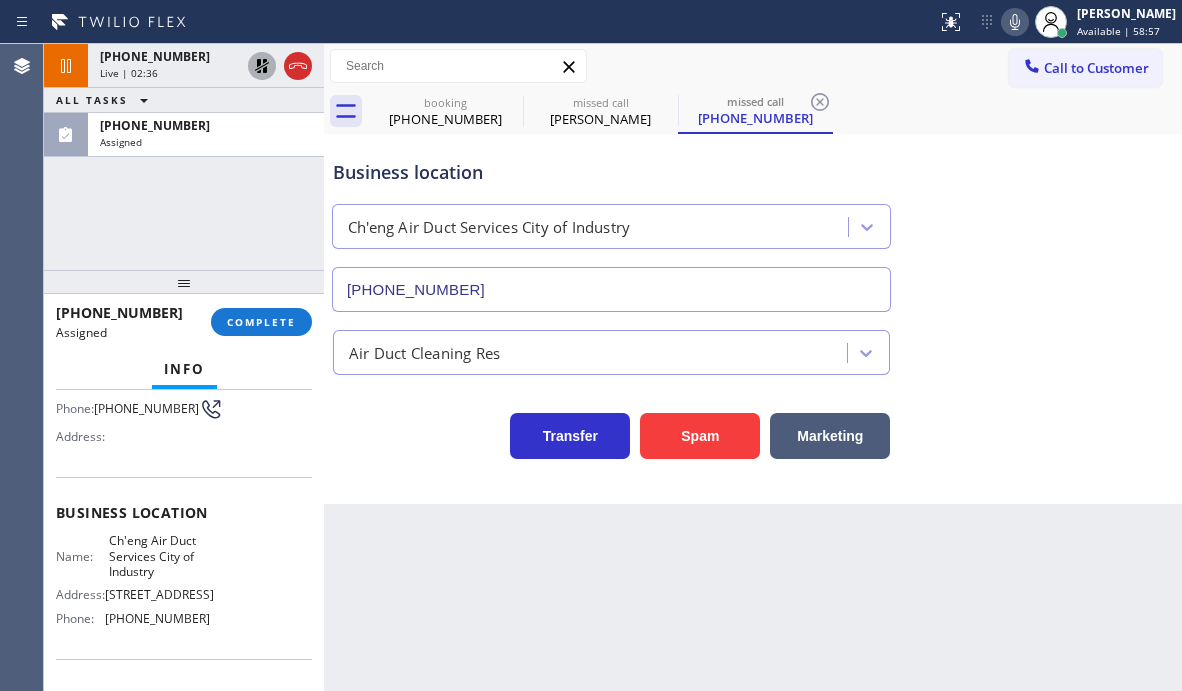 scroll, scrollTop: 100, scrollLeft: 0, axis: vertical 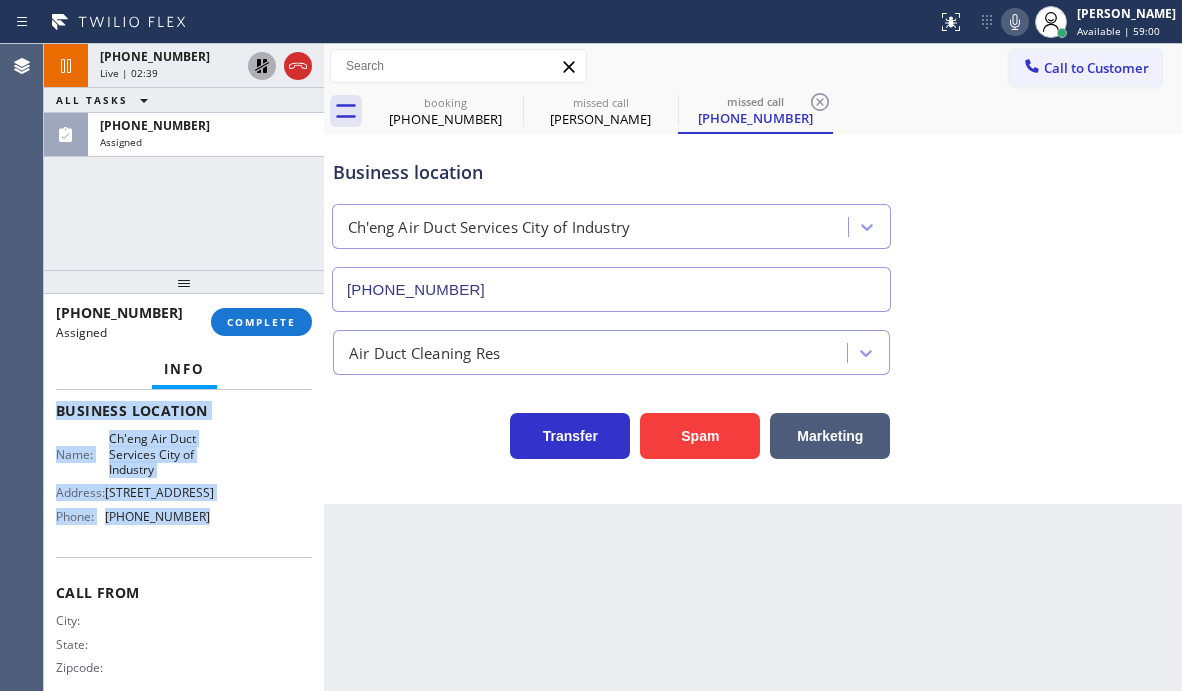 drag, startPoint x: 54, startPoint y: 447, endPoint x: 220, endPoint y: 583, distance: 214.59729 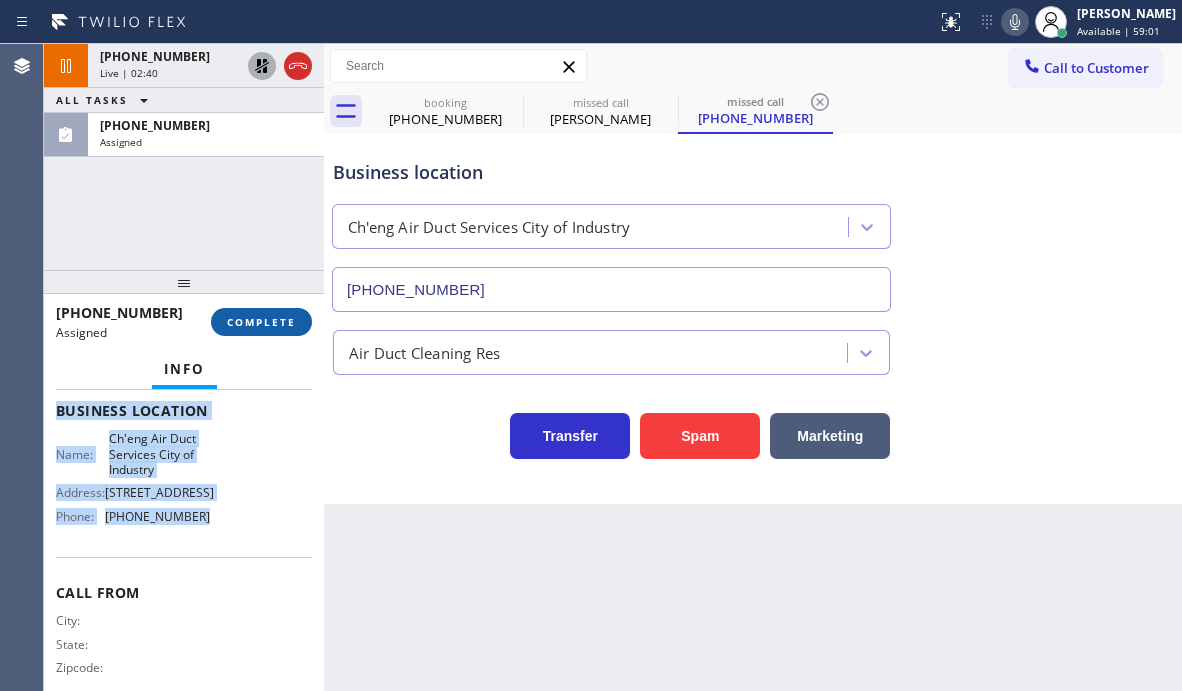 drag, startPoint x: 248, startPoint y: 325, endPoint x: 255, endPoint y: 334, distance: 11.401754 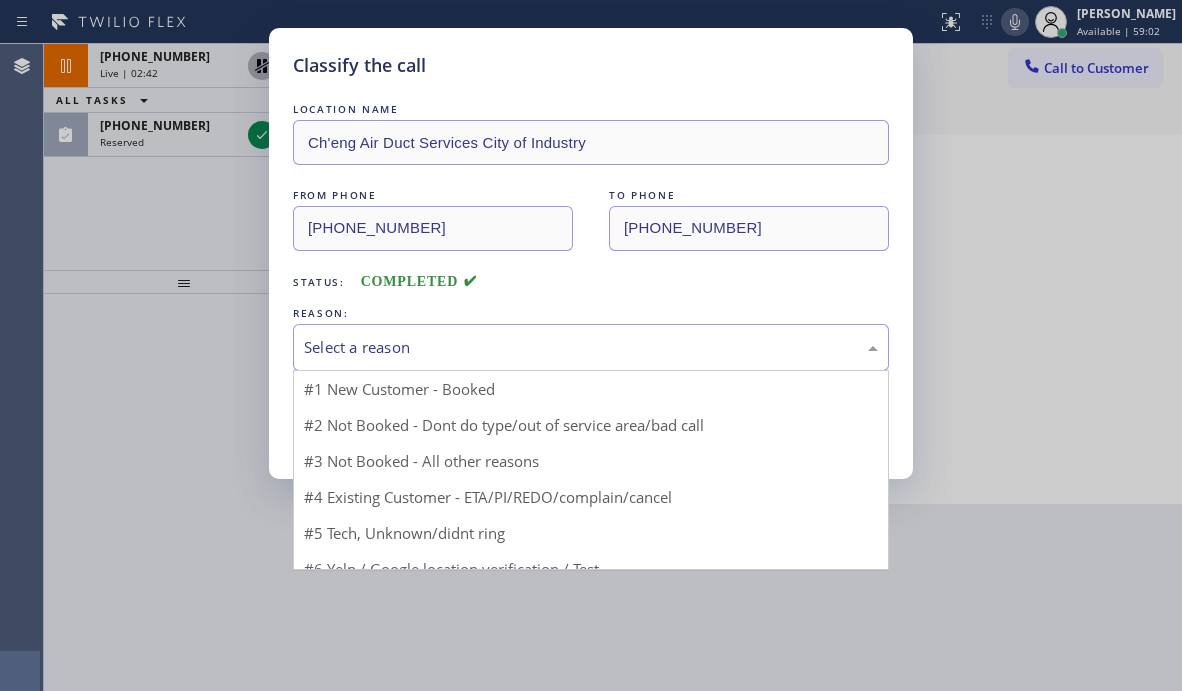 click on "Select a reason" at bounding box center (591, 347) 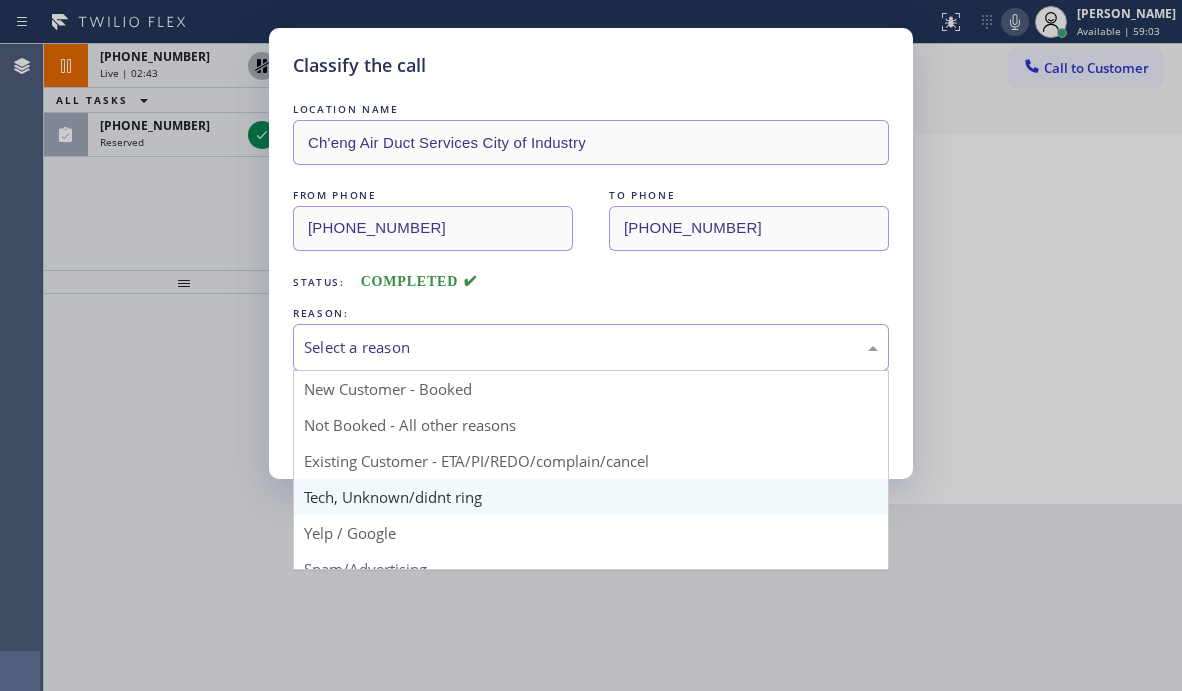 drag, startPoint x: 369, startPoint y: 494, endPoint x: 366, endPoint y: 454, distance: 40.112343 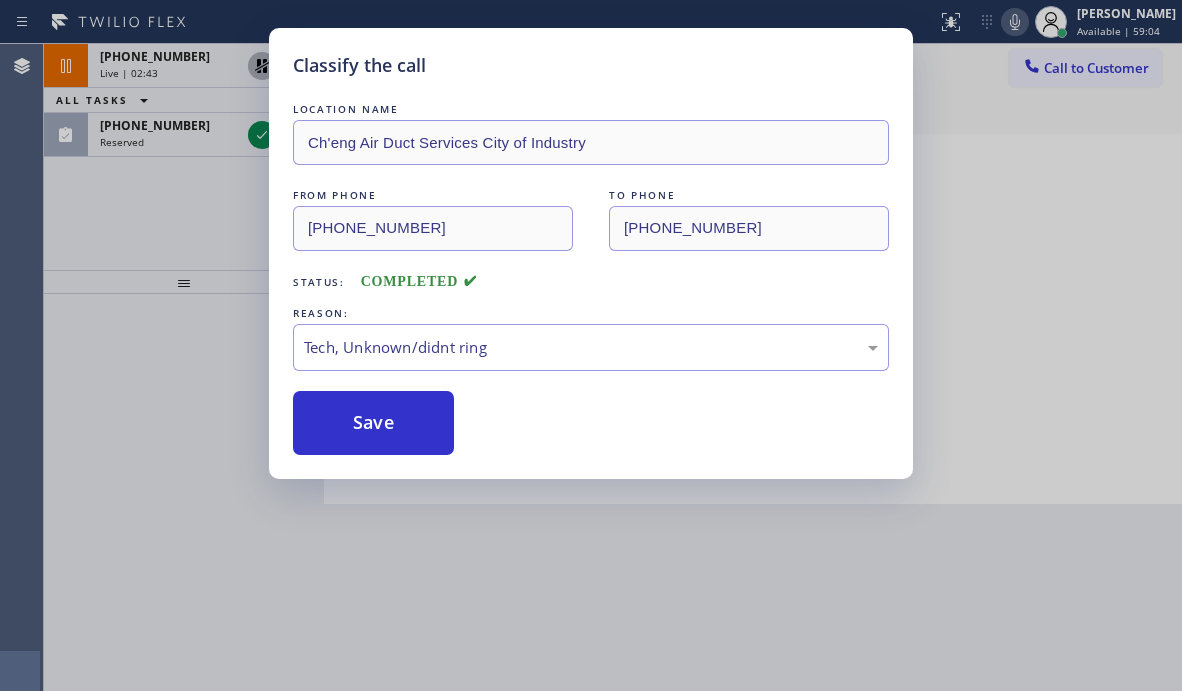 drag, startPoint x: 366, startPoint y: 424, endPoint x: 754, endPoint y: 513, distance: 398.07663 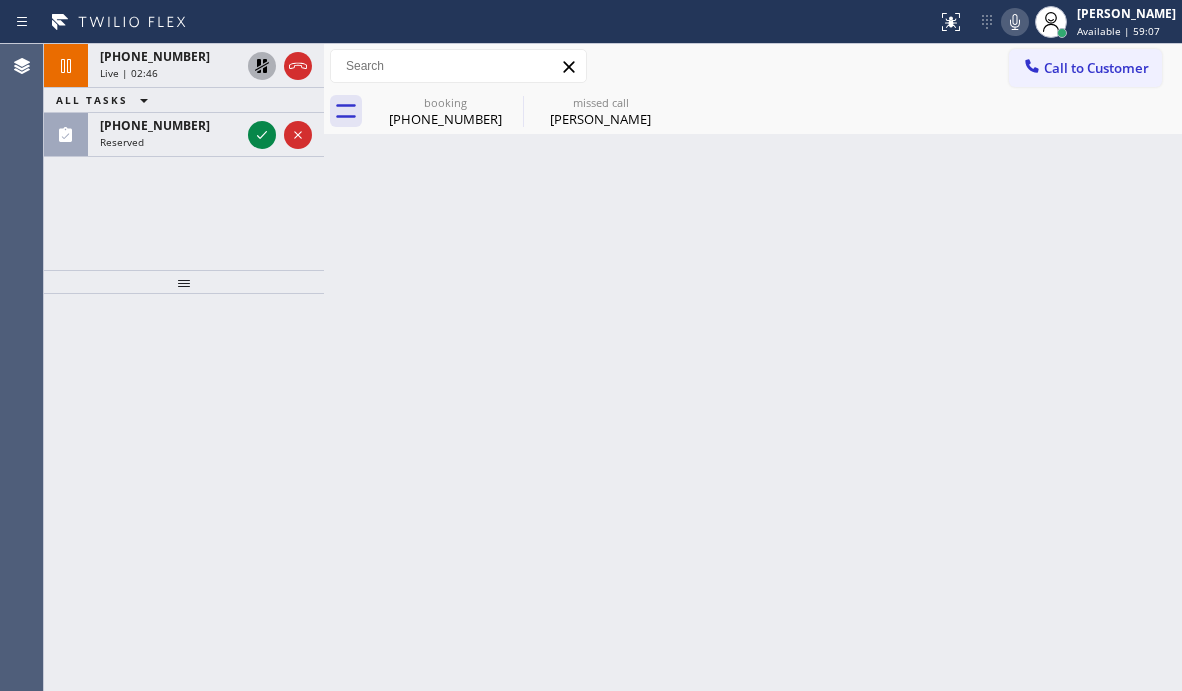 drag, startPoint x: 258, startPoint y: 133, endPoint x: 1127, endPoint y: 389, distance: 905.9233 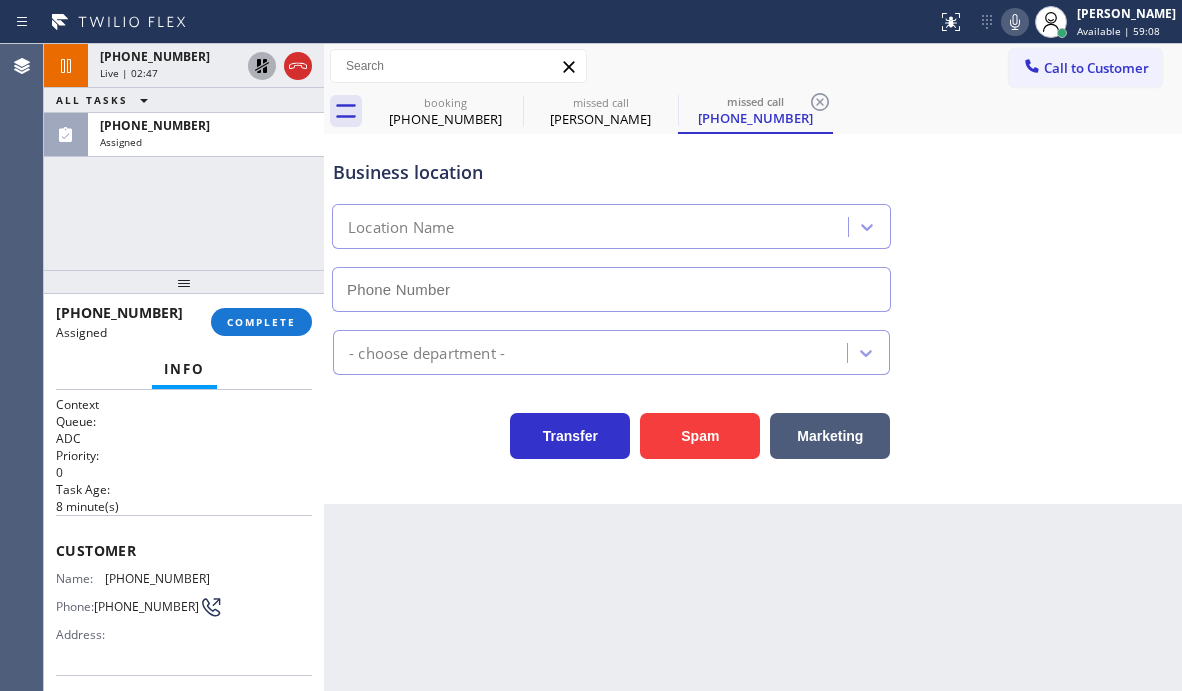 type on "[PHONE_NUMBER]" 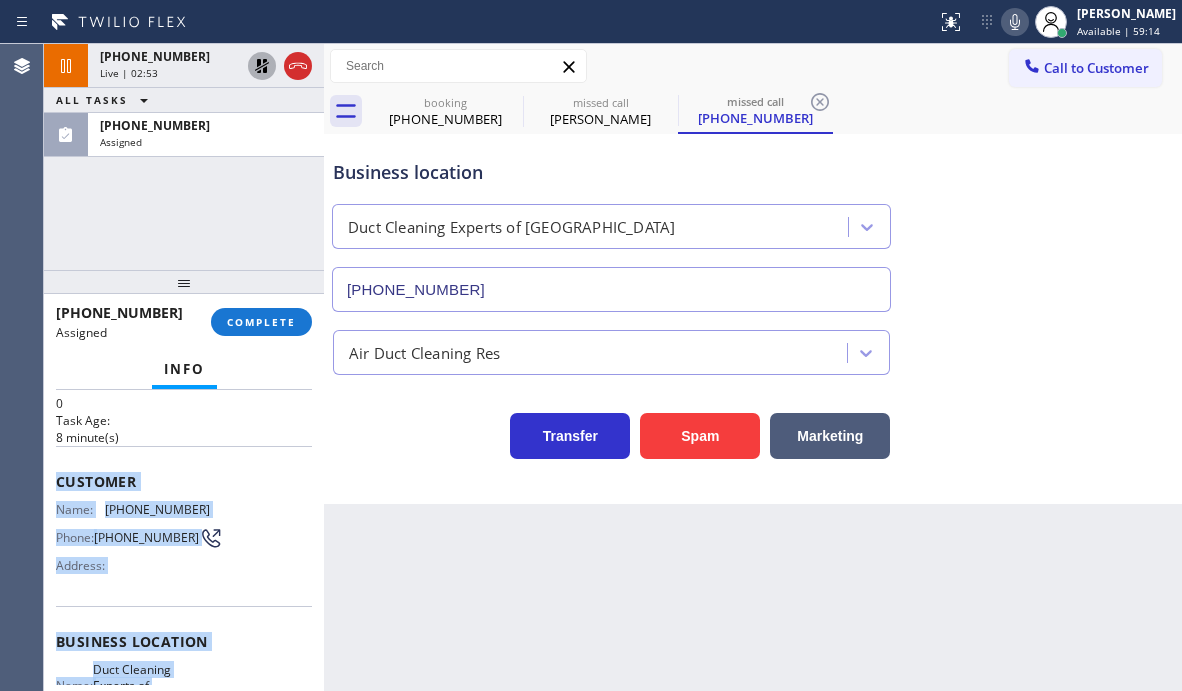 scroll, scrollTop: 200, scrollLeft: 0, axis: vertical 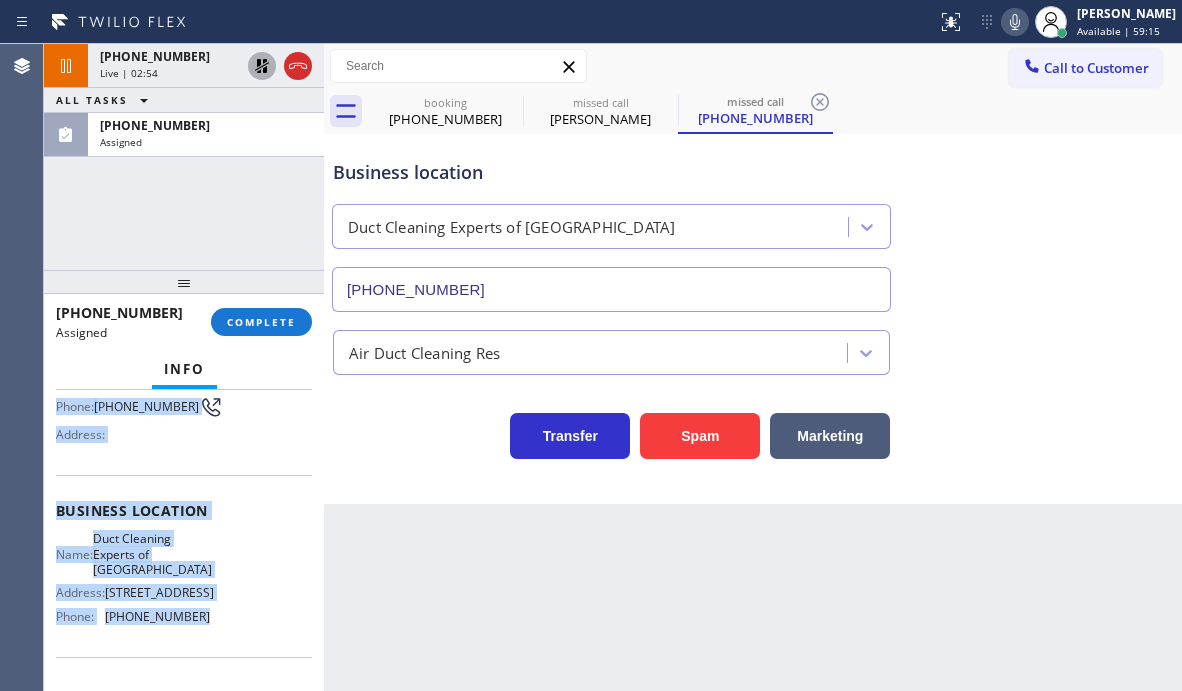 drag, startPoint x: 58, startPoint y: 543, endPoint x: 208, endPoint y: 641, distance: 179.17589 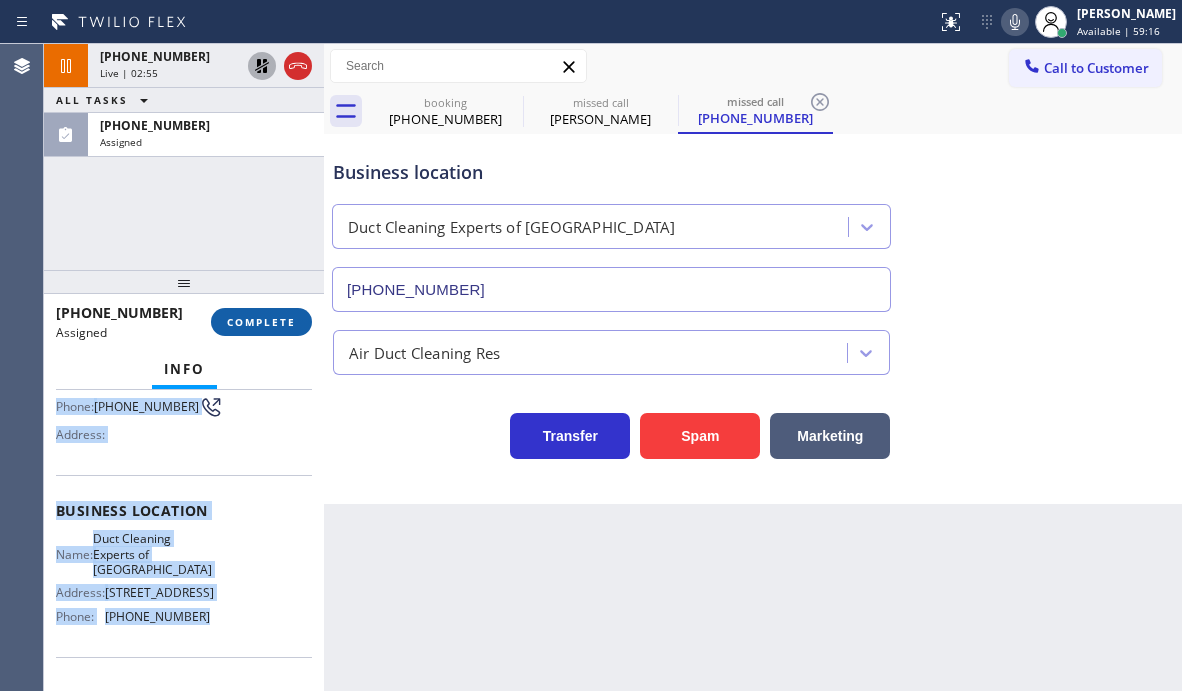 click on "COMPLETE" at bounding box center [261, 322] 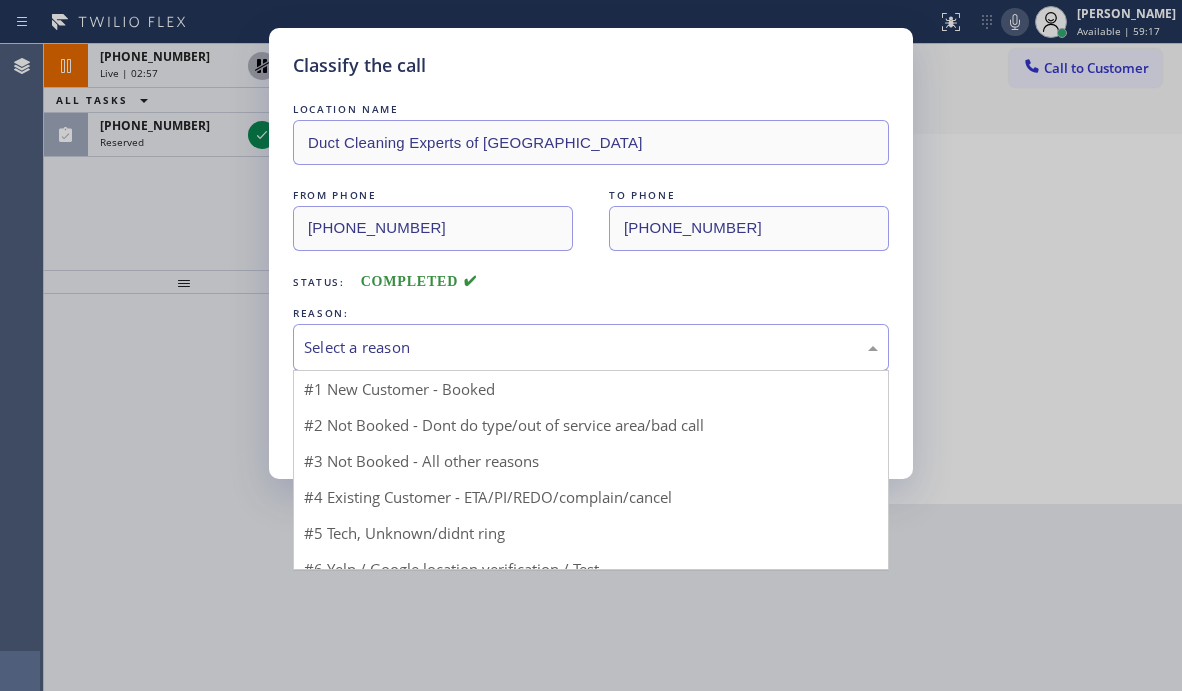 click on "Select a reason" at bounding box center (591, 347) 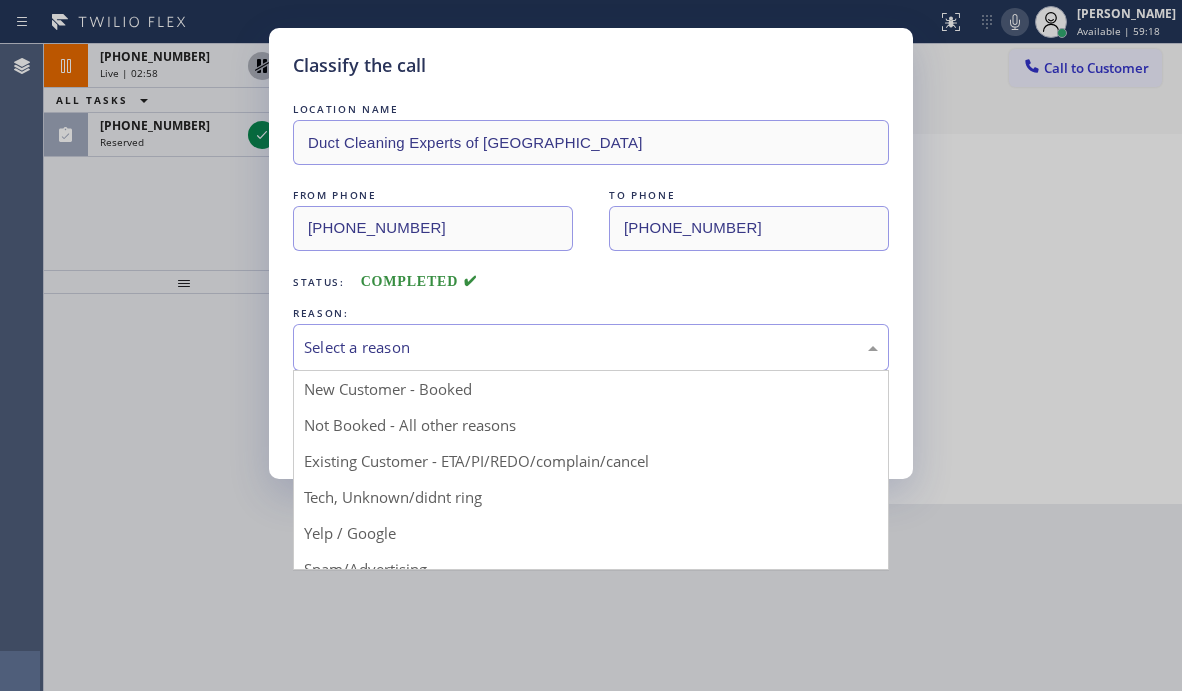 drag, startPoint x: 373, startPoint y: 492, endPoint x: 380, endPoint y: 464, distance: 28.86174 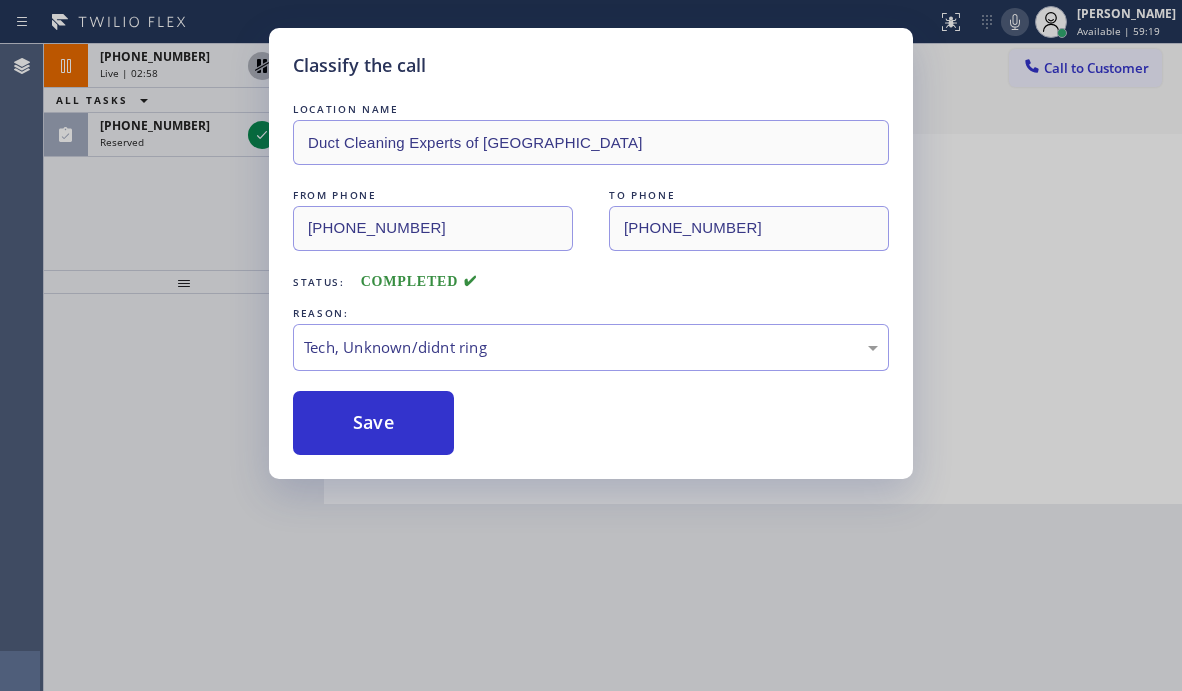 drag, startPoint x: 389, startPoint y: 423, endPoint x: 310, endPoint y: 268, distance: 173.97127 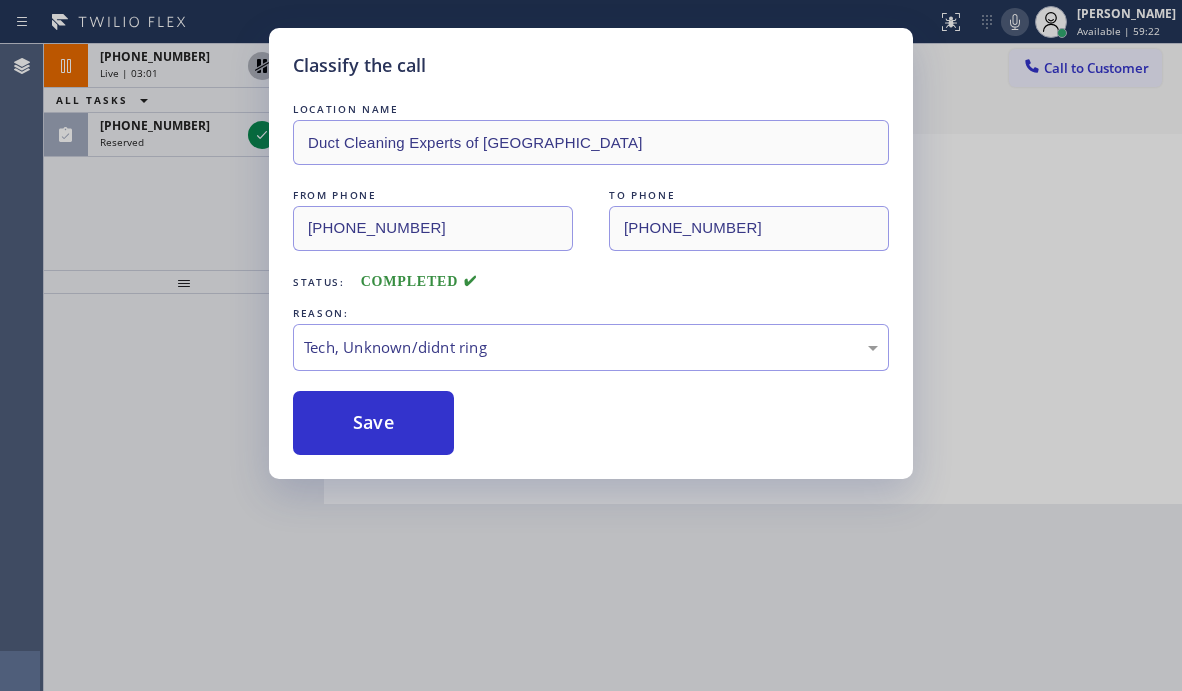 drag, startPoint x: 333, startPoint y: 401, endPoint x: 329, endPoint y: 377, distance: 24.33105 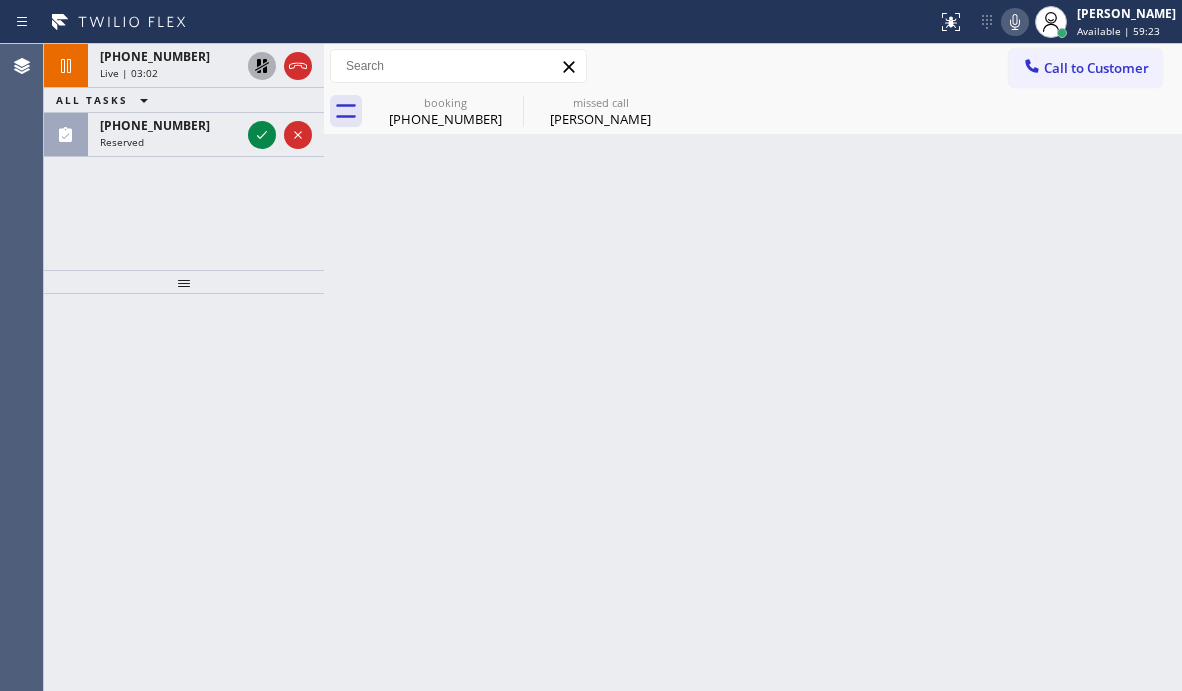 drag, startPoint x: 259, startPoint y: 137, endPoint x: 695, endPoint y: 340, distance: 480.94177 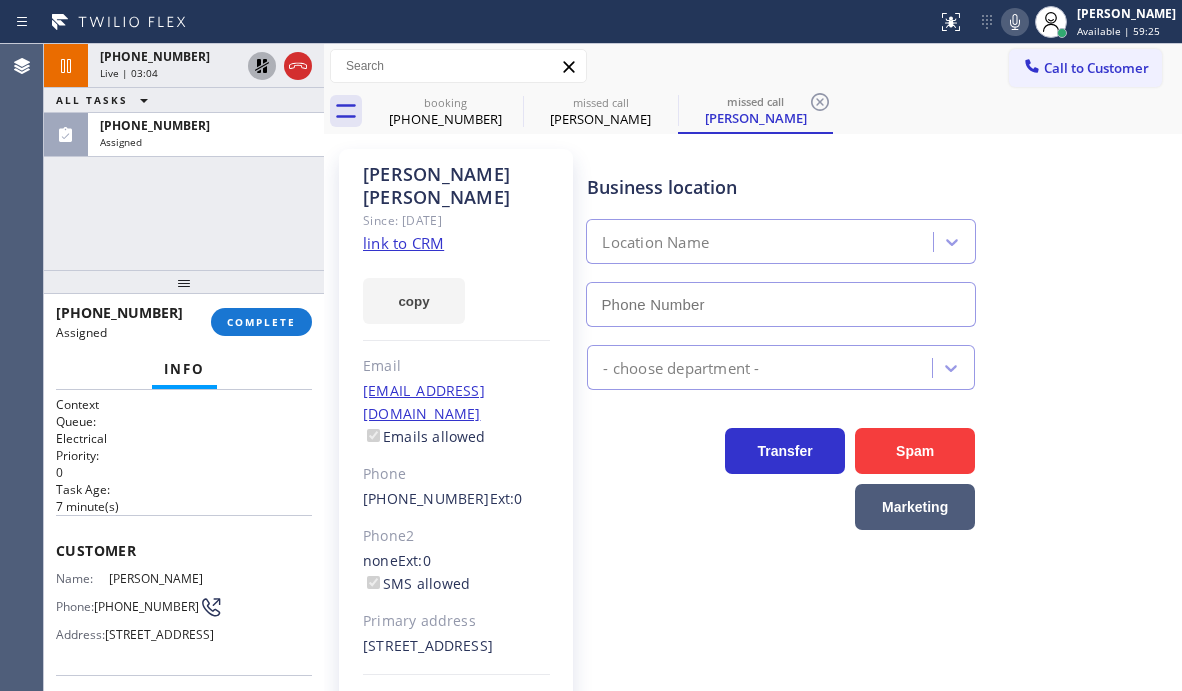 type on "[PHONE_NUMBER]" 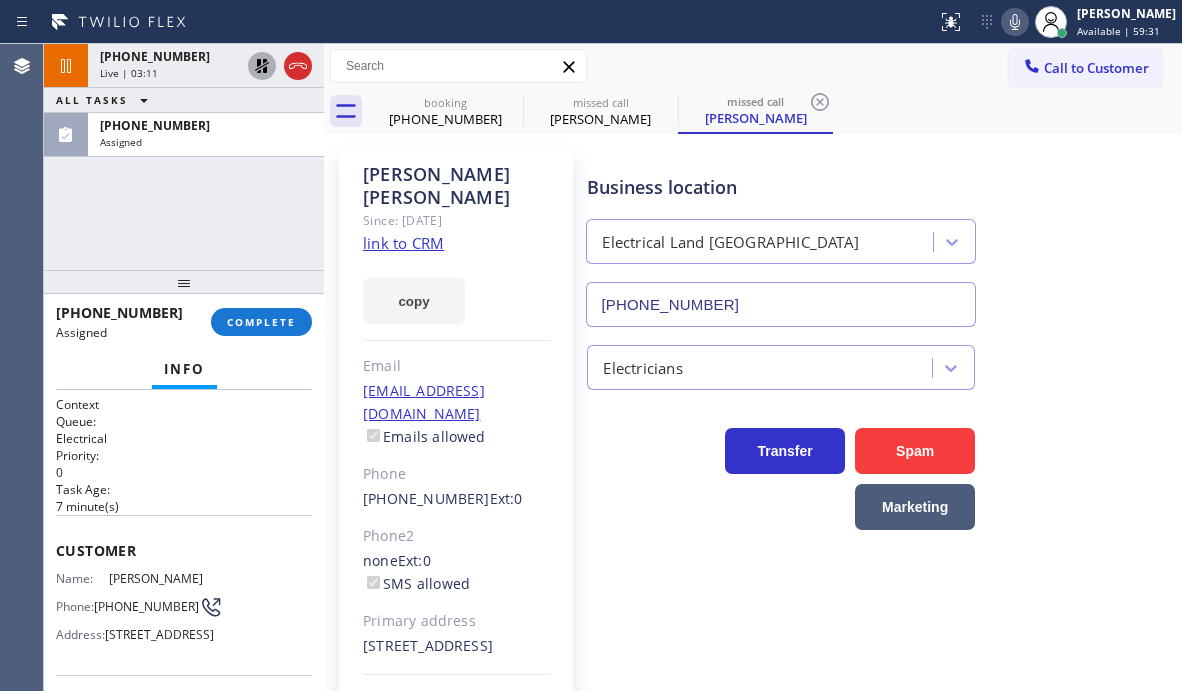 click on "[PHONE_NUMBER] Assigned COMPLETE" at bounding box center (184, 322) 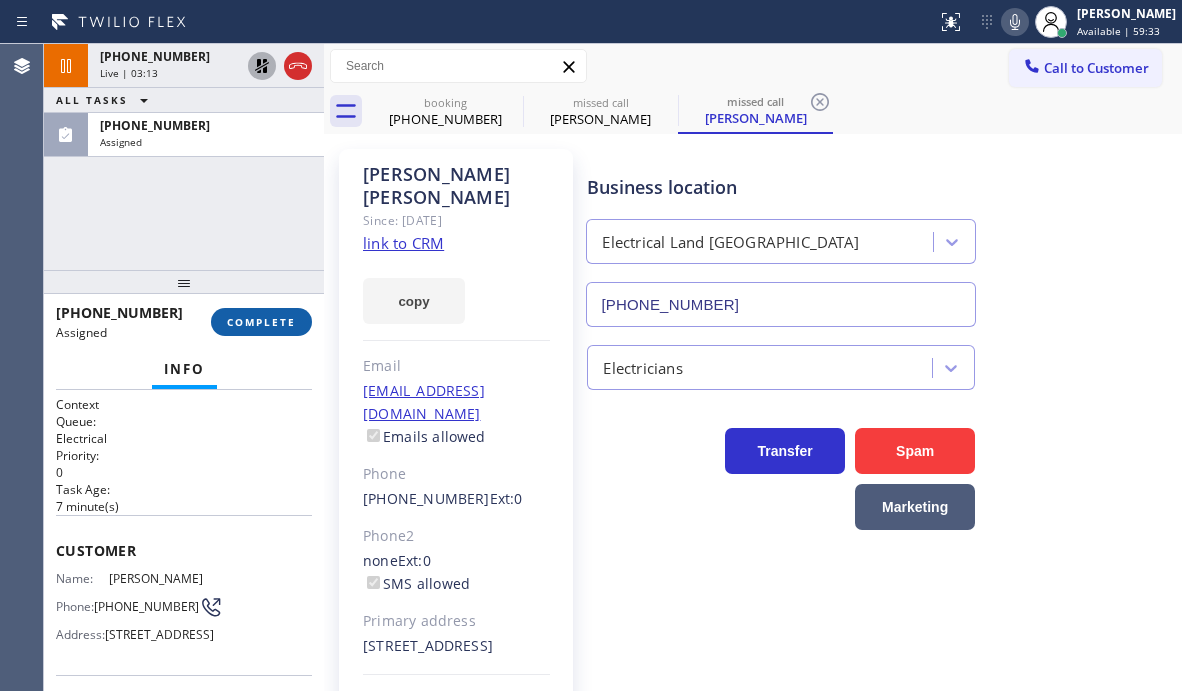 click on "COMPLETE" at bounding box center (261, 322) 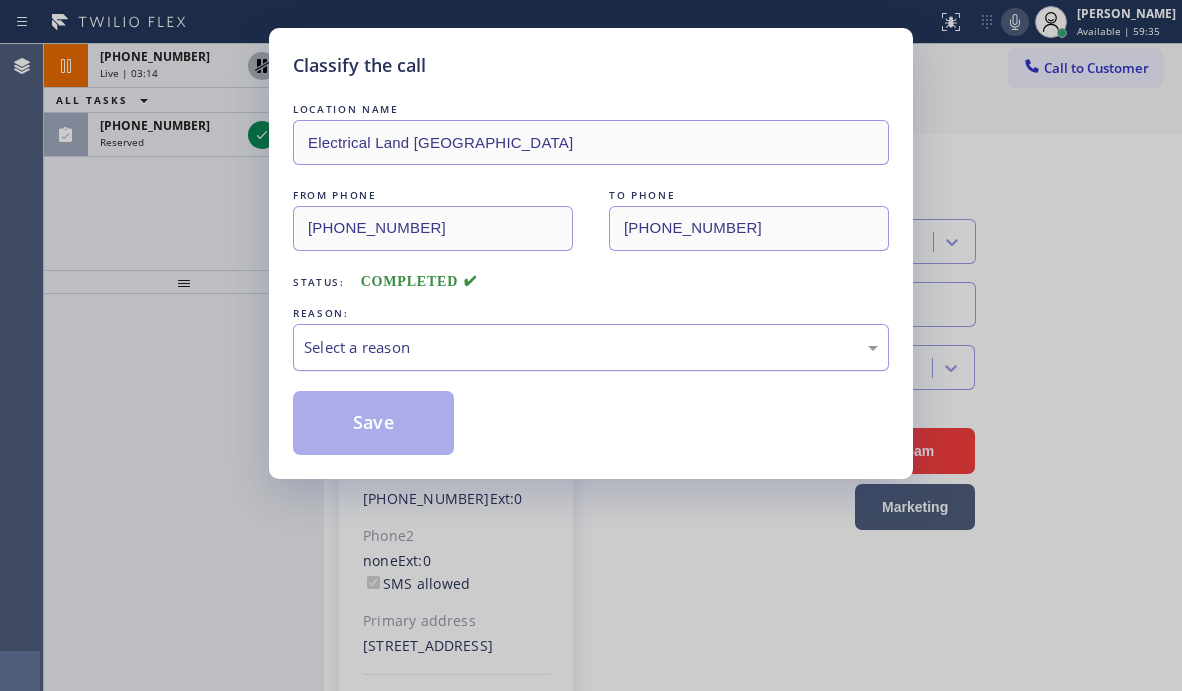click on "Select a reason" at bounding box center (591, 347) 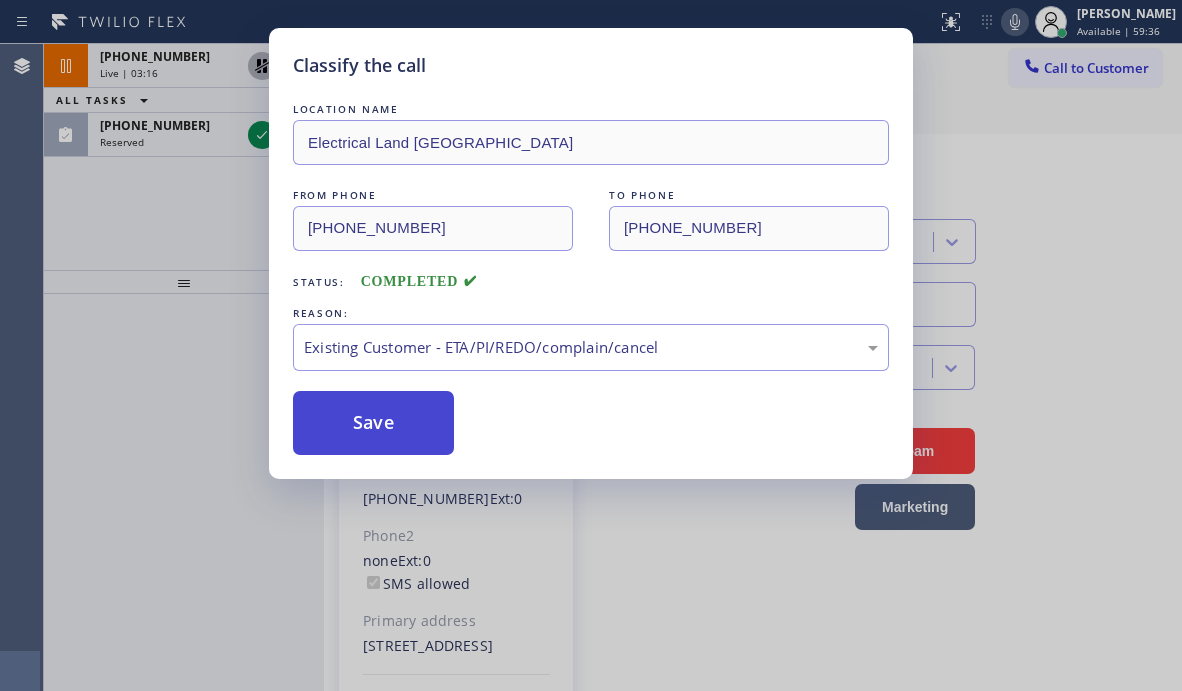click on "Save" at bounding box center (373, 423) 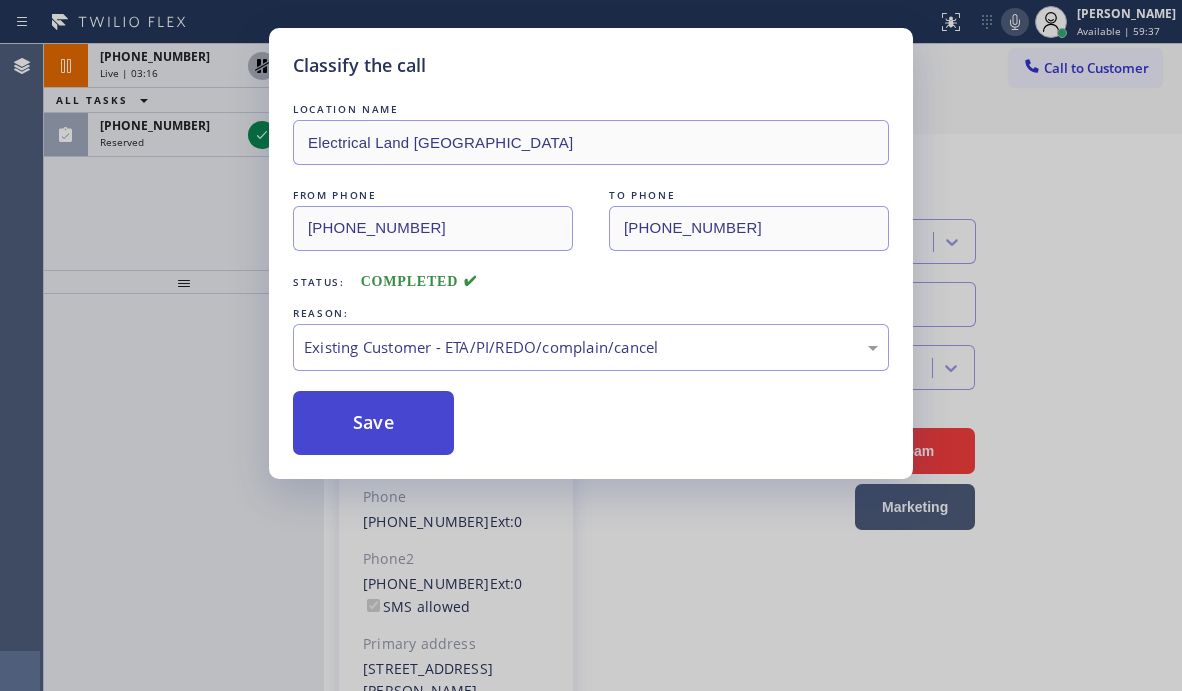 type on "[PHONE_NUMBER]" 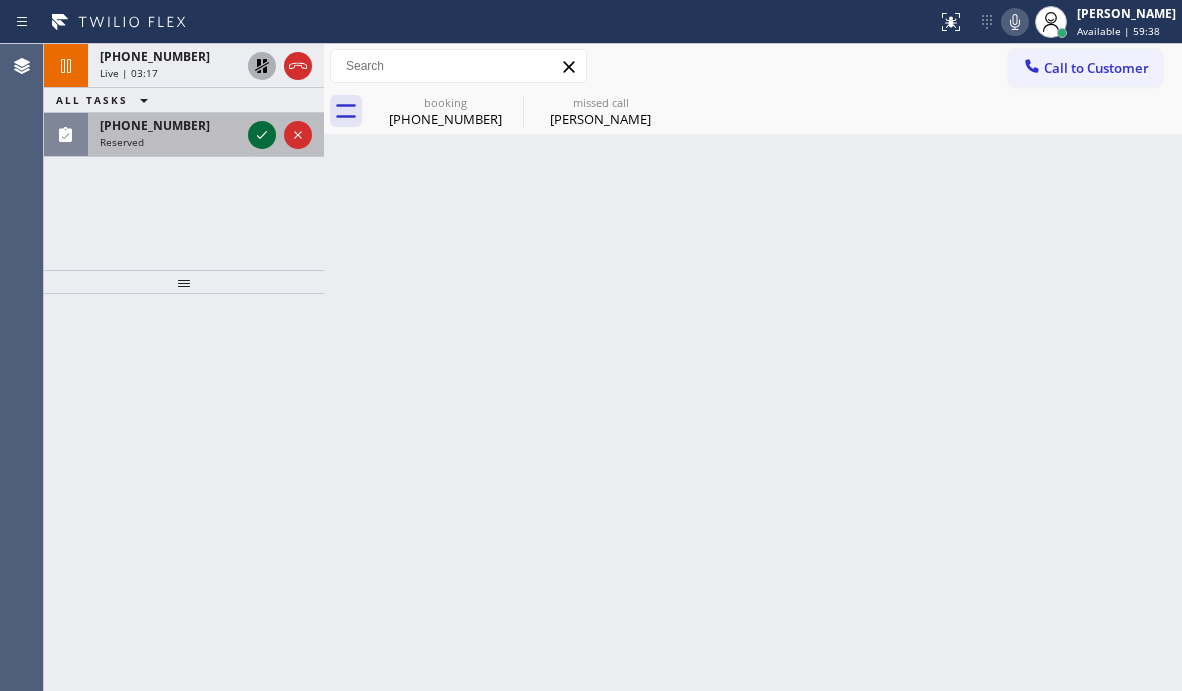 click 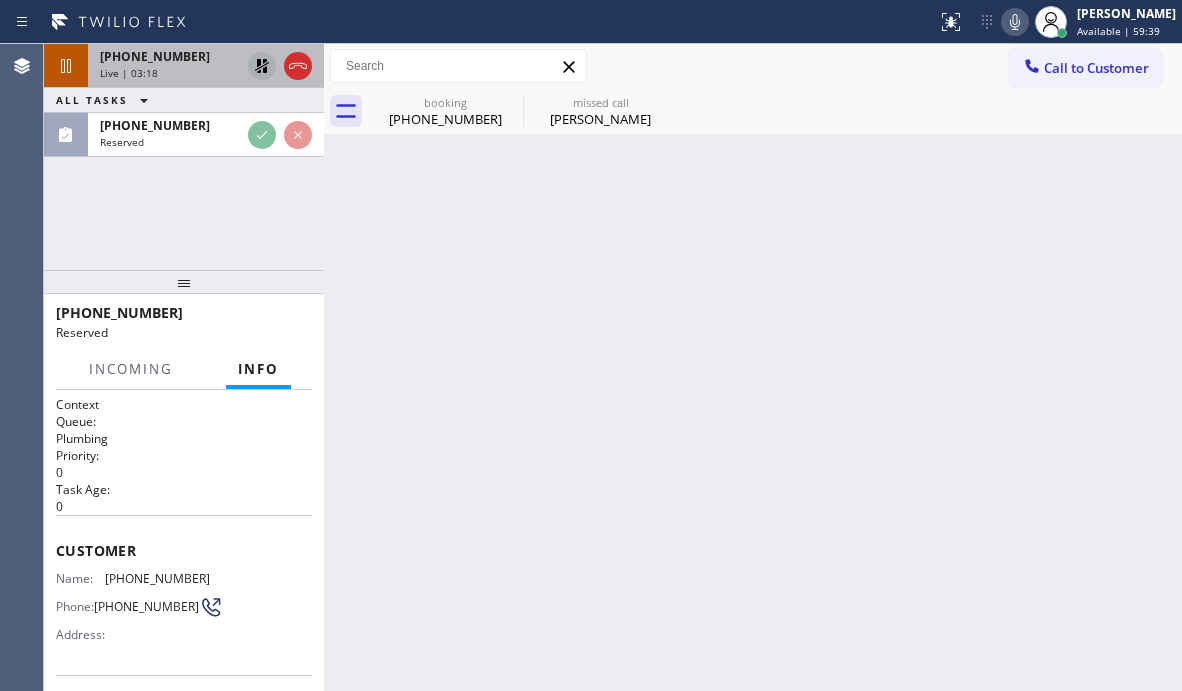 click on "Live | 03:18" at bounding box center (170, 73) 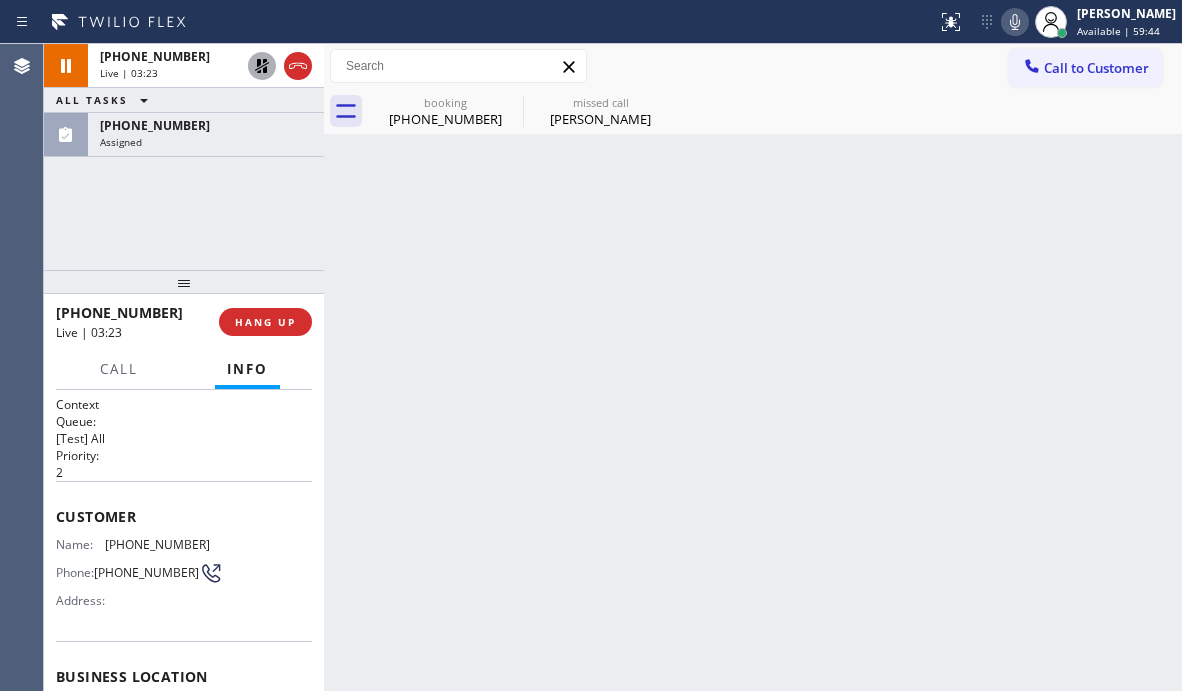 click 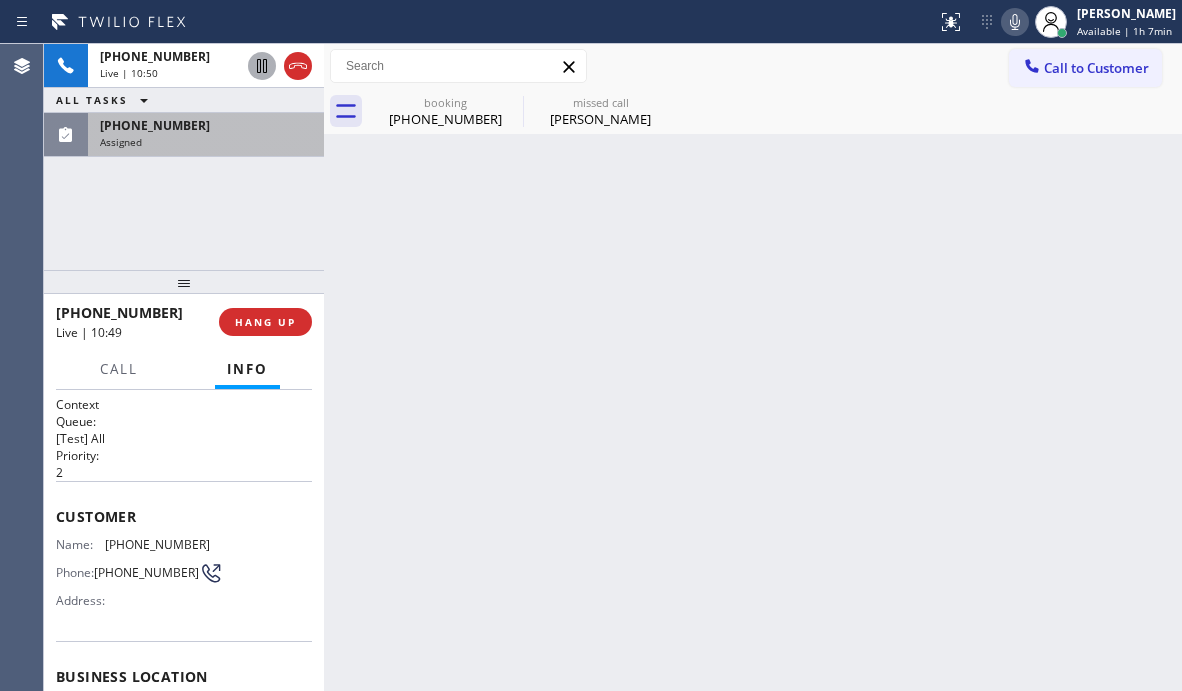 click on "Assigned" at bounding box center (206, 142) 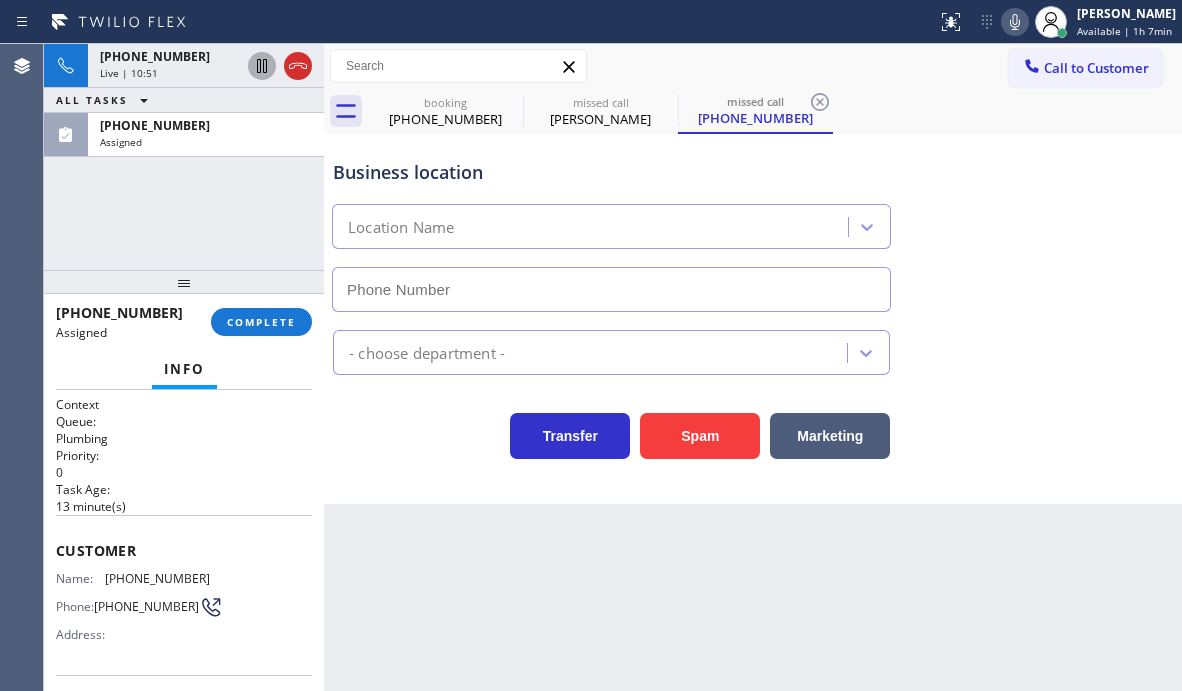 type on "[PHONE_NUMBER]" 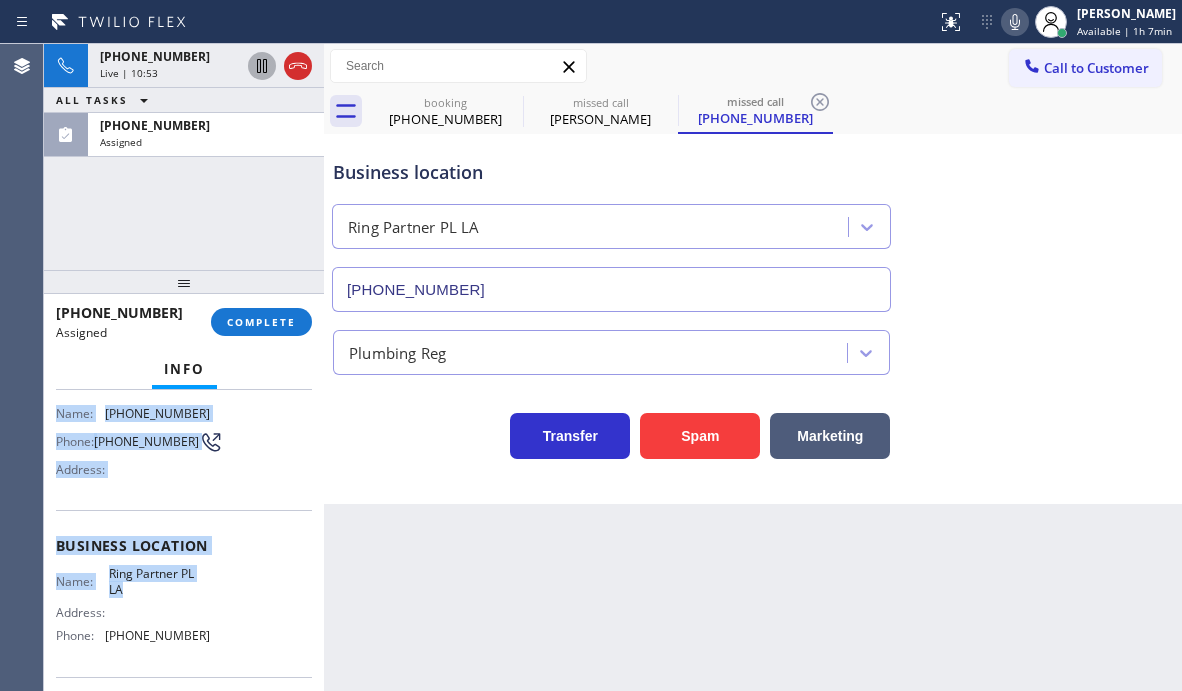 scroll, scrollTop: 200, scrollLeft: 0, axis: vertical 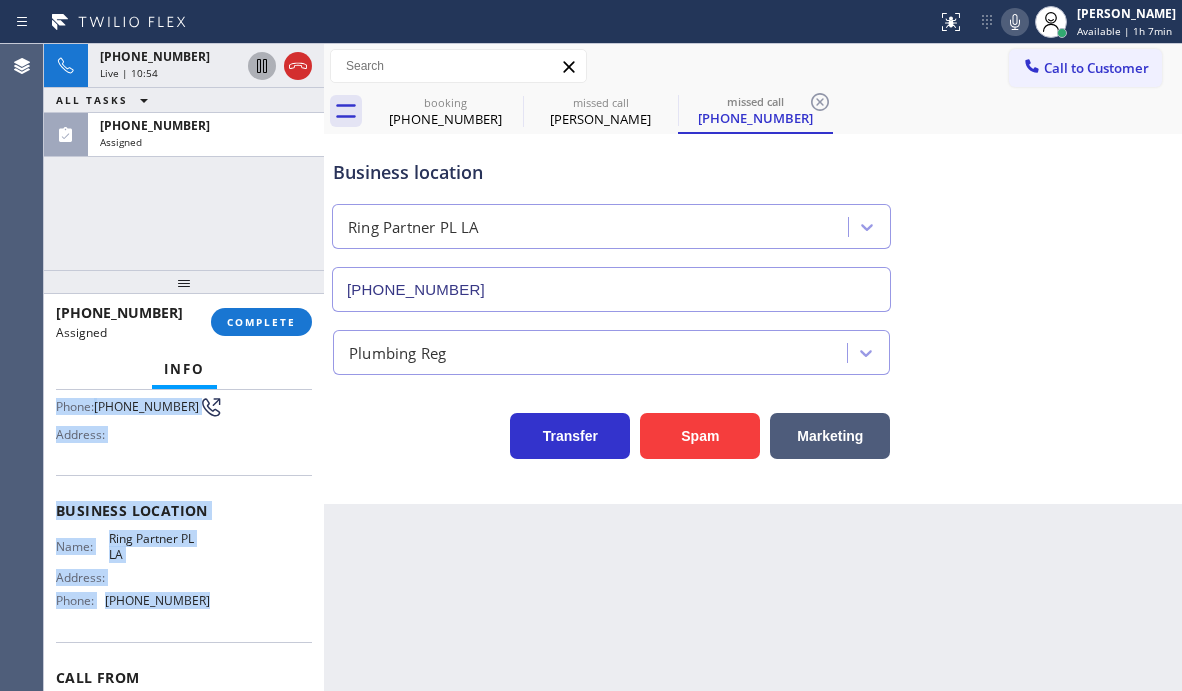 drag, startPoint x: 57, startPoint y: 549, endPoint x: 218, endPoint y: 611, distance: 172.52536 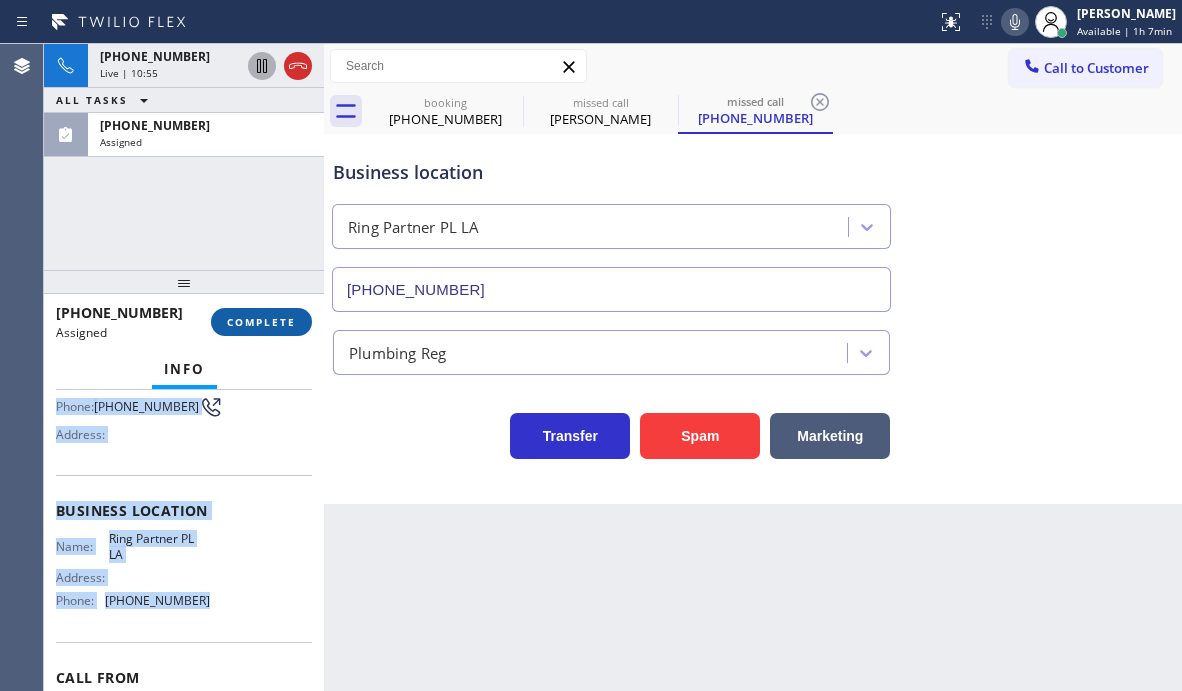click on "COMPLETE" at bounding box center (261, 322) 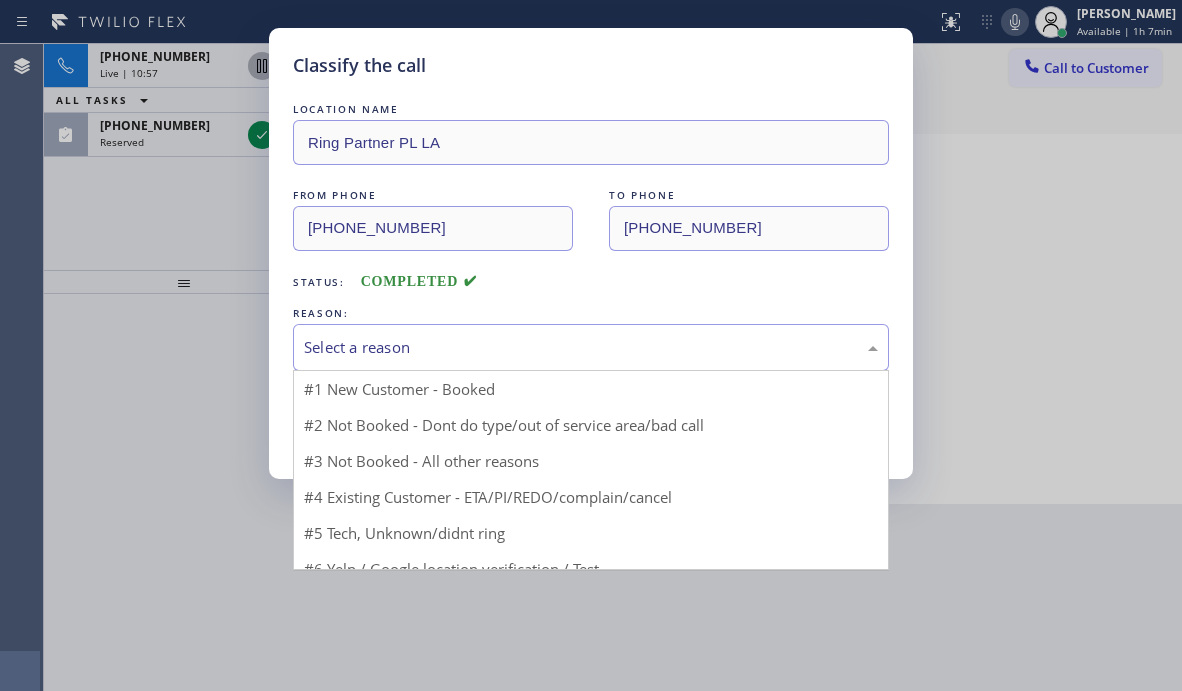 click on "Select a reason" at bounding box center [591, 347] 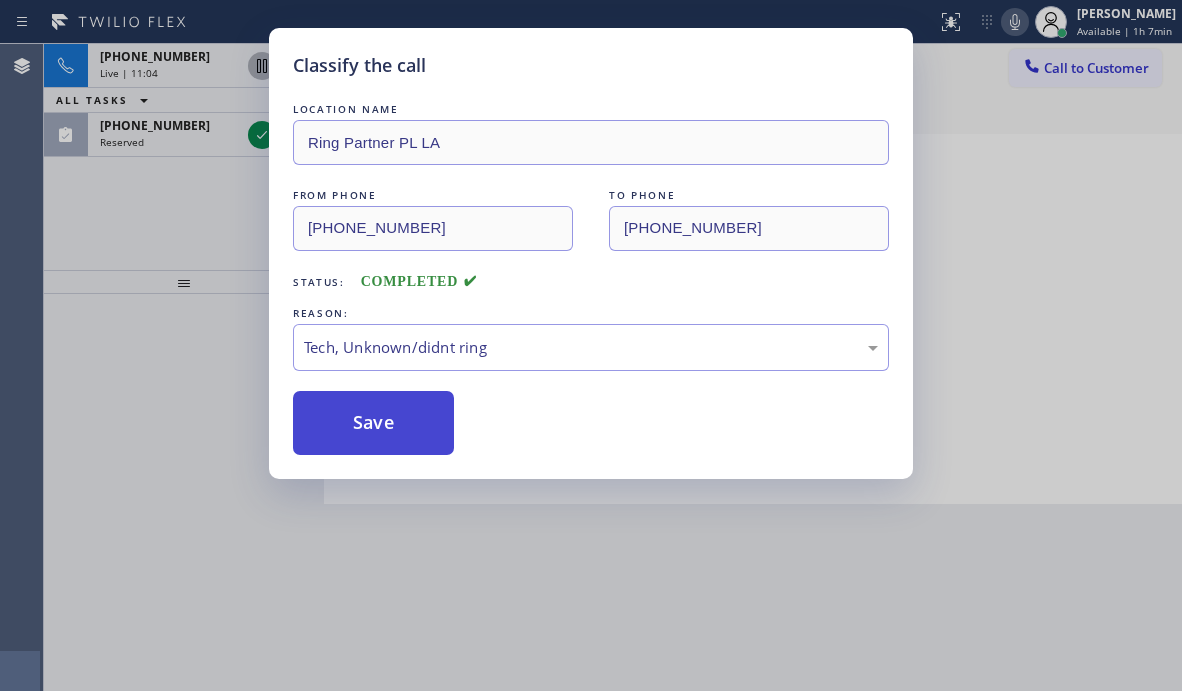 click on "Save" at bounding box center (373, 423) 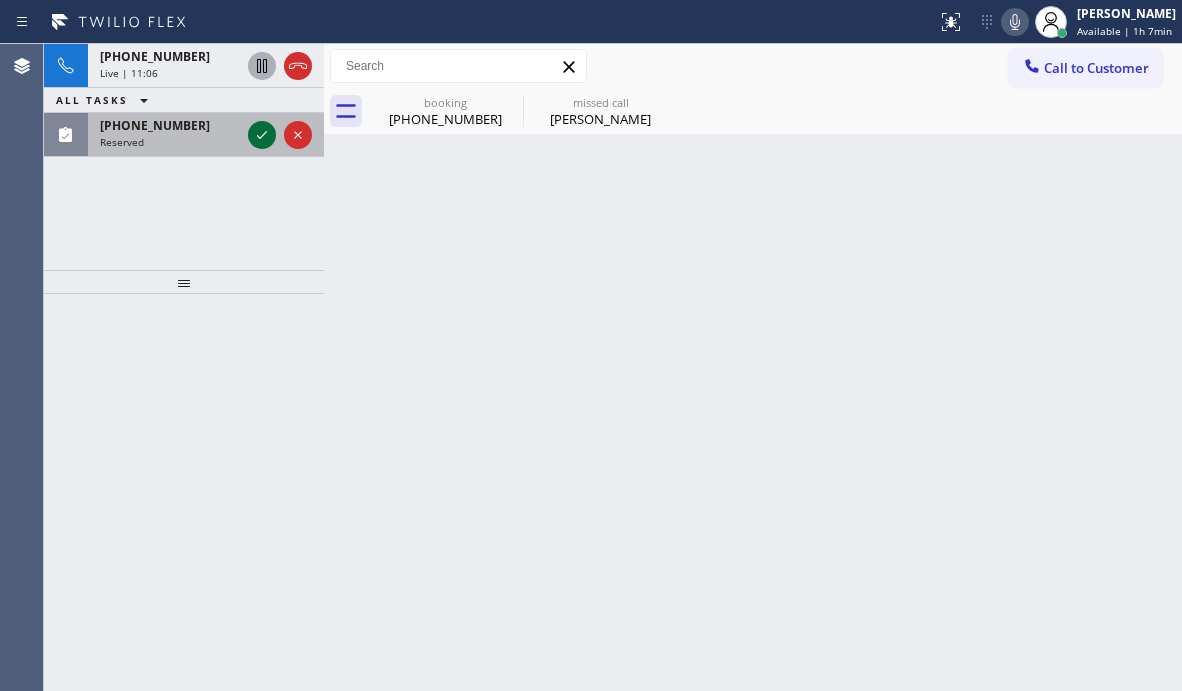 click 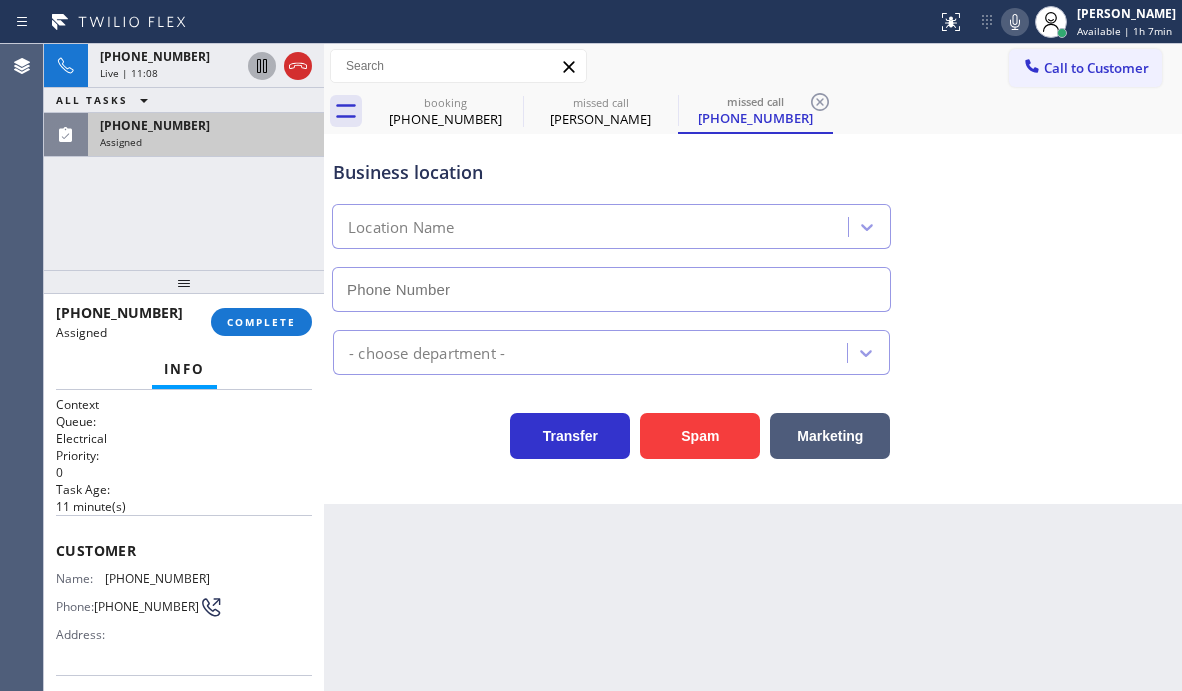 type on "[PHONE_NUMBER]" 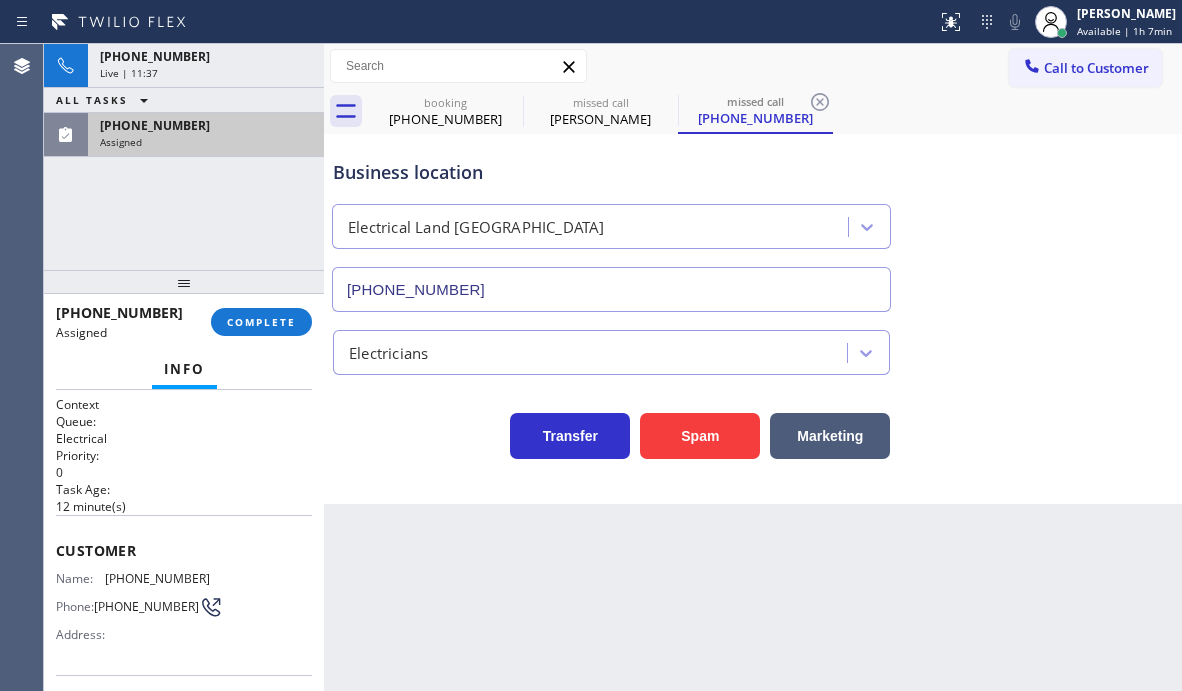 drag, startPoint x: 213, startPoint y: 217, endPoint x: 225, endPoint y: 202, distance: 19.209373 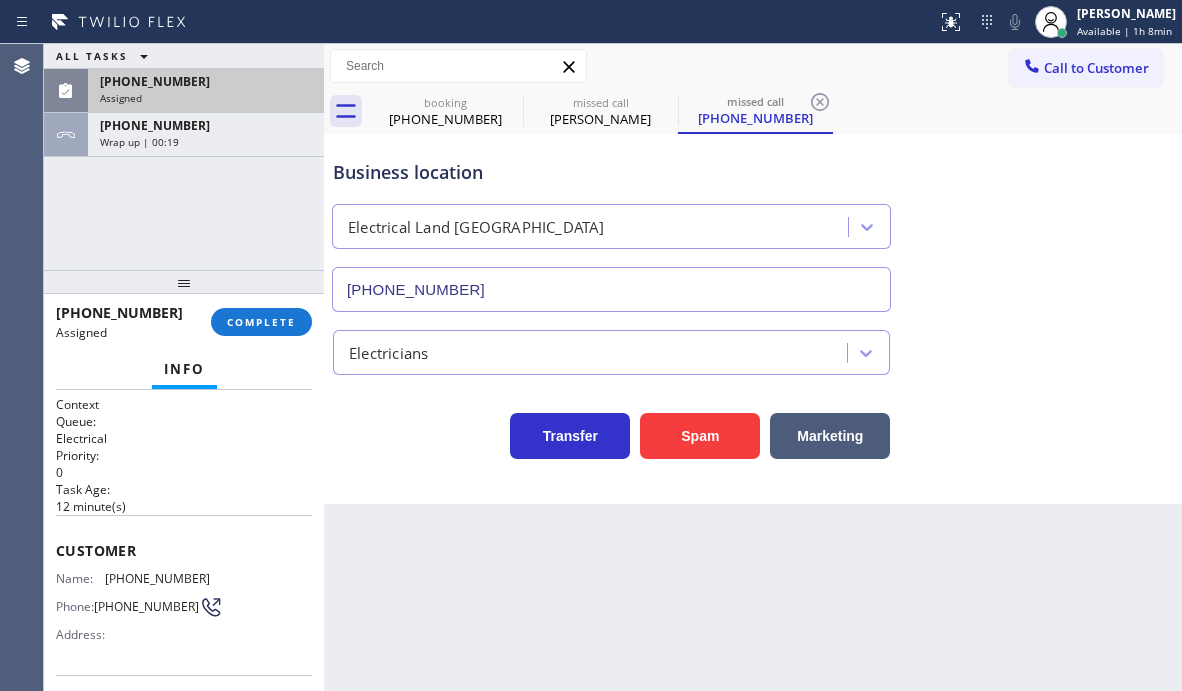 drag, startPoint x: 246, startPoint y: 78, endPoint x: 252, endPoint y: 144, distance: 66.27216 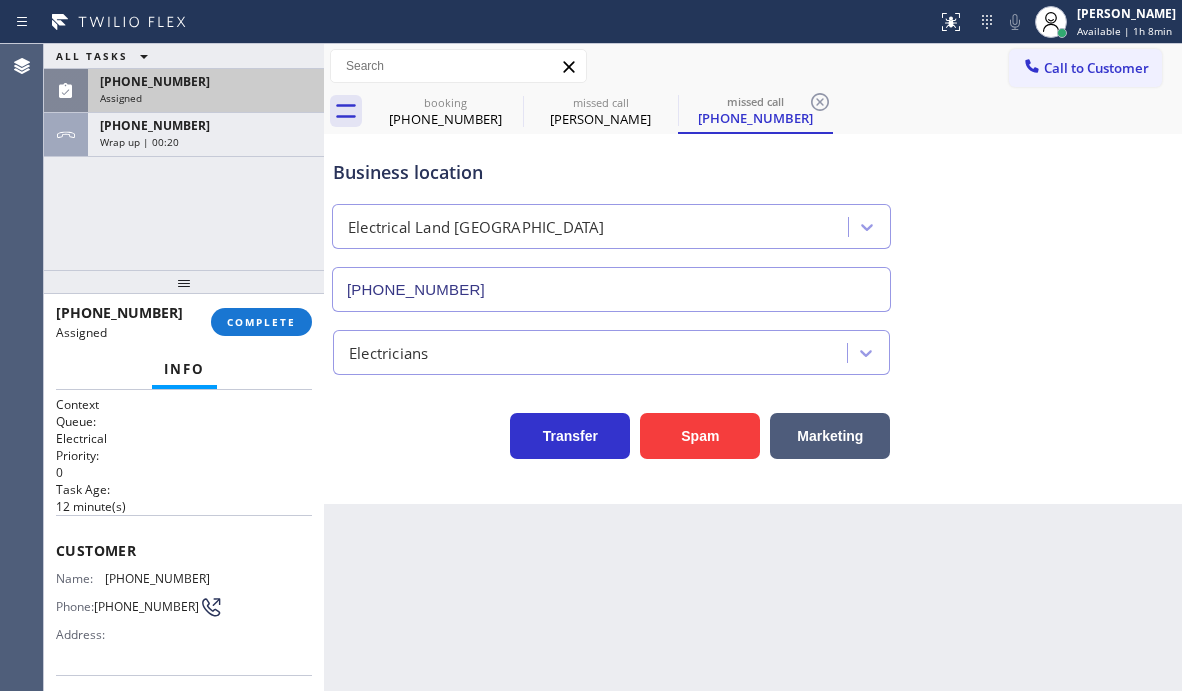 click on "Assigned" at bounding box center [206, 98] 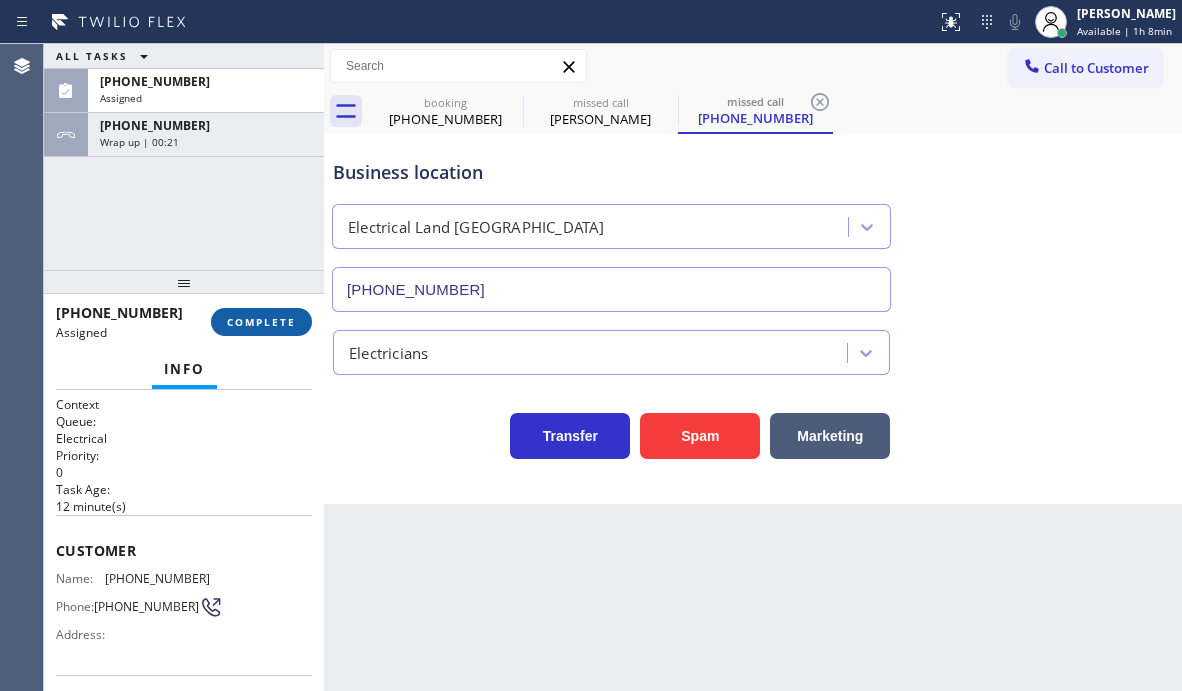 click on "COMPLETE" at bounding box center [261, 322] 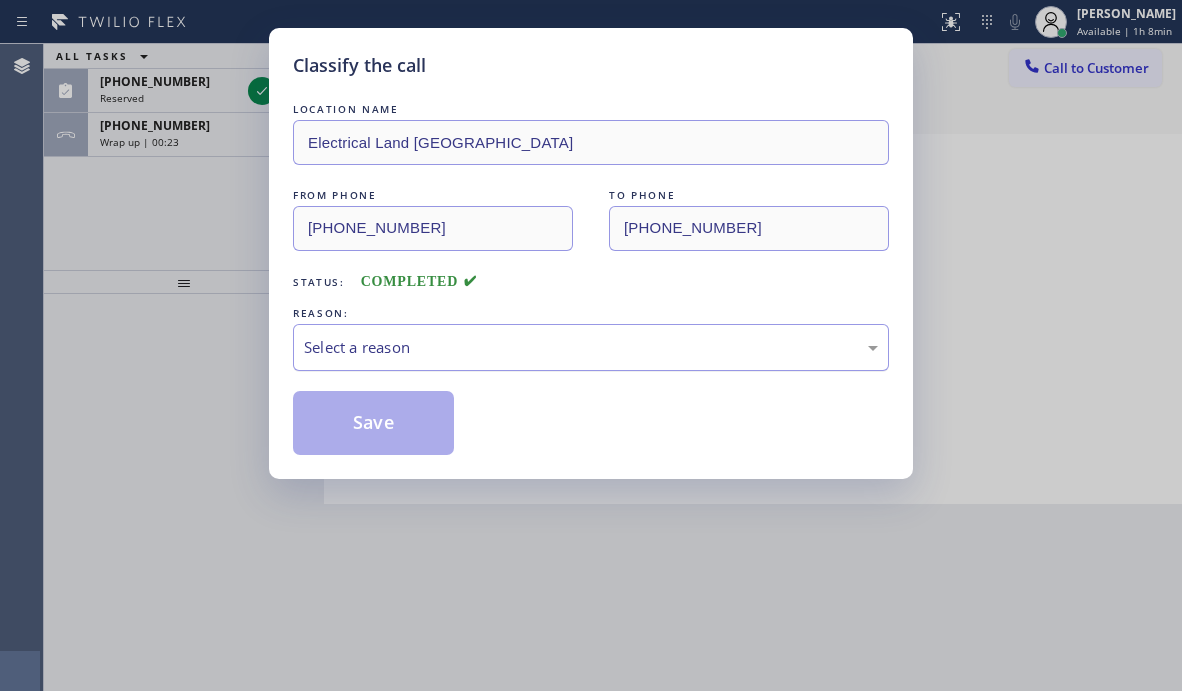 drag, startPoint x: 459, startPoint y: 346, endPoint x: 453, endPoint y: 365, distance: 19.924858 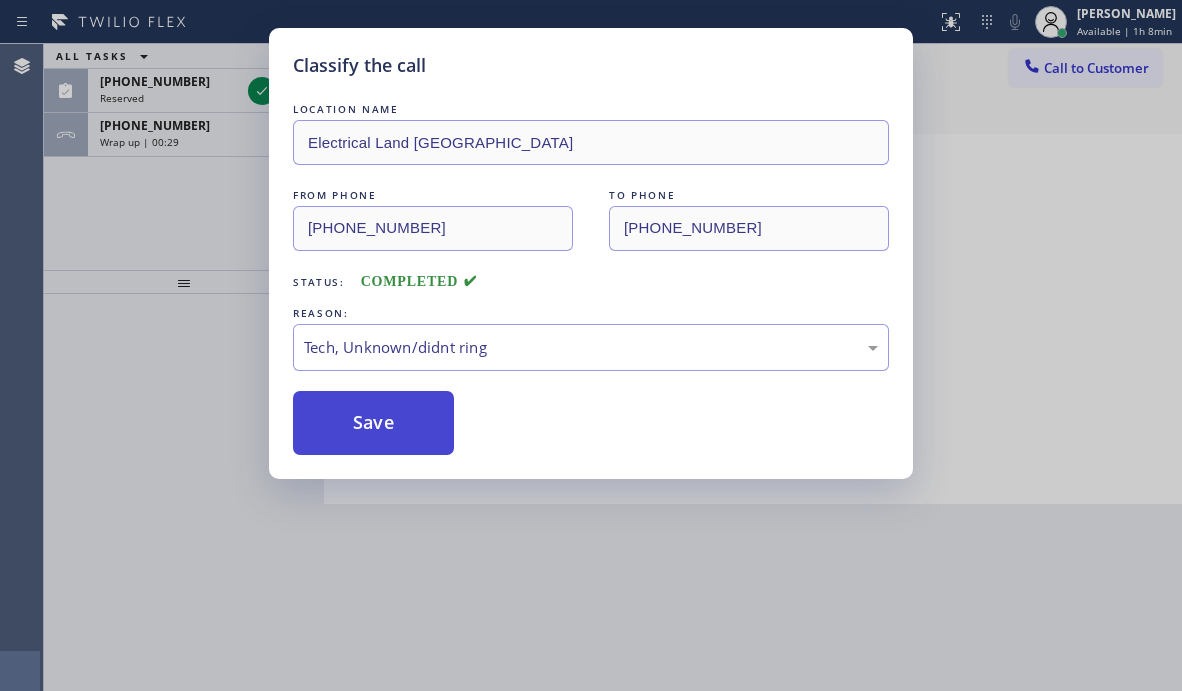 drag, startPoint x: 372, startPoint y: 499, endPoint x: 374, endPoint y: 453, distance: 46.043457 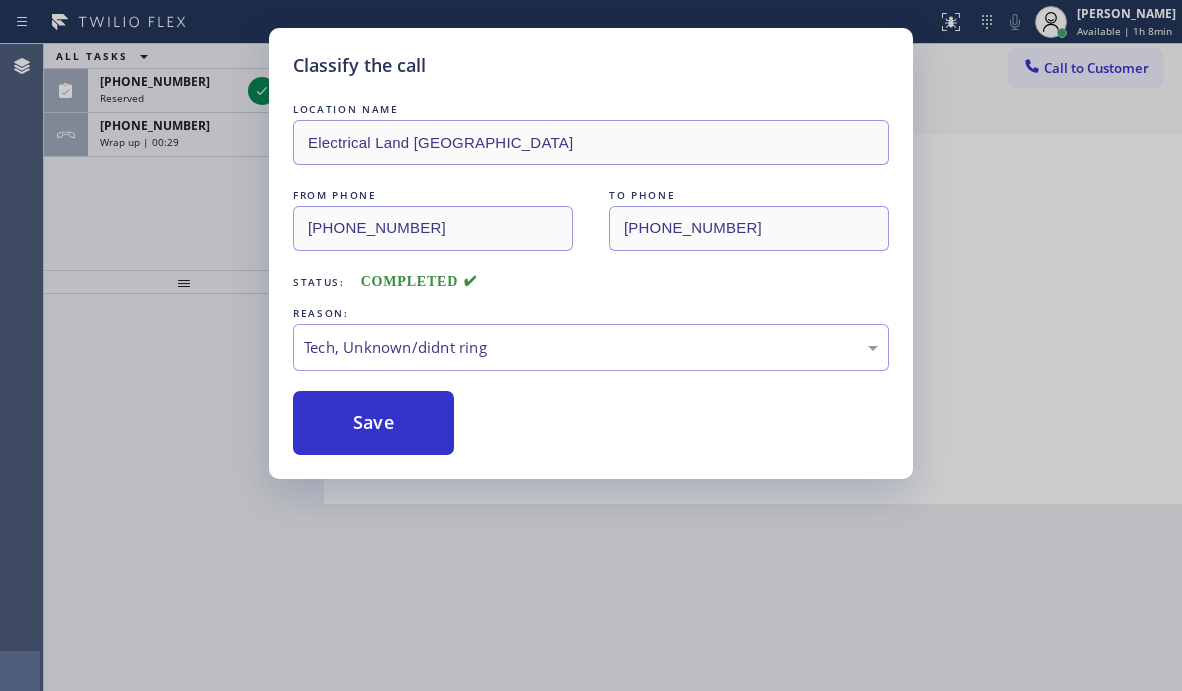 drag, startPoint x: 376, startPoint y: 424, endPoint x: 353, endPoint y: 372, distance: 56.859474 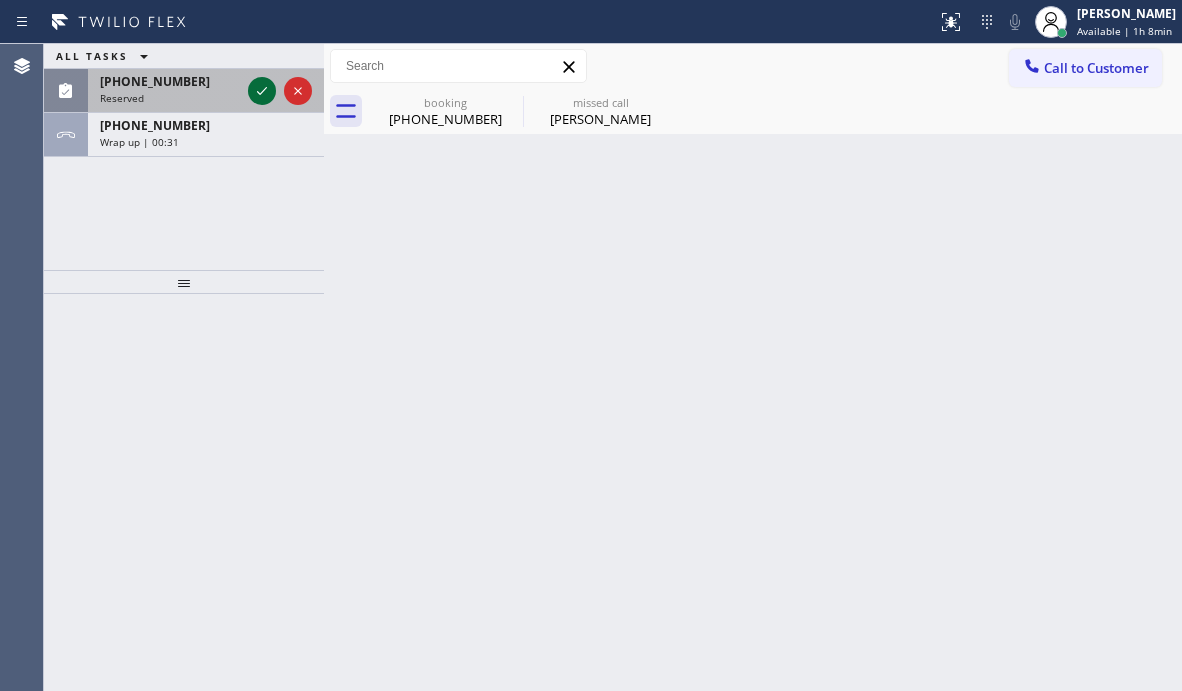 click 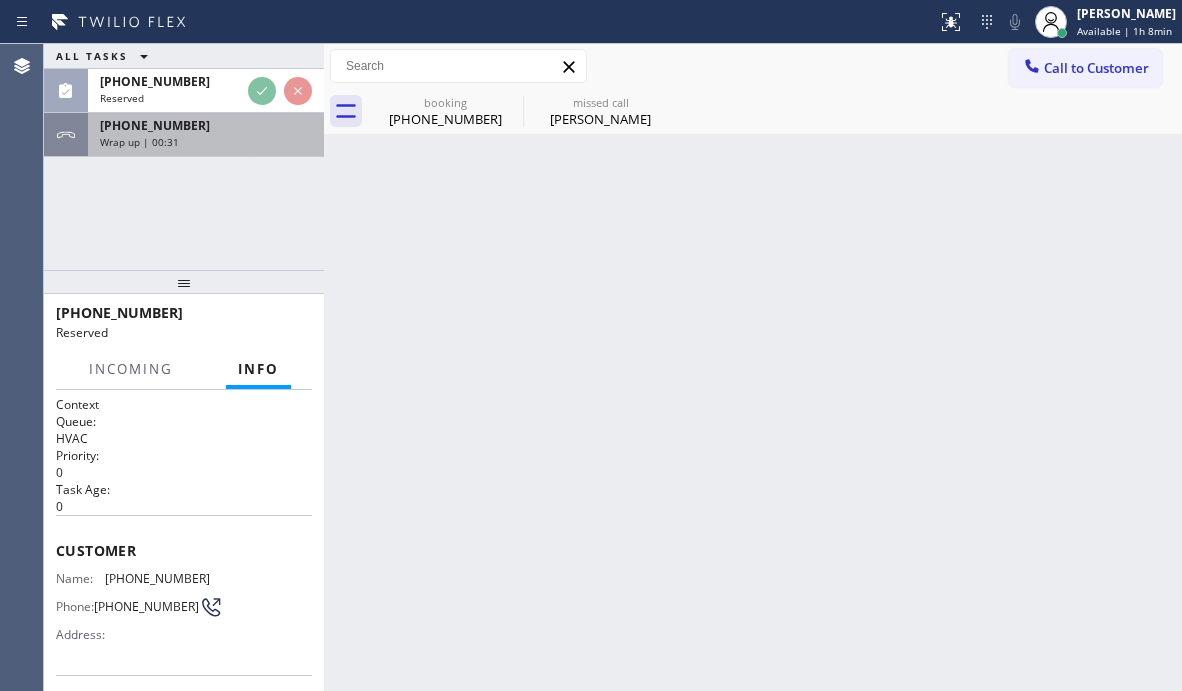 click on "Wrap up | 00:31" at bounding box center [206, 142] 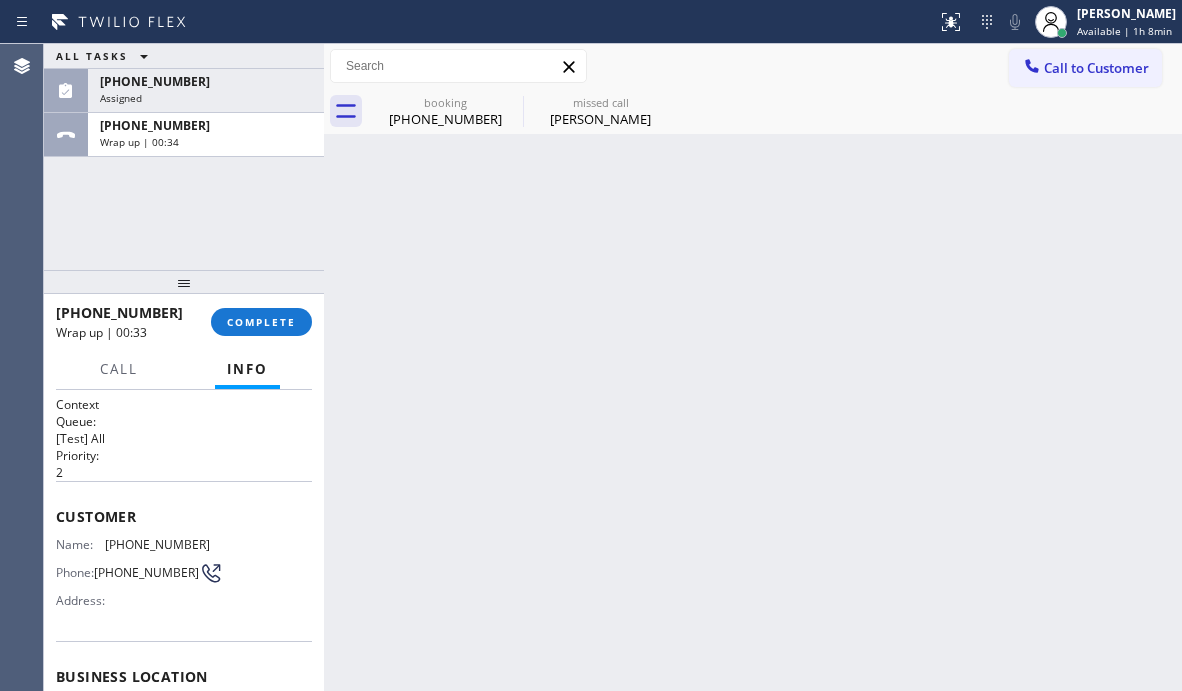 drag, startPoint x: 222, startPoint y: 148, endPoint x: 1056, endPoint y: 358, distance: 860.03253 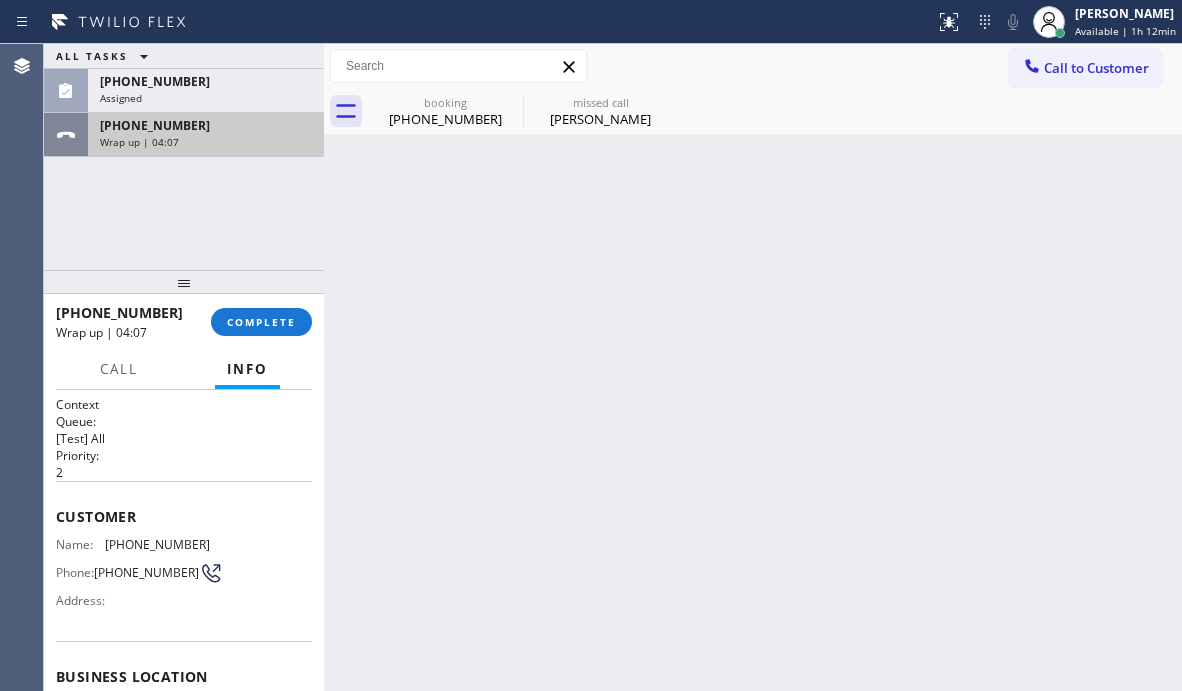 click on "[PHONE_NUMBER] Wrap up | 04:07" at bounding box center (202, 135) 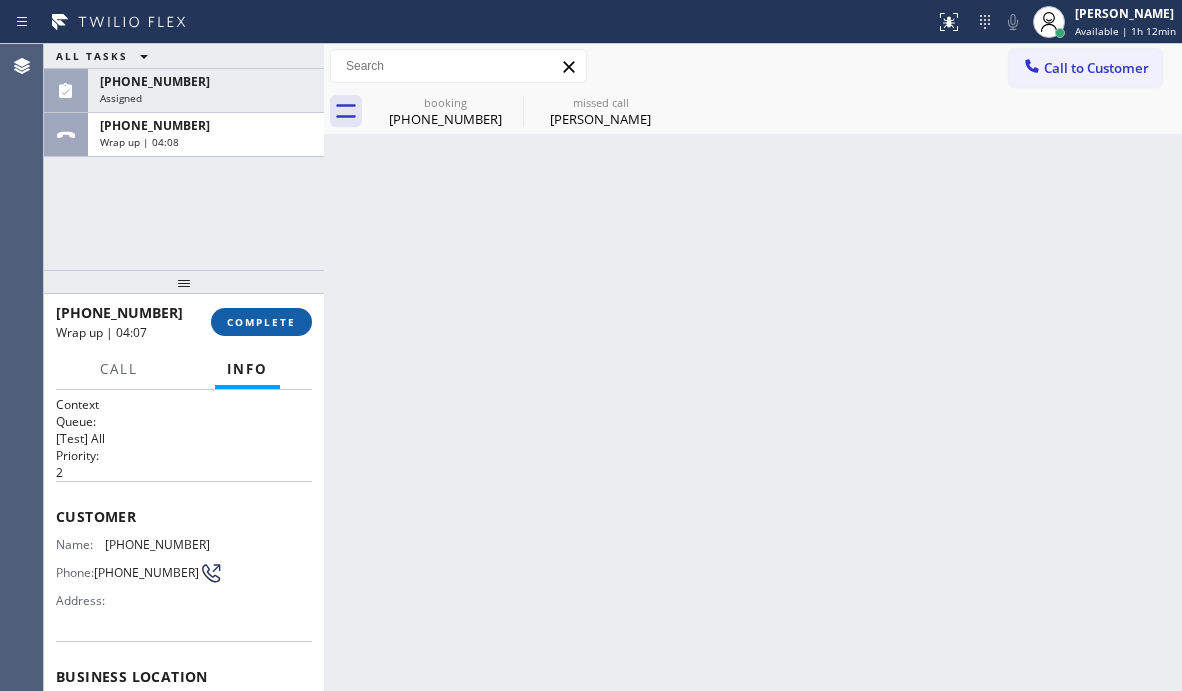 click on "COMPLETE" at bounding box center (261, 322) 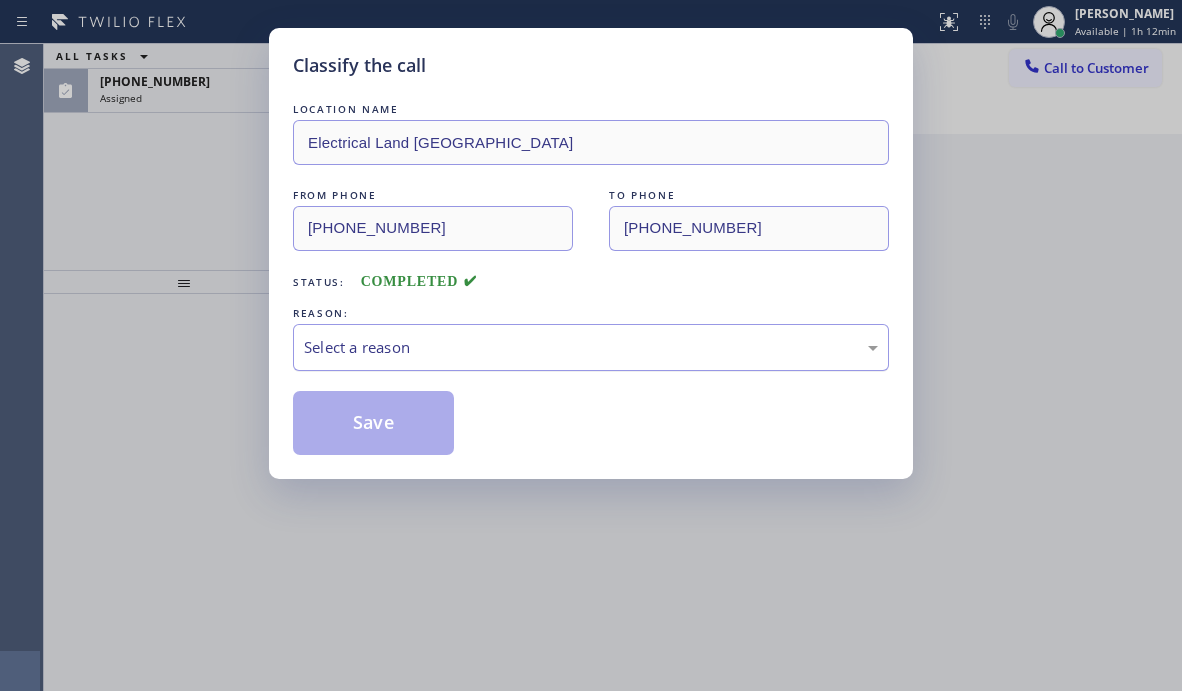 click on "Select a reason" at bounding box center (591, 347) 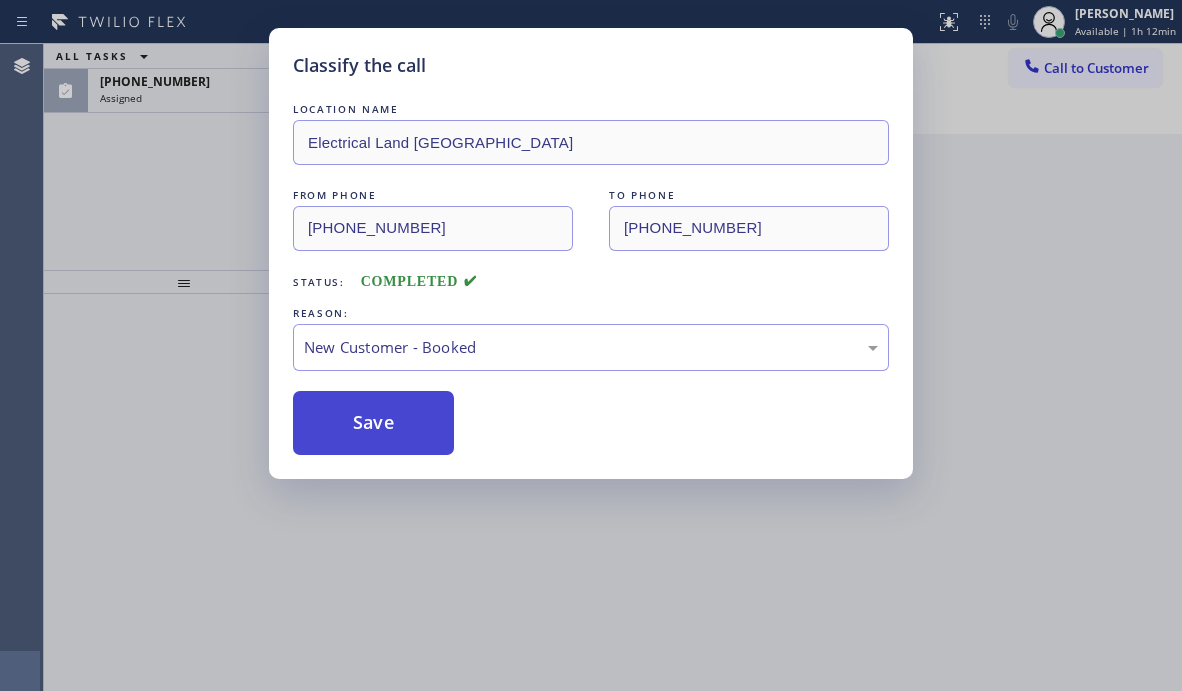 drag, startPoint x: 407, startPoint y: 392, endPoint x: 375, endPoint y: 421, distance: 43.185646 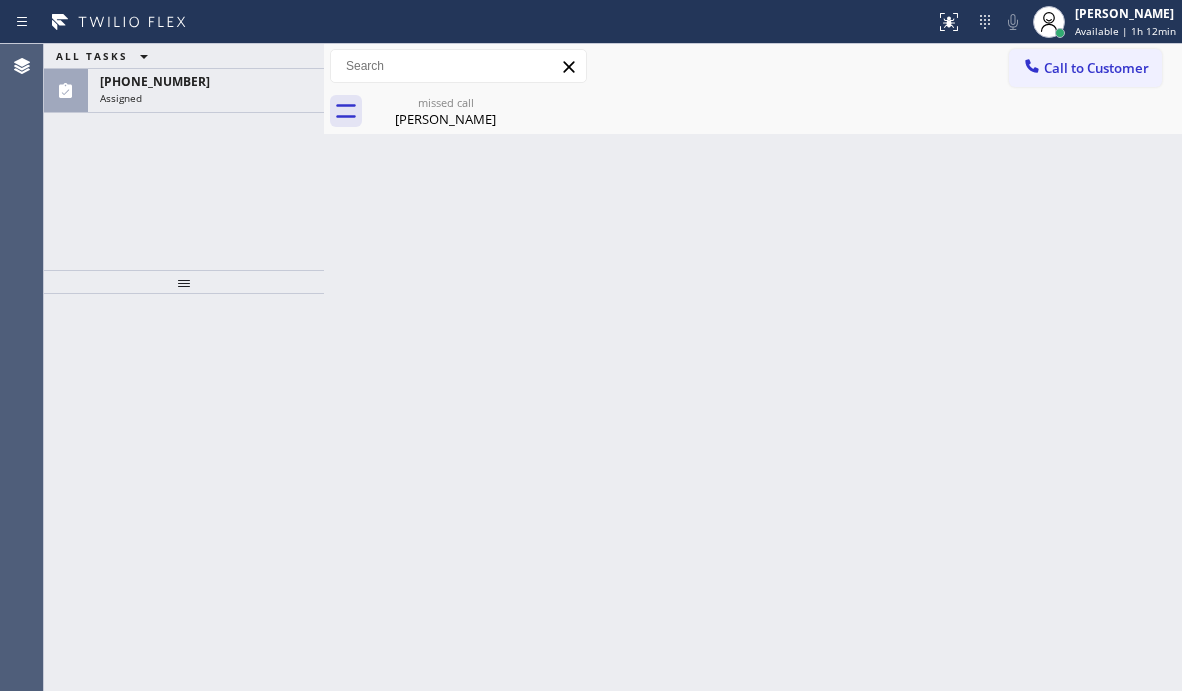 click on "Assigned" at bounding box center (206, 98) 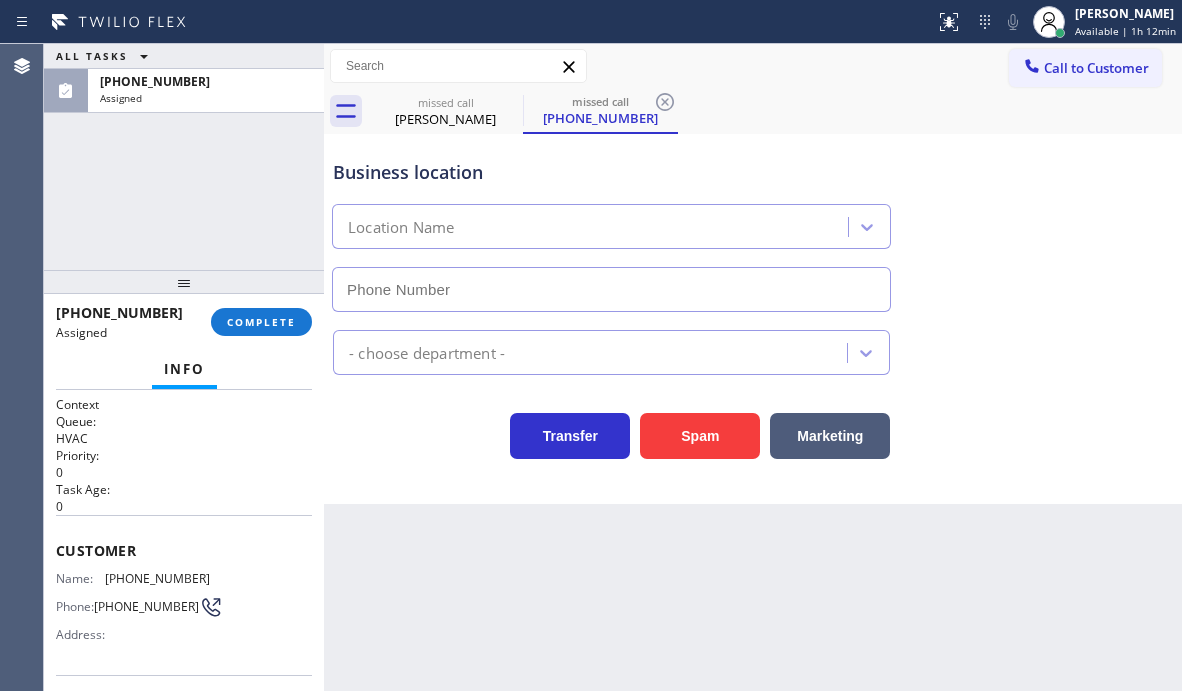 drag, startPoint x: 224, startPoint y: 95, endPoint x: 229, endPoint y: 159, distance: 64.195015 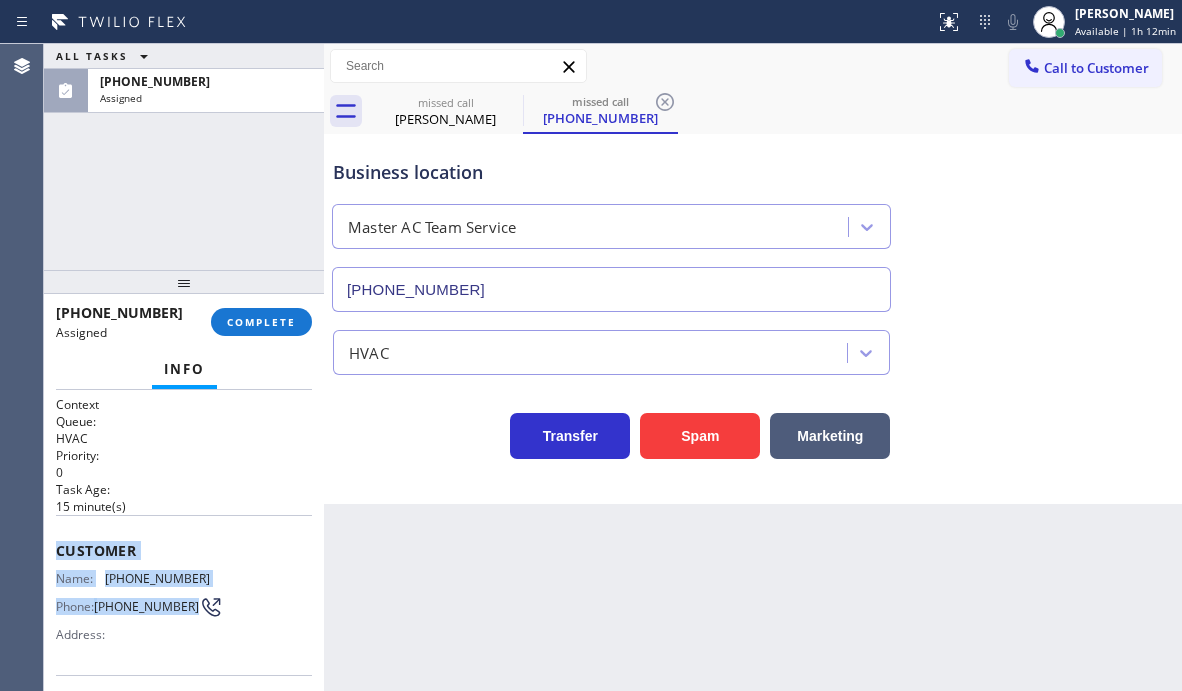 drag, startPoint x: 54, startPoint y: 542, endPoint x: 171, endPoint y: 628, distance: 145.20676 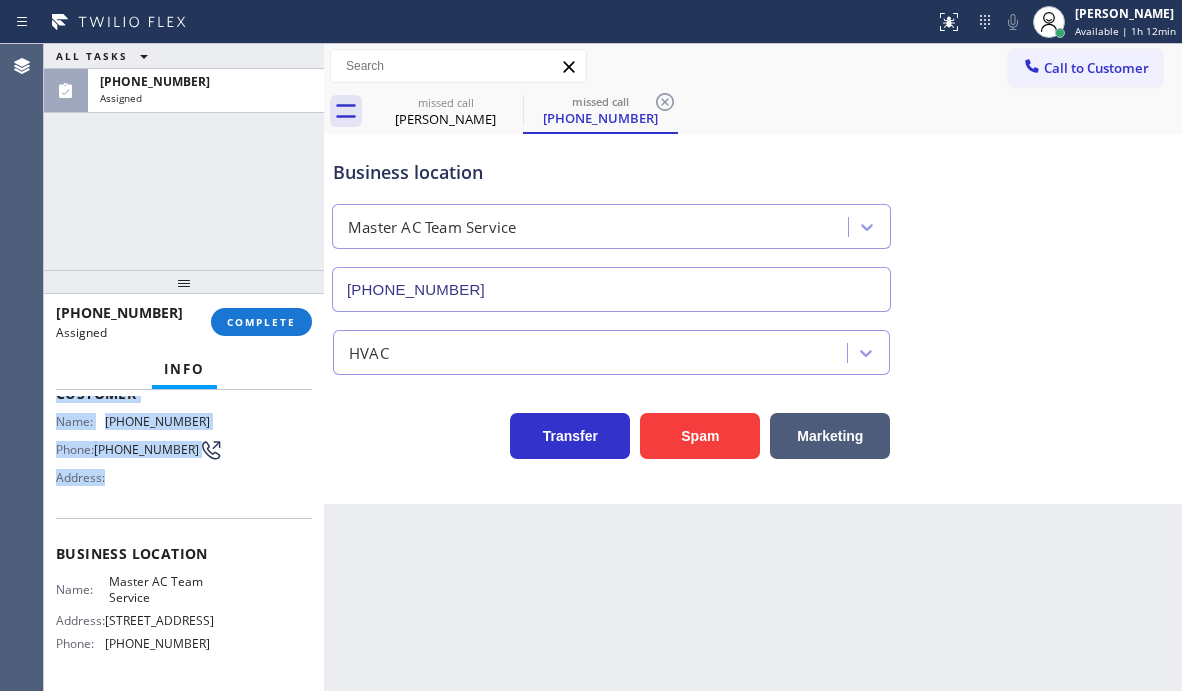 scroll, scrollTop: 200, scrollLeft: 0, axis: vertical 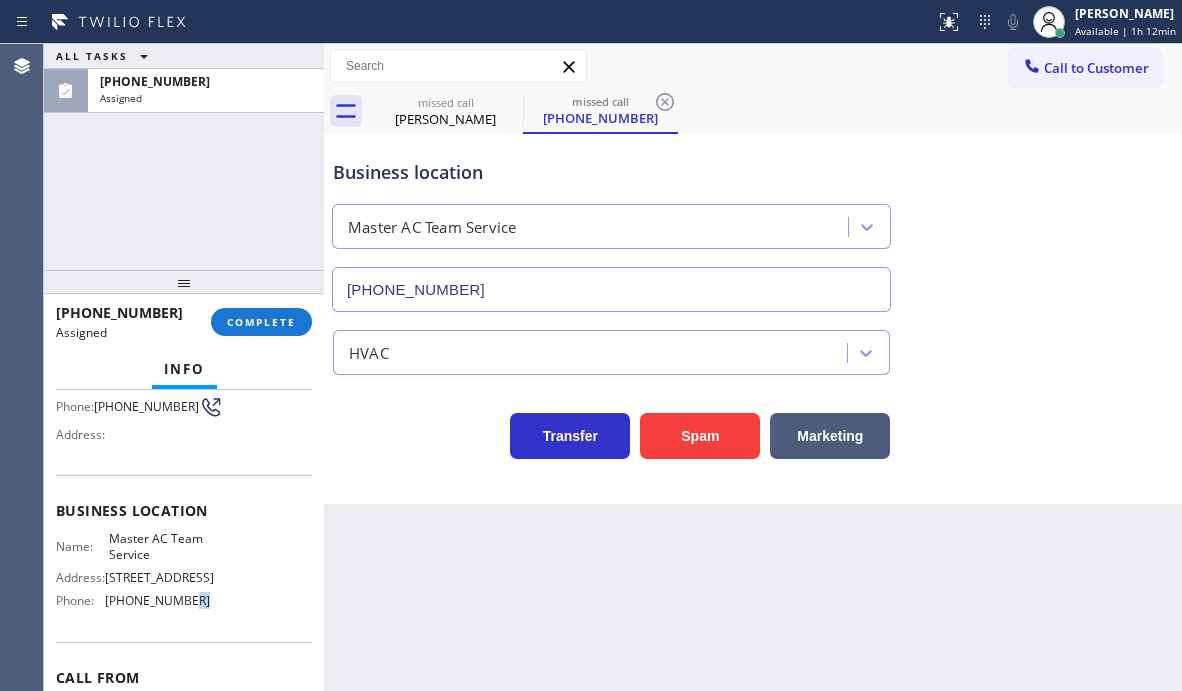 drag, startPoint x: 176, startPoint y: 628, endPoint x: 200, endPoint y: 603, distance: 34.655445 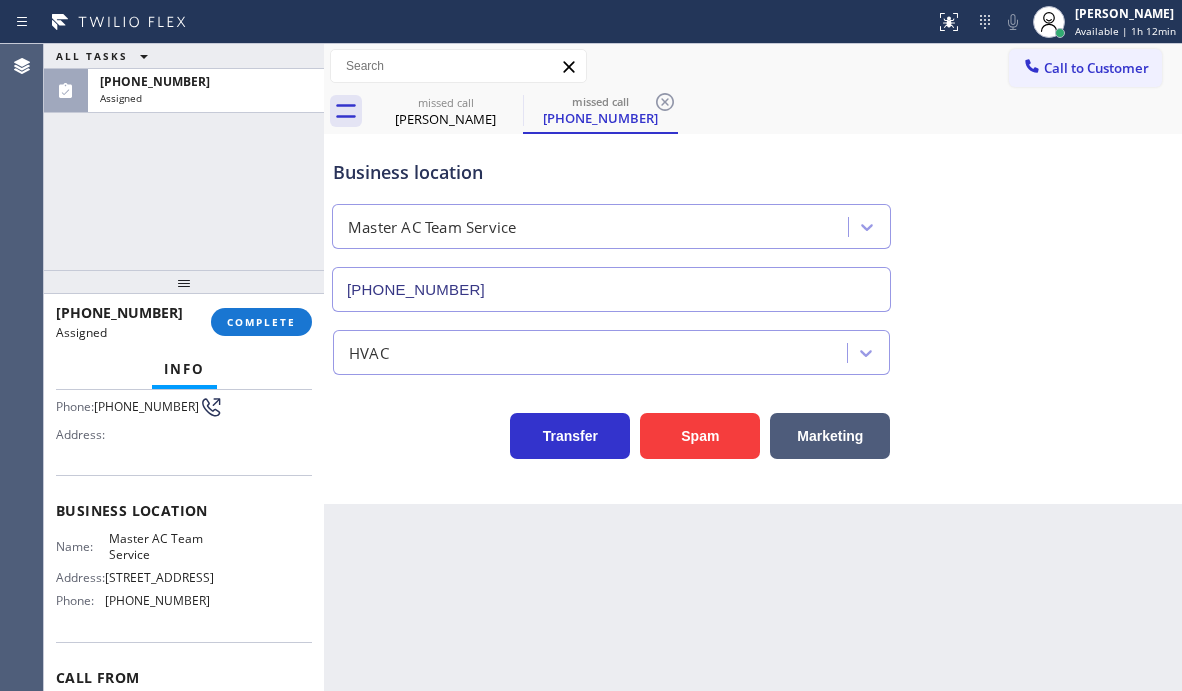 click on "Business location Name: Master AC Team Service Address: [STREET_ADDRESS]  Phone: [PHONE_NUMBER]" at bounding box center (184, 558) 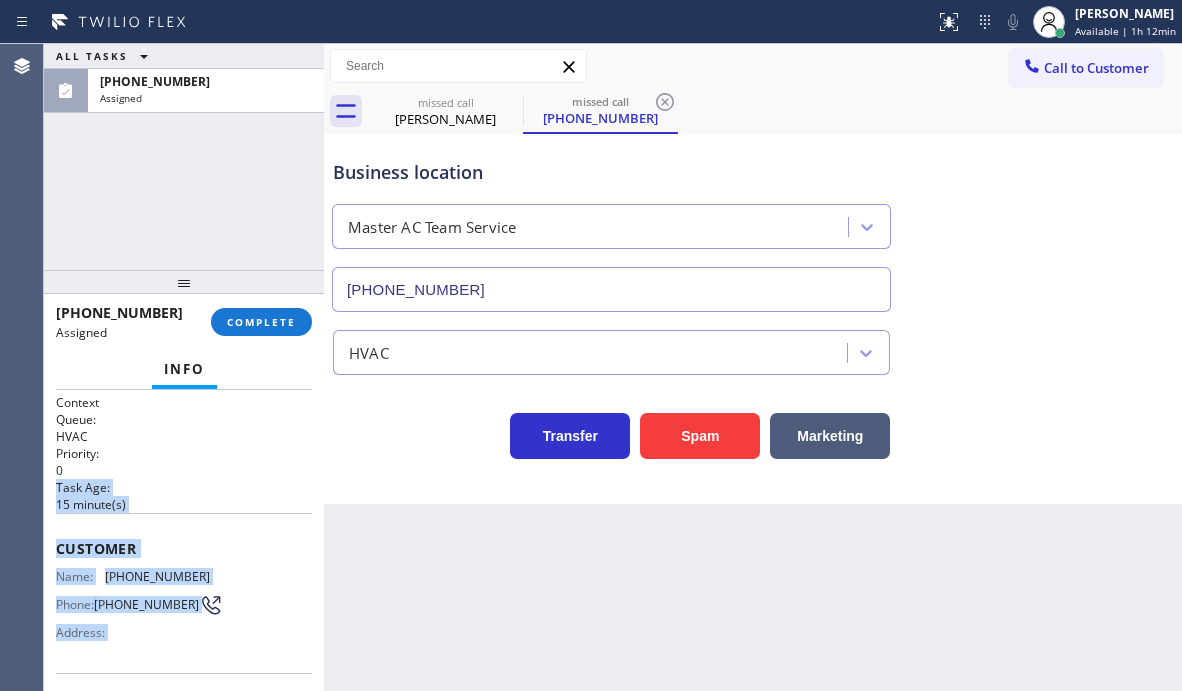 scroll, scrollTop: 0, scrollLeft: 0, axis: both 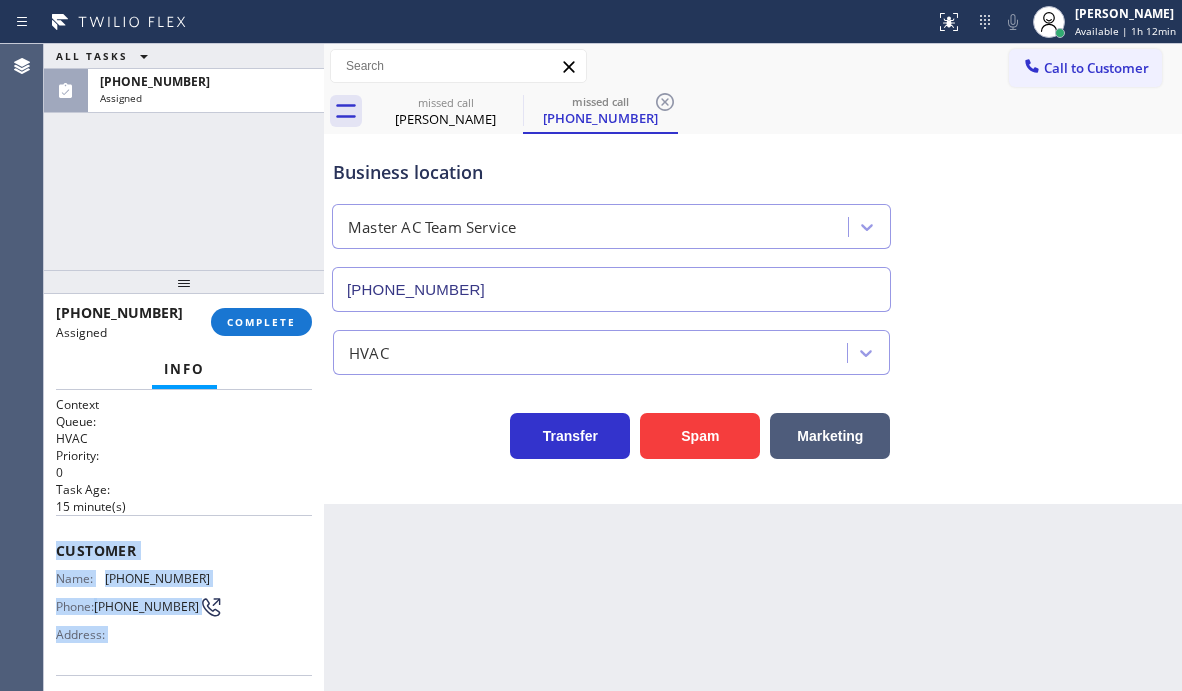 drag, startPoint x: 201, startPoint y: 613, endPoint x: 48, endPoint y: 550, distance: 165.46298 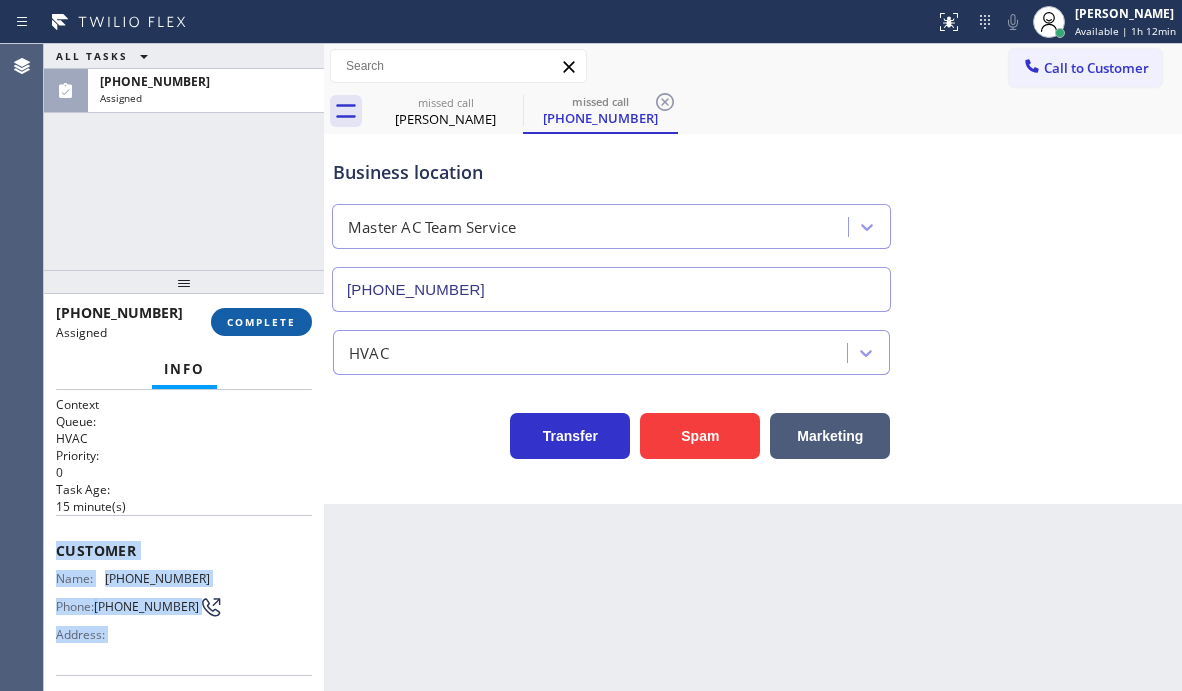click on "COMPLETE" at bounding box center (261, 322) 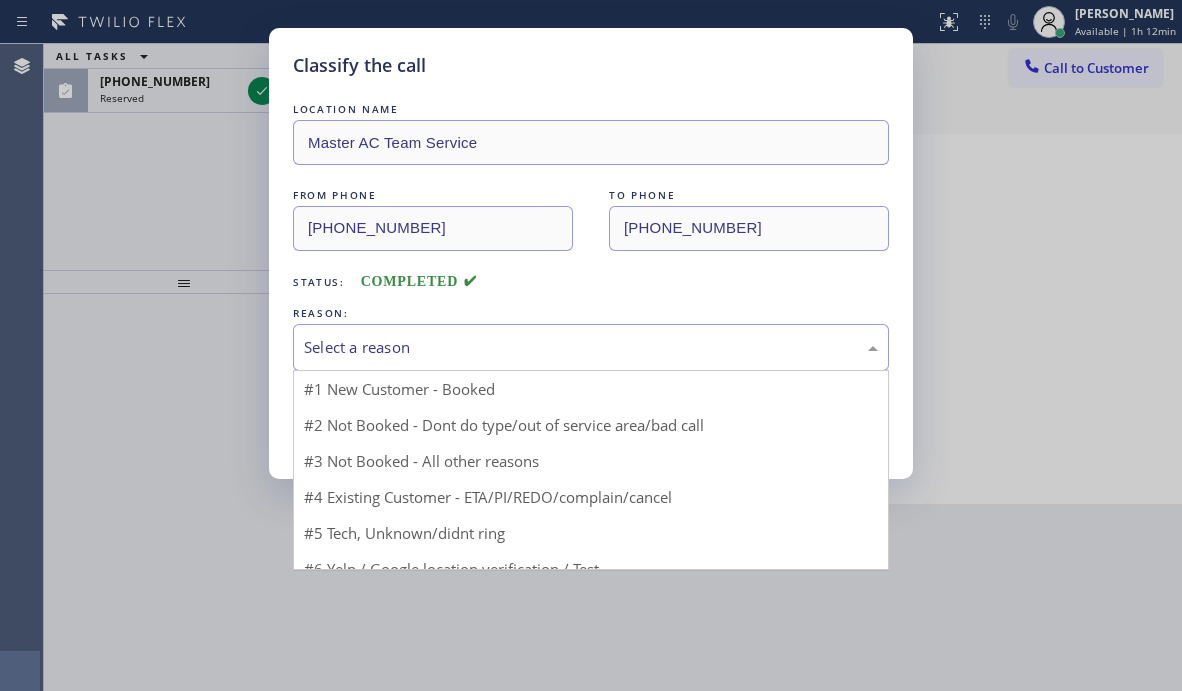 drag, startPoint x: 588, startPoint y: 342, endPoint x: 450, endPoint y: 426, distance: 161.55495 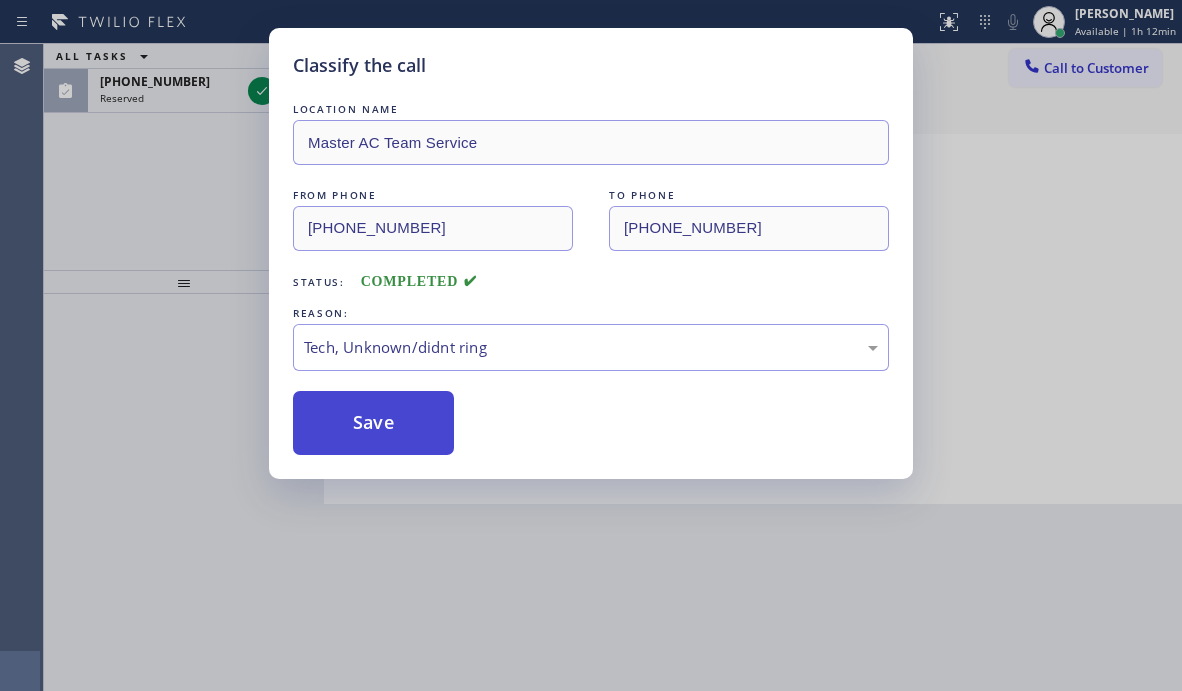 drag, startPoint x: 392, startPoint y: 499, endPoint x: 385, endPoint y: 443, distance: 56.435802 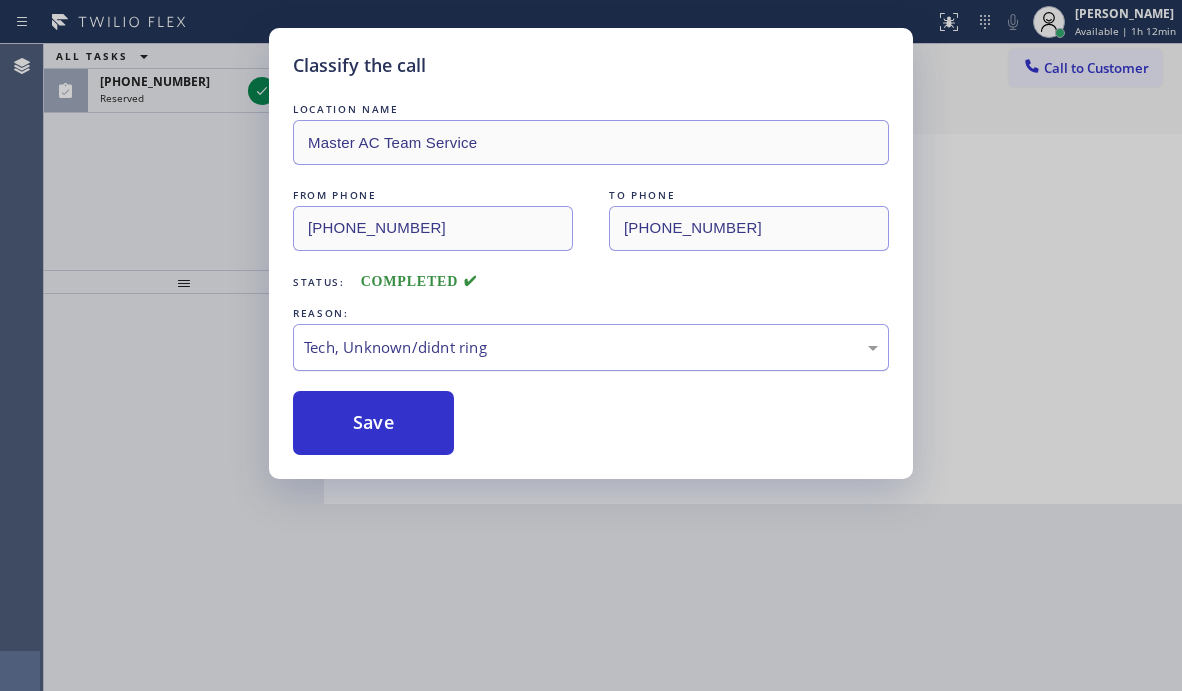 drag, startPoint x: 383, startPoint y: 413, endPoint x: 342, endPoint y: 332, distance: 90.78546 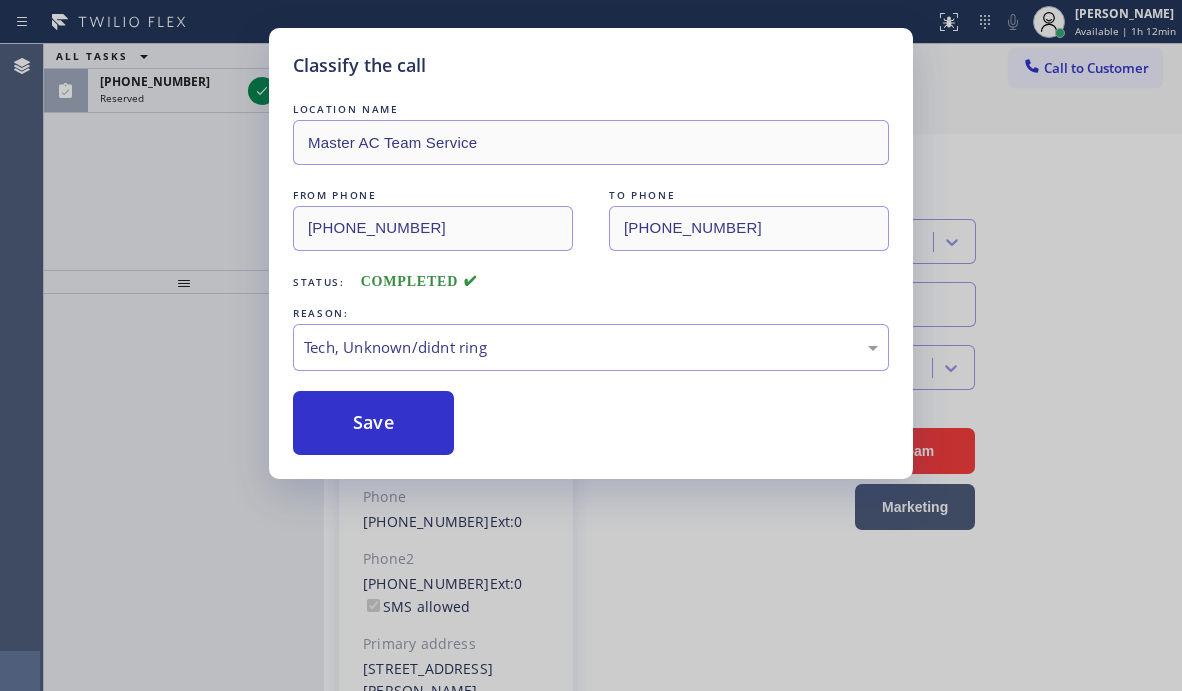 drag, startPoint x: 161, startPoint y: 118, endPoint x: 216, endPoint y: 103, distance: 57.00877 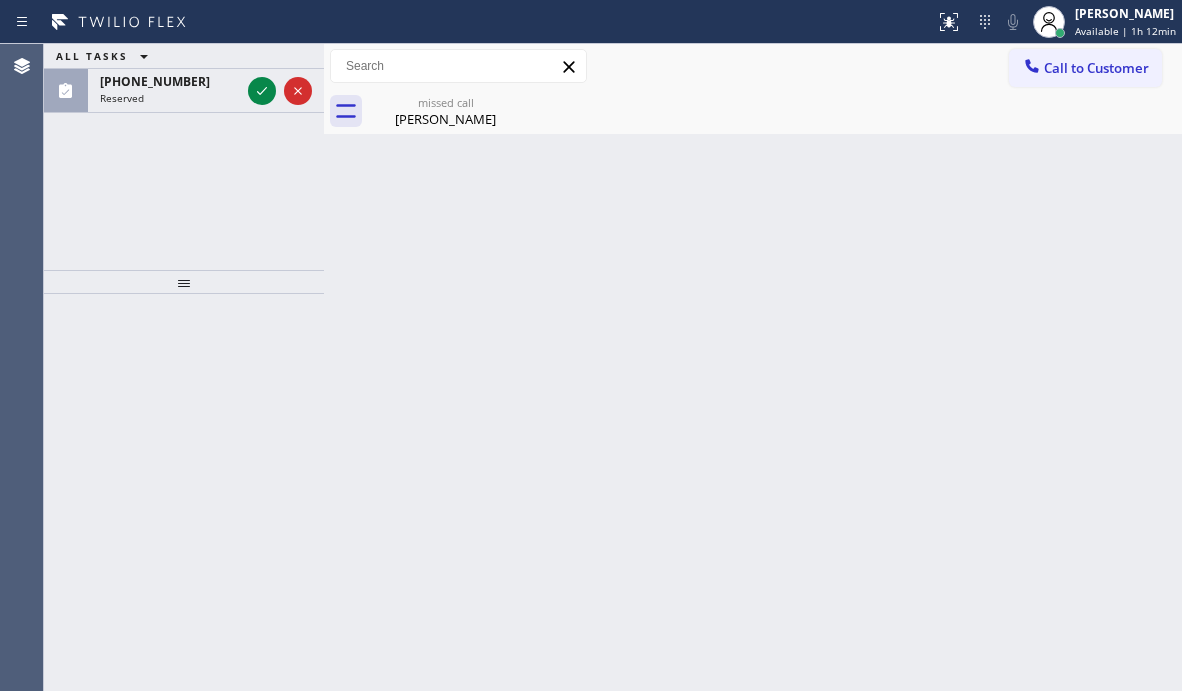 drag, startPoint x: 259, startPoint y: 91, endPoint x: 298, endPoint y: 136, distance: 59.548298 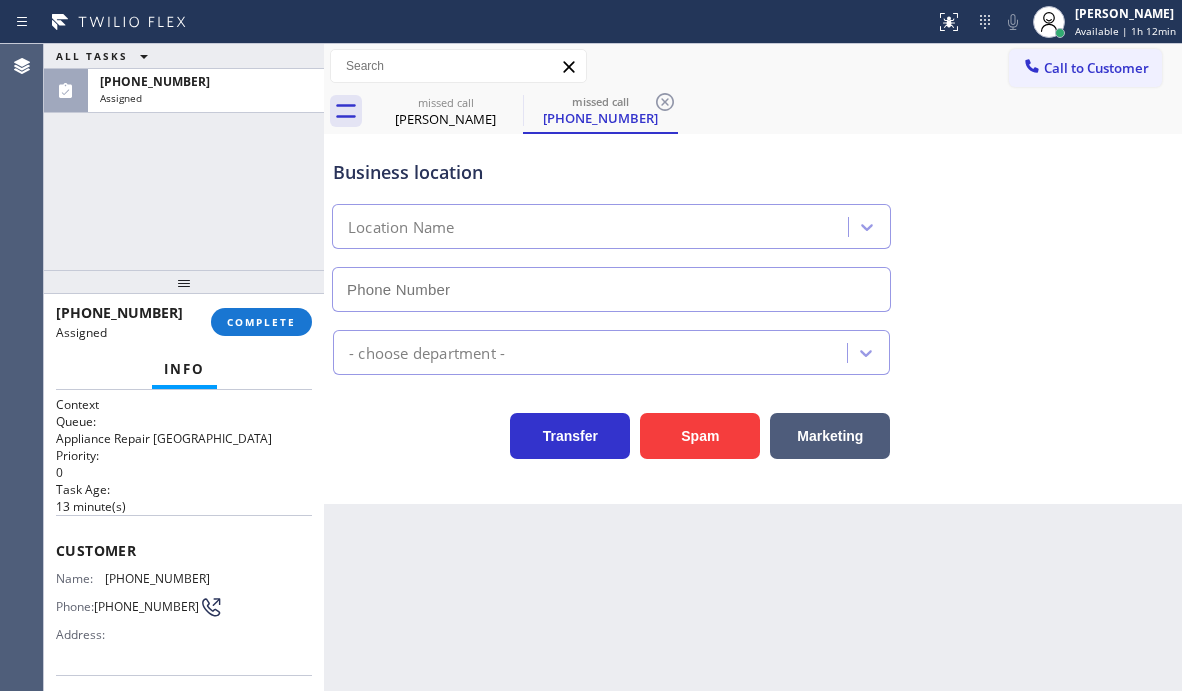 type on "[PHONE_NUMBER]" 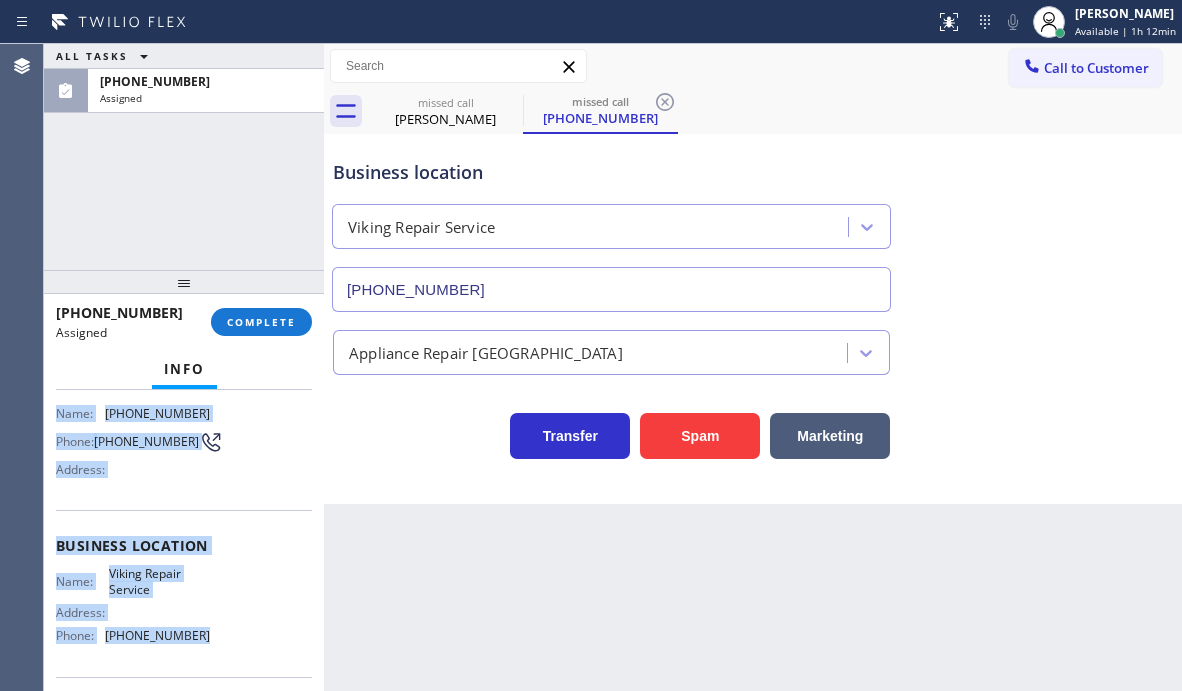 scroll, scrollTop: 200, scrollLeft: 0, axis: vertical 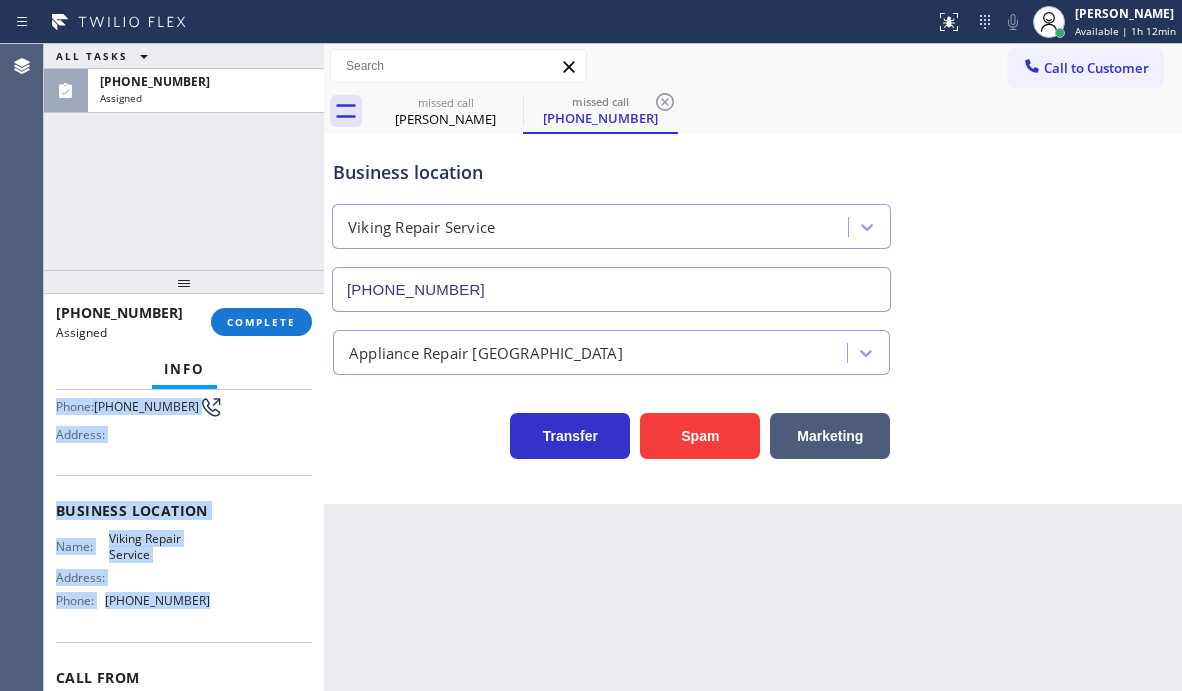 drag, startPoint x: 54, startPoint y: 549, endPoint x: 201, endPoint y: 608, distance: 158.39824 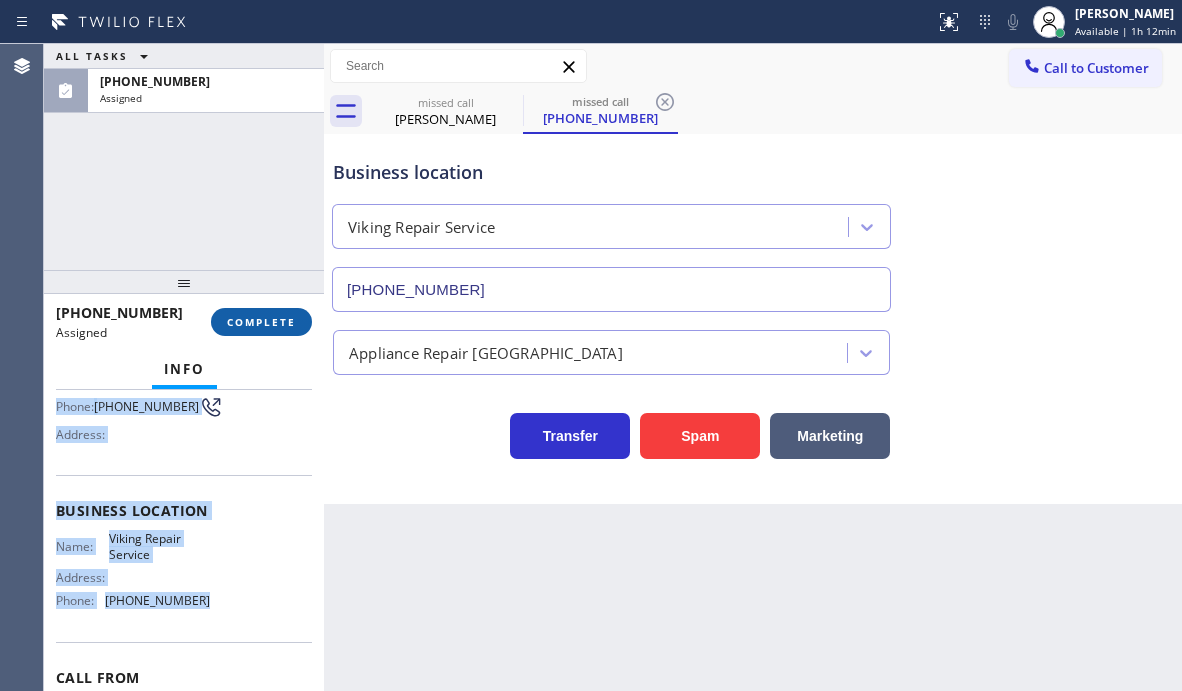 click on "COMPLETE" at bounding box center (261, 322) 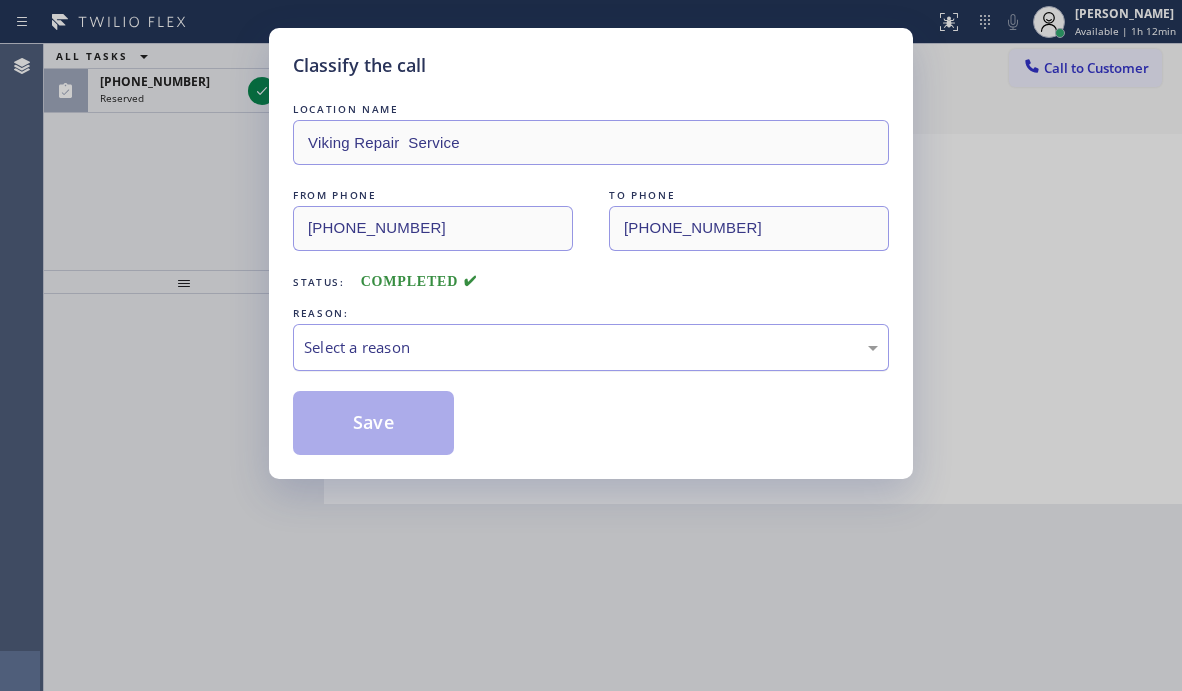 drag, startPoint x: 495, startPoint y: 344, endPoint x: 487, endPoint y: 363, distance: 20.615528 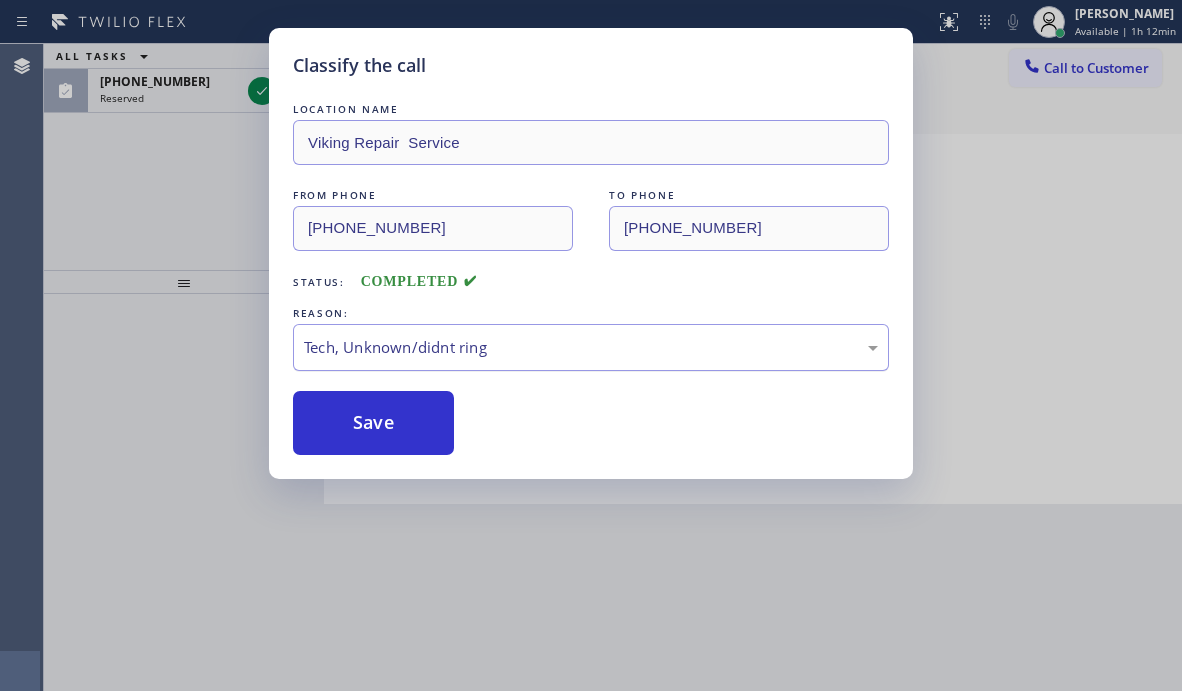 click on "Save" at bounding box center (373, 423) 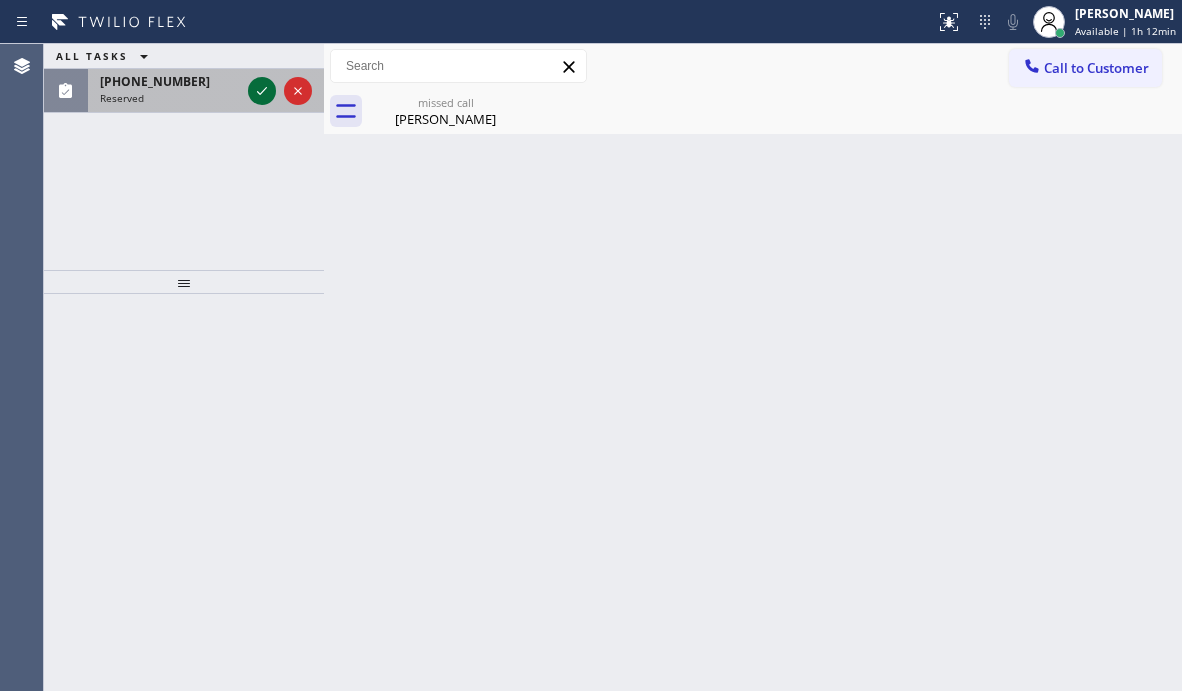 drag, startPoint x: 257, startPoint y: 92, endPoint x: 801, endPoint y: 299, distance: 582.0524 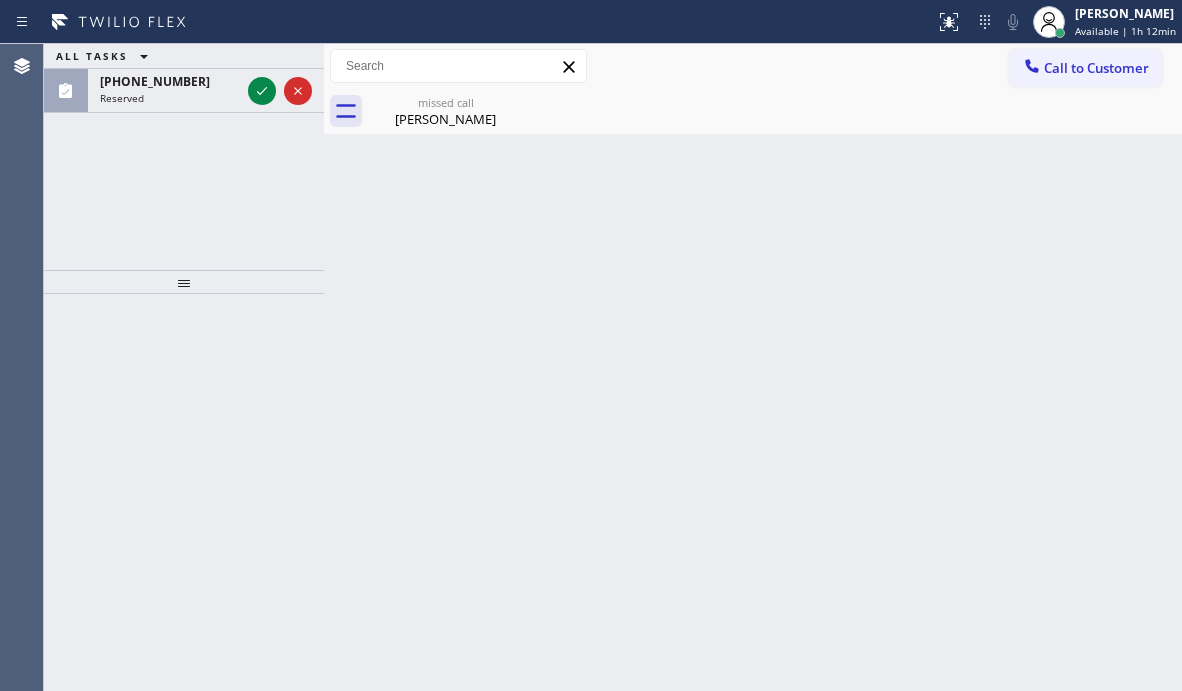 click 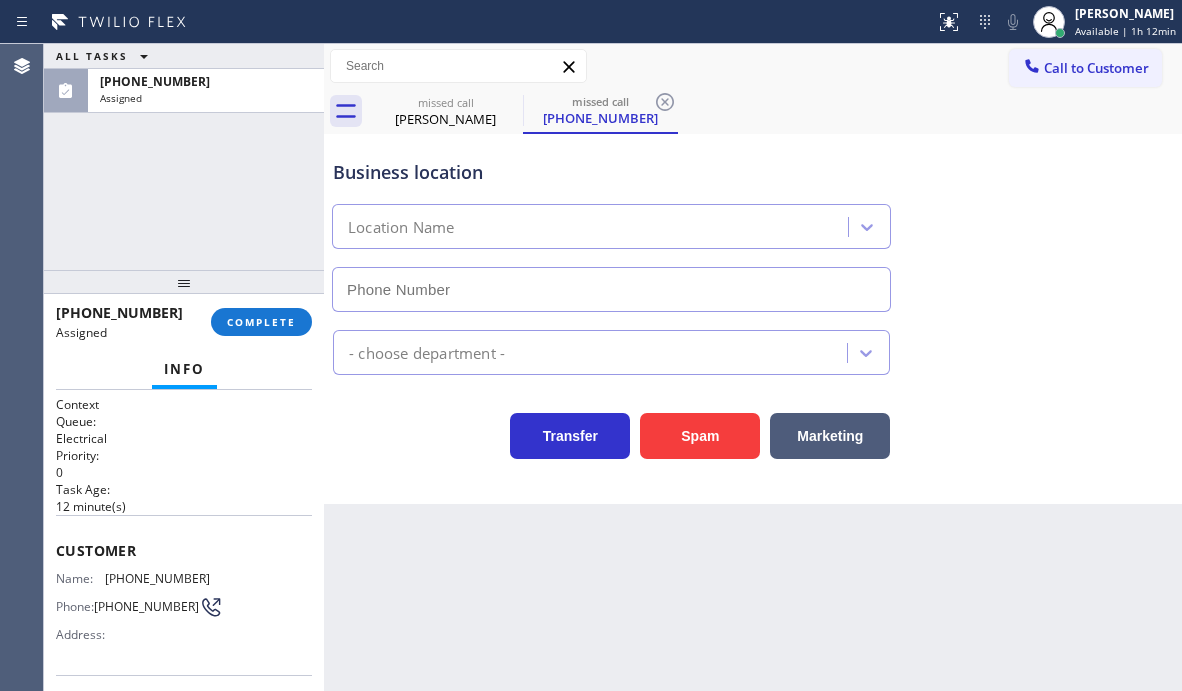 type on "[PHONE_NUMBER]" 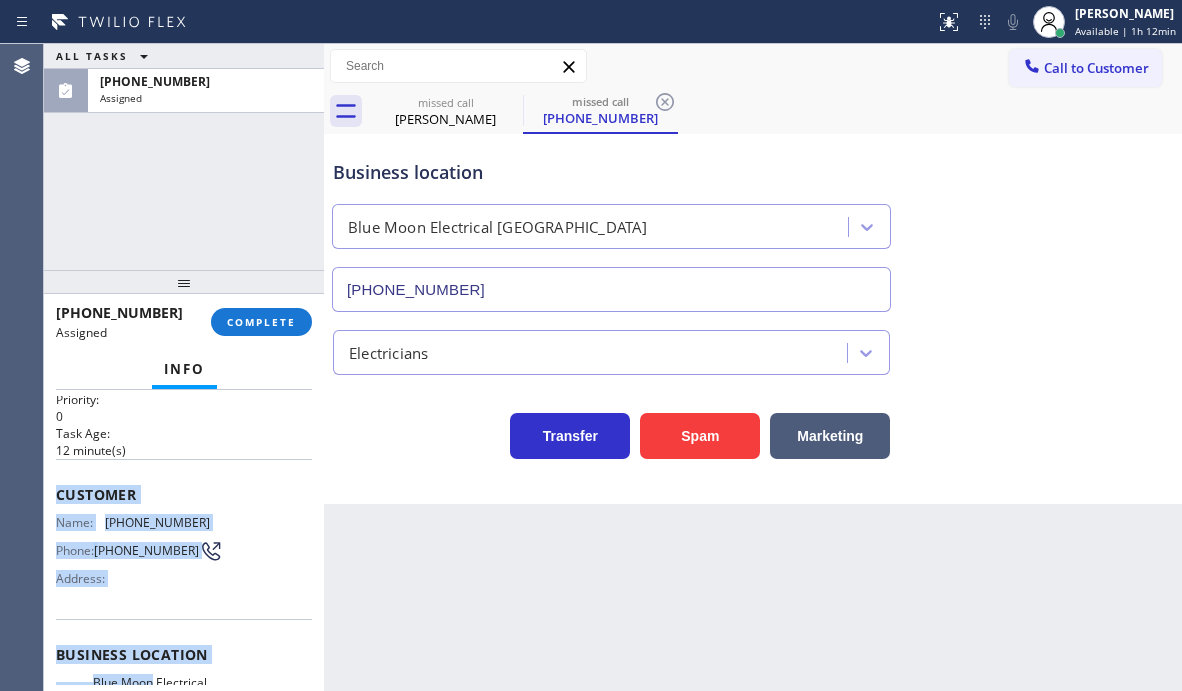 scroll, scrollTop: 200, scrollLeft: 0, axis: vertical 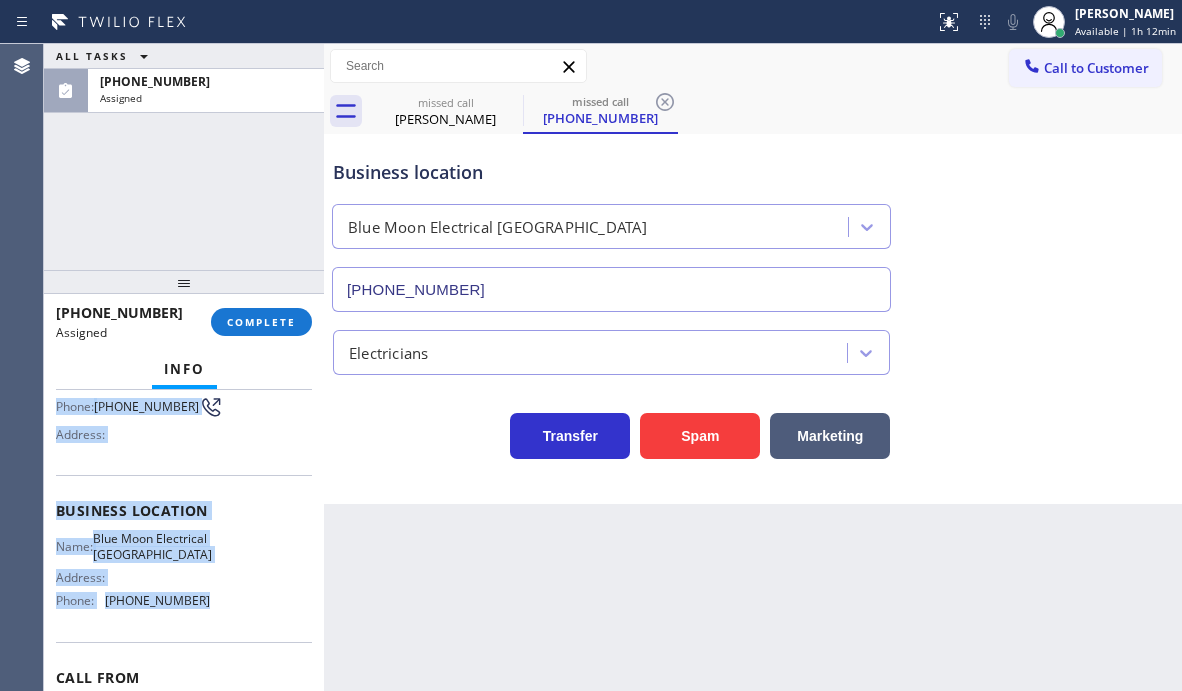 drag, startPoint x: 57, startPoint y: 542, endPoint x: 220, endPoint y: 629, distance: 184.76471 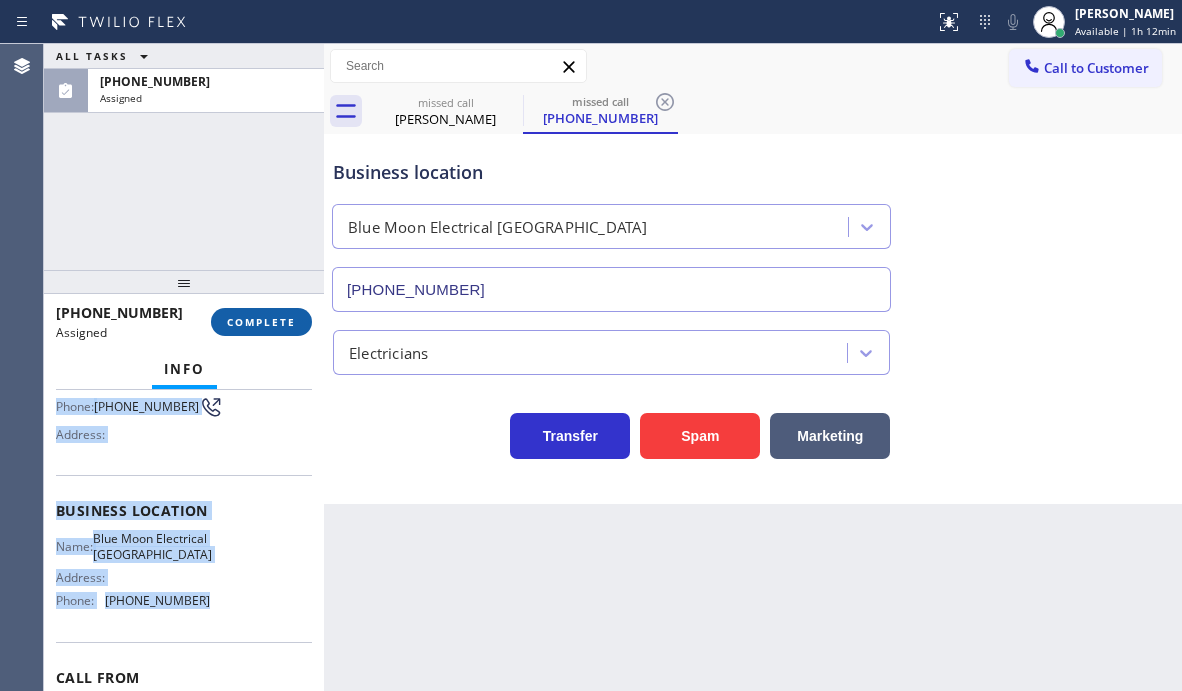 click on "COMPLETE" at bounding box center [261, 322] 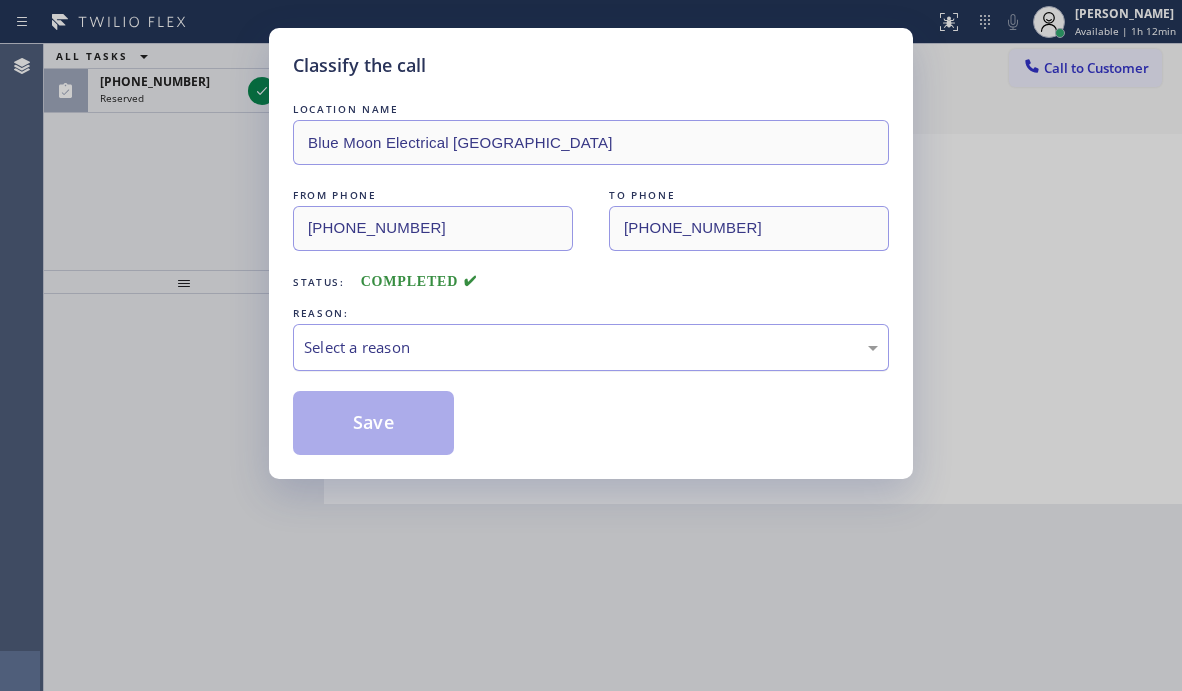 click on "Select a reason" at bounding box center [591, 347] 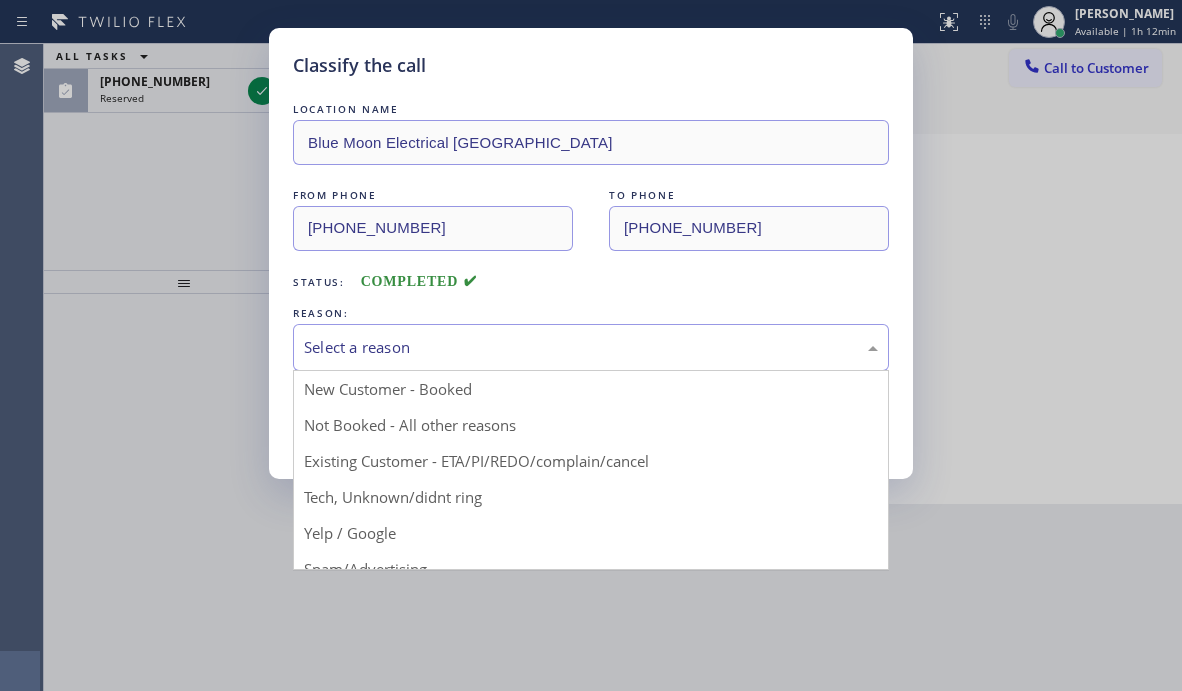 drag, startPoint x: 418, startPoint y: 497, endPoint x: 861, endPoint y: 510, distance: 443.1907 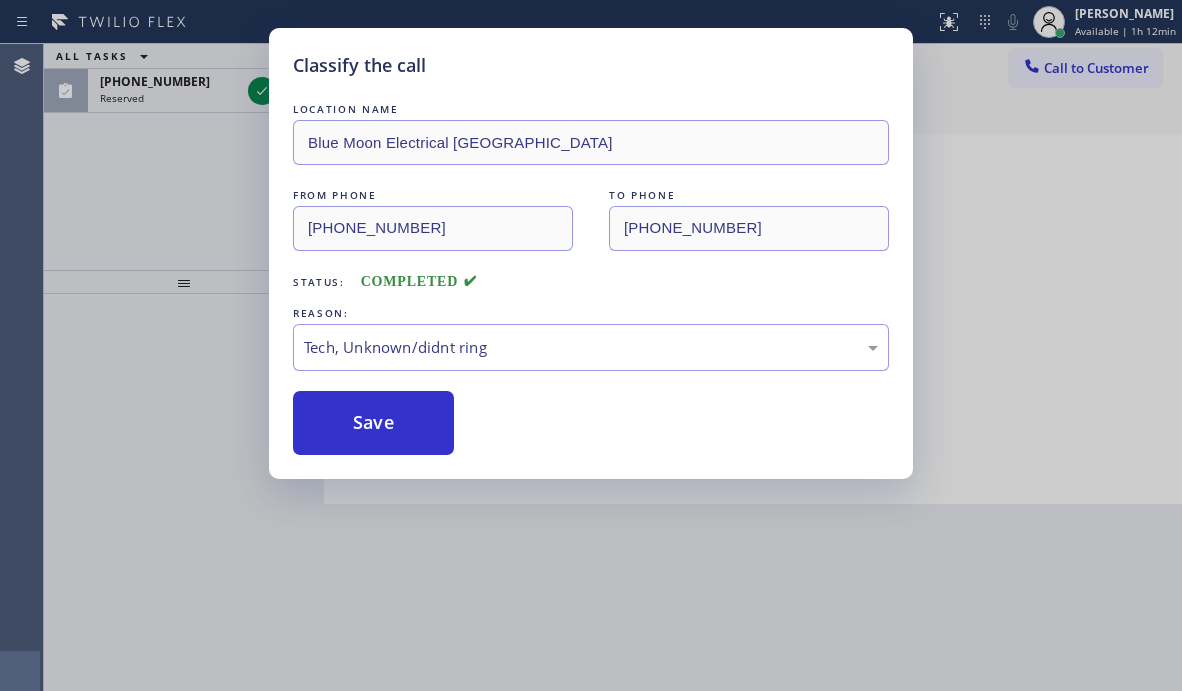 drag, startPoint x: 362, startPoint y: 412, endPoint x: 1124, endPoint y: 527, distance: 770.62897 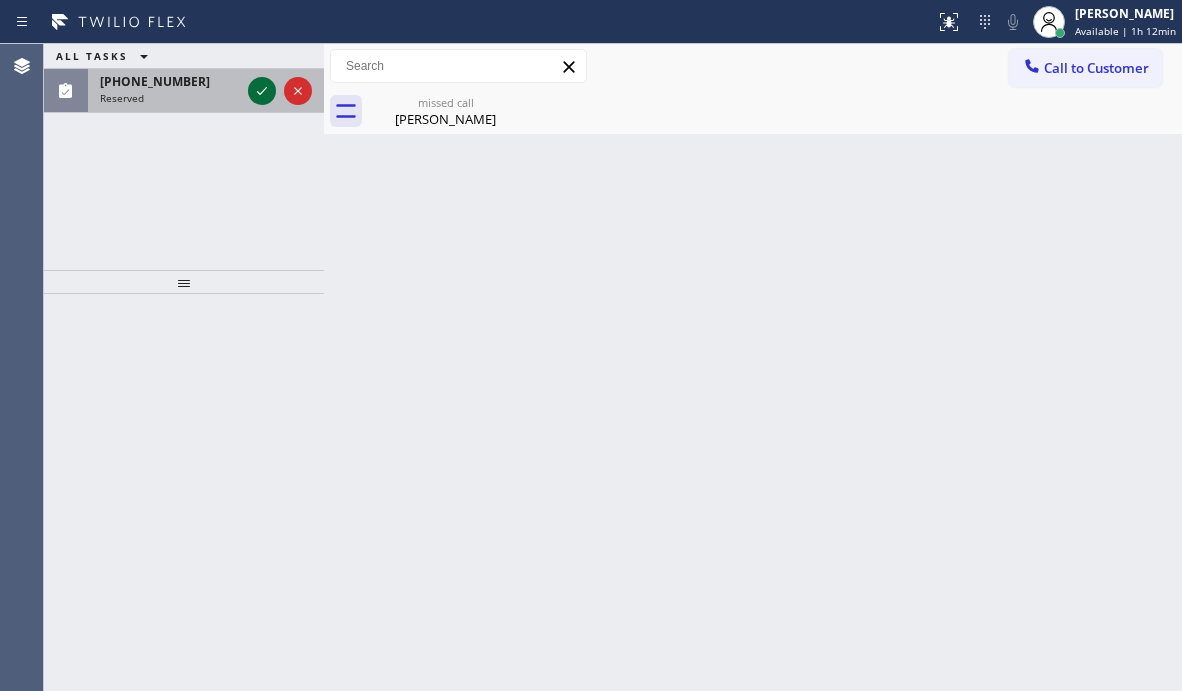click 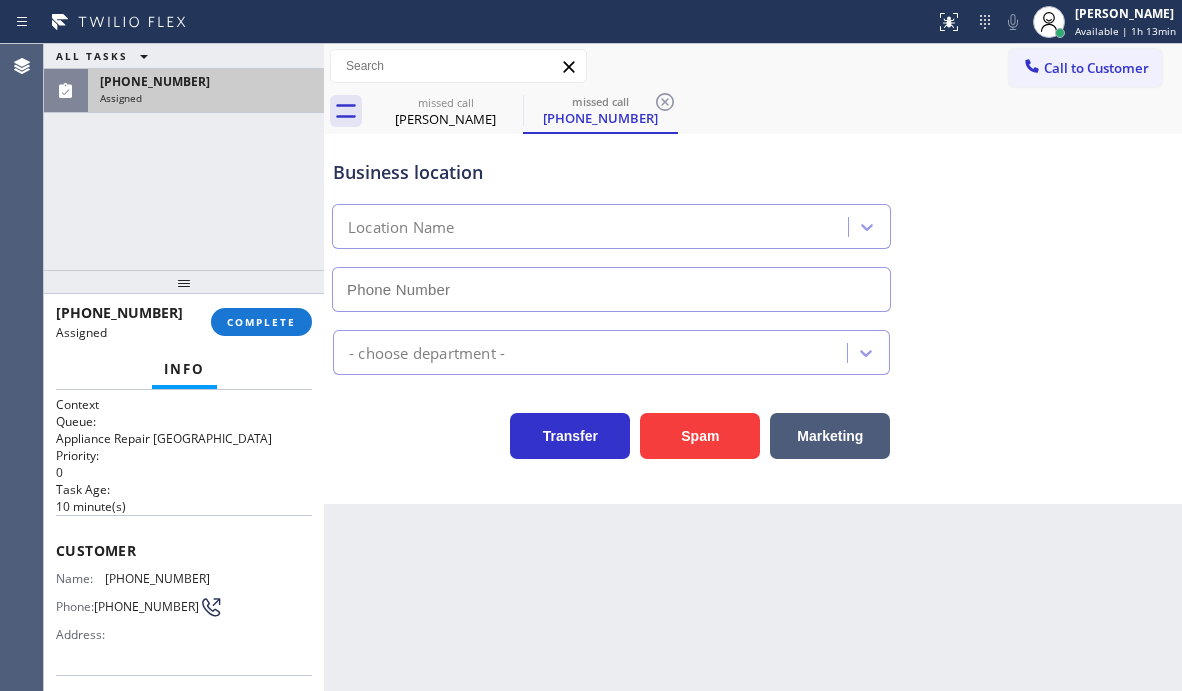 type on "[PHONE_NUMBER]" 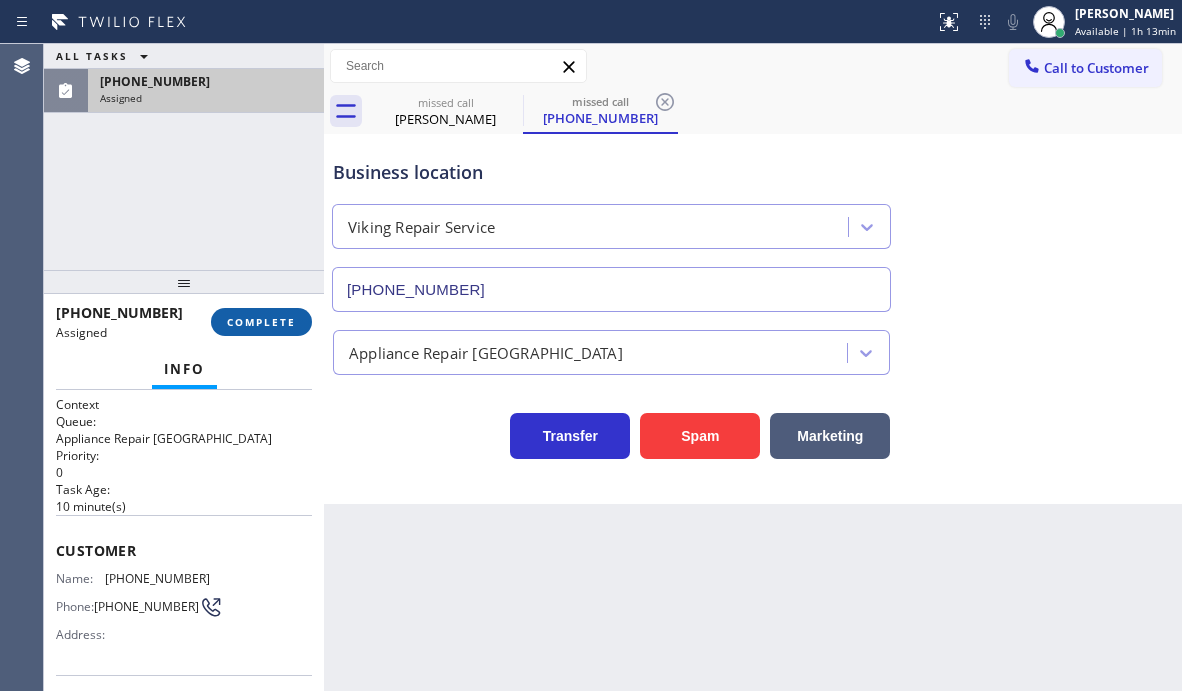click on "COMPLETE" at bounding box center (261, 322) 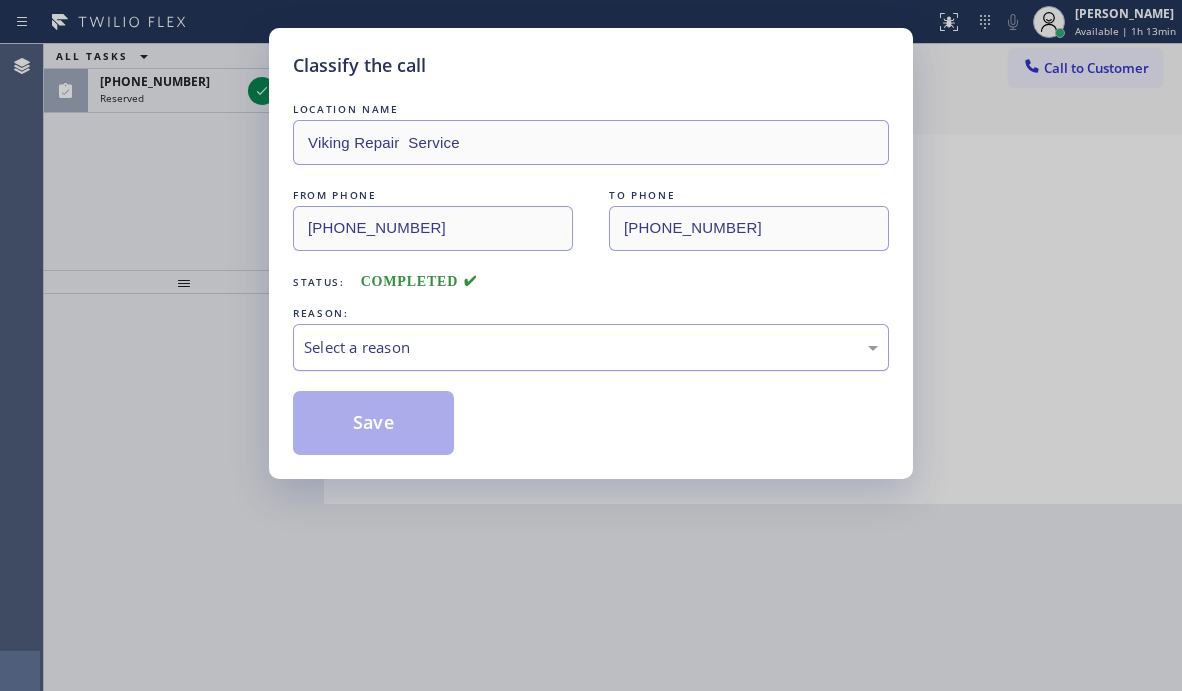 drag, startPoint x: 463, startPoint y: 348, endPoint x: 452, endPoint y: 363, distance: 18.601076 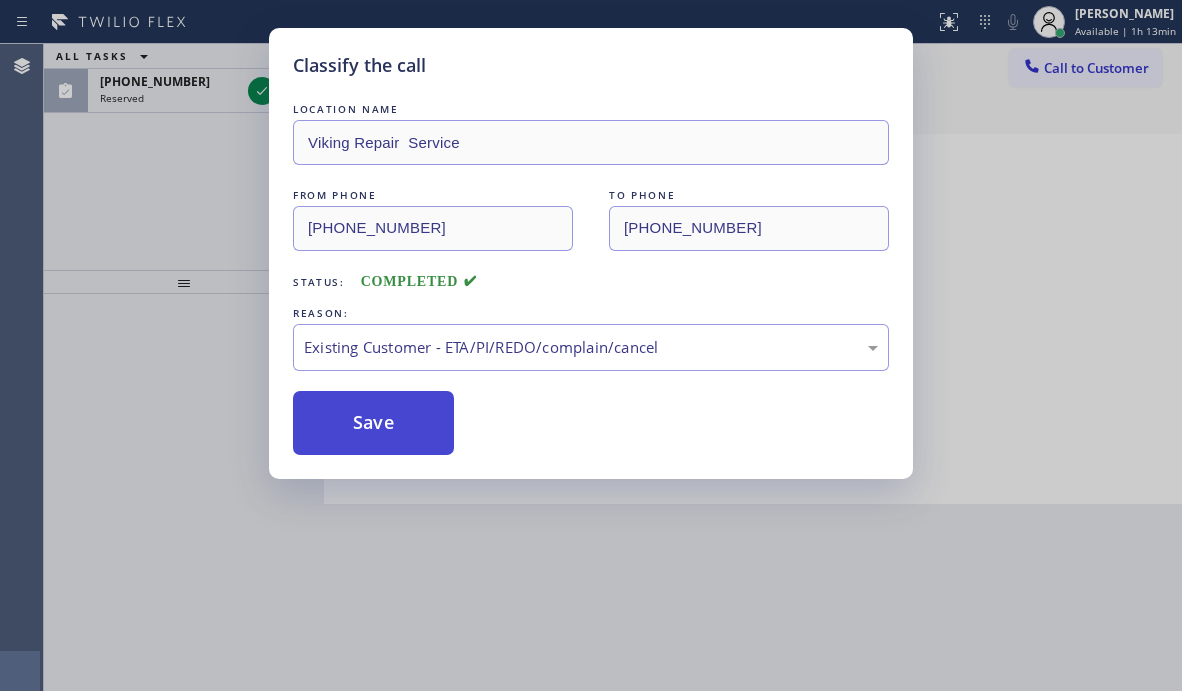 drag, startPoint x: 396, startPoint y: 458, endPoint x: 378, endPoint y: 435, distance: 29.206163 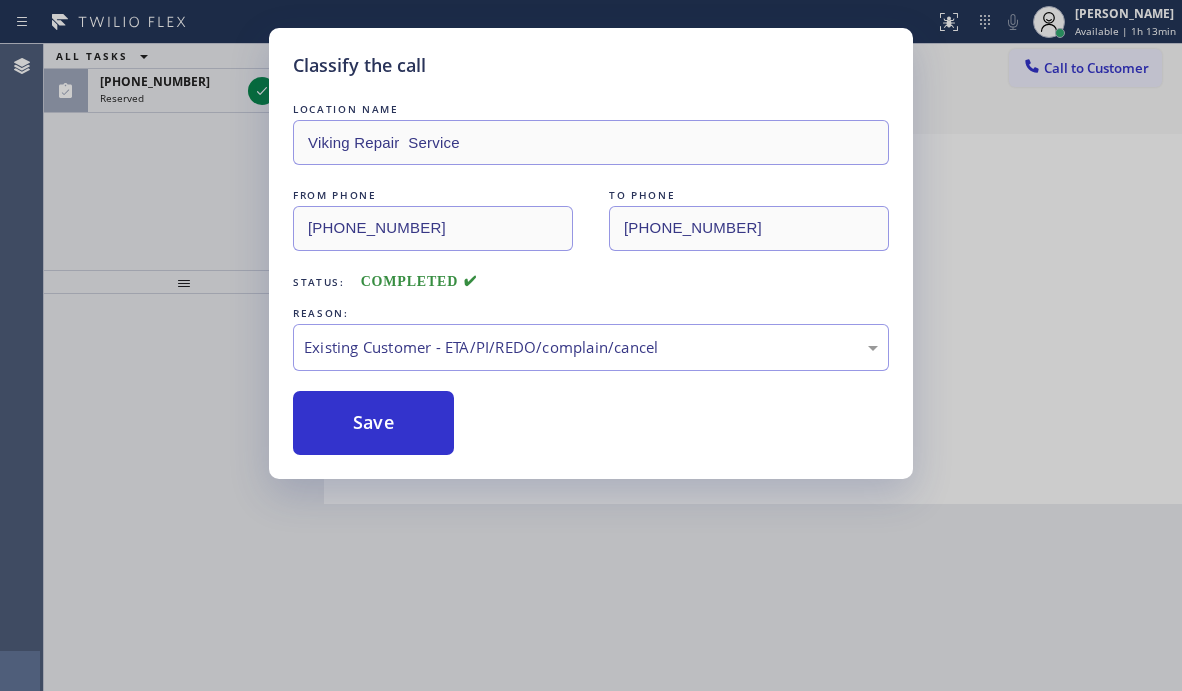 drag, startPoint x: 375, startPoint y: 411, endPoint x: 367, endPoint y: 383, distance: 29.12044 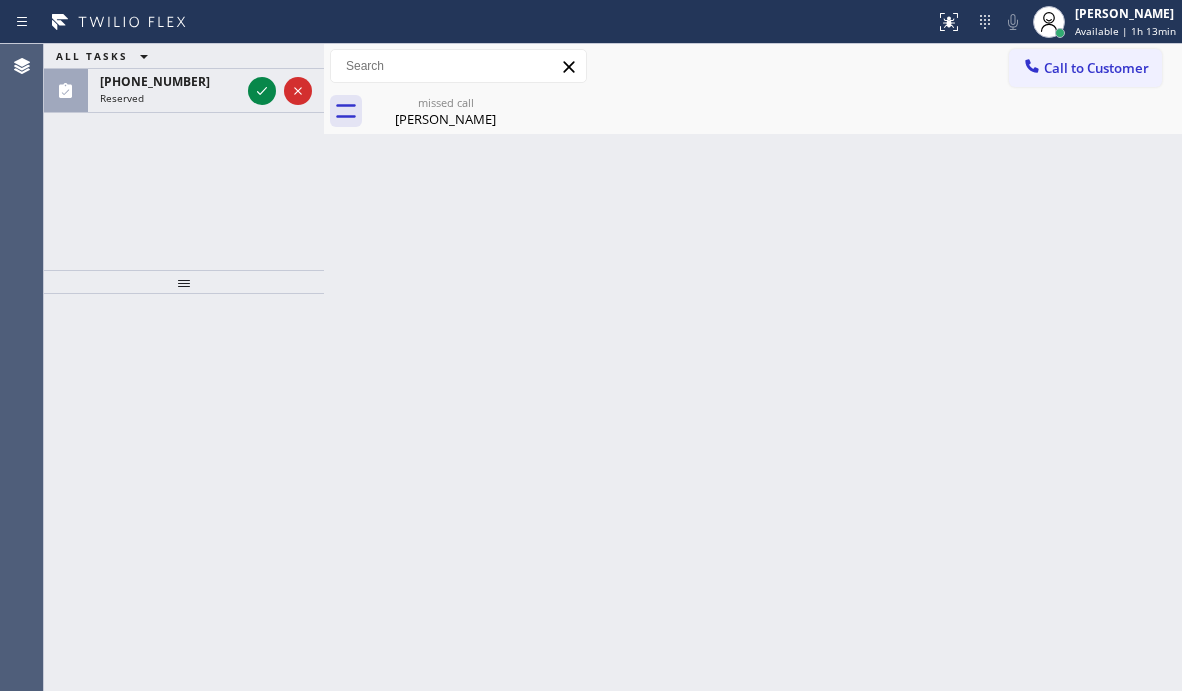 click 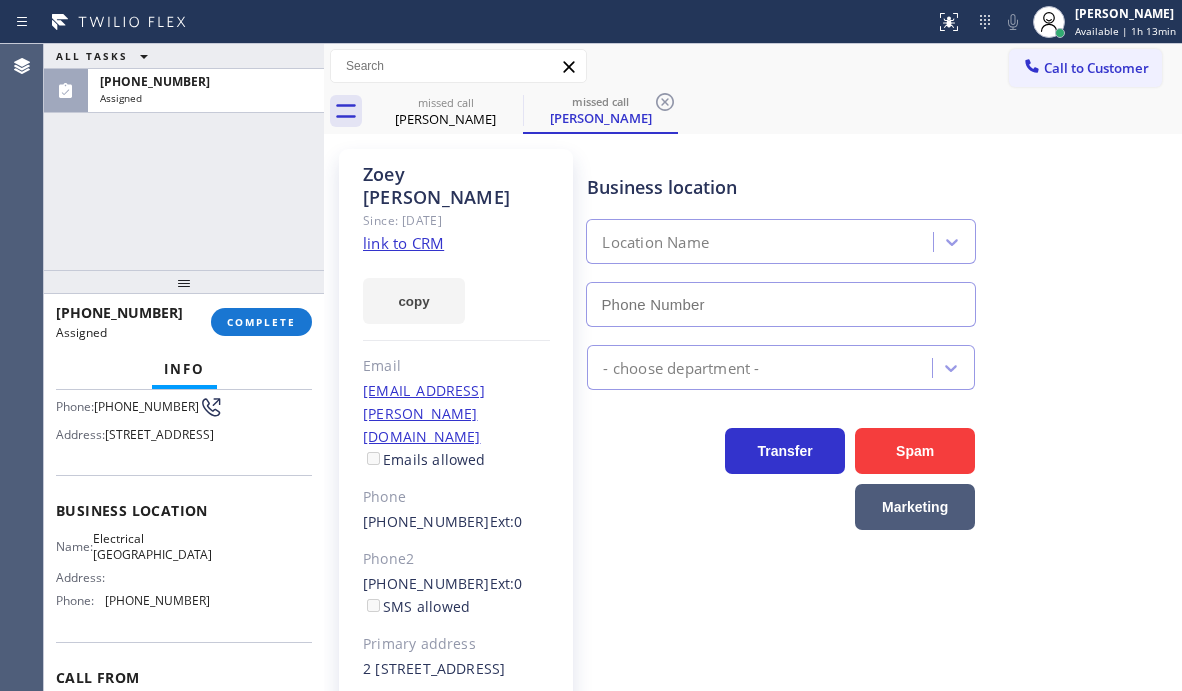 type on "[PHONE_NUMBER]" 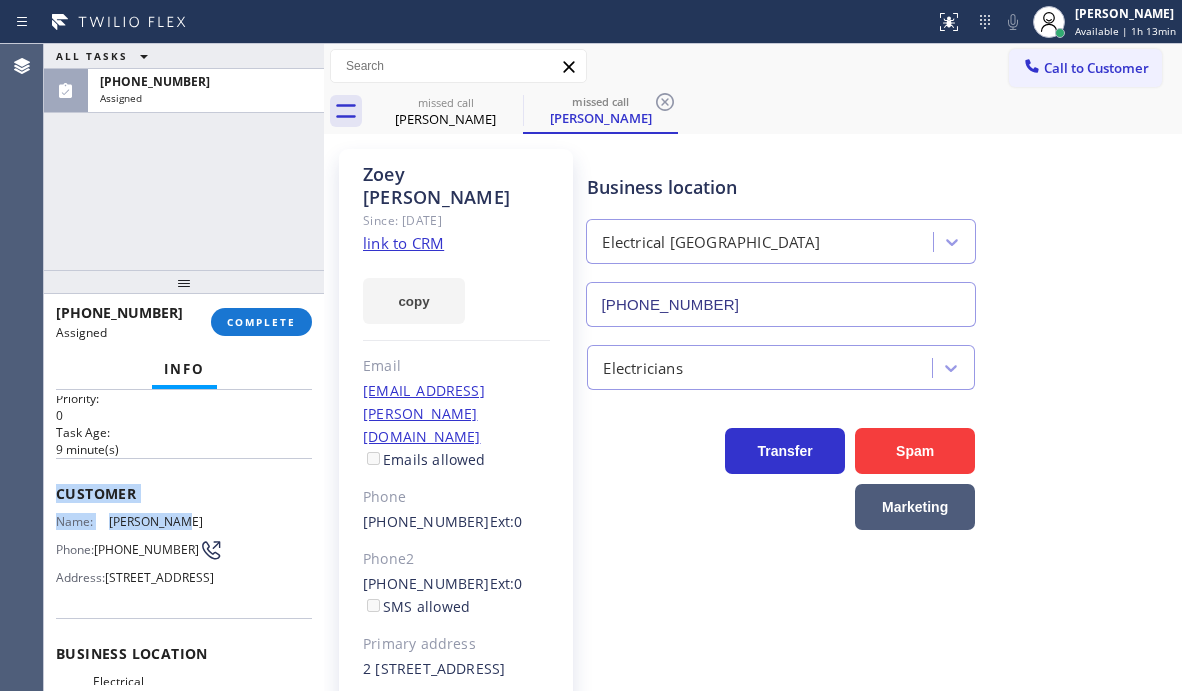 scroll, scrollTop: 28, scrollLeft: 0, axis: vertical 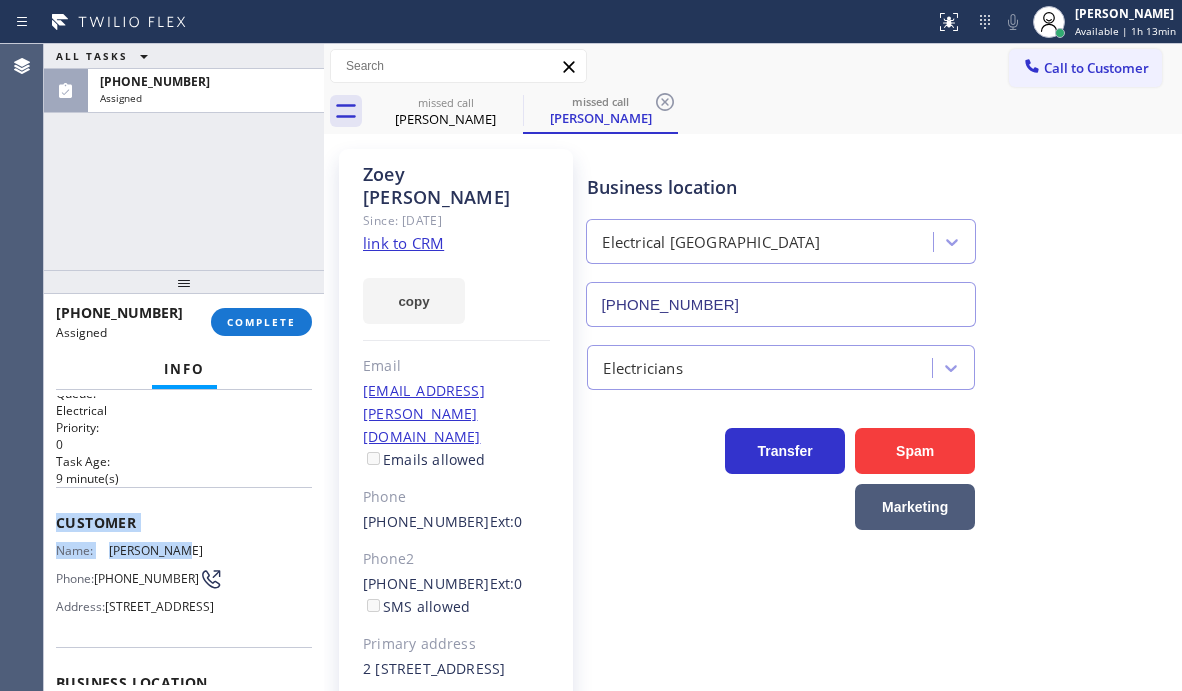 drag, startPoint x: 54, startPoint y: 546, endPoint x: 229, endPoint y: 655, distance: 206.16983 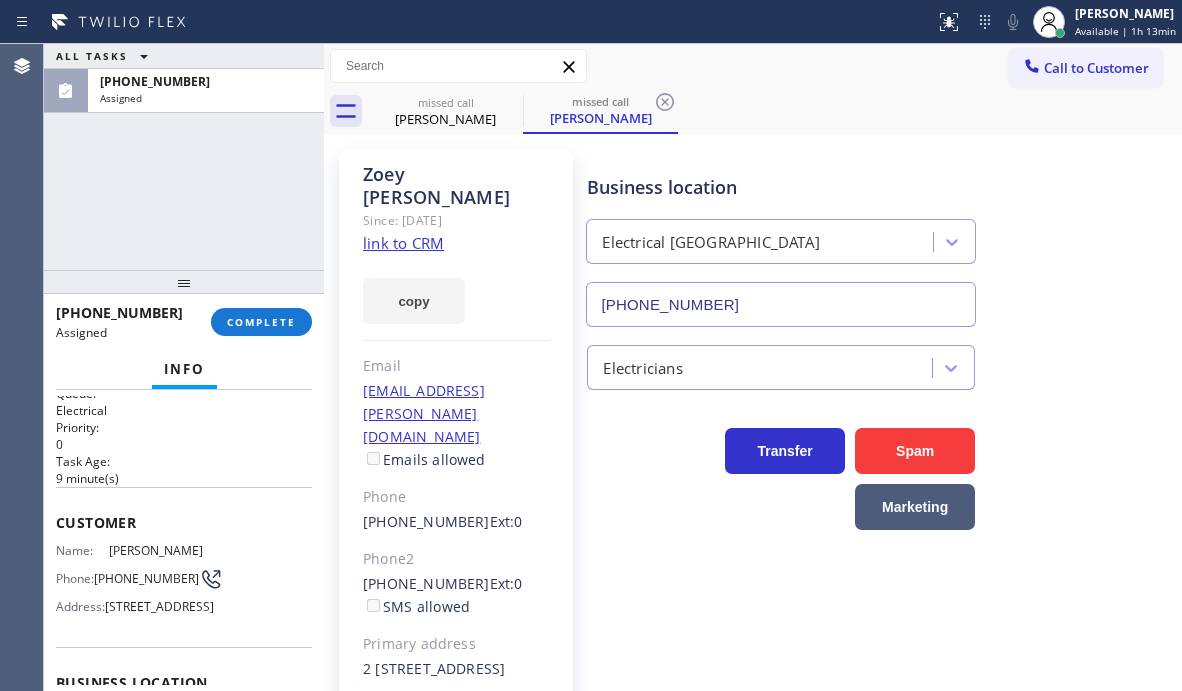 click on "Task Age:" at bounding box center [184, 461] 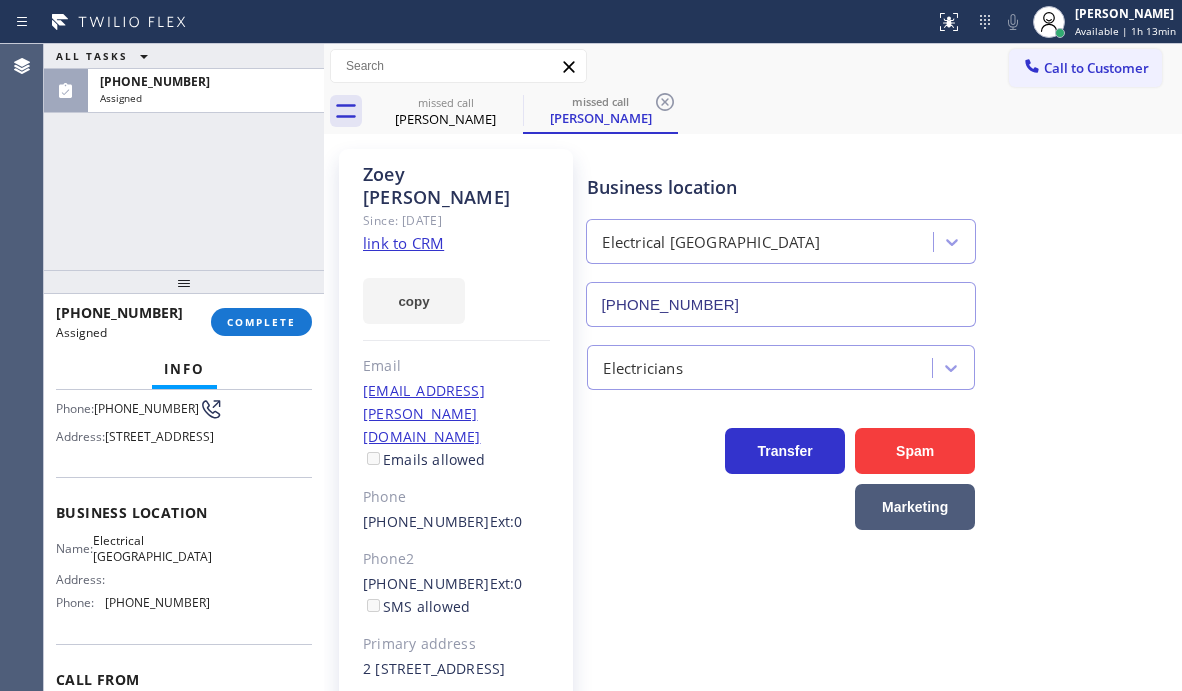 scroll, scrollTop: 200, scrollLeft: 0, axis: vertical 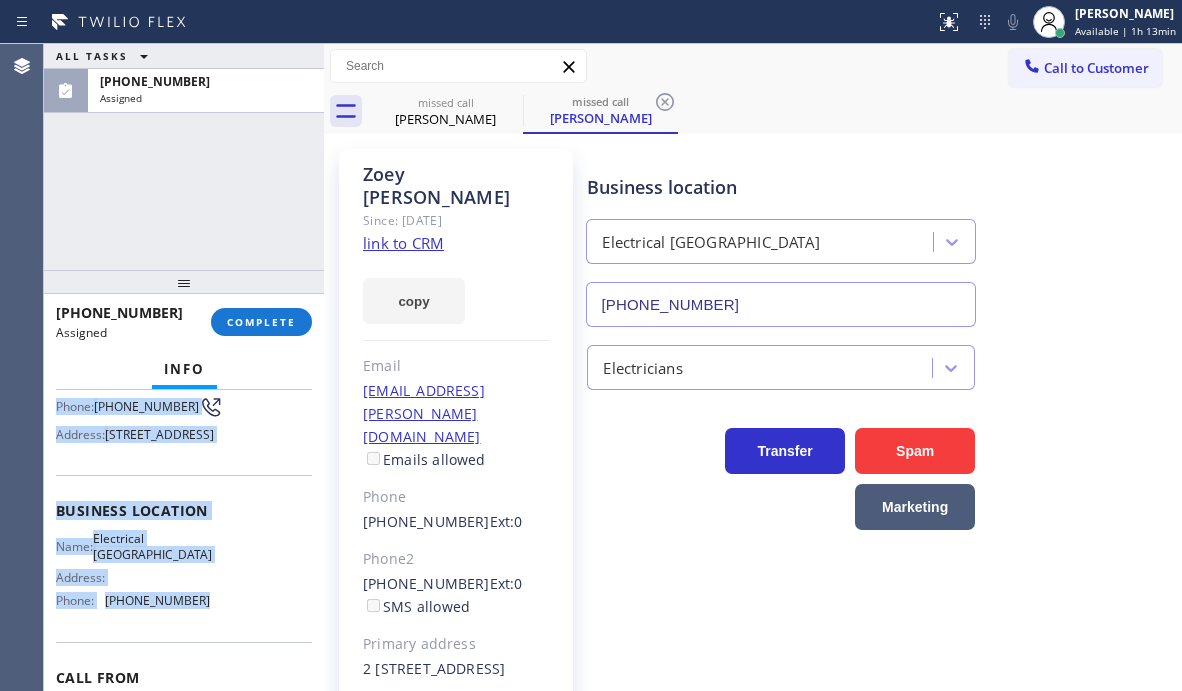 drag, startPoint x: 140, startPoint y: 583, endPoint x: 245, endPoint y: 646, distance: 122.44999 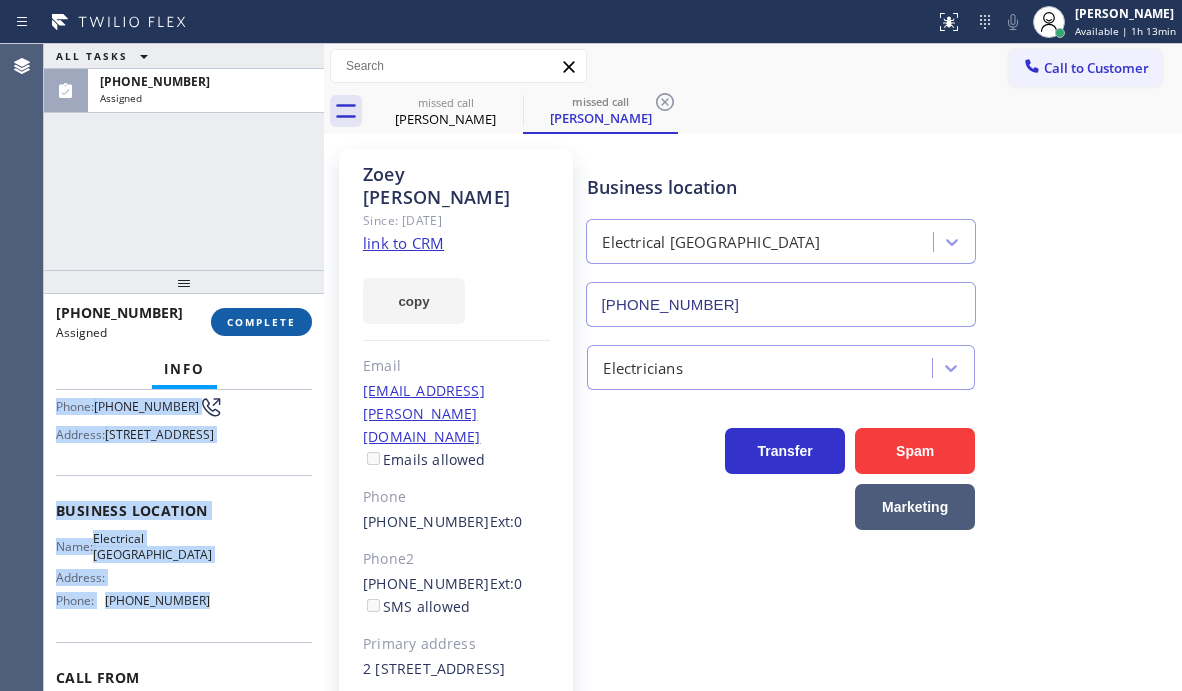 click on "COMPLETE" at bounding box center (261, 322) 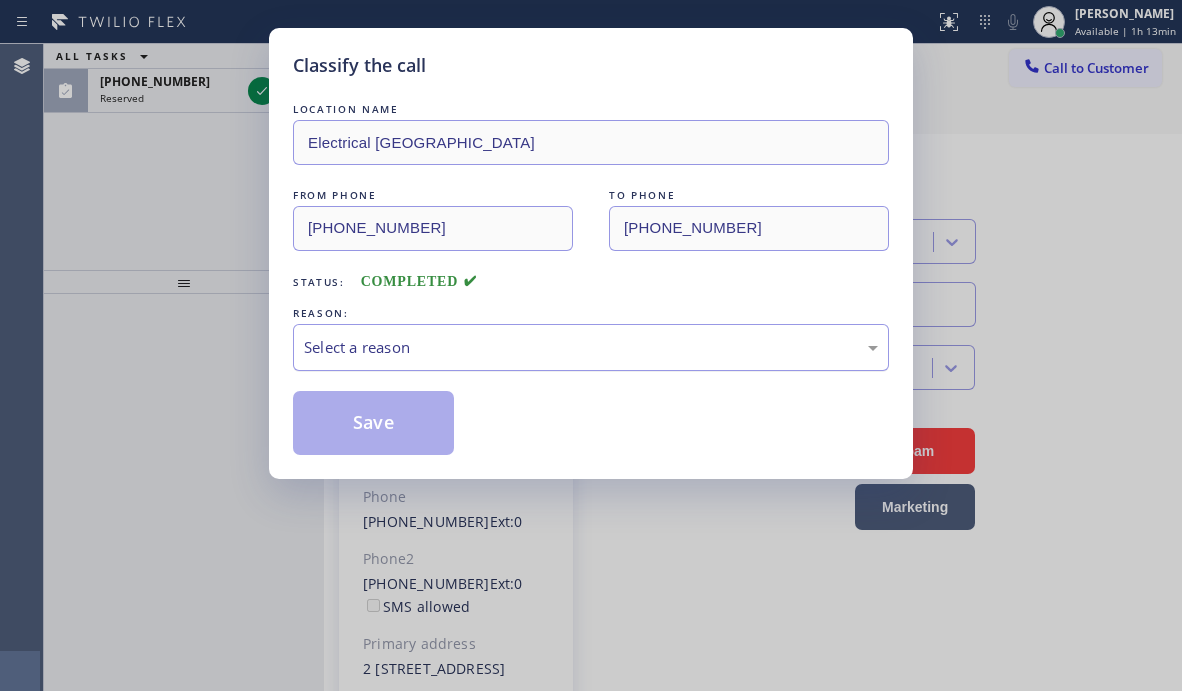 click on "Select a reason" at bounding box center (591, 347) 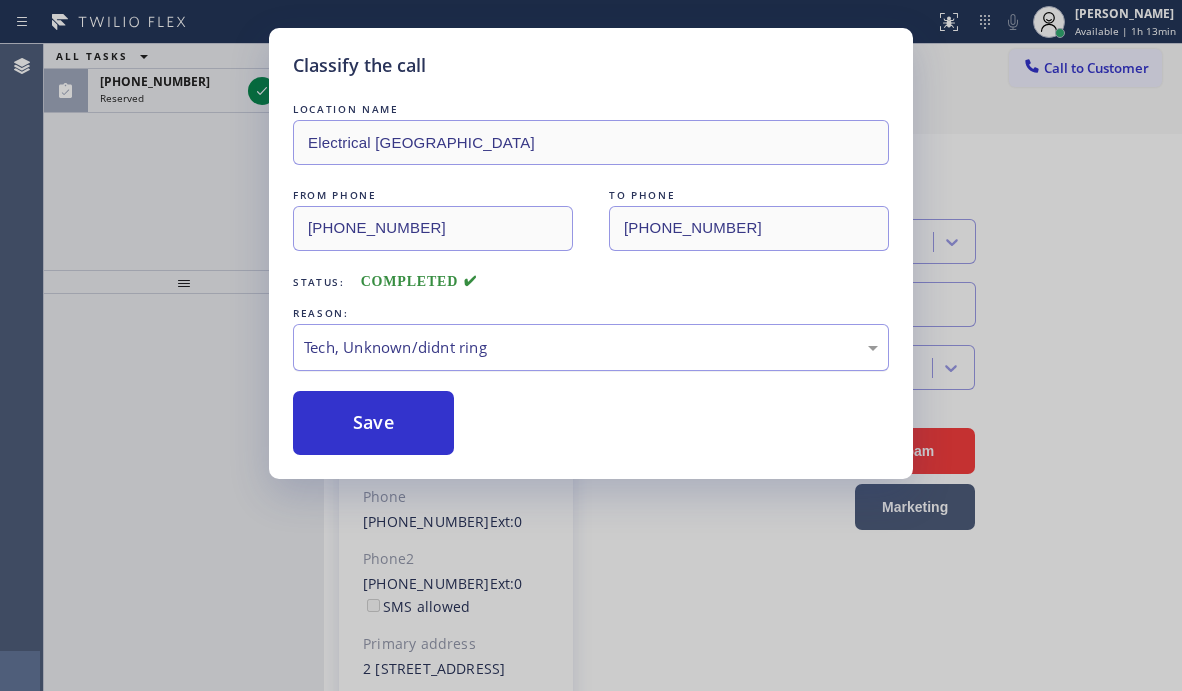 drag, startPoint x: 396, startPoint y: 430, endPoint x: 363, endPoint y: 346, distance: 90.24966 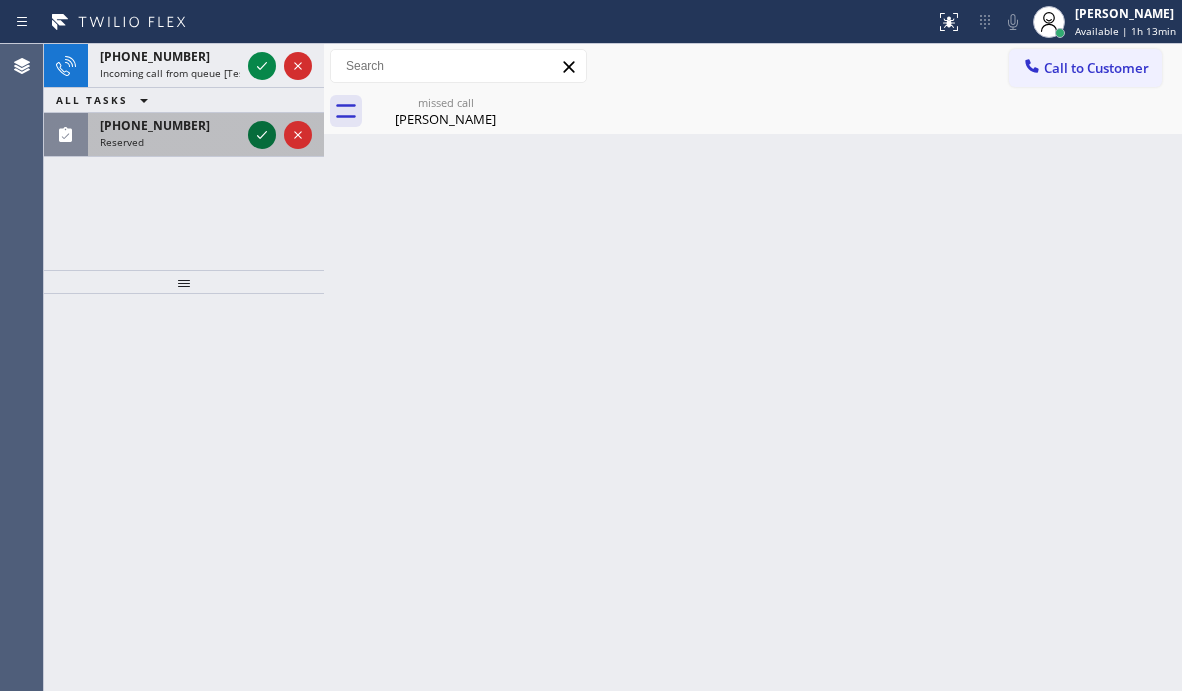 click on "ALL TASKS ALL TASKS ACTIVE TASKS TASKS IN WRAP UP" at bounding box center (184, 100) 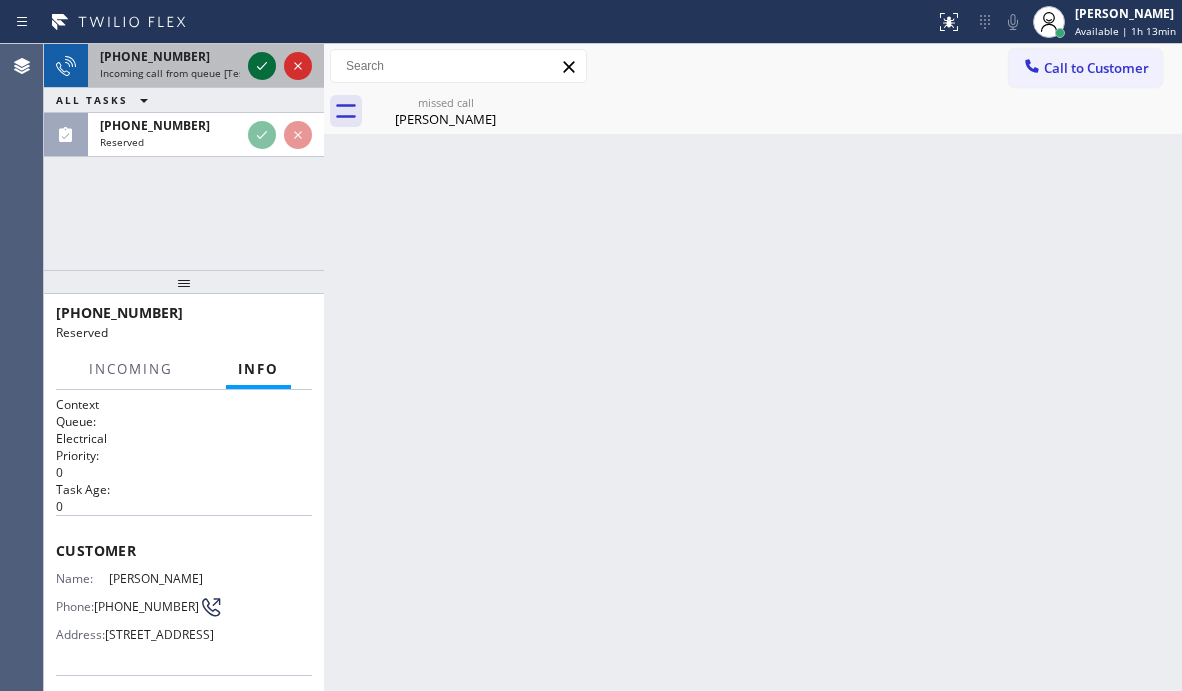 click 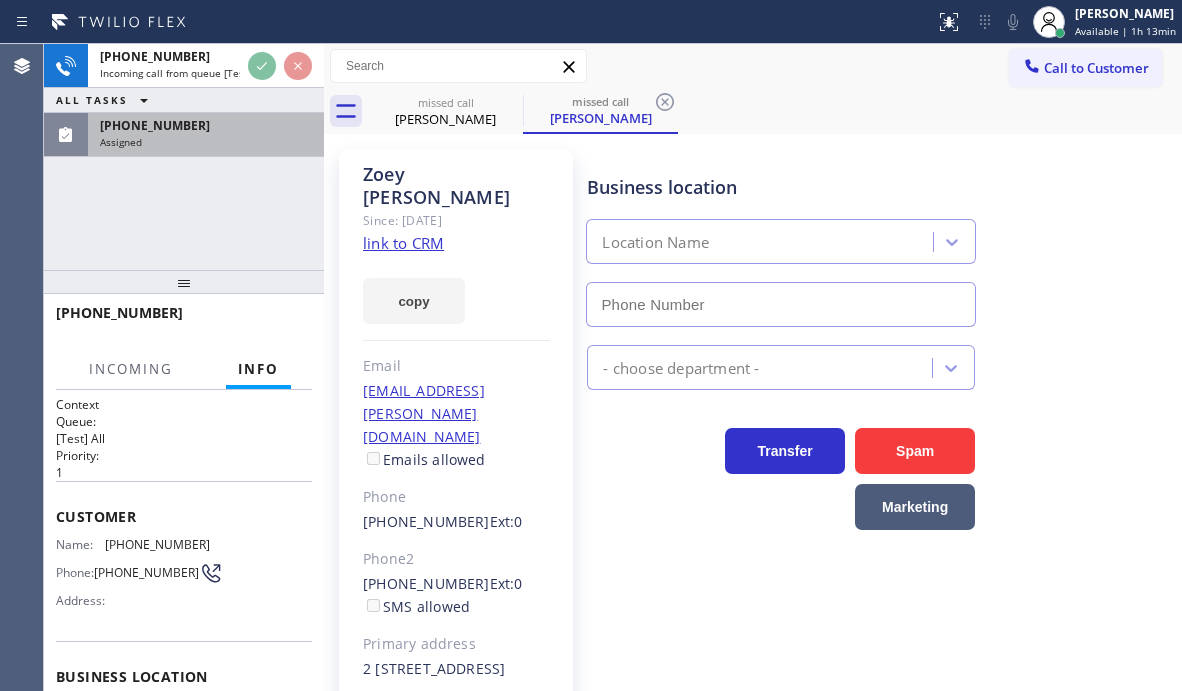 type on "[PHONE_NUMBER]" 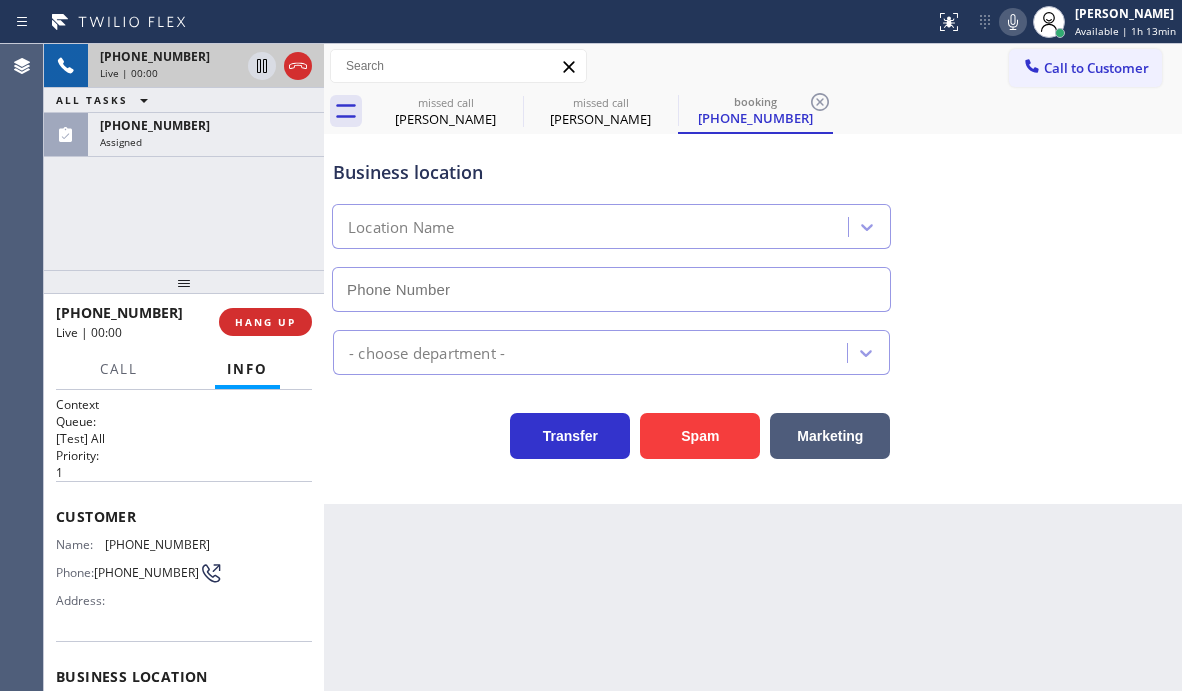 type on "[PHONE_NUMBER]" 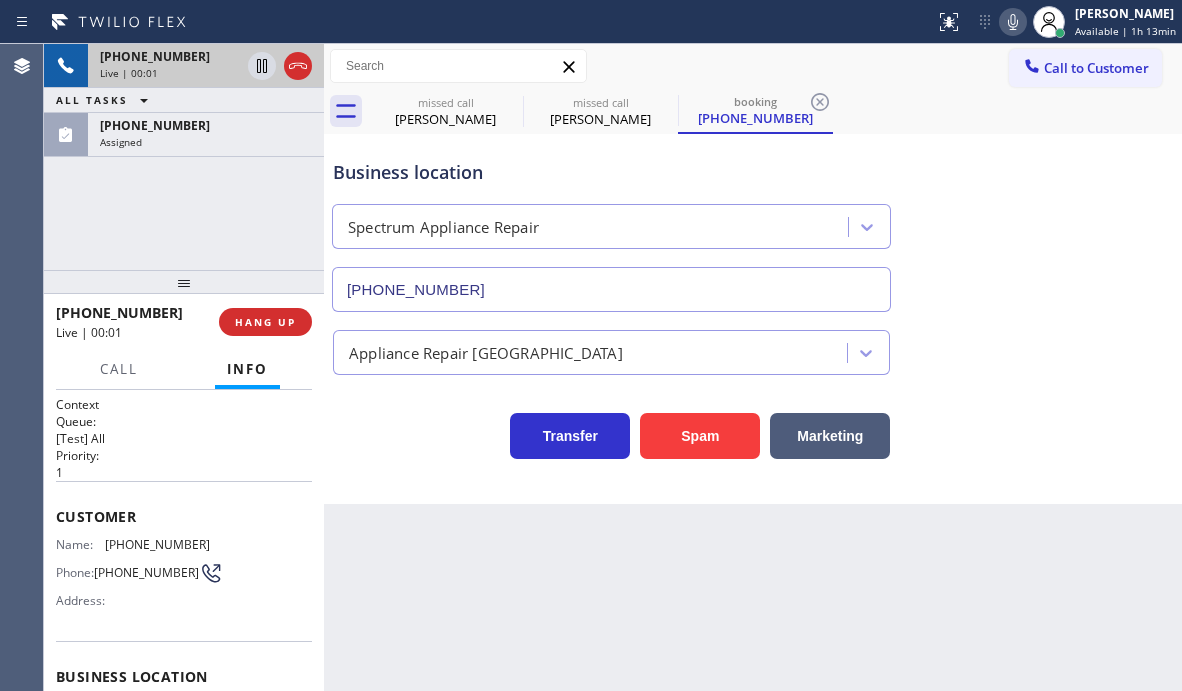 click on "[PHONE_NUMBER]" at bounding box center [170, 56] 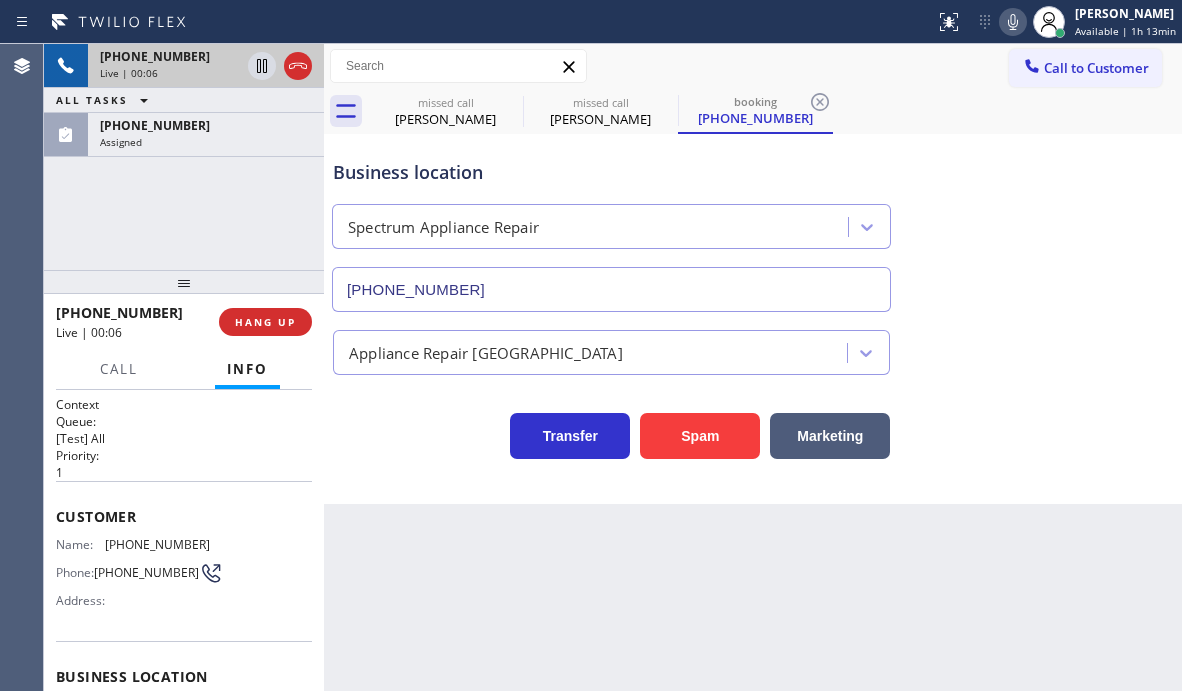 click on "[PHONE_NUMBER]" at bounding box center [170, 56] 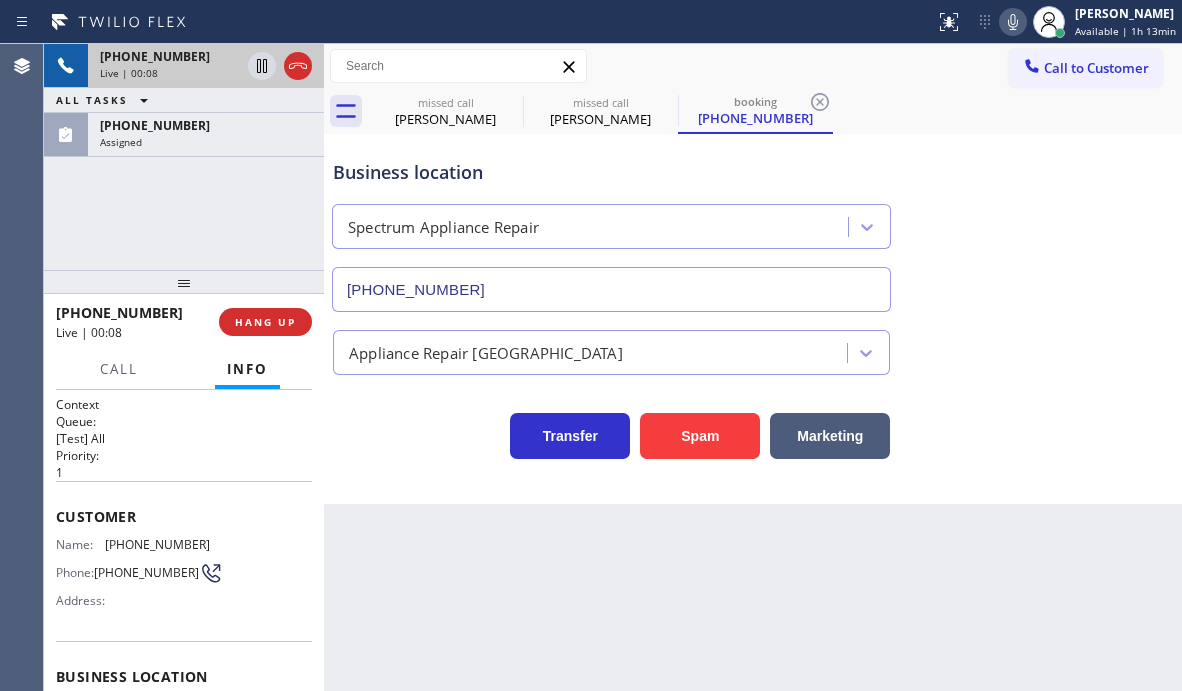 click on "[PHONE_NUMBER]" at bounding box center (170, 56) 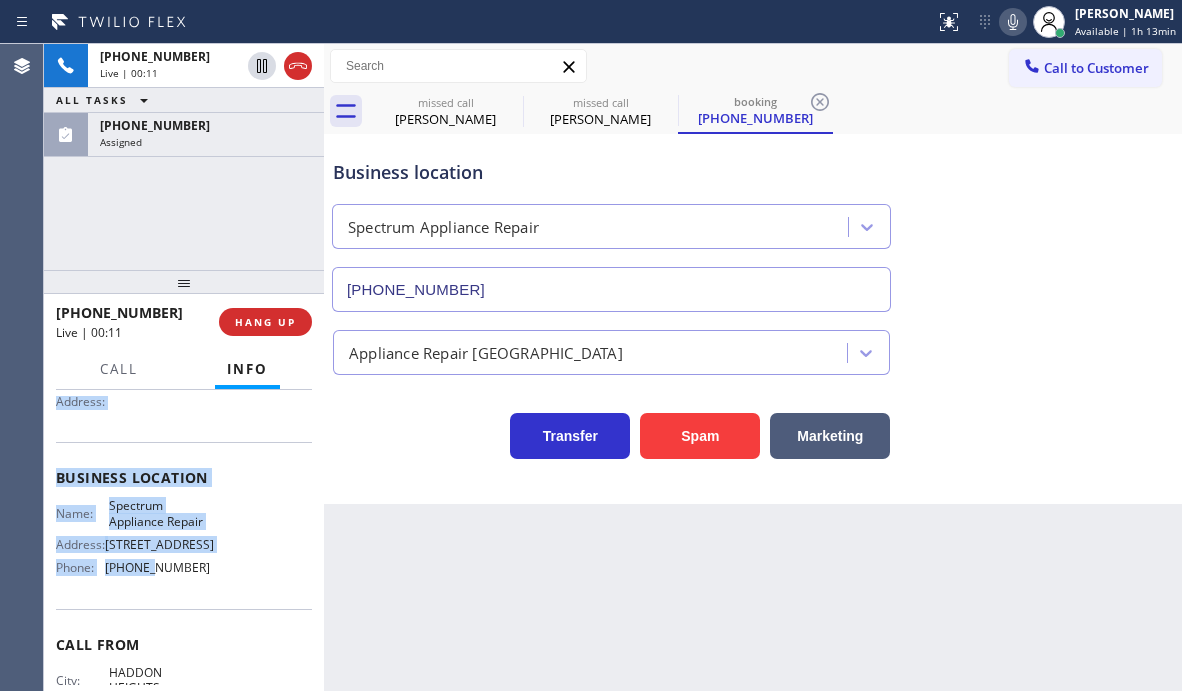 scroll, scrollTop: 200, scrollLeft: 0, axis: vertical 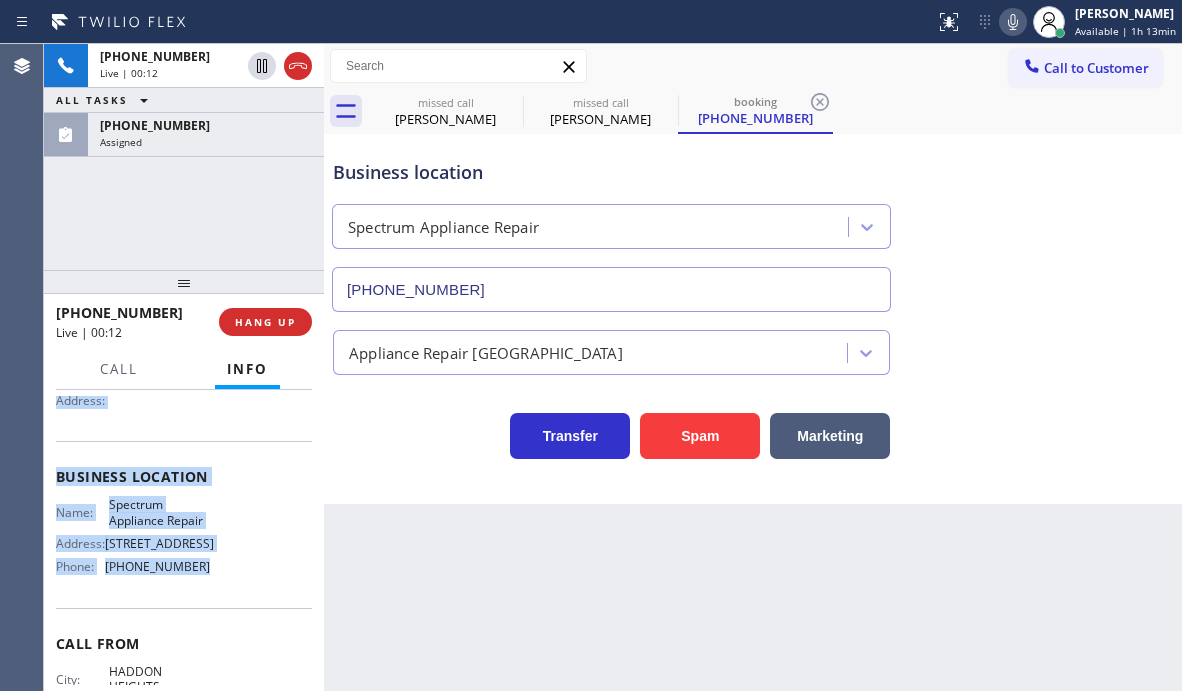 drag, startPoint x: 57, startPoint y: 515, endPoint x: 238, endPoint y: 608, distance: 203.49448 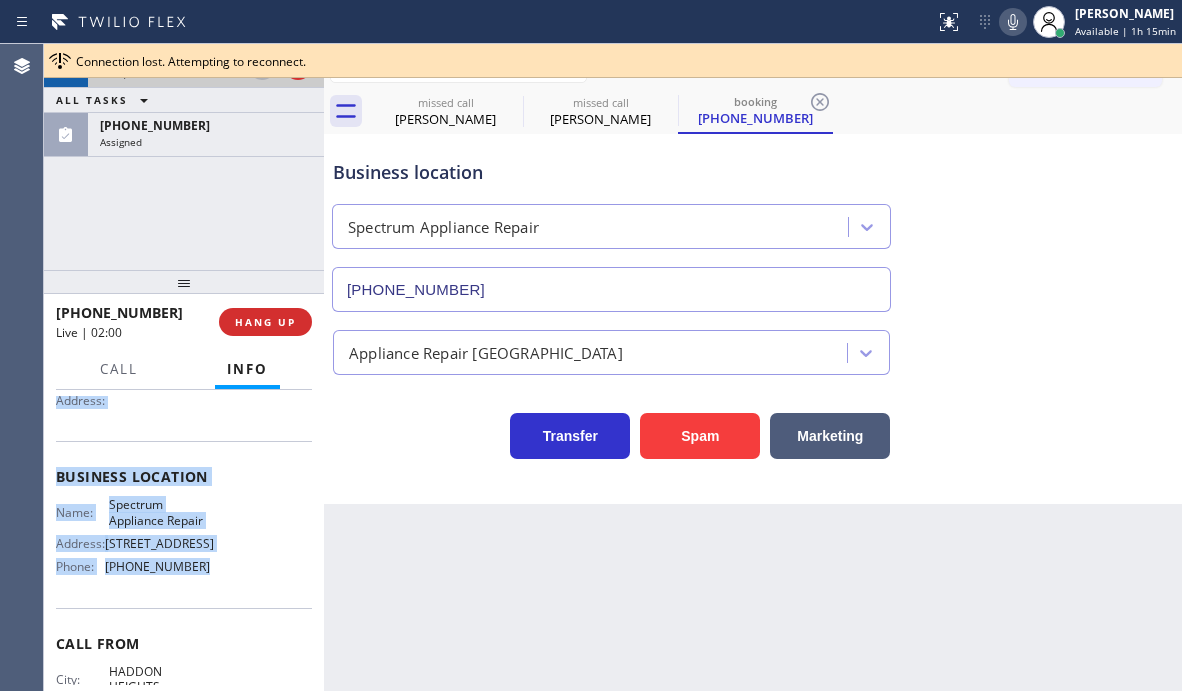 click at bounding box center (262, 66) 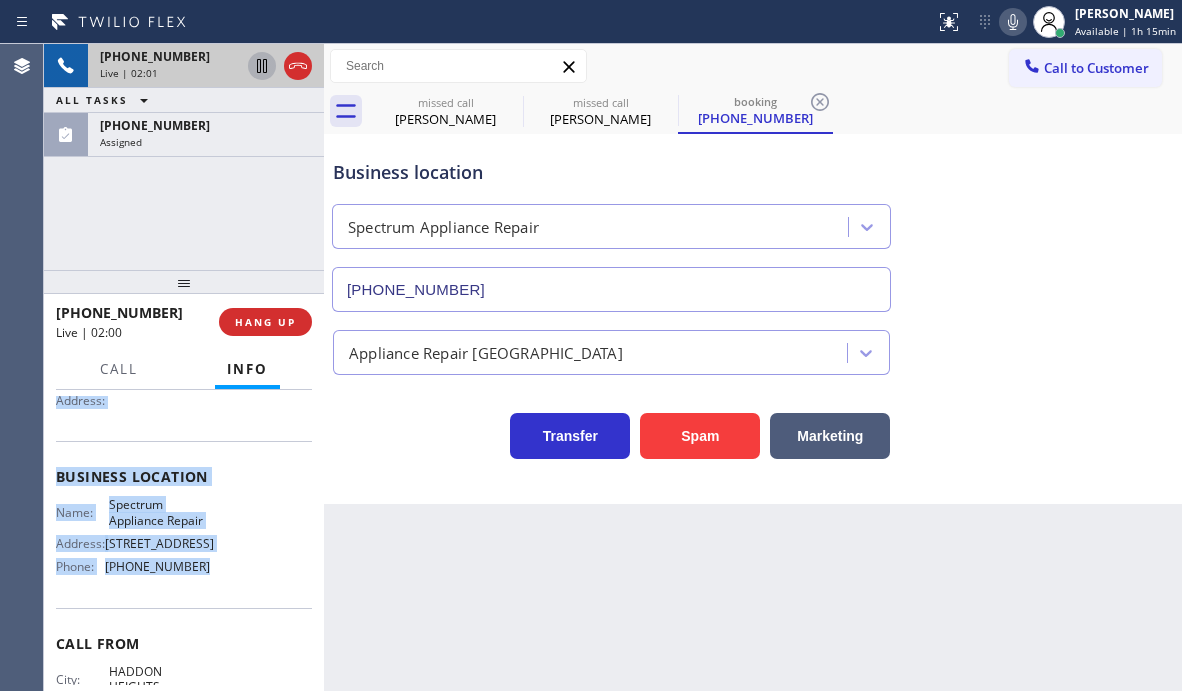 click 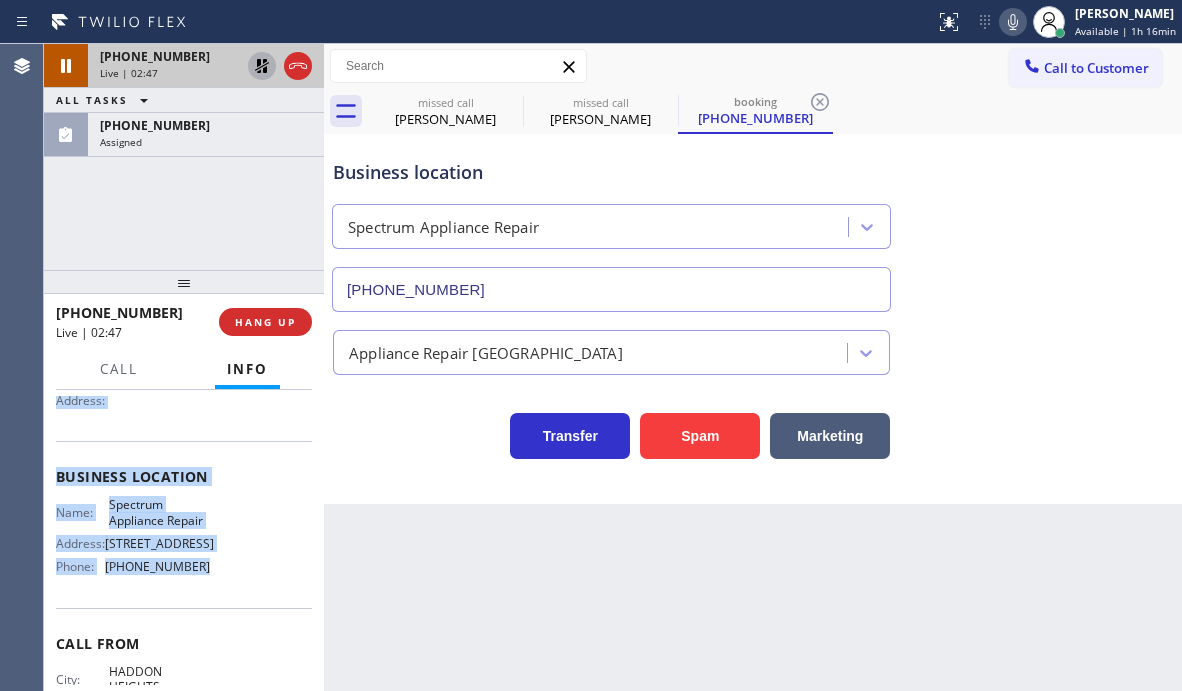 click 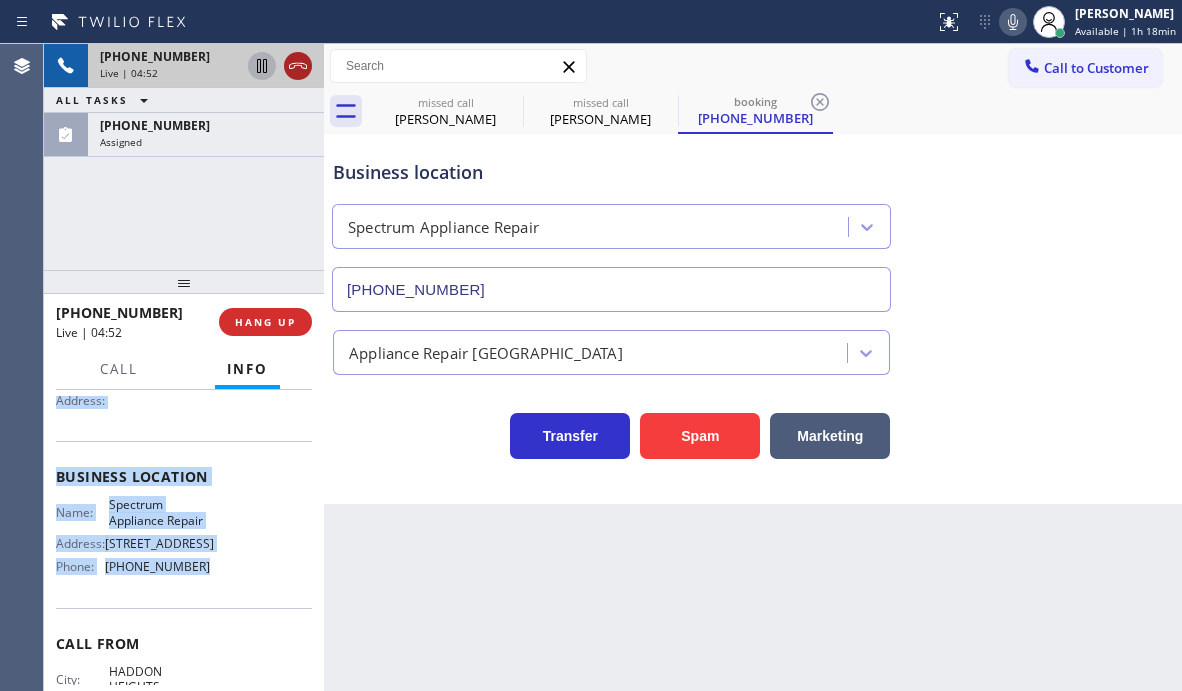 click 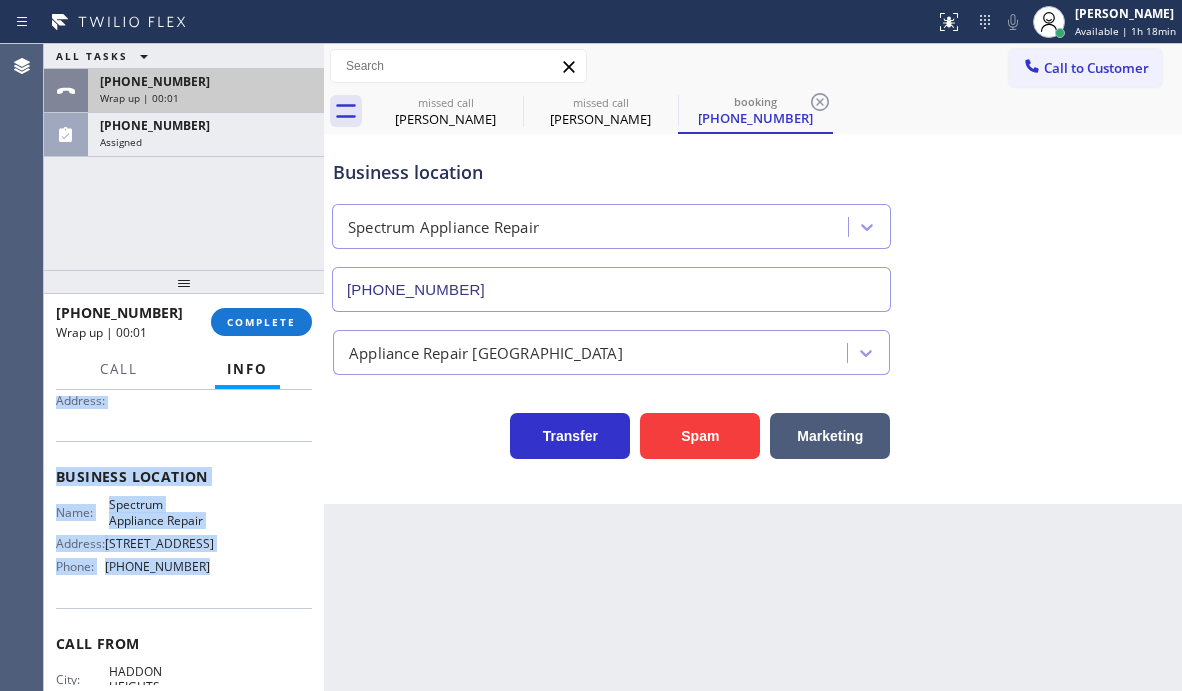 click on "Wrap up | 00:01" at bounding box center [206, 98] 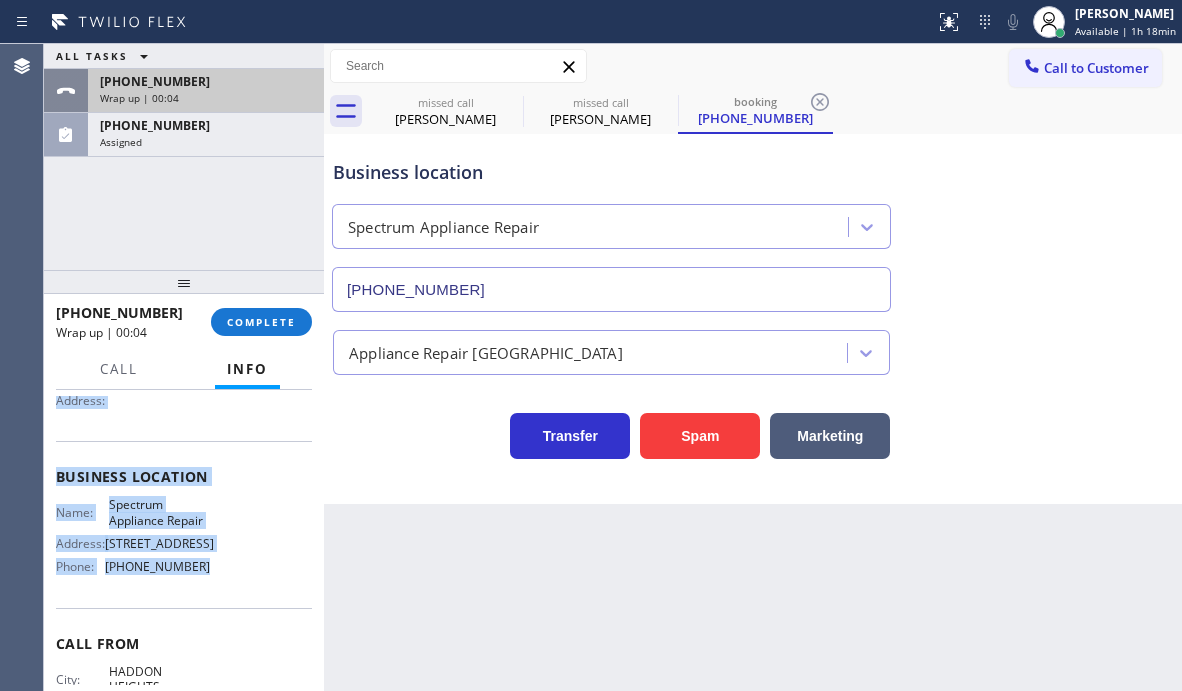 click on "[PHONE_NUMBER]" at bounding box center (206, 81) 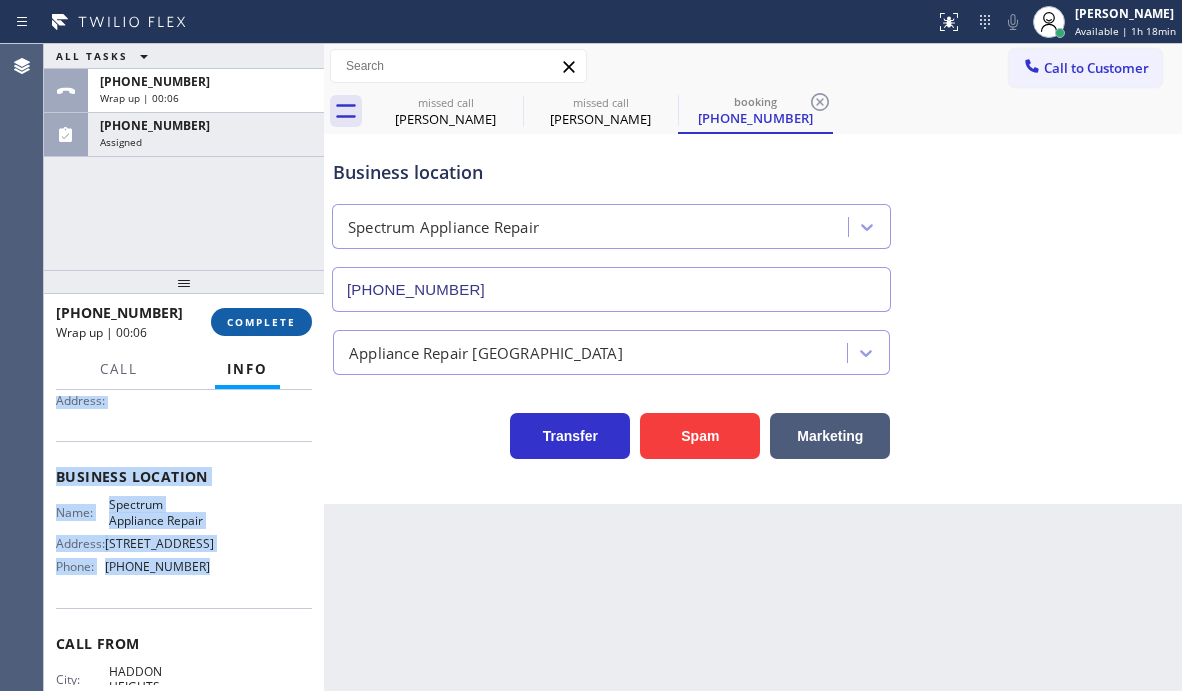 click on "COMPLETE" at bounding box center (261, 322) 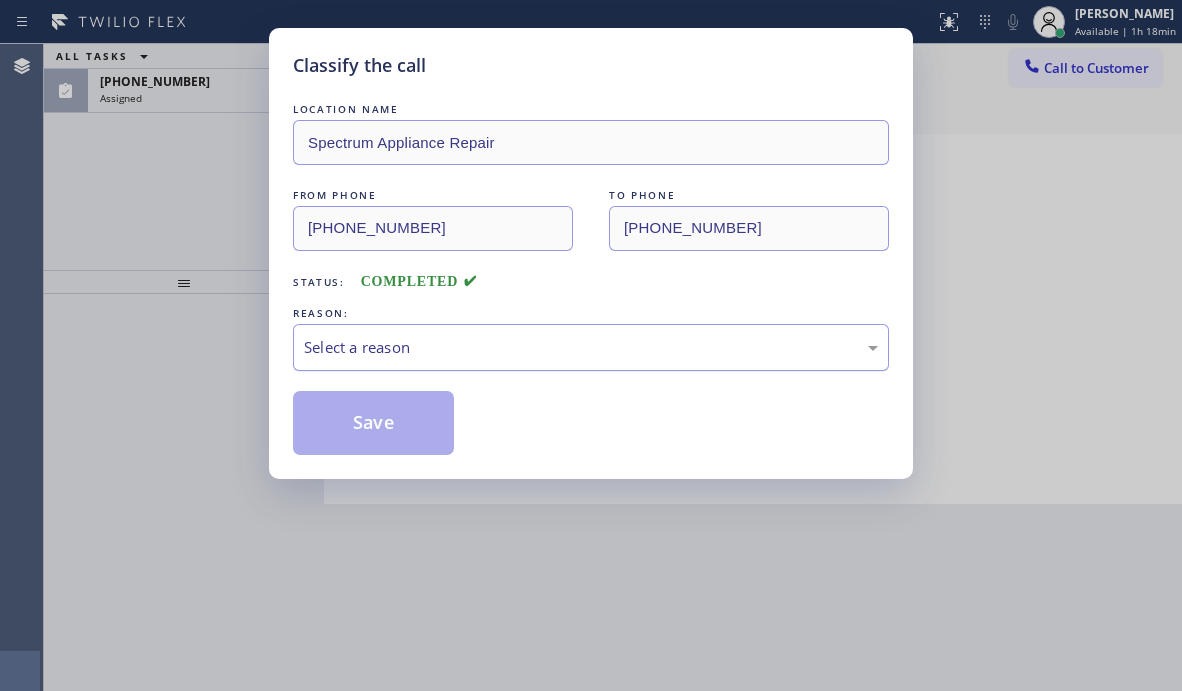 click on "Select a reason" at bounding box center (591, 347) 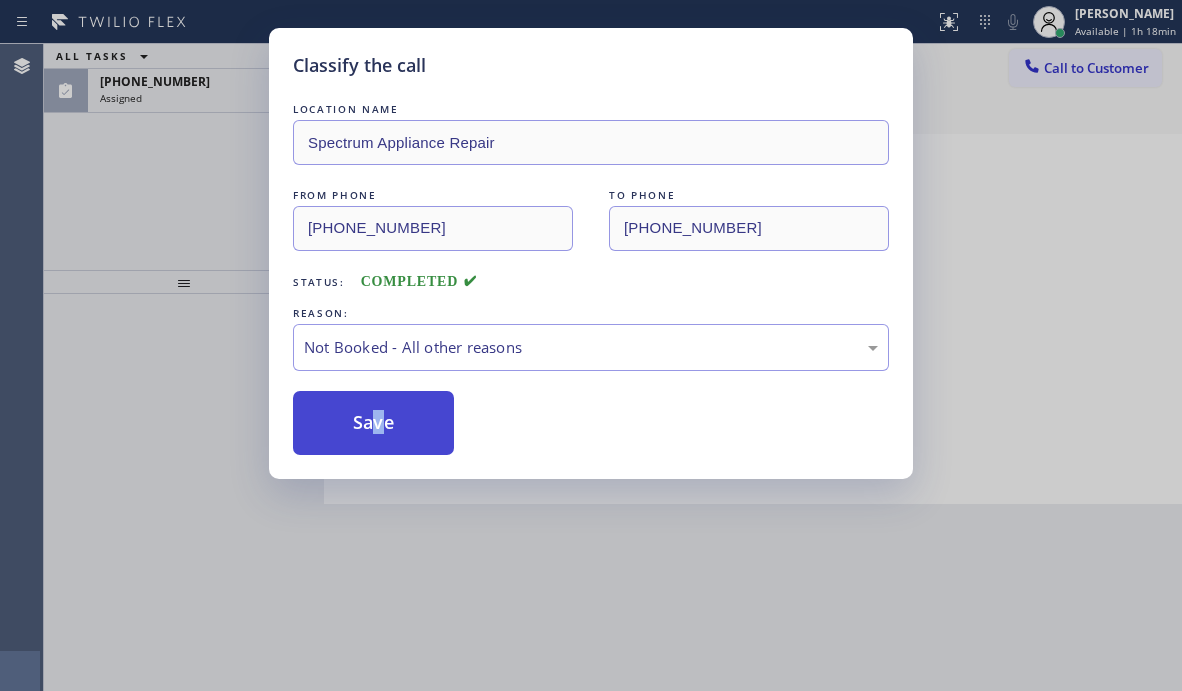 click on "Save" at bounding box center (373, 423) 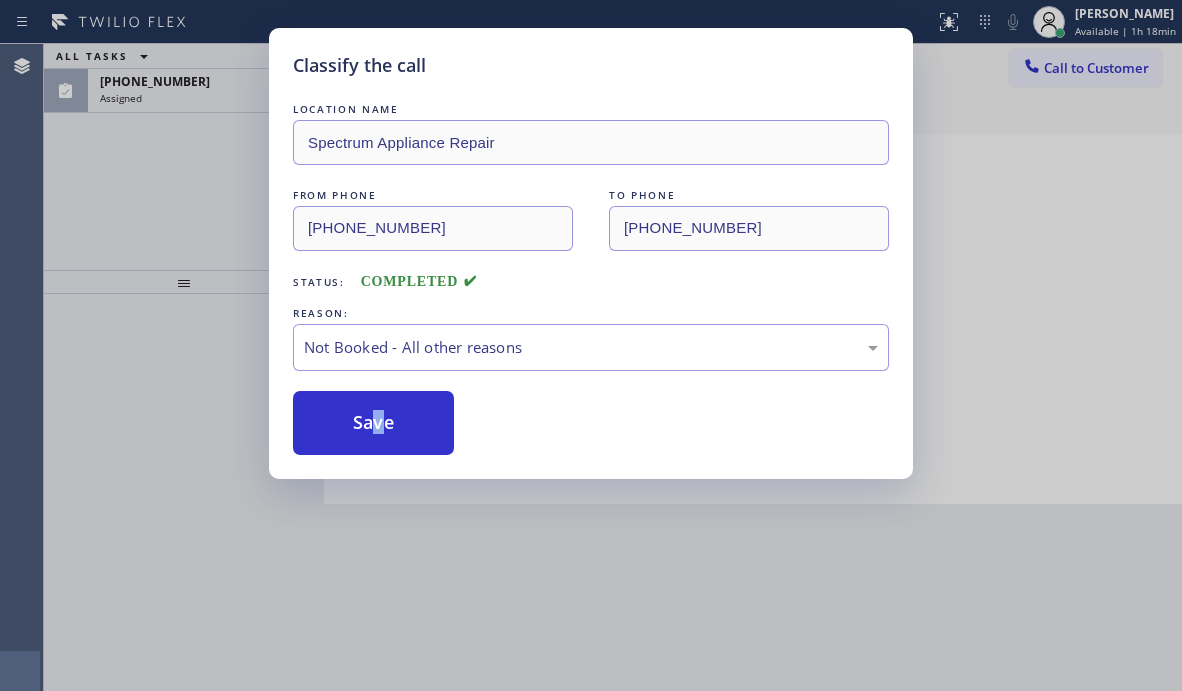 type on "[PHONE_NUMBER]" 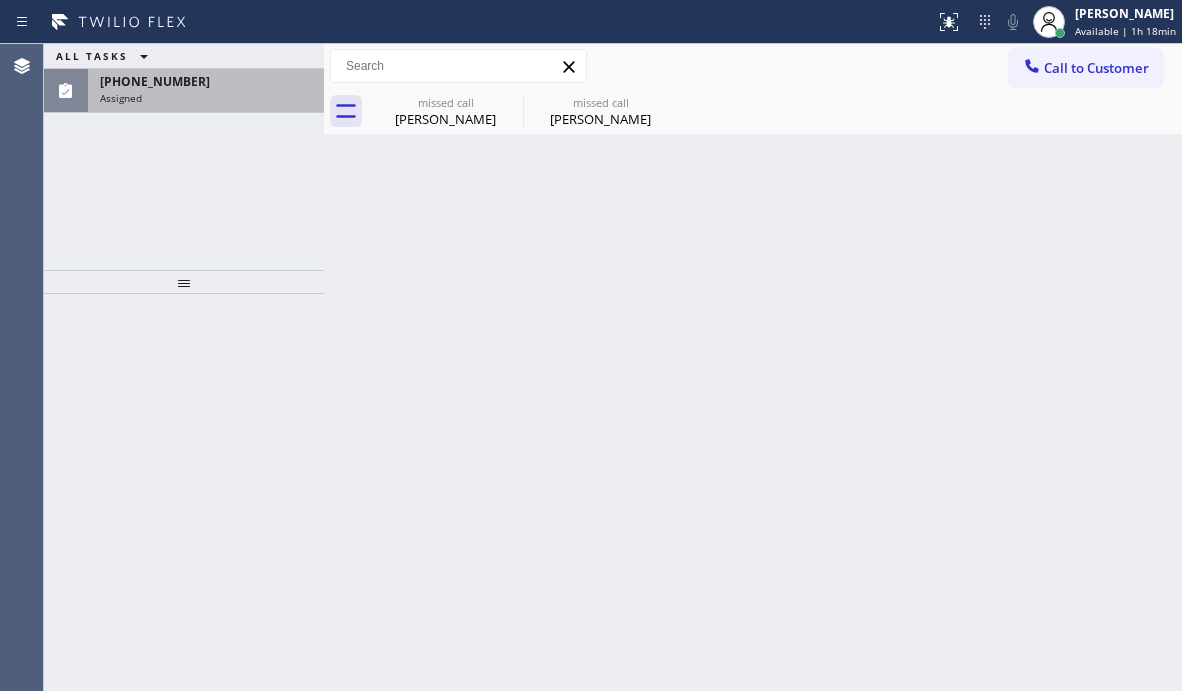 click on "Assigned" at bounding box center [206, 98] 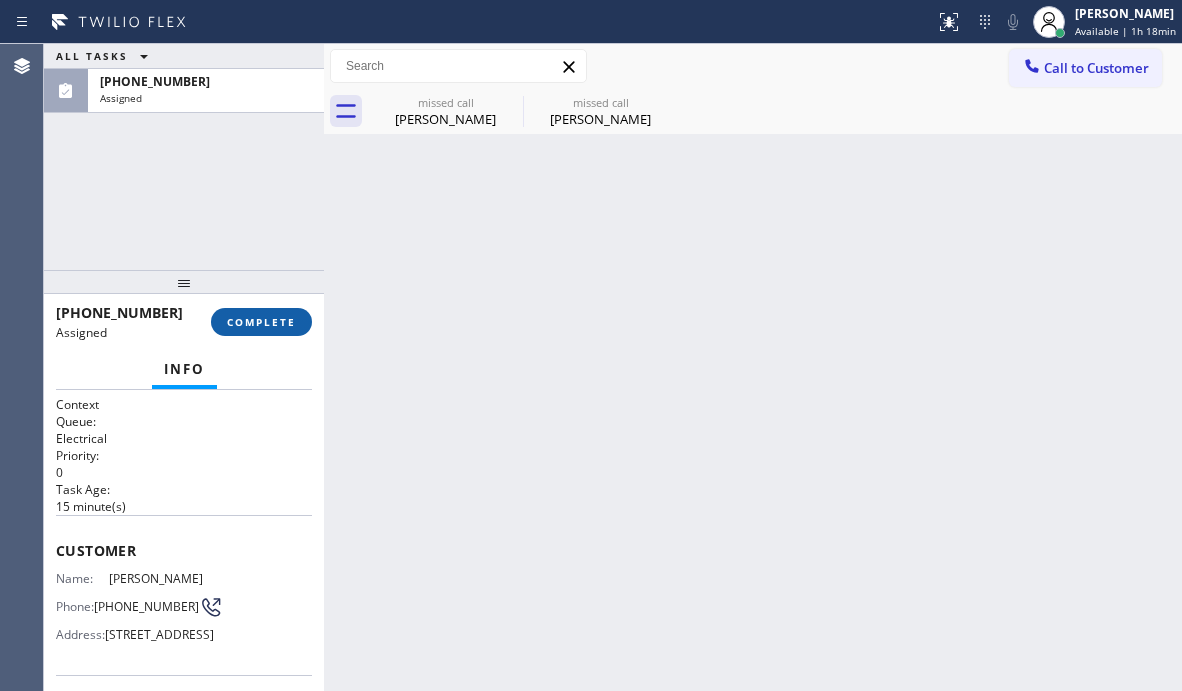 click on "COMPLETE" at bounding box center (261, 322) 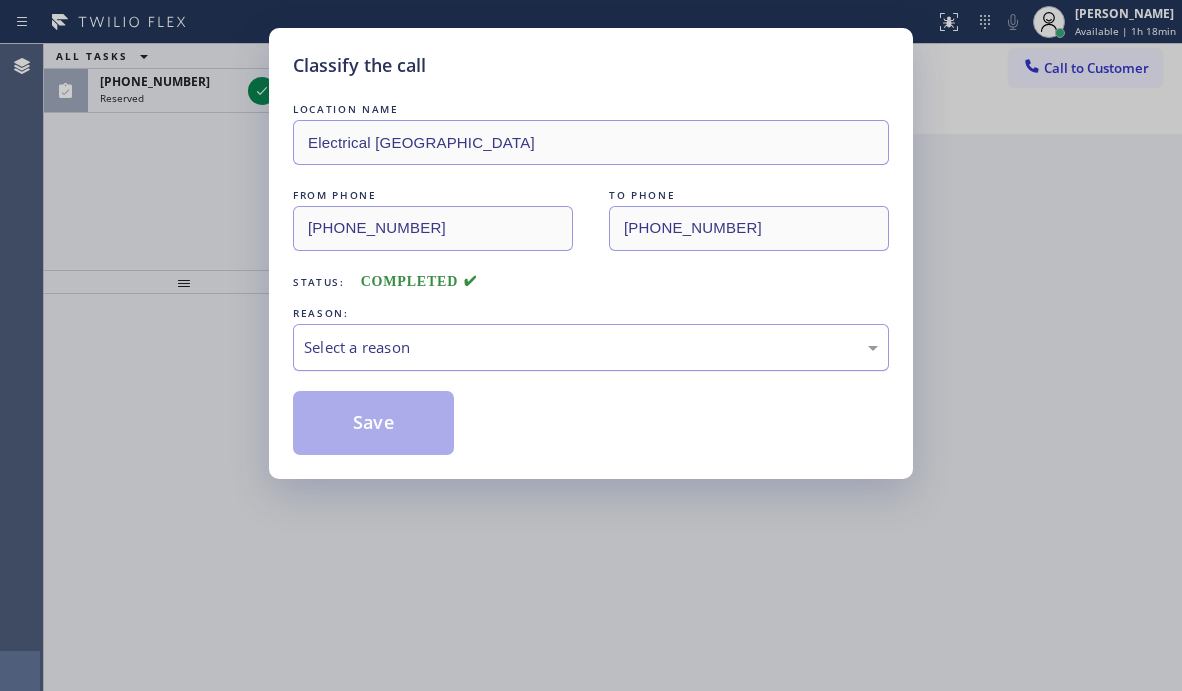click on "Select a reason" at bounding box center (591, 347) 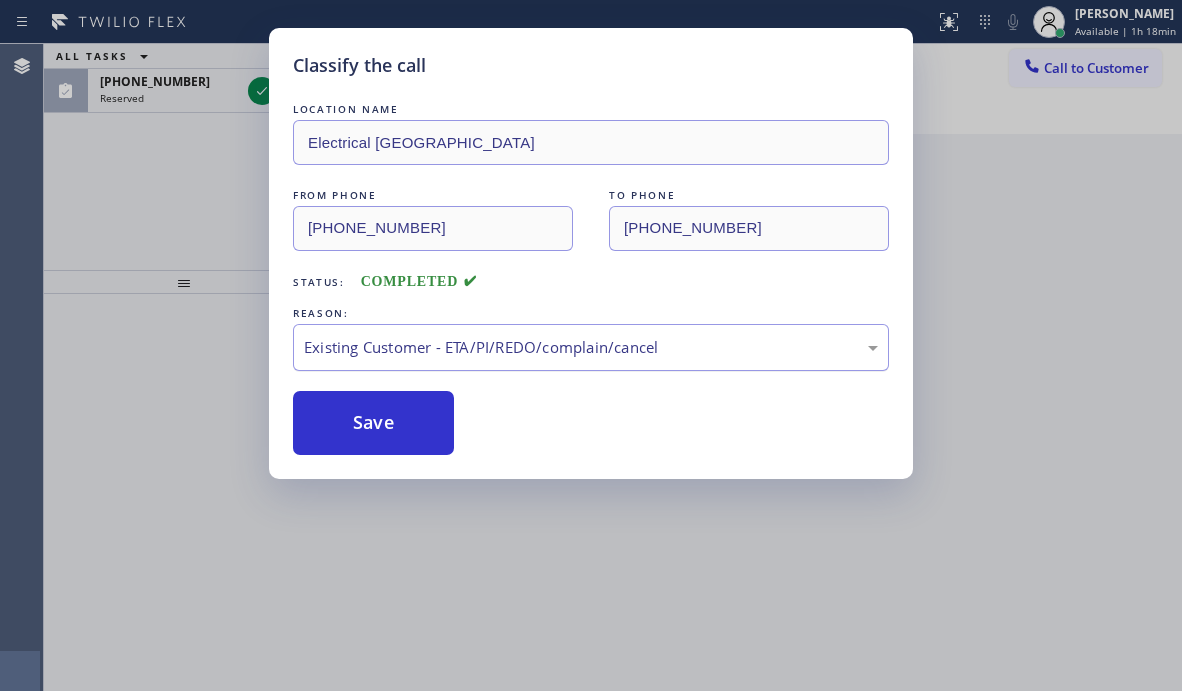drag, startPoint x: 364, startPoint y: 411, endPoint x: 339, endPoint y: 354, distance: 62.241467 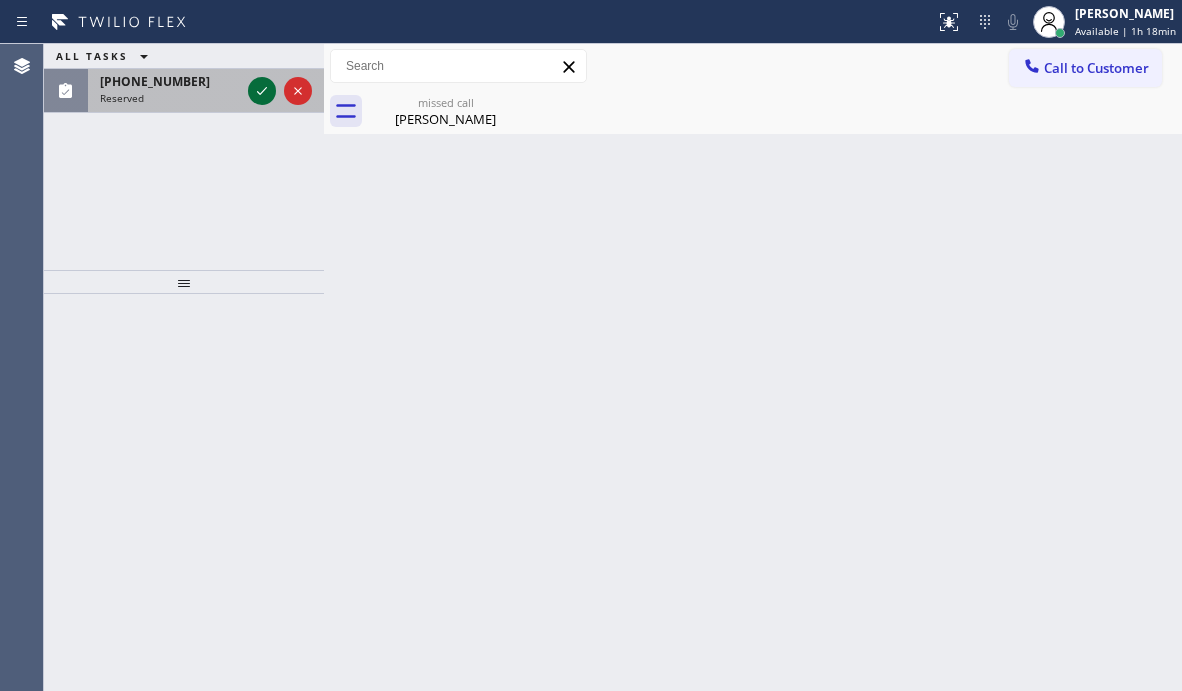 click 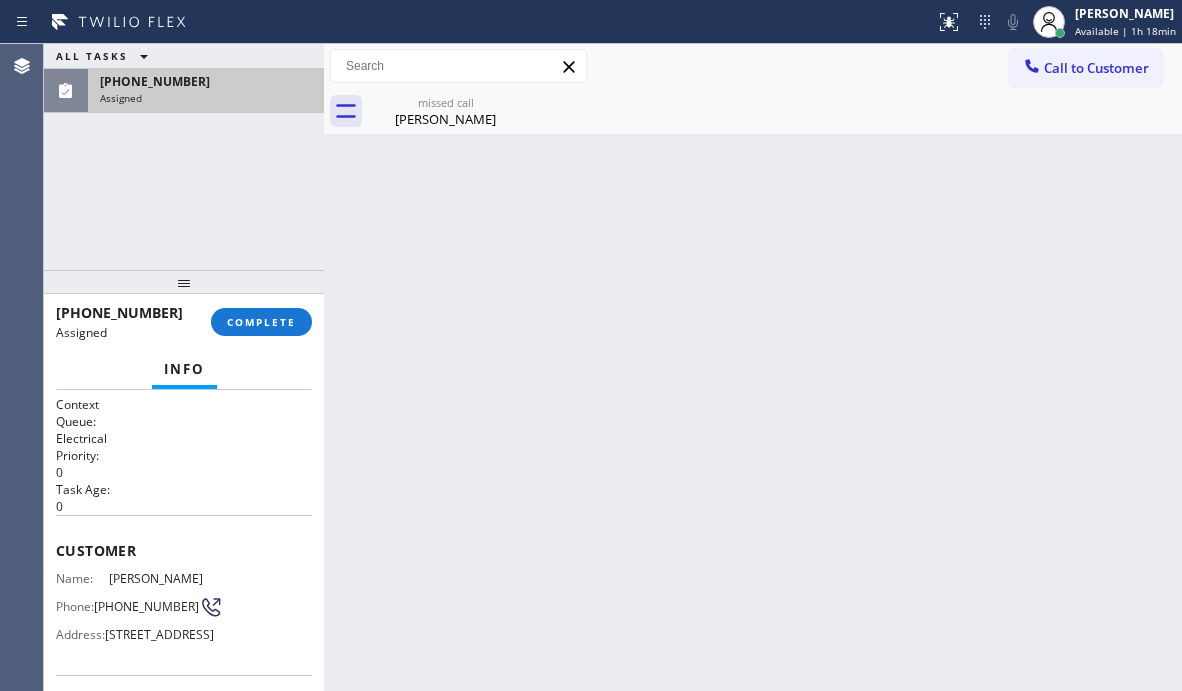 type 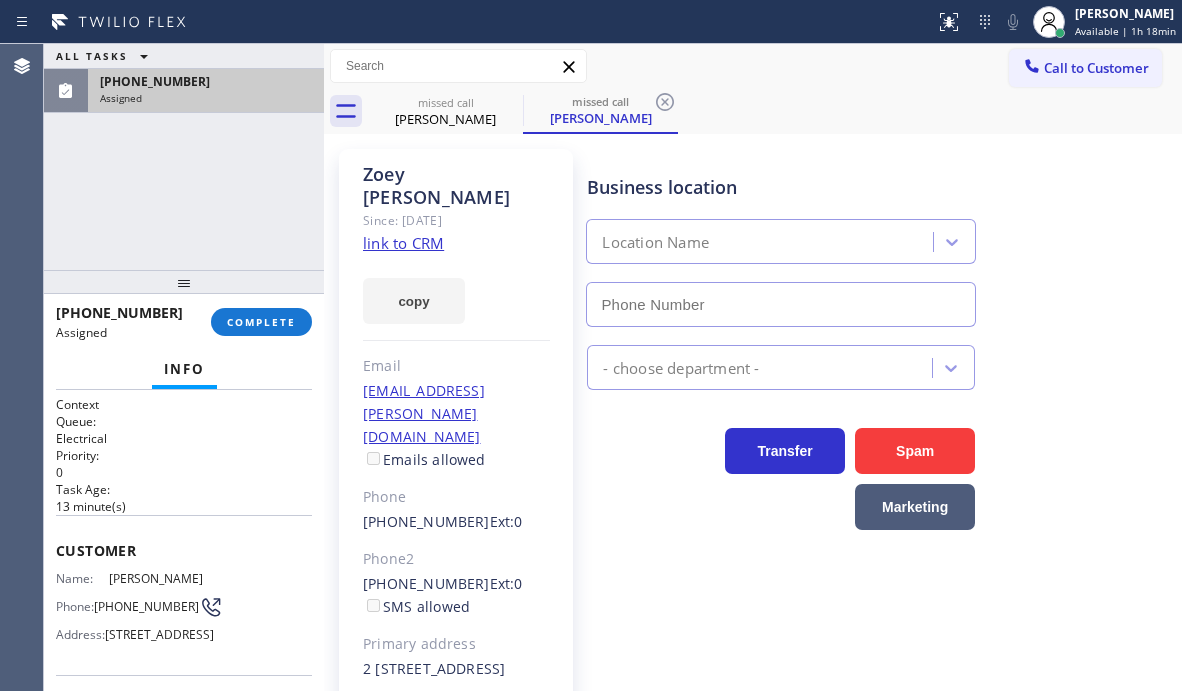 type on "[PHONE_NUMBER]" 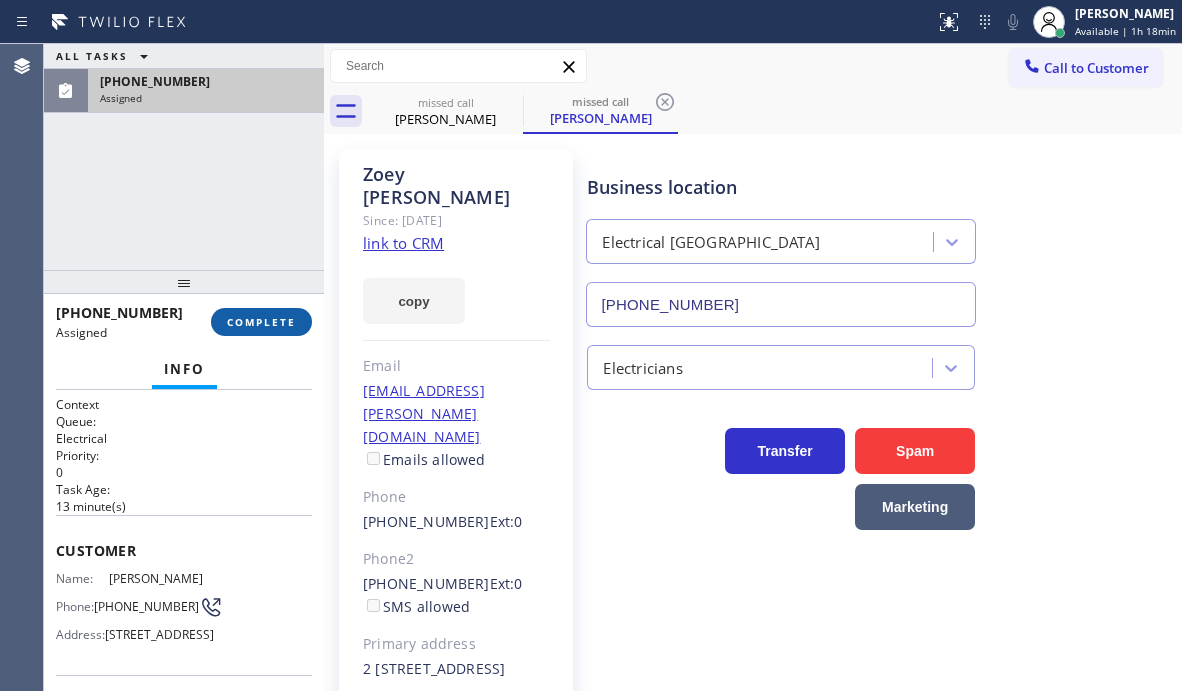 click on "COMPLETE" at bounding box center (261, 322) 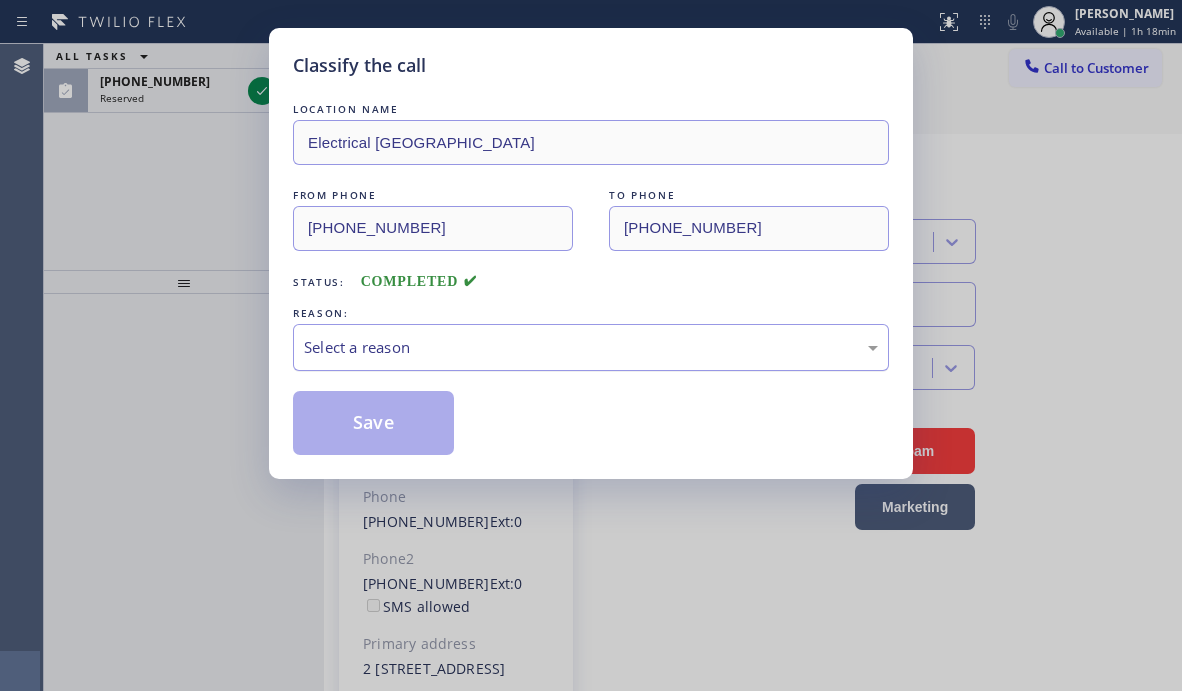 drag, startPoint x: 412, startPoint y: 348, endPoint x: 410, endPoint y: 359, distance: 11.18034 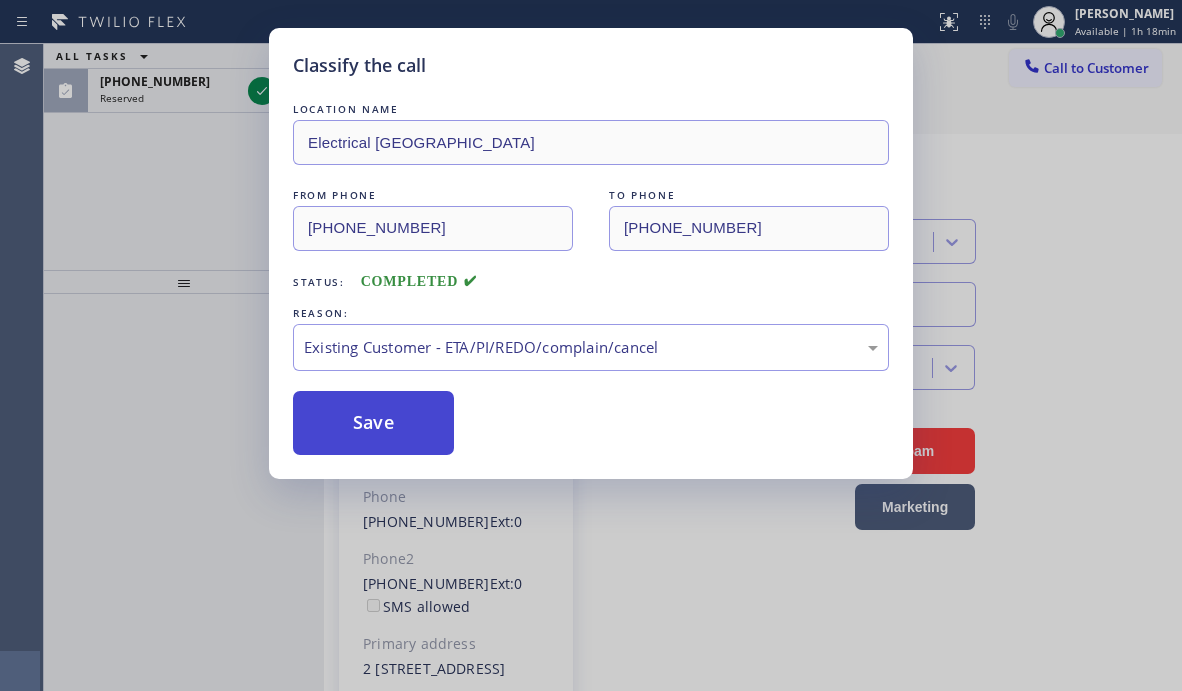 drag, startPoint x: 378, startPoint y: 455, endPoint x: 355, endPoint y: 434, distance: 31.144823 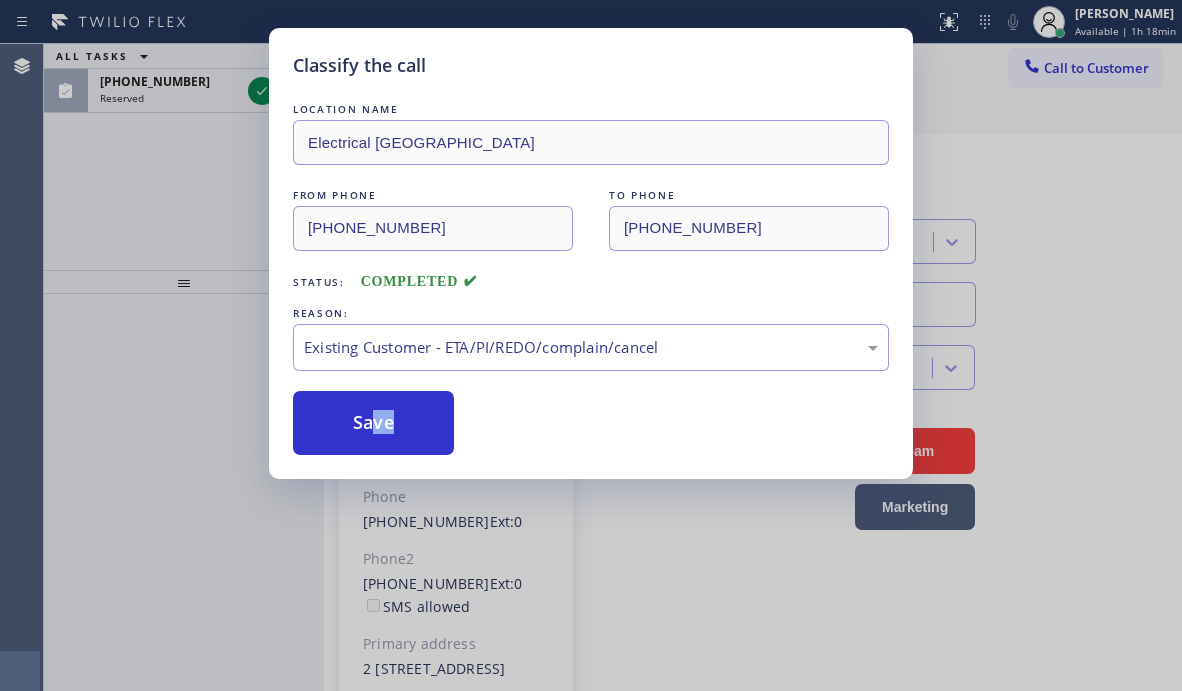 drag, startPoint x: 355, startPoint y: 427, endPoint x: 326, endPoint y: 377, distance: 57.801384 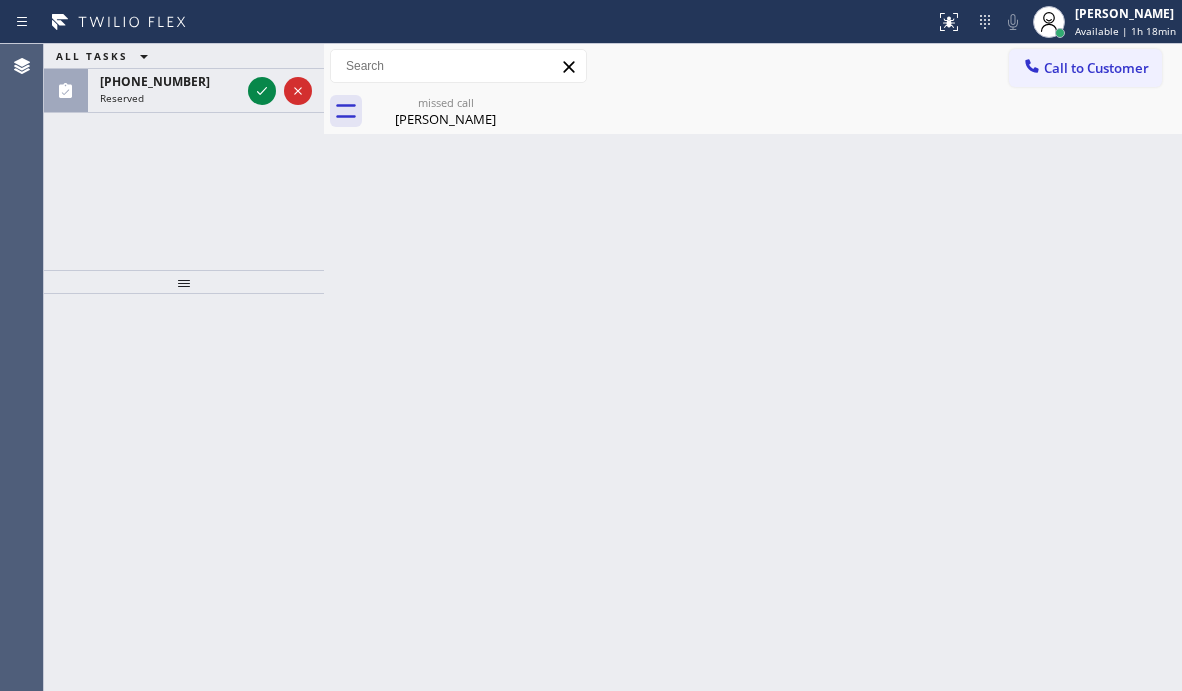 click 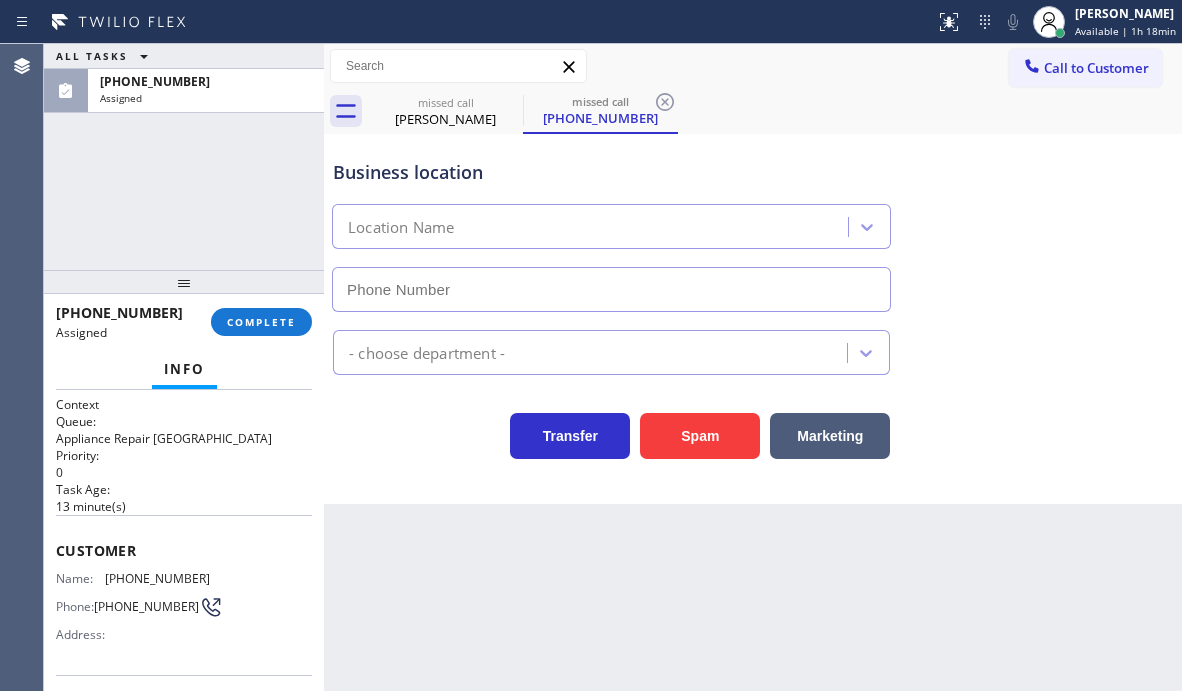 type on "[PHONE_NUMBER]" 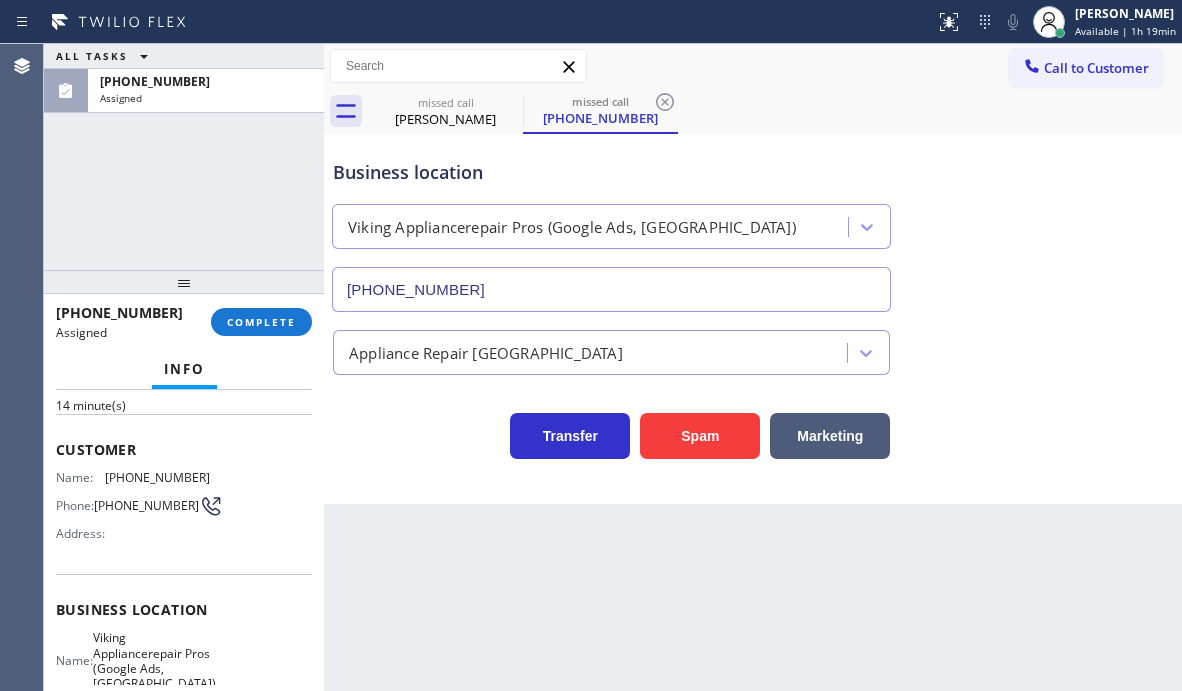 scroll, scrollTop: 200, scrollLeft: 0, axis: vertical 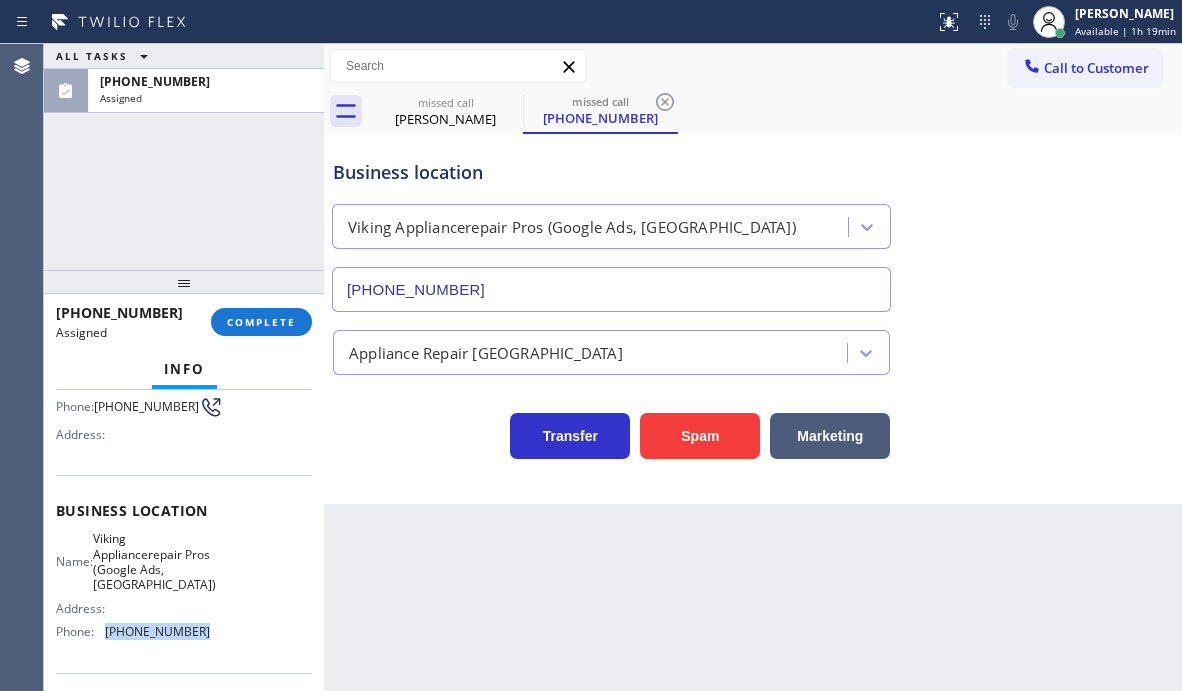 drag, startPoint x: 199, startPoint y: 642, endPoint x: 102, endPoint y: 640, distance: 97.020615 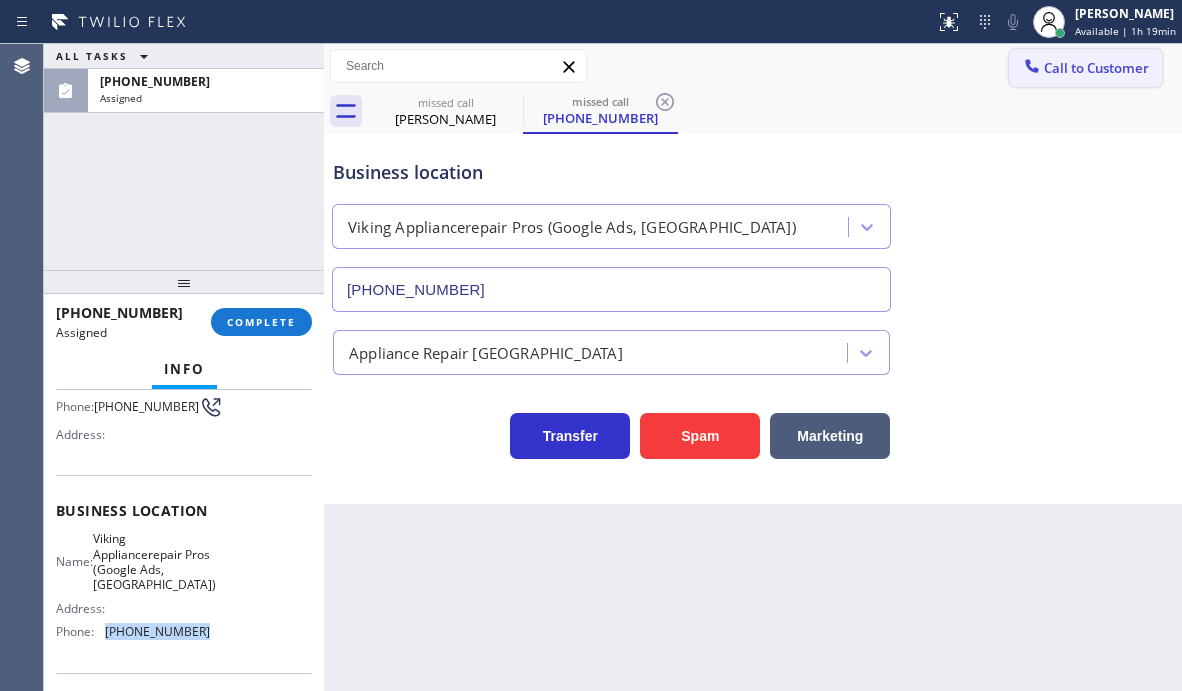 click on "Call to Customer" at bounding box center [1096, 68] 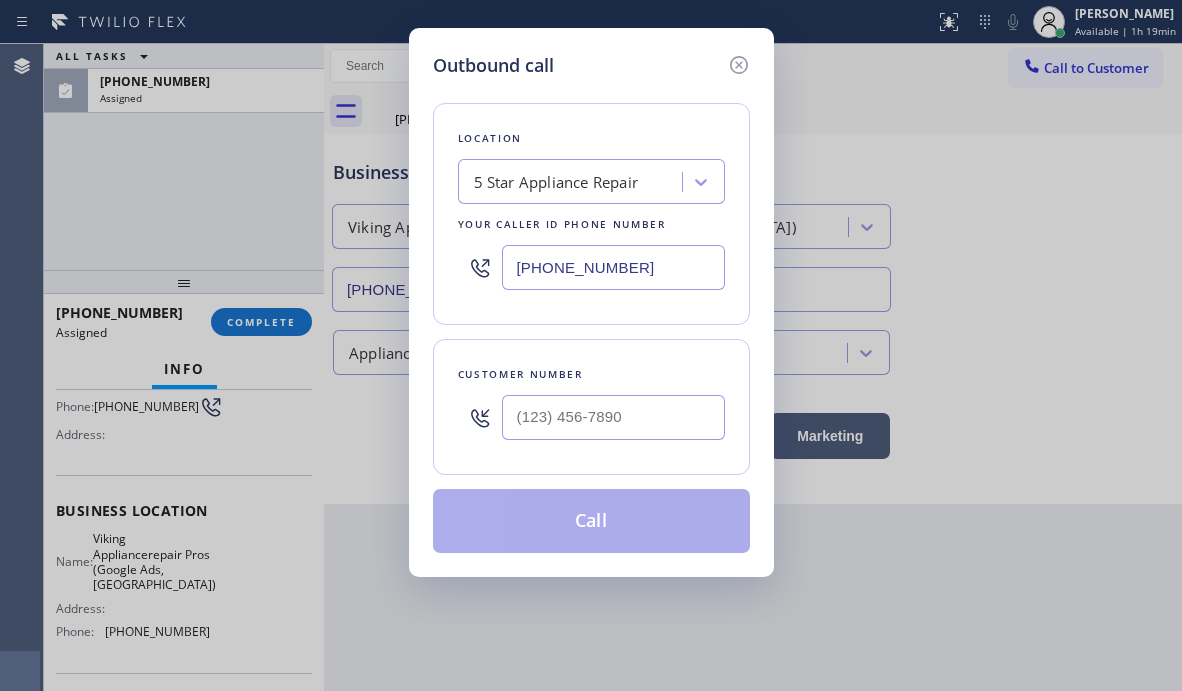 click on "[PHONE_NUMBER]" at bounding box center [613, 267] 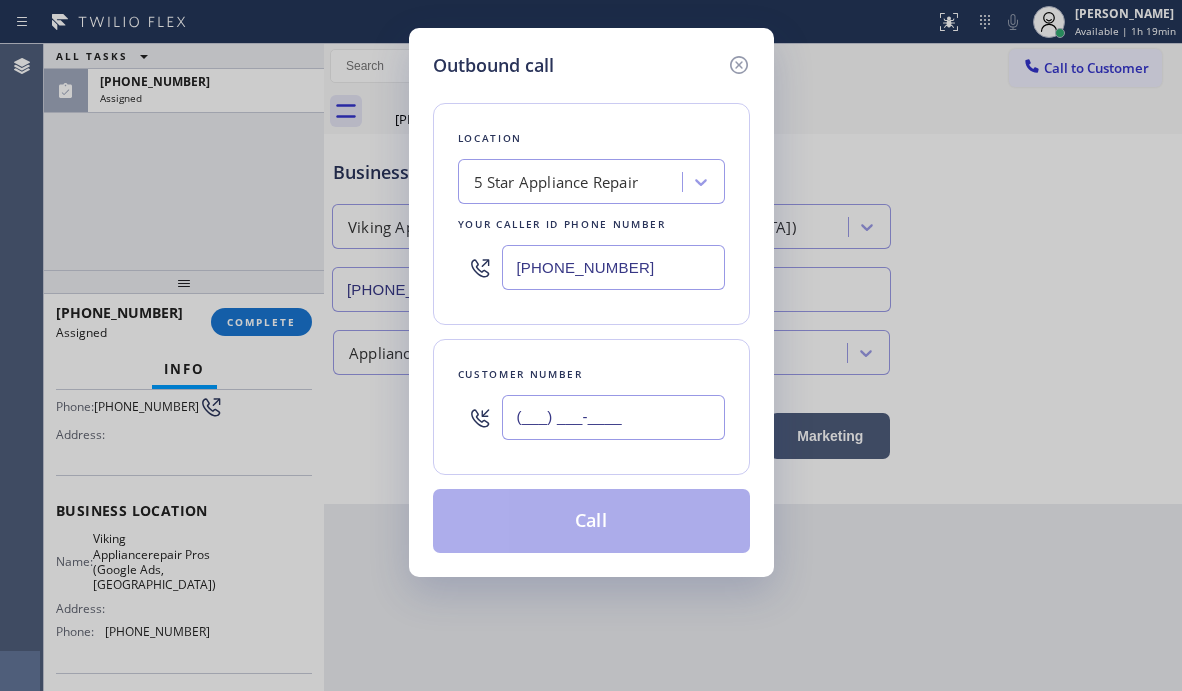 click on "(___) ___-____" at bounding box center (613, 417) 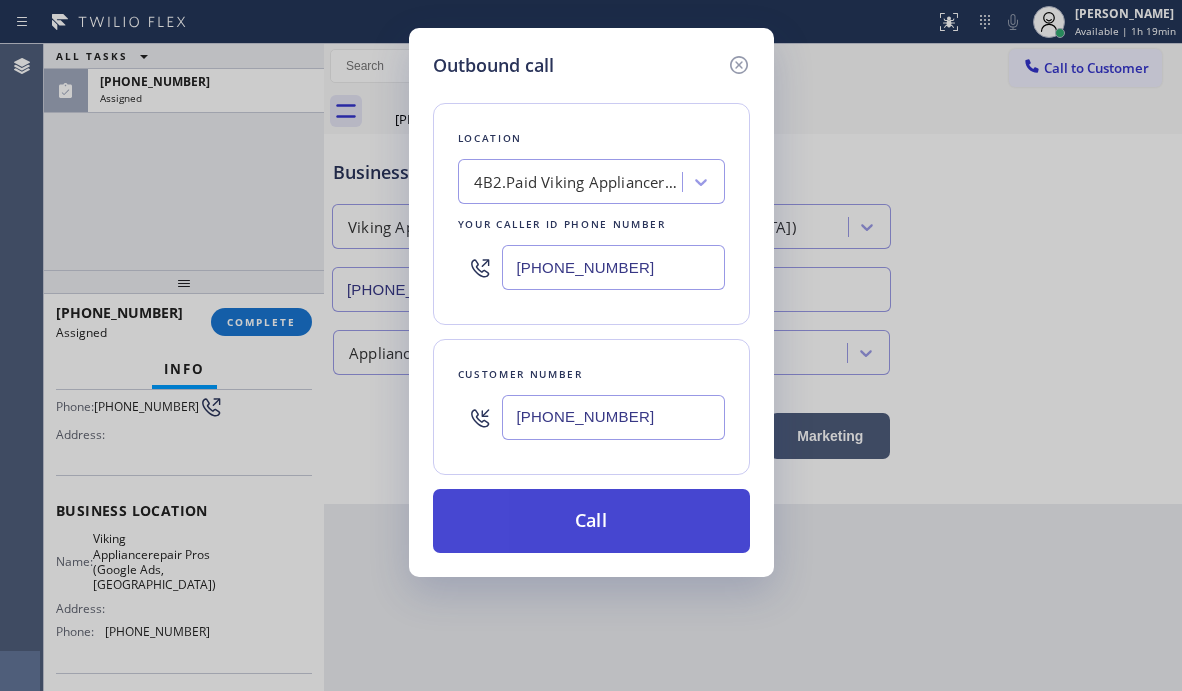 type on "[PHONE_NUMBER]" 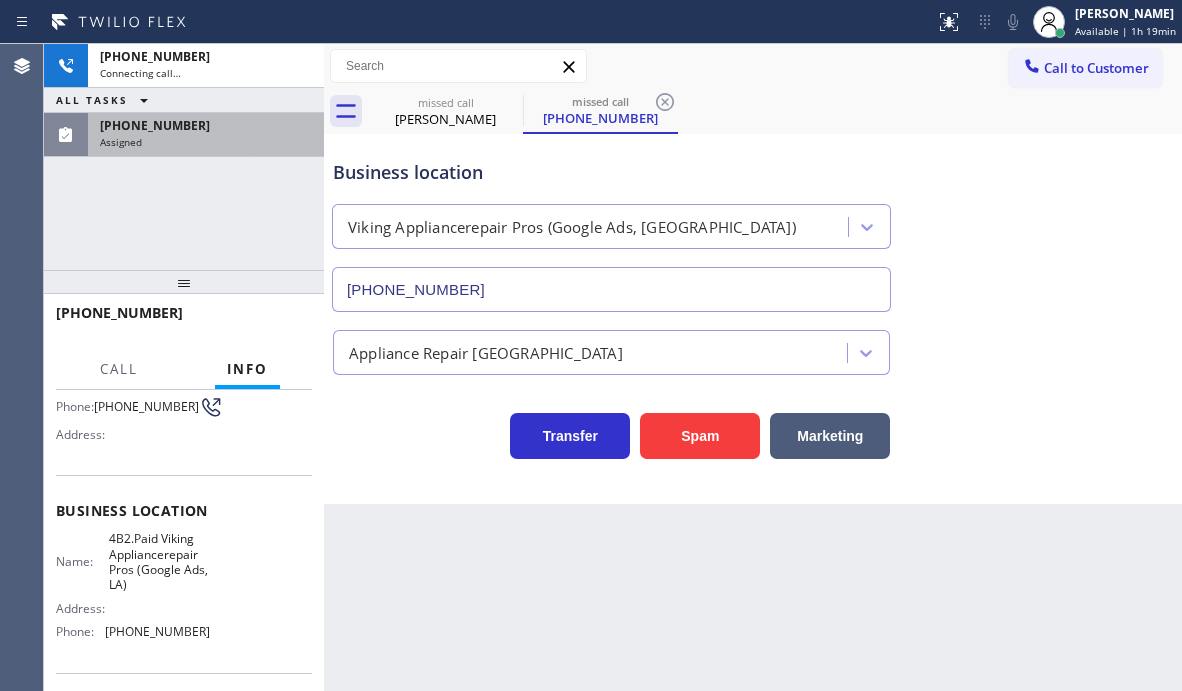 click on "[PHONE_NUMBER]" at bounding box center [206, 125] 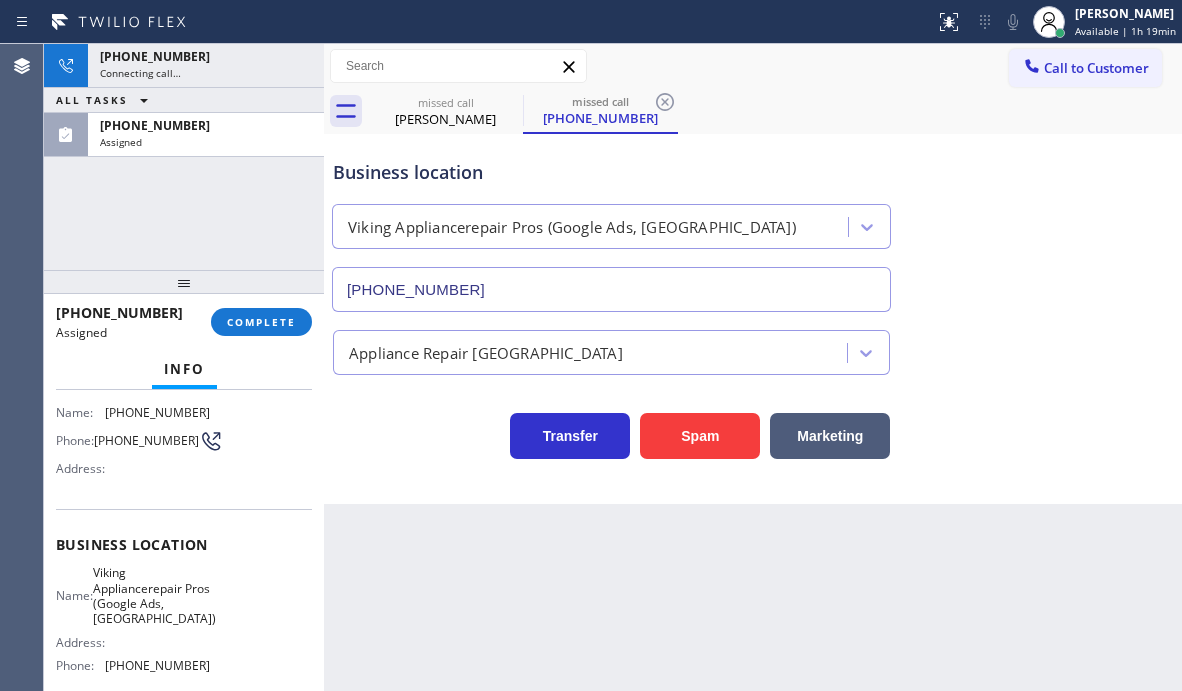 scroll, scrollTop: 200, scrollLeft: 0, axis: vertical 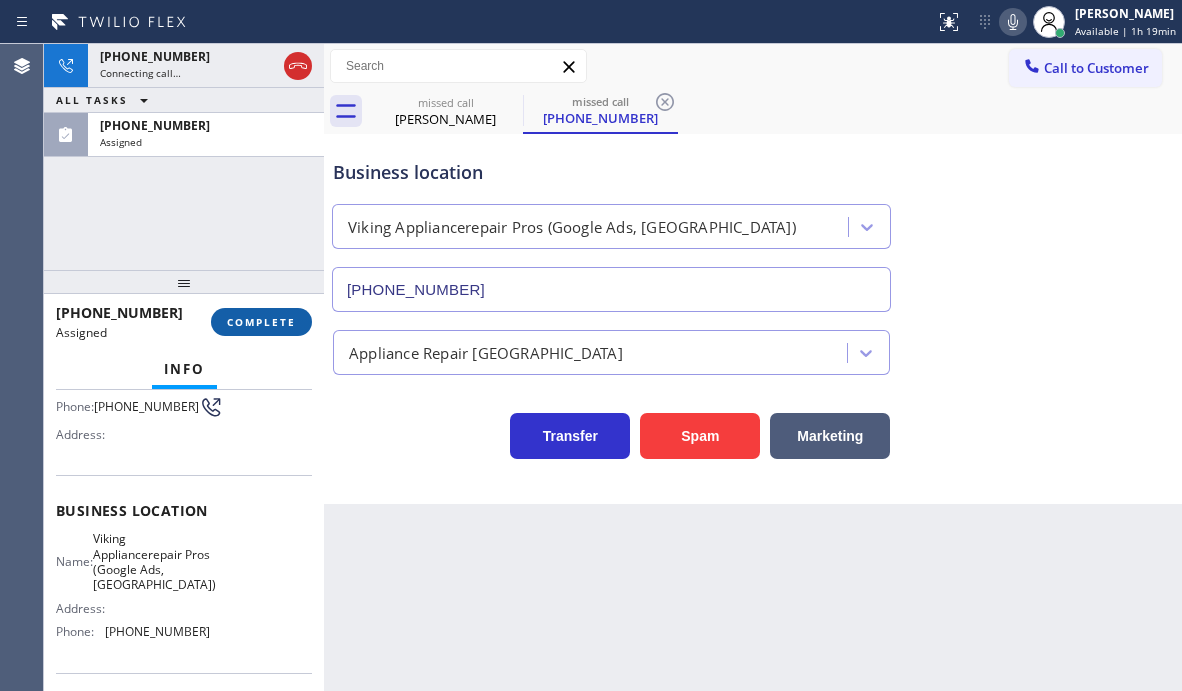 click on "COMPLETE" at bounding box center (261, 322) 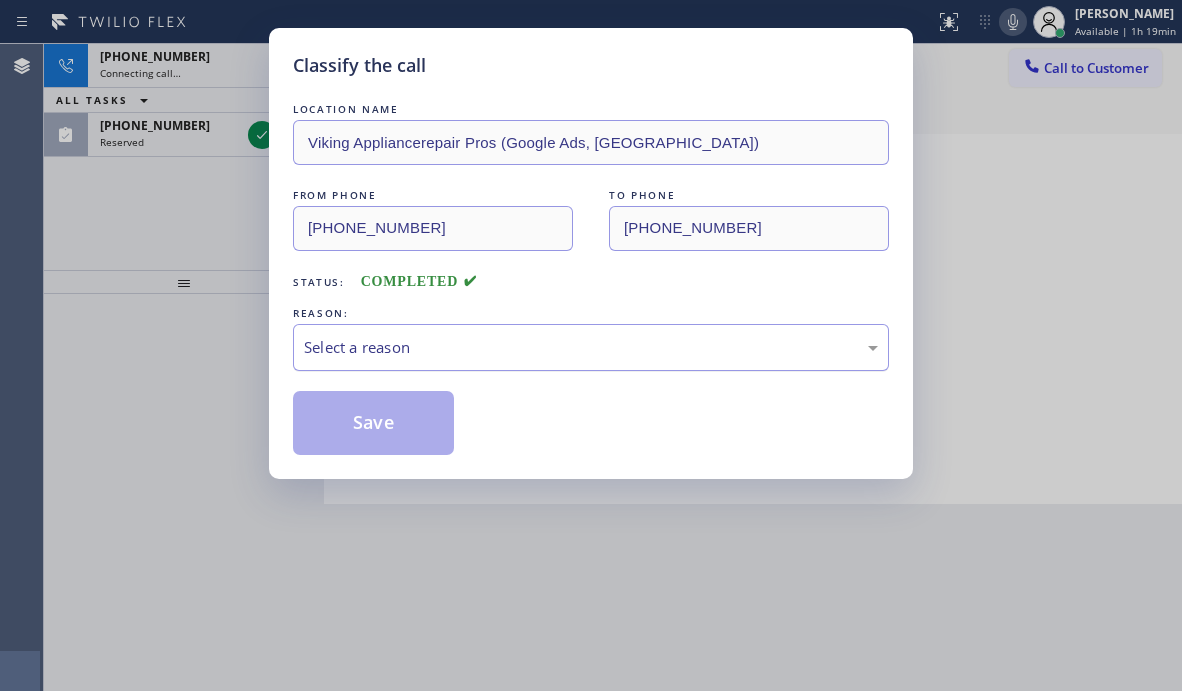 drag, startPoint x: 512, startPoint y: 351, endPoint x: 508, endPoint y: 364, distance: 13.601471 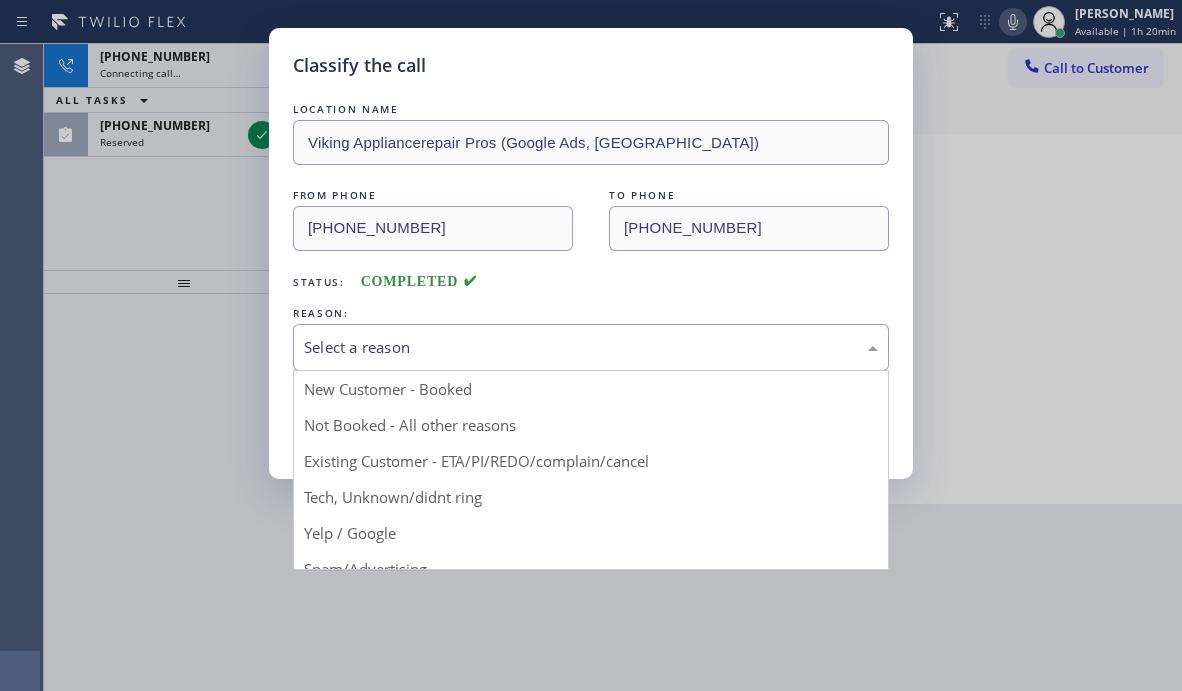 drag, startPoint x: 383, startPoint y: 495, endPoint x: 383, endPoint y: 480, distance: 15 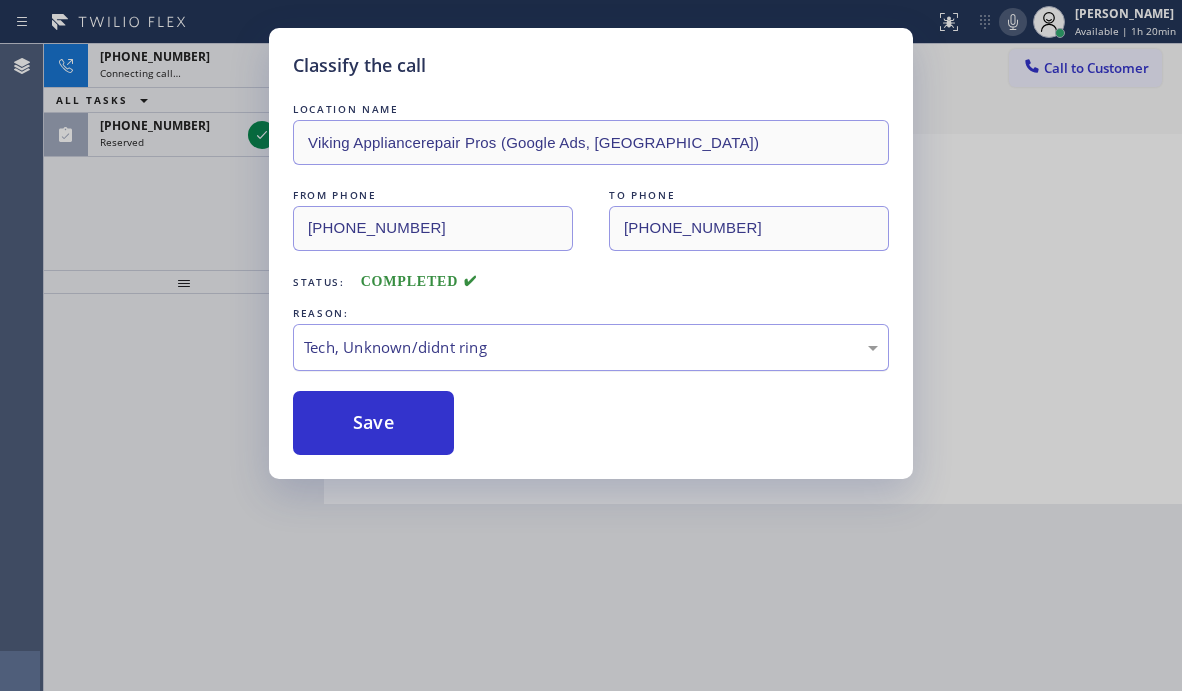 drag, startPoint x: 383, startPoint y: 431, endPoint x: 338, endPoint y: 356, distance: 87.46428 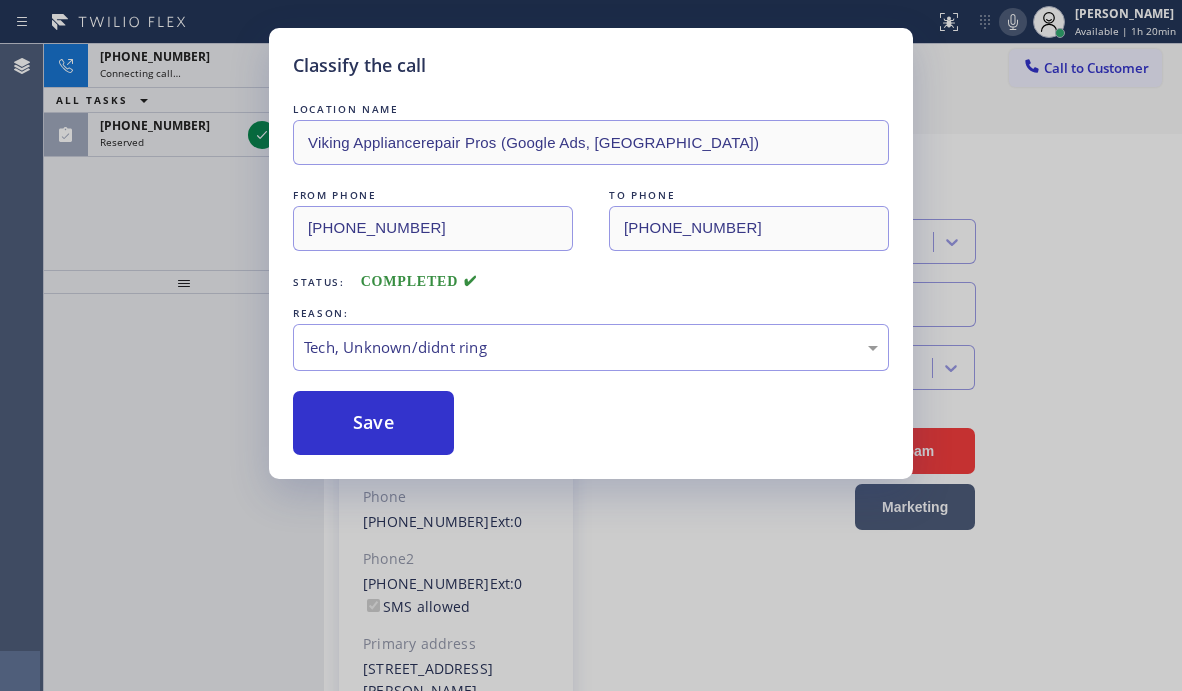 drag, startPoint x: 201, startPoint y: 144, endPoint x: 237, endPoint y: 144, distance: 36 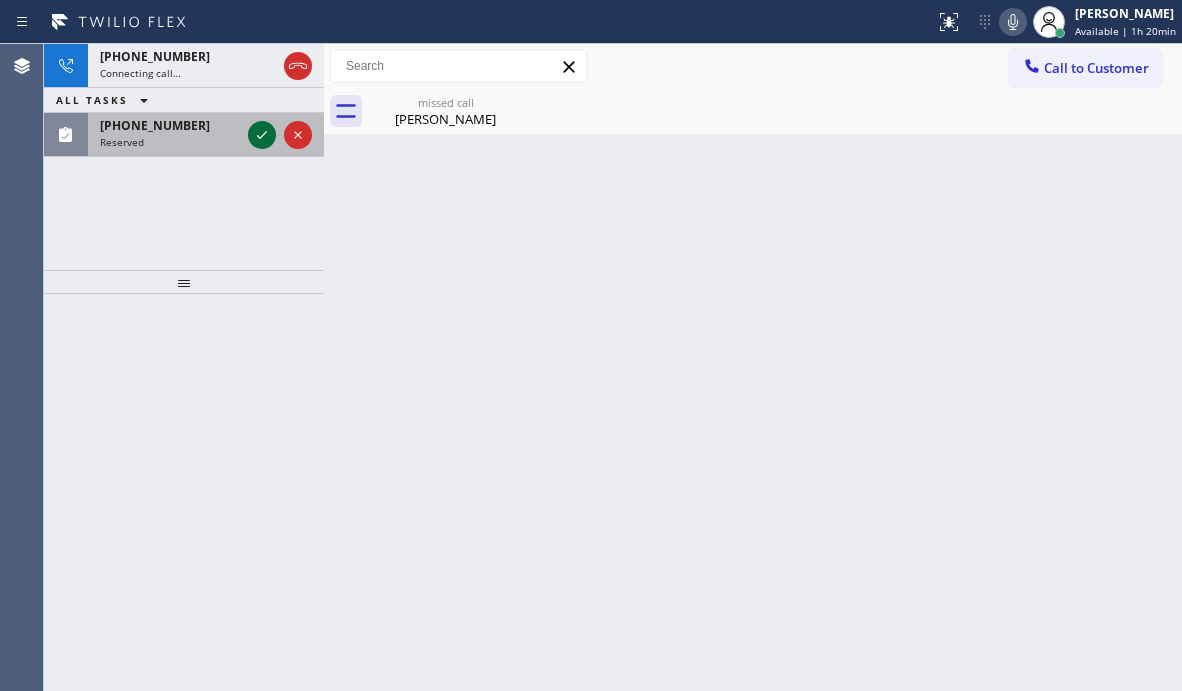 click 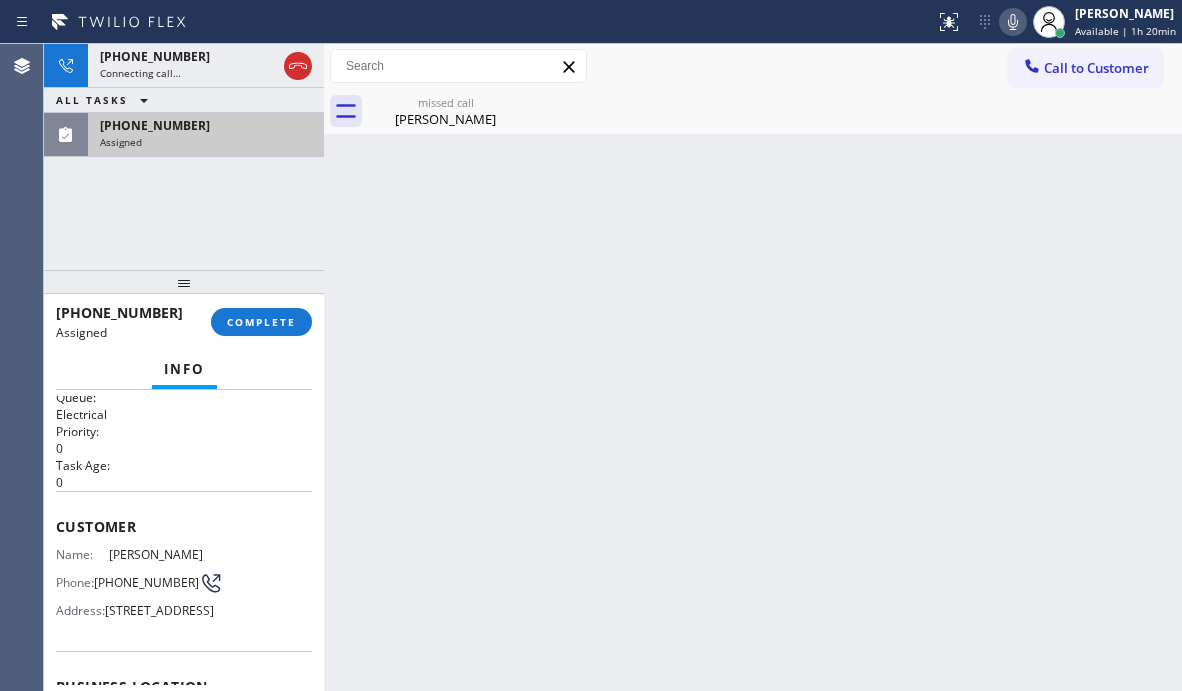 scroll, scrollTop: 100, scrollLeft: 0, axis: vertical 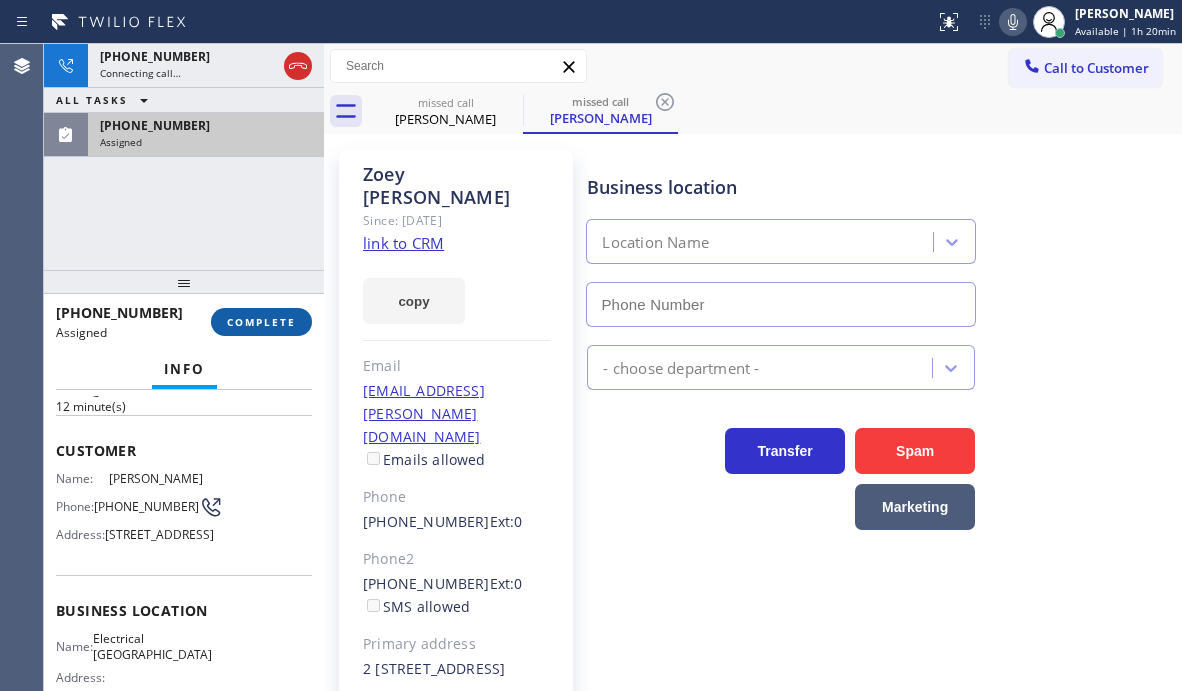 type on "[PHONE_NUMBER]" 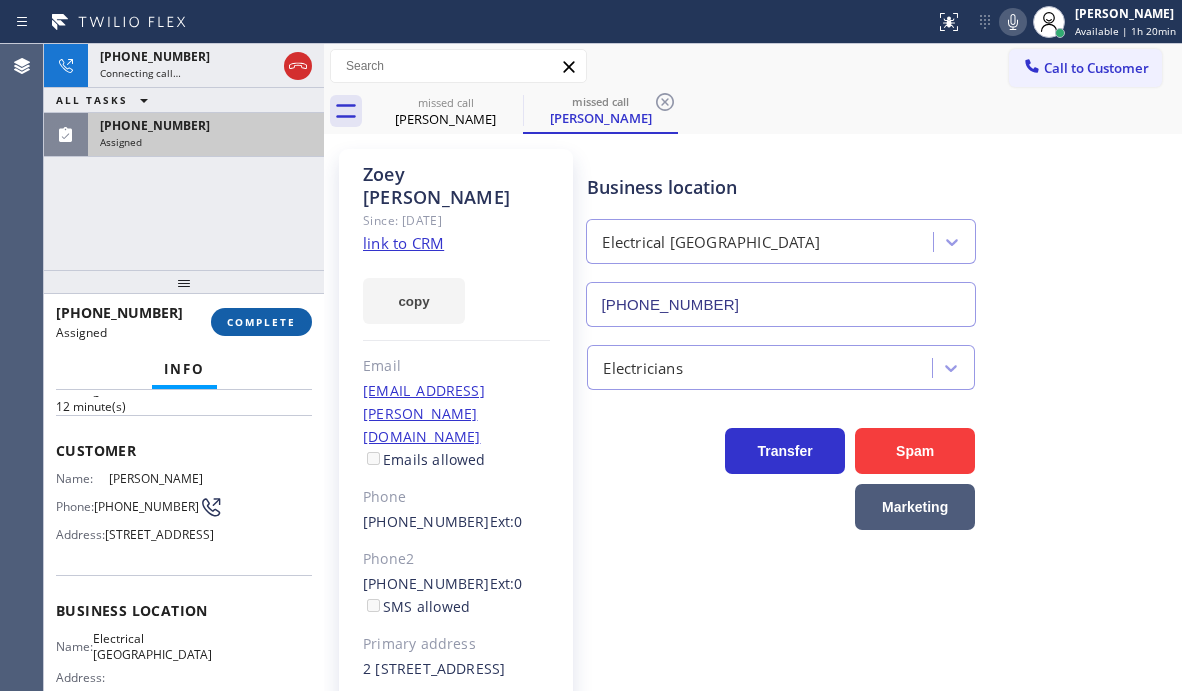 click on "COMPLETE" at bounding box center (261, 322) 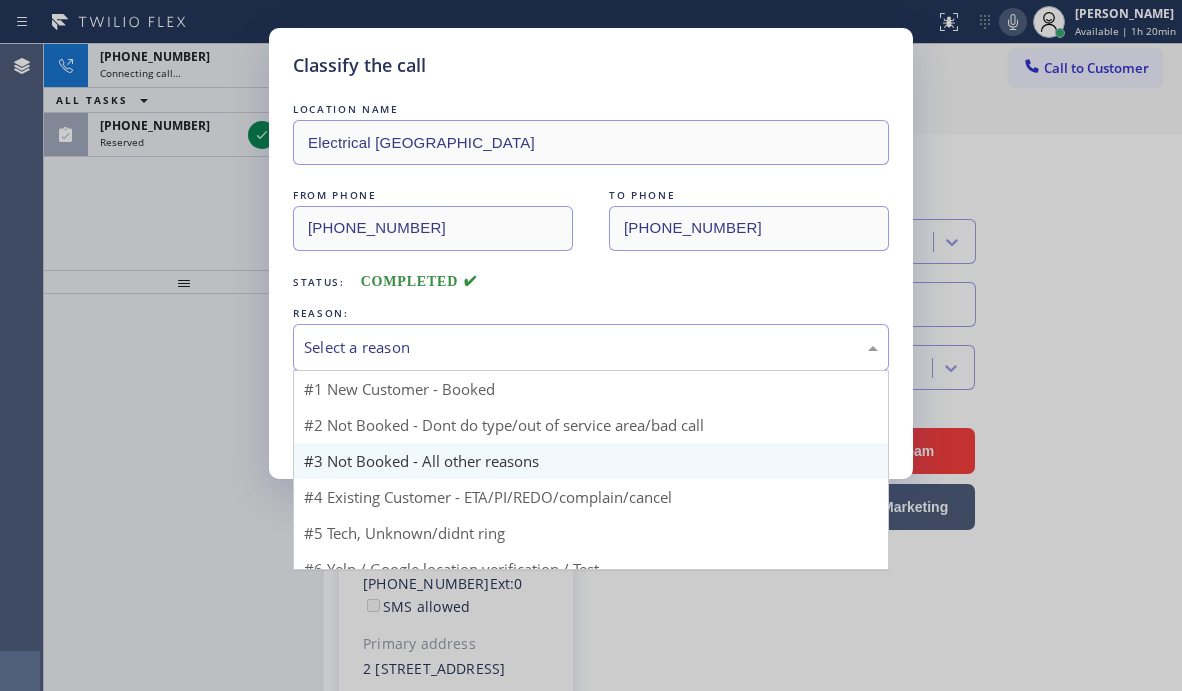 drag, startPoint x: 406, startPoint y: 345, endPoint x: 428, endPoint y: 456, distance: 113.15918 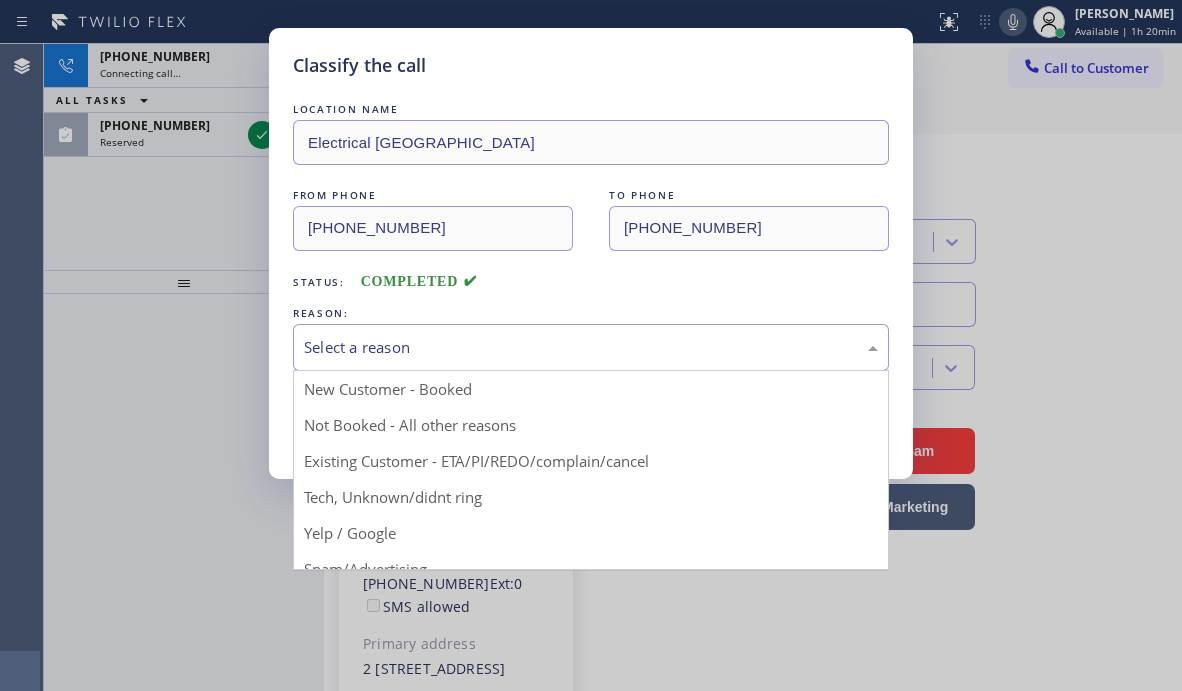 drag, startPoint x: 445, startPoint y: 458, endPoint x: 404, endPoint y: 437, distance: 46.06517 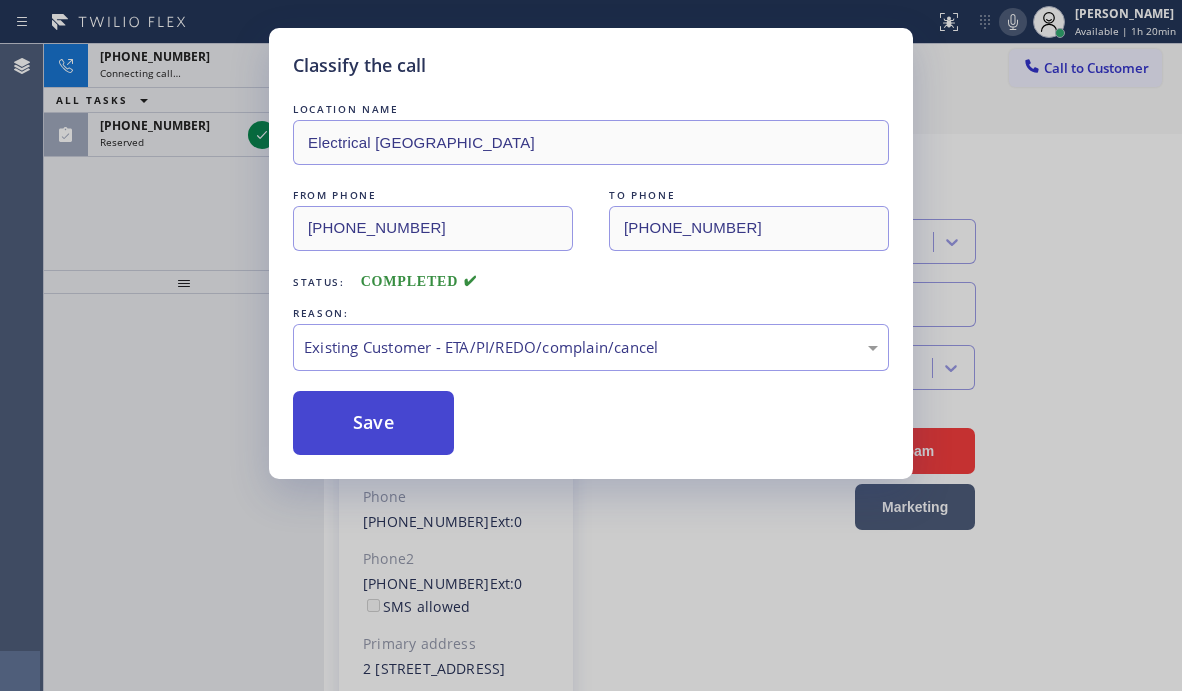 drag, startPoint x: 393, startPoint y: 417, endPoint x: 368, endPoint y: 390, distance: 36.796738 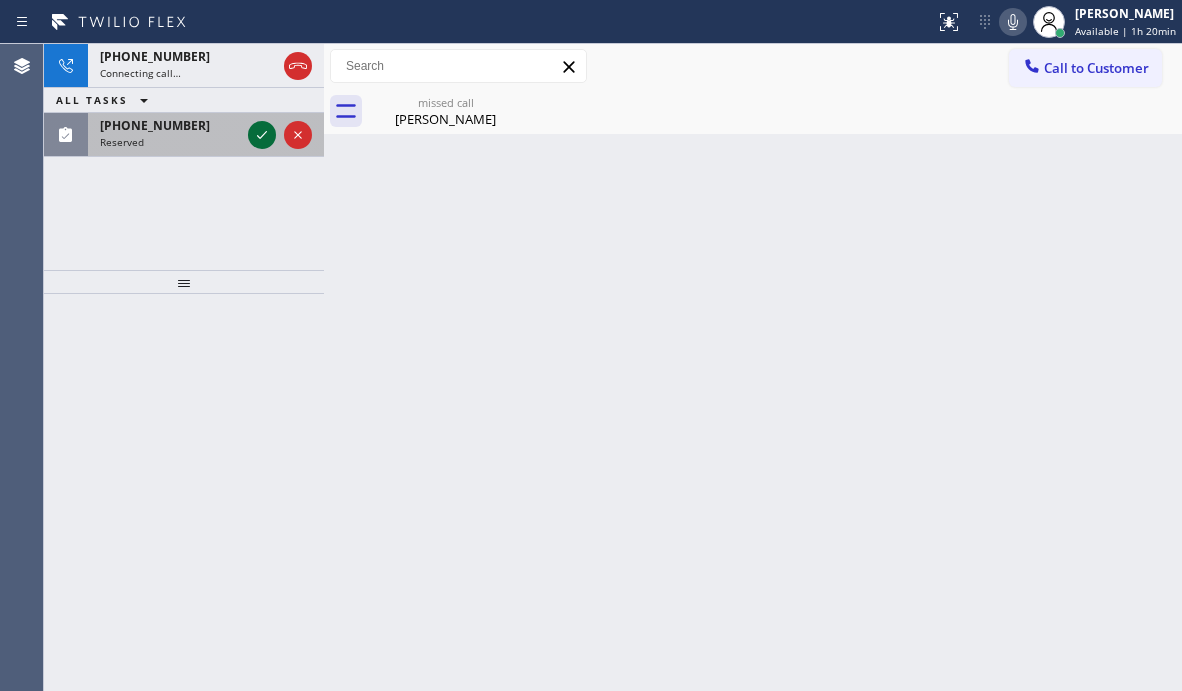 click 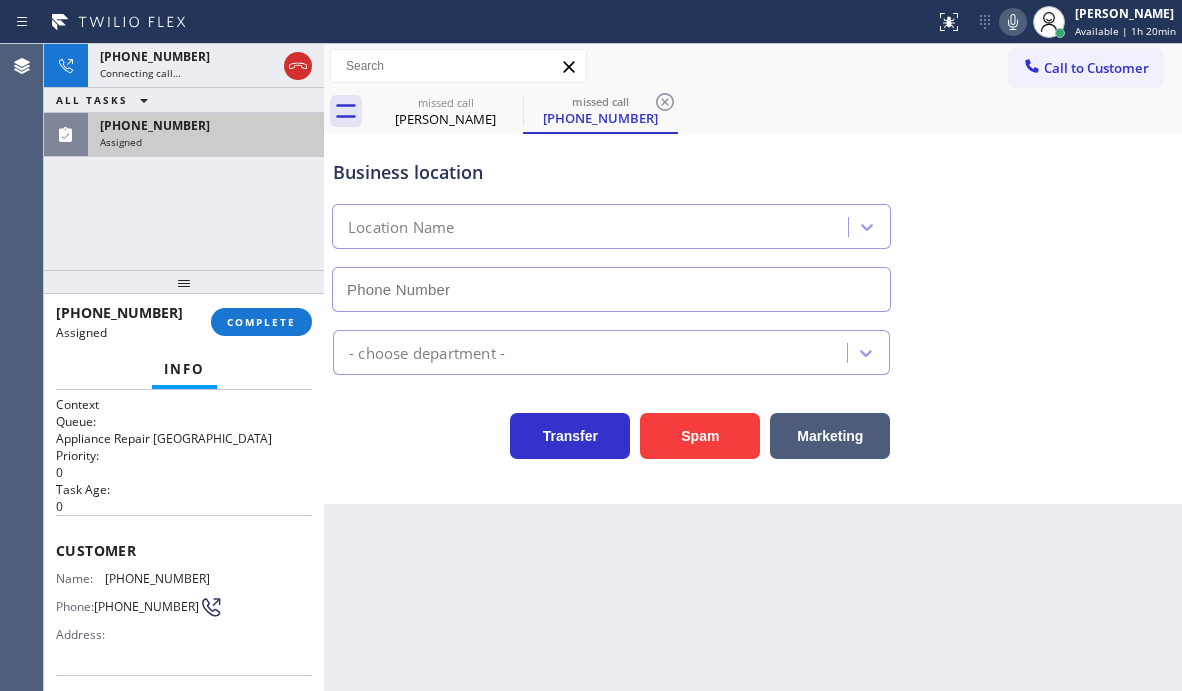 type on "[PHONE_NUMBER]" 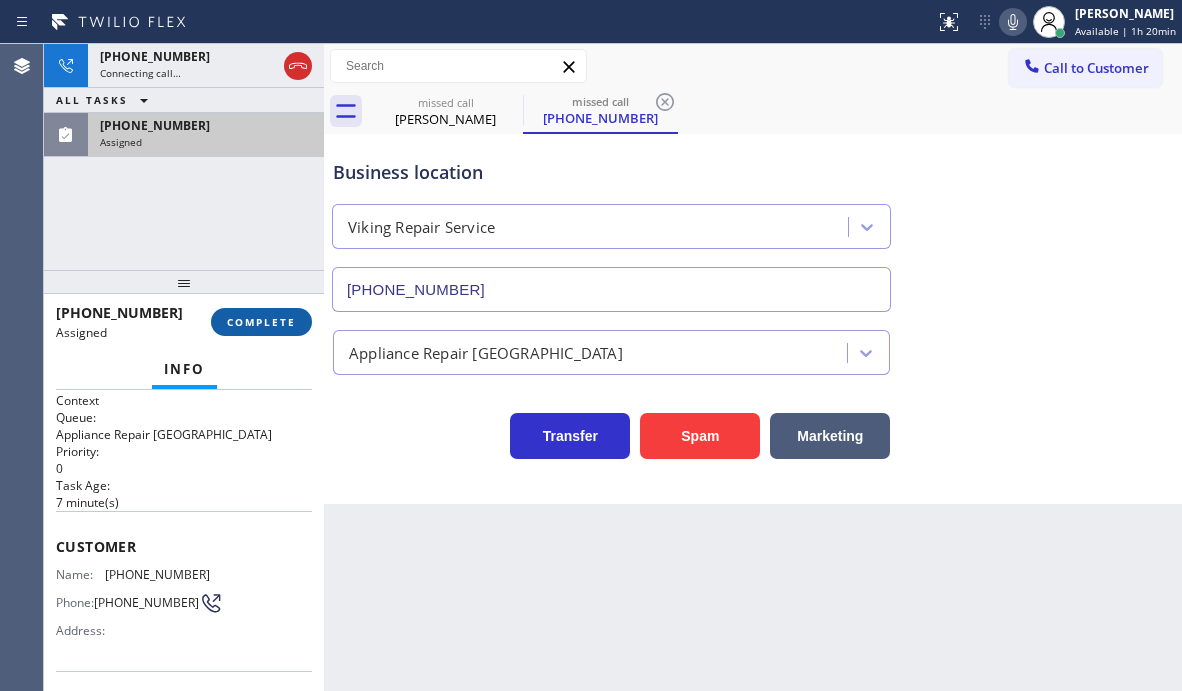 scroll, scrollTop: 0, scrollLeft: 0, axis: both 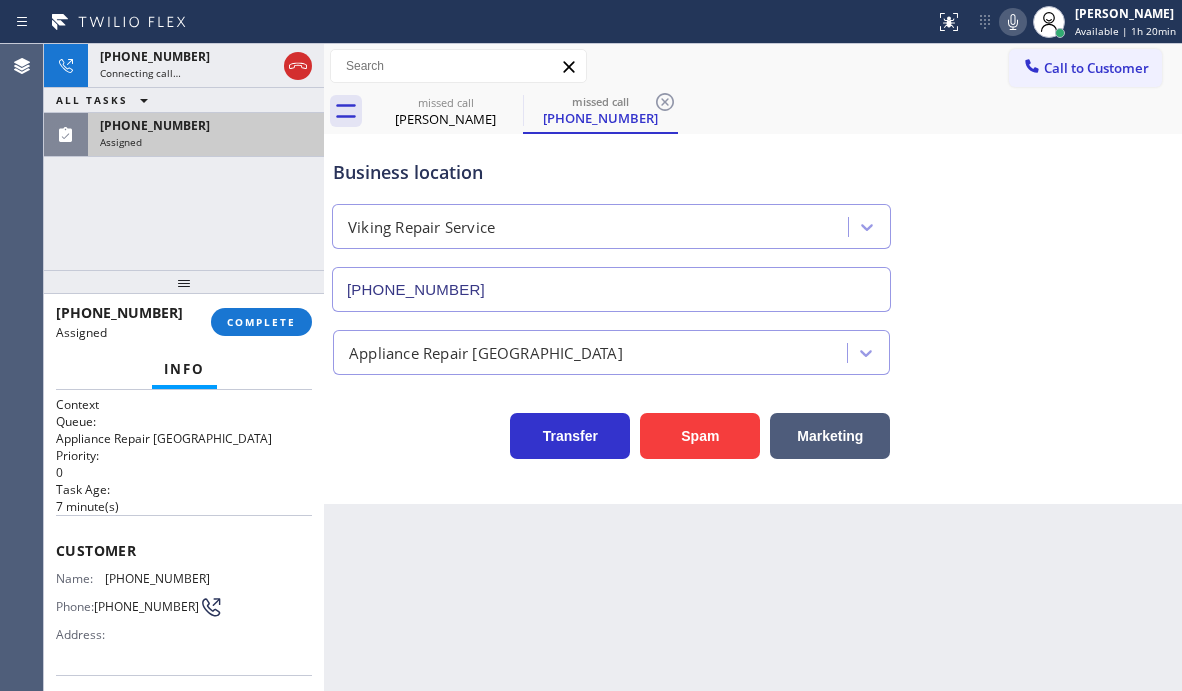 click on "Assigned" at bounding box center (206, 142) 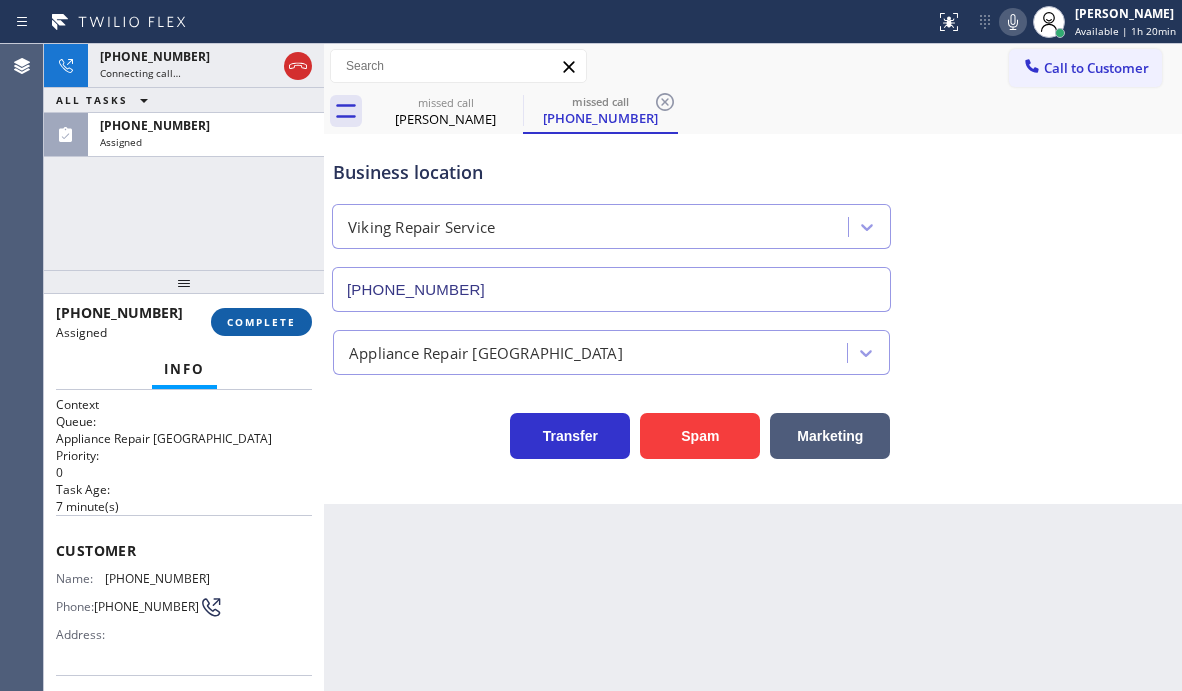 click on "COMPLETE" at bounding box center (261, 322) 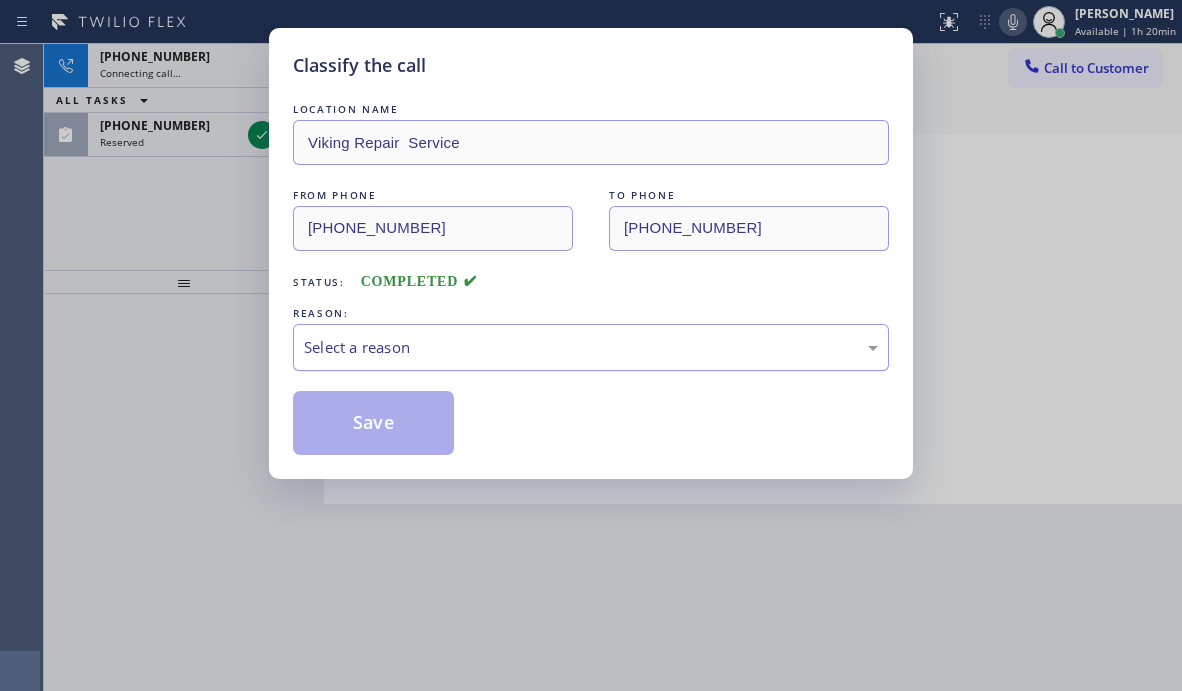click on "Select a reason" at bounding box center [591, 347] 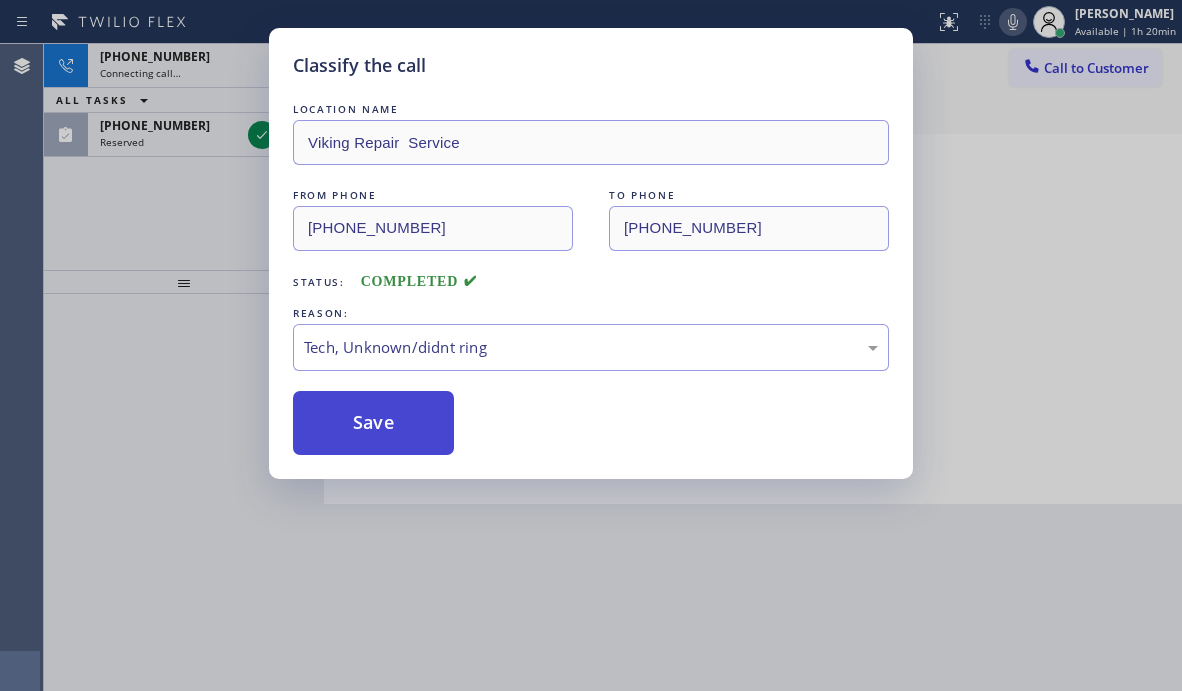 drag, startPoint x: 406, startPoint y: 494, endPoint x: 394, endPoint y: 429, distance: 66.09841 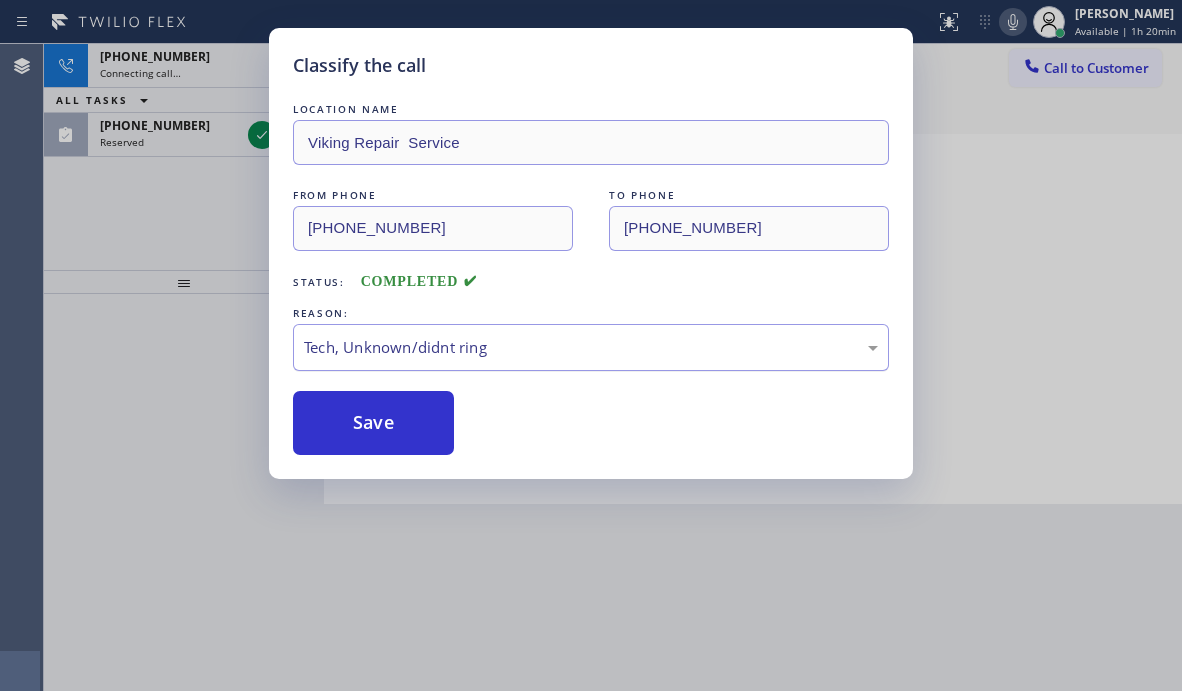 drag, startPoint x: 394, startPoint y: 416, endPoint x: 354, endPoint y: 329, distance: 95.7549 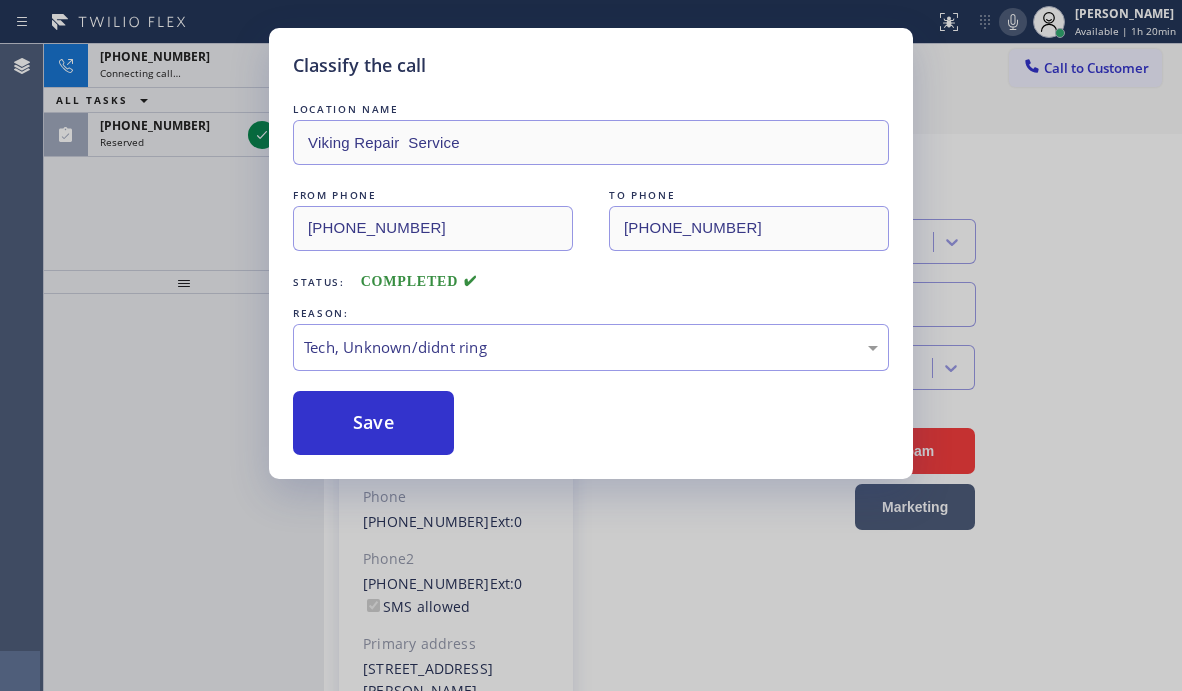 click 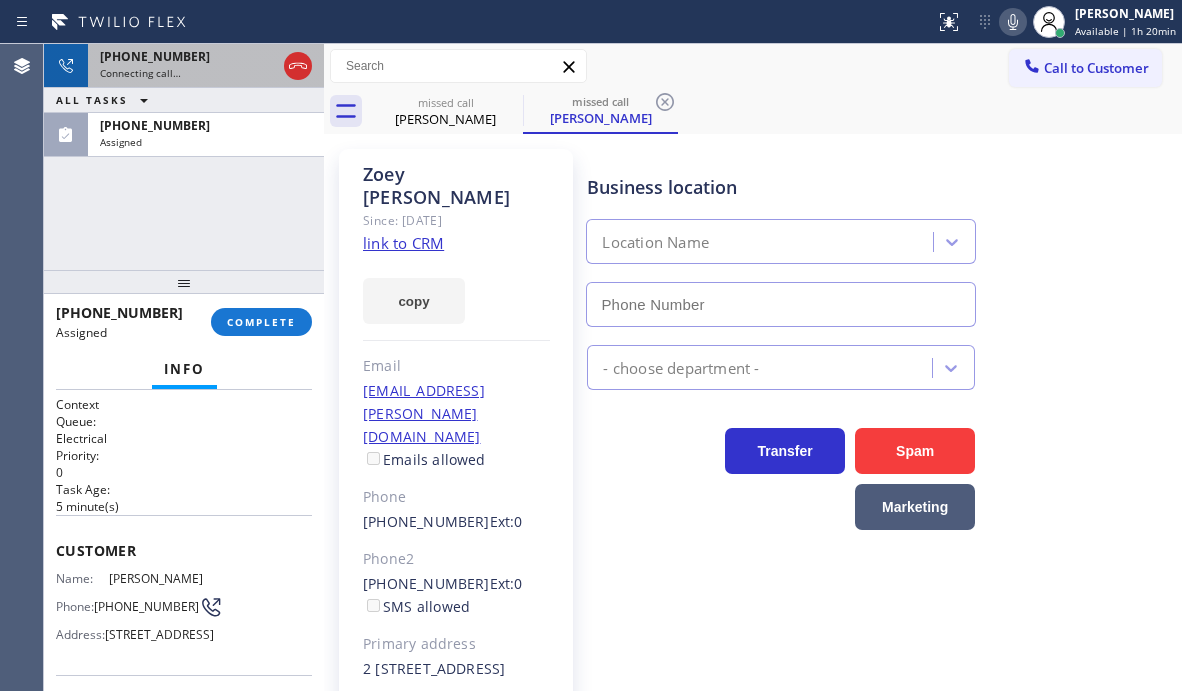 type on "[PHONE_NUMBER]" 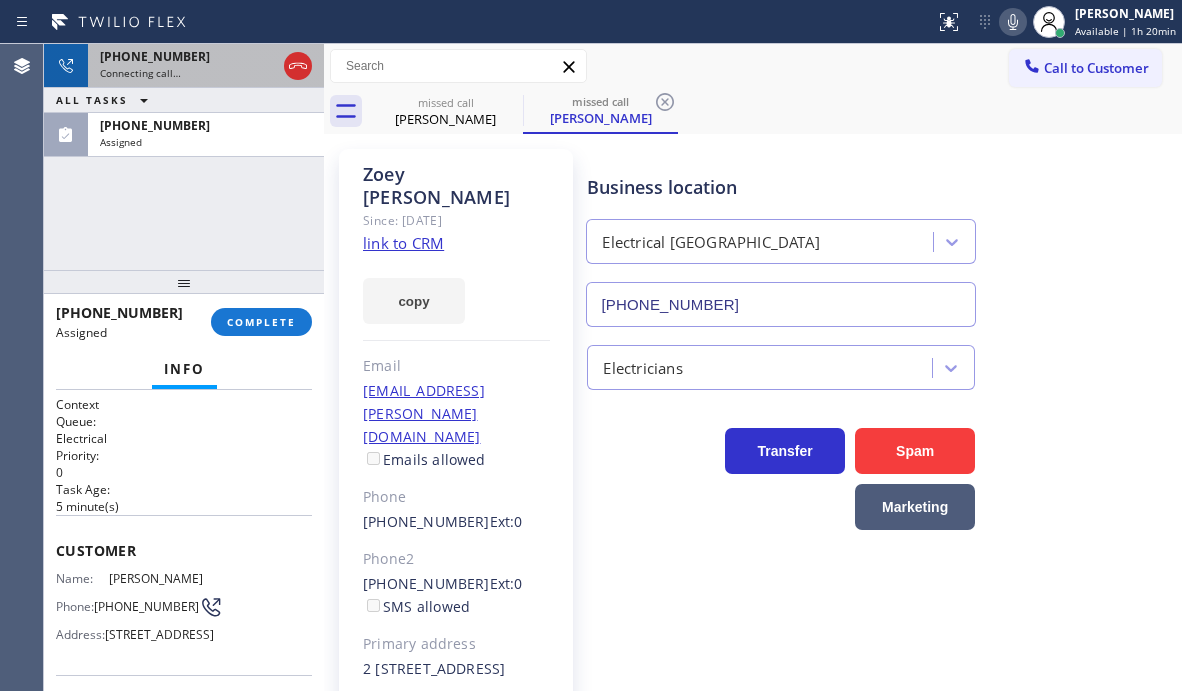 click on "[PHONE_NUMBER]" at bounding box center [188, 56] 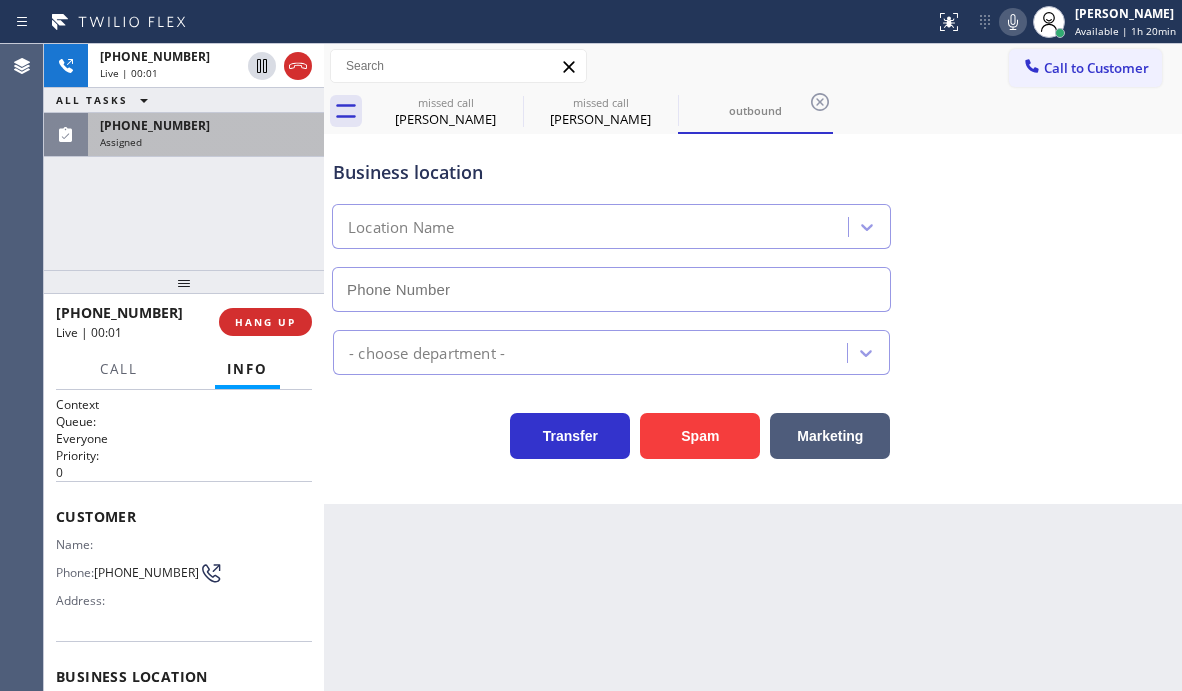 type on "[PHONE_NUMBER]" 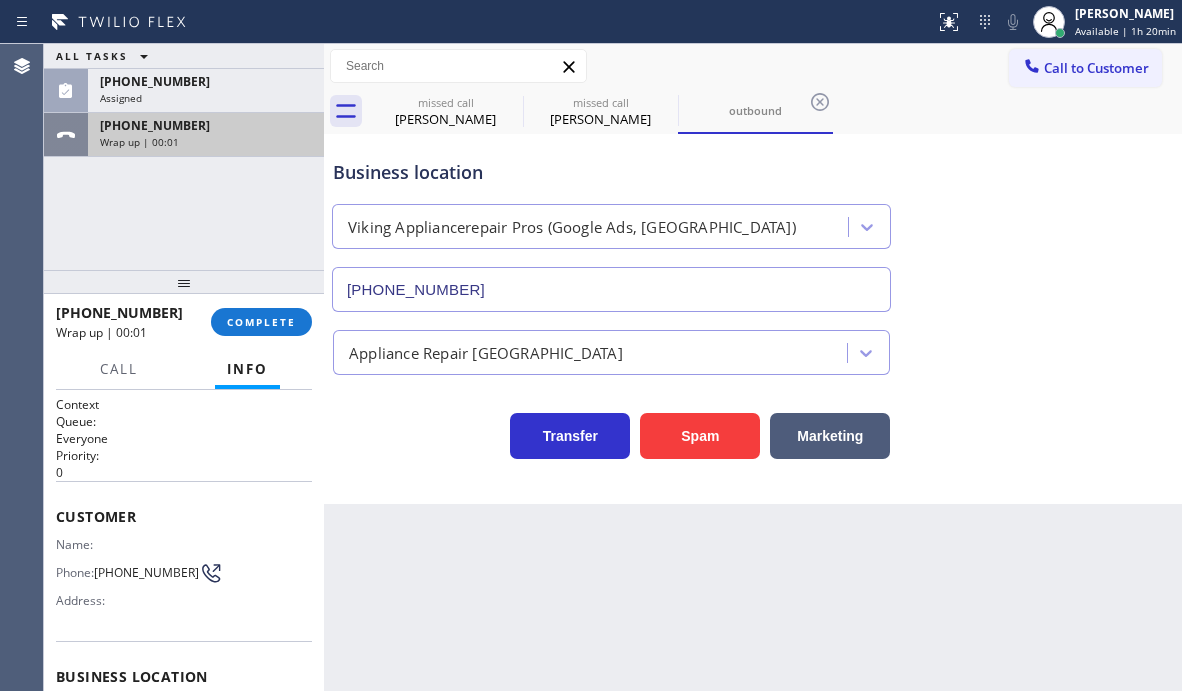 click on "Wrap up | 00:01" at bounding box center [206, 142] 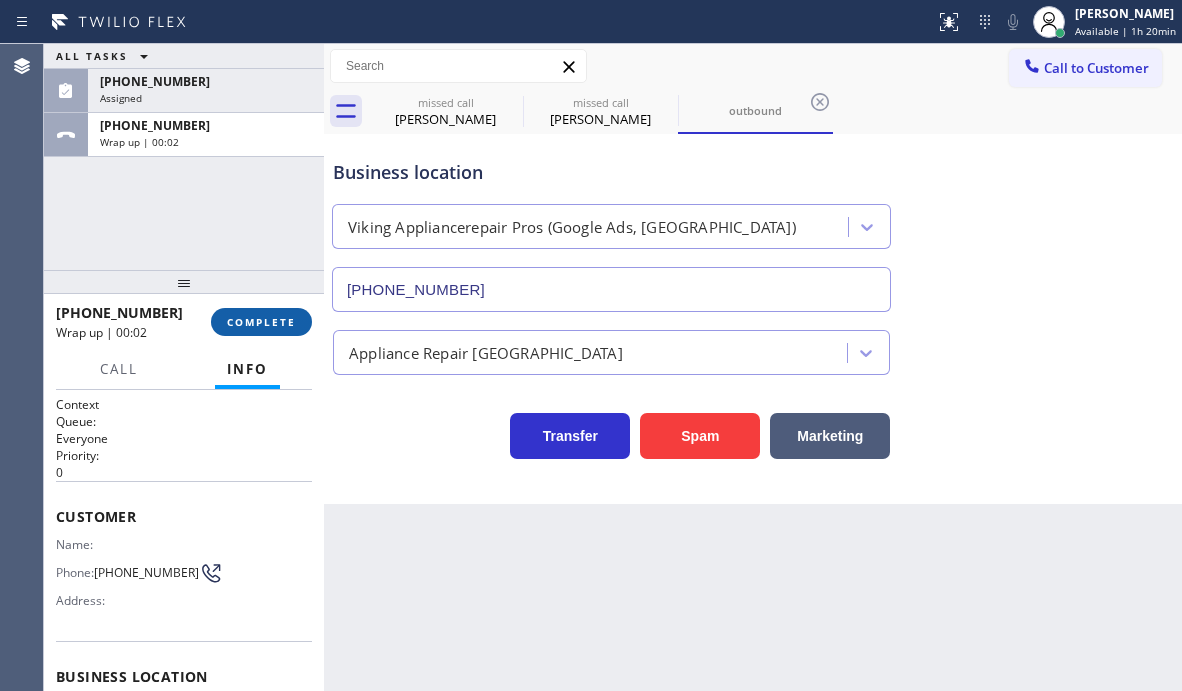 click on "COMPLETE" at bounding box center [261, 322] 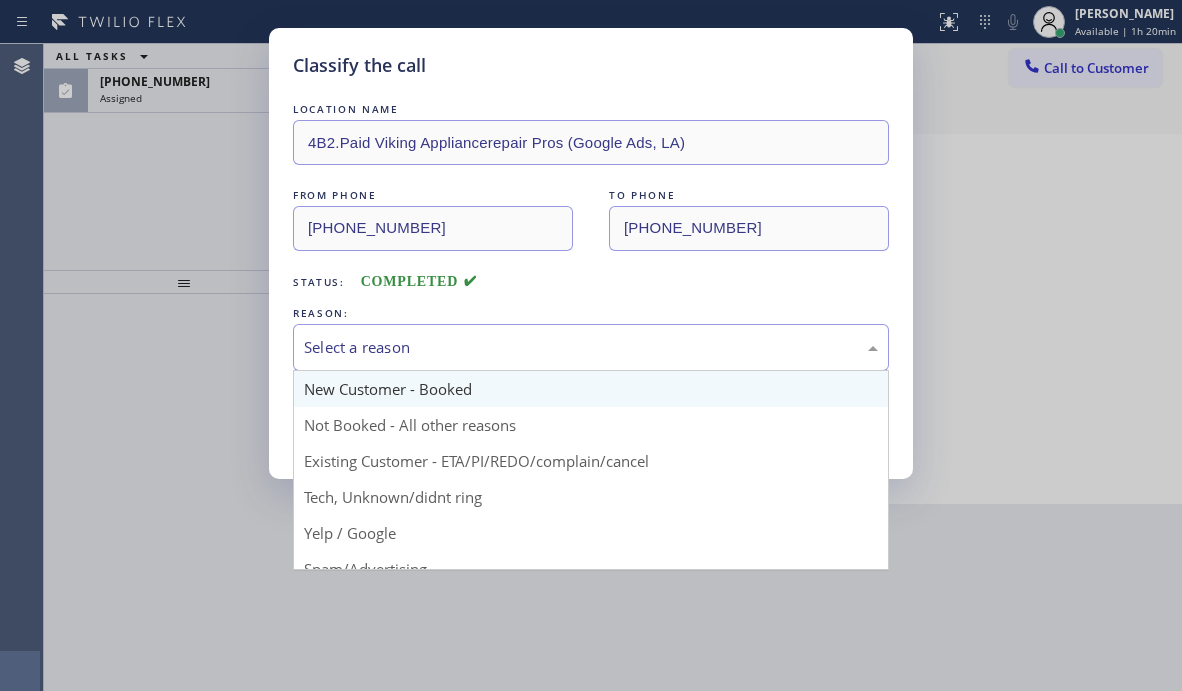 drag, startPoint x: 392, startPoint y: 338, endPoint x: 387, endPoint y: 400, distance: 62.201286 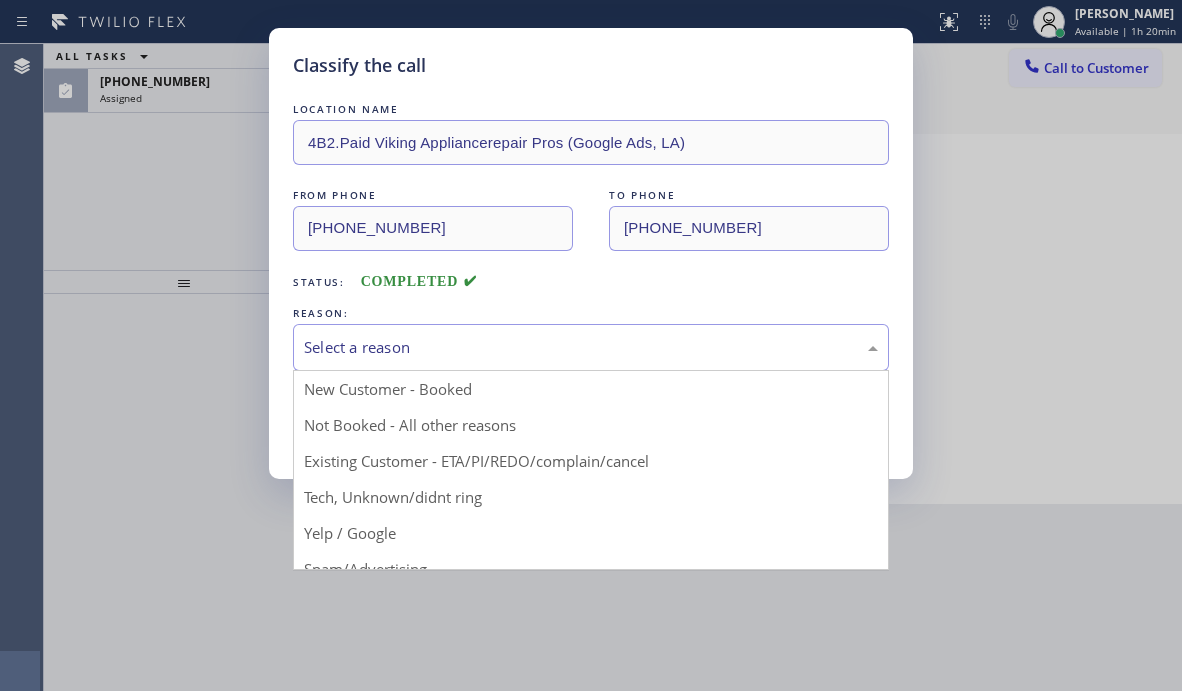 drag, startPoint x: 357, startPoint y: 502, endPoint x: 360, endPoint y: 459, distance: 43.104523 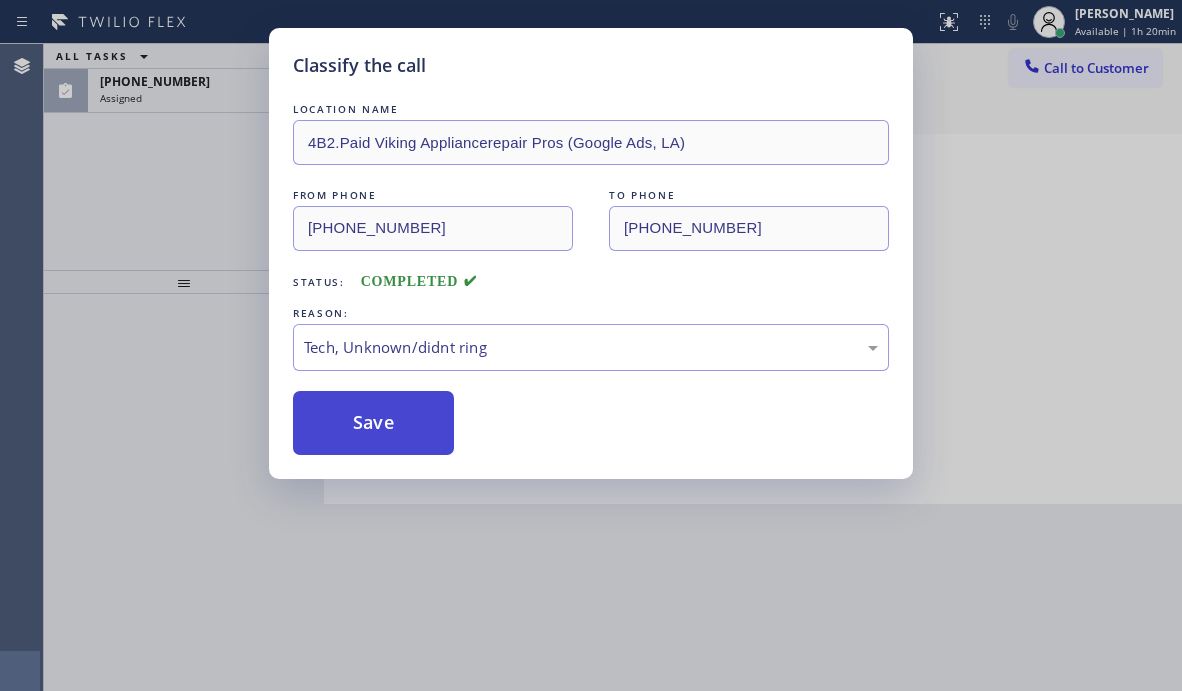 drag, startPoint x: 369, startPoint y: 426, endPoint x: 351, endPoint y: 373, distance: 55.97321 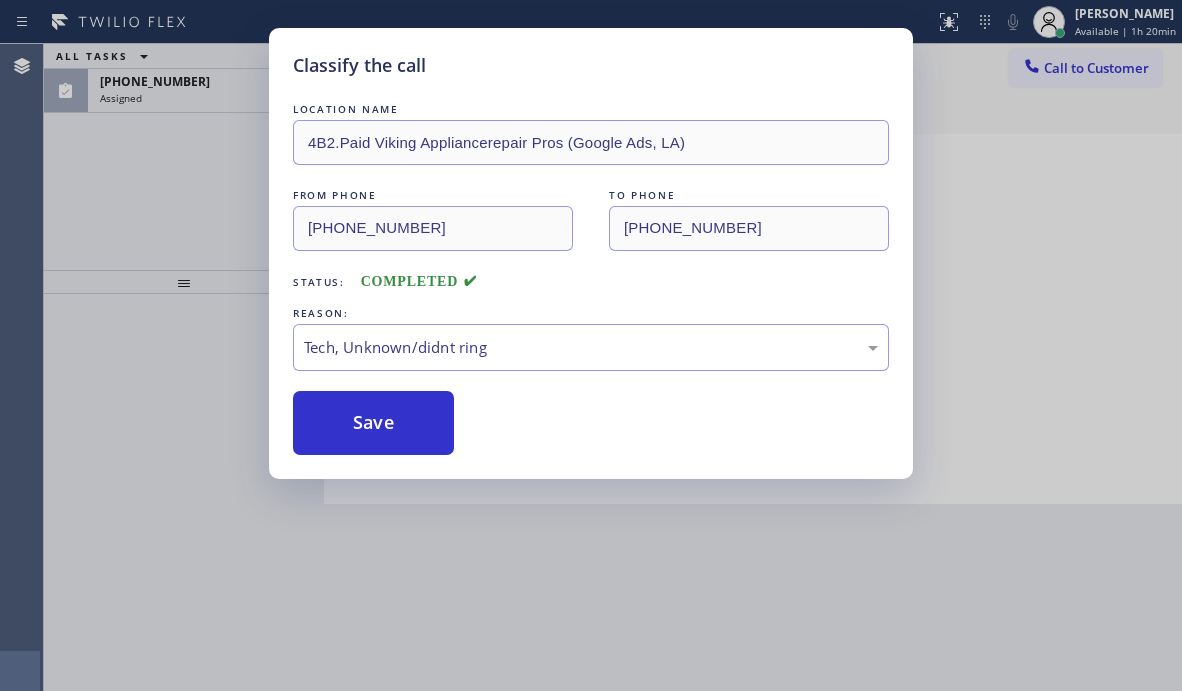 type on "[PHONE_NUMBER]" 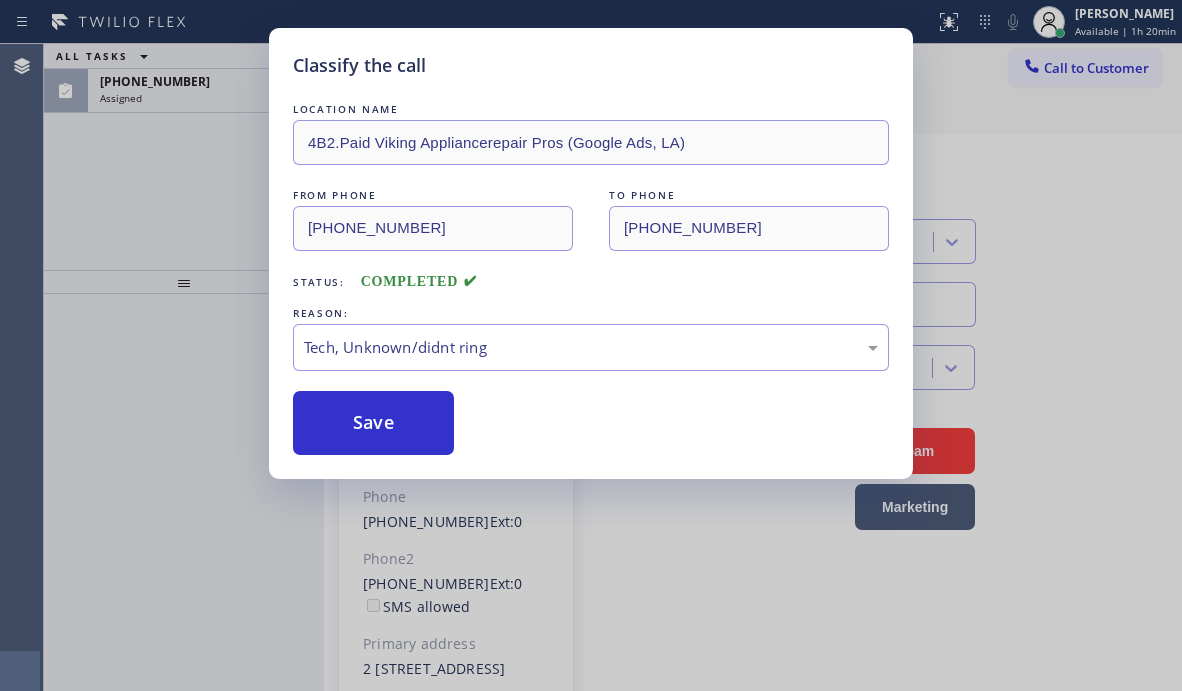 click on "Classify the call LOCATION NAME 4B2.Paid Viking Appliancerepair Pros (Google Ads, [GEOGRAPHIC_DATA]) FROM PHONE [PHONE_NUMBER] TO PHONE [PHONE_NUMBER] Status: COMPLETED REASON: Tech, Unknown/didnt ring Save" at bounding box center [591, 345] 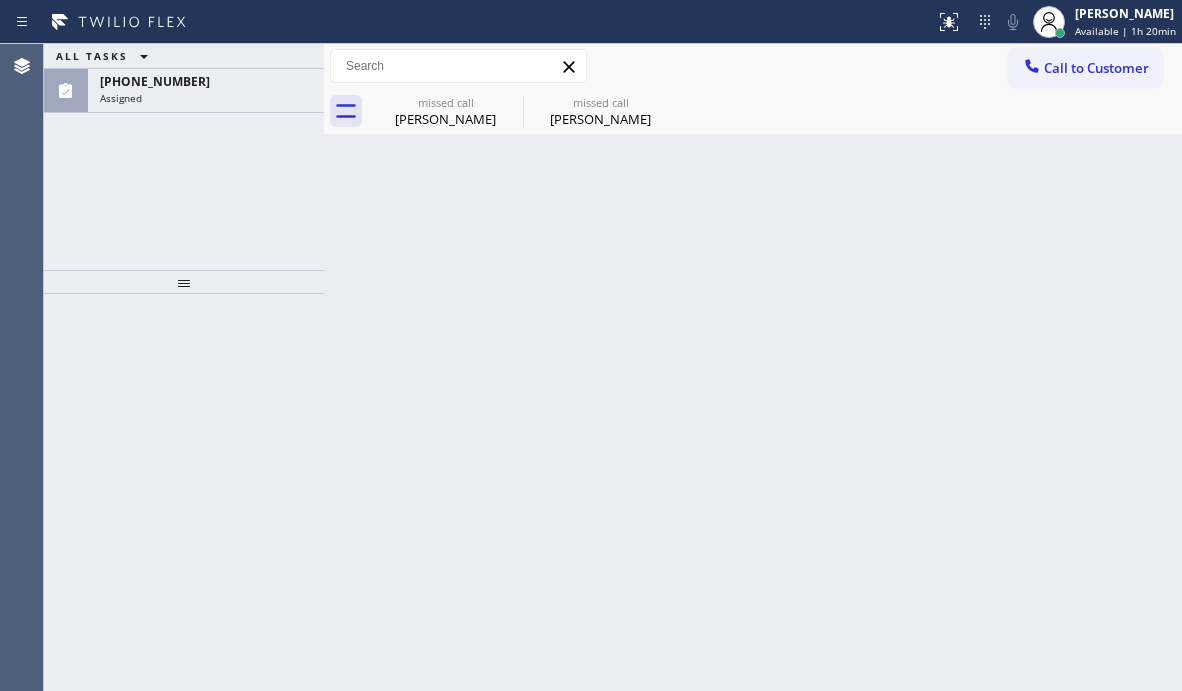 drag, startPoint x: 182, startPoint y: 90, endPoint x: 173, endPoint y: 127, distance: 38.078865 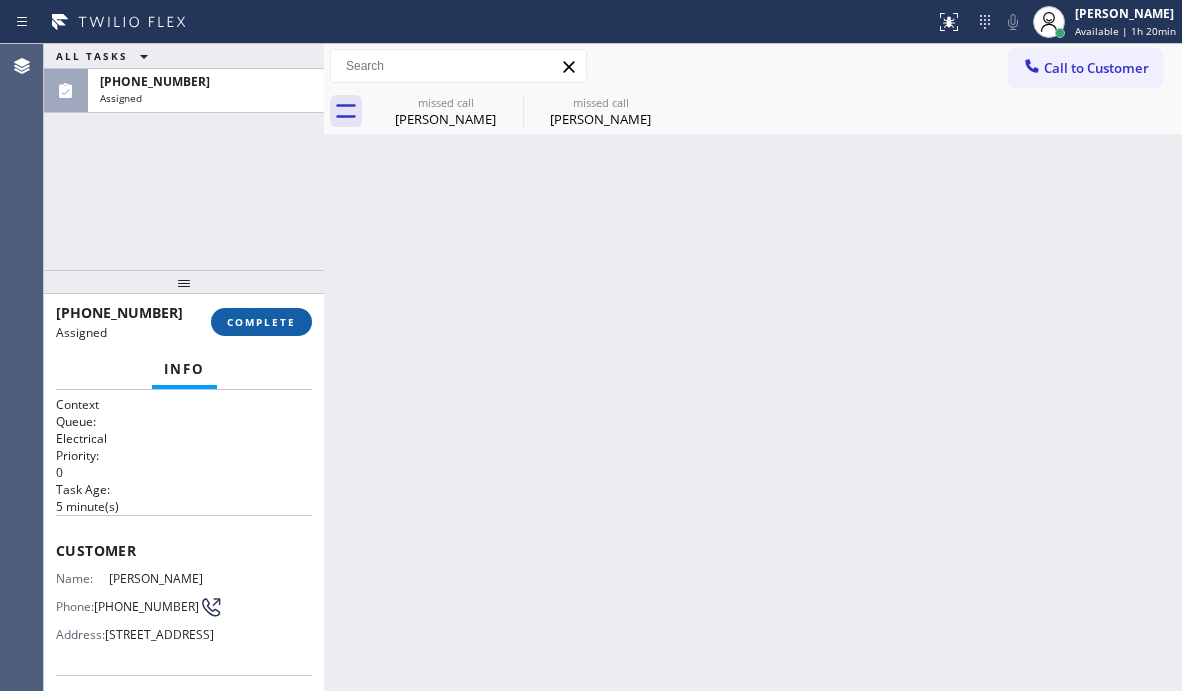 click on "COMPLETE" at bounding box center (261, 322) 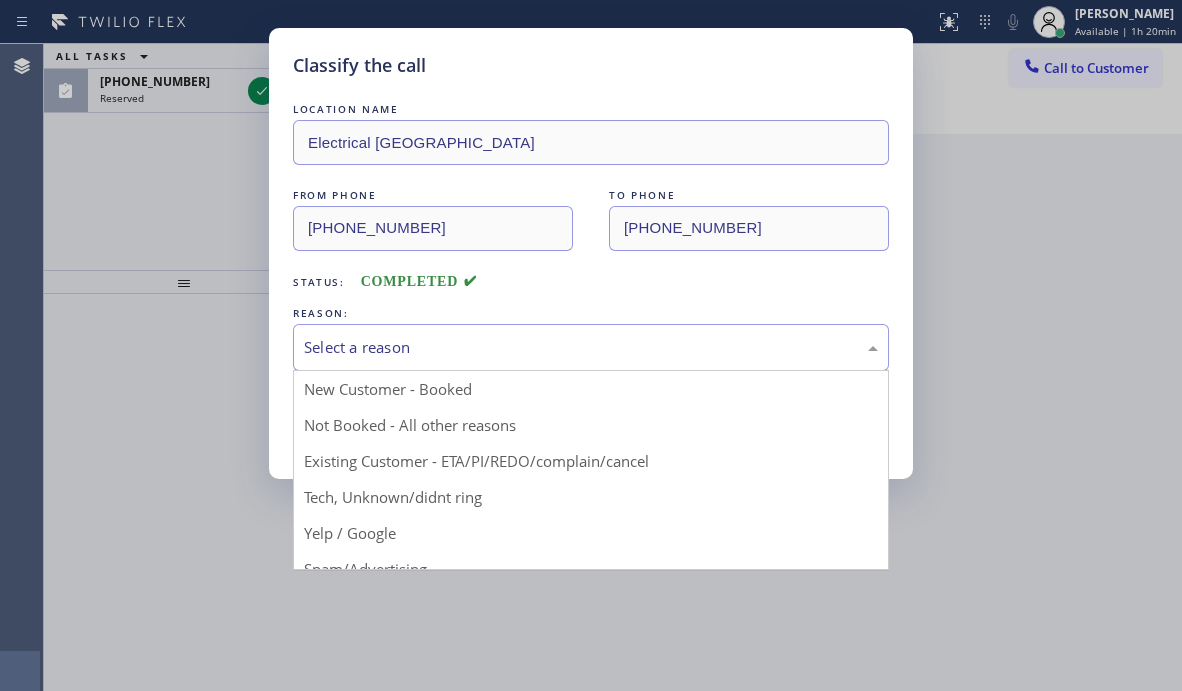 click on "Select a reason" at bounding box center [591, 347] 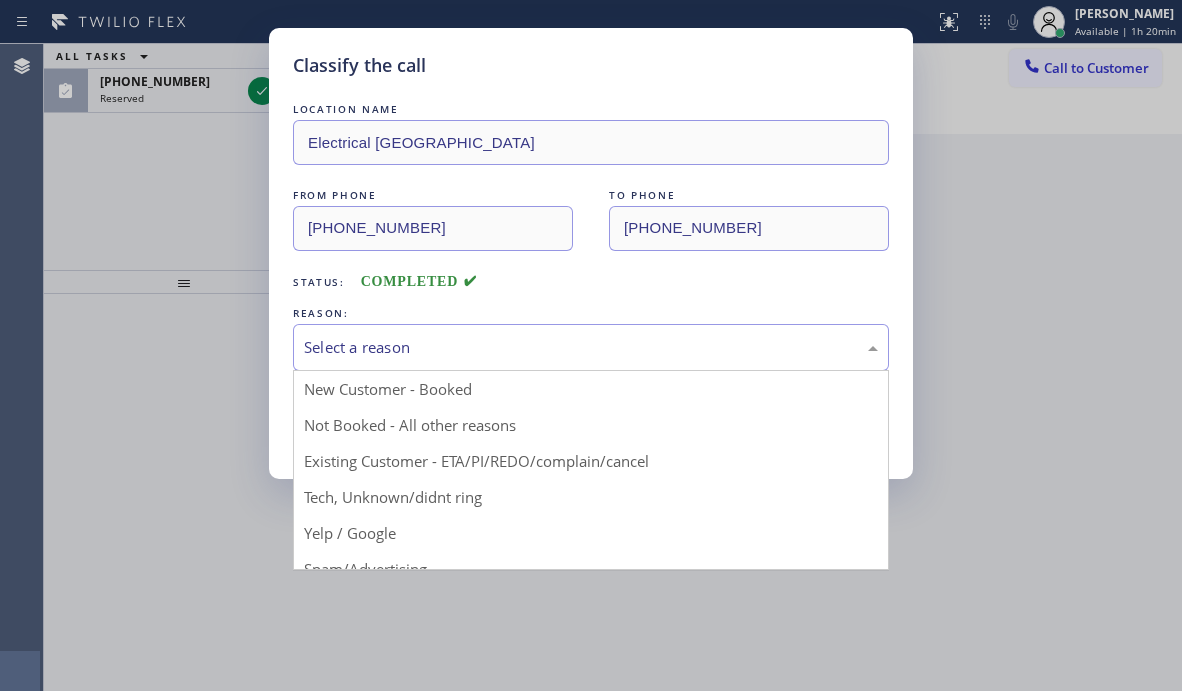 drag, startPoint x: 396, startPoint y: 493, endPoint x: 383, endPoint y: 469, distance: 27.294687 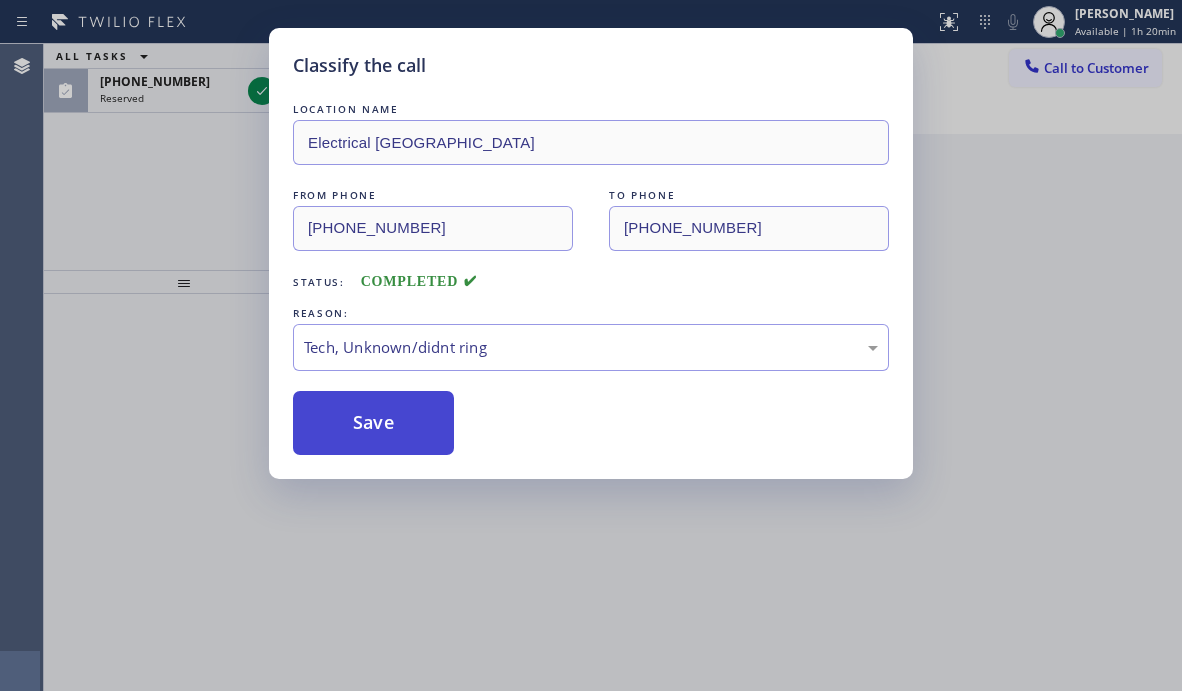 drag, startPoint x: 374, startPoint y: 423, endPoint x: 351, endPoint y: 397, distance: 34.713108 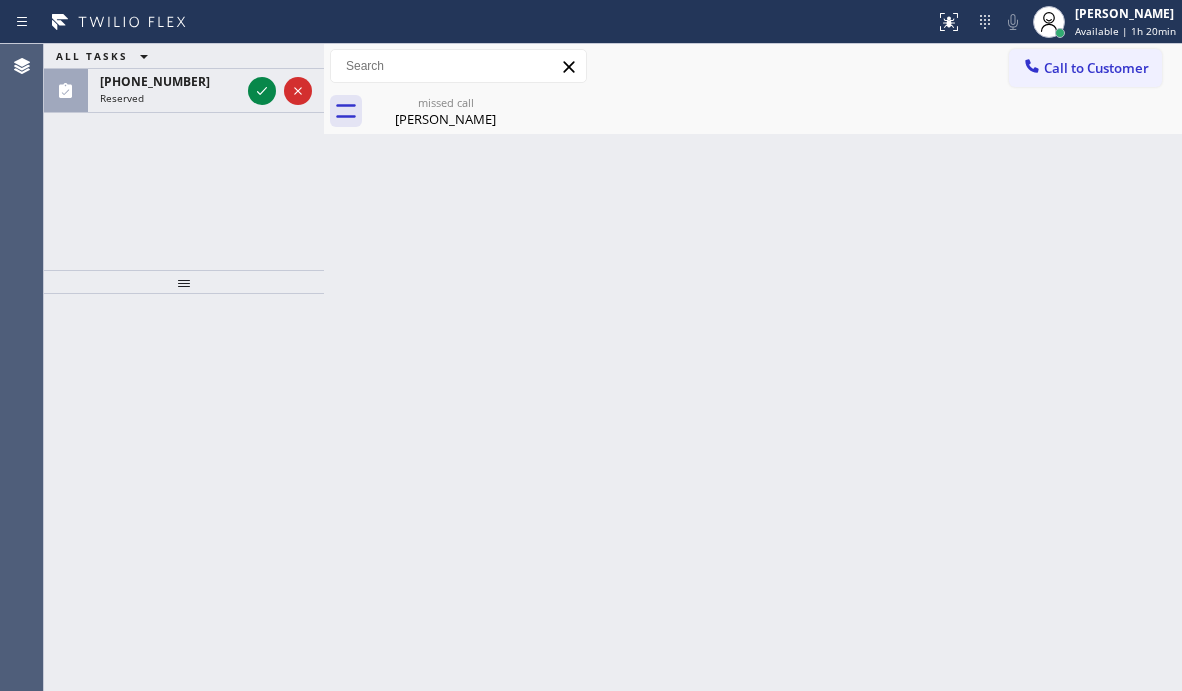 click 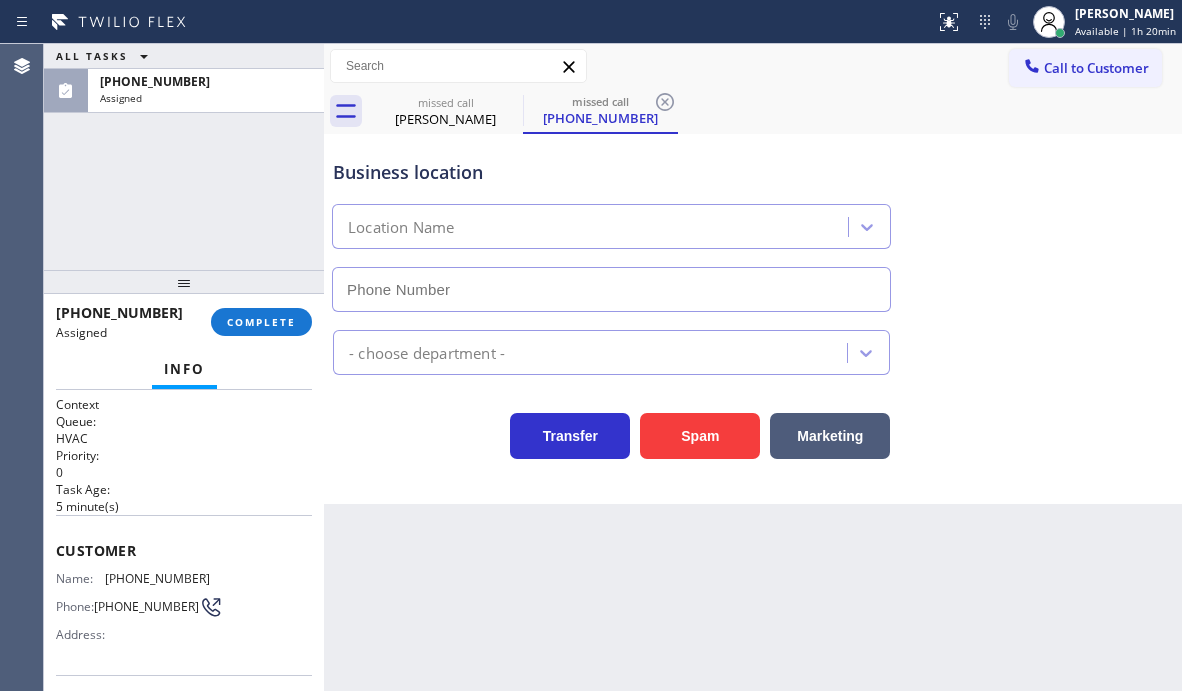 type on "[PHONE_NUMBER]" 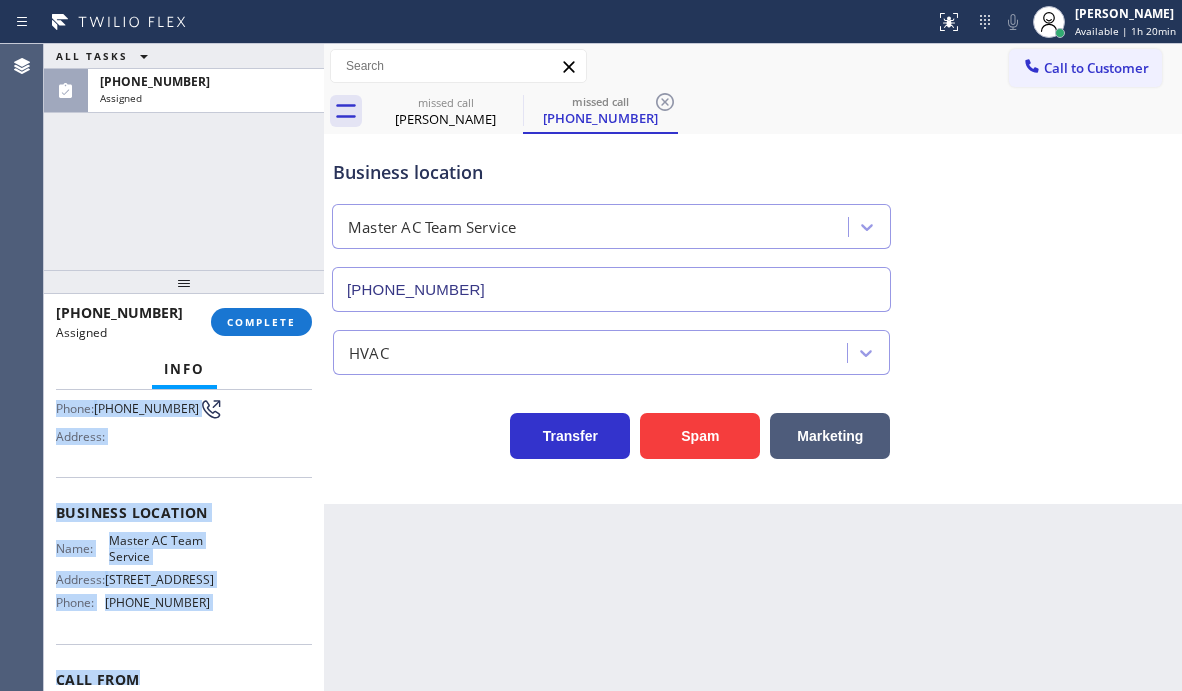 scroll, scrollTop: 200, scrollLeft: 0, axis: vertical 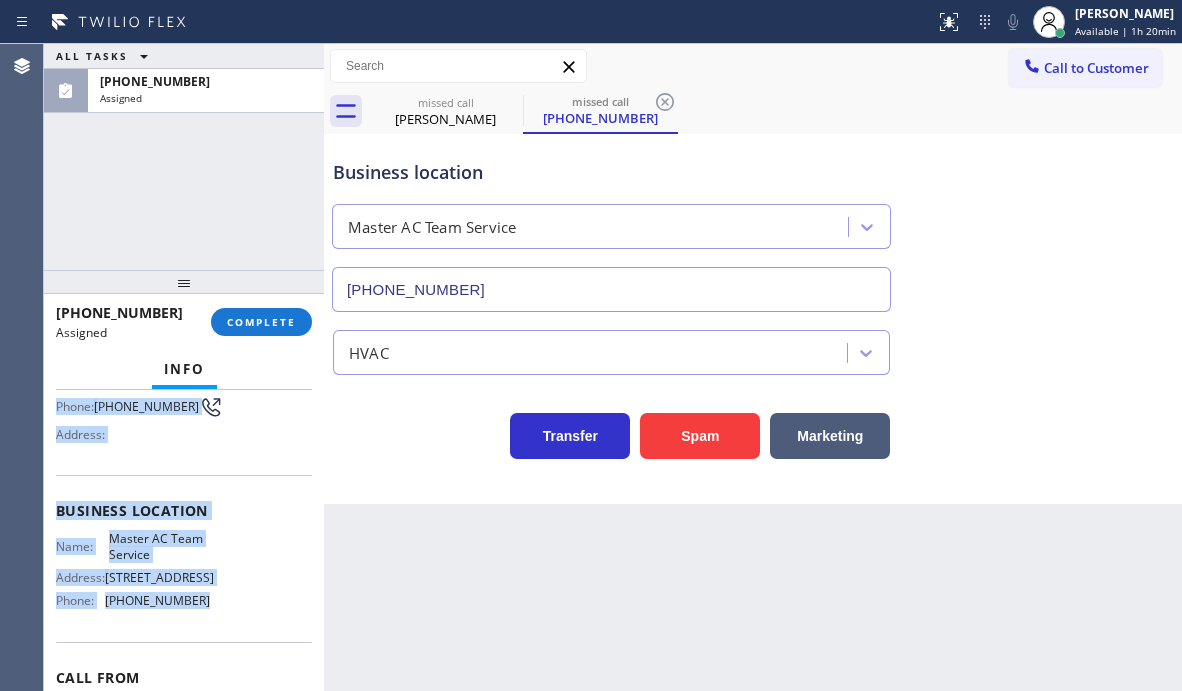 drag, startPoint x: 55, startPoint y: 547, endPoint x: 240, endPoint y: 628, distance: 201.95544 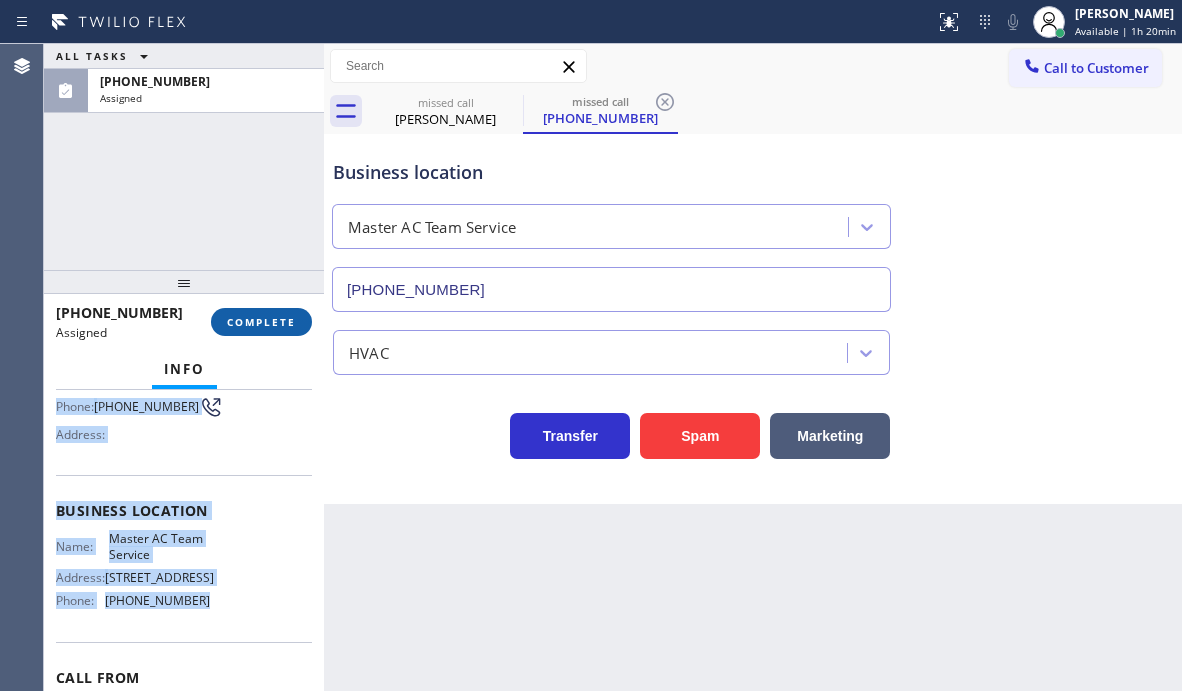 click on "COMPLETE" at bounding box center (261, 322) 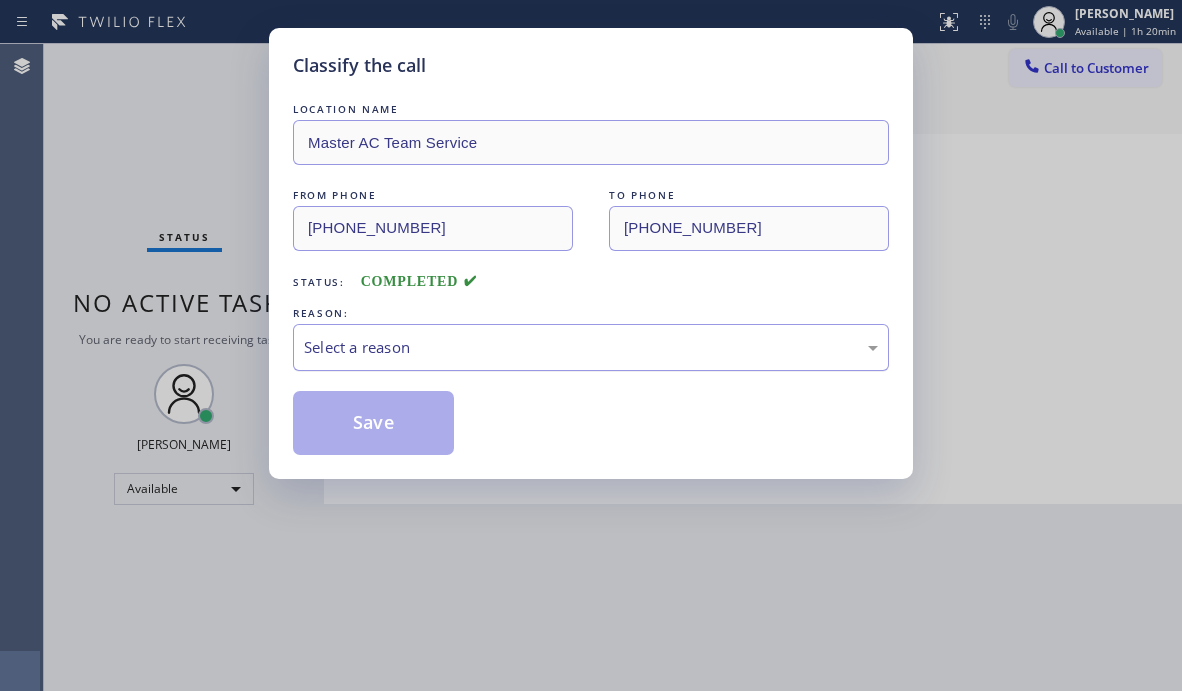 click on "Select a reason" at bounding box center (591, 347) 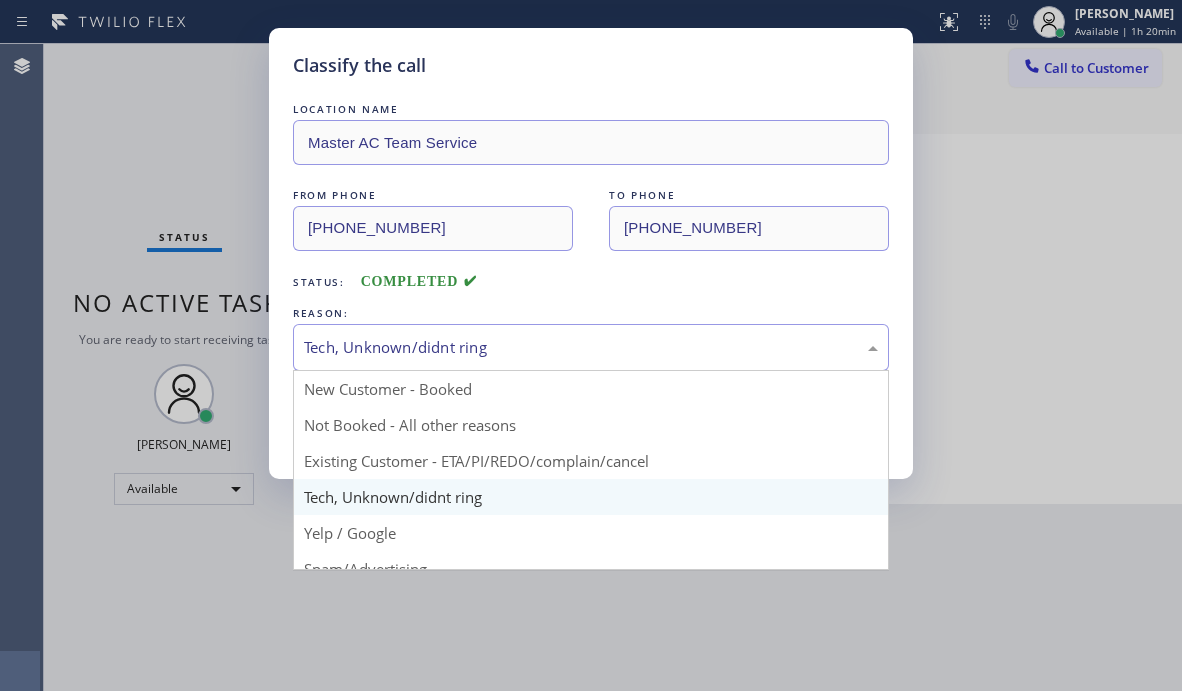 click on "Tech, Unknown/didnt ring" at bounding box center [591, 347] 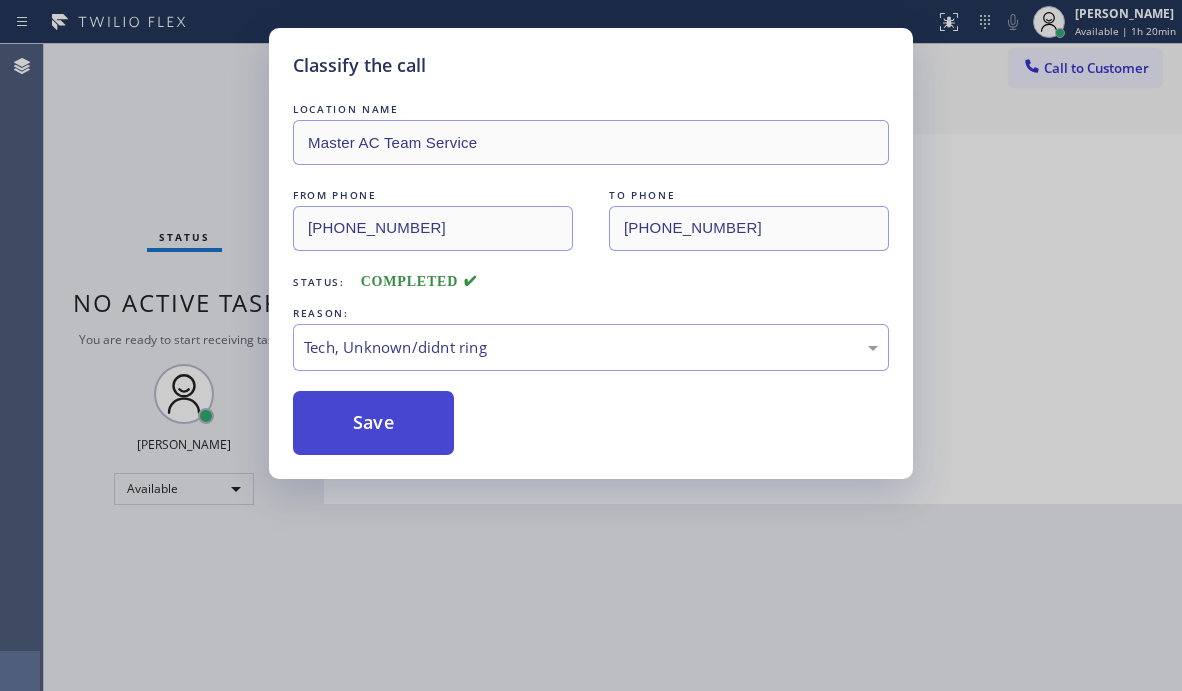 drag, startPoint x: 442, startPoint y: 494, endPoint x: 370, endPoint y: 437, distance: 91.83137 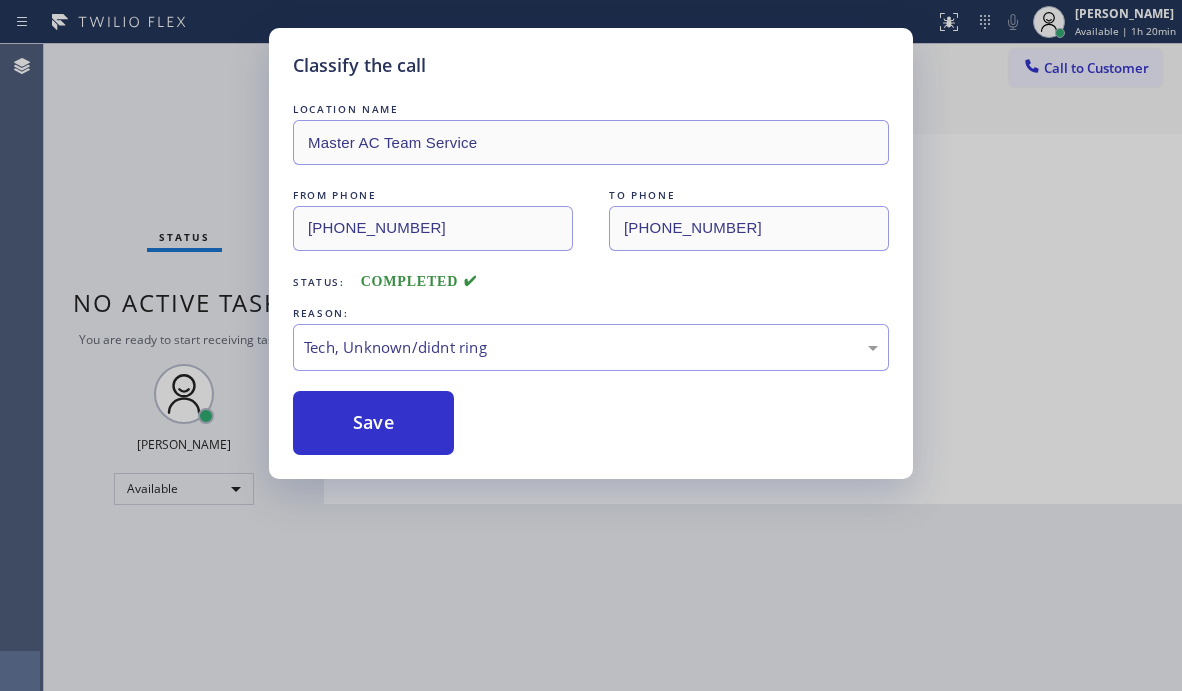 drag, startPoint x: 369, startPoint y: 414, endPoint x: 934, endPoint y: 465, distance: 567.2971 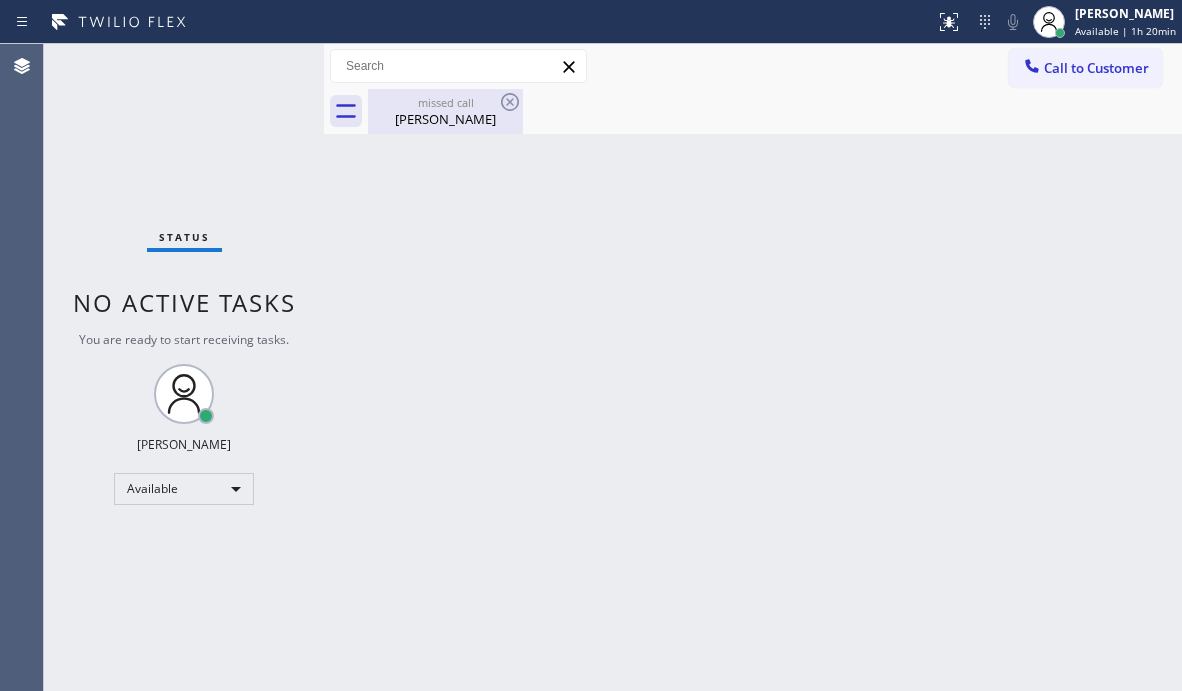 click on "missed call [PERSON_NAME]" at bounding box center (445, 111) 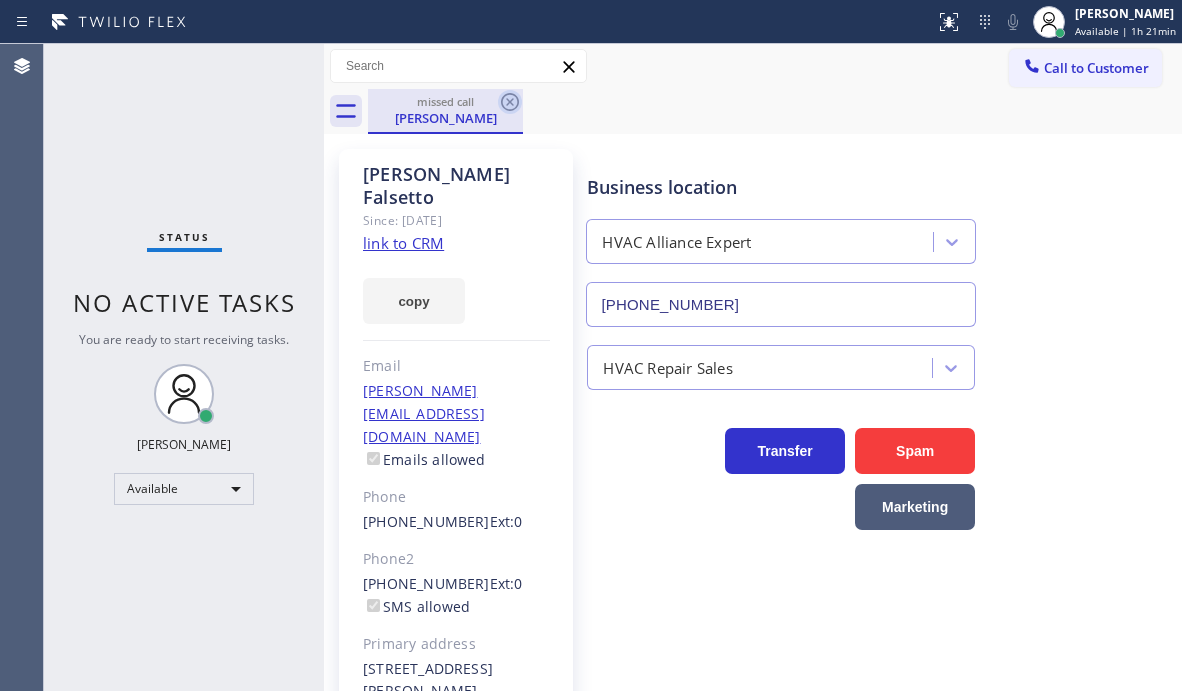 click 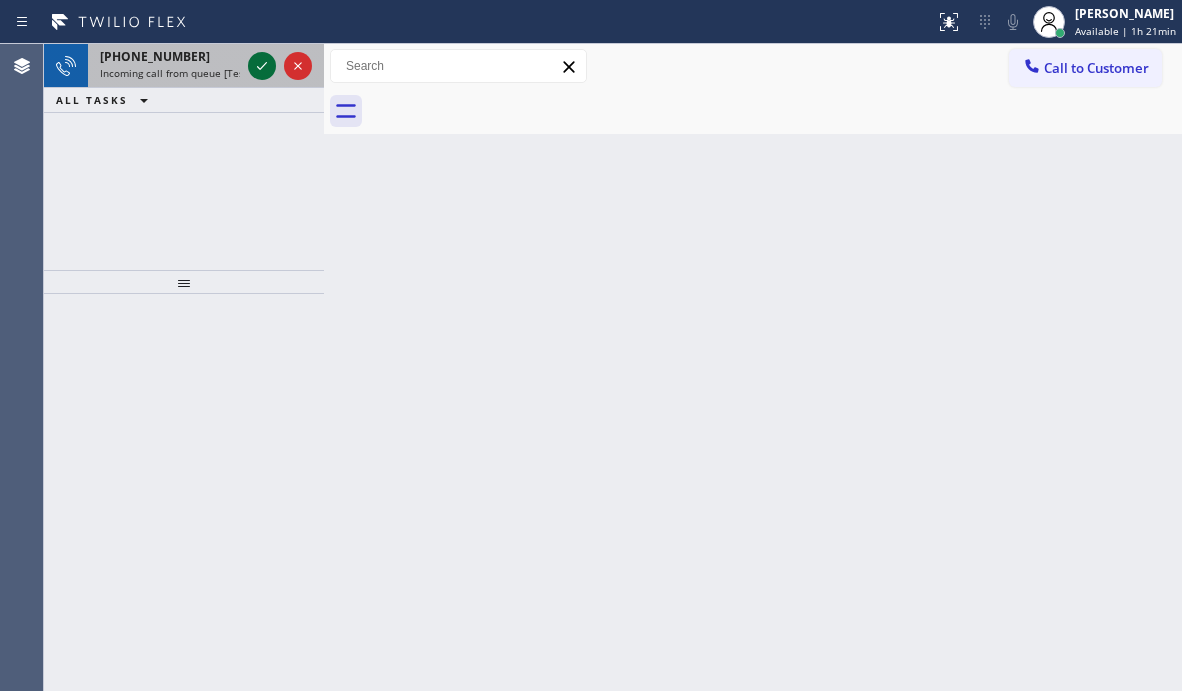 click 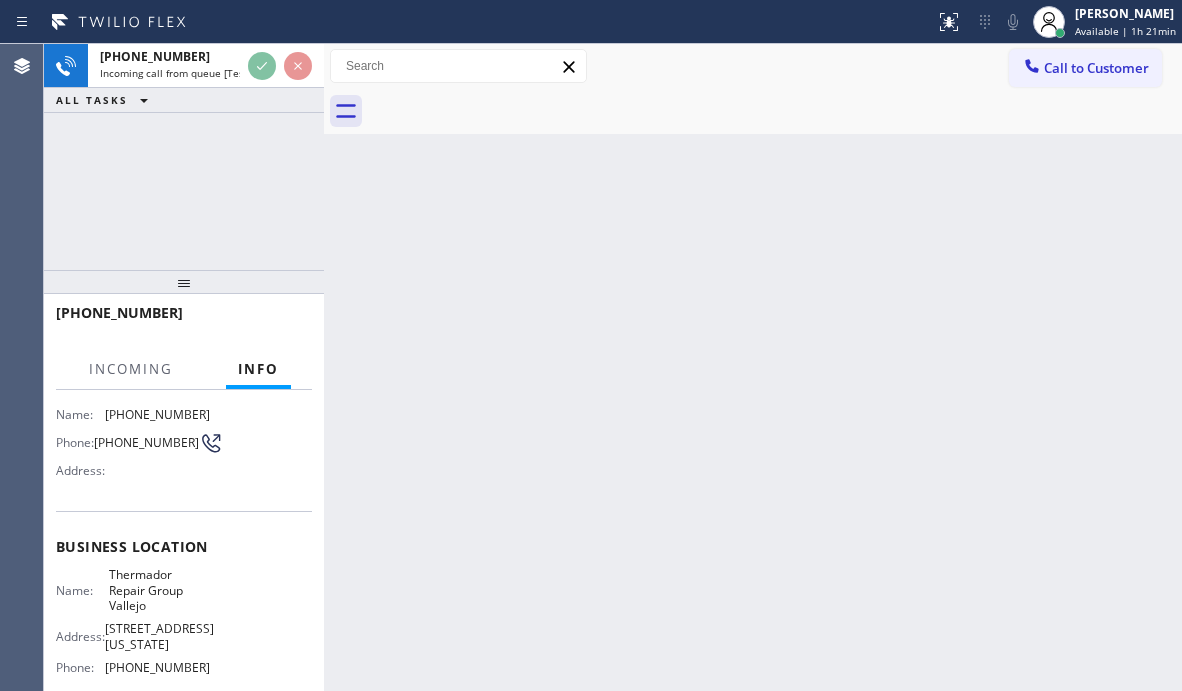 scroll, scrollTop: 300, scrollLeft: 0, axis: vertical 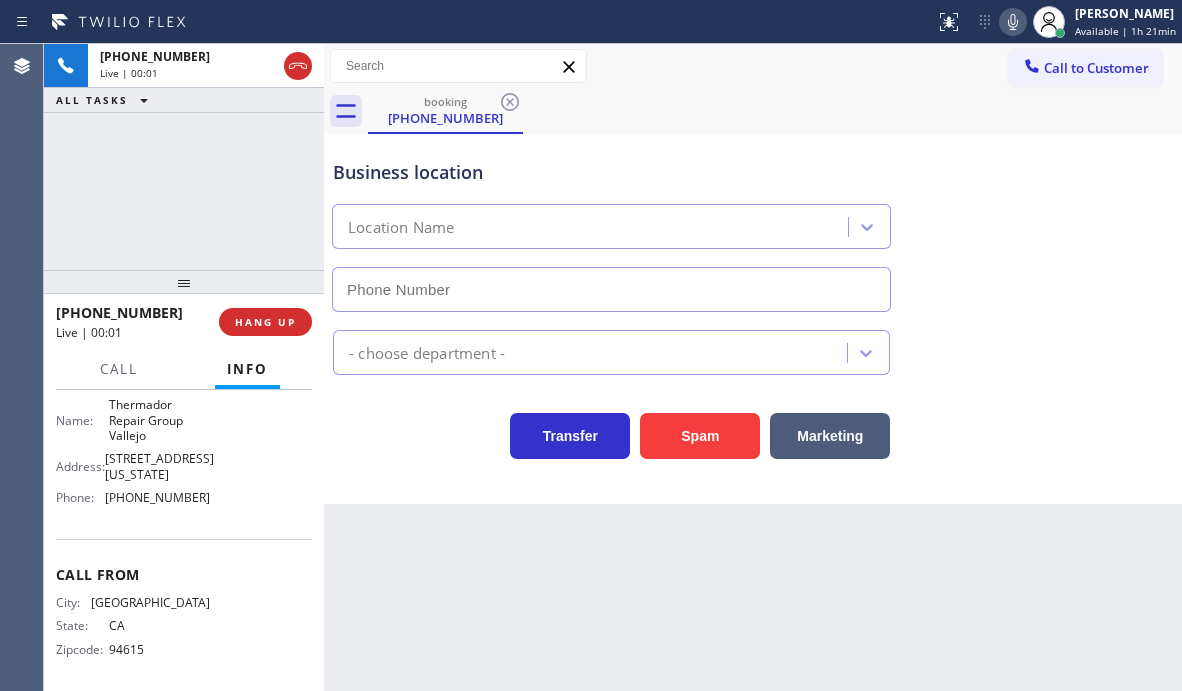 type on "[PHONE_NUMBER]" 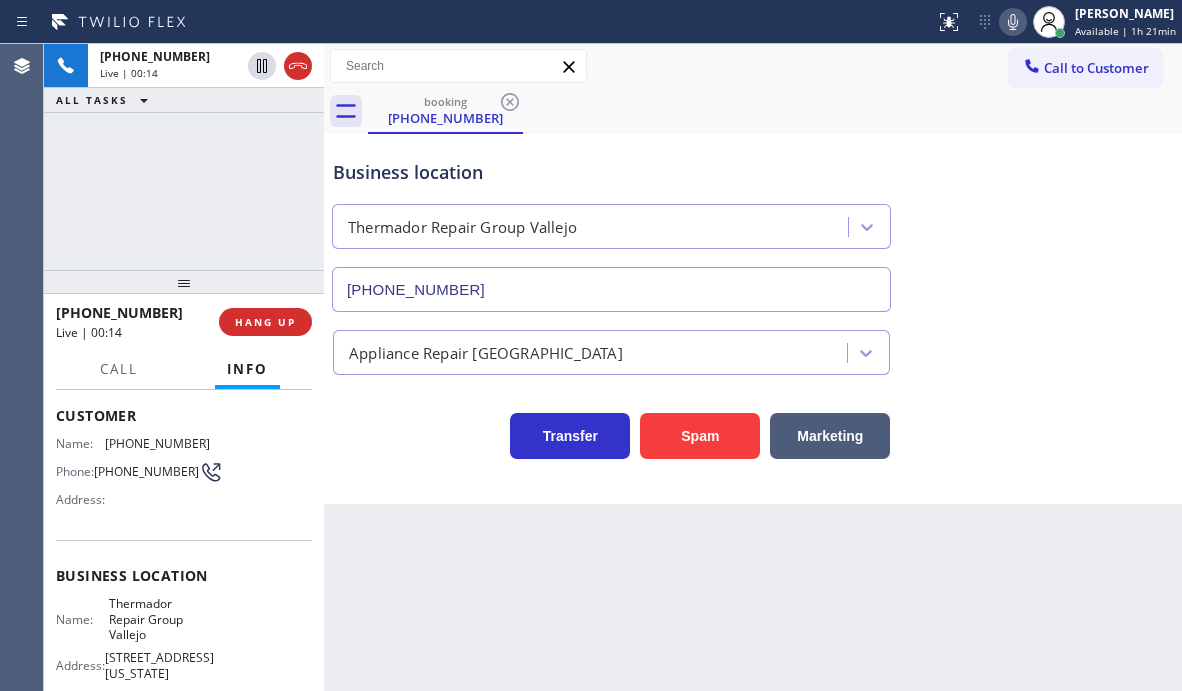 scroll, scrollTop: 100, scrollLeft: 0, axis: vertical 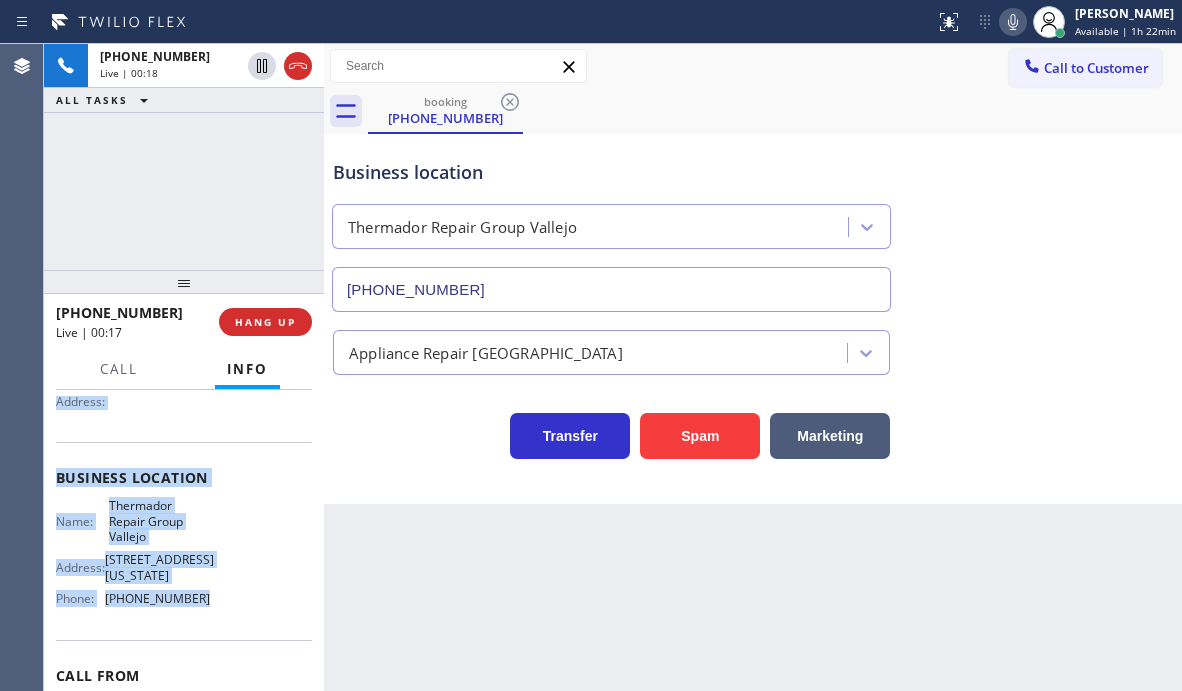 drag, startPoint x: 59, startPoint y: 413, endPoint x: 226, endPoint y: 612, distance: 259.78836 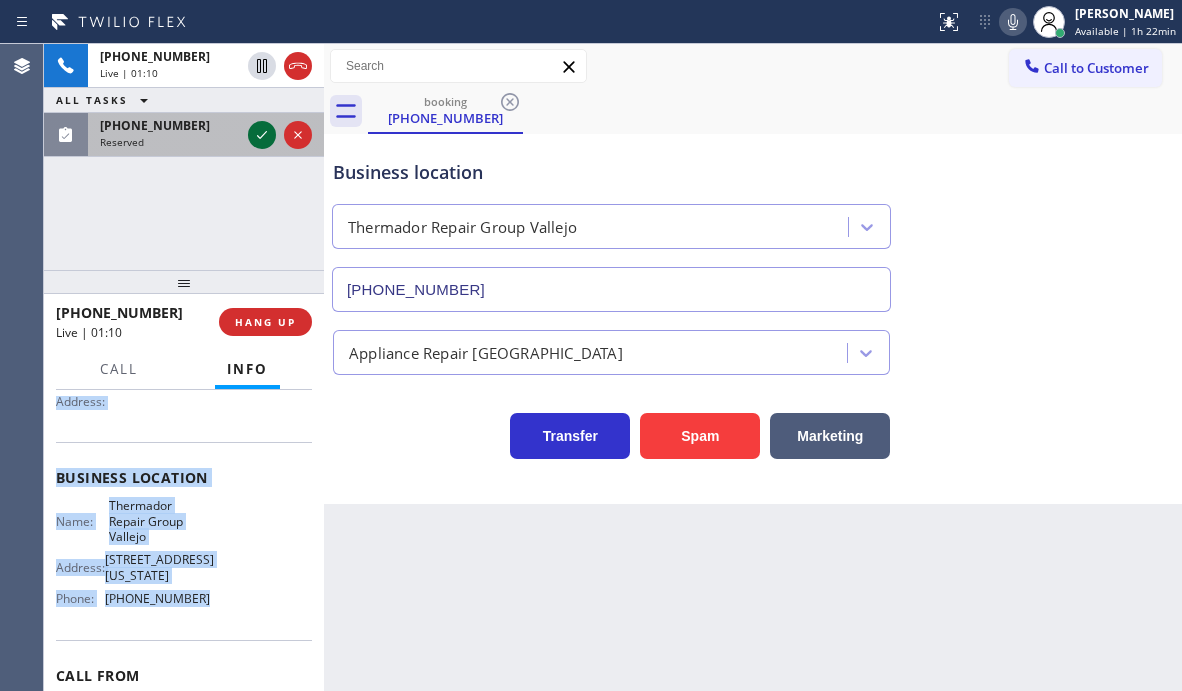click 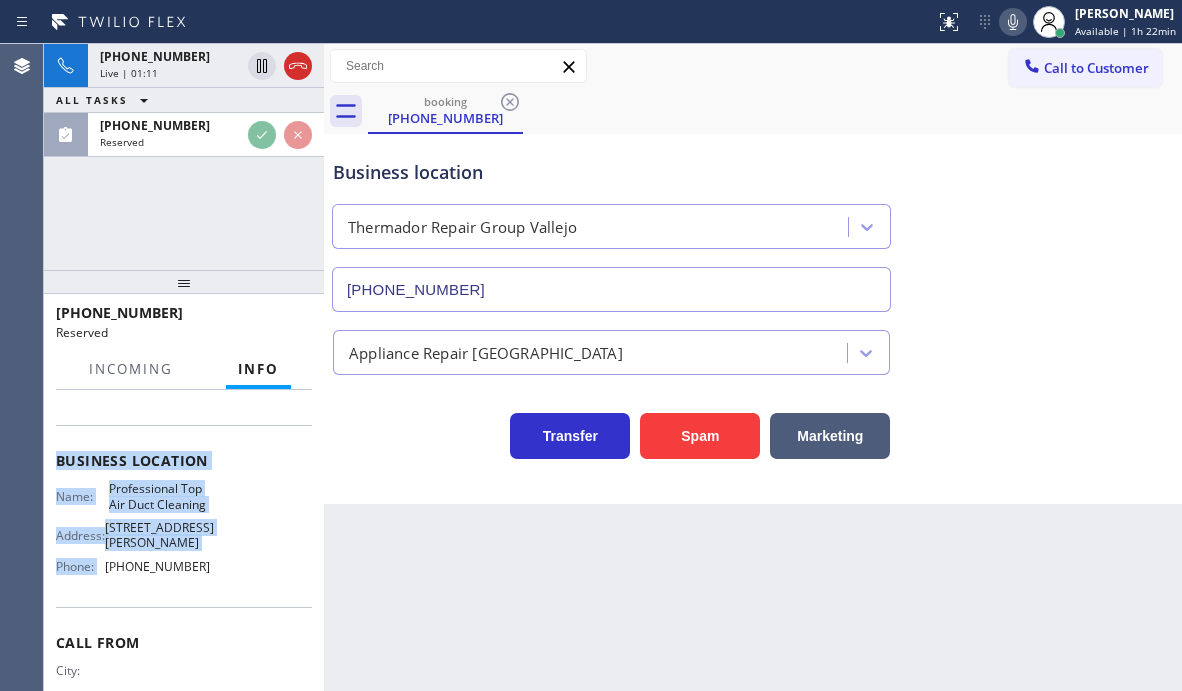 scroll, scrollTop: 216, scrollLeft: 0, axis: vertical 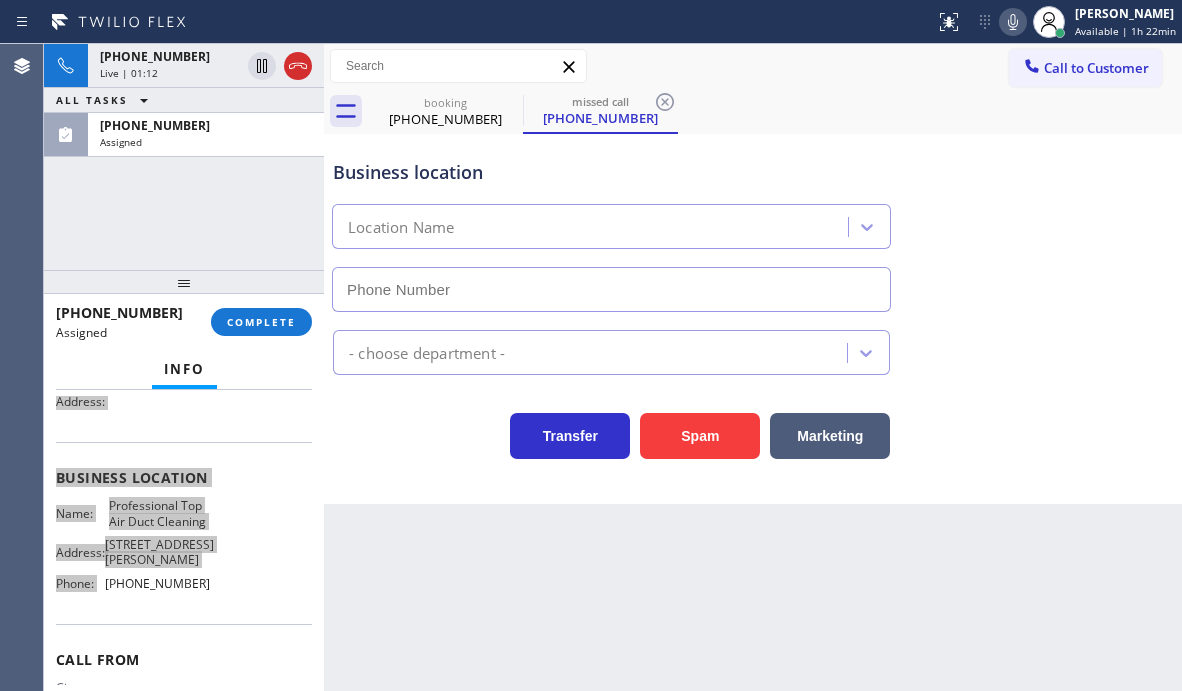 type on "[PHONE_NUMBER]" 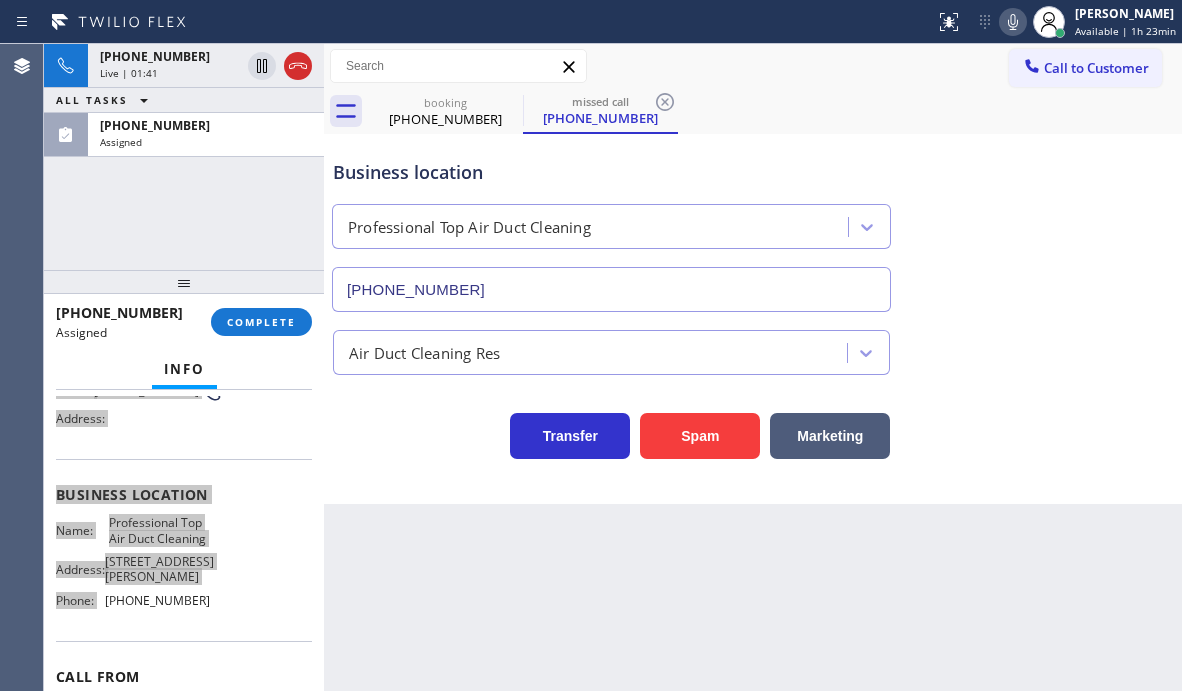 scroll, scrollTop: 233, scrollLeft: 0, axis: vertical 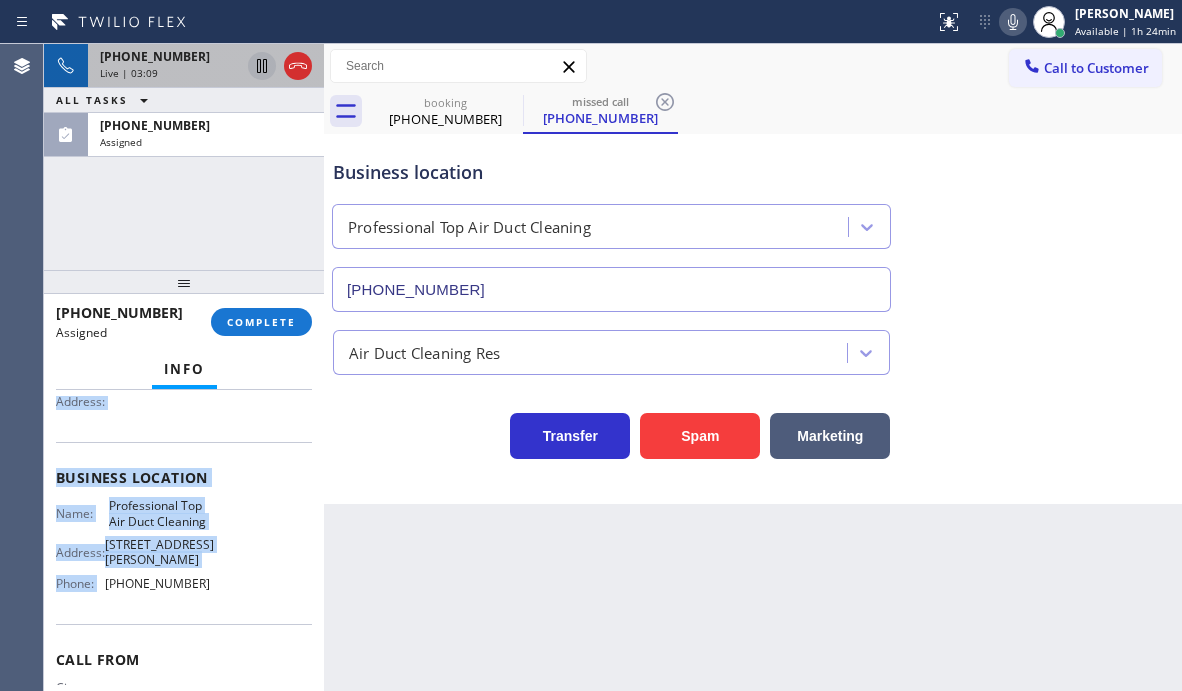 click 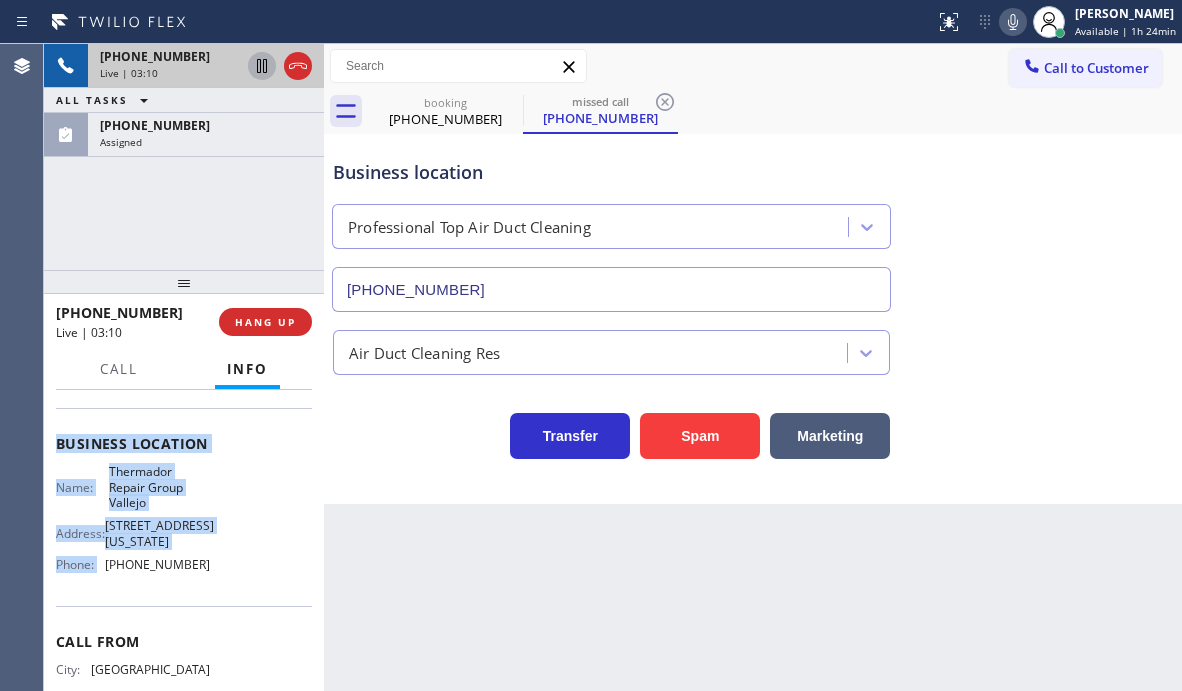 scroll, scrollTop: 199, scrollLeft: 0, axis: vertical 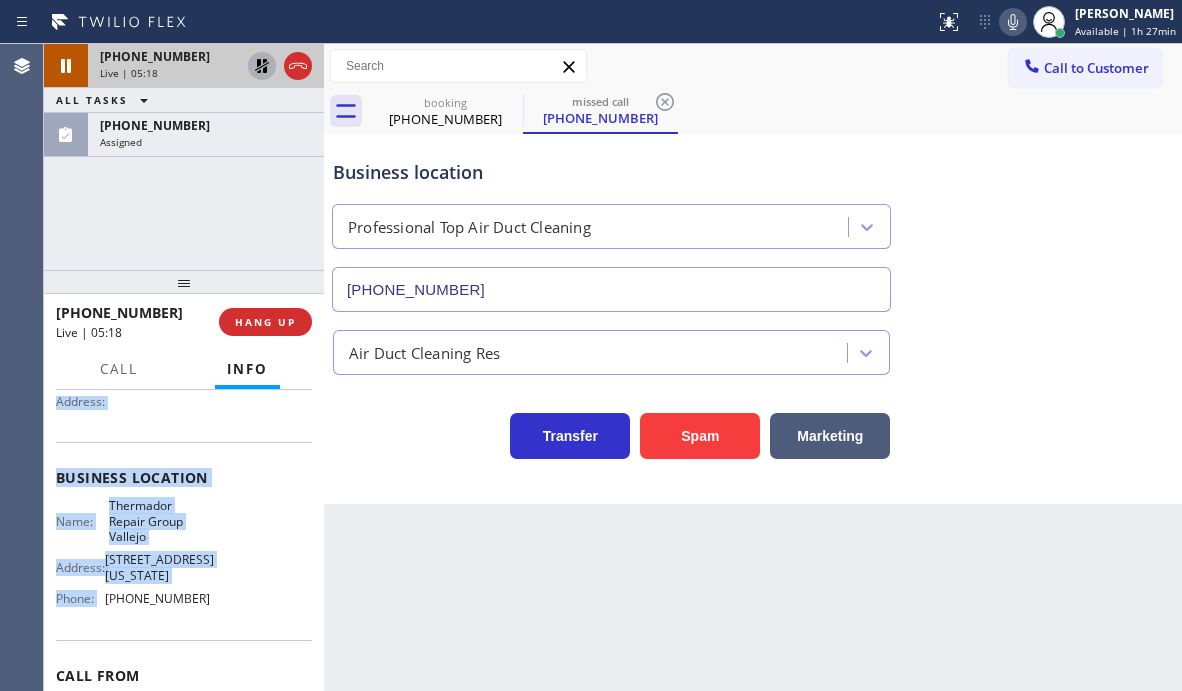 click 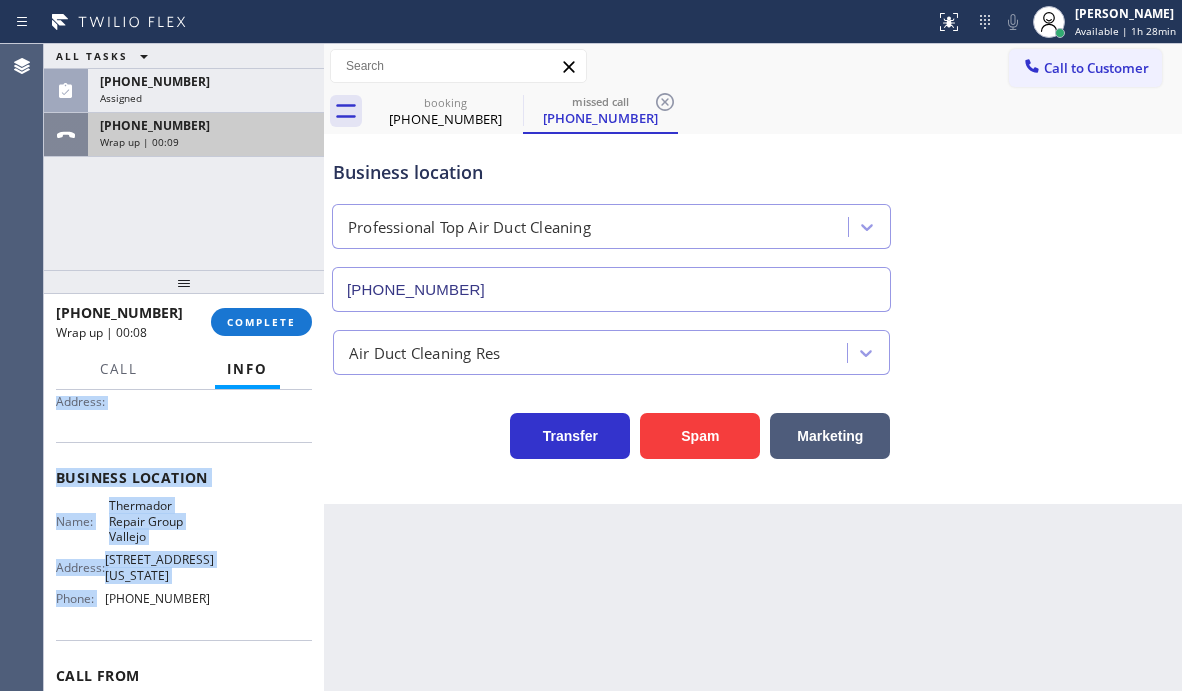 click on "Wrap up | 00:09" at bounding box center [206, 142] 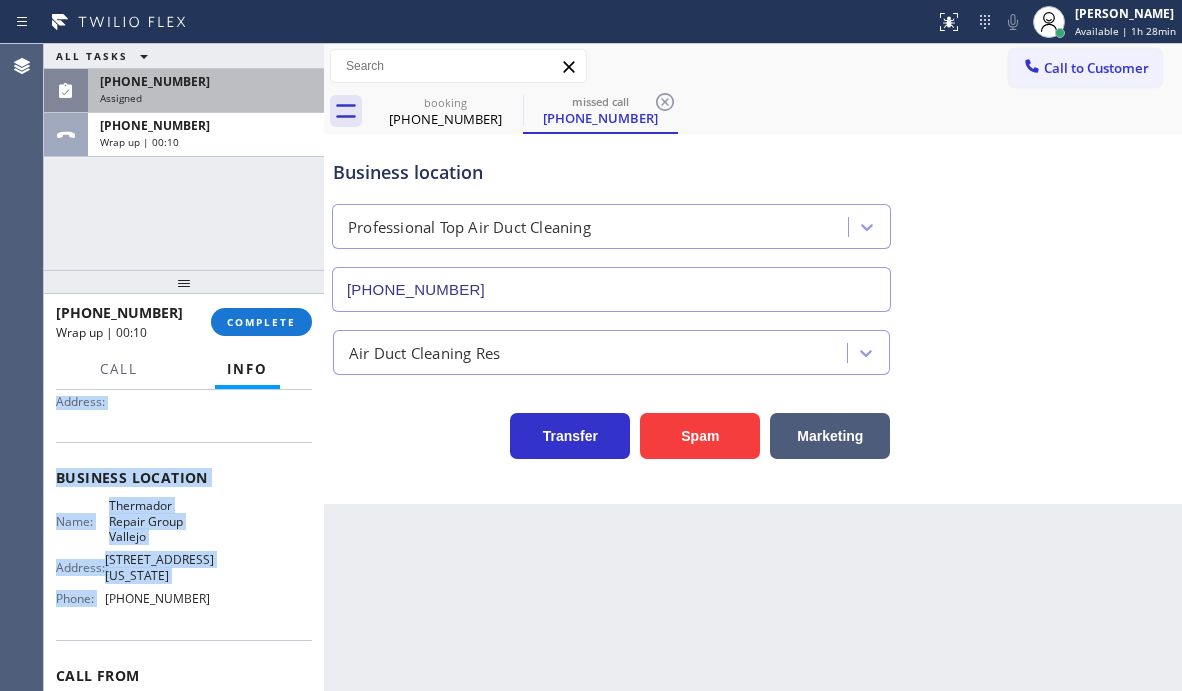 click on "Assigned" at bounding box center (206, 98) 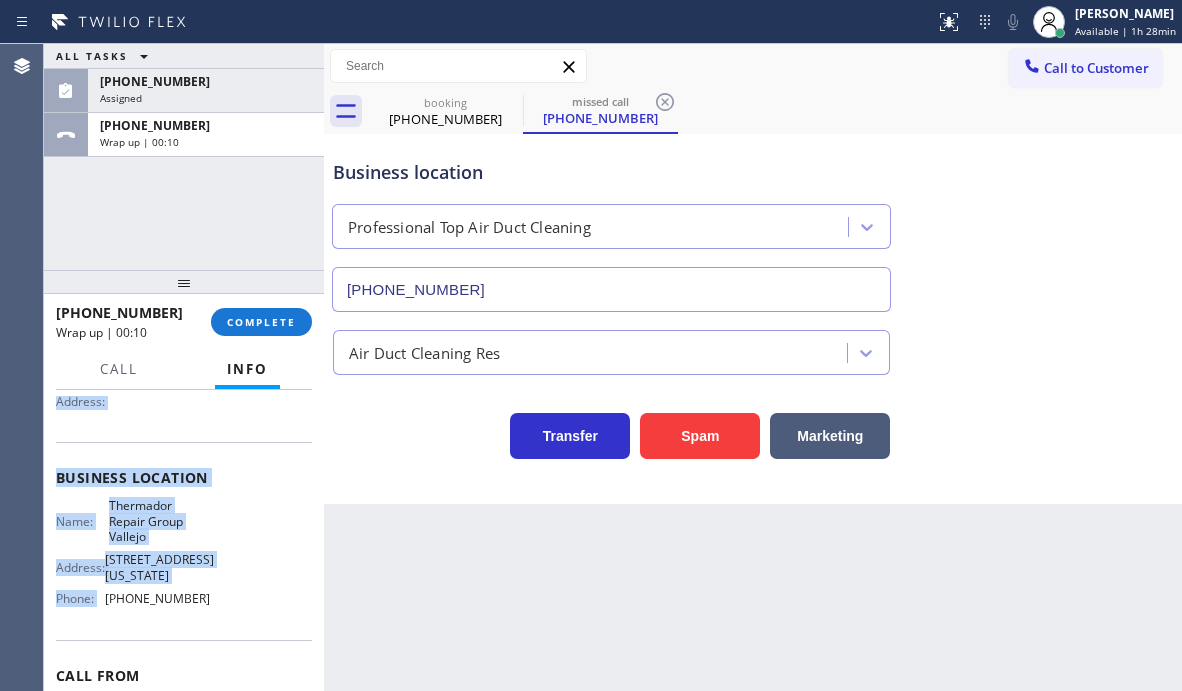 scroll, scrollTop: 233, scrollLeft: 0, axis: vertical 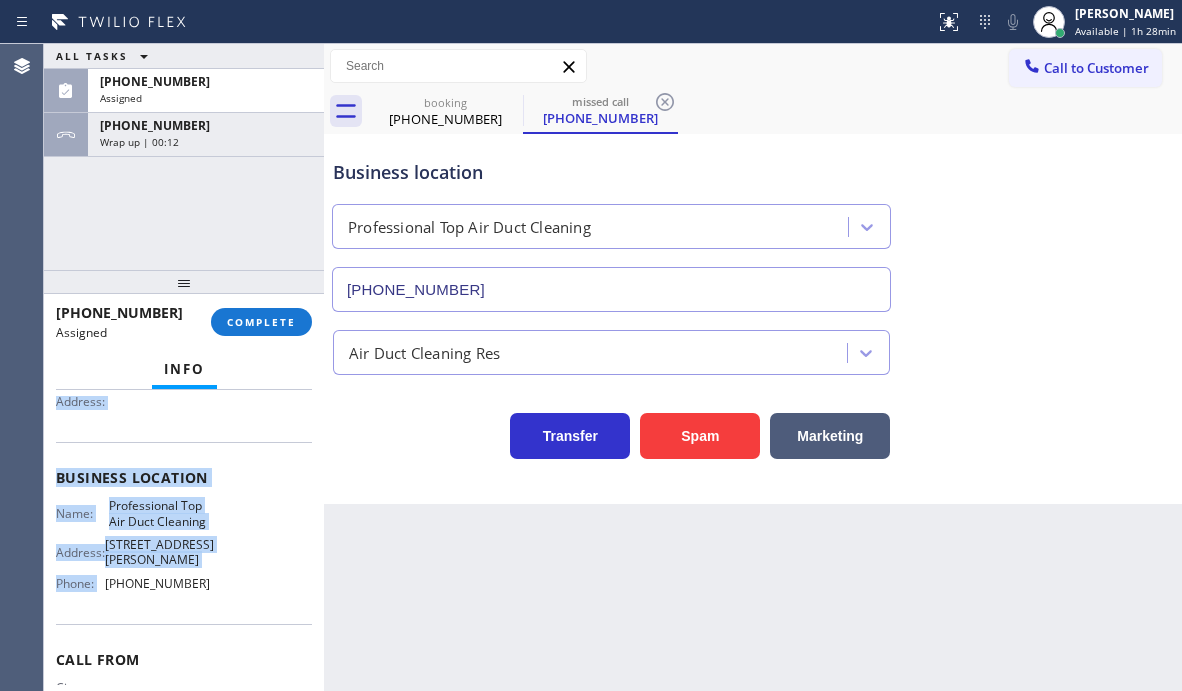 click on "Business location Name: Professional Top Air Duct Cleaning Address: [STREET_ADDRESS][PERSON_NAME]  Phone: [PHONE_NUMBER]" at bounding box center (184, 533) 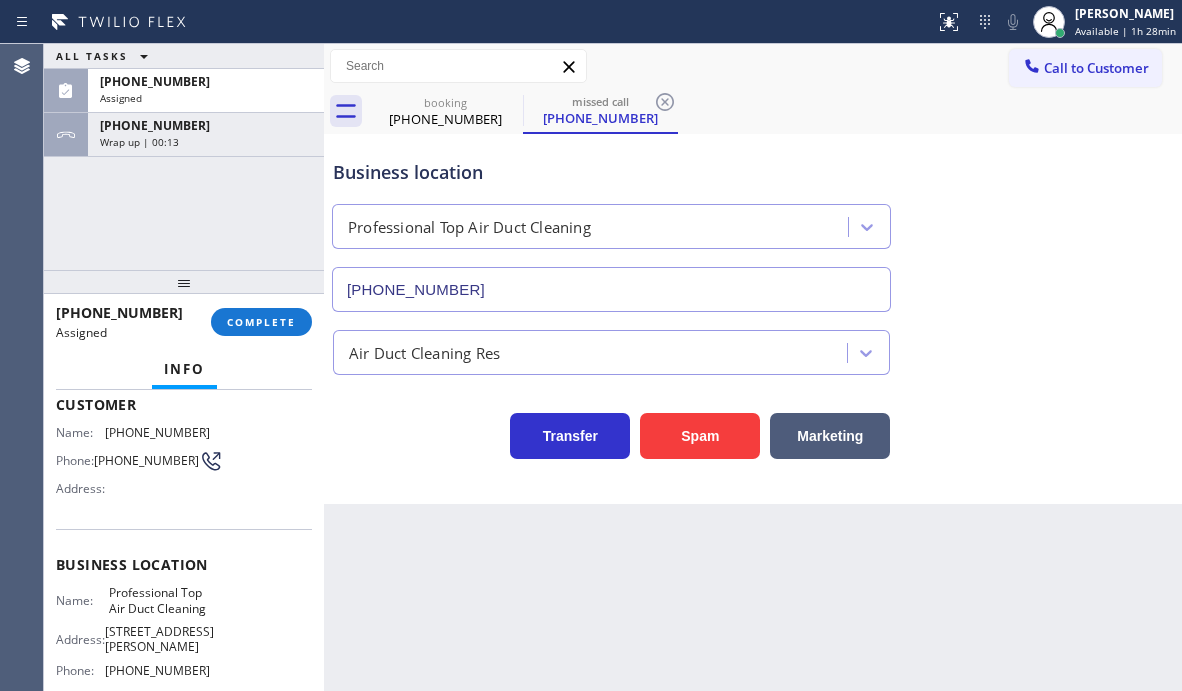 scroll, scrollTop: 0, scrollLeft: 0, axis: both 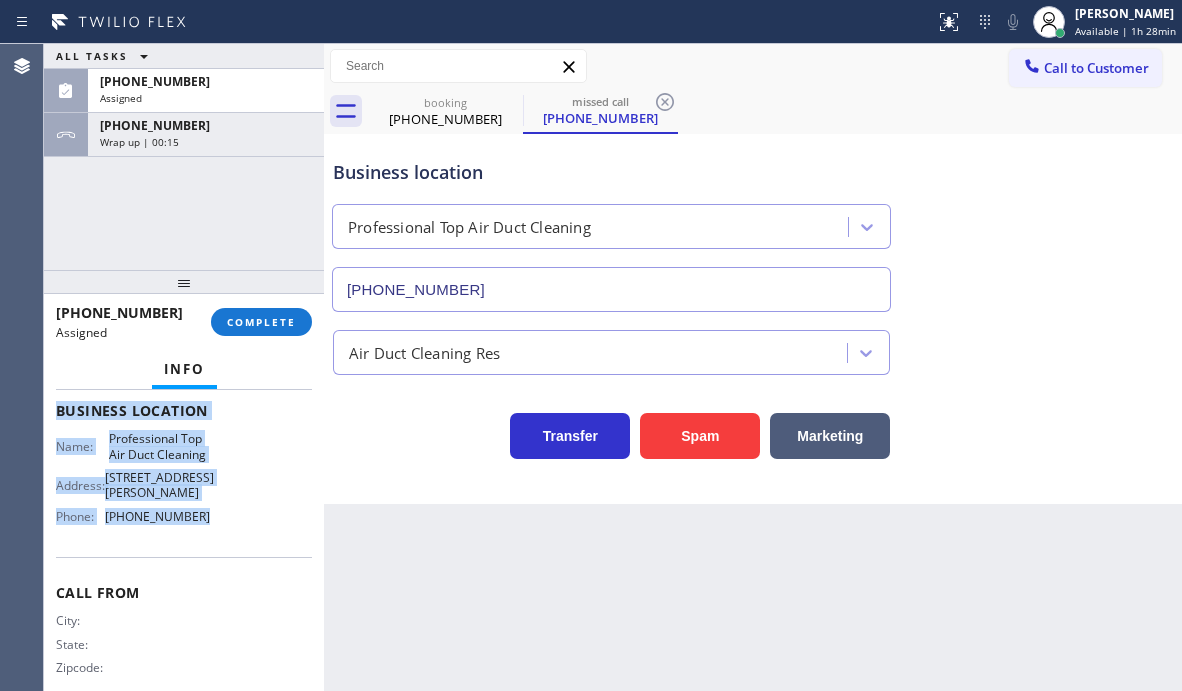 drag, startPoint x: 54, startPoint y: 542, endPoint x: 216, endPoint y: 567, distance: 163.91766 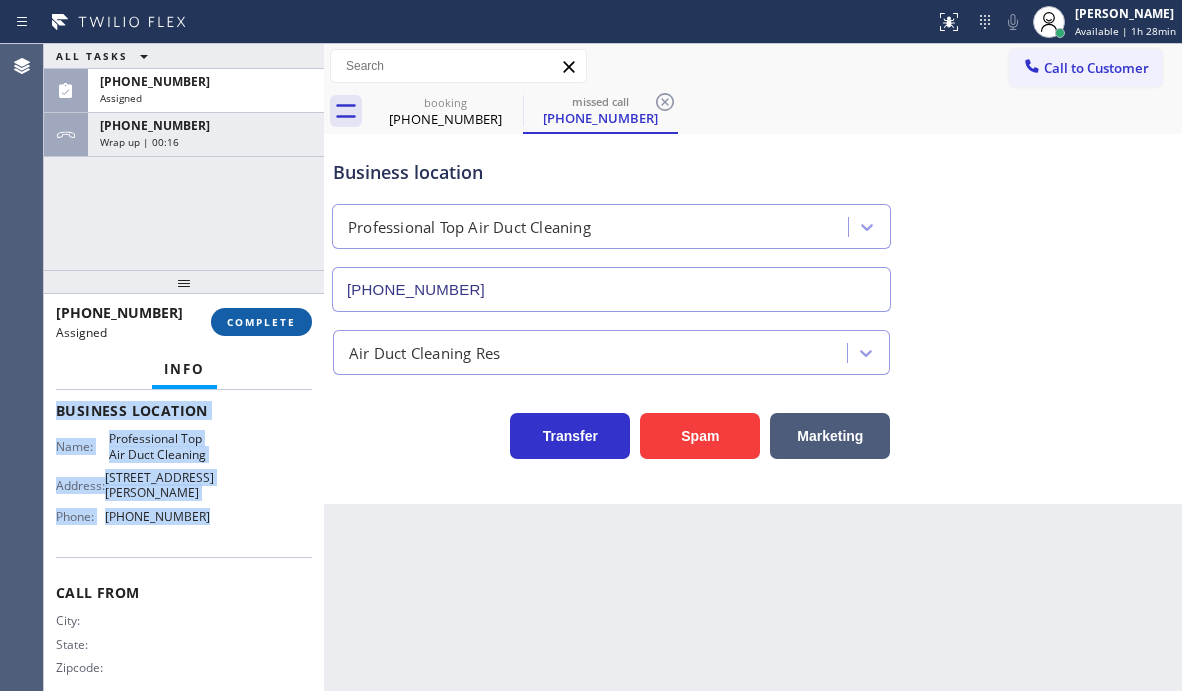 click on "COMPLETE" at bounding box center [261, 322] 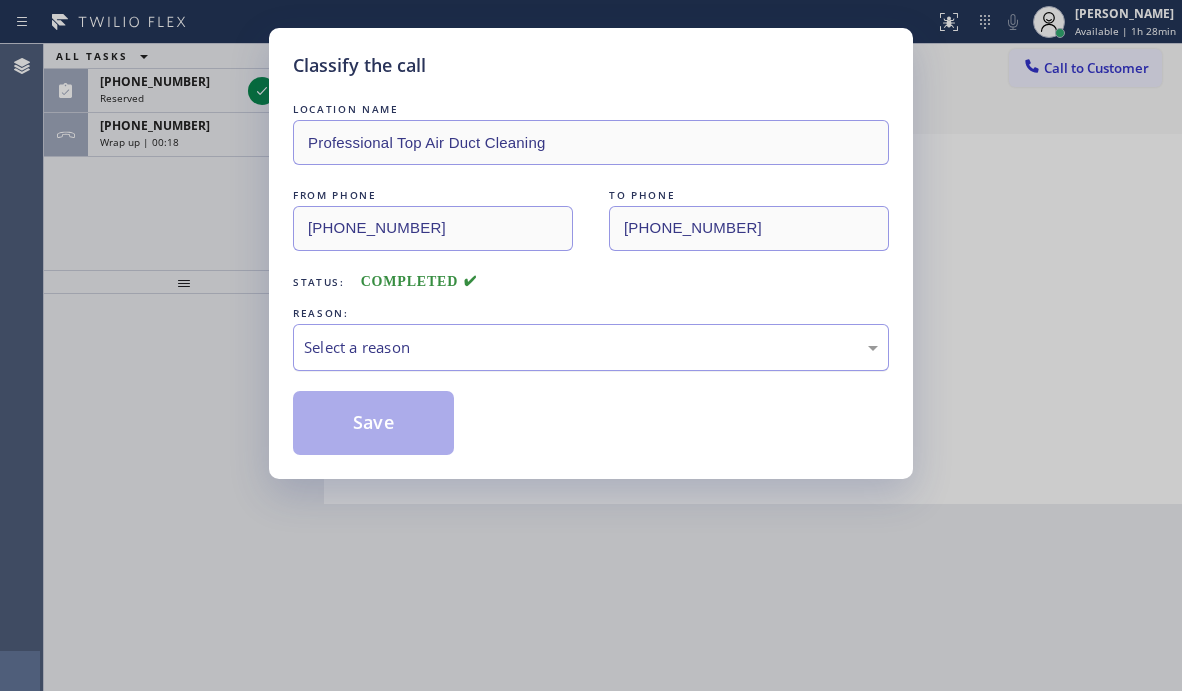 click on "Select a reason" at bounding box center [591, 347] 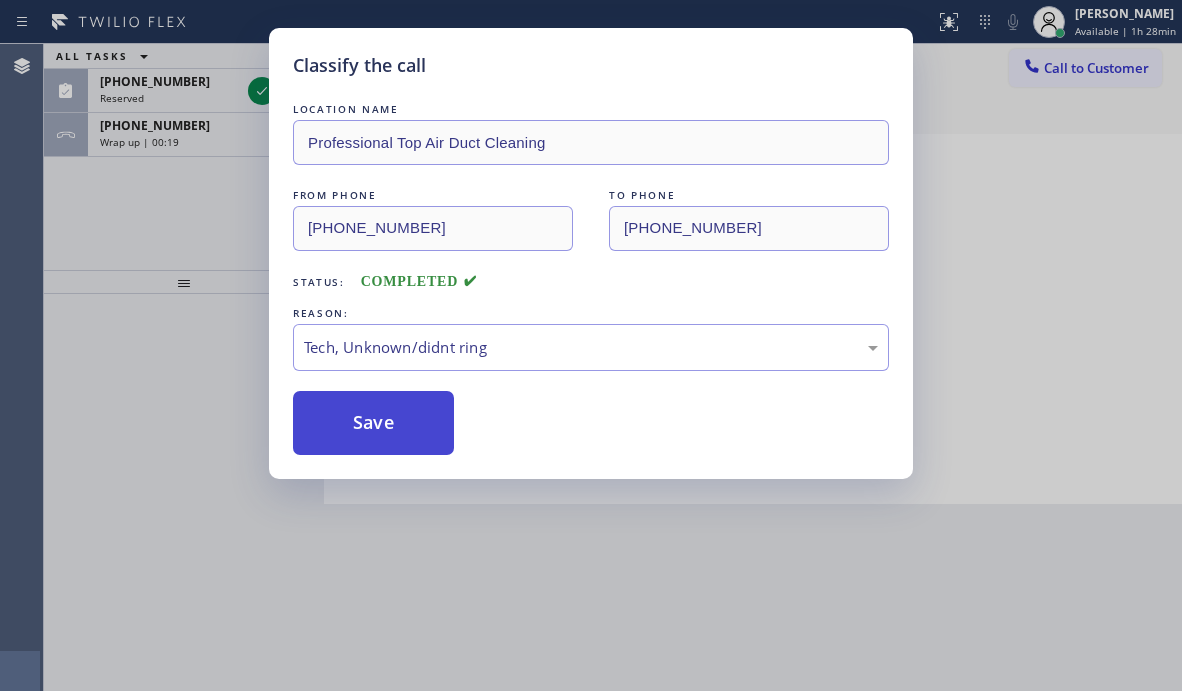 drag, startPoint x: 384, startPoint y: 492, endPoint x: 384, endPoint y: 449, distance: 43 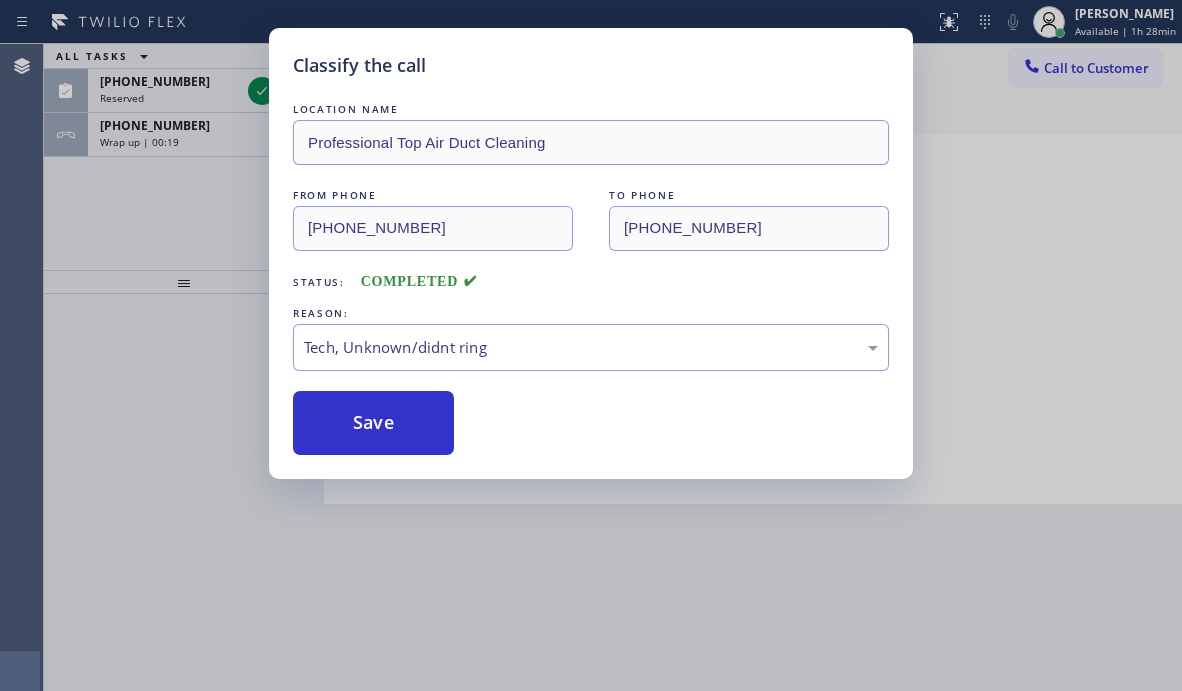 drag, startPoint x: 384, startPoint y: 429, endPoint x: 371, endPoint y: 381, distance: 49.729267 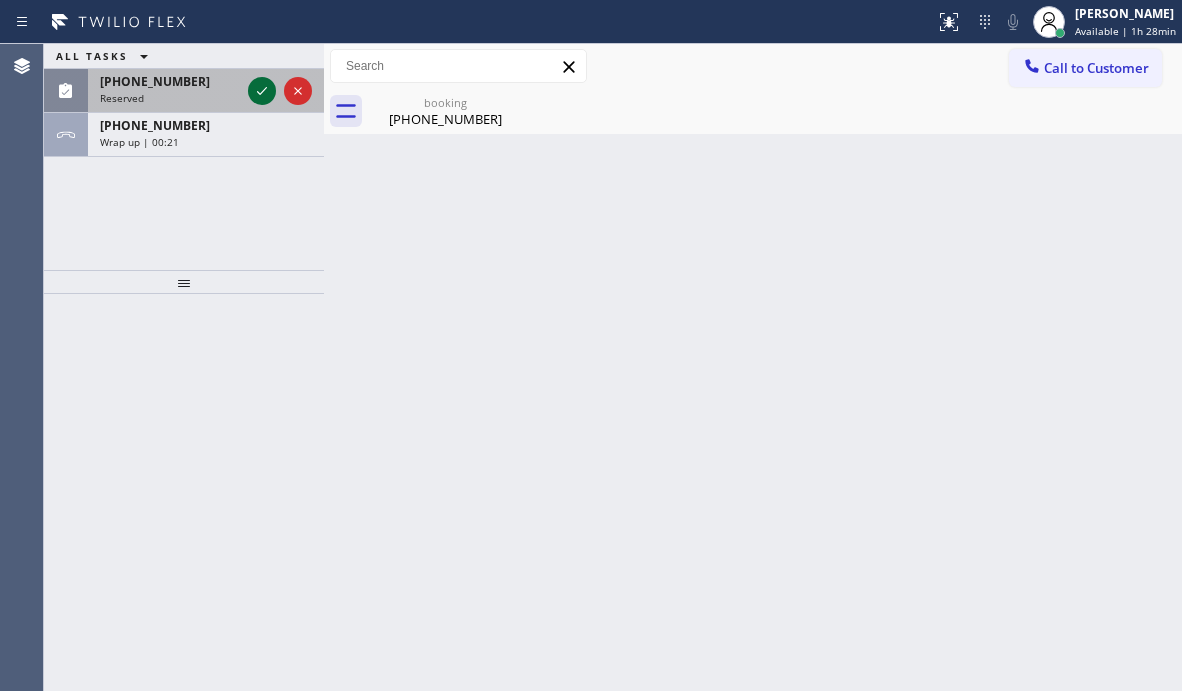 click 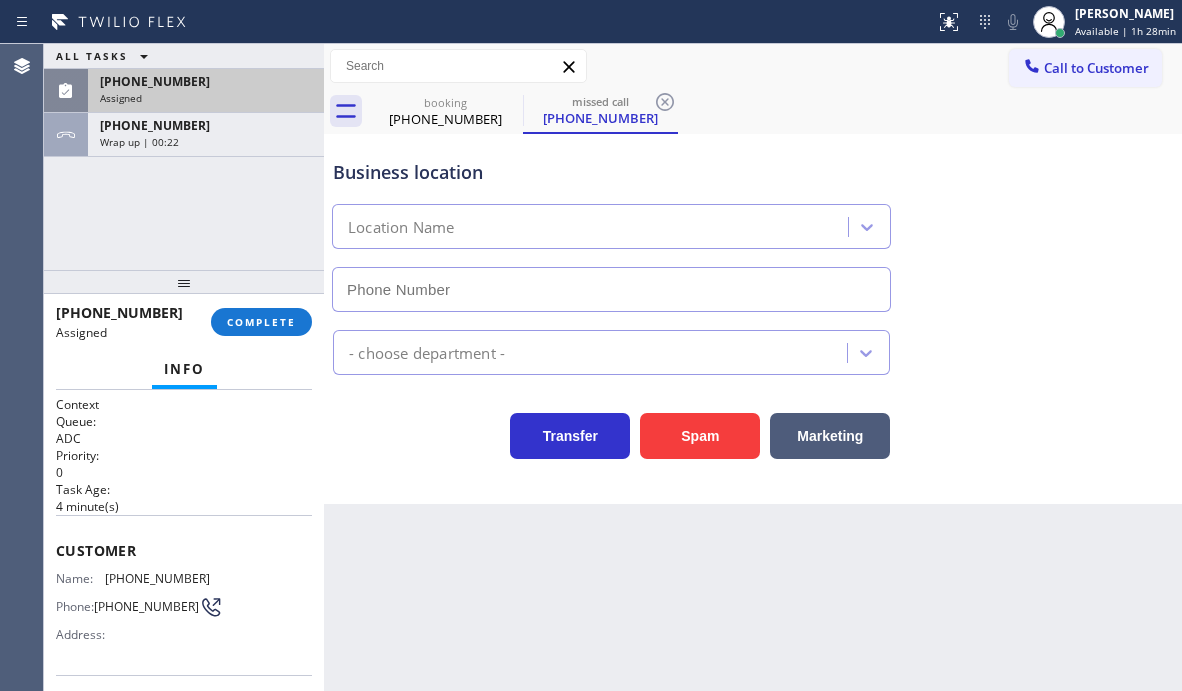 type on "[PHONE_NUMBER]" 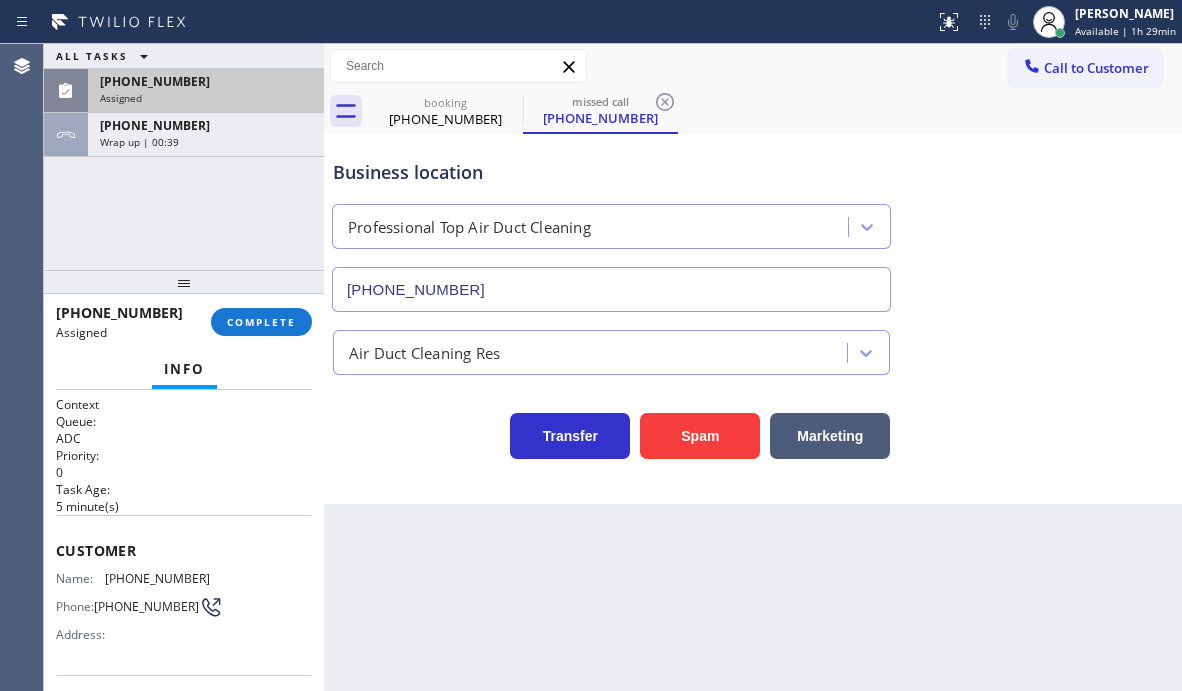 click on "[PHONE_NUMBER] Assigned" at bounding box center (202, 91) 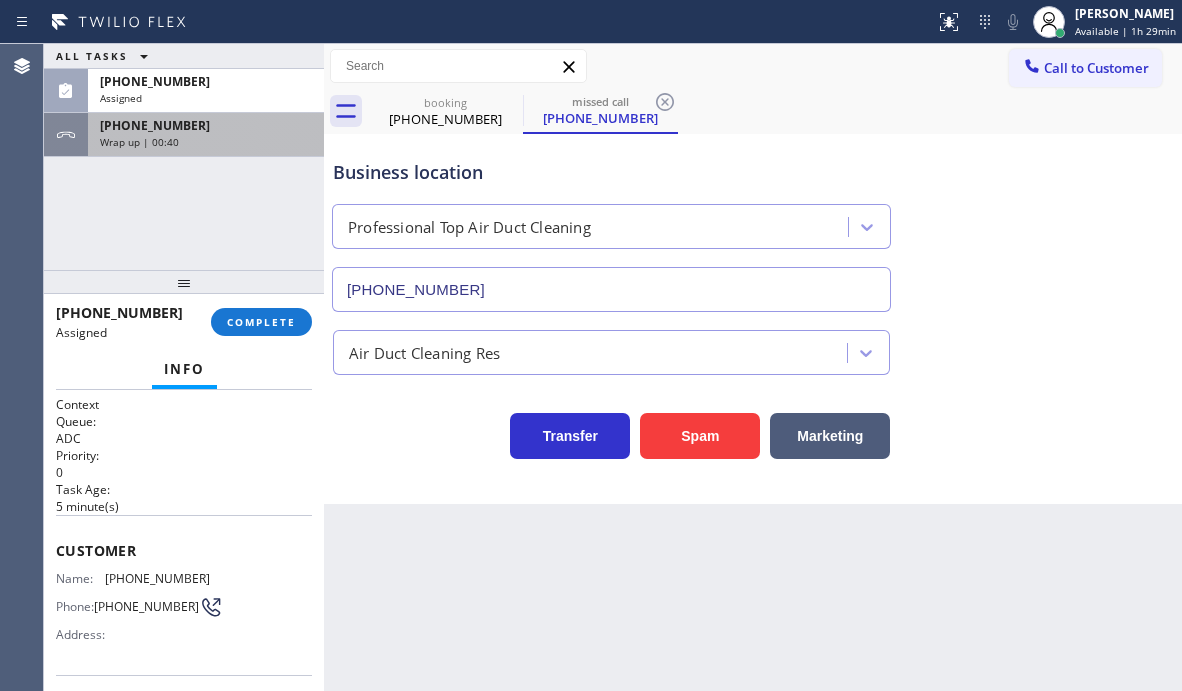 click on "Wrap up | 00:40" at bounding box center [206, 142] 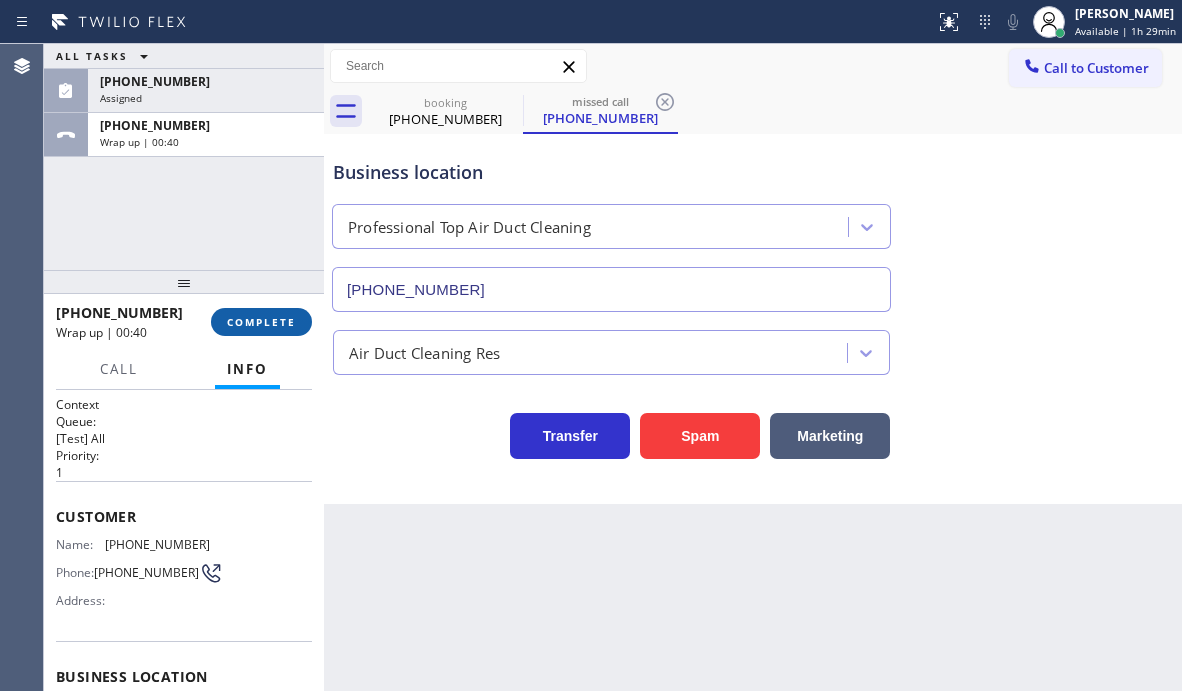 click on "COMPLETE" at bounding box center [261, 322] 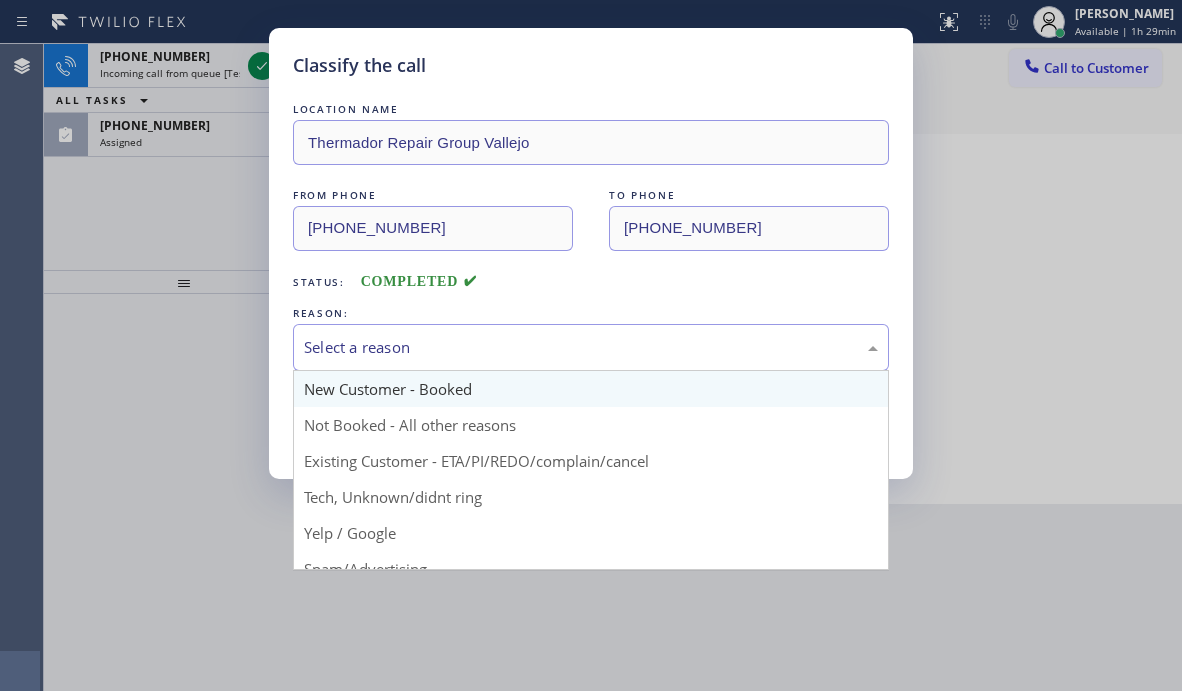 drag, startPoint x: 390, startPoint y: 354, endPoint x: 422, endPoint y: 404, distance: 59.36329 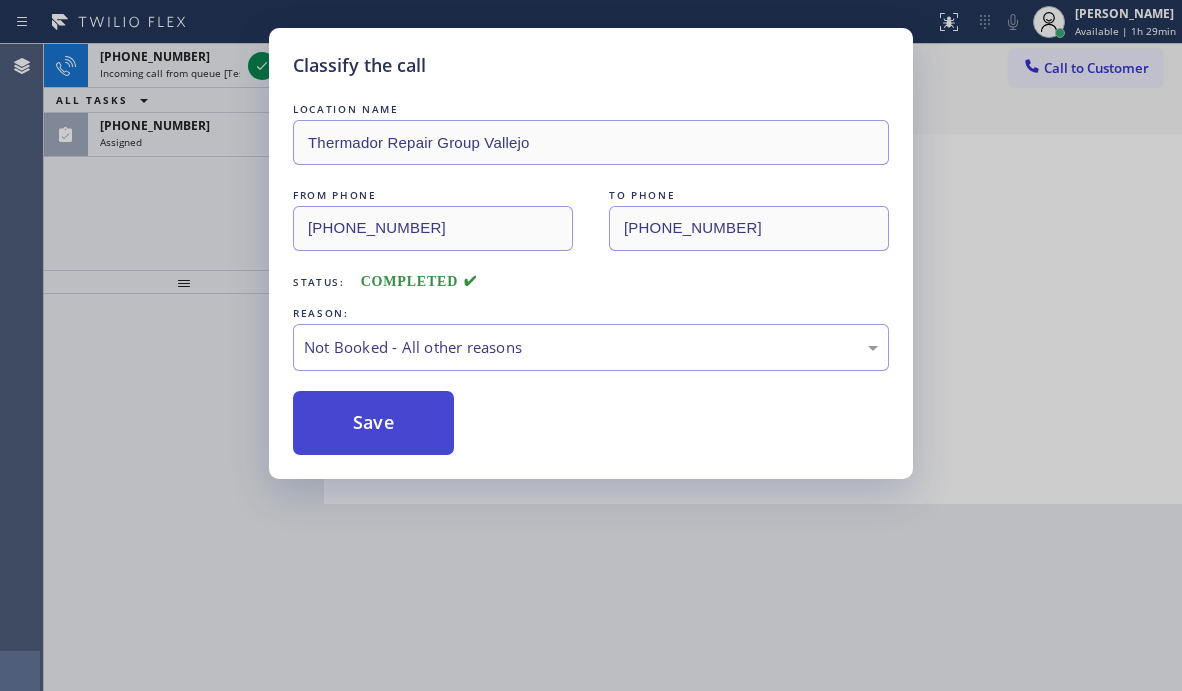 drag, startPoint x: 374, startPoint y: 430, endPoint x: 356, endPoint y: 422, distance: 19.697716 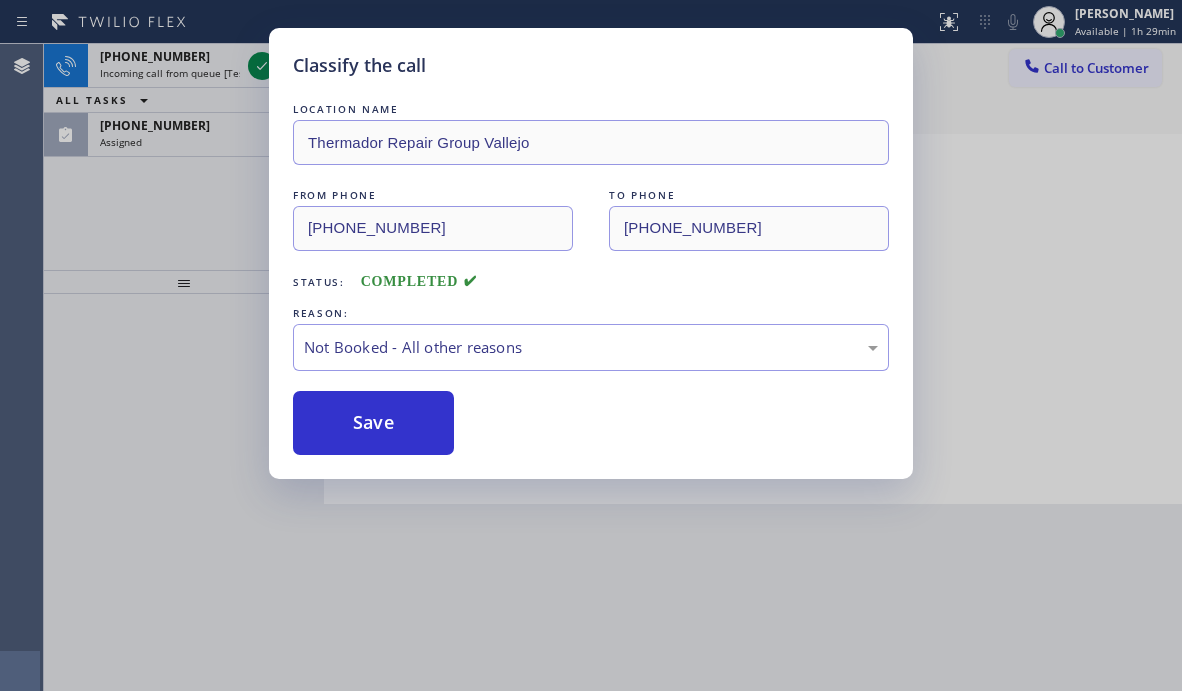 drag, startPoint x: 356, startPoint y: 422, endPoint x: 331, endPoint y: 307, distance: 117.68602 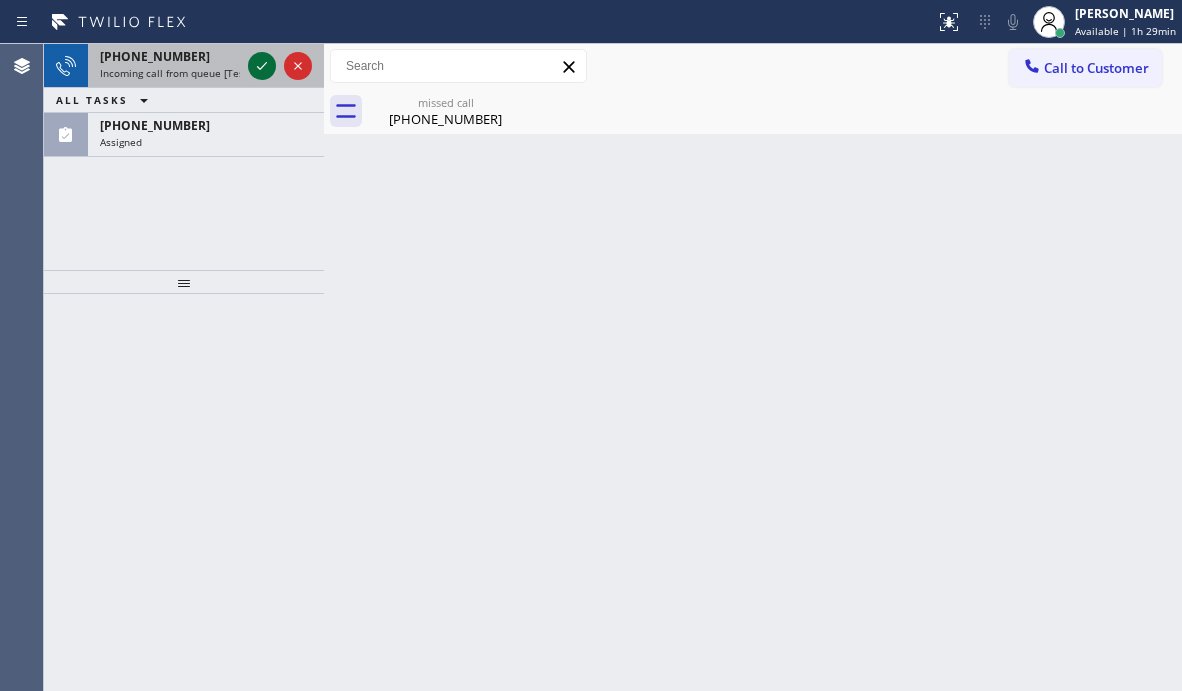 drag, startPoint x: 254, startPoint y: 69, endPoint x: 254, endPoint y: 120, distance: 51 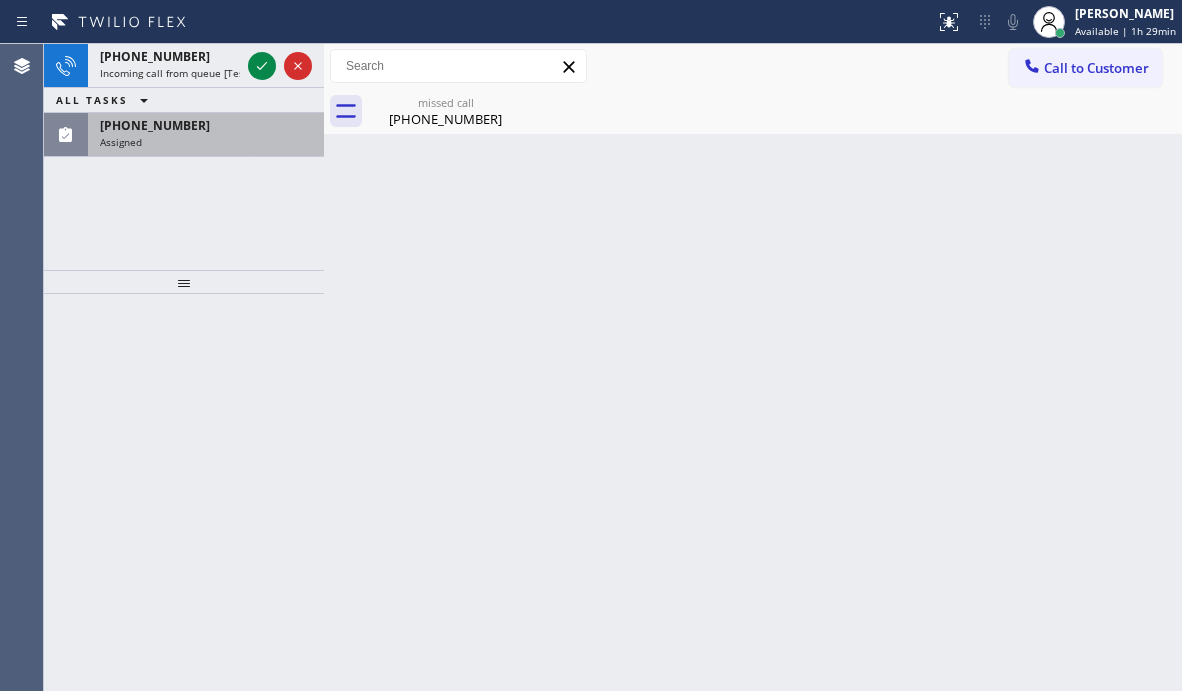 click 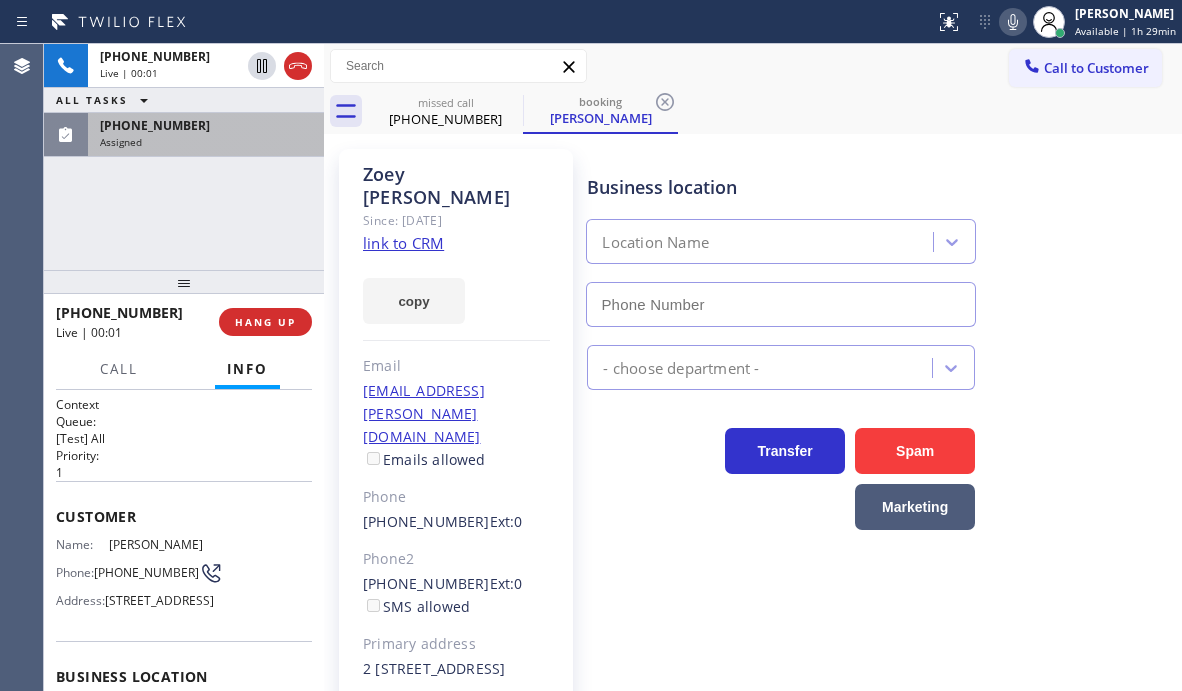 type on "[PHONE_NUMBER]" 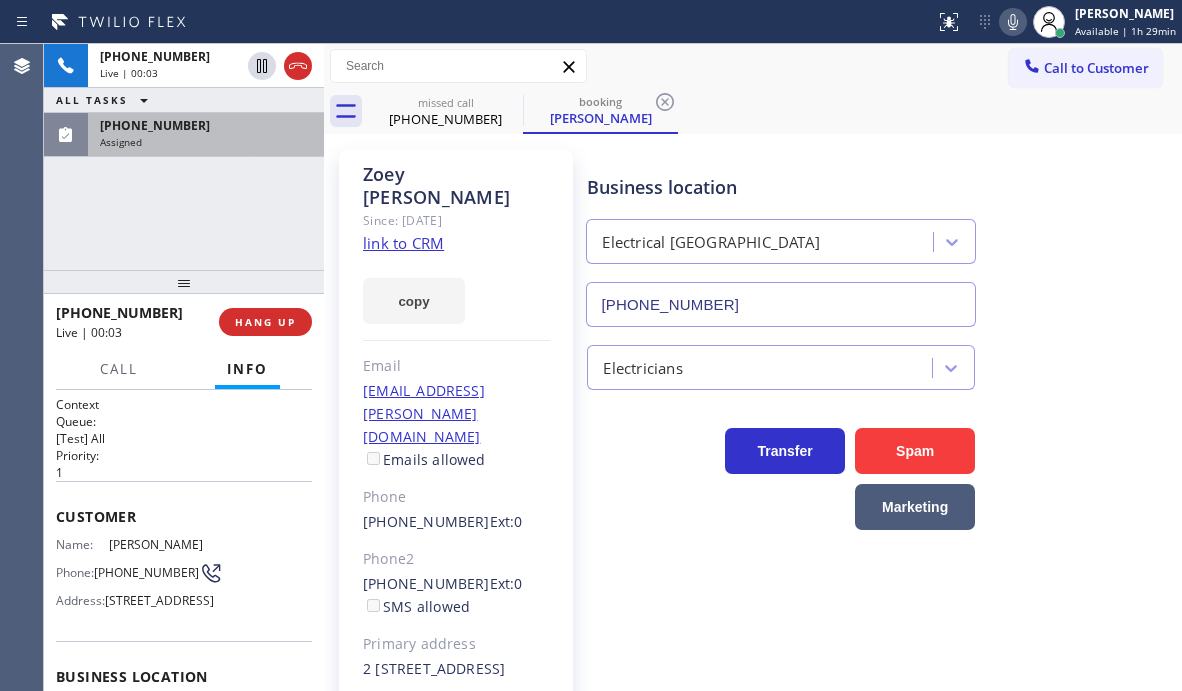 drag, startPoint x: 254, startPoint y: 141, endPoint x: 246, endPoint y: 178, distance: 37.85499 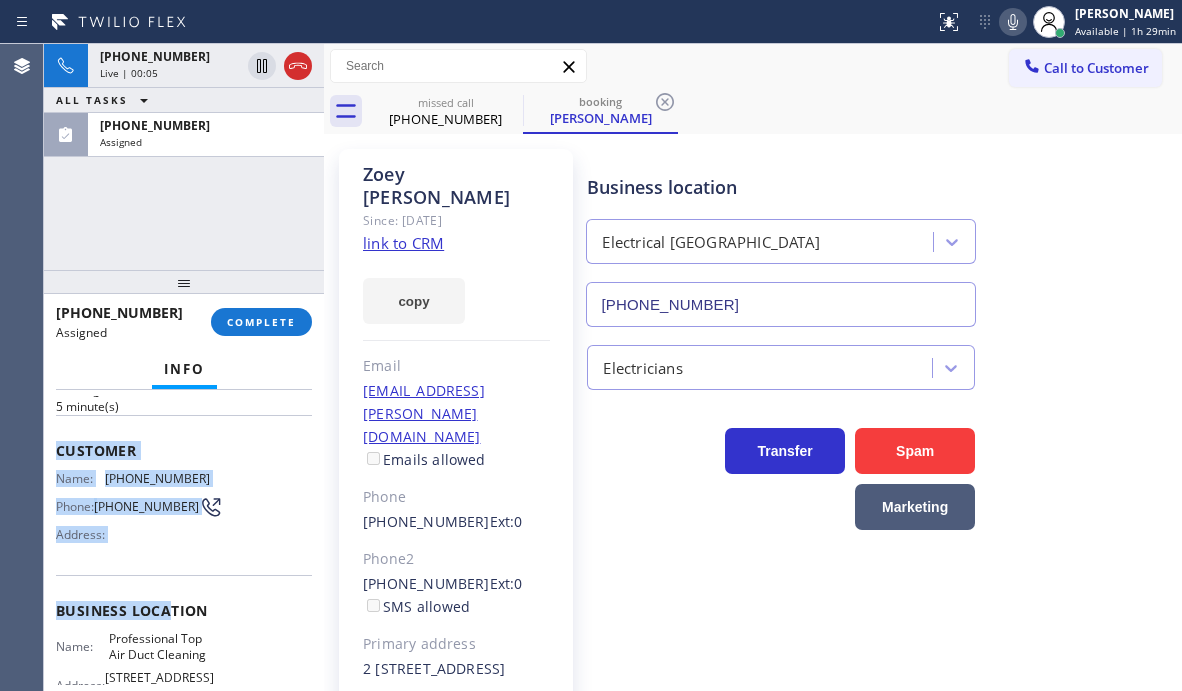 scroll, scrollTop: 200, scrollLeft: 0, axis: vertical 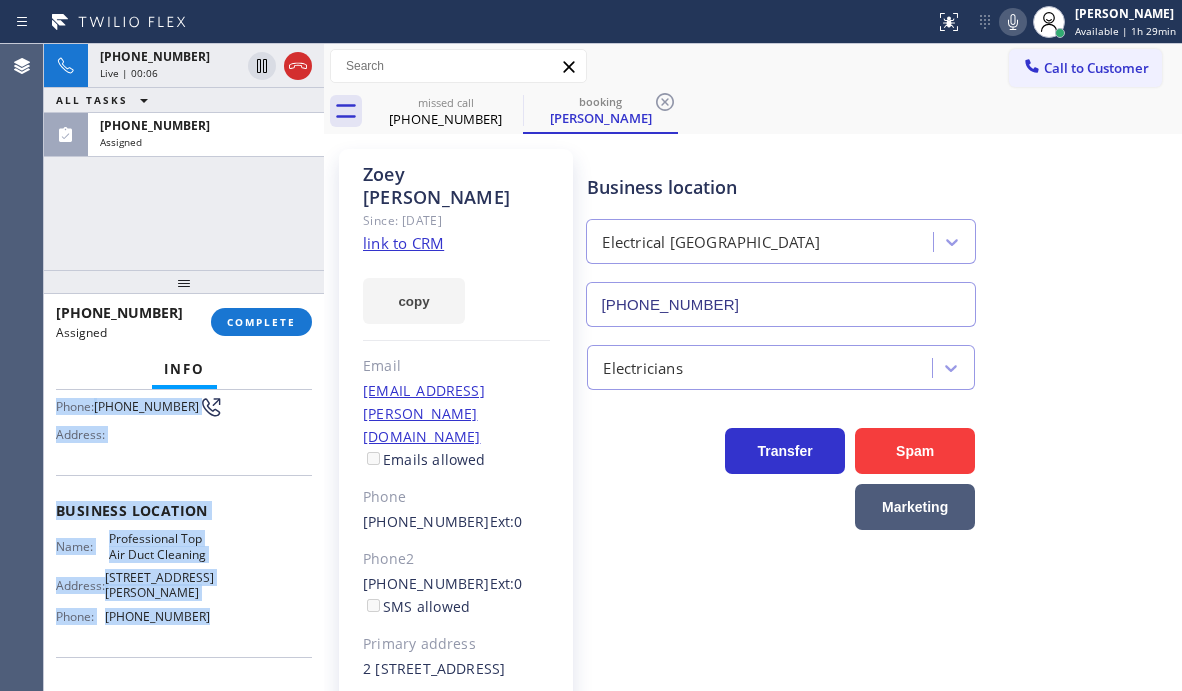 drag, startPoint x: 58, startPoint y: 540, endPoint x: 210, endPoint y: 640, distance: 181.94505 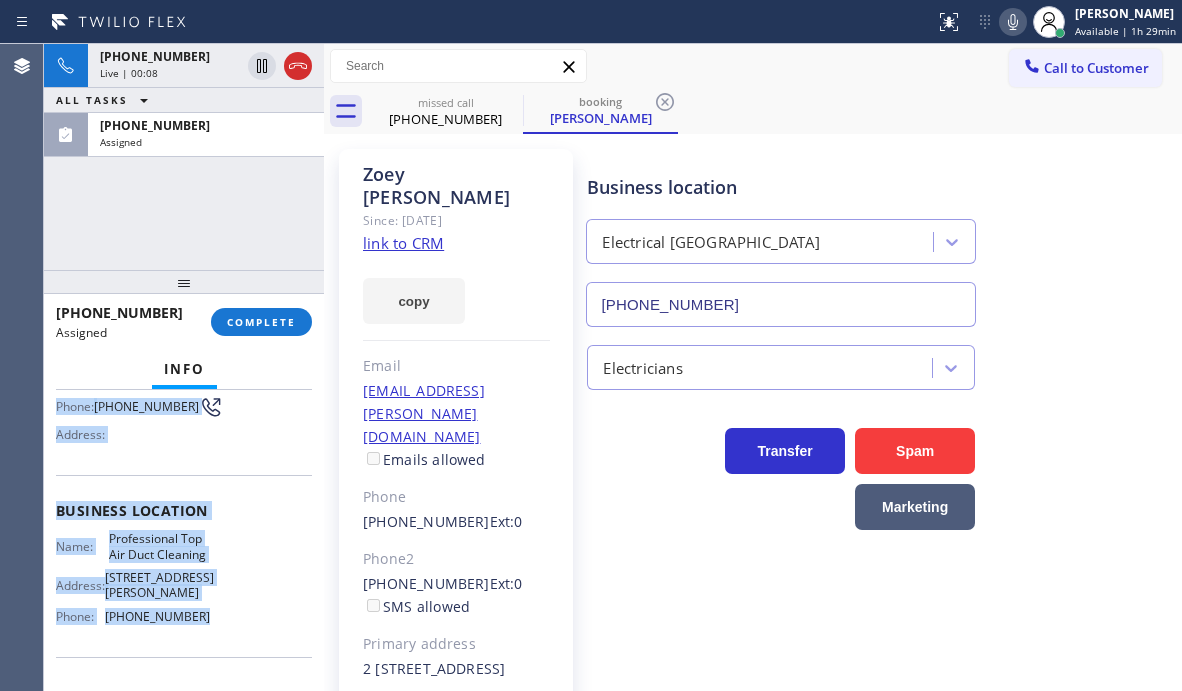 drag, startPoint x: 272, startPoint y: 322, endPoint x: 350, endPoint y: 364, distance: 88.588936 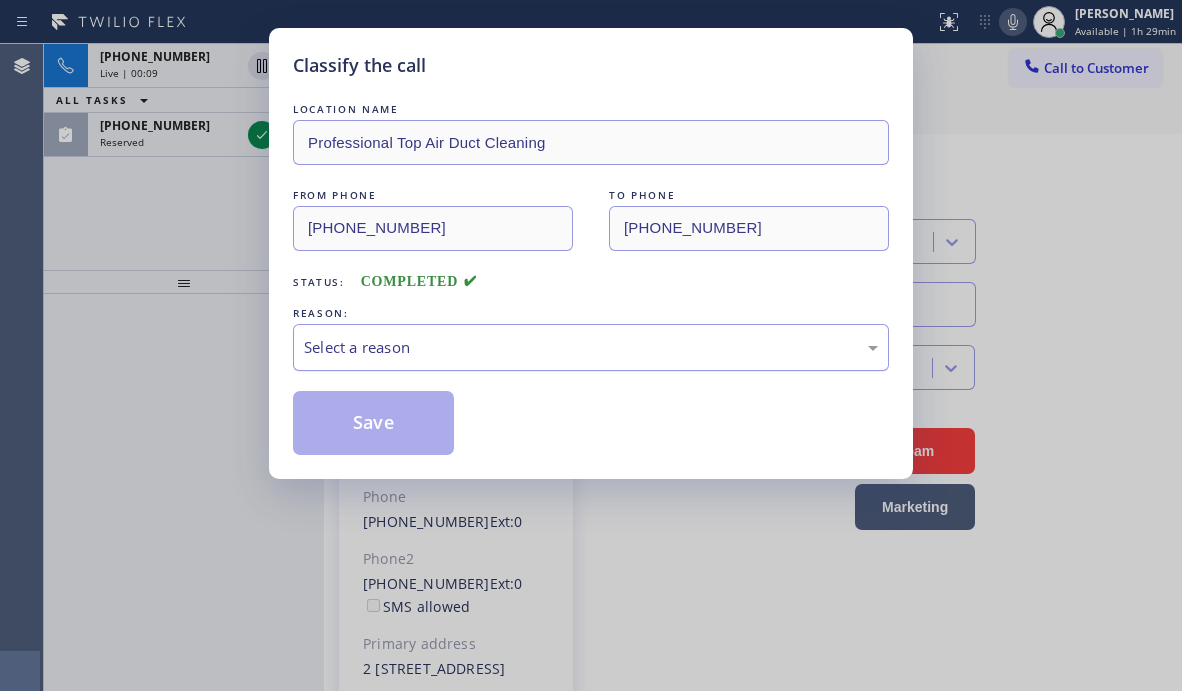 click on "Select a reason" at bounding box center (591, 347) 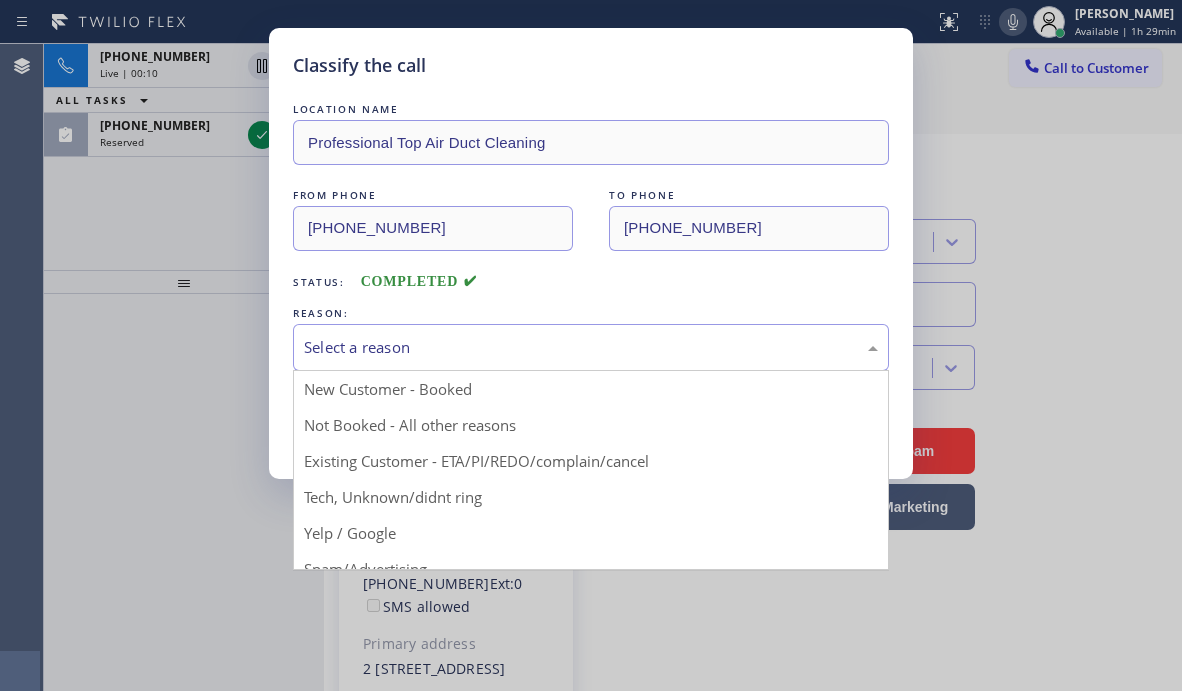 drag, startPoint x: 368, startPoint y: 489, endPoint x: 368, endPoint y: 475, distance: 14 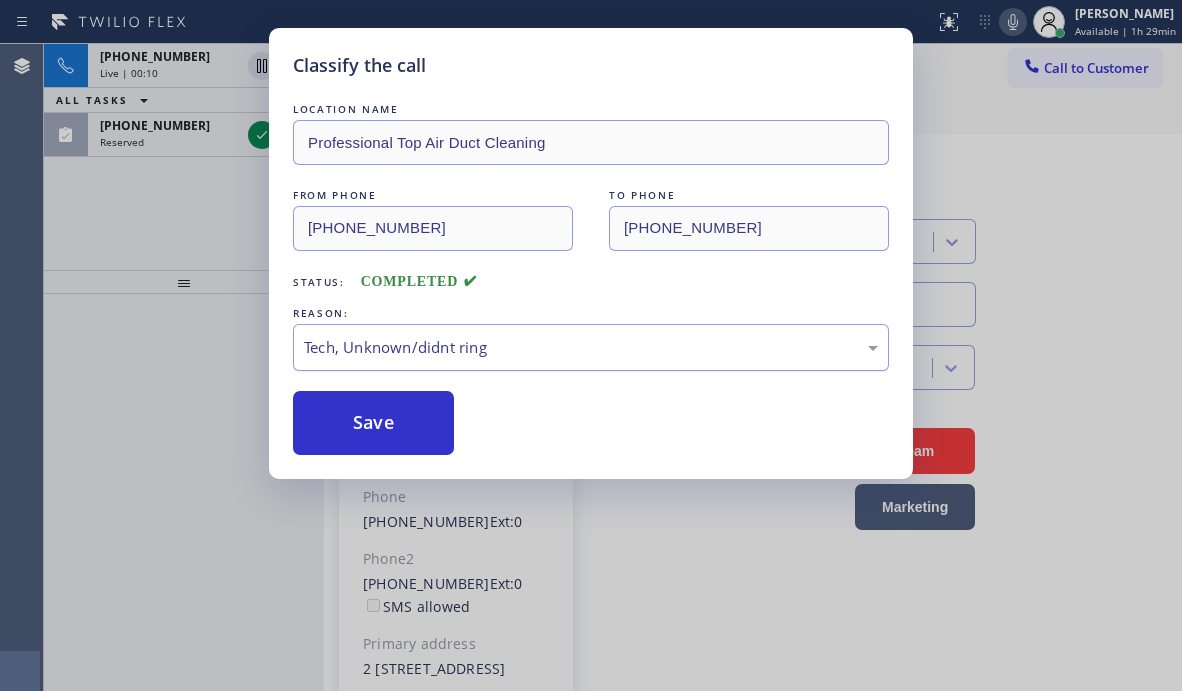 drag, startPoint x: 370, startPoint y: 419, endPoint x: 349, endPoint y: 337, distance: 84.646324 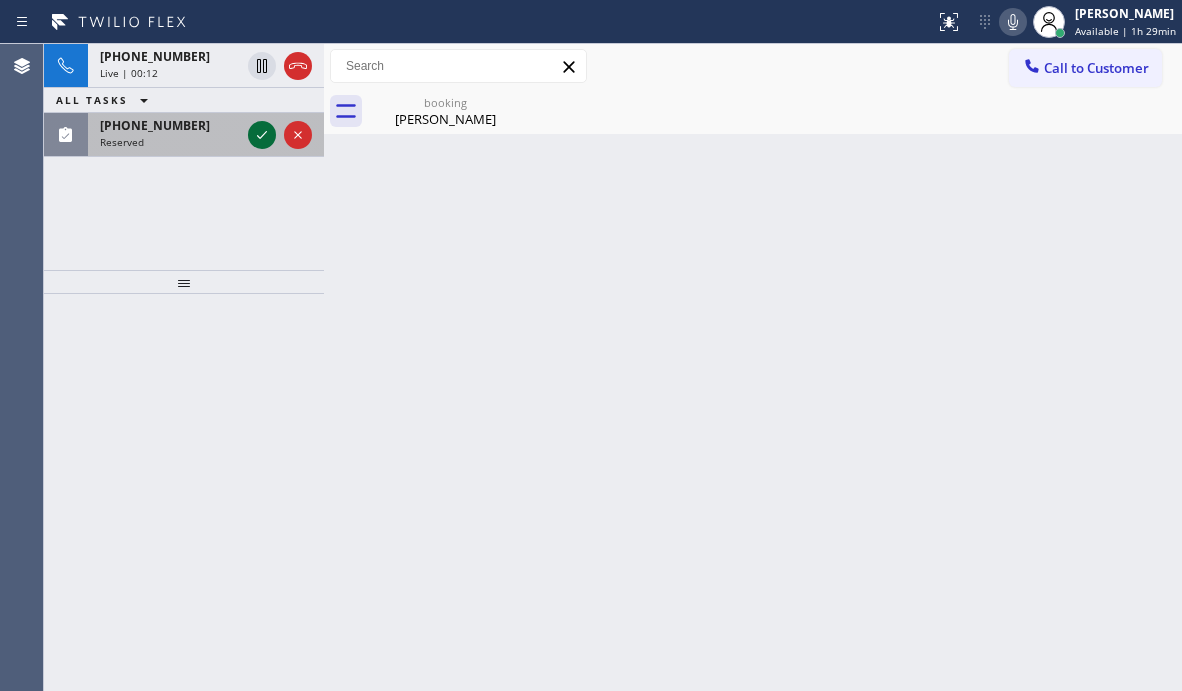 click 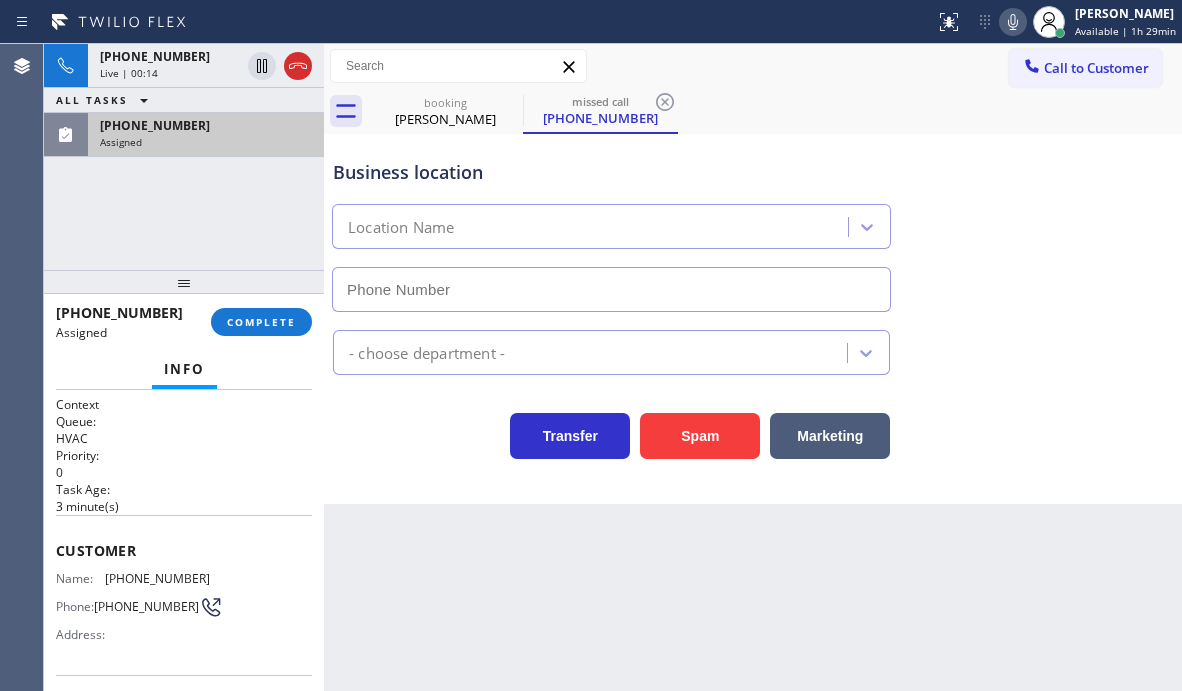 type on "[PHONE_NUMBER]" 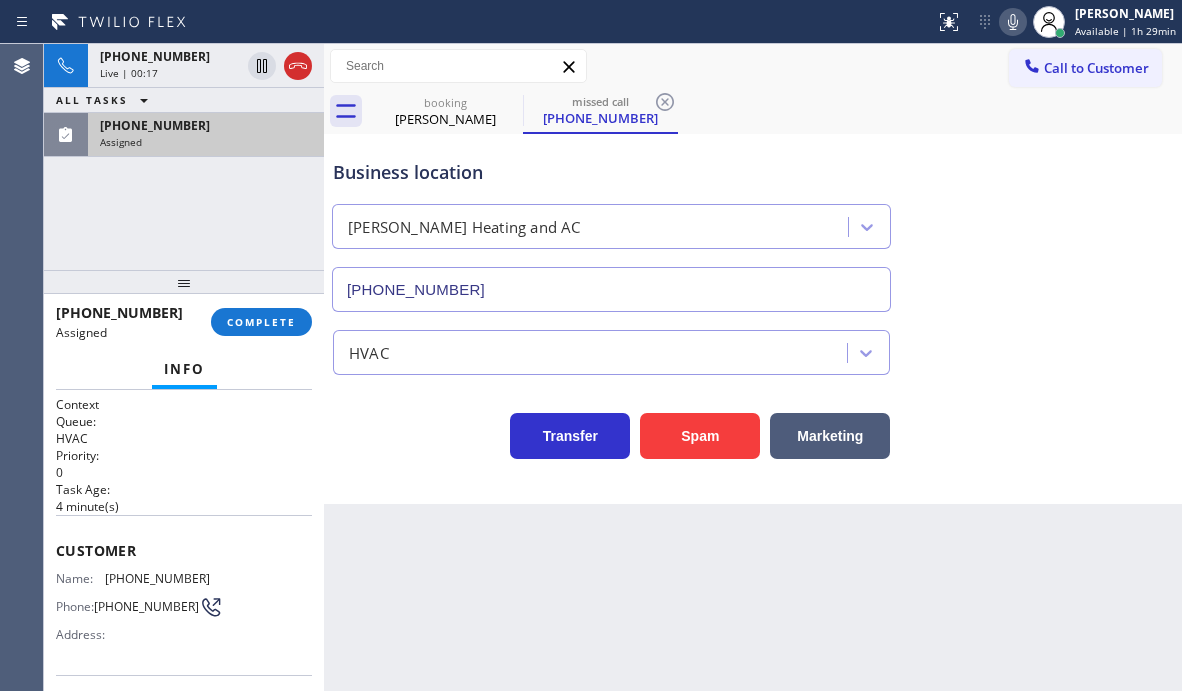 drag, startPoint x: 186, startPoint y: 73, endPoint x: 270, endPoint y: 100, distance: 88.23265 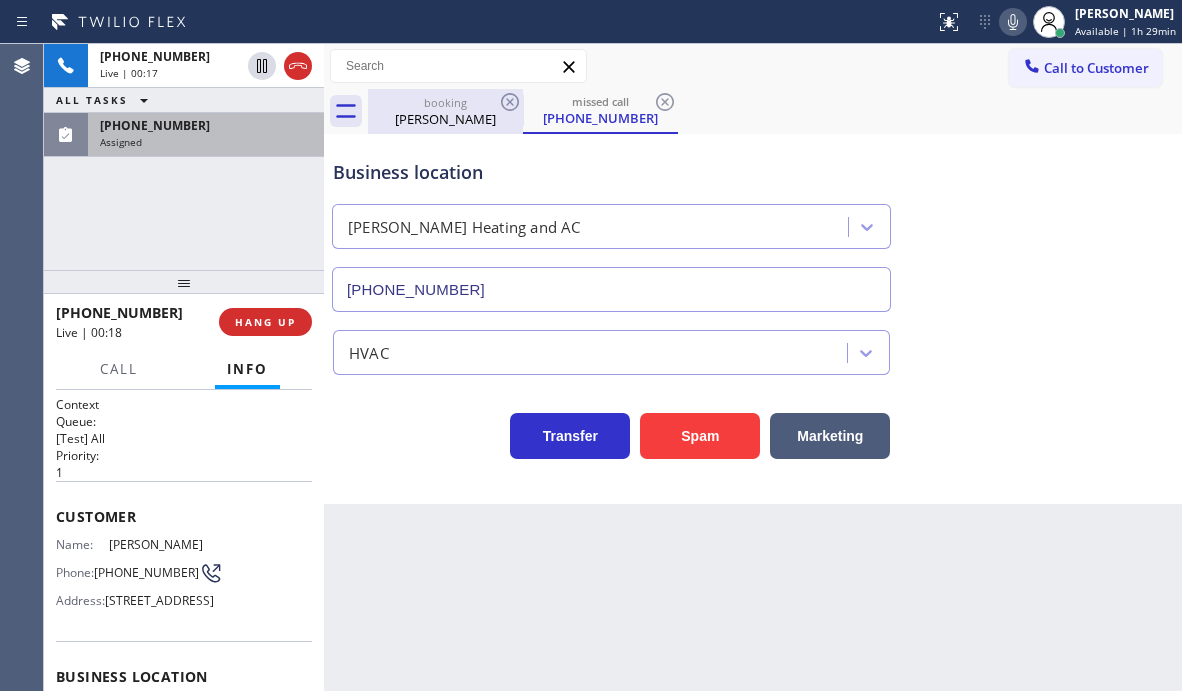click on "[PERSON_NAME]" at bounding box center [445, 119] 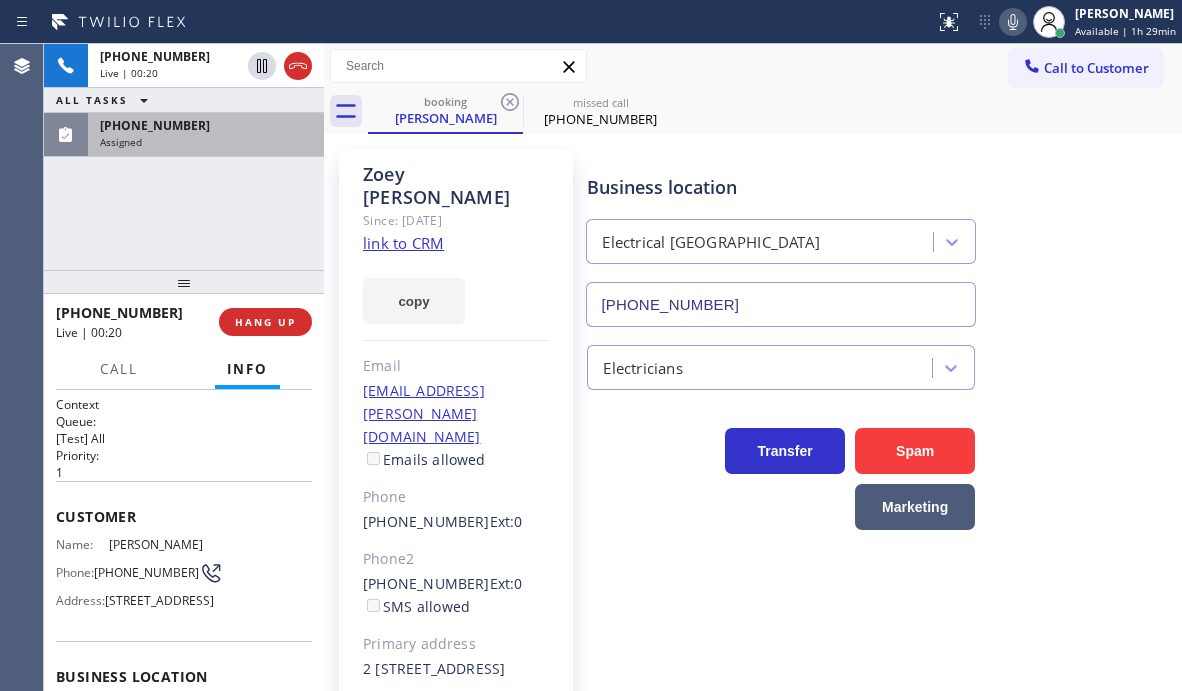 click on "link to CRM" 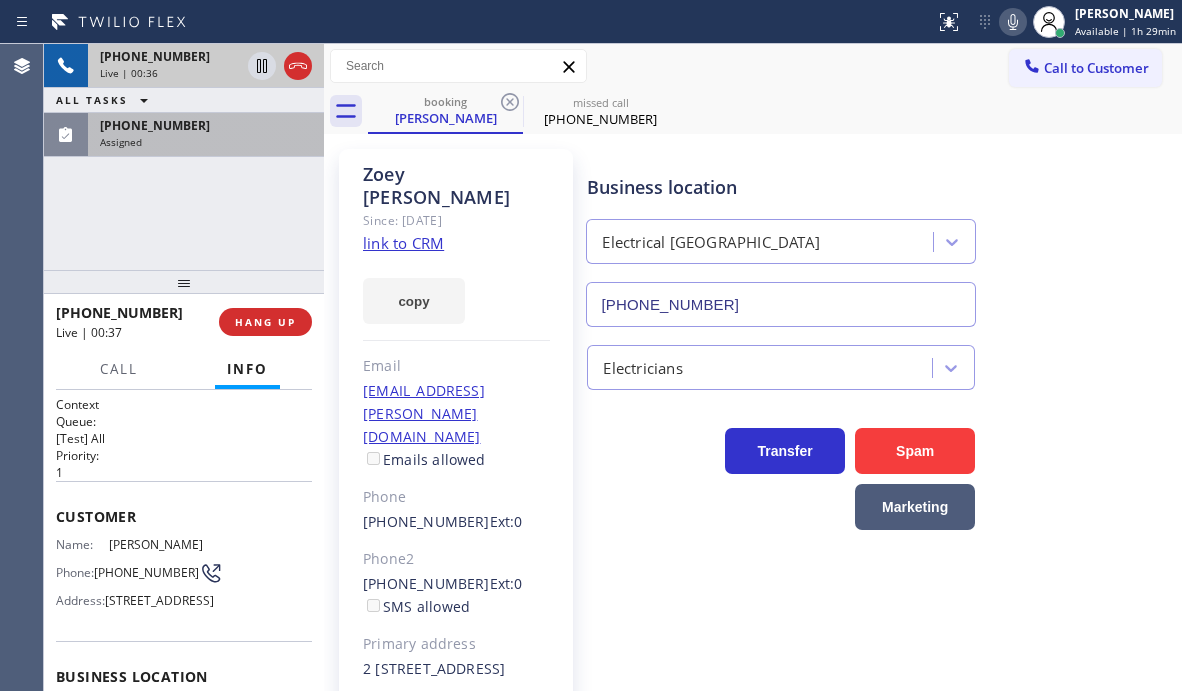 drag, startPoint x: 261, startPoint y: 70, endPoint x: 220, endPoint y: 54, distance: 44.011364 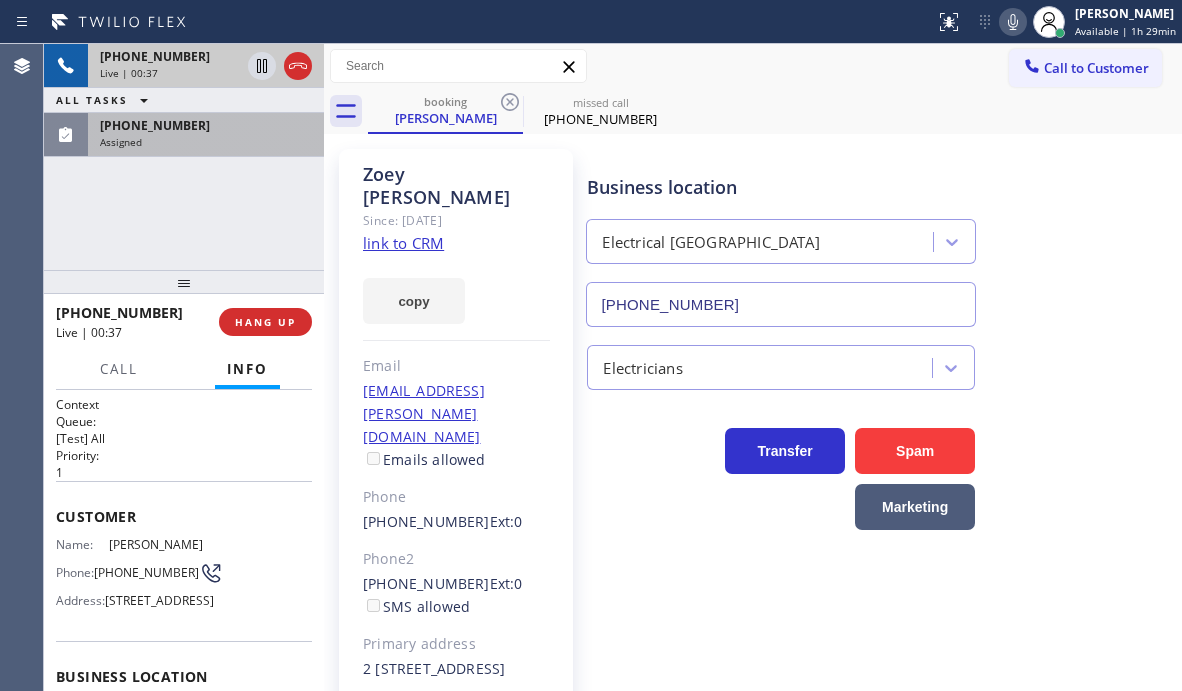 click on "[PHONE_NUMBER]" at bounding box center (170, 56) 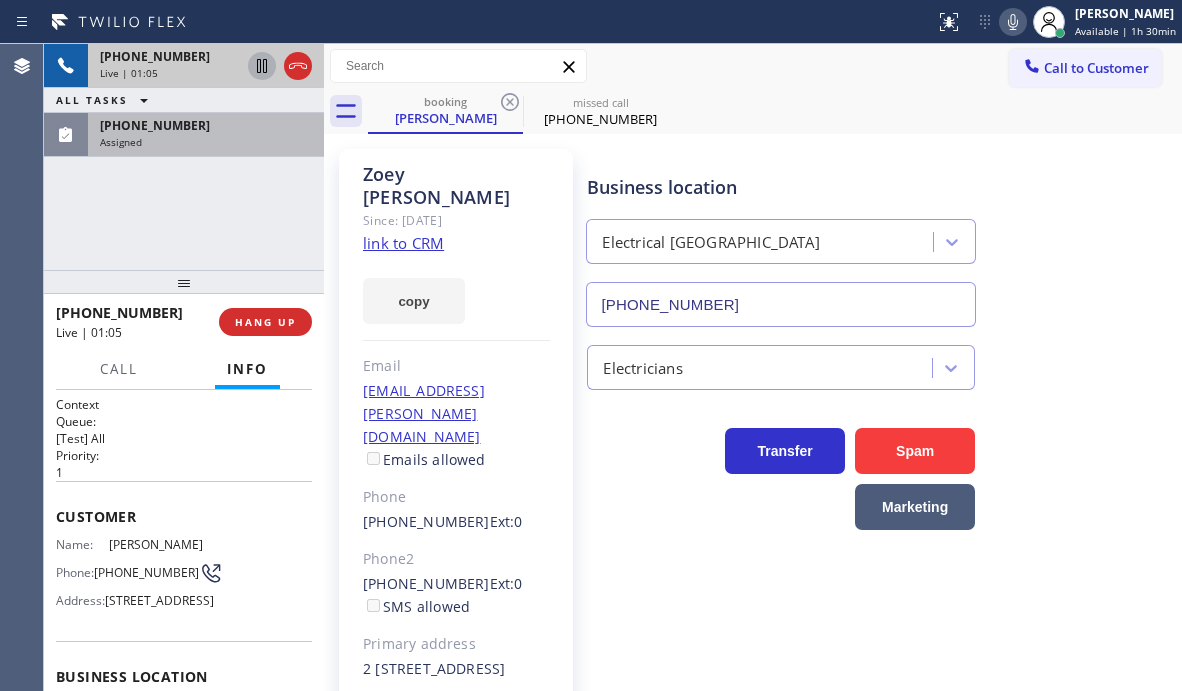 click 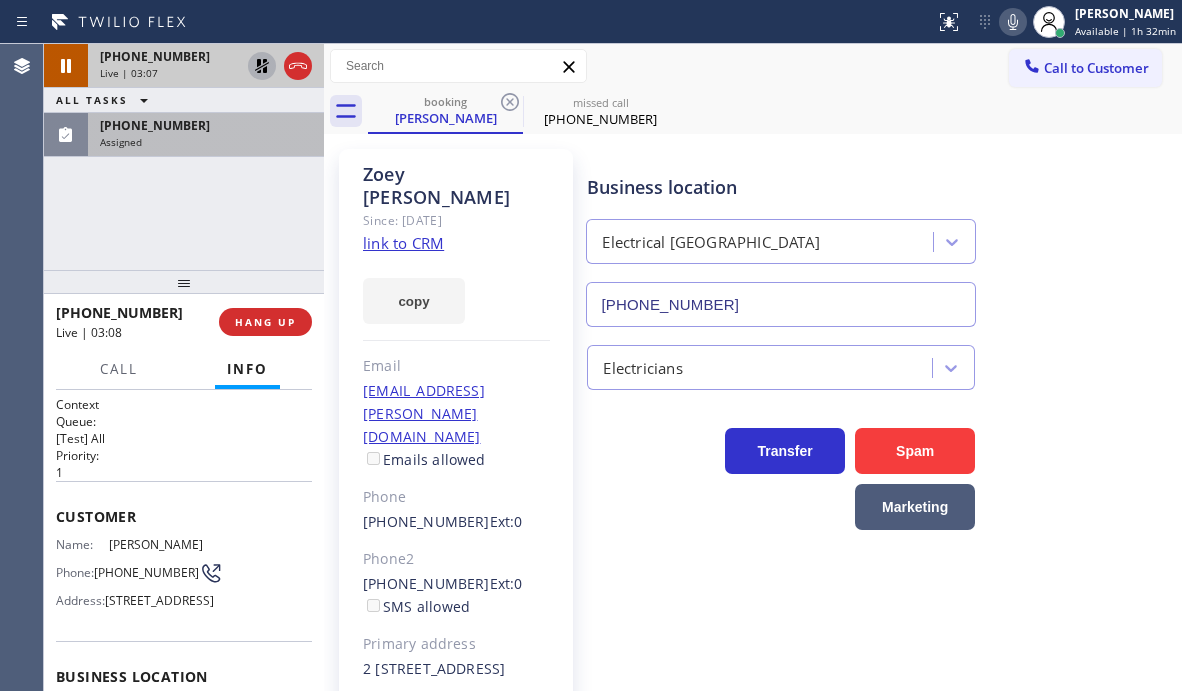 click on "Assigned" at bounding box center (206, 142) 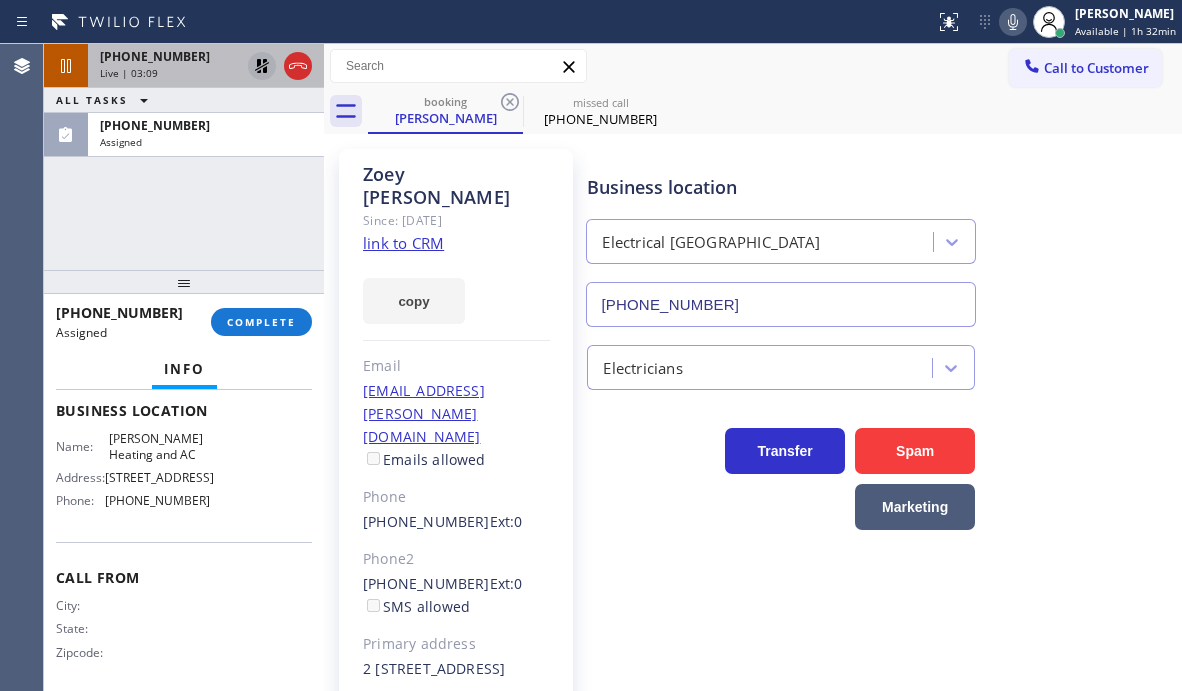 scroll, scrollTop: 100, scrollLeft: 0, axis: vertical 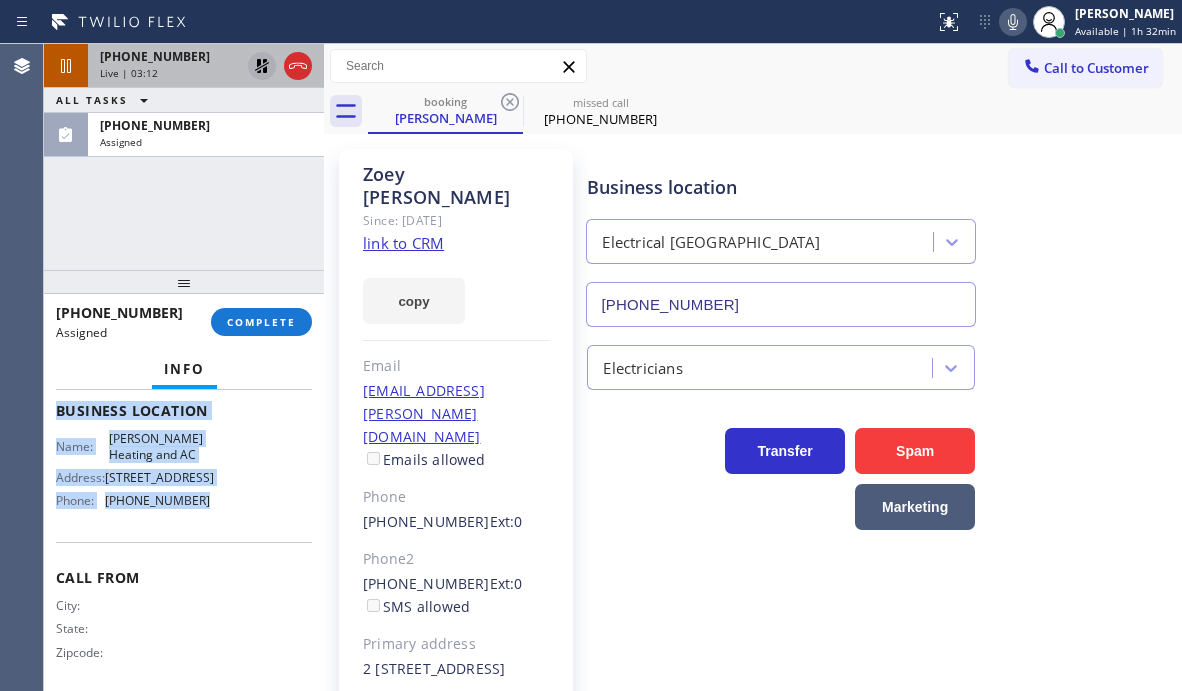 drag, startPoint x: 56, startPoint y: 449, endPoint x: 249, endPoint y: 549, distance: 217.36835 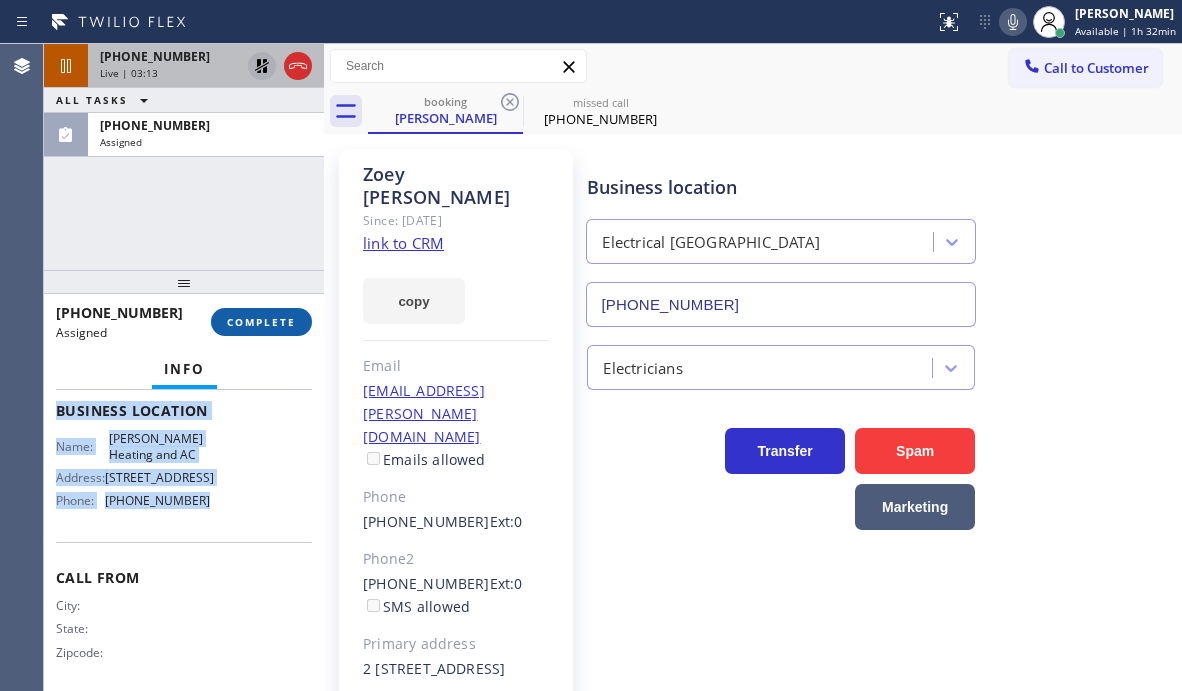 click on "COMPLETE" at bounding box center (261, 322) 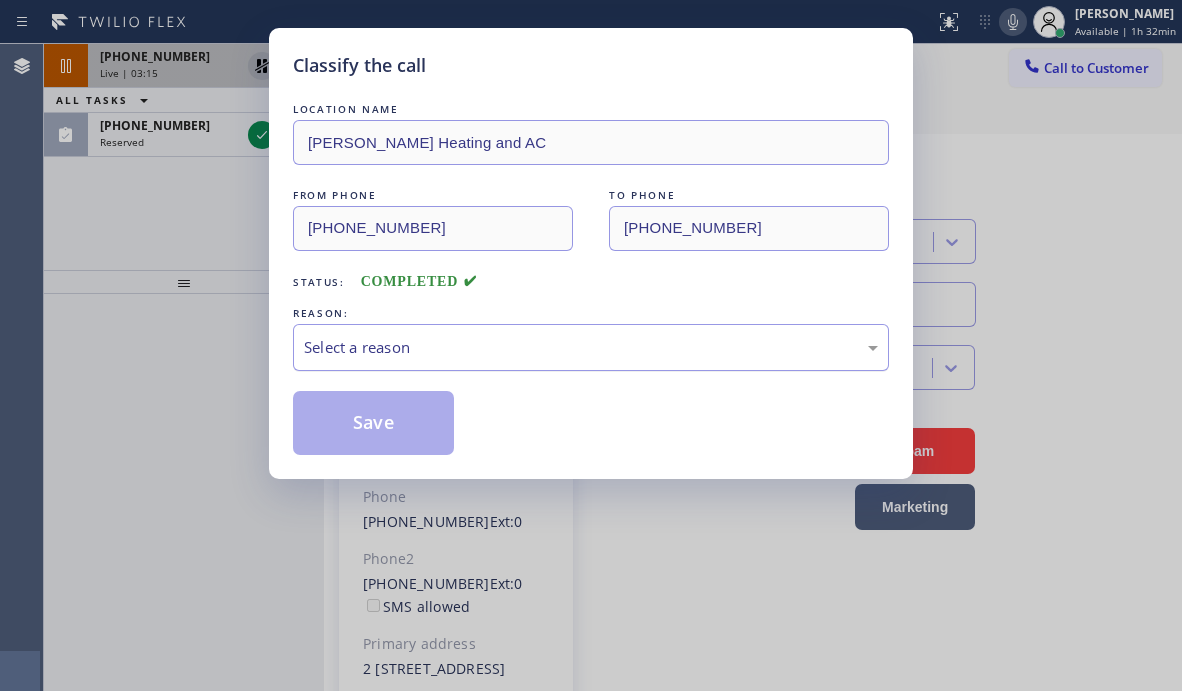 drag, startPoint x: 458, startPoint y: 349, endPoint x: 458, endPoint y: 367, distance: 18 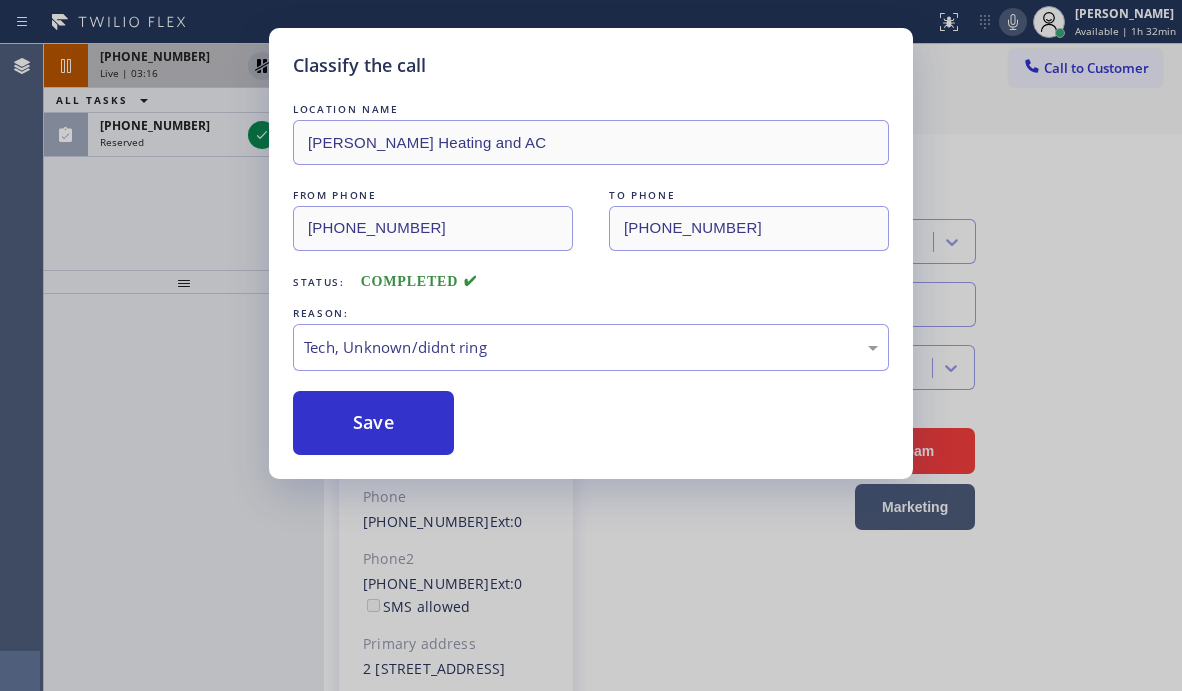 drag, startPoint x: 364, startPoint y: 427, endPoint x: 315, endPoint y: 301, distance: 135.19246 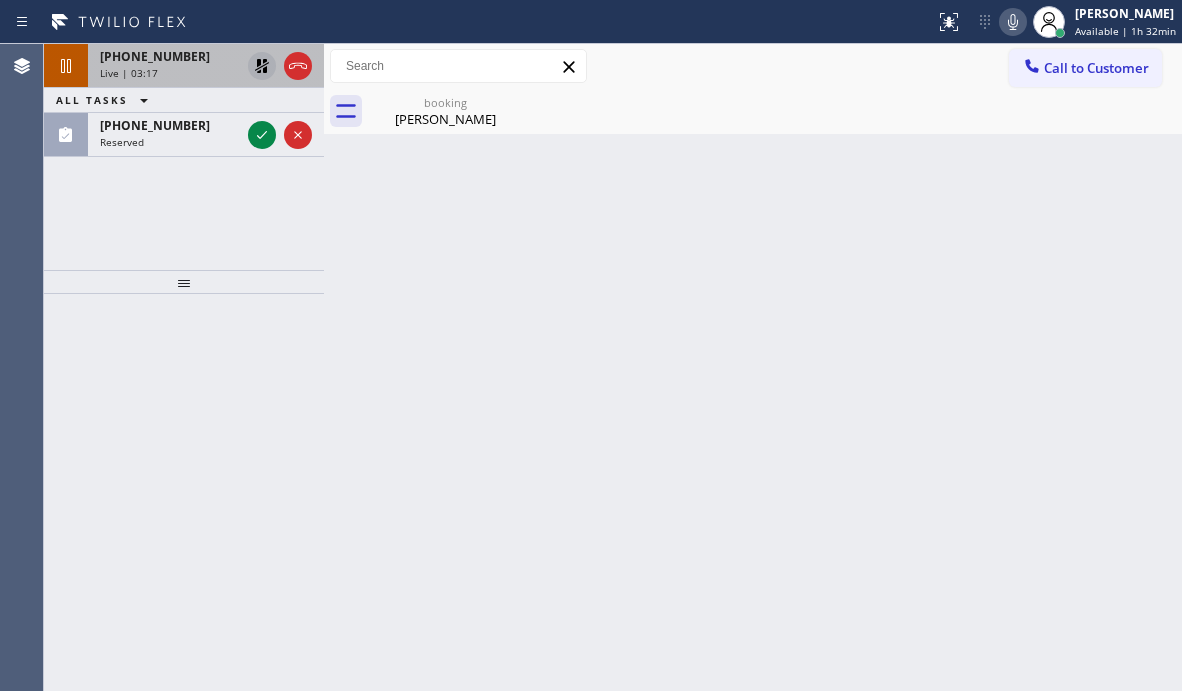 click 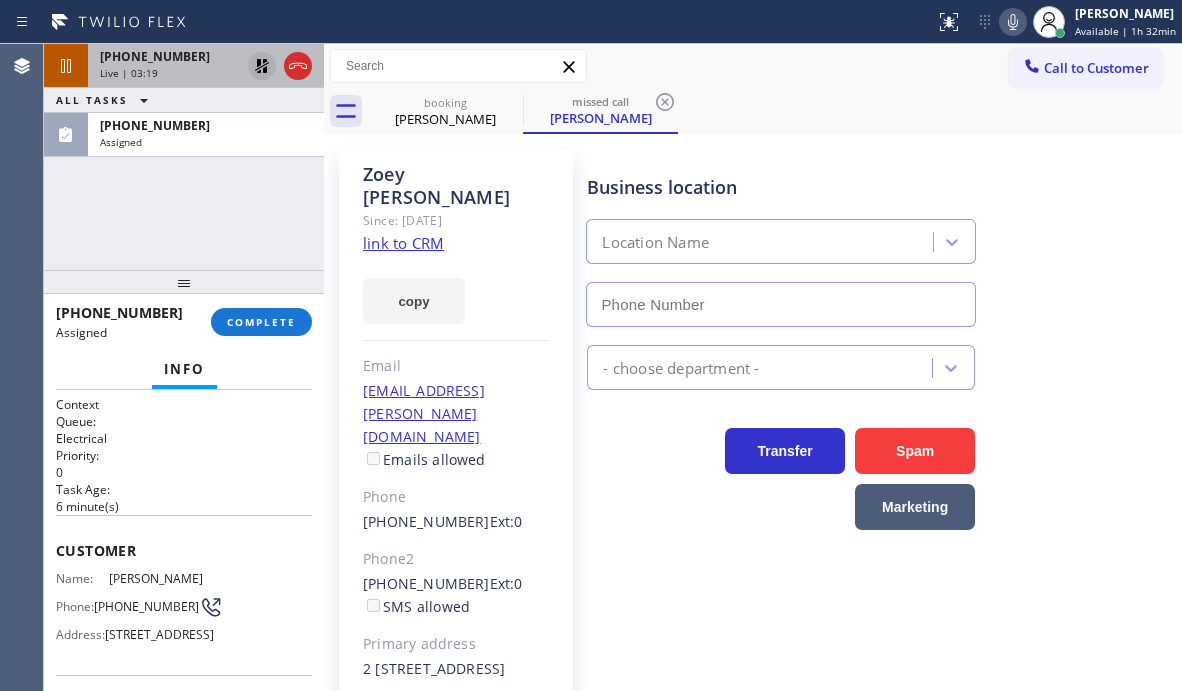 type on "[PHONE_NUMBER]" 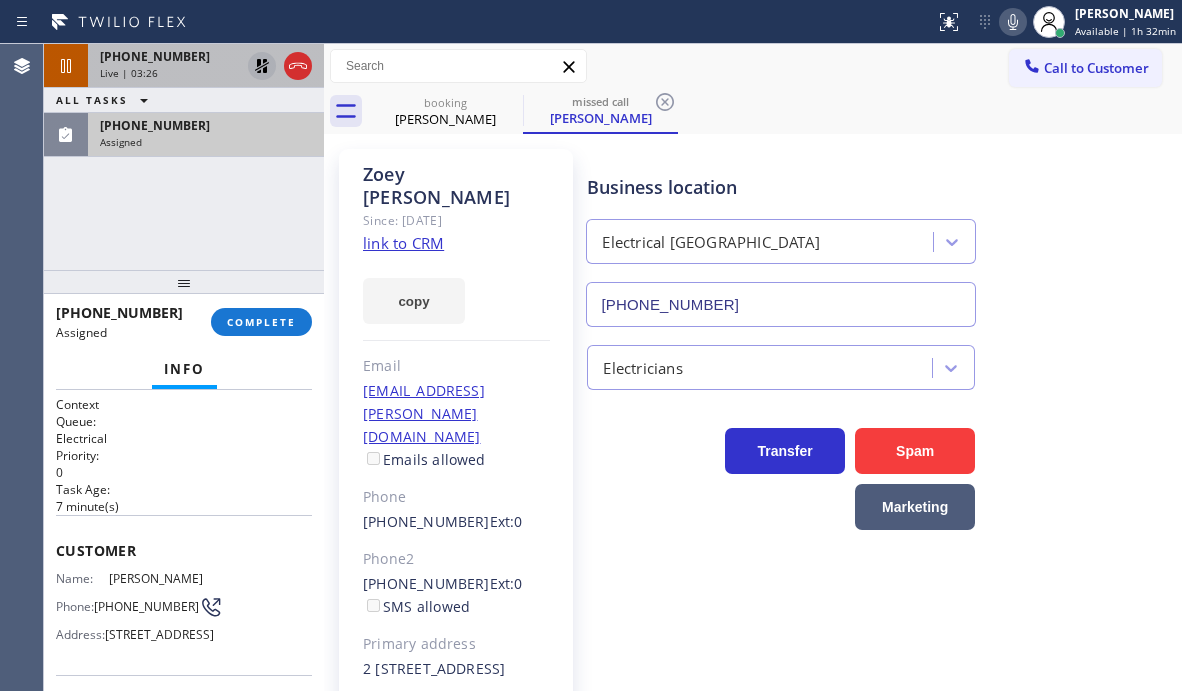 click on "[PHONE_NUMBER] Assigned" at bounding box center [202, 135] 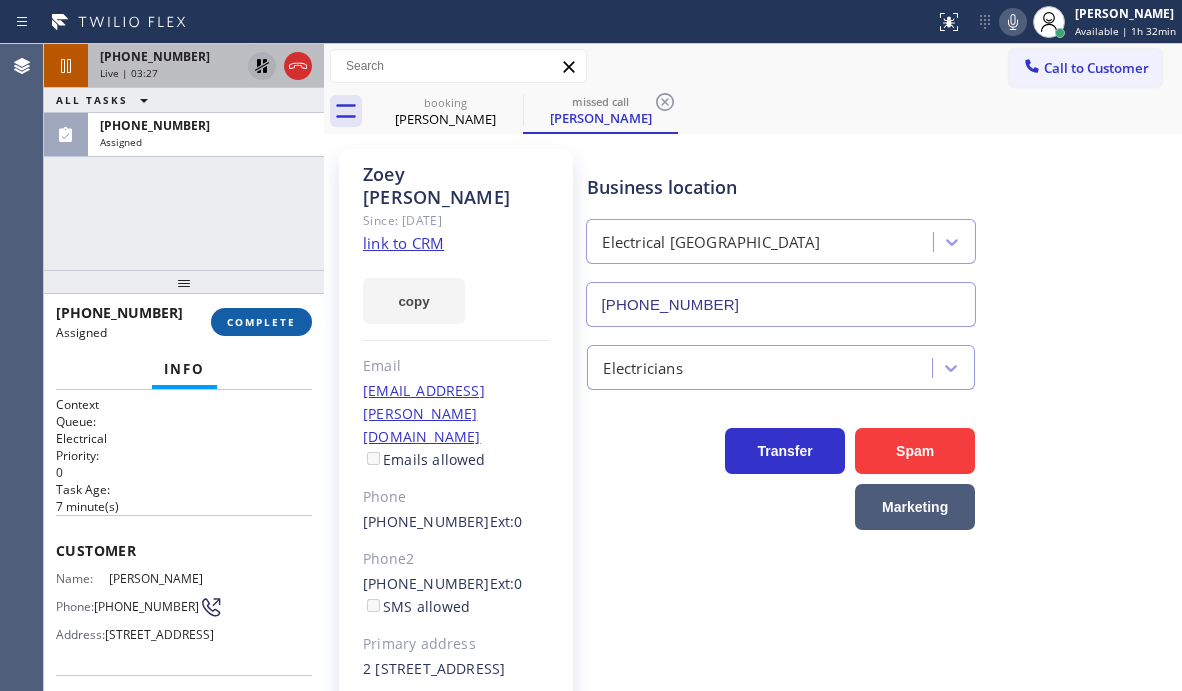 click on "COMPLETE" at bounding box center [261, 322] 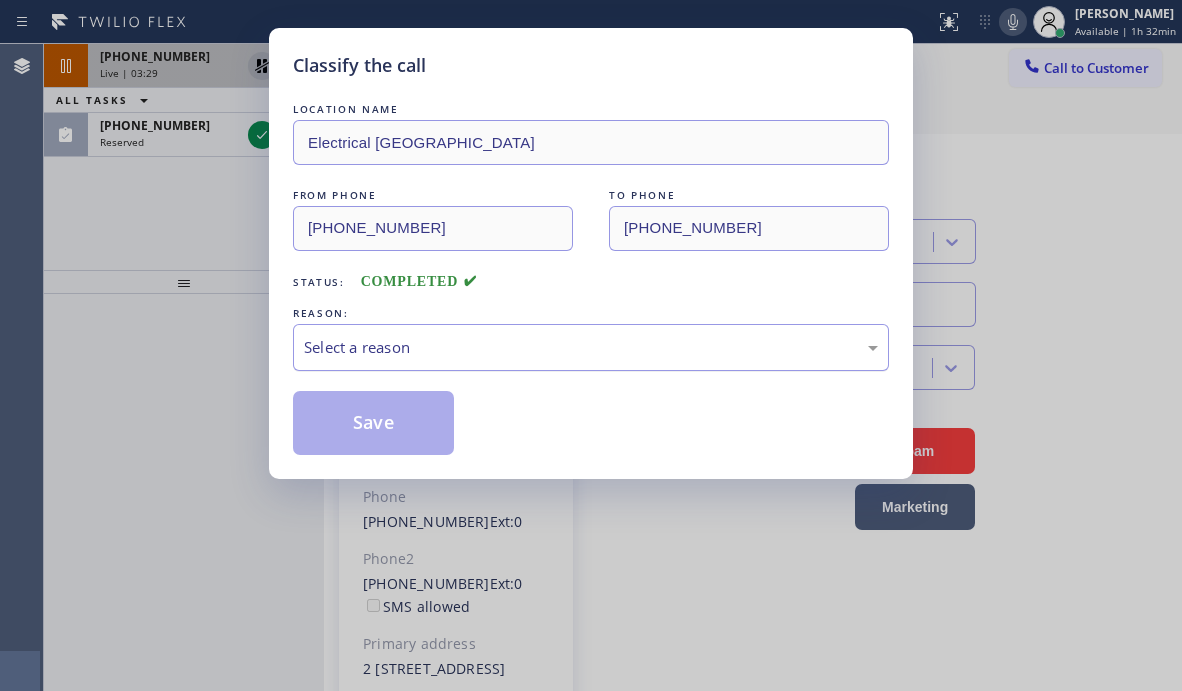 click on "Select a reason" at bounding box center [591, 347] 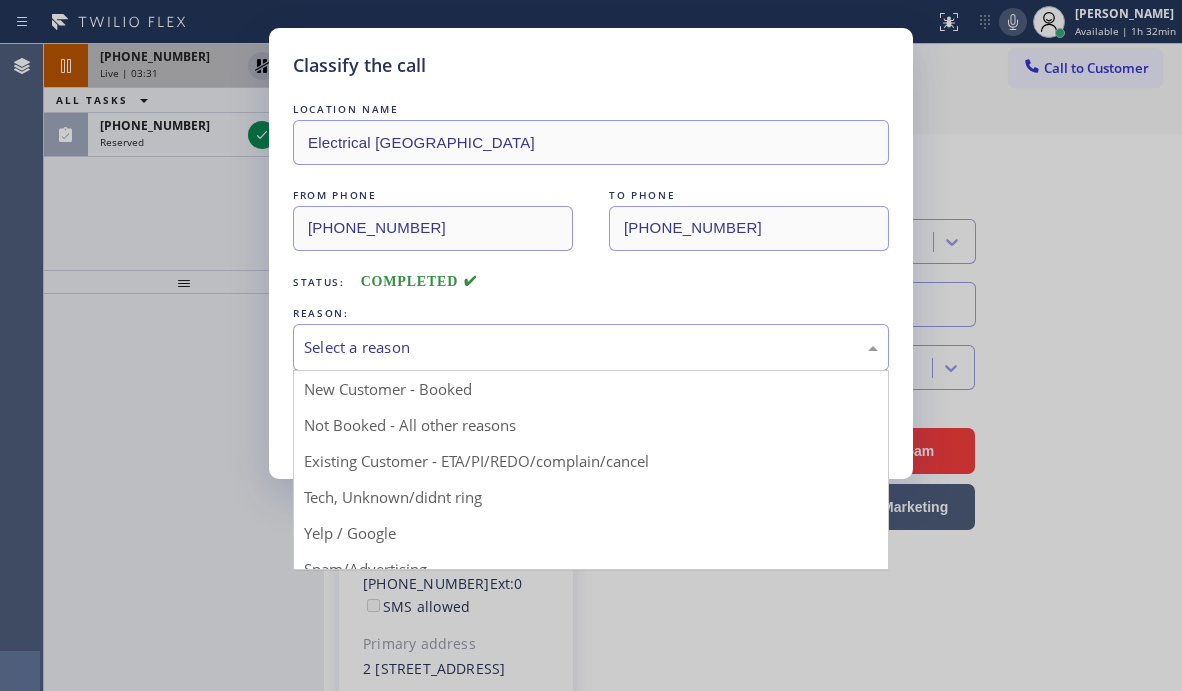 drag, startPoint x: 420, startPoint y: 467, endPoint x: 409, endPoint y: 448, distance: 21.954498 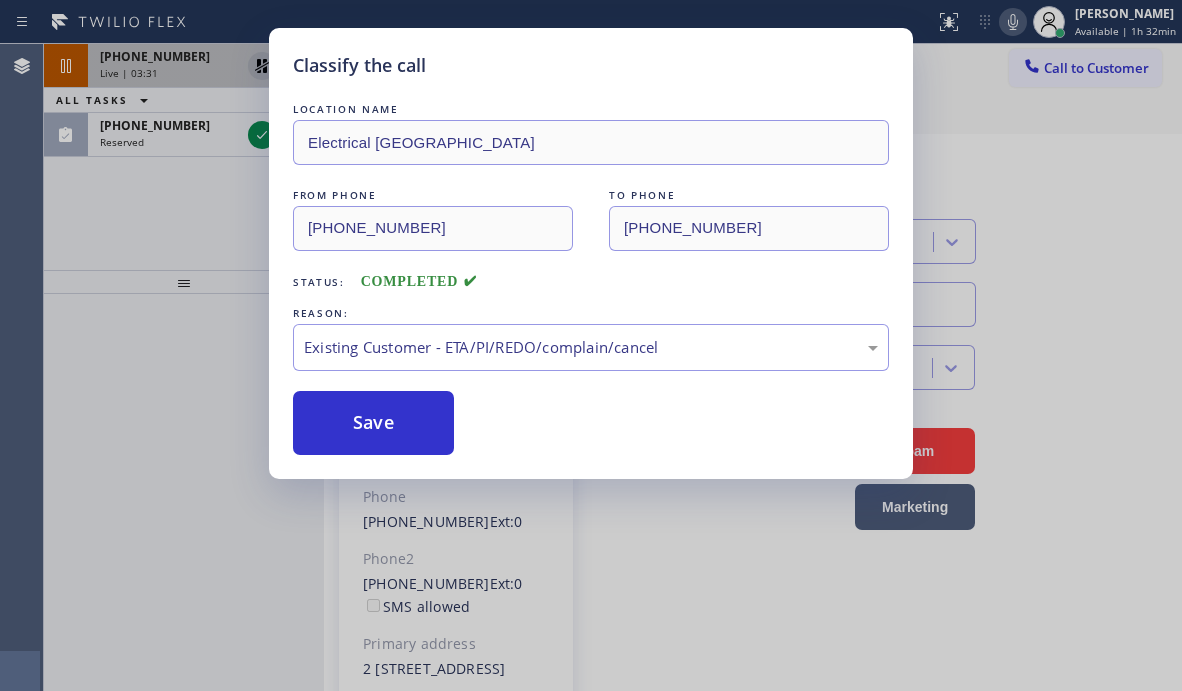 drag, startPoint x: 390, startPoint y: 418, endPoint x: 310, endPoint y: 298, distance: 144.22205 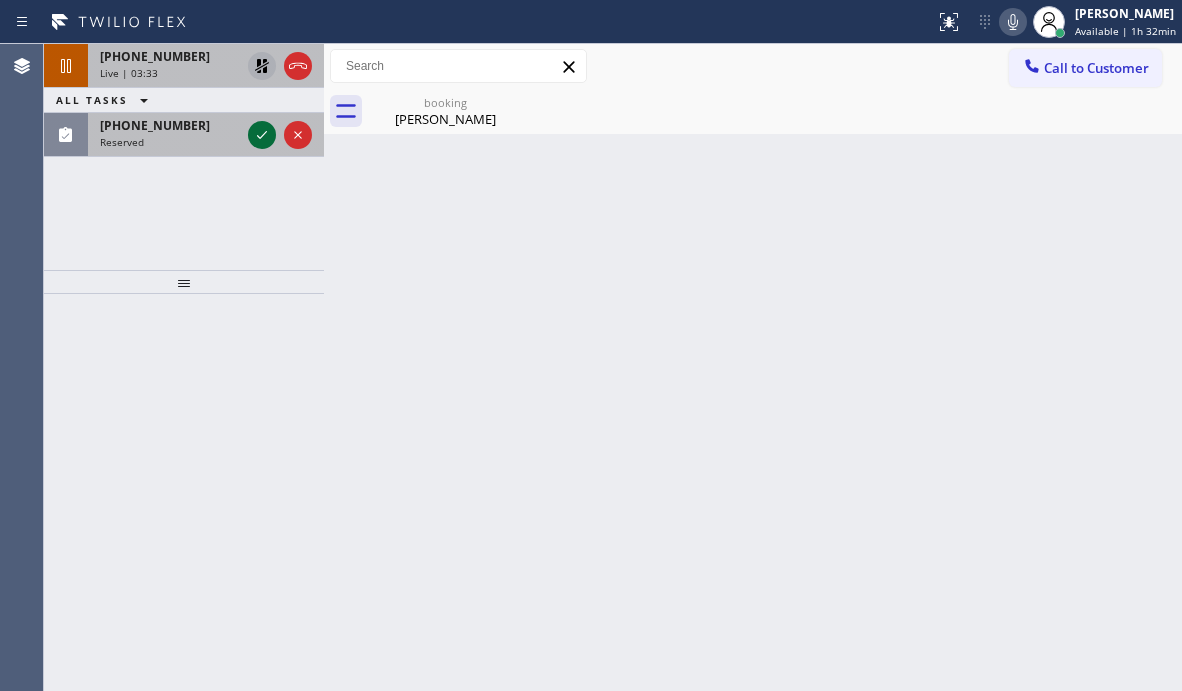 click 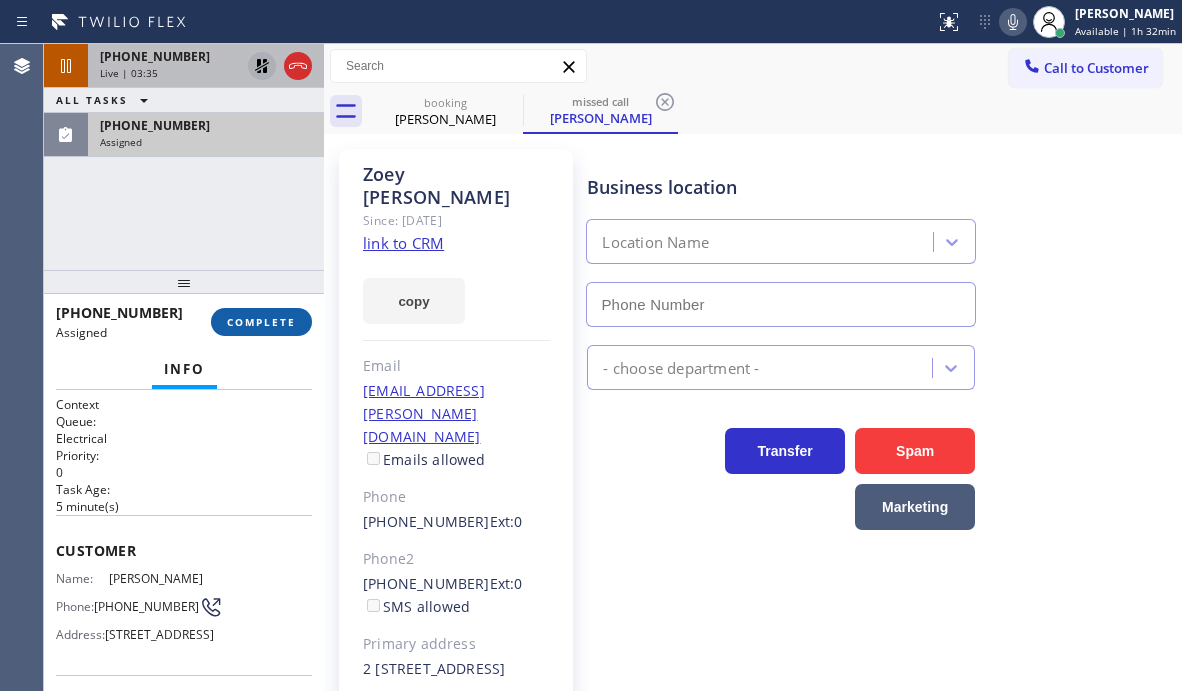 click on "COMPLETE" at bounding box center (261, 322) 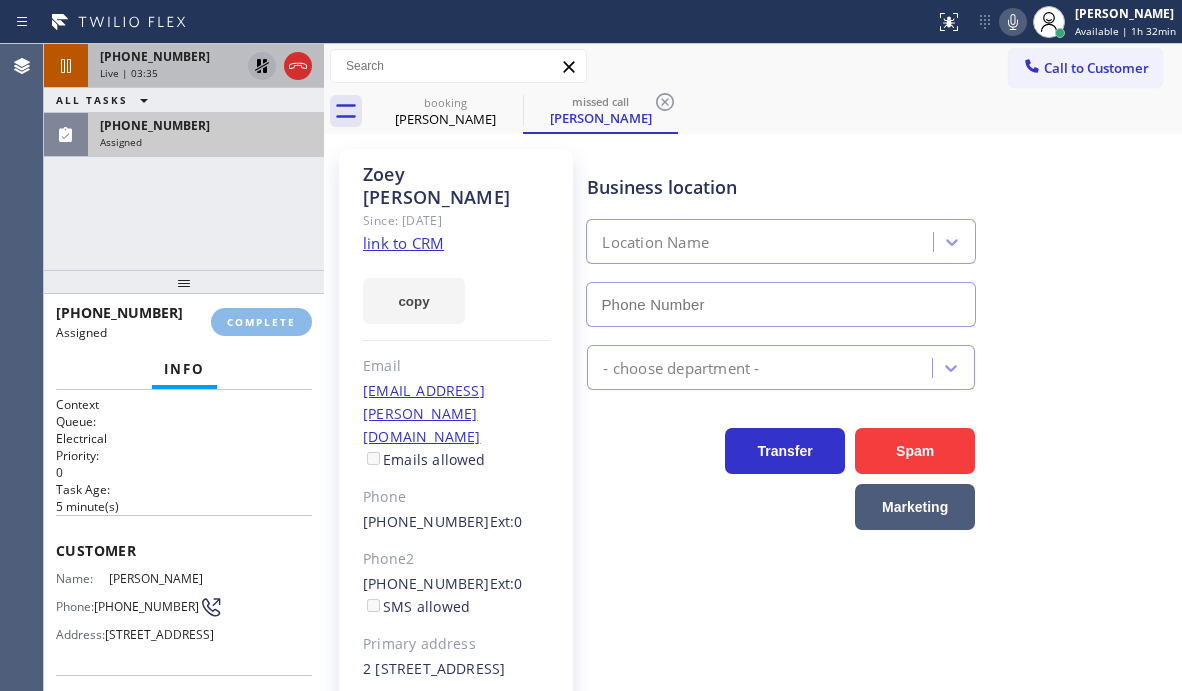 type on "[PHONE_NUMBER]" 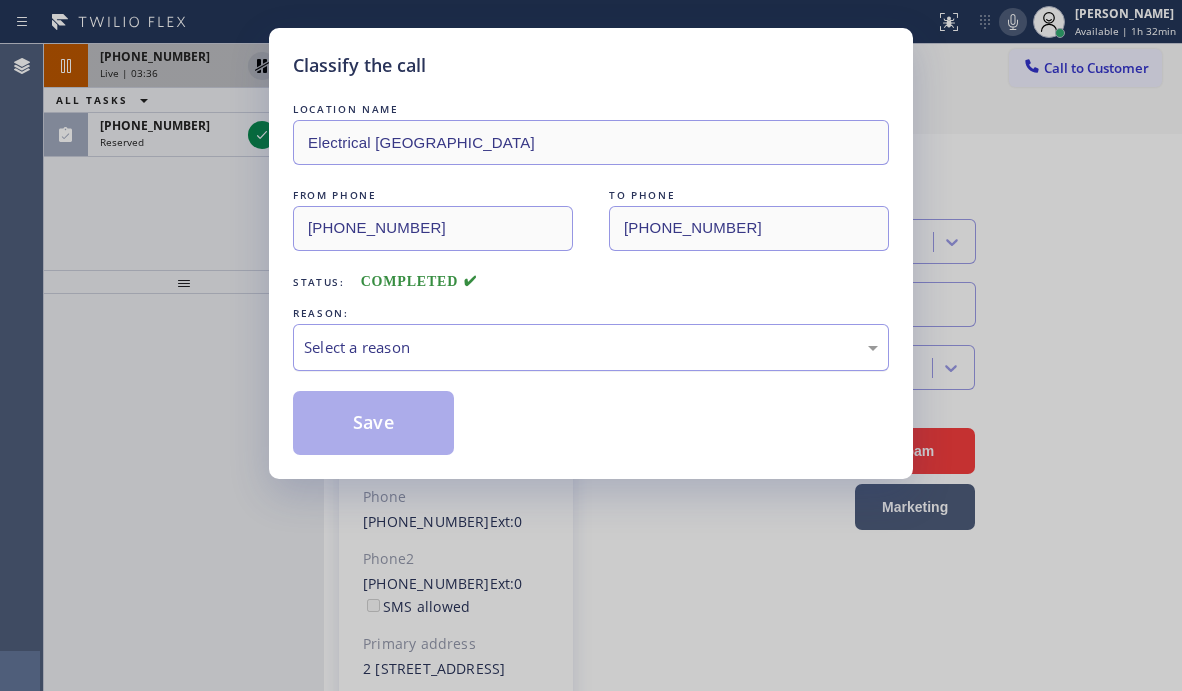 drag, startPoint x: 387, startPoint y: 338, endPoint x: 397, endPoint y: 362, distance: 26 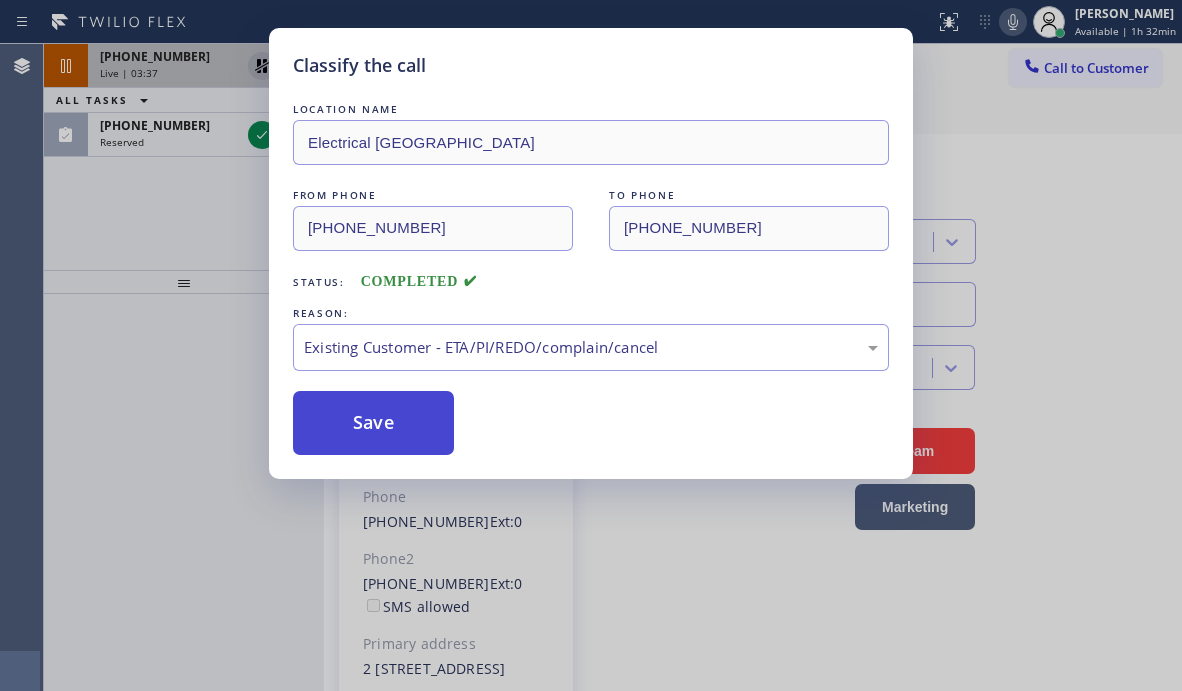 drag, startPoint x: 405, startPoint y: 462, endPoint x: 380, endPoint y: 427, distance: 43.011627 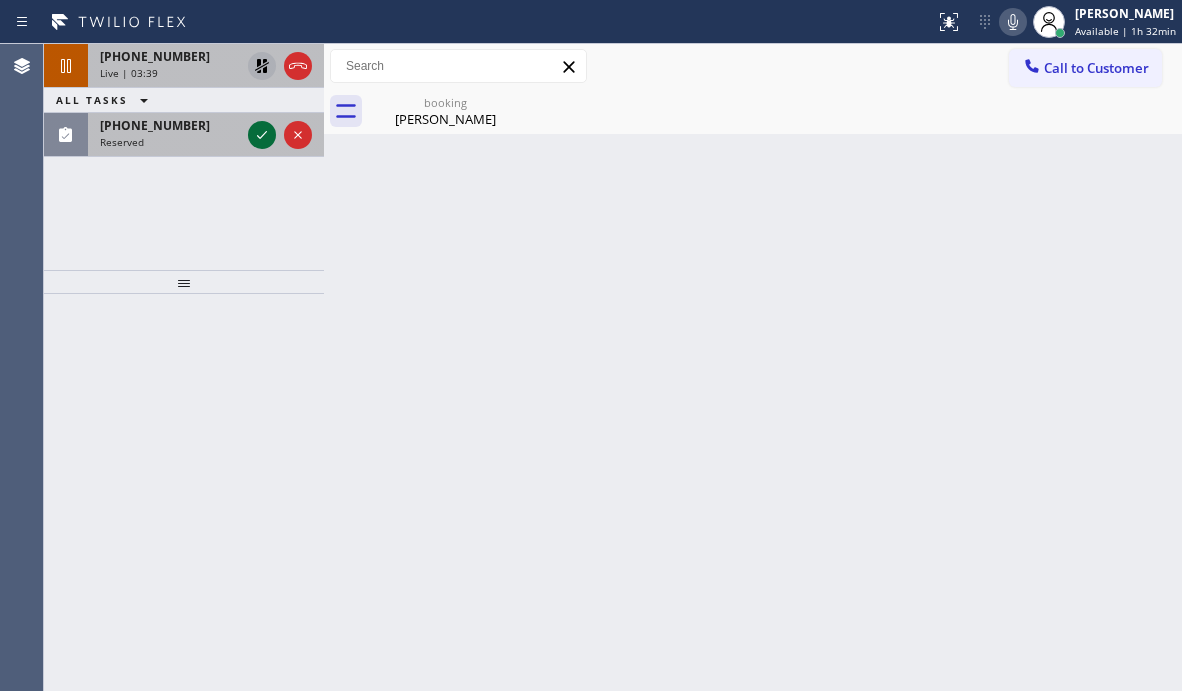 click 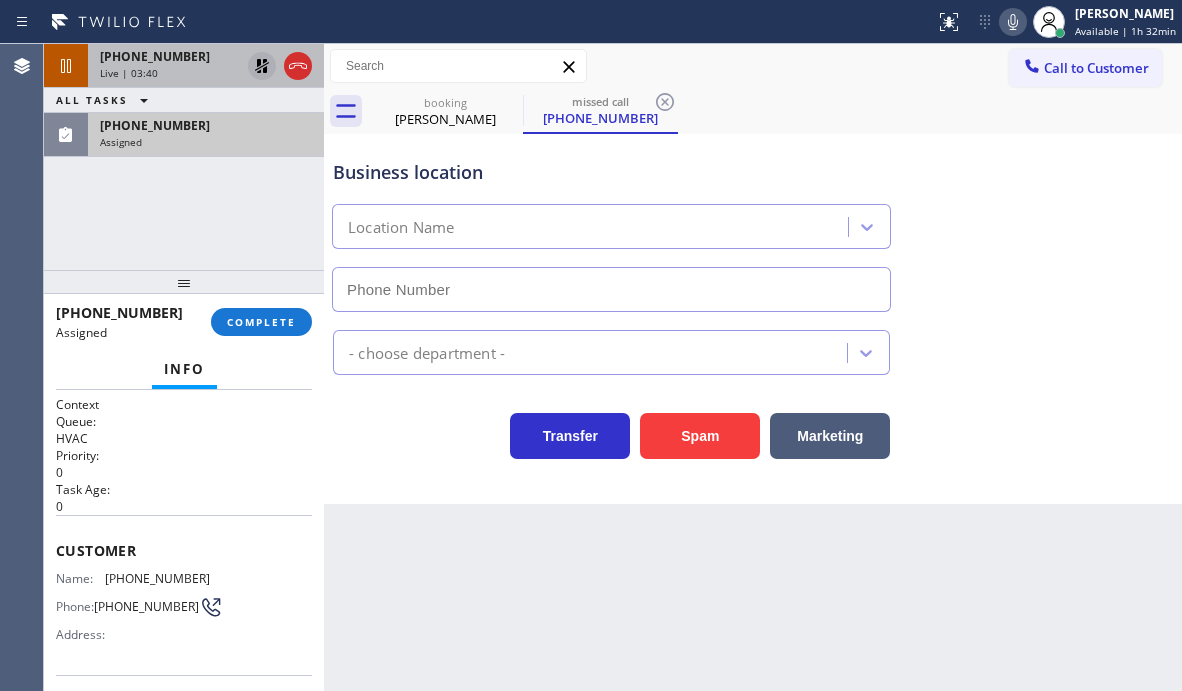 type on "[PHONE_NUMBER]" 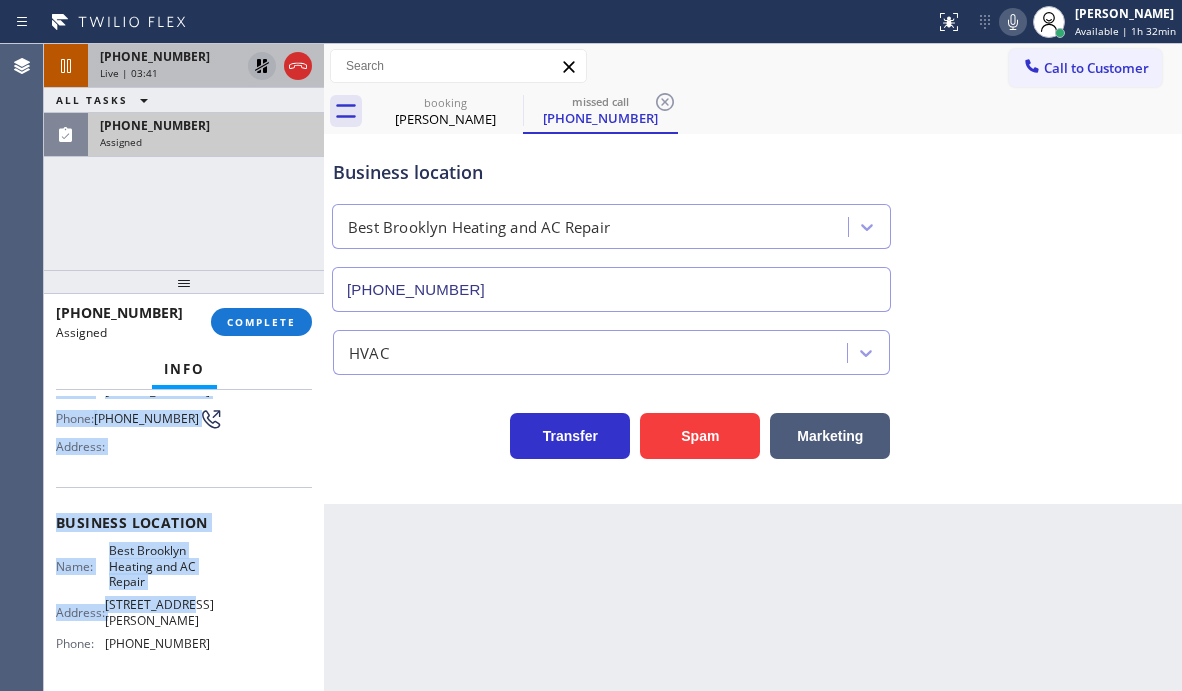 scroll, scrollTop: 200, scrollLeft: 0, axis: vertical 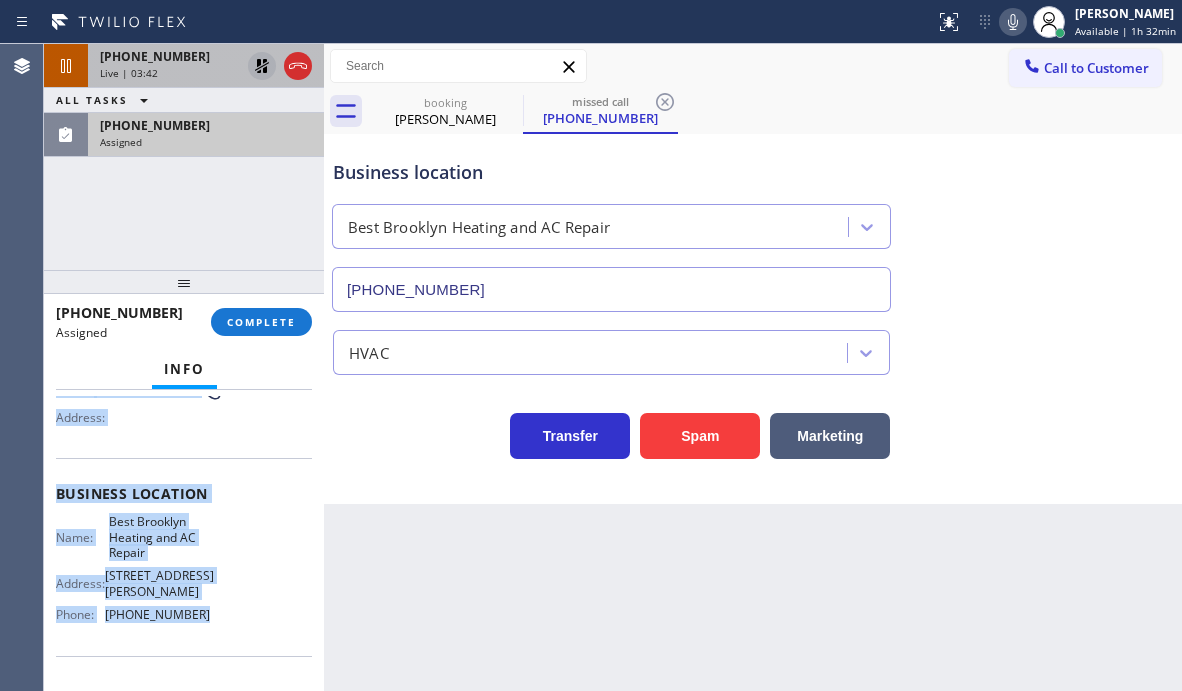 drag, startPoint x: 55, startPoint y: 532, endPoint x: 194, endPoint y: 610, distance: 159.38947 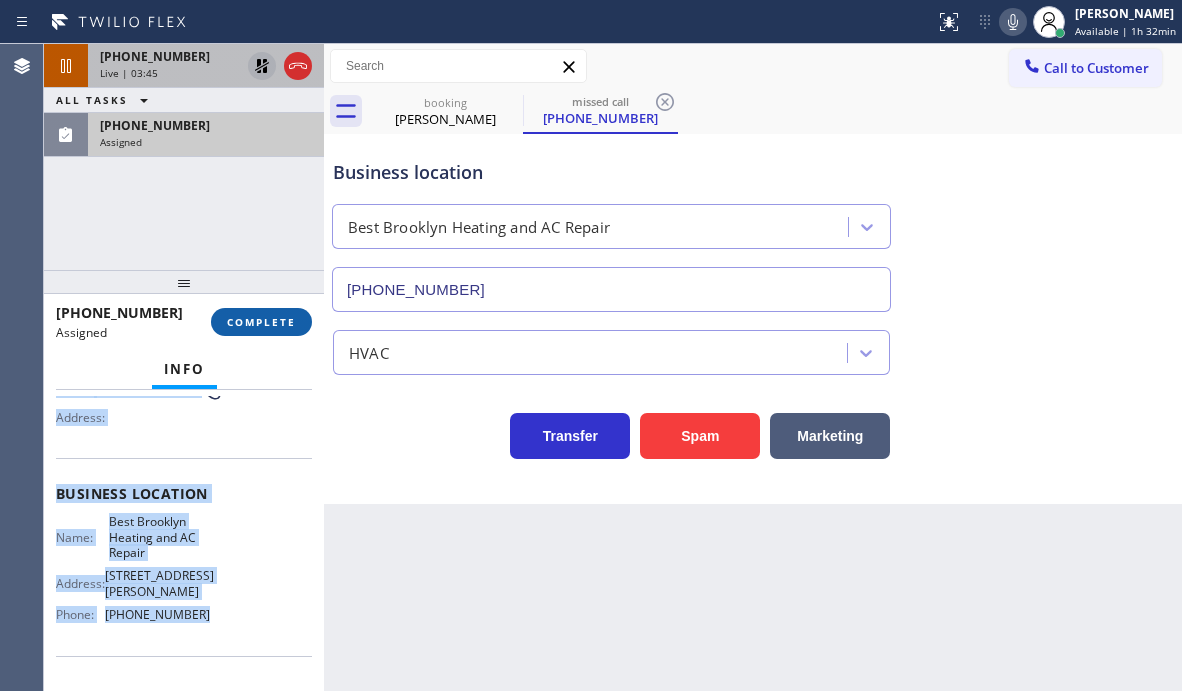 drag, startPoint x: 246, startPoint y: 311, endPoint x: 257, endPoint y: 320, distance: 14.21267 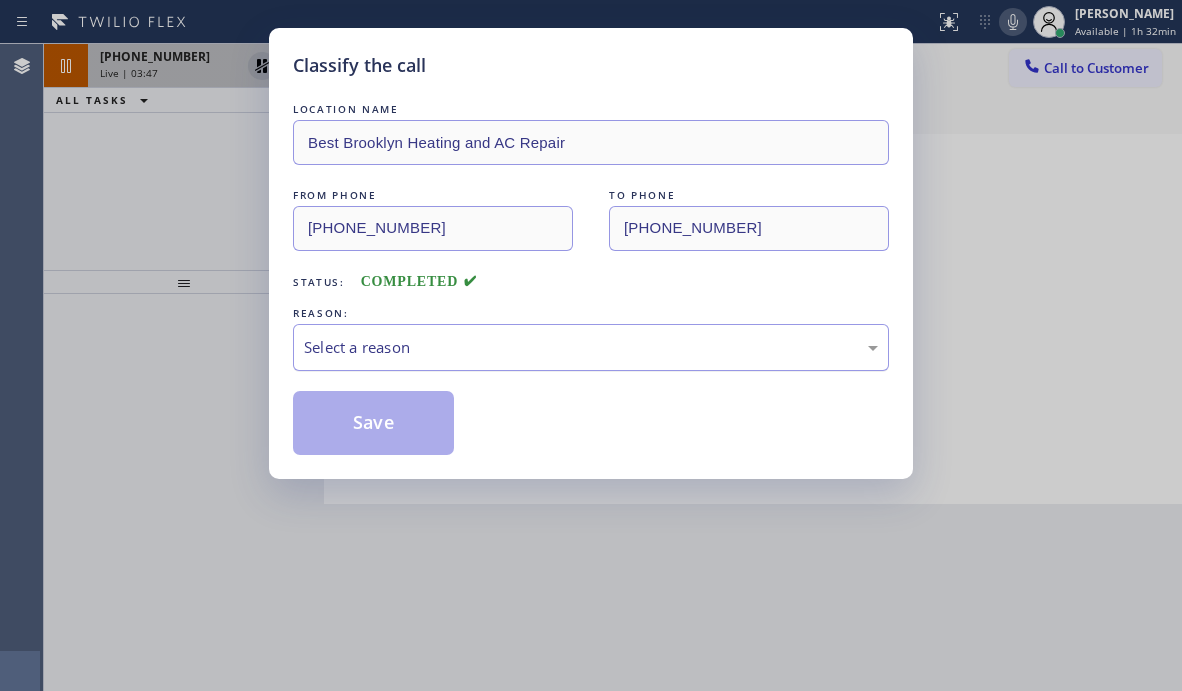 drag, startPoint x: 444, startPoint y: 350, endPoint x: 445, endPoint y: 366, distance: 16.03122 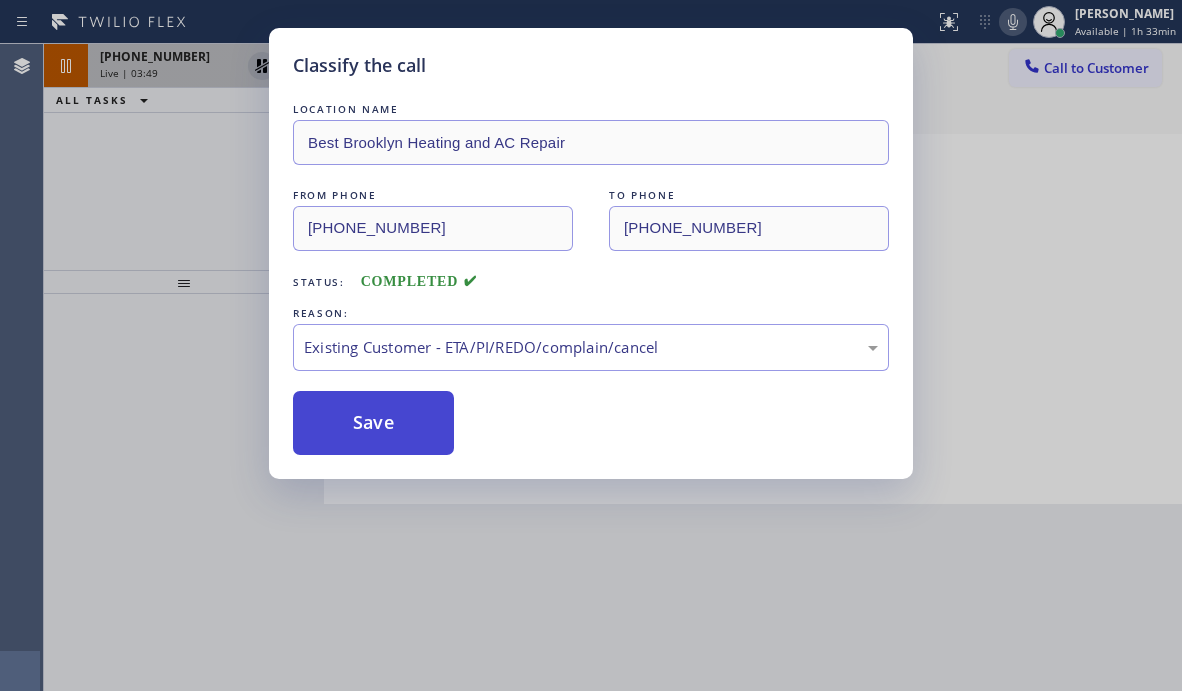 click on "Save" at bounding box center [373, 423] 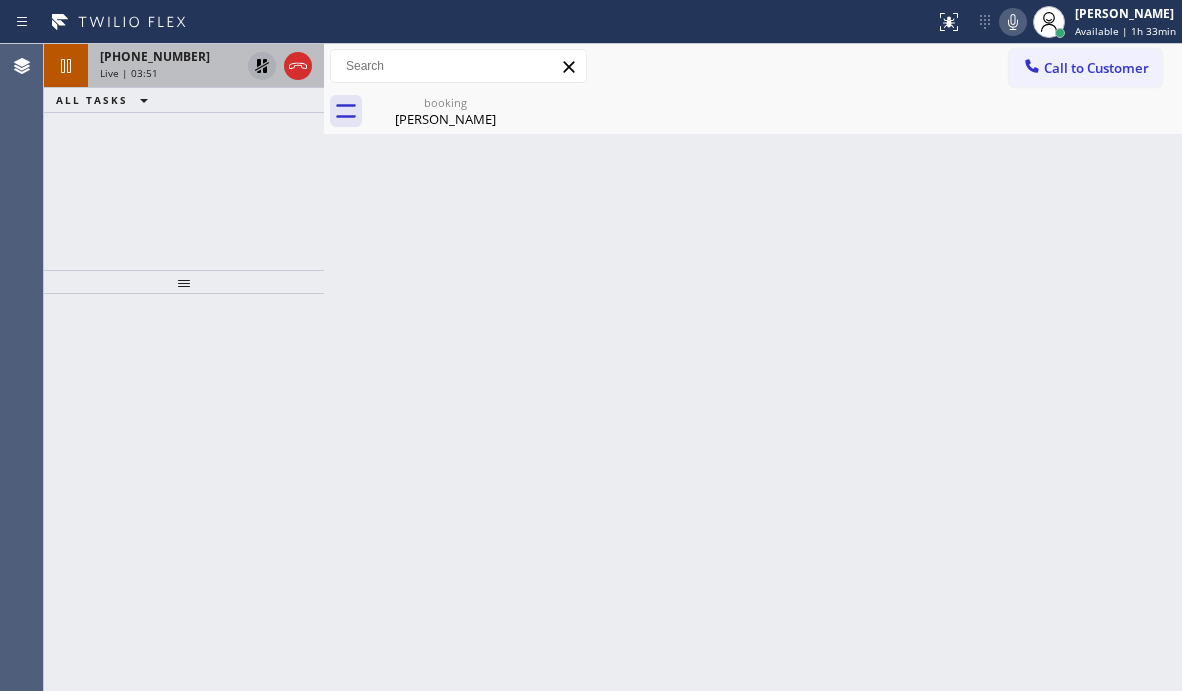 click on "Live | 03:51" at bounding box center (170, 73) 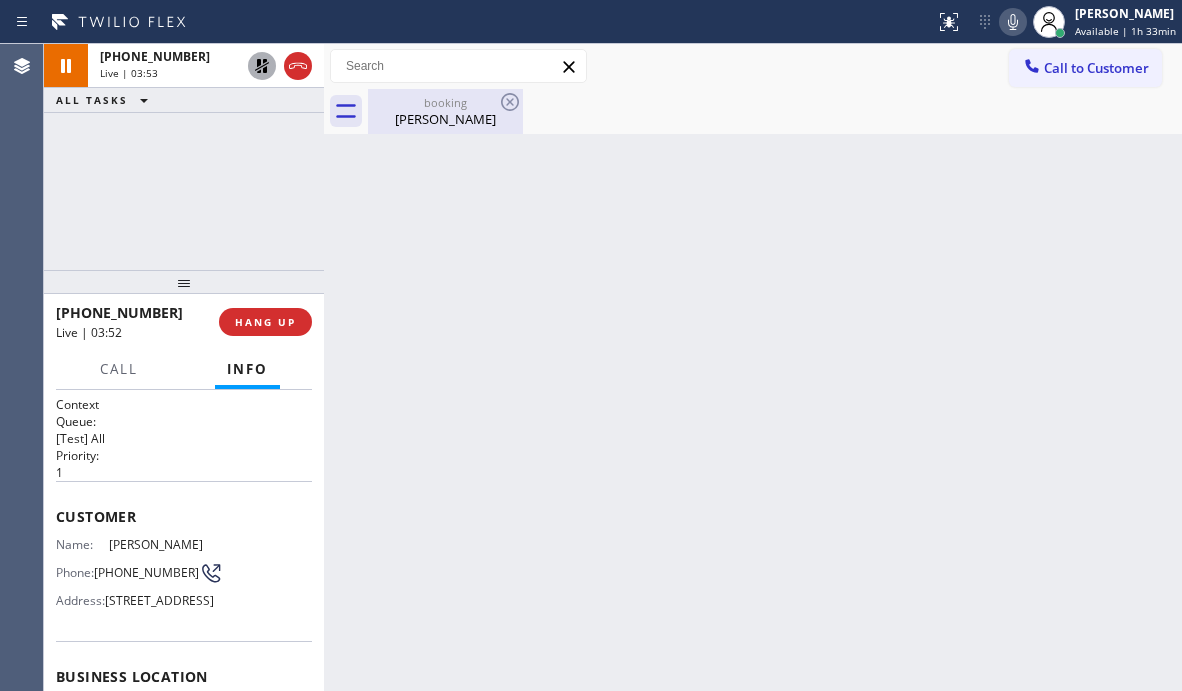 click on "[PERSON_NAME]" at bounding box center (445, 119) 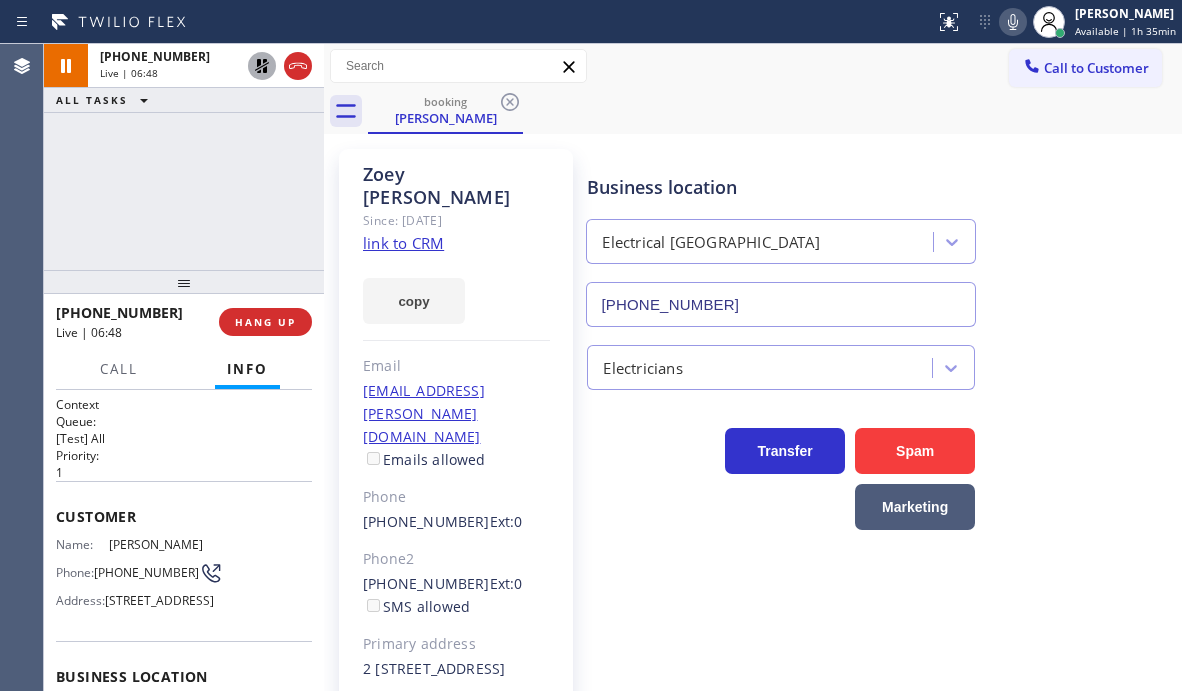 click 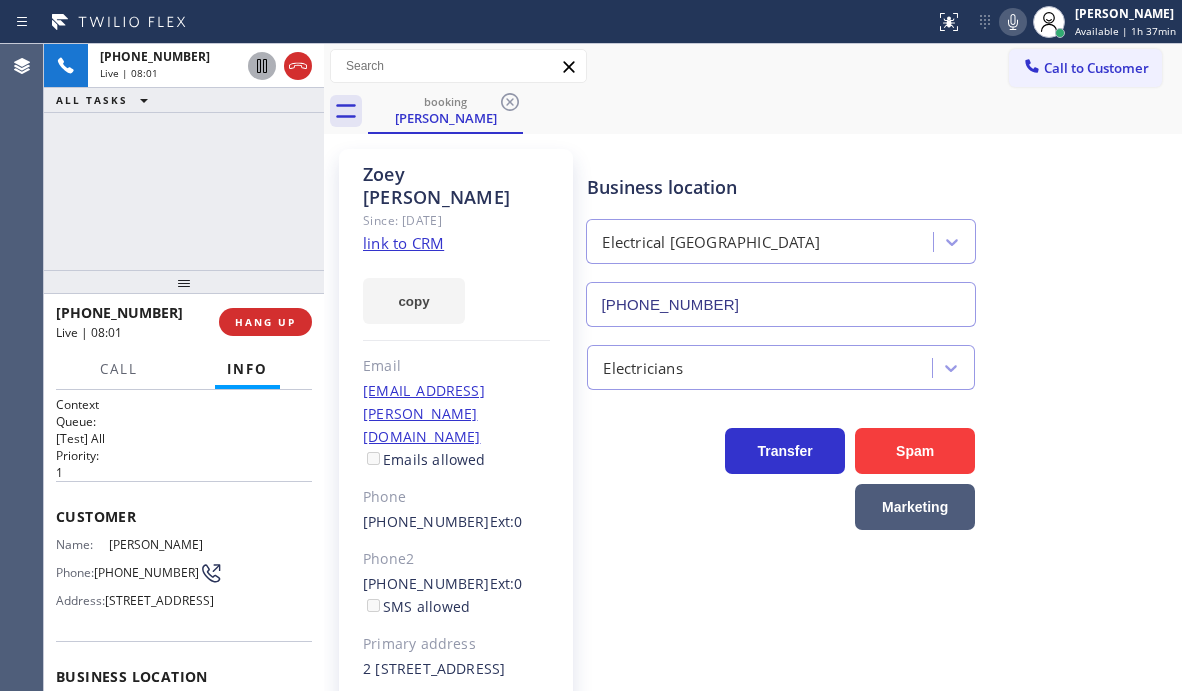click on "[PHONE_NUMBER] Live | 08:01 ALL TASKS ALL TASKS ACTIVE TASKS TASKS IN WRAP UP" at bounding box center (184, 157) 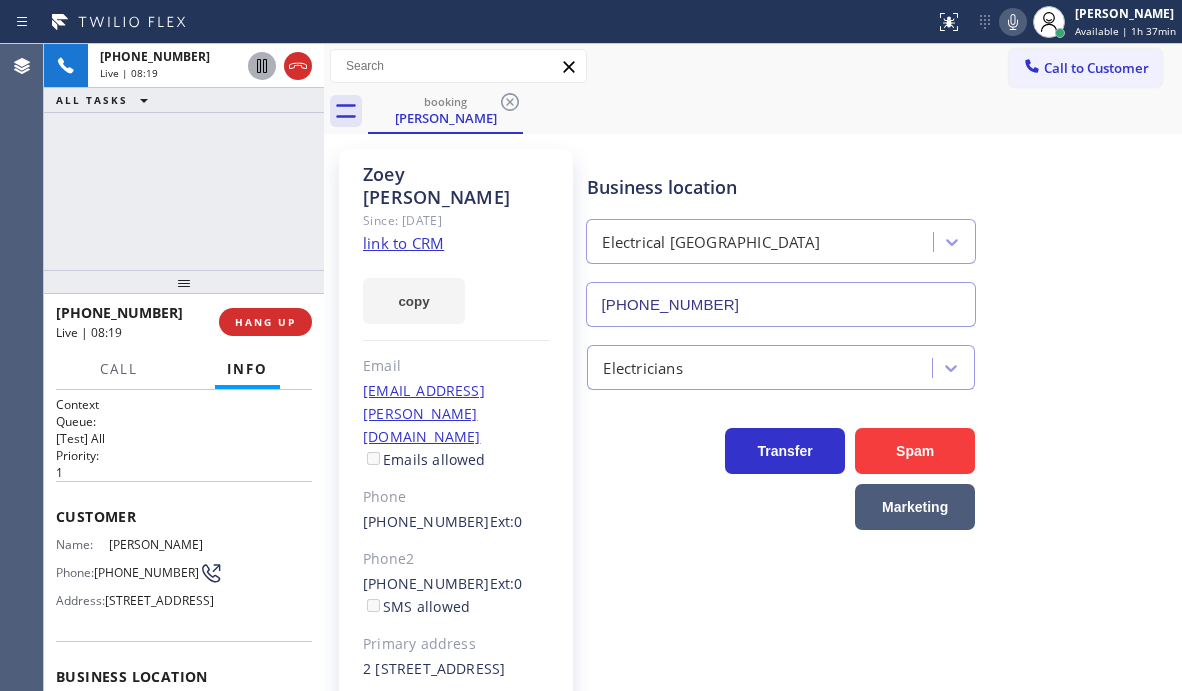 click on "[PHONE_NUMBER] Live | 08:19 ALL TASKS ALL TASKS ACTIVE TASKS TASKS IN WRAP UP" at bounding box center (184, 157) 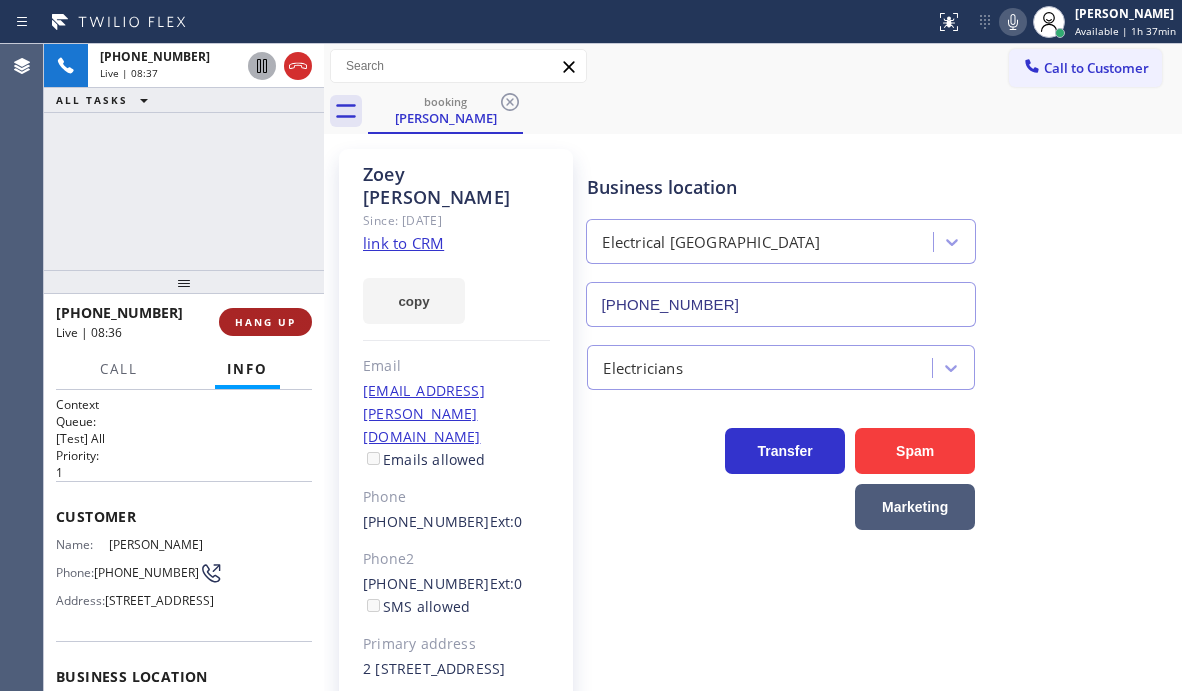 click on "HANG UP" at bounding box center (265, 322) 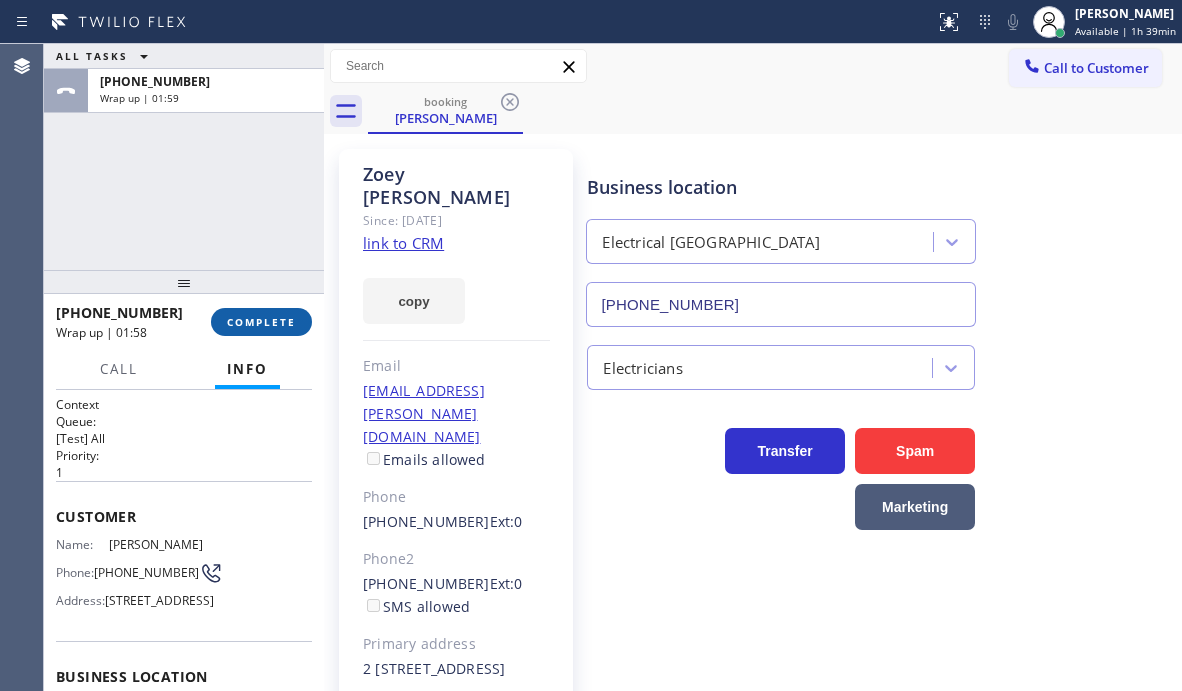 click on "COMPLETE" at bounding box center [261, 322] 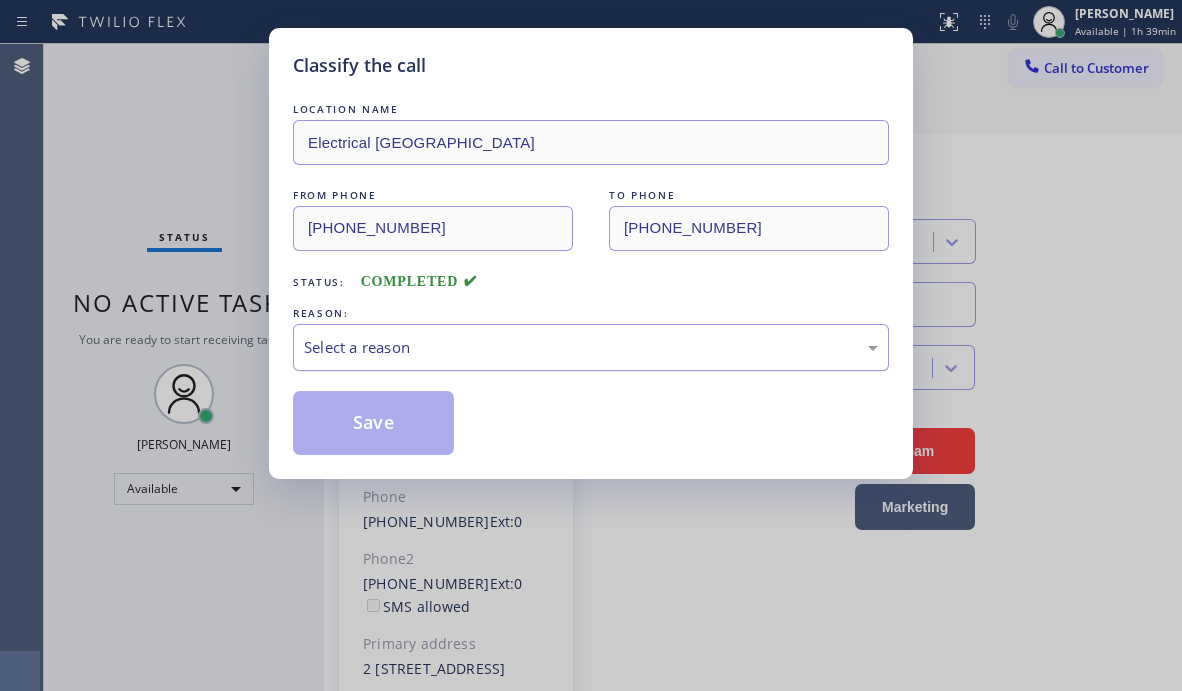 click on "Select a reason" at bounding box center [591, 347] 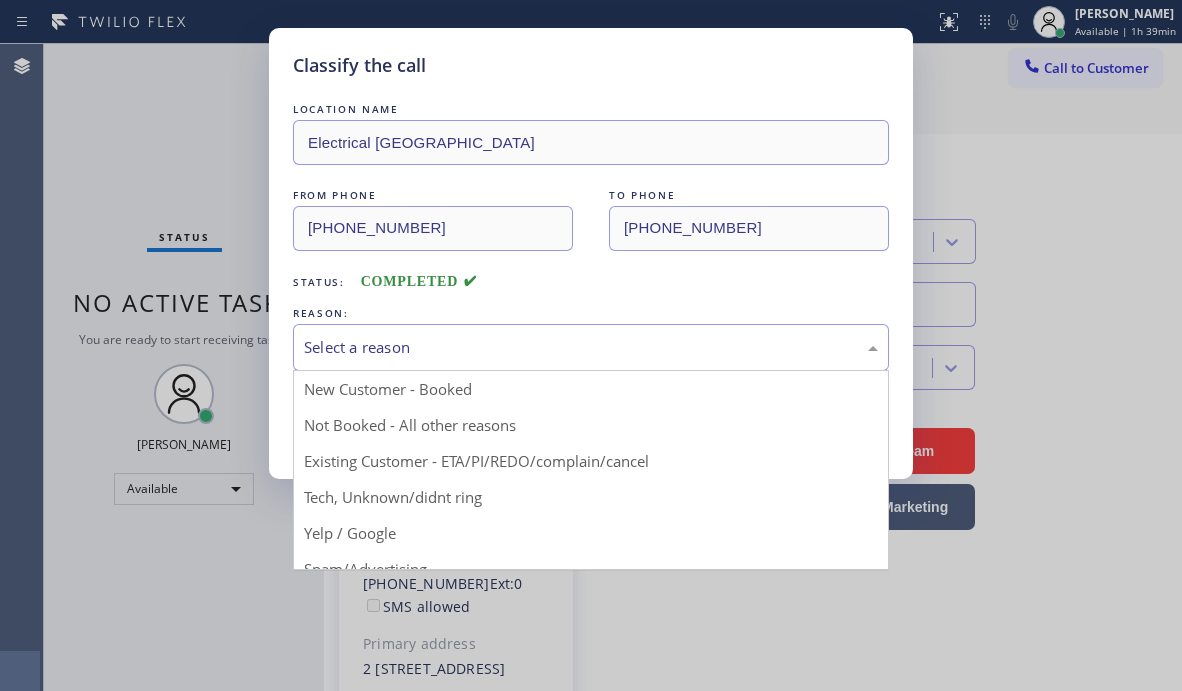 drag, startPoint x: 410, startPoint y: 466, endPoint x: 403, endPoint y: 453, distance: 14.764823 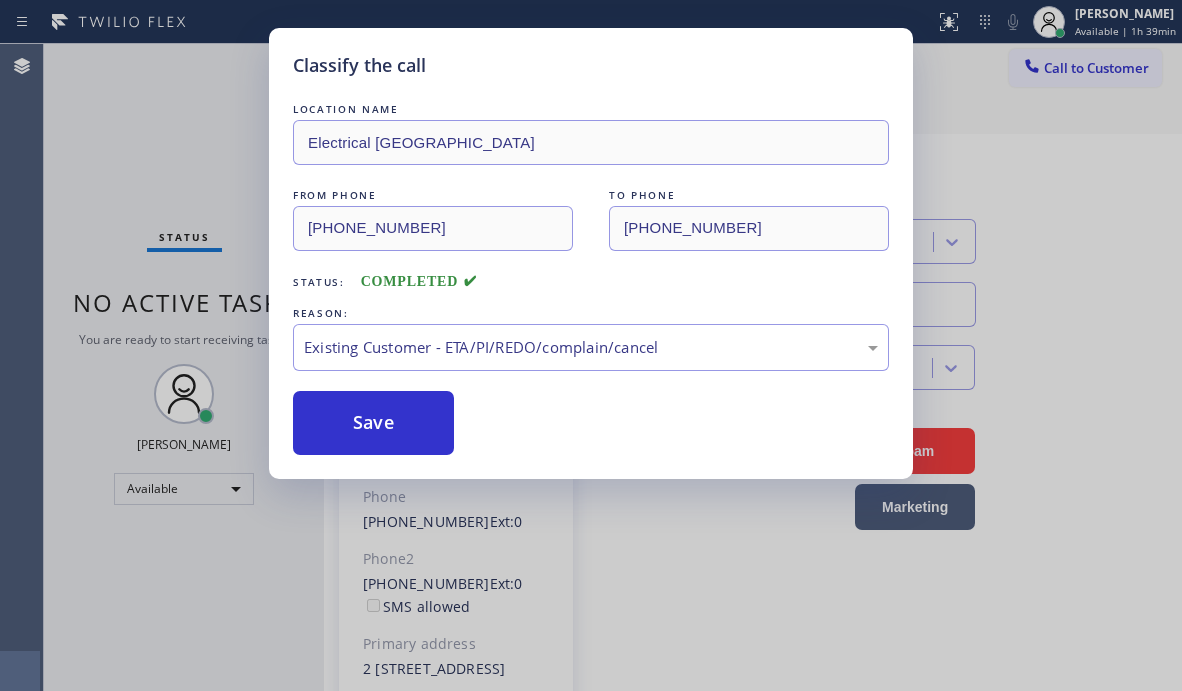 drag, startPoint x: 368, startPoint y: 418, endPoint x: 883, endPoint y: 318, distance: 524.6189 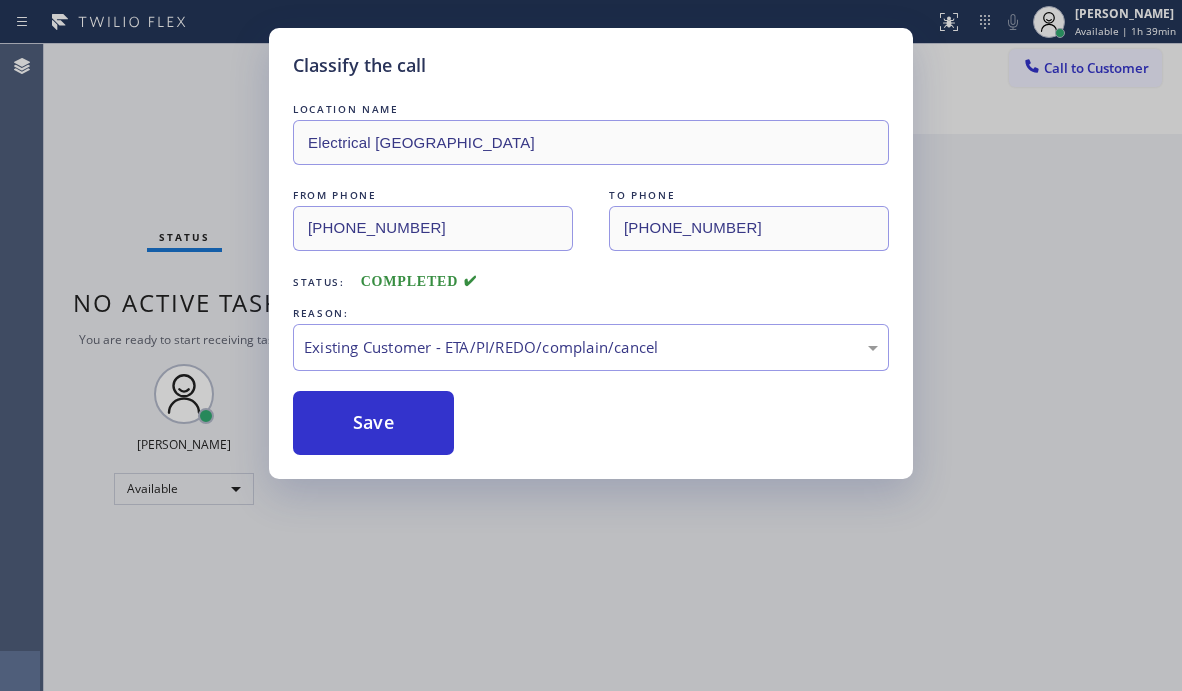 click on "Classify the call LOCATION NAME Electrical Land [GEOGRAPHIC_DATA] FROM PHONE [PHONE_NUMBER] TO PHONE [PHONE_NUMBER] Status: COMPLETED REASON: Existing Customer - ETA/PI/REDO/complain/cancel Save" at bounding box center [591, 345] 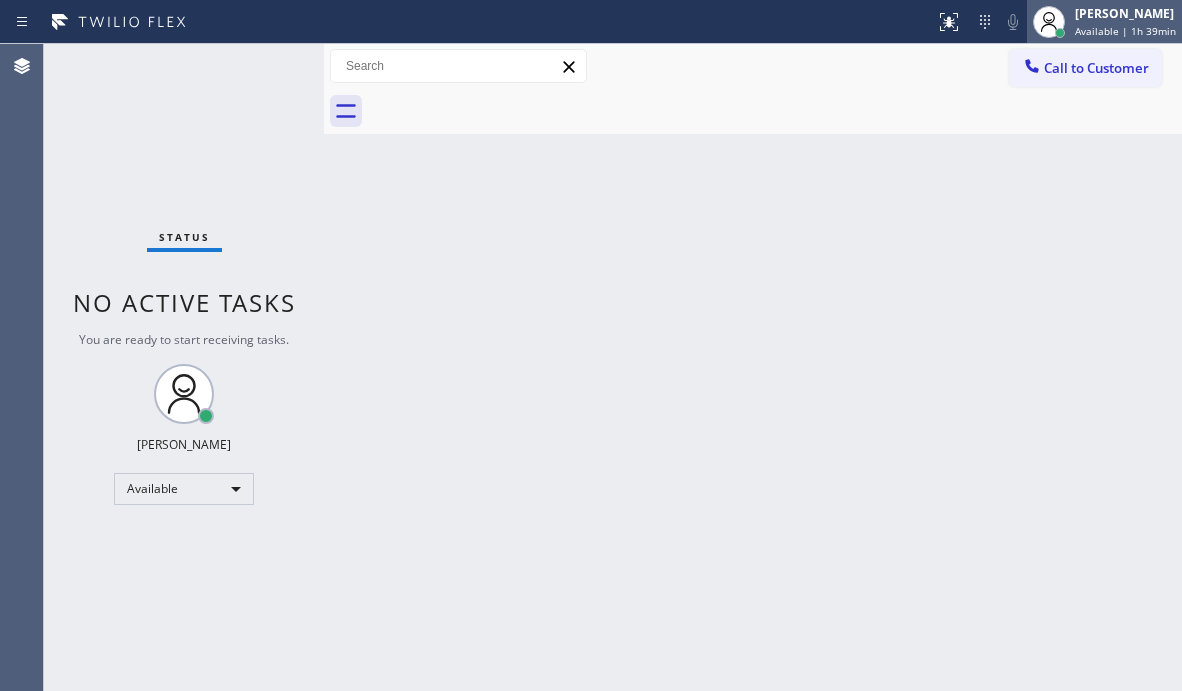 click on "[PERSON_NAME]" at bounding box center (1125, 13) 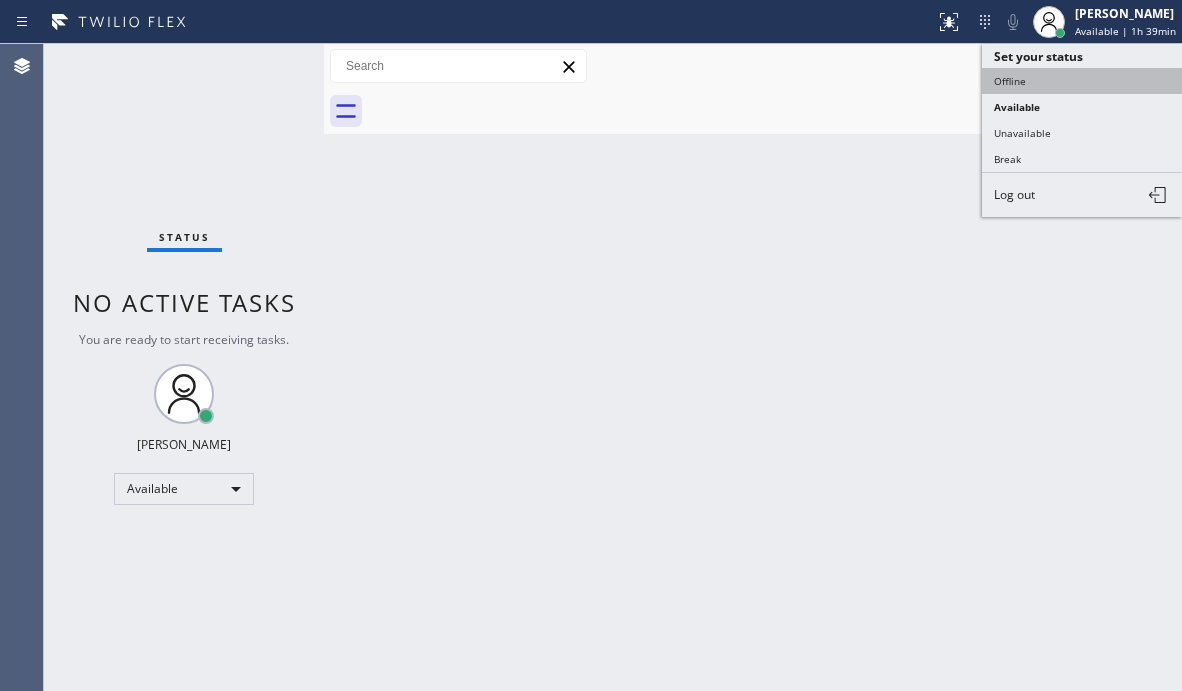 click on "Offline" at bounding box center [1082, 81] 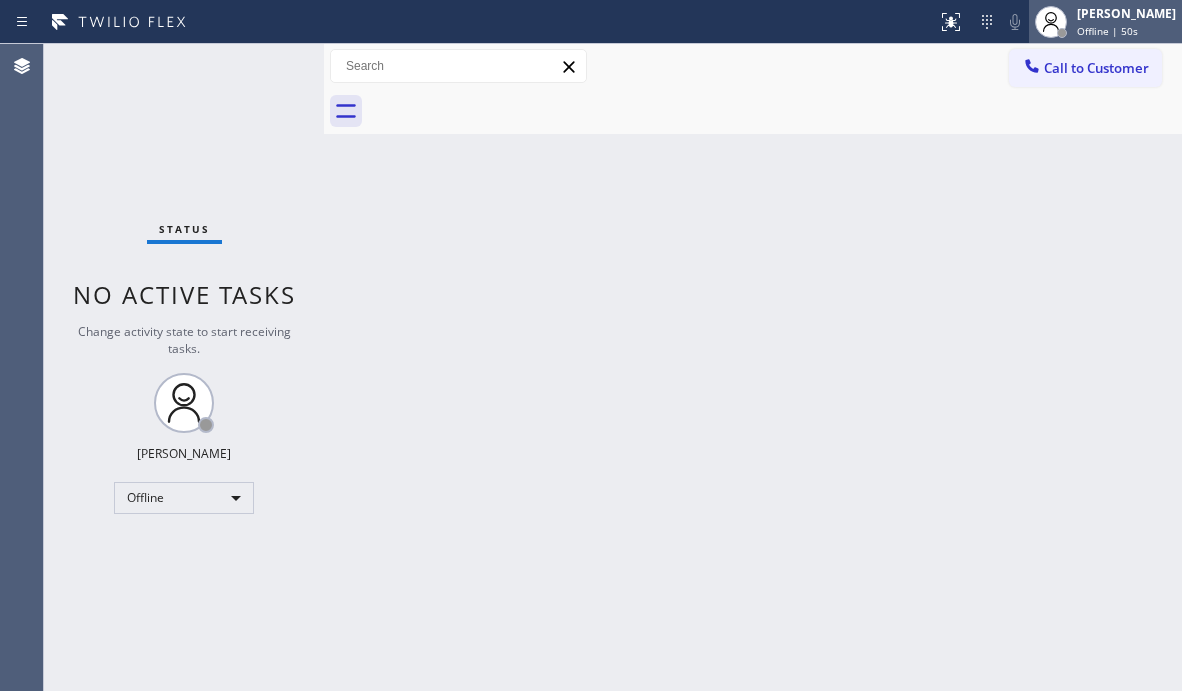 click on "[PERSON_NAME]" at bounding box center (1126, 13) 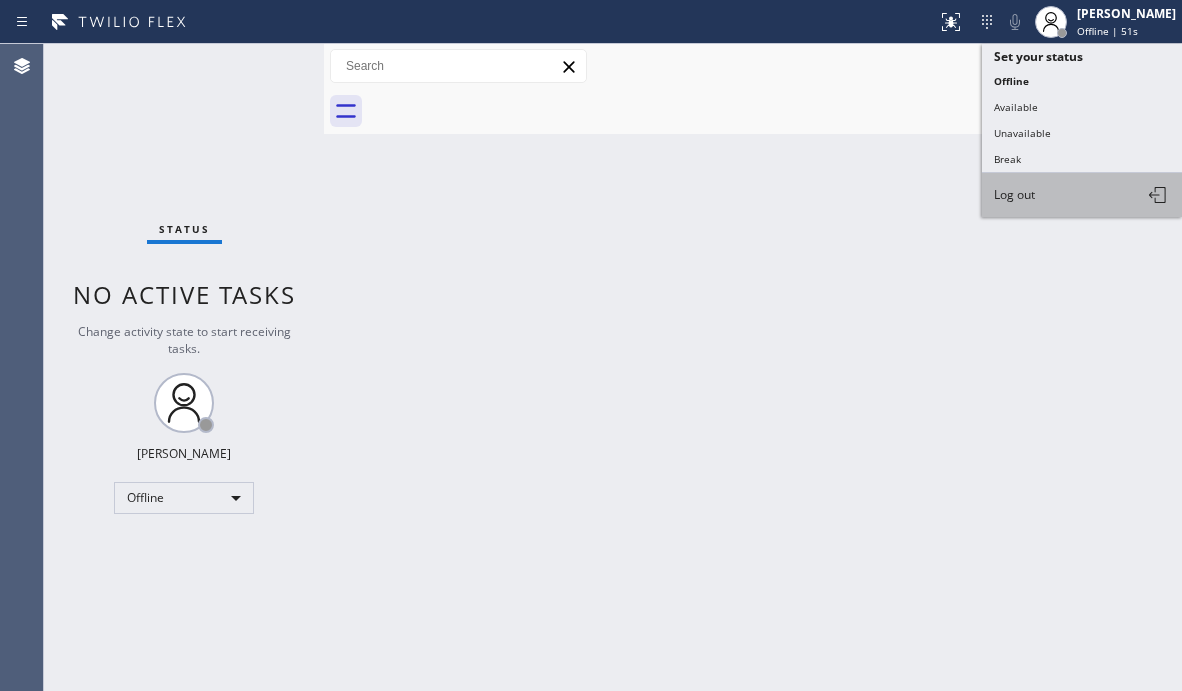 click on "Log out" at bounding box center (1082, 195) 